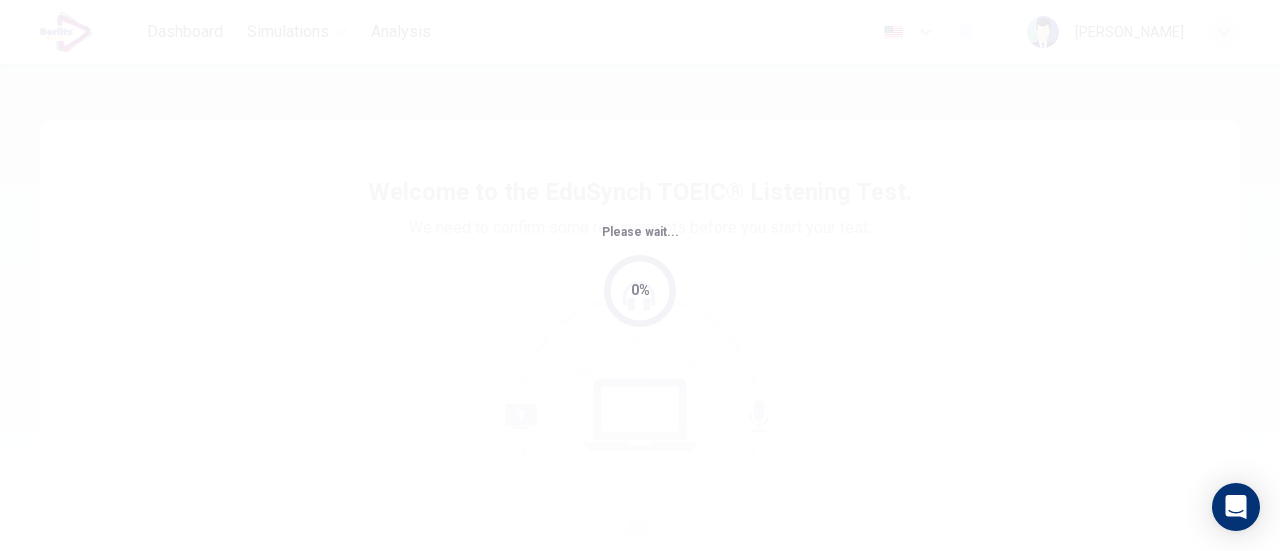 scroll, scrollTop: 0, scrollLeft: 0, axis: both 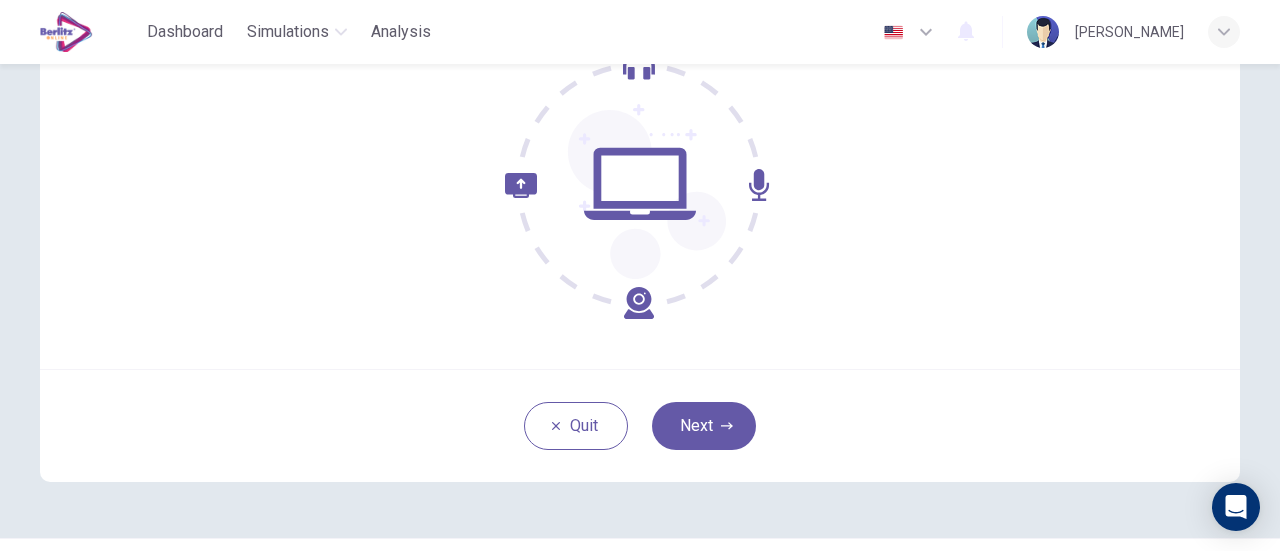click 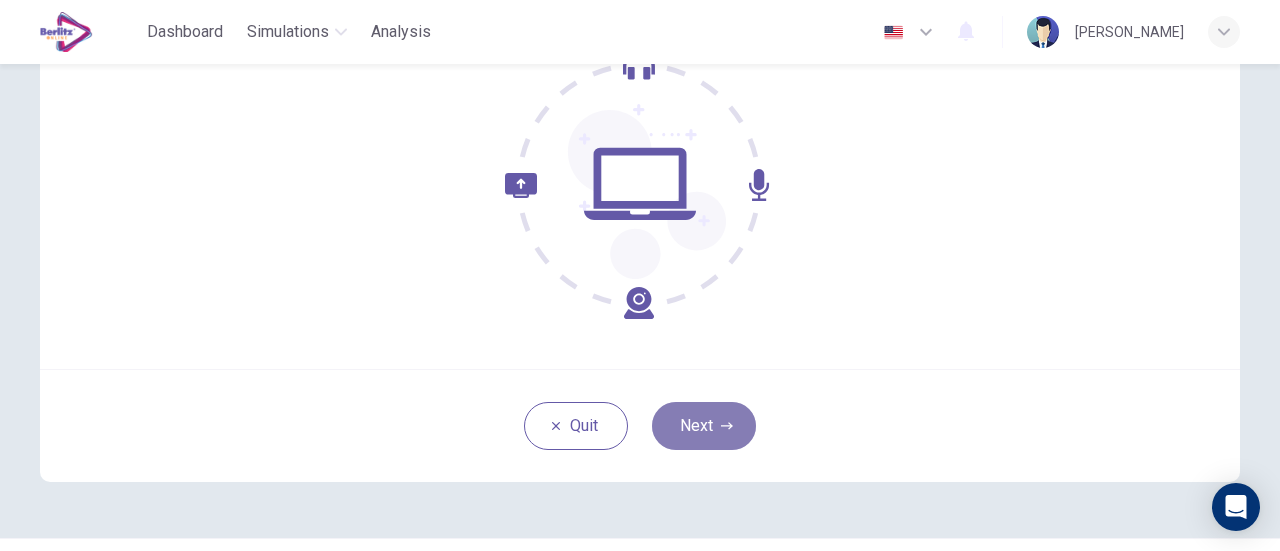click on "Next" at bounding box center [704, 426] 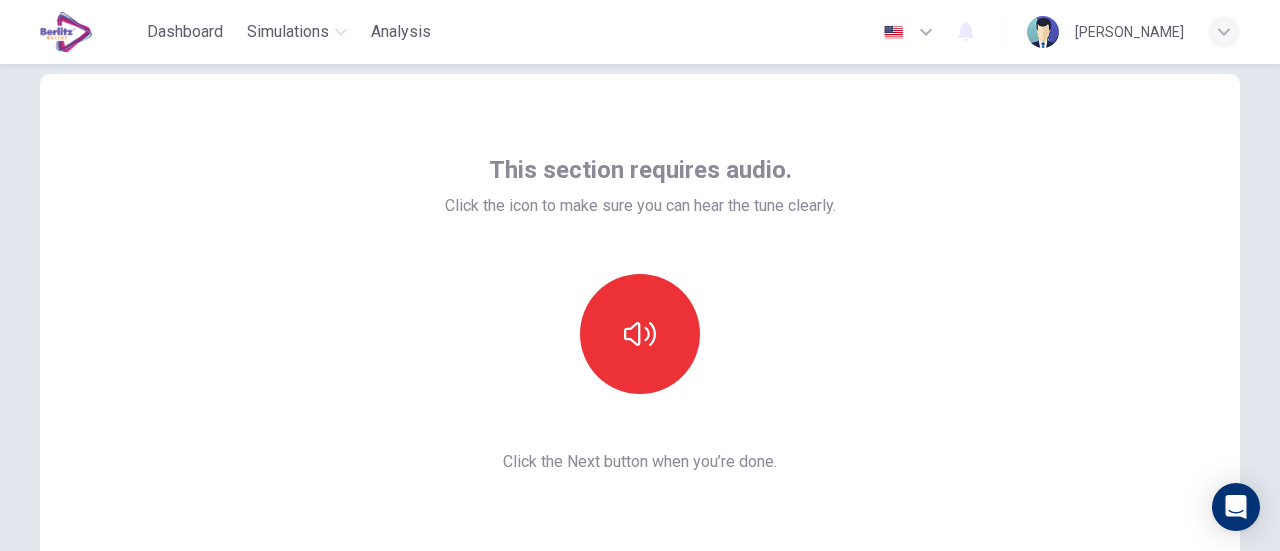scroll, scrollTop: 45, scrollLeft: 0, axis: vertical 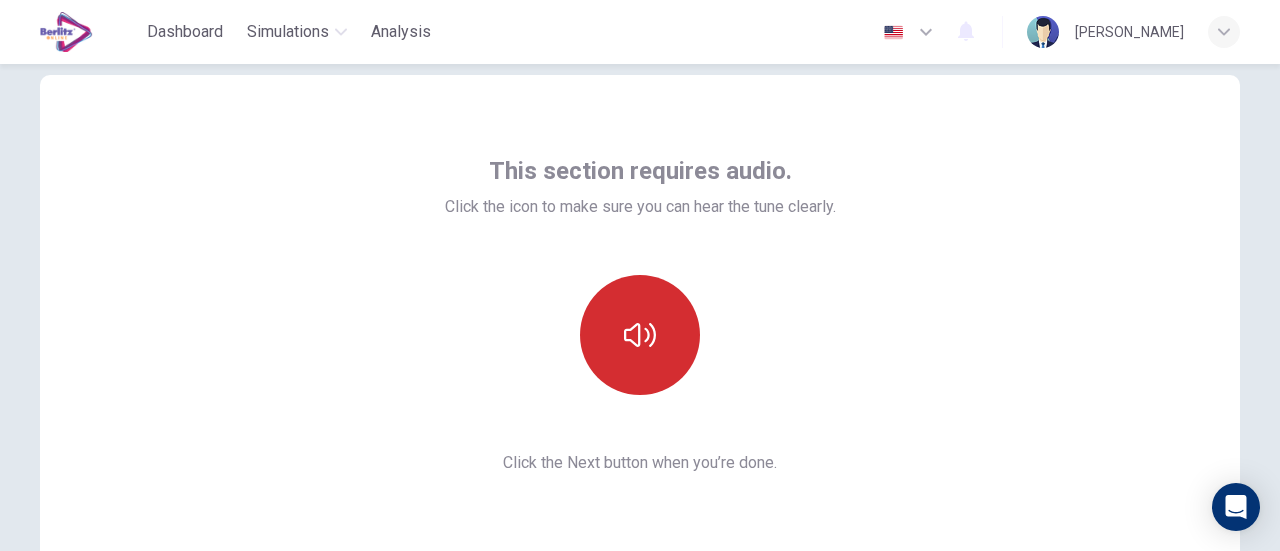 click 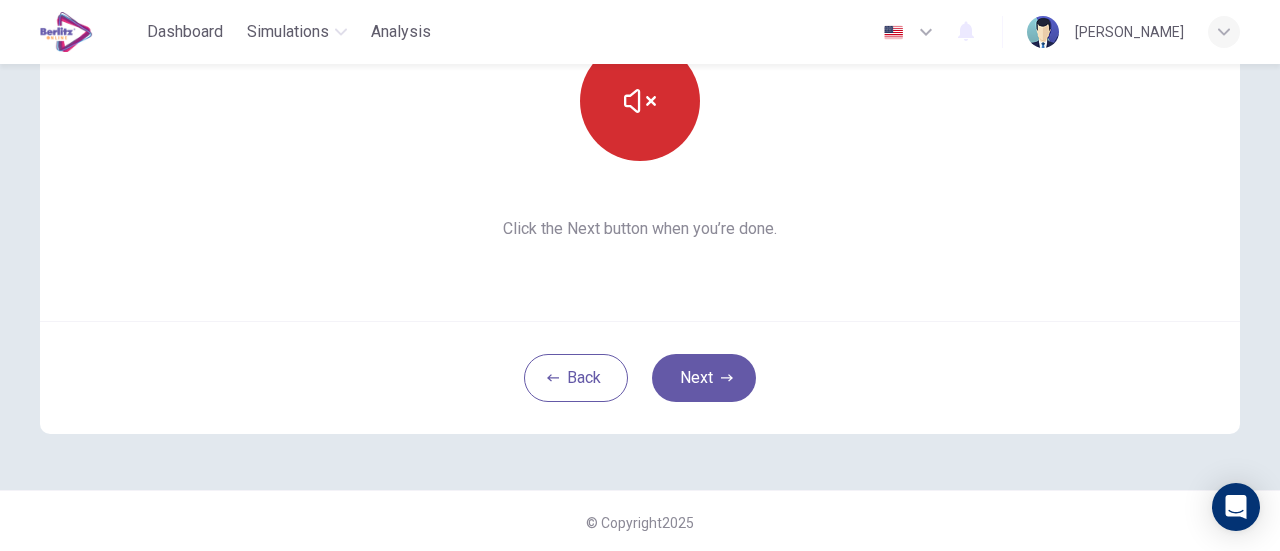 scroll, scrollTop: 281, scrollLeft: 0, axis: vertical 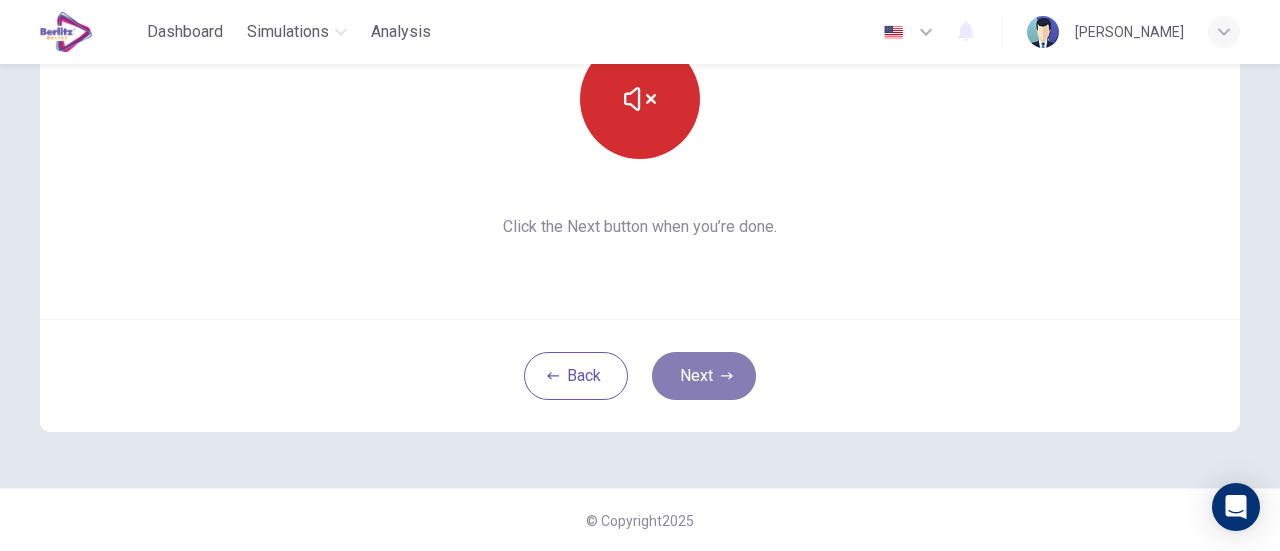 click on "Next" at bounding box center [704, 376] 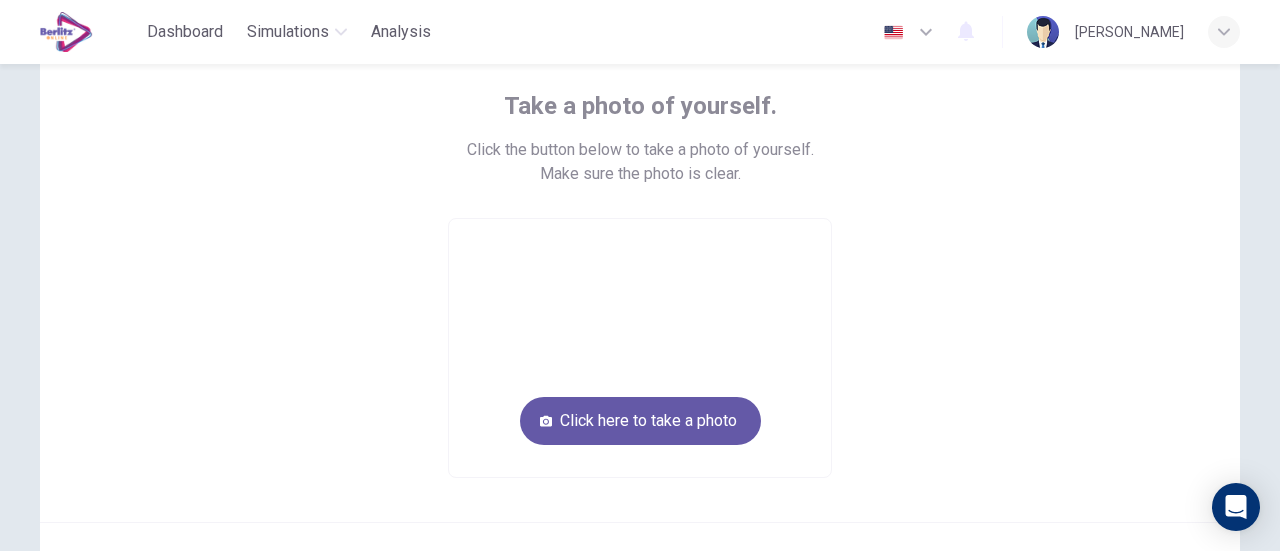 scroll, scrollTop: 96, scrollLeft: 0, axis: vertical 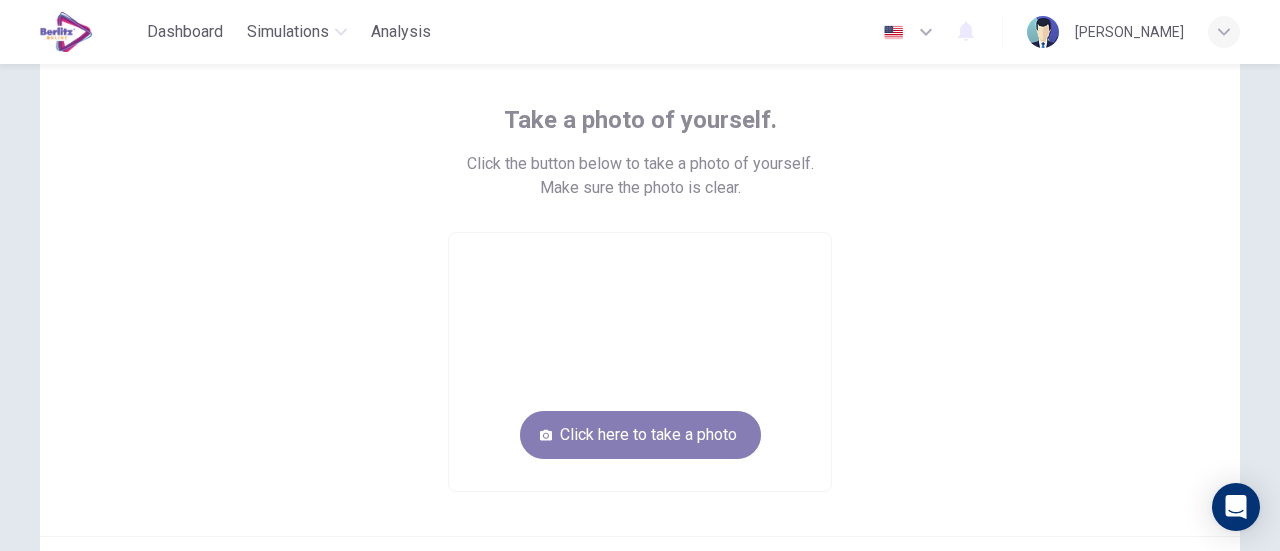 click on "Click here to take a photo" at bounding box center [640, 435] 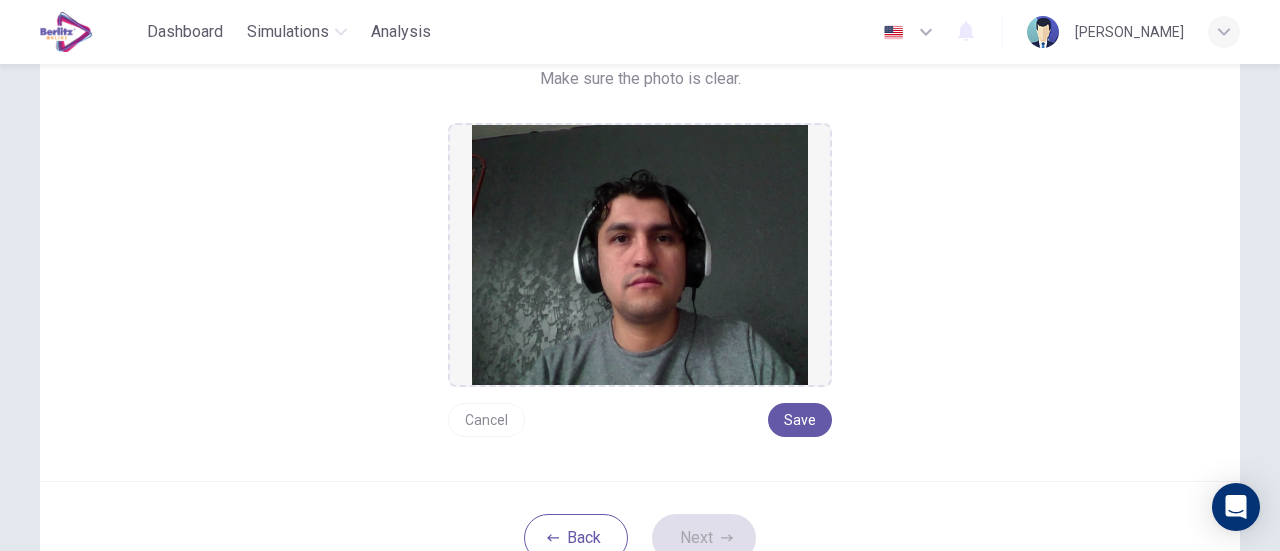 scroll, scrollTop: 206, scrollLeft: 0, axis: vertical 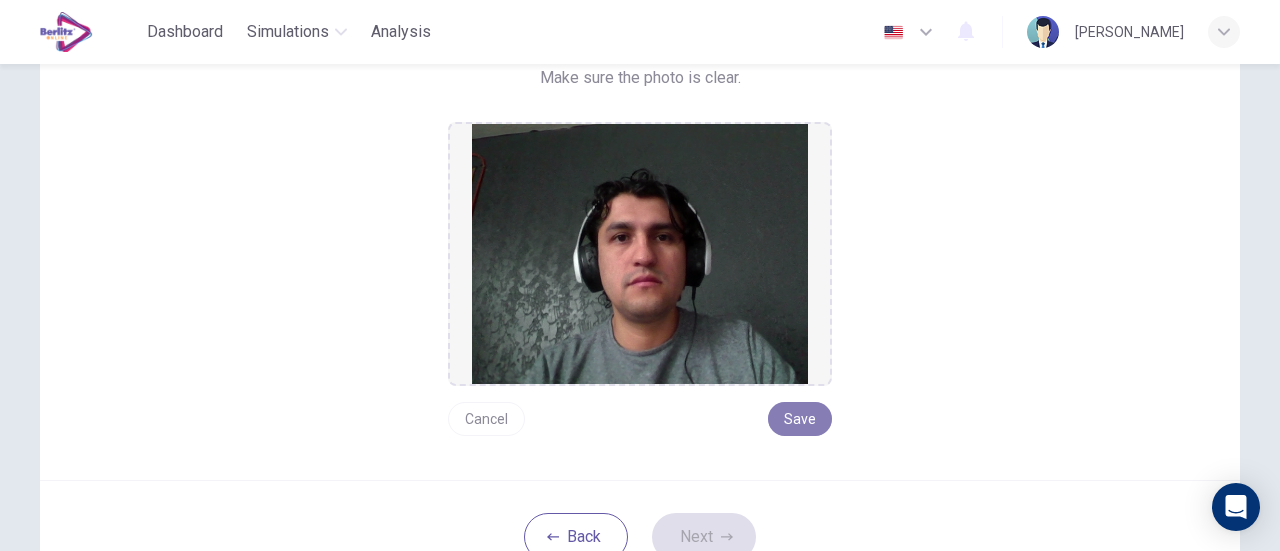 click on "Save" at bounding box center [800, 419] 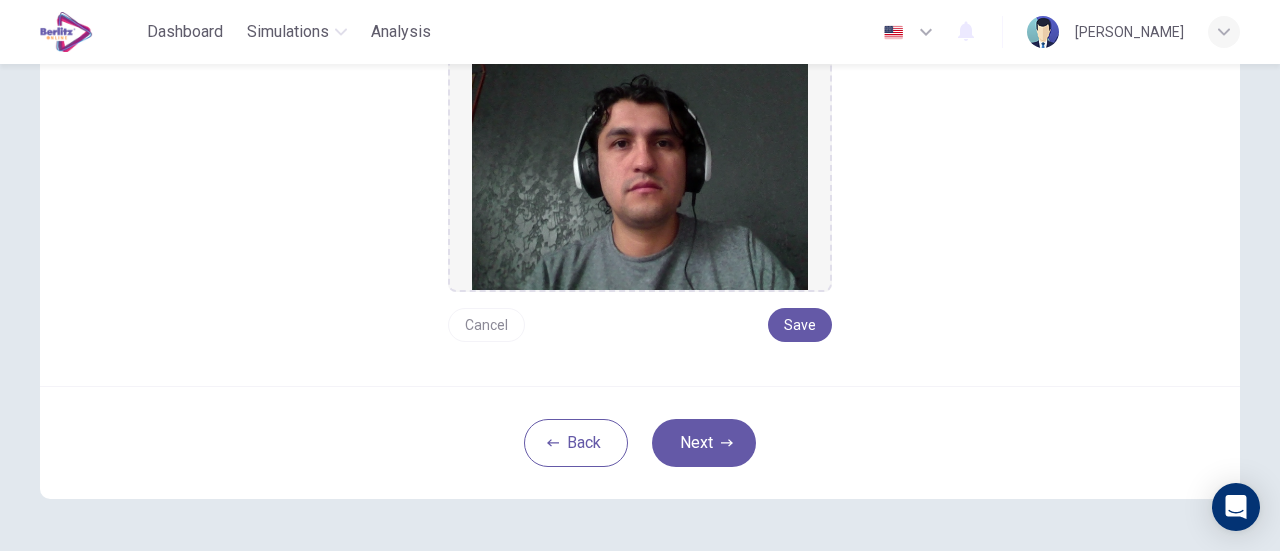 scroll, scrollTop: 300, scrollLeft: 0, axis: vertical 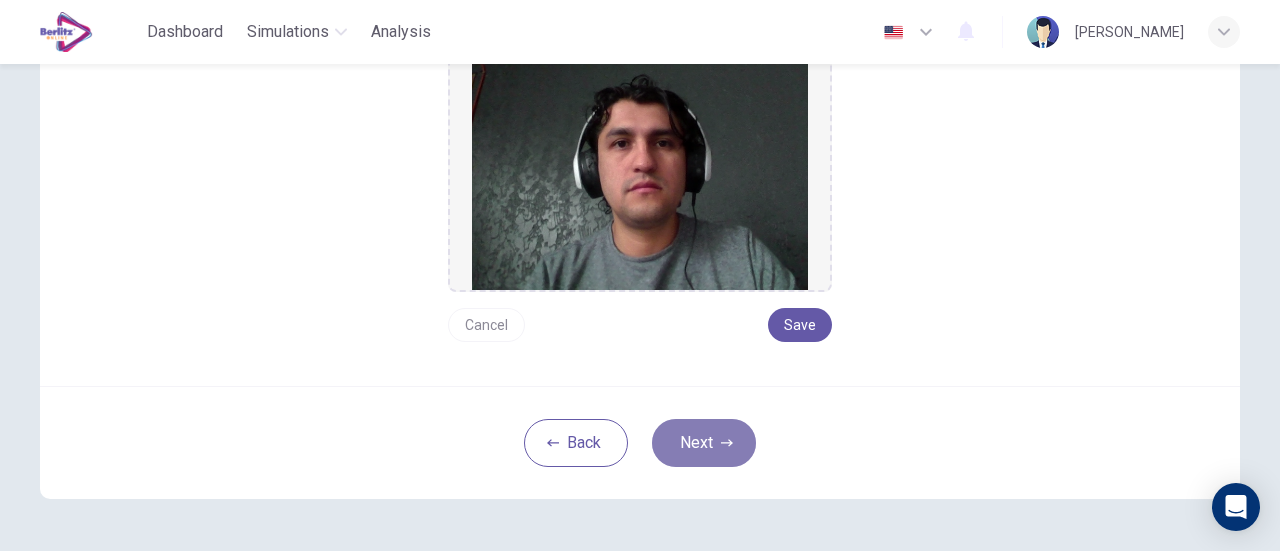 click on "Next" at bounding box center (704, 443) 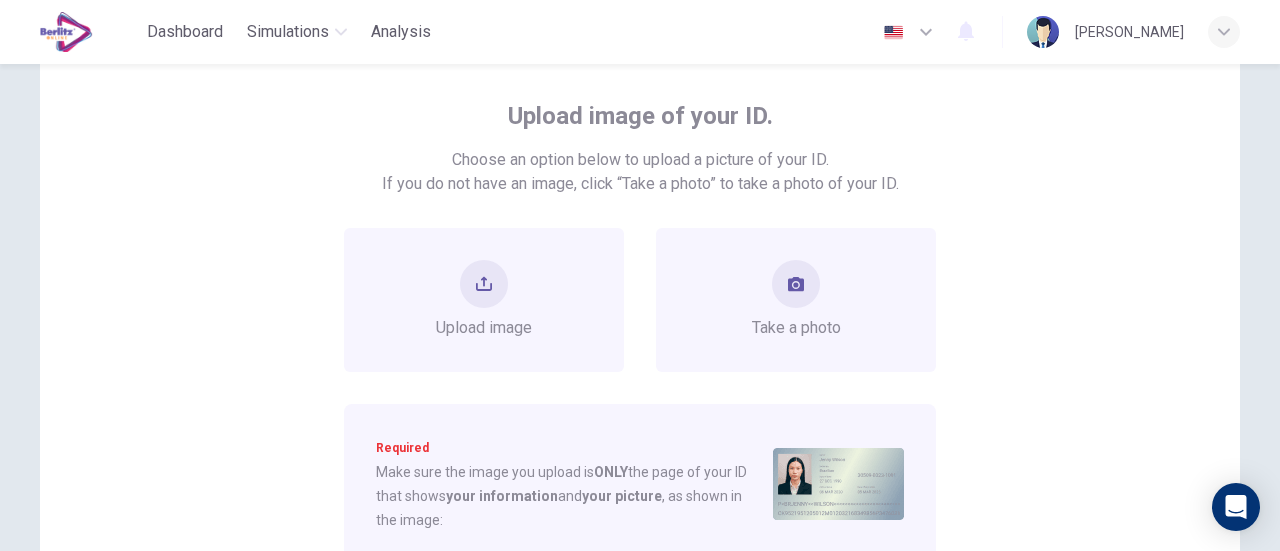 scroll, scrollTop: 99, scrollLeft: 0, axis: vertical 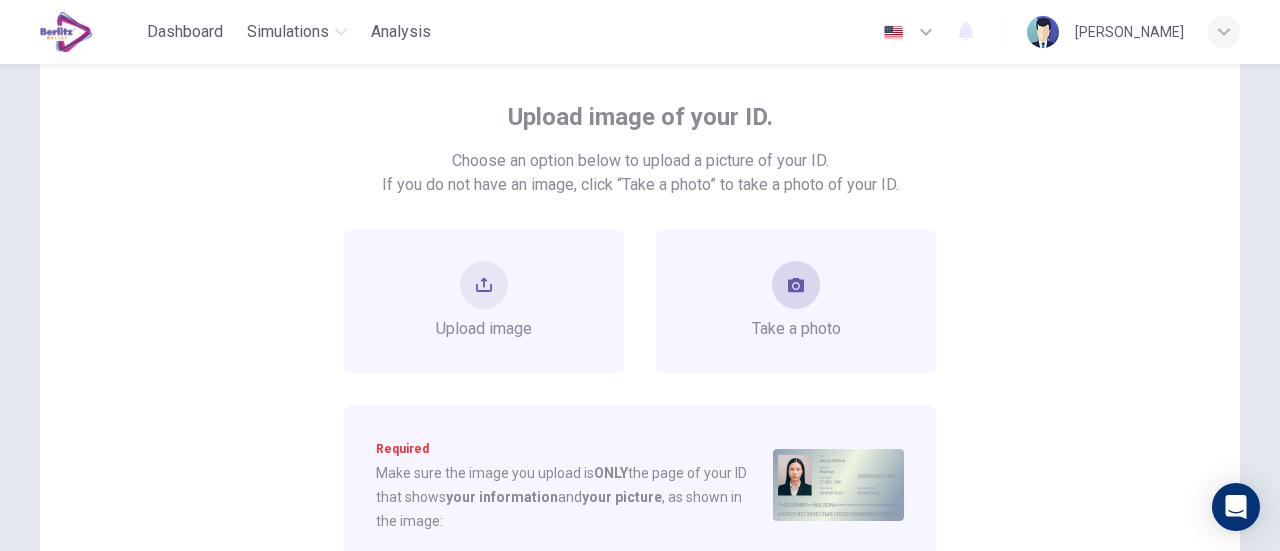 click at bounding box center [796, 285] 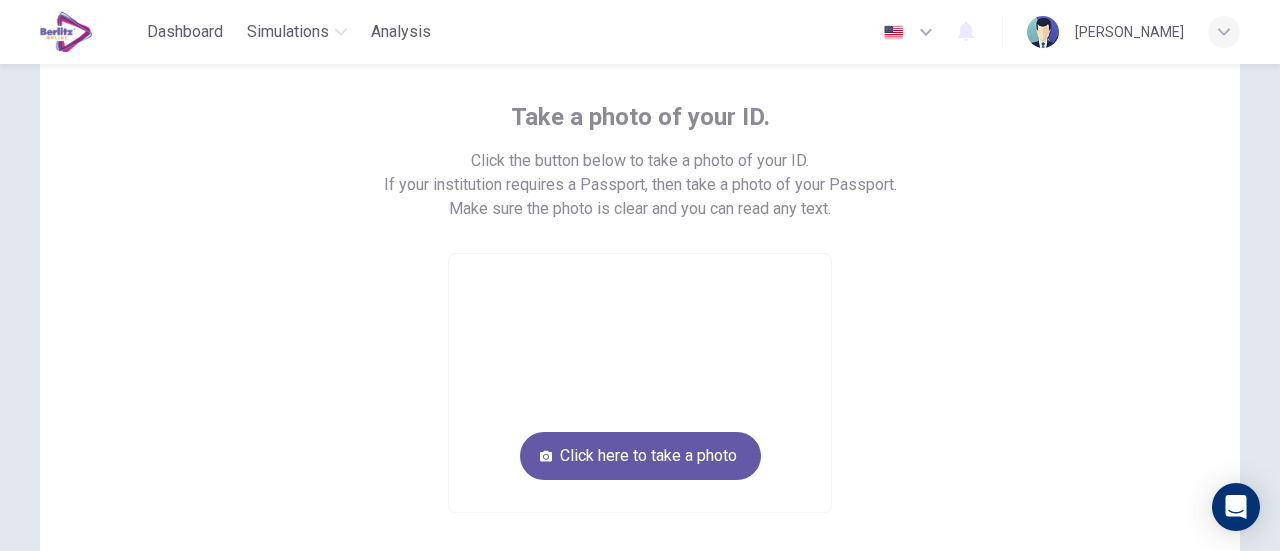 click at bounding box center [640, 383] 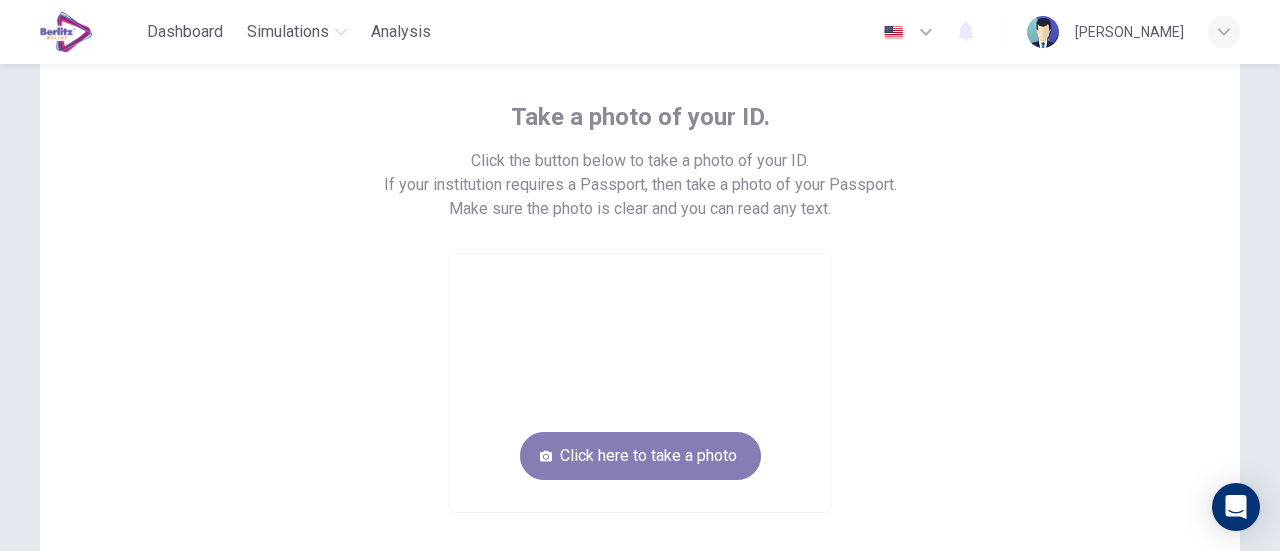 click on "Click here to take a photo" at bounding box center [640, 456] 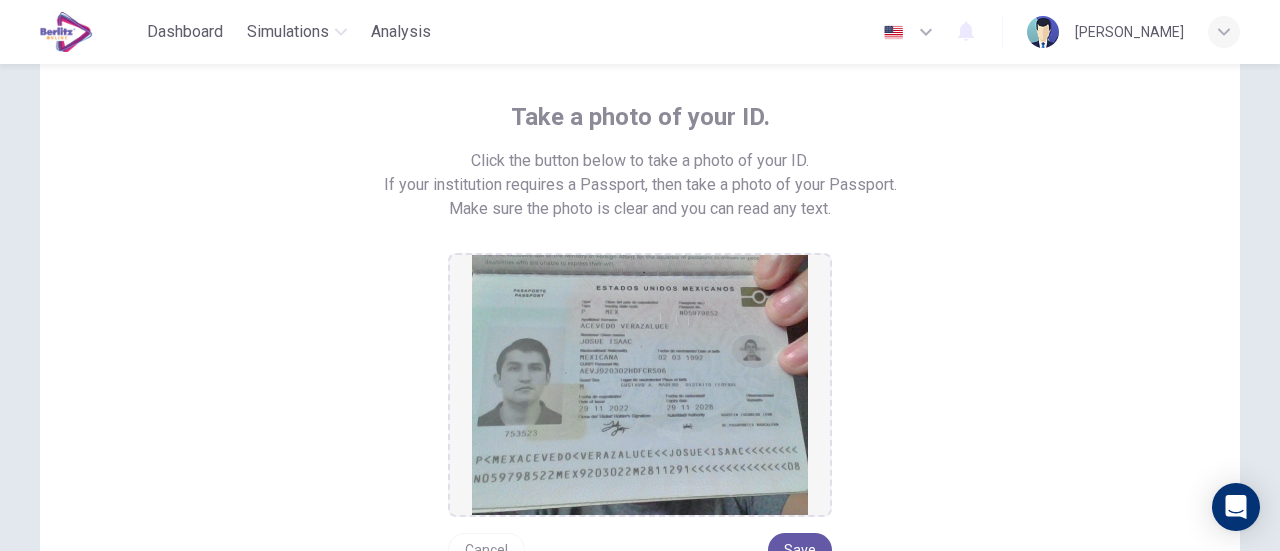 scroll, scrollTop: 245, scrollLeft: 0, axis: vertical 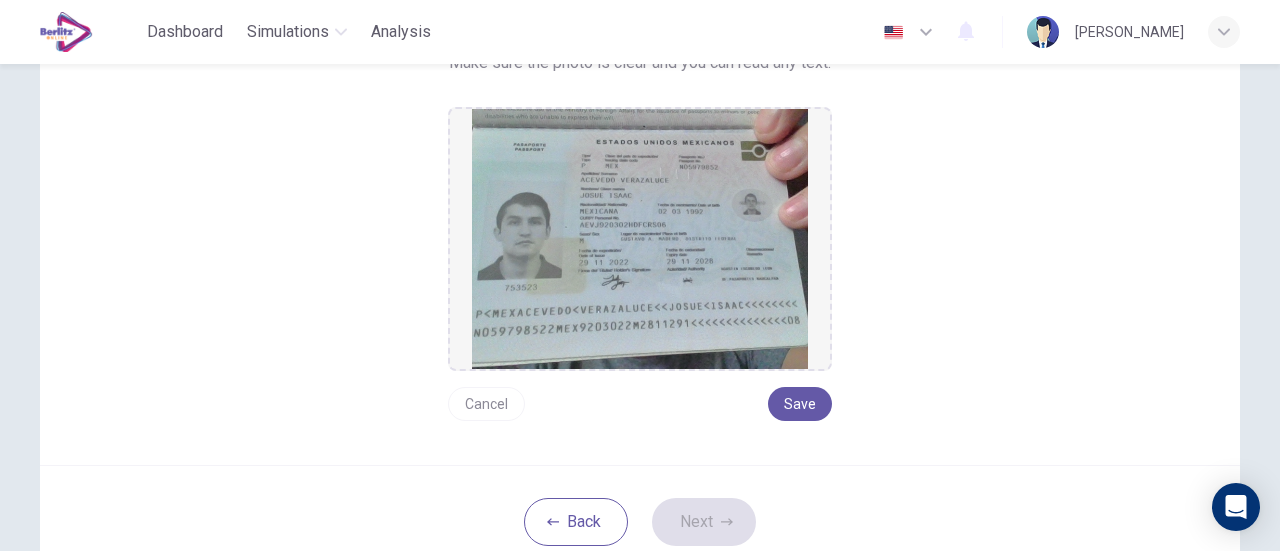 click at bounding box center (640, 239) 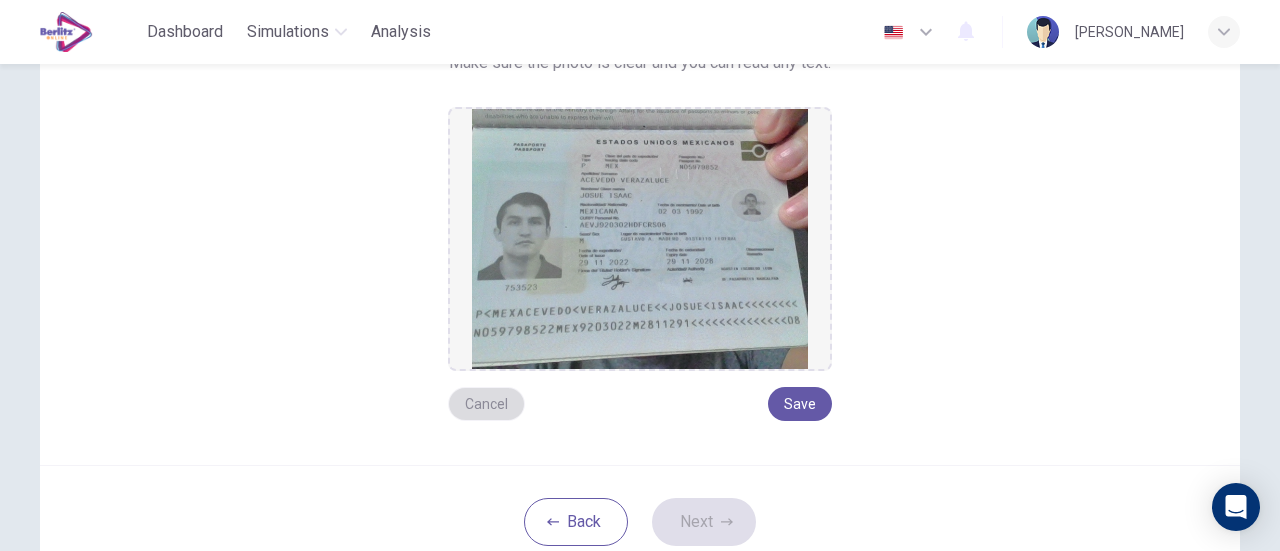 click on "Cancel" at bounding box center [486, 404] 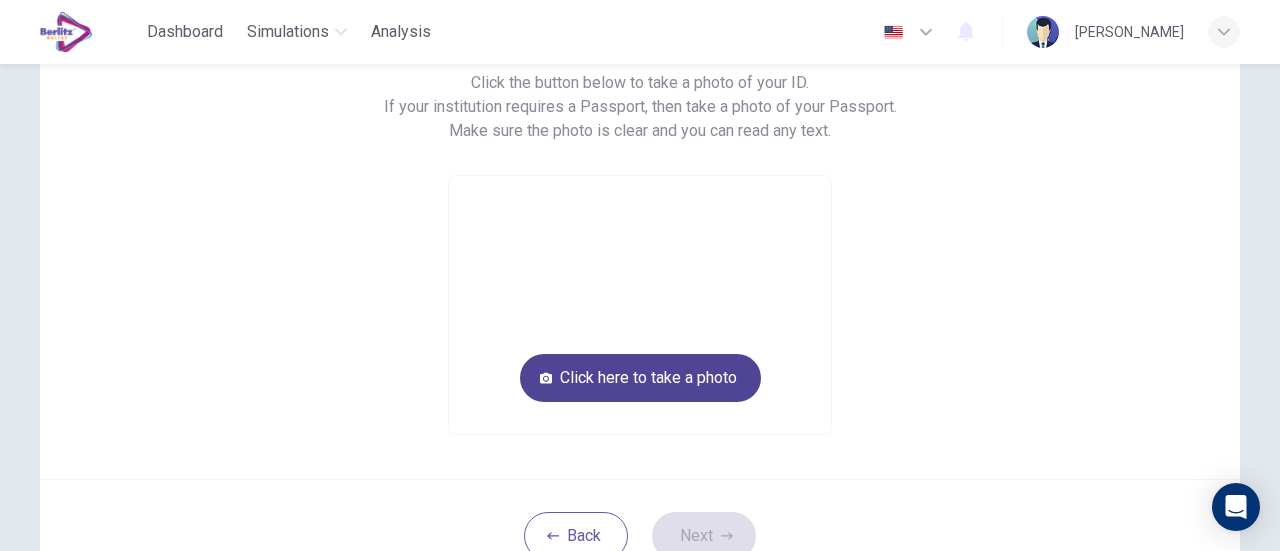 scroll, scrollTop: 165, scrollLeft: 0, axis: vertical 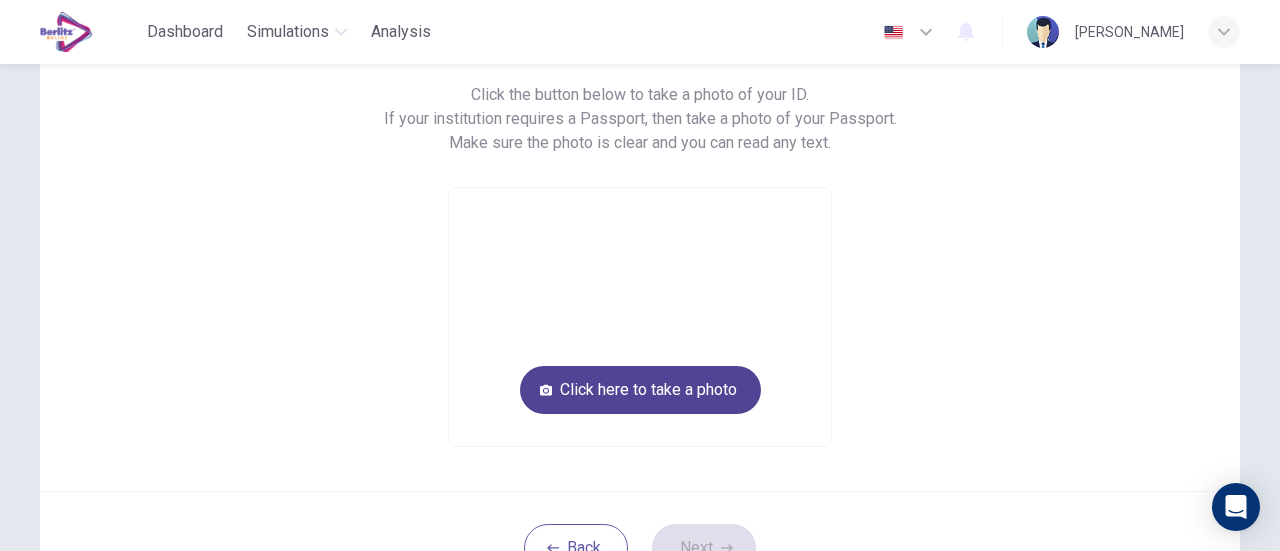 click on "Click here to take a photo" at bounding box center (640, 390) 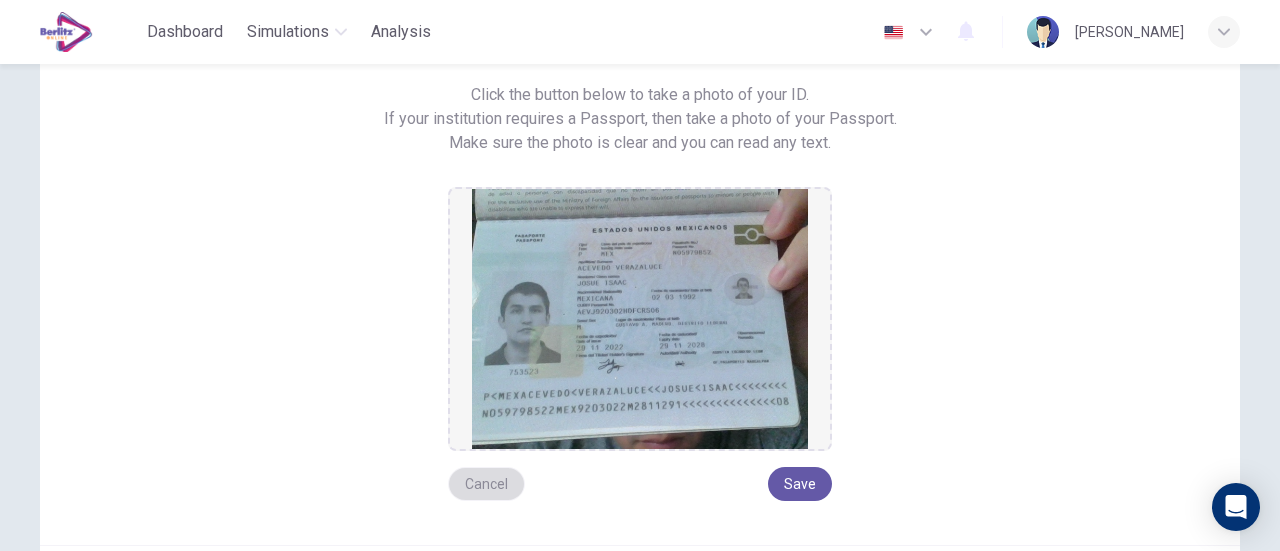 click on "Cancel" at bounding box center [486, 484] 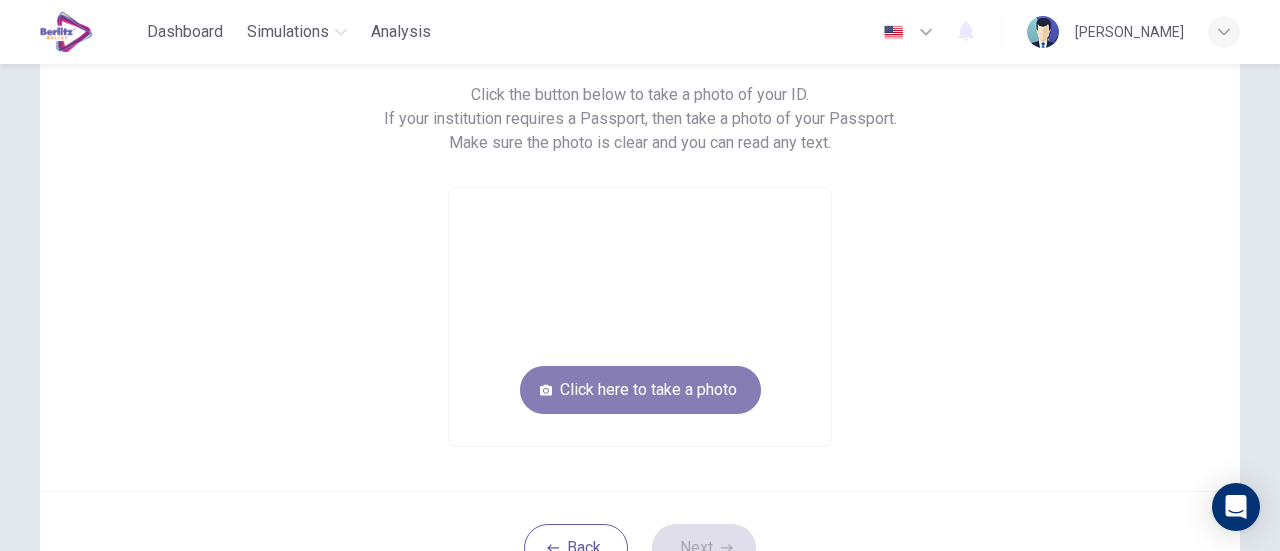 click on "Click here to take a photo" at bounding box center [640, 390] 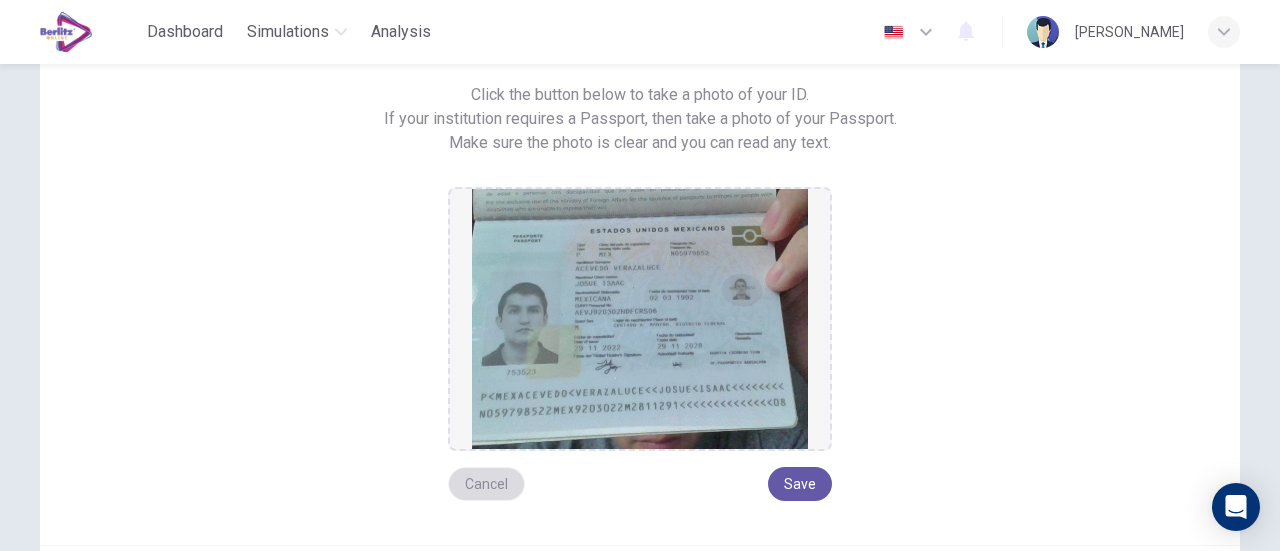 click on "Cancel" at bounding box center [486, 484] 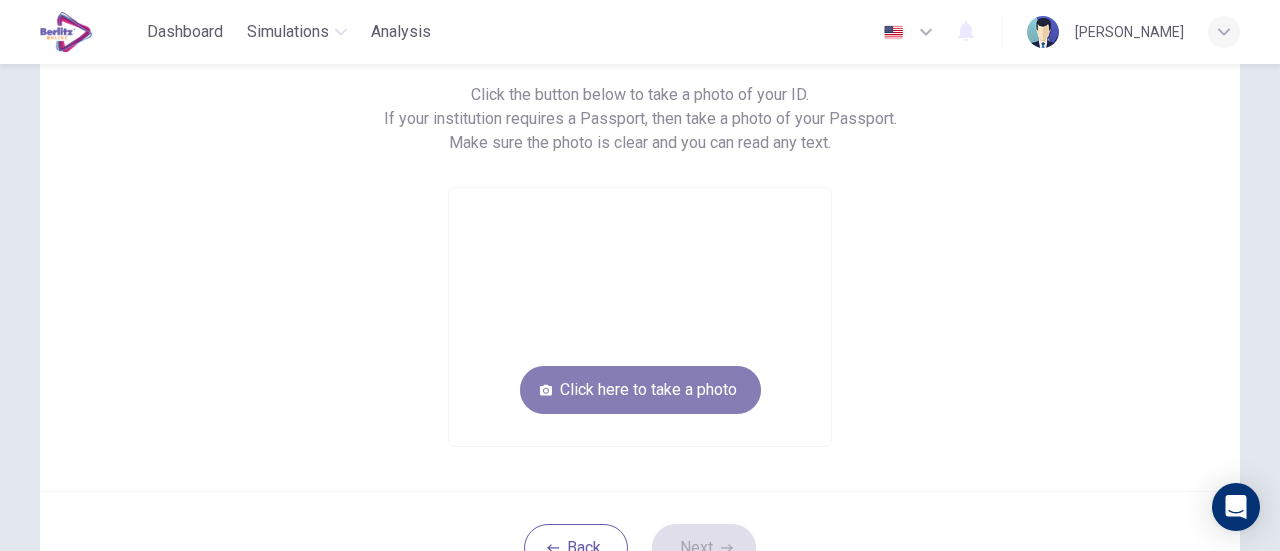 click on "Click here to take a photo" at bounding box center (640, 390) 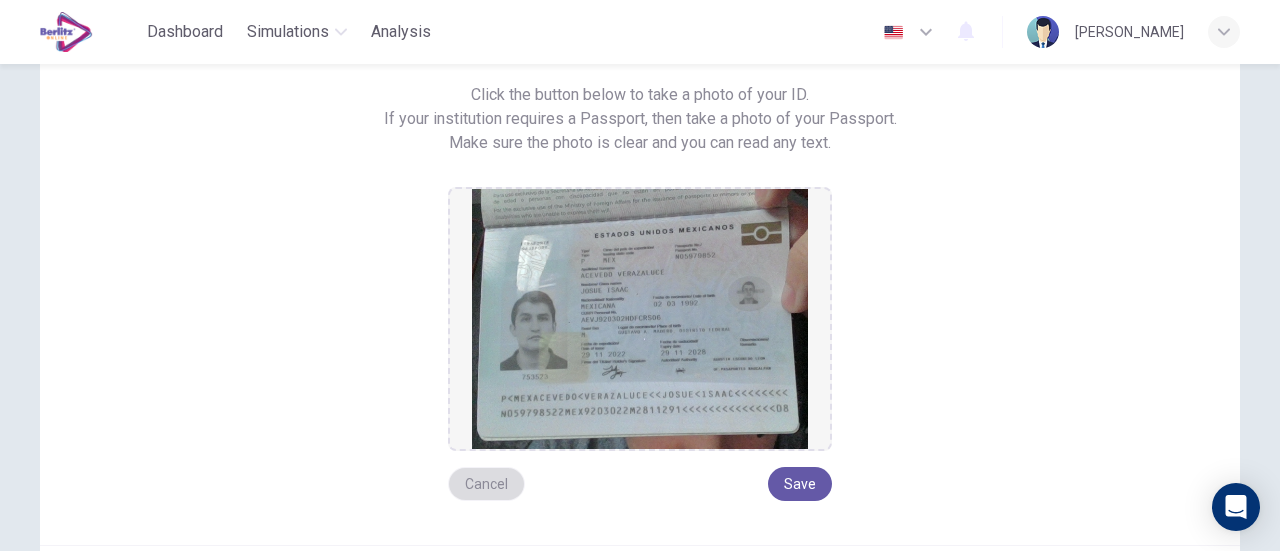 click on "Cancel" at bounding box center [486, 484] 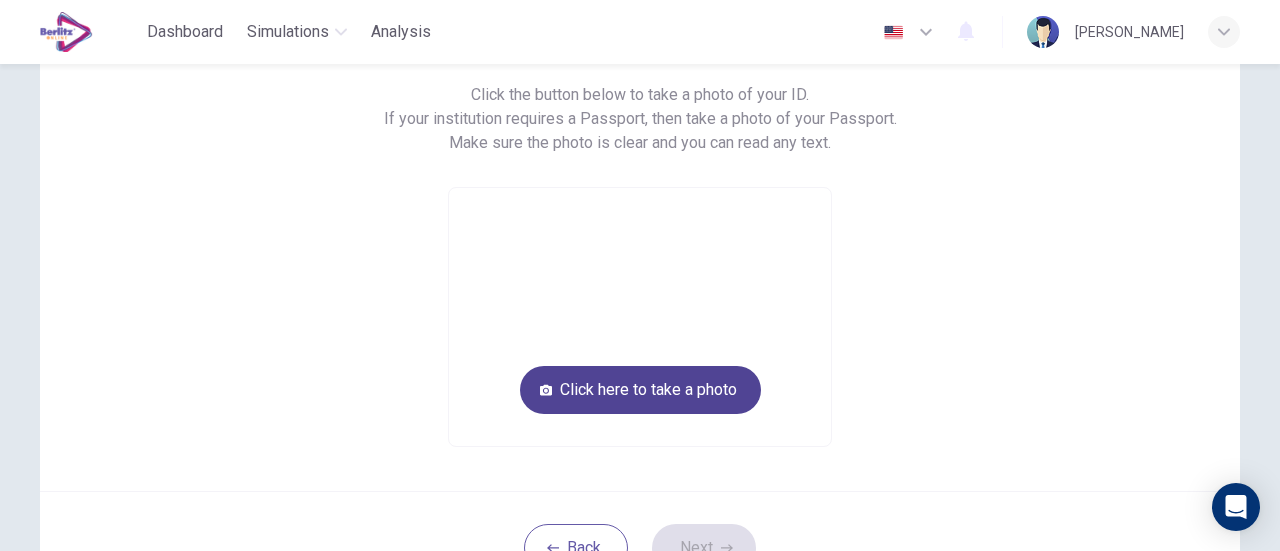 click on "Click here to take a photo" at bounding box center (640, 390) 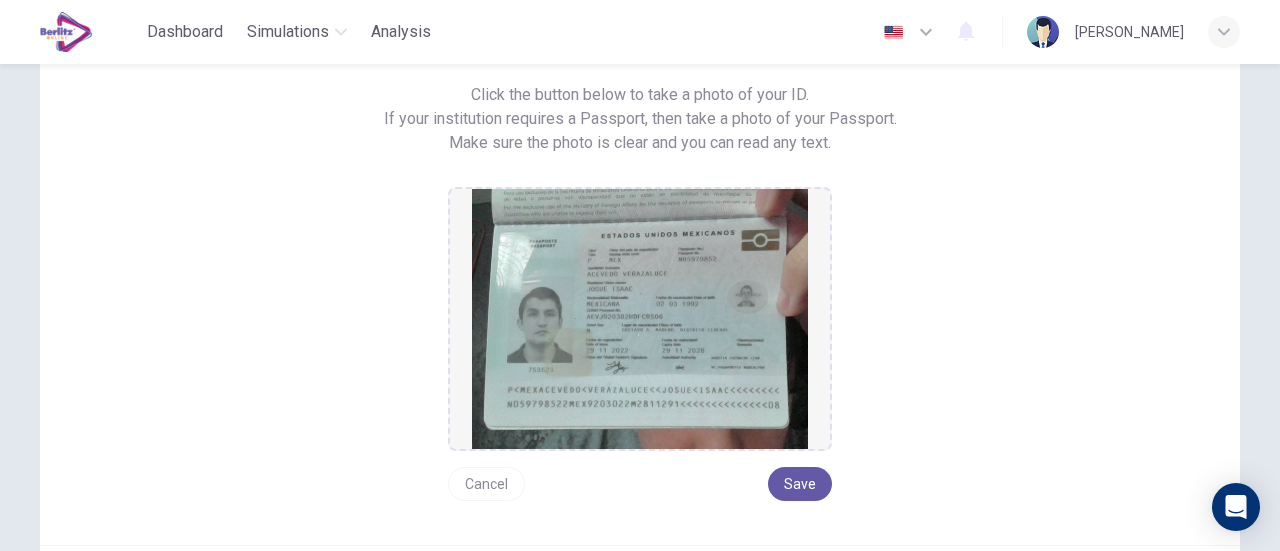 click on "Cancel" at bounding box center (486, 484) 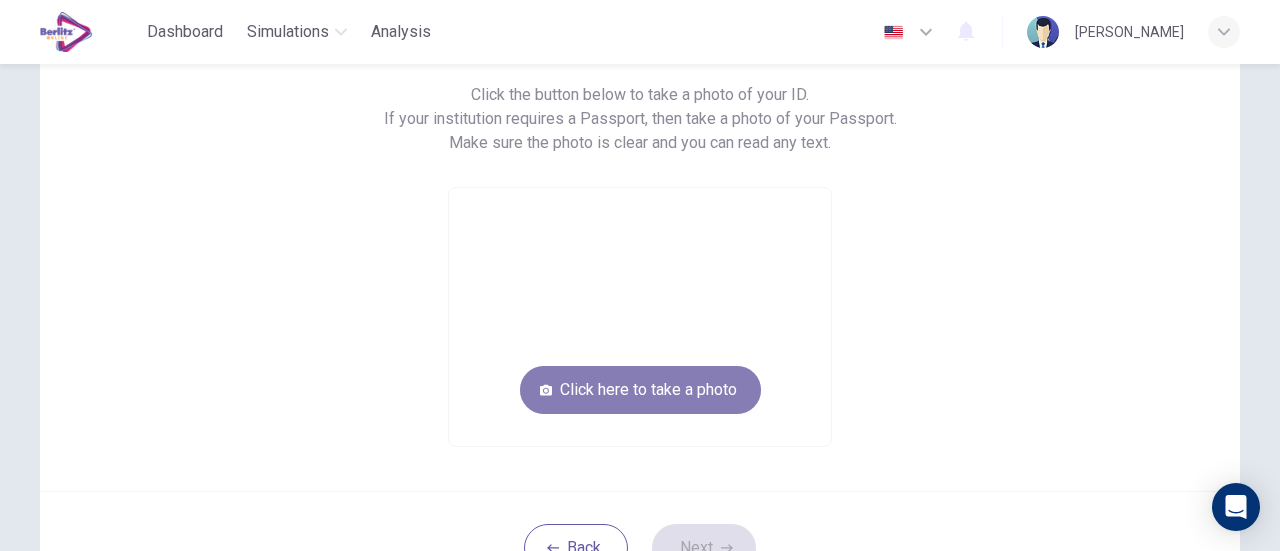 click on "Click here to take a photo" at bounding box center (640, 390) 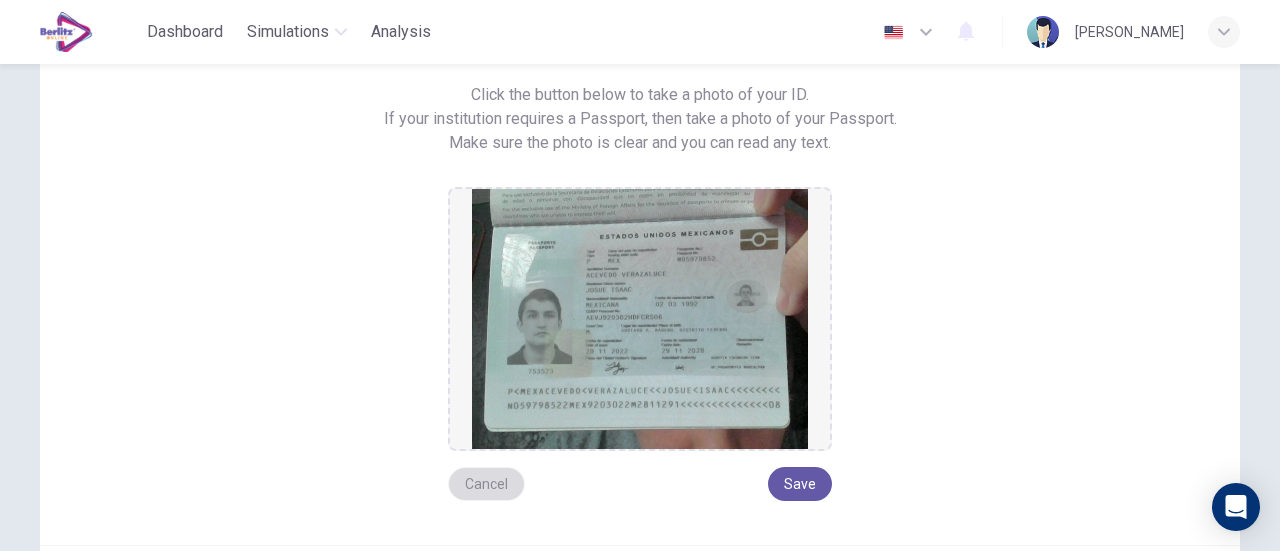click on "Cancel" at bounding box center (486, 484) 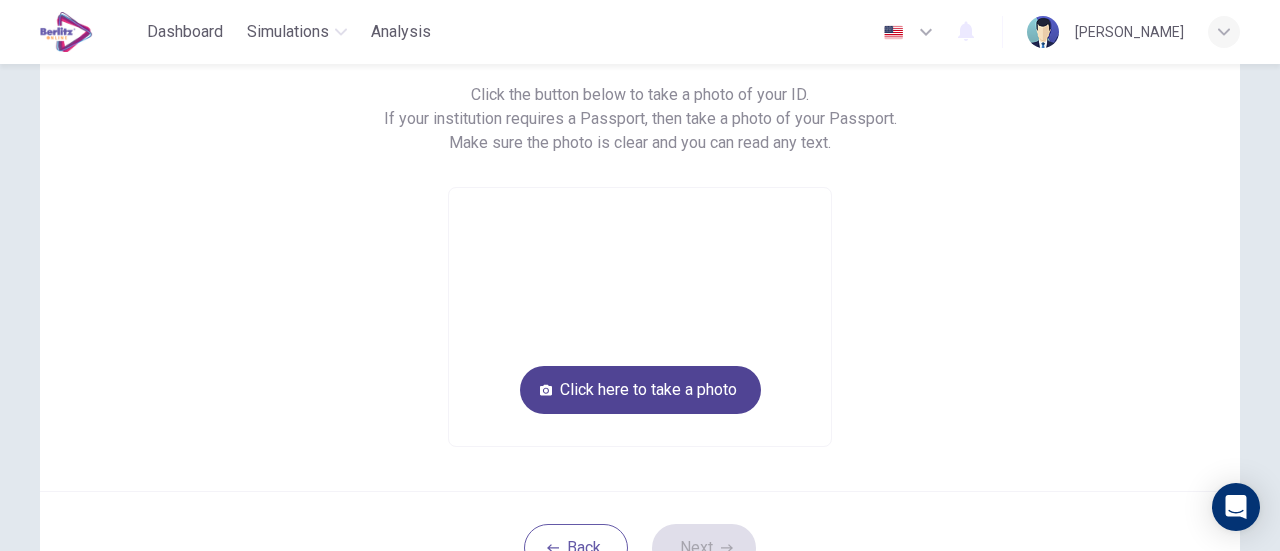 click on "Click here to take a photo" at bounding box center (640, 390) 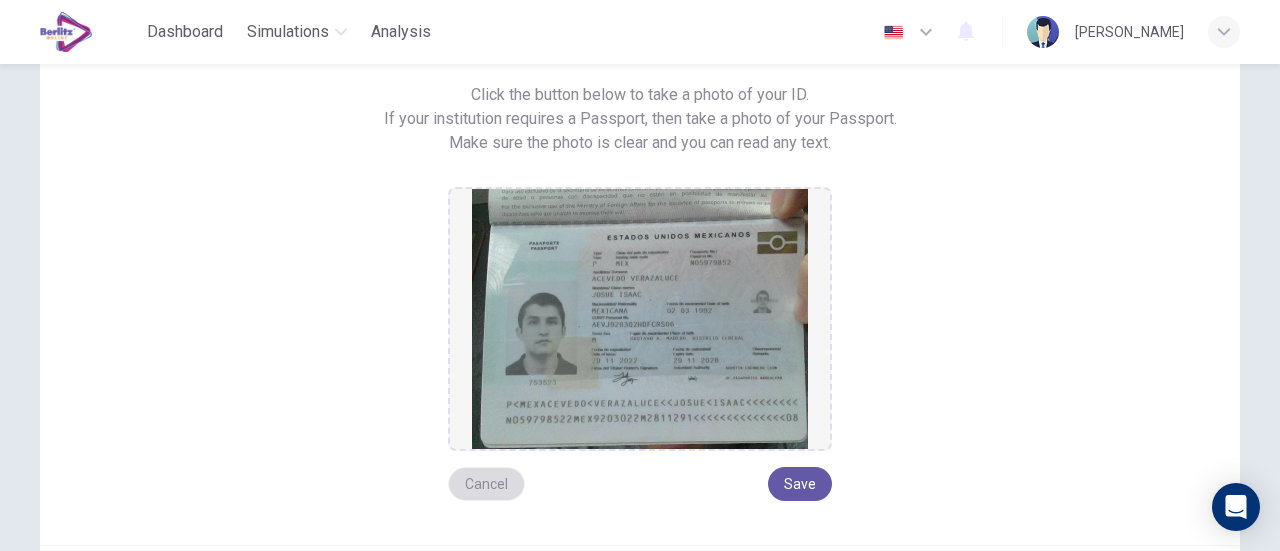 click on "Cancel" at bounding box center (486, 484) 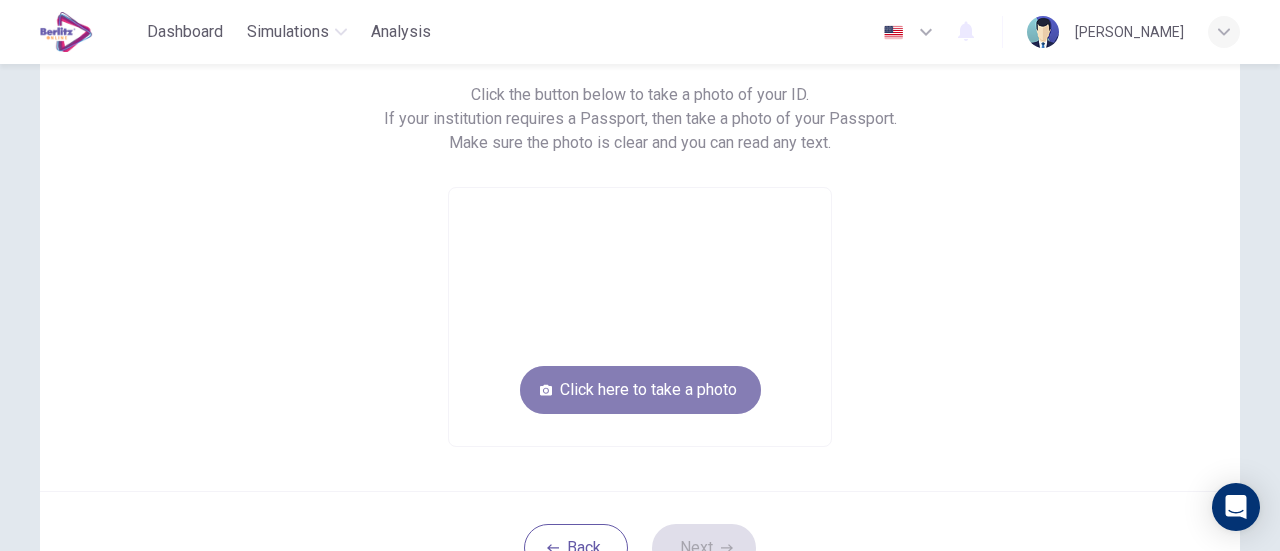 click on "Click here to take a photo" at bounding box center (640, 390) 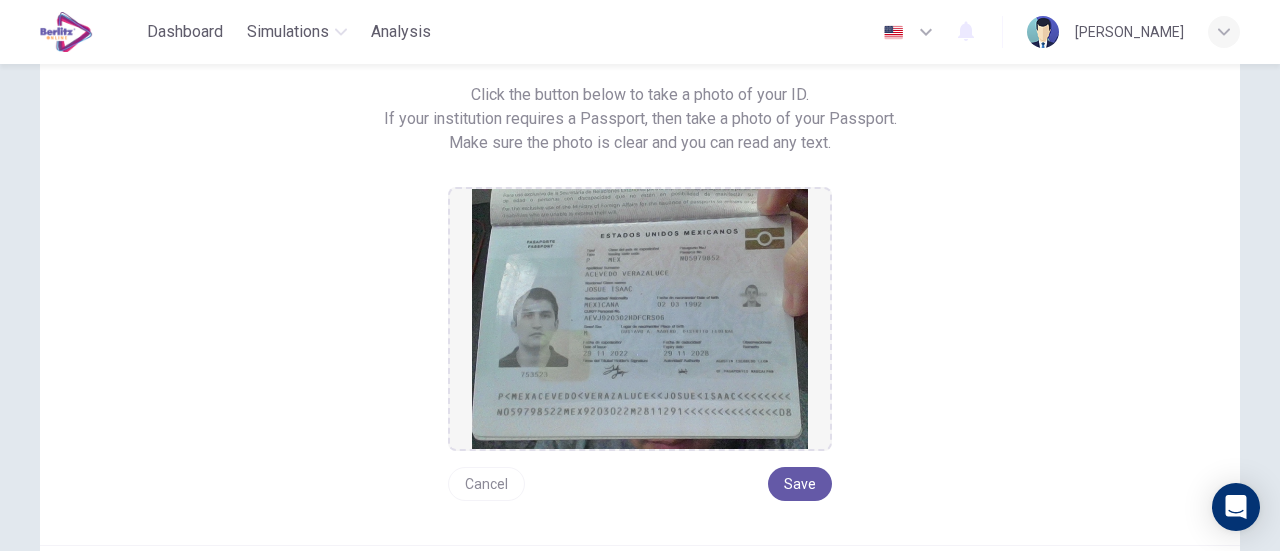 click on "Cancel" at bounding box center (486, 484) 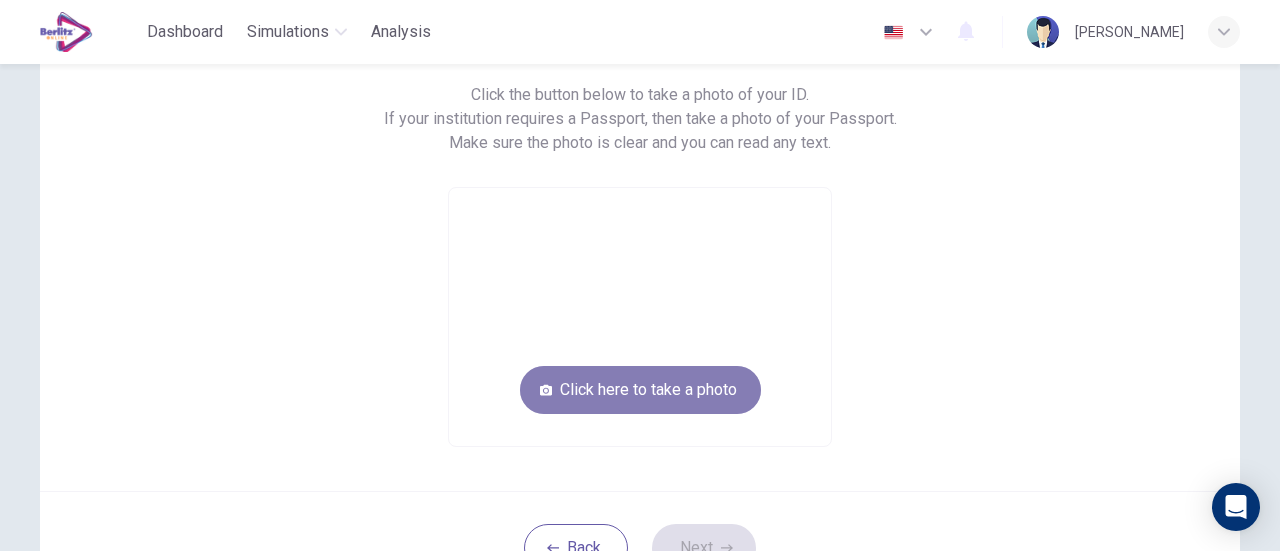 click on "Click here to take a photo" at bounding box center (640, 390) 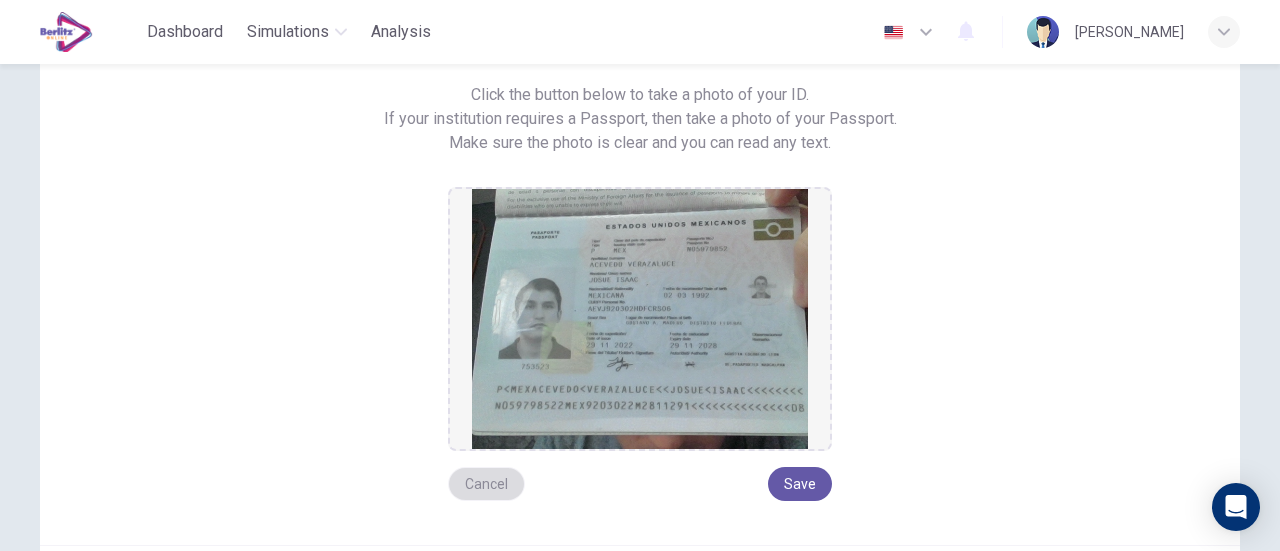 click on "Cancel" at bounding box center (486, 484) 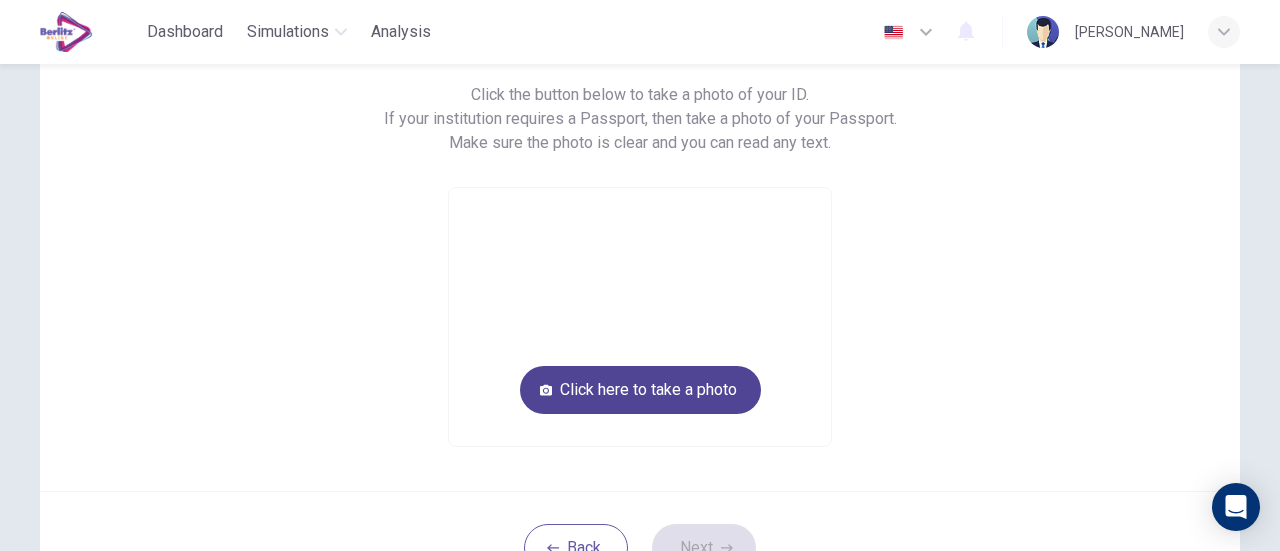 click on "Click here to take a photo" at bounding box center [640, 390] 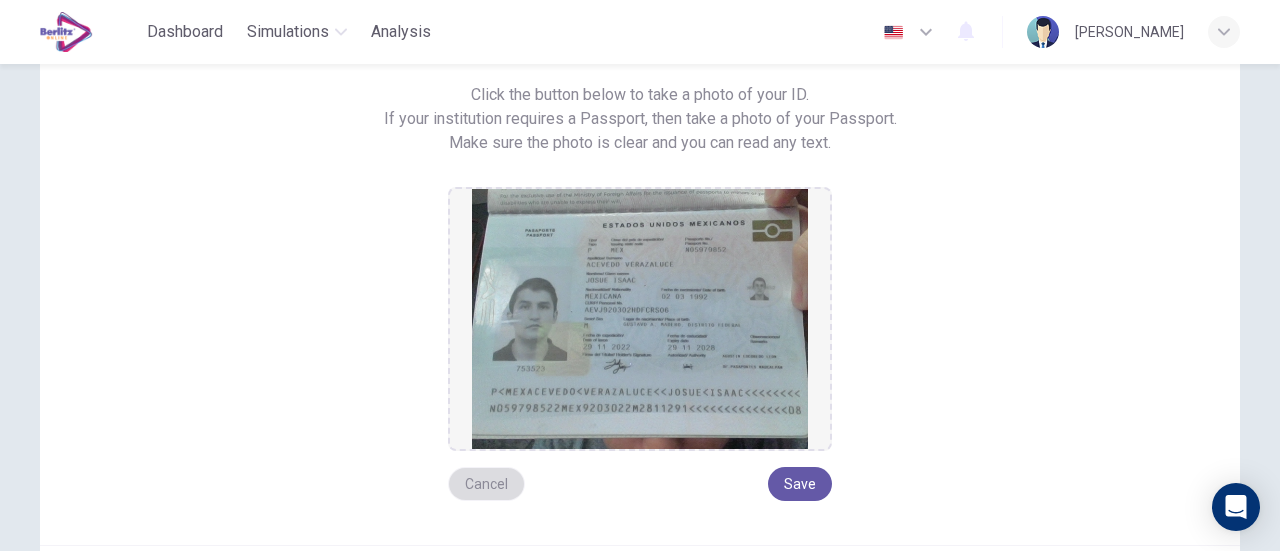 click on "Cancel" at bounding box center [486, 484] 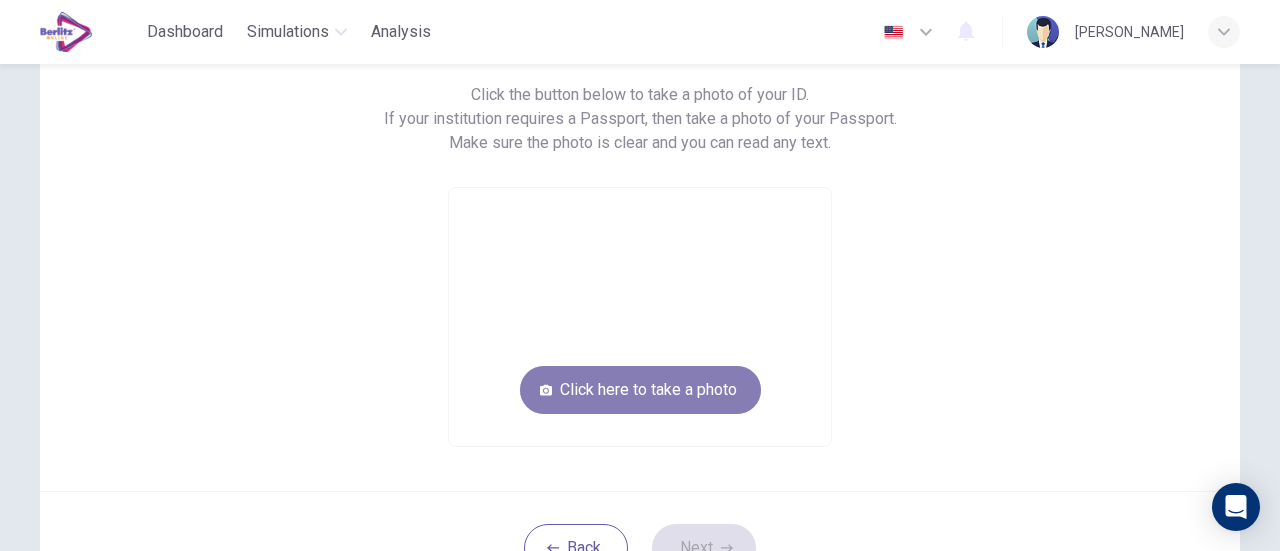click on "Click here to take a photo" at bounding box center [640, 390] 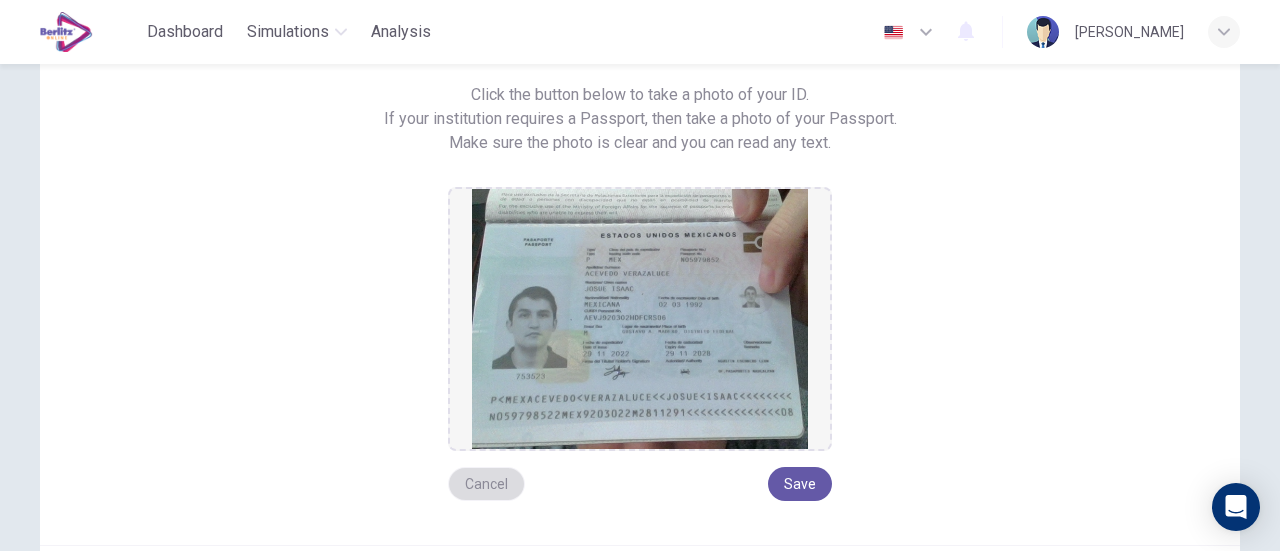 click on "Cancel" at bounding box center [486, 484] 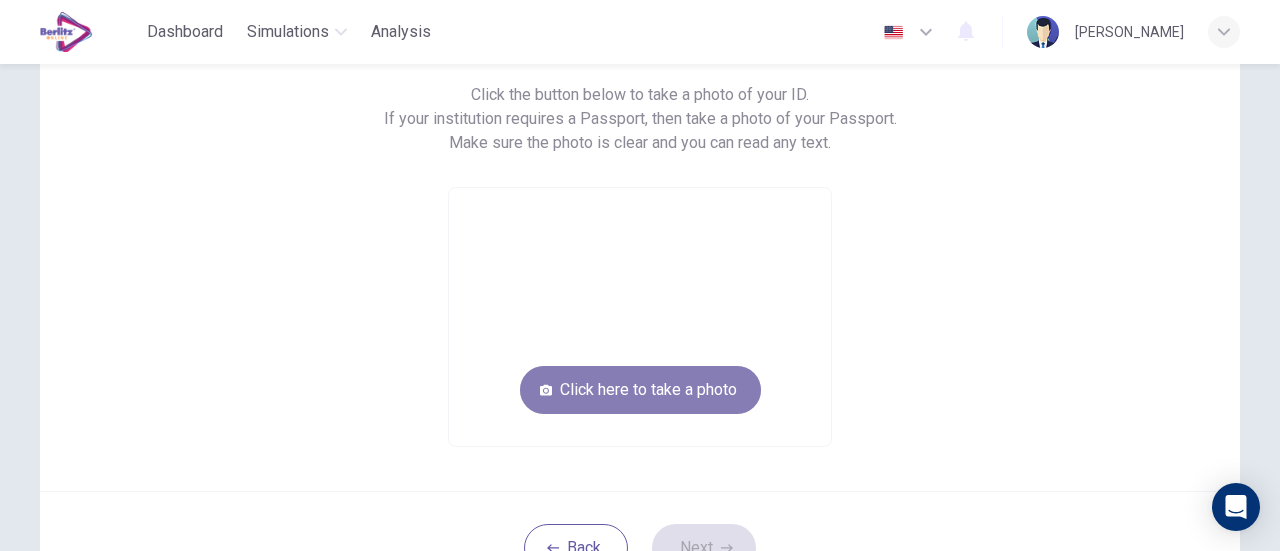 click on "Click here to take a photo" at bounding box center (640, 390) 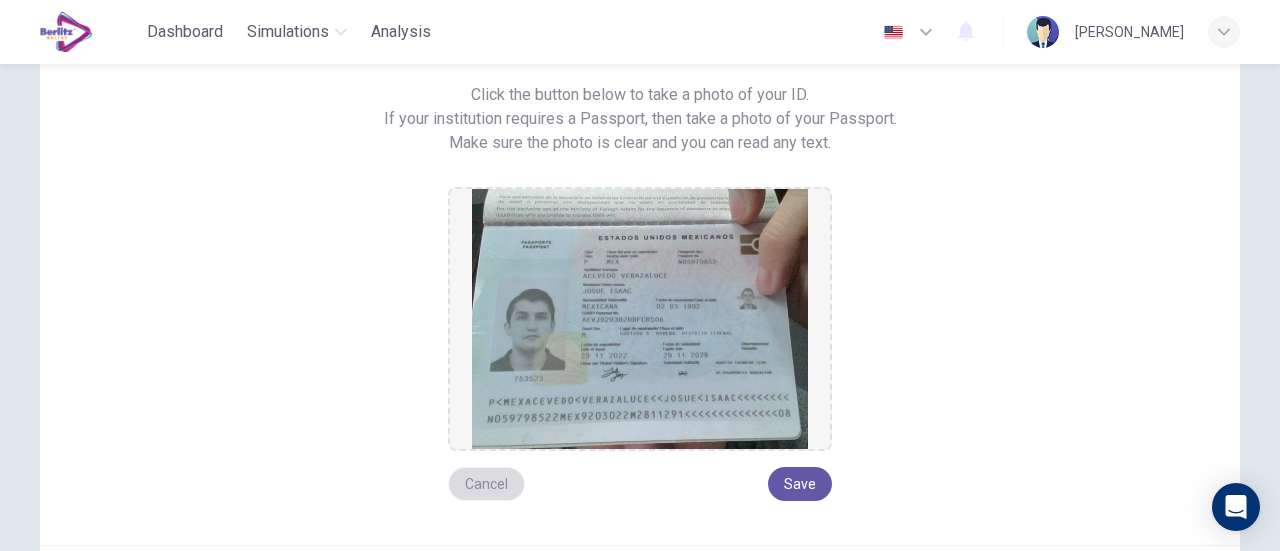 click on "Cancel" at bounding box center [486, 484] 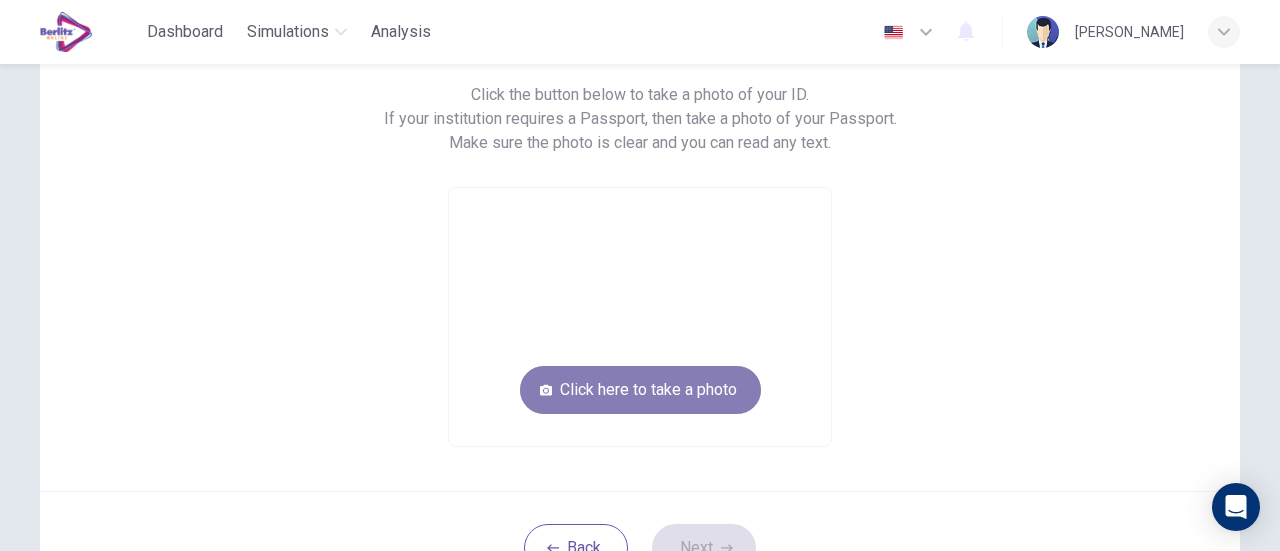 click on "Click here to take a photo" at bounding box center [640, 390] 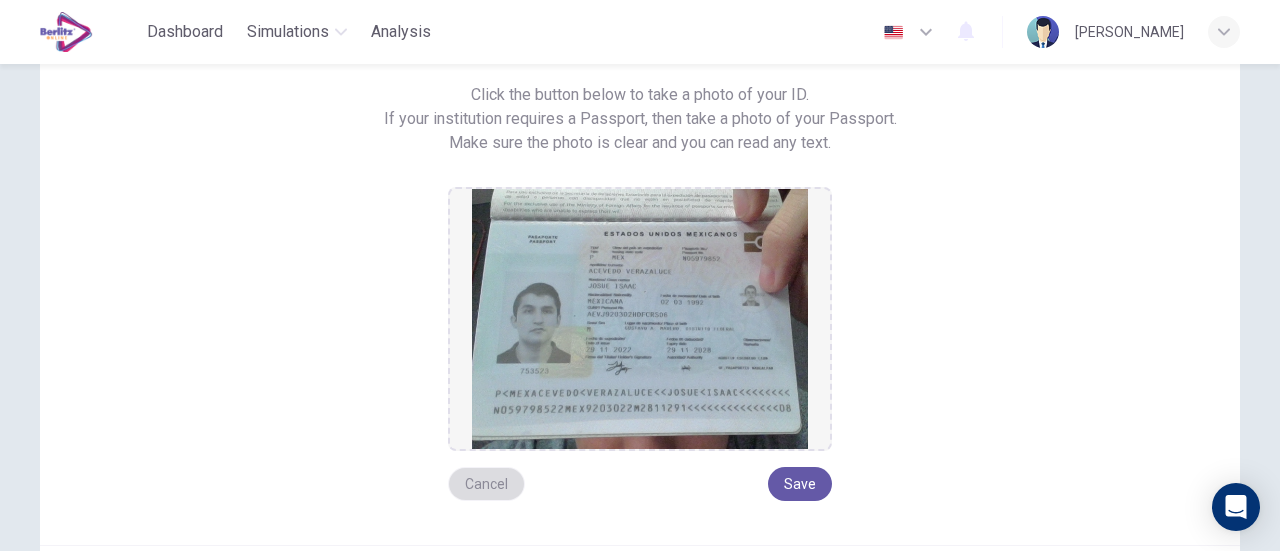 click on "Cancel" at bounding box center [486, 484] 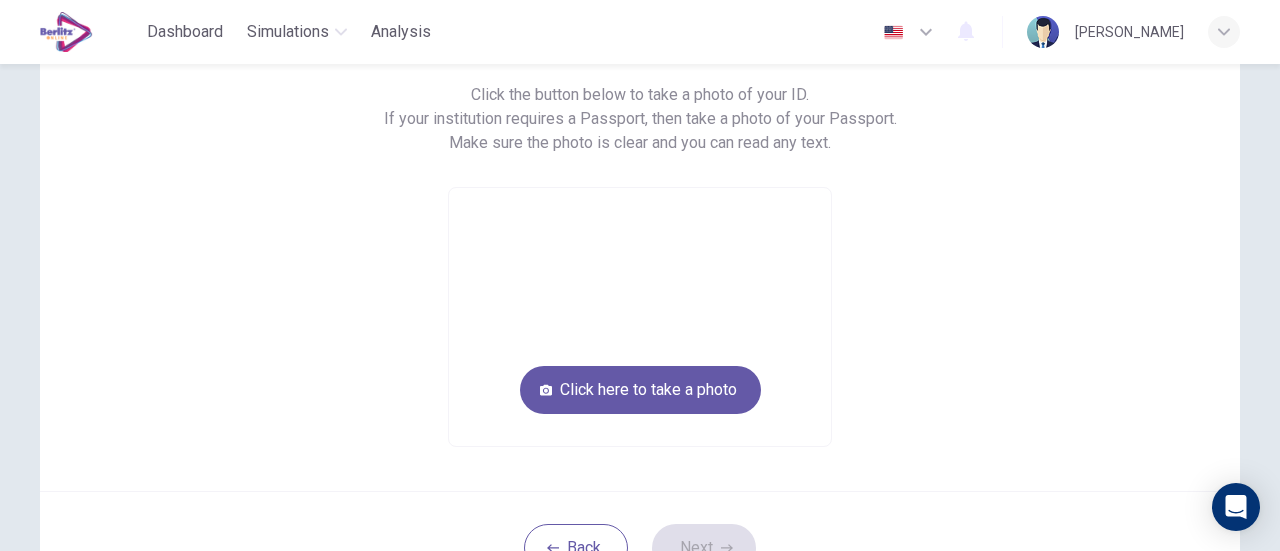 click on "Take a photo of your ID. Click the button below to take a photo of your ID.   If your institution requires a Passport, then take a photo of your Passport. Make sure the photo is clear and you can read any text. Click here to take a photo" at bounding box center (640, 223) 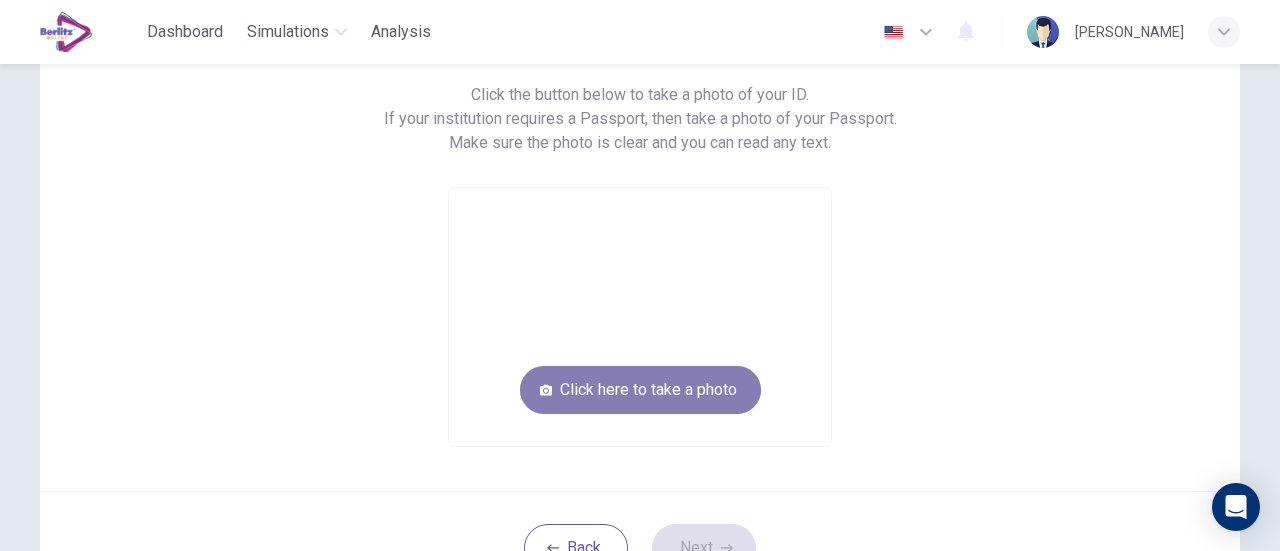 click on "Click here to take a photo" at bounding box center (640, 390) 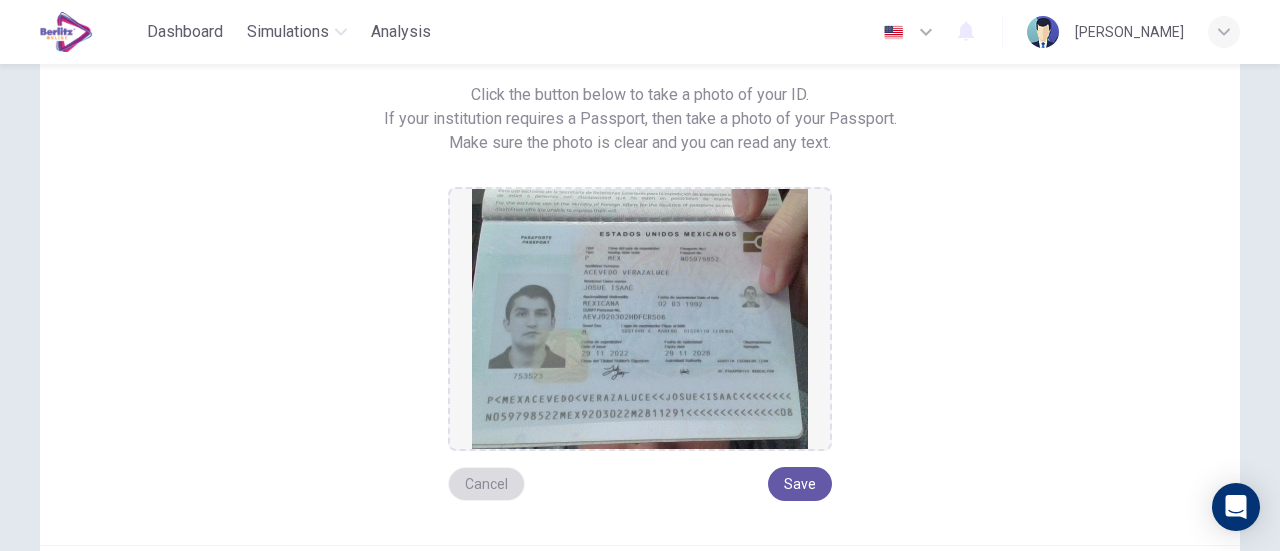 click on "Cancel" at bounding box center [486, 484] 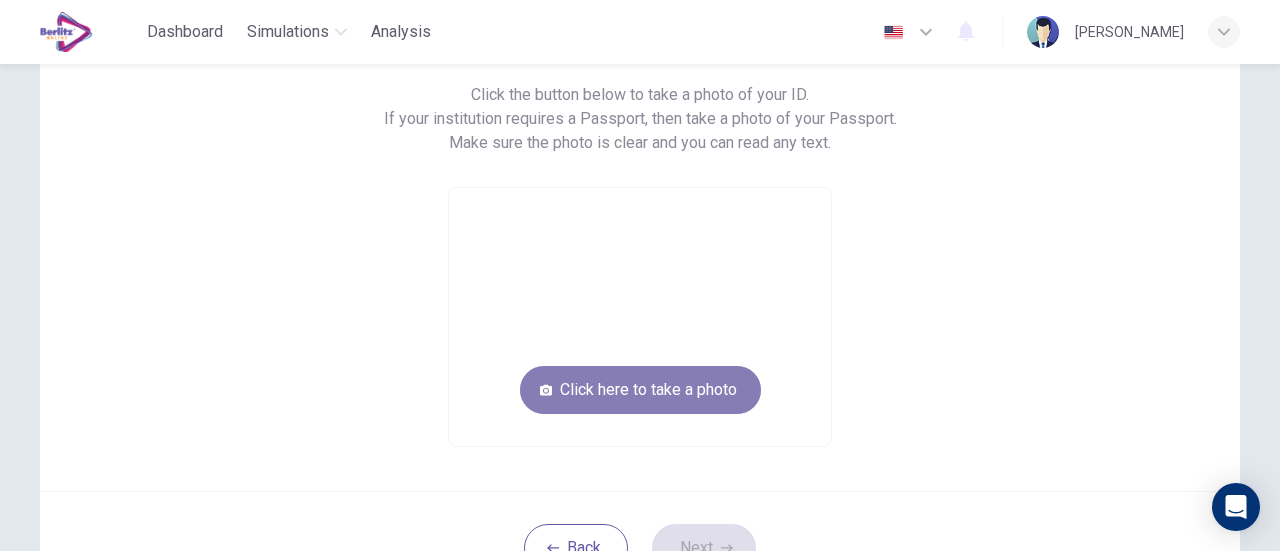 click on "Click here to take a photo" at bounding box center (640, 390) 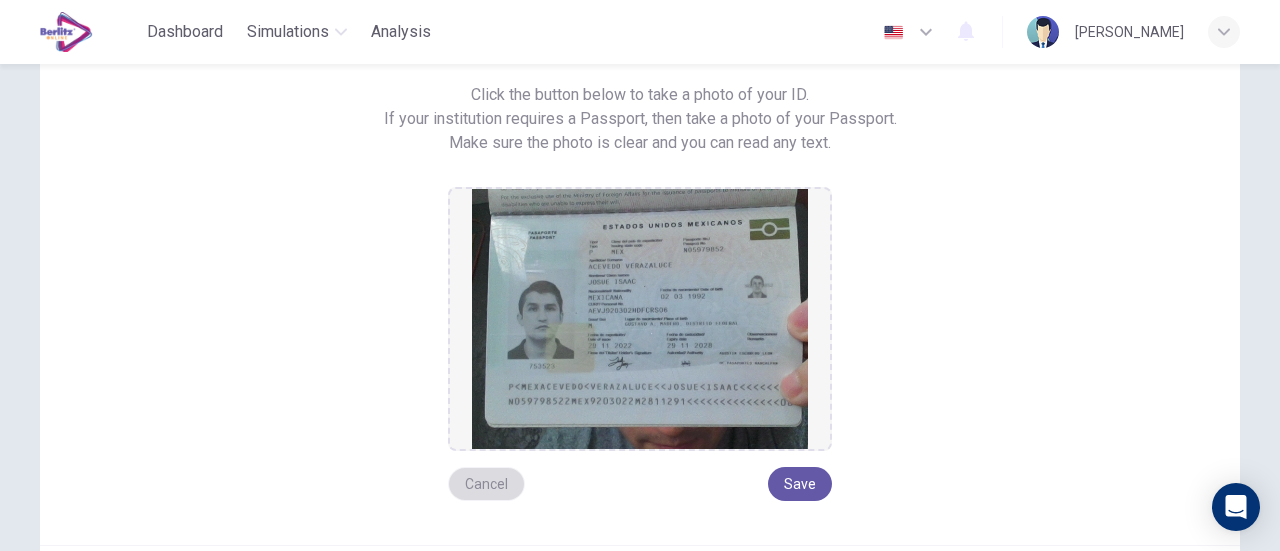 click on "Cancel" at bounding box center [486, 484] 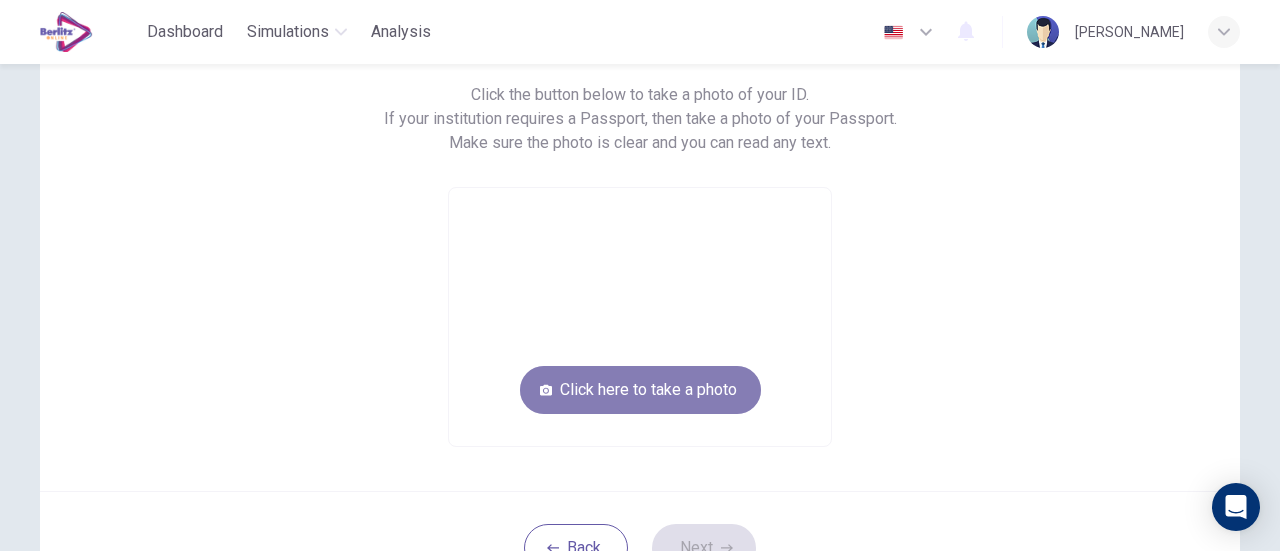 click on "Click here to take a photo" at bounding box center [640, 390] 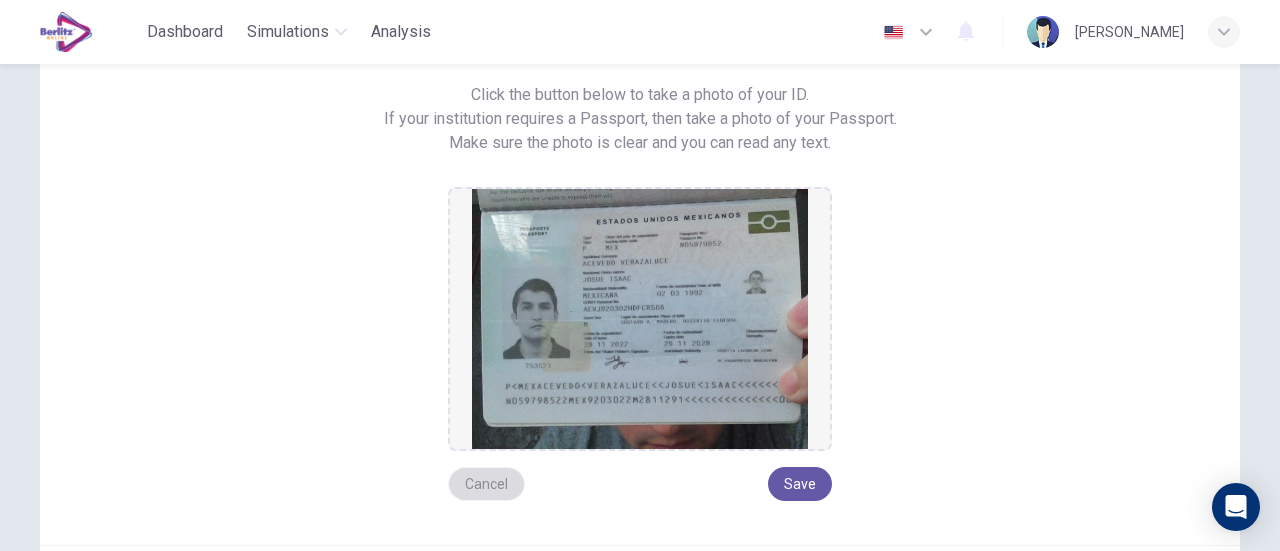 click on "Cancel" at bounding box center [486, 484] 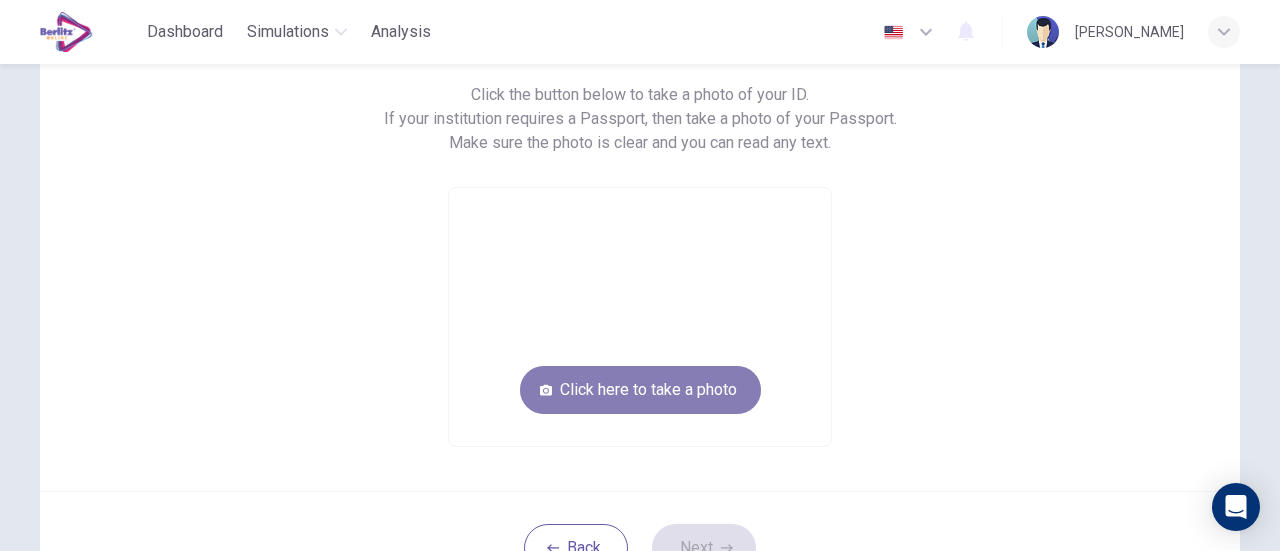 click on "Click here to take a photo" at bounding box center (640, 390) 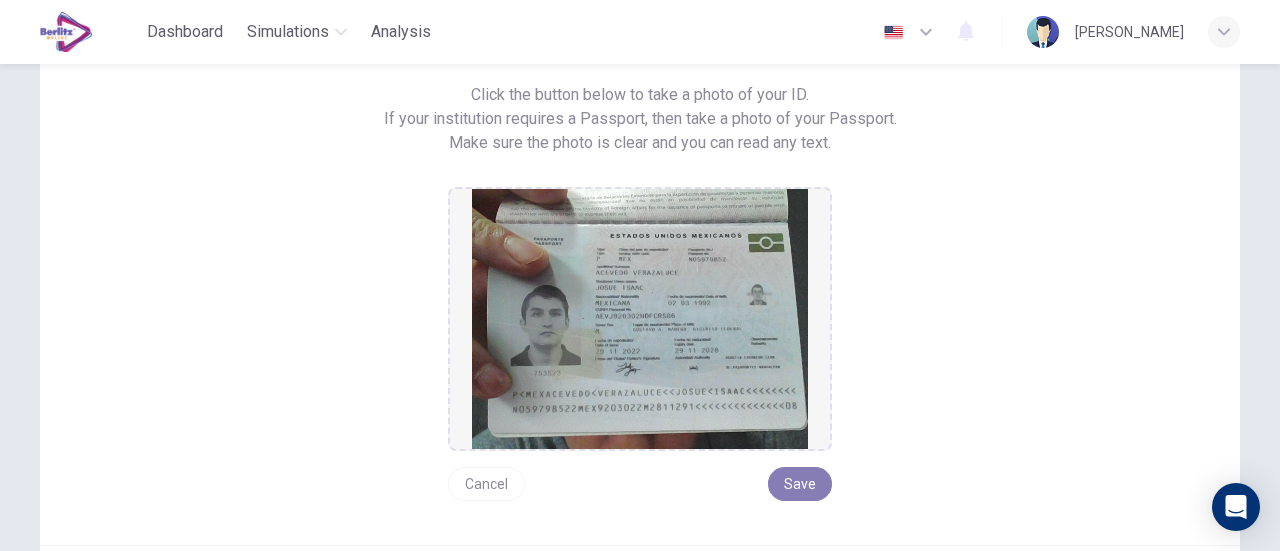 click on "Save" at bounding box center (800, 484) 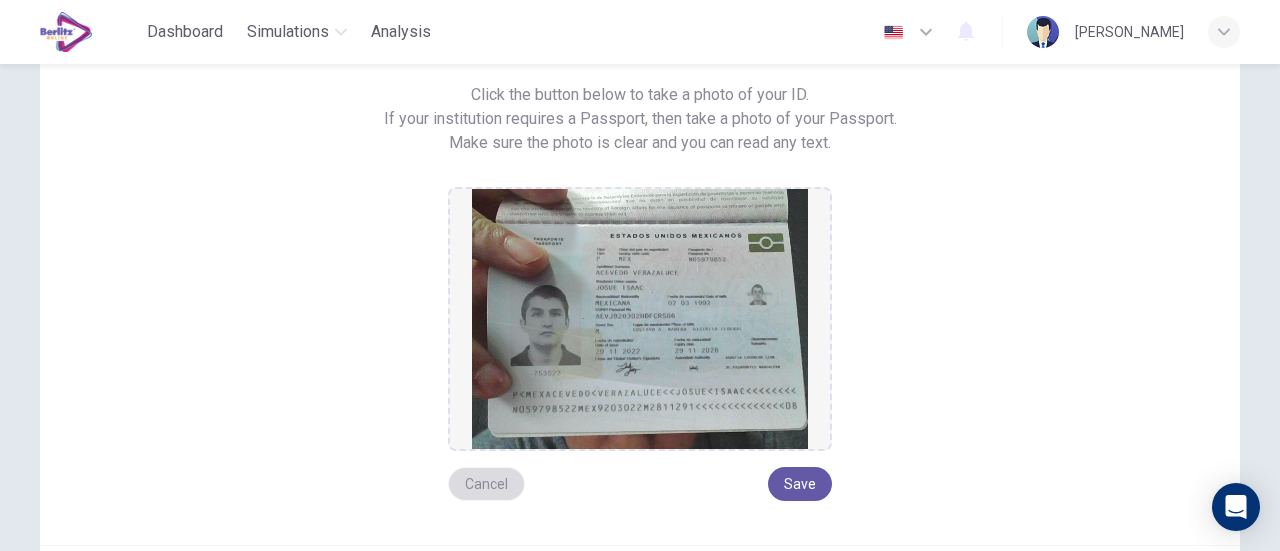 click on "Cancel" at bounding box center [486, 484] 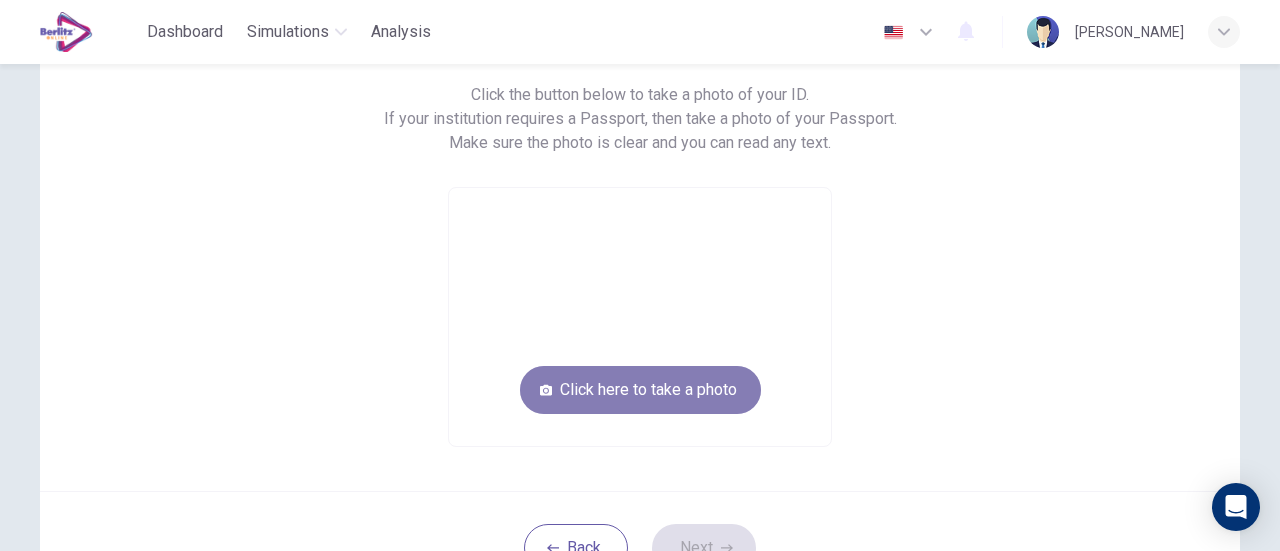 click on "Click here to take a photo" at bounding box center (640, 390) 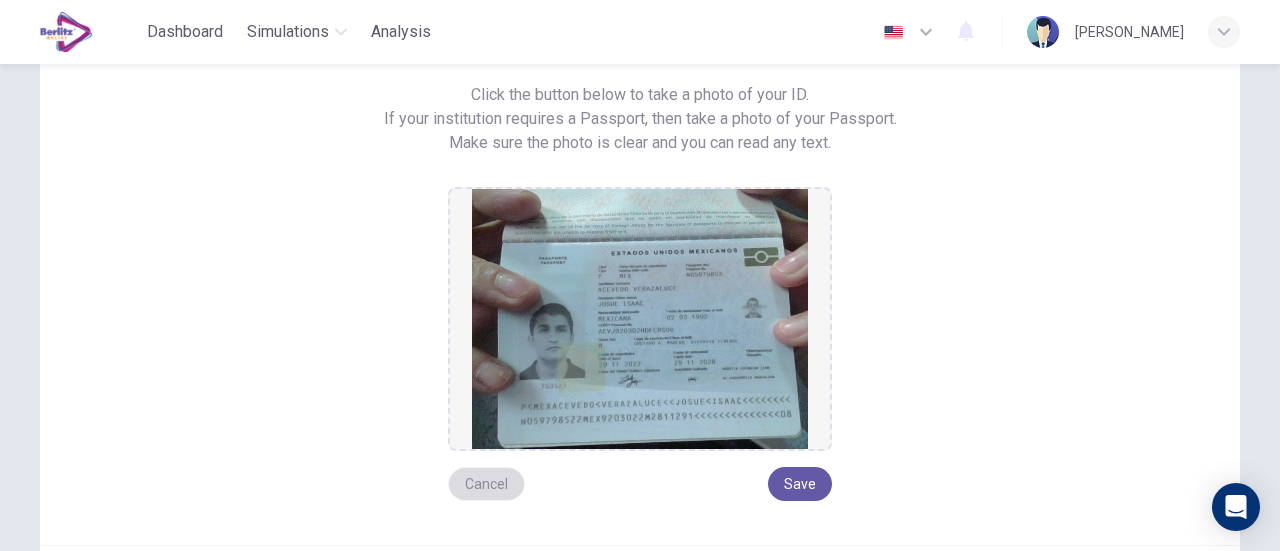 click on "Cancel" at bounding box center [486, 484] 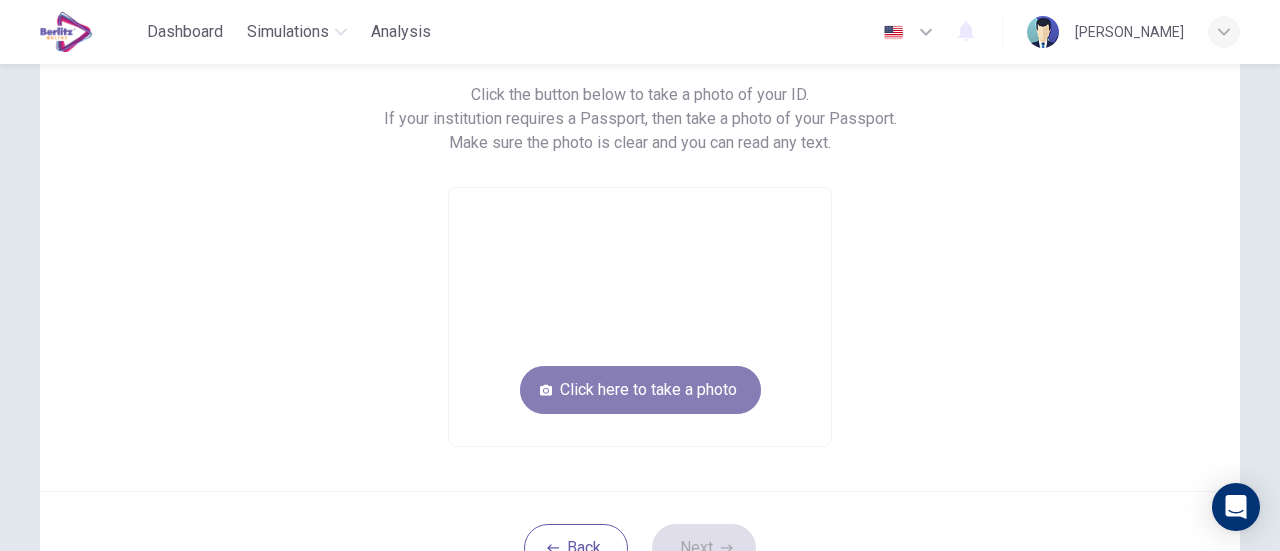 click on "Click here to take a photo" at bounding box center (640, 390) 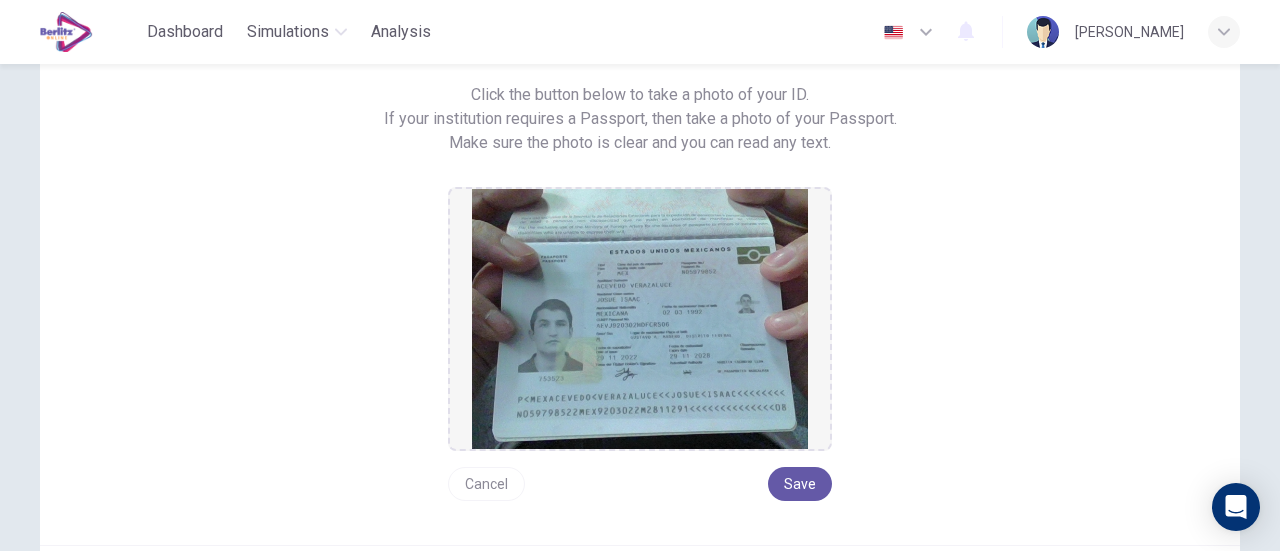 scroll, scrollTop: 390, scrollLeft: 0, axis: vertical 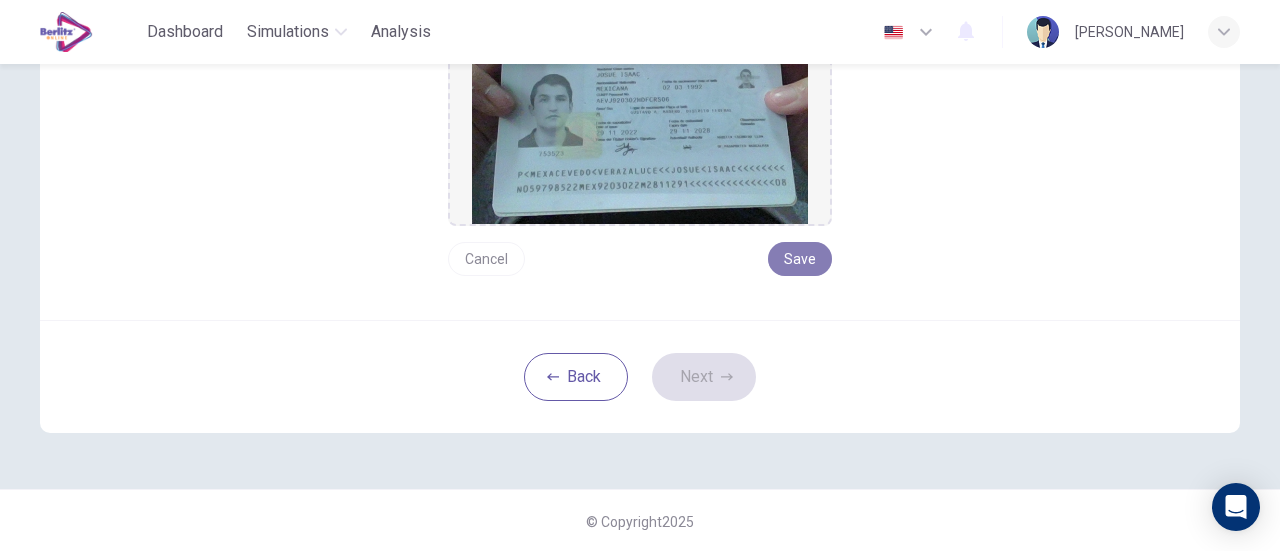 click on "Save" at bounding box center (800, 259) 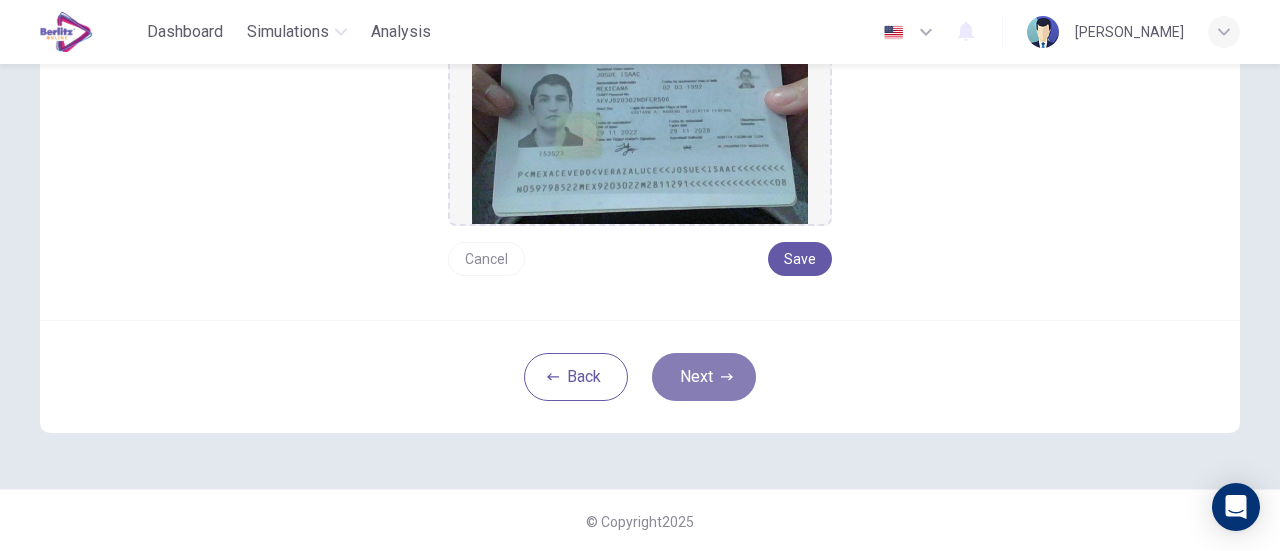 click on "Next" at bounding box center [704, 377] 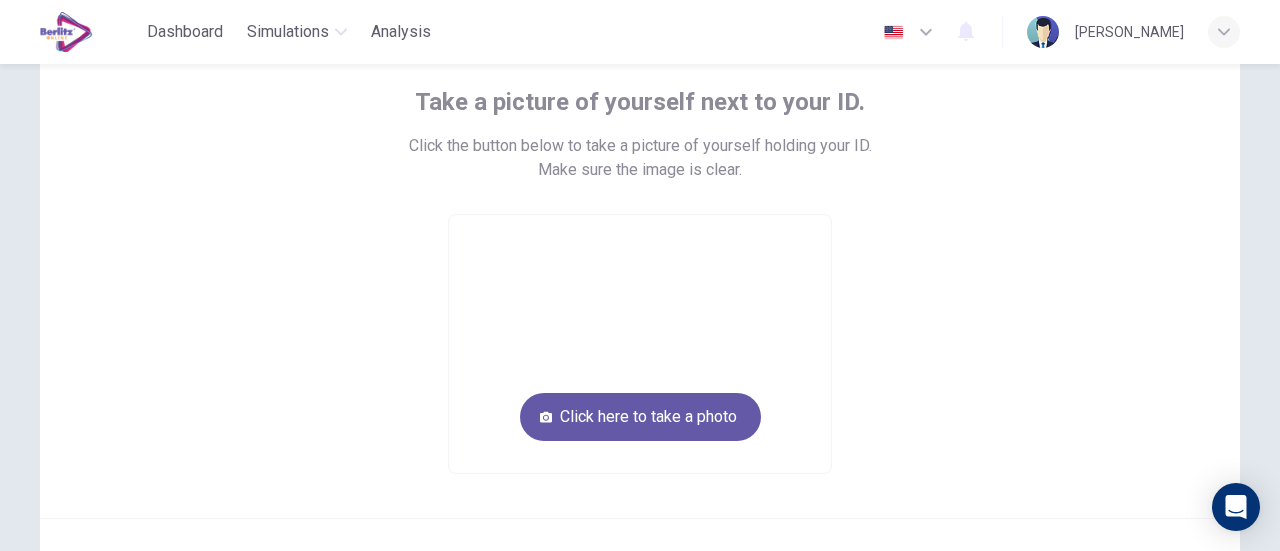 scroll, scrollTop: 108, scrollLeft: 0, axis: vertical 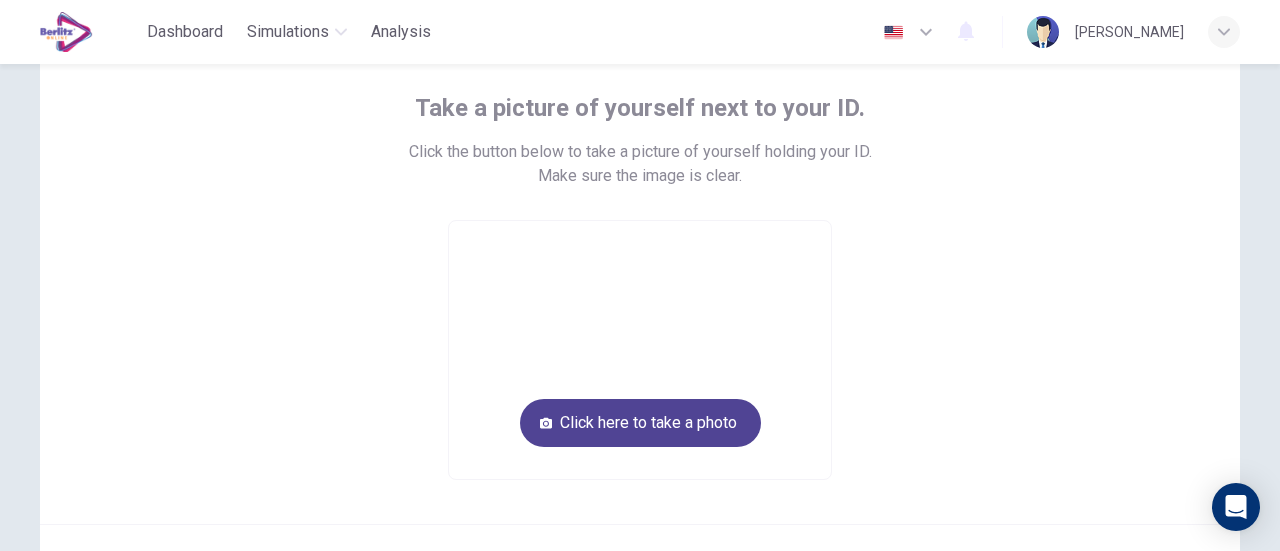 click on "Click here to take a photo" at bounding box center [640, 423] 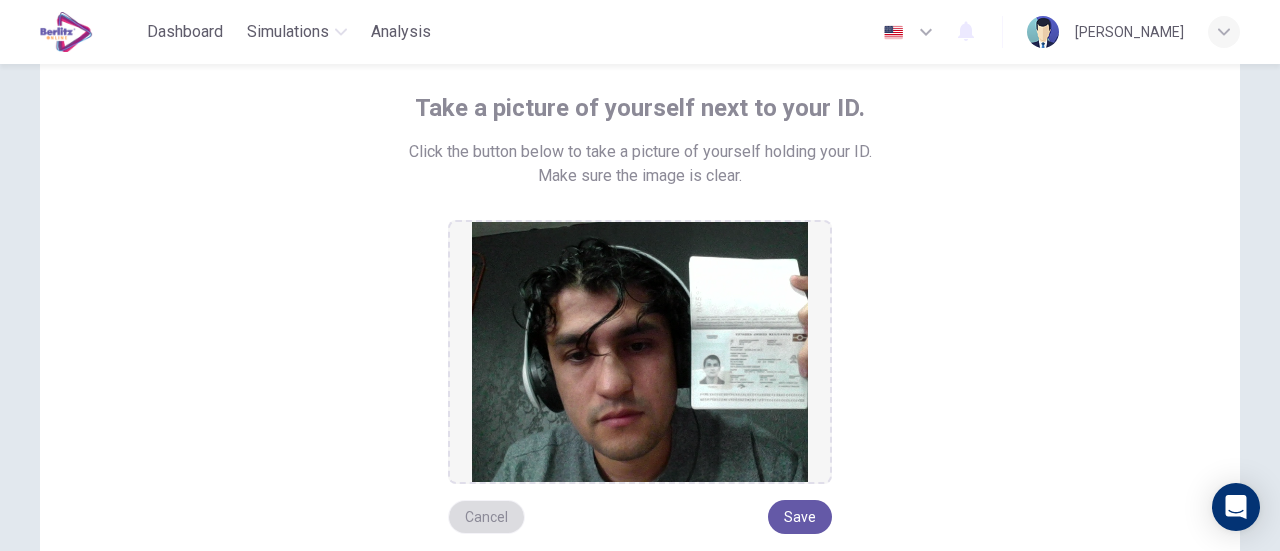 click on "Cancel" at bounding box center (486, 517) 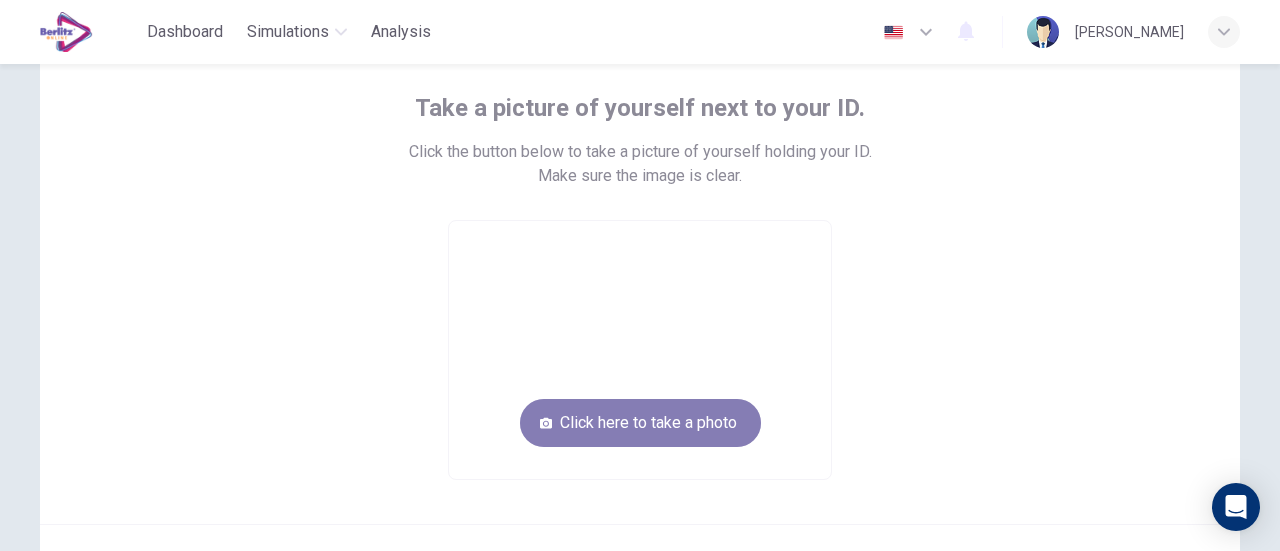 click on "Click here to take a photo" at bounding box center [640, 423] 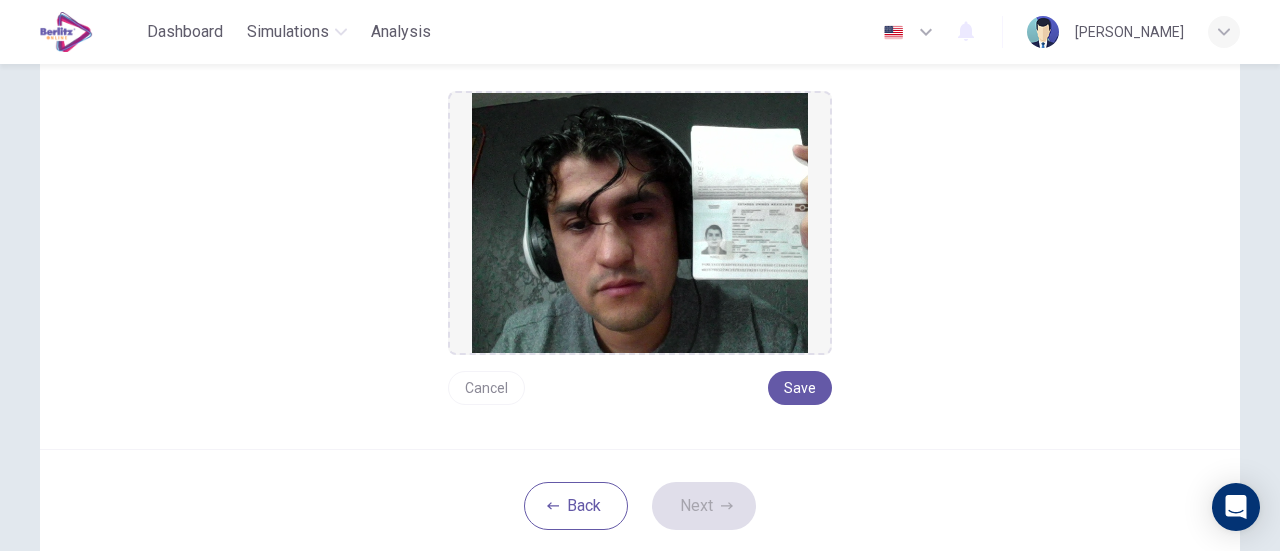 scroll, scrollTop: 240, scrollLeft: 0, axis: vertical 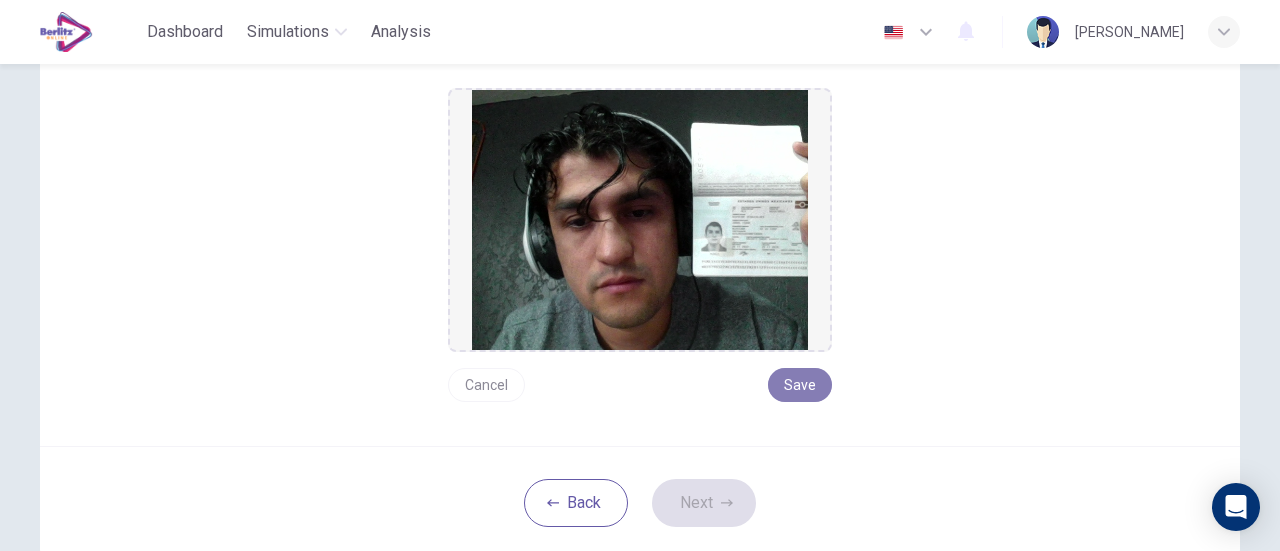 click on "Save" at bounding box center (800, 385) 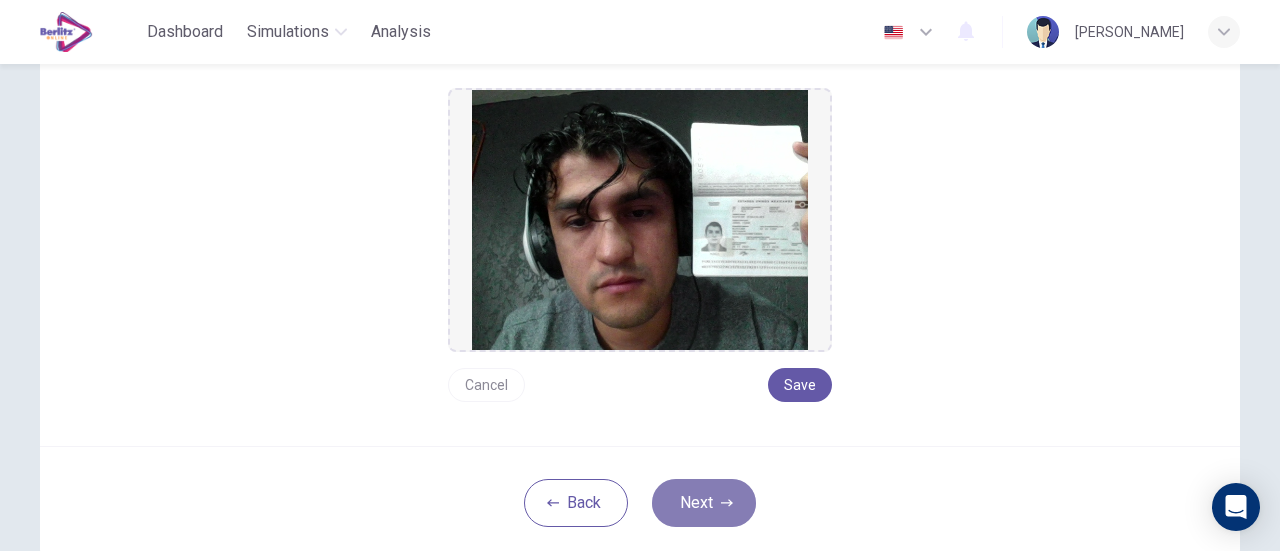 click on "Next" at bounding box center (704, 503) 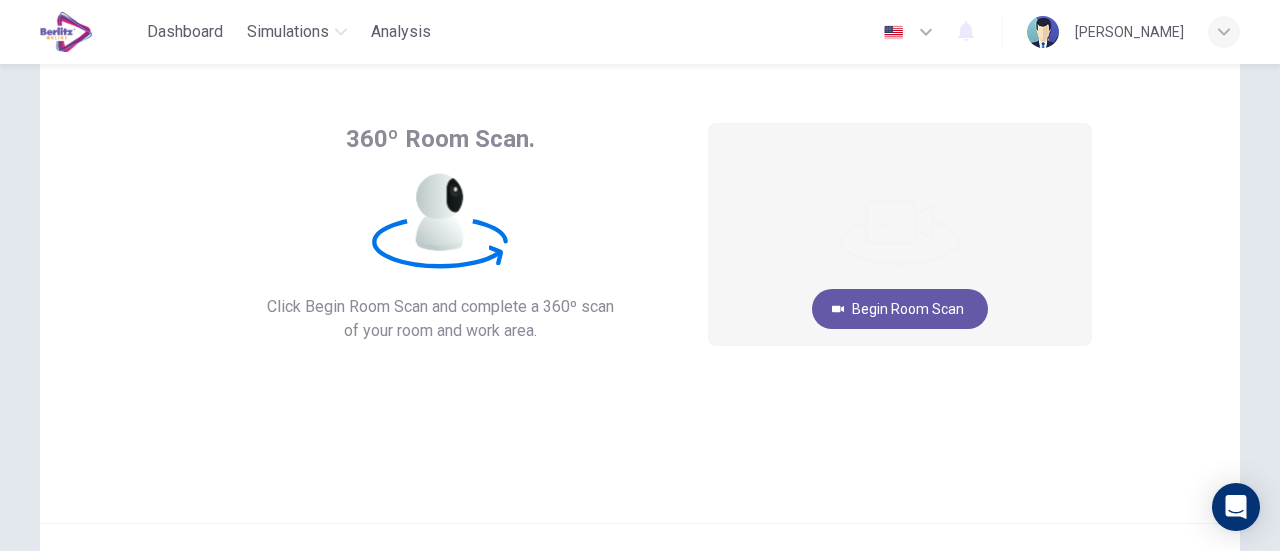 scroll, scrollTop: 72, scrollLeft: 0, axis: vertical 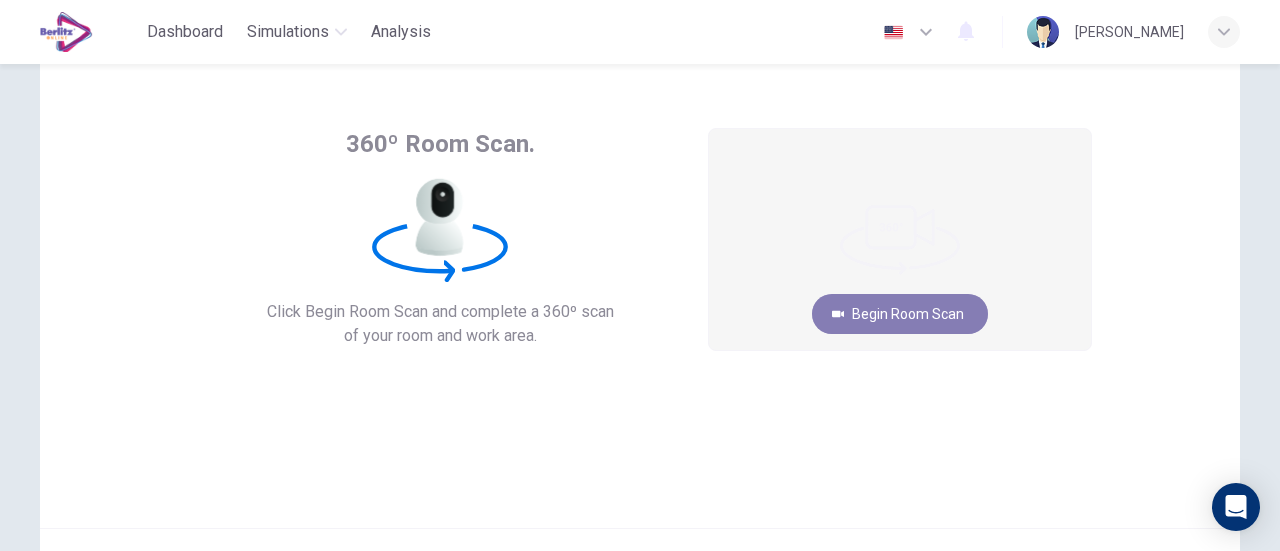 click on "Begin Room Scan" at bounding box center (900, 314) 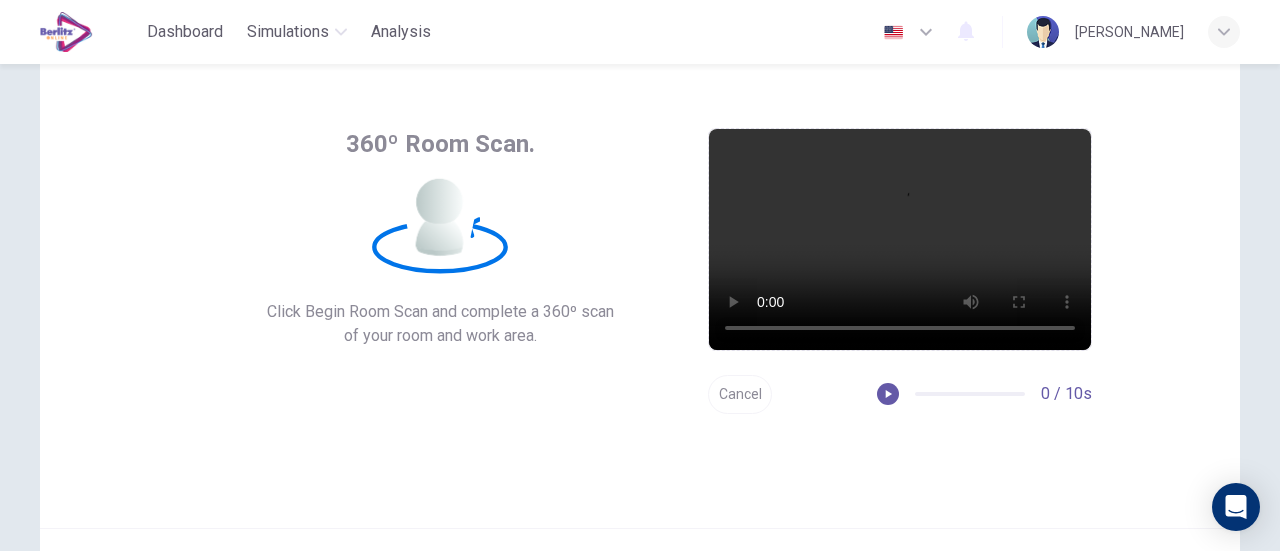 scroll, scrollTop: 281, scrollLeft: 0, axis: vertical 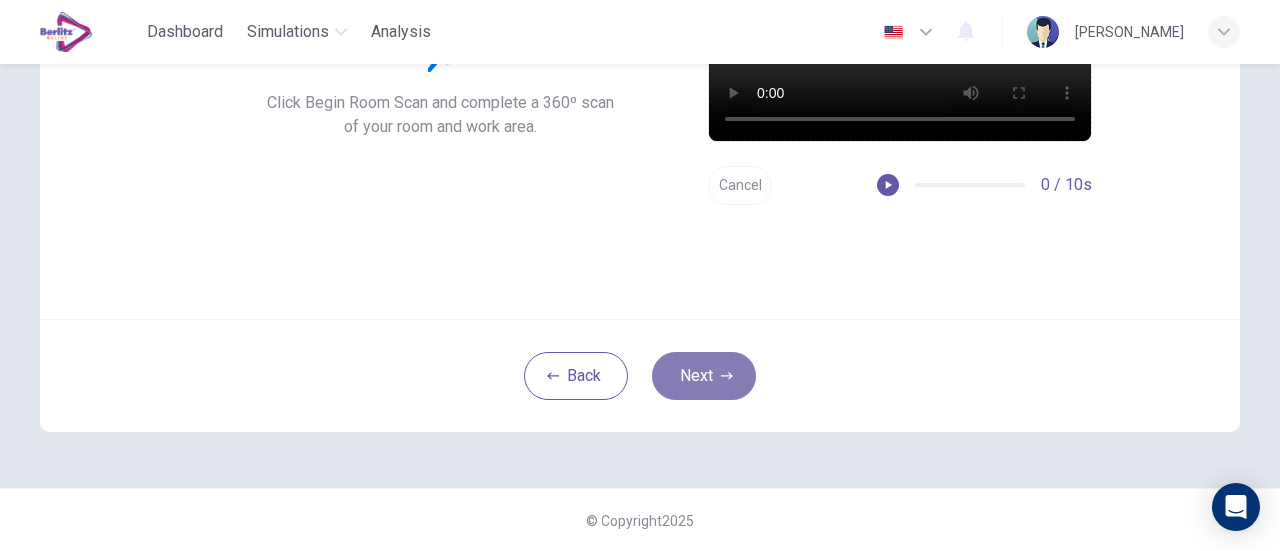 click on "Next" at bounding box center [704, 376] 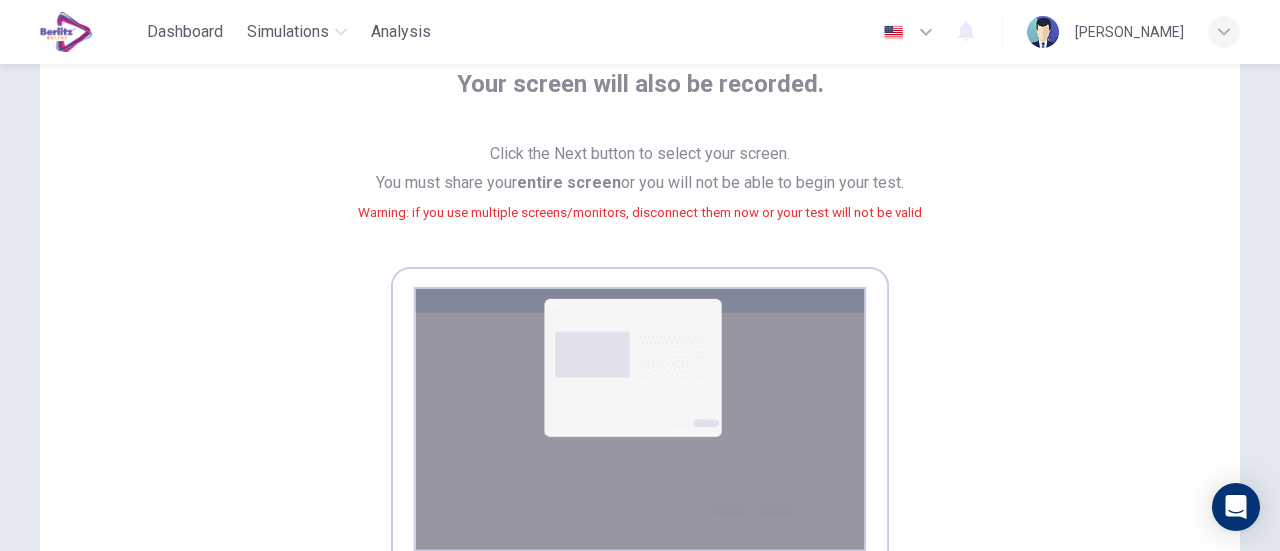 scroll, scrollTop: 131, scrollLeft: 0, axis: vertical 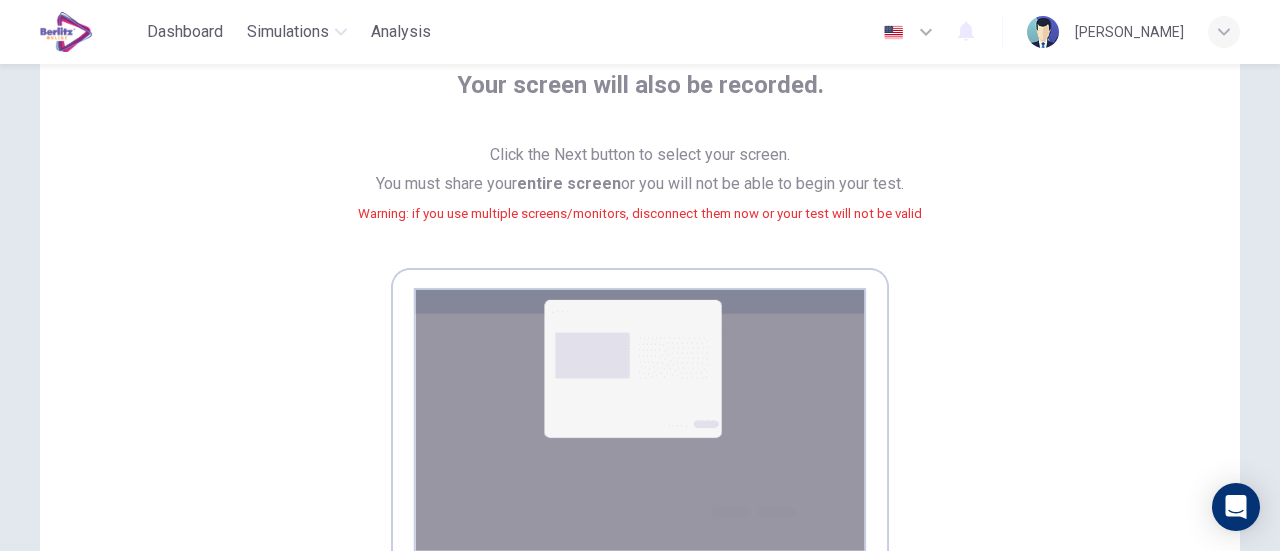 click on "Your screen will also be recorded. Click the Next button to select your screen.  You must share your  entire screen  or you will not be able to begin your test.    Warning: if you use multiple screens/monitors, disconnect them now or your test will not be valid Back Next" at bounding box center [640, 388] 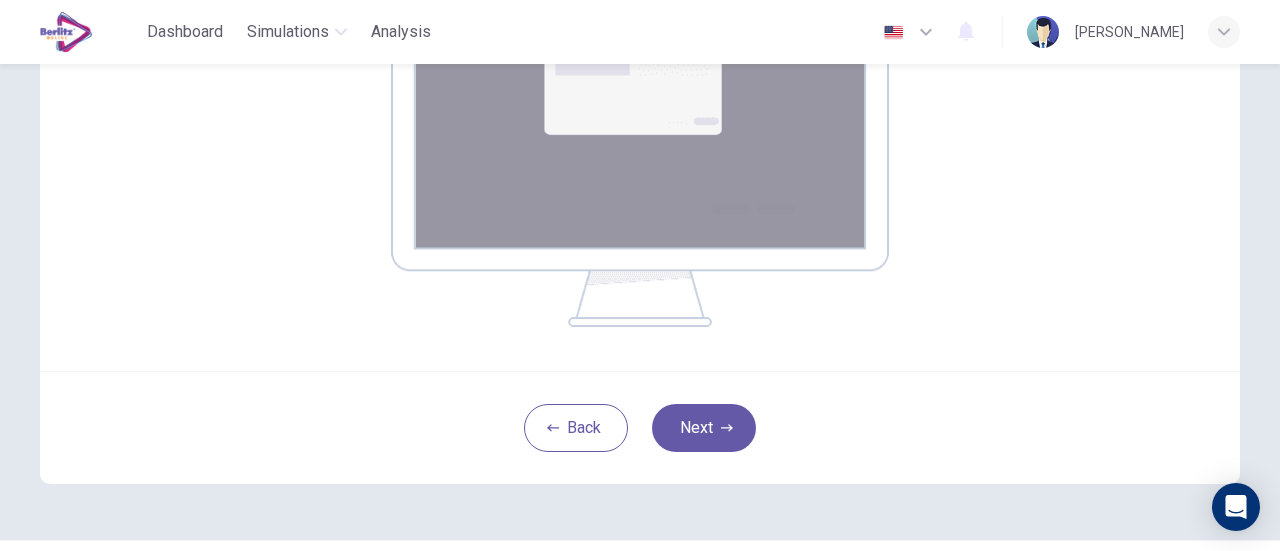 scroll, scrollTop: 435, scrollLeft: 0, axis: vertical 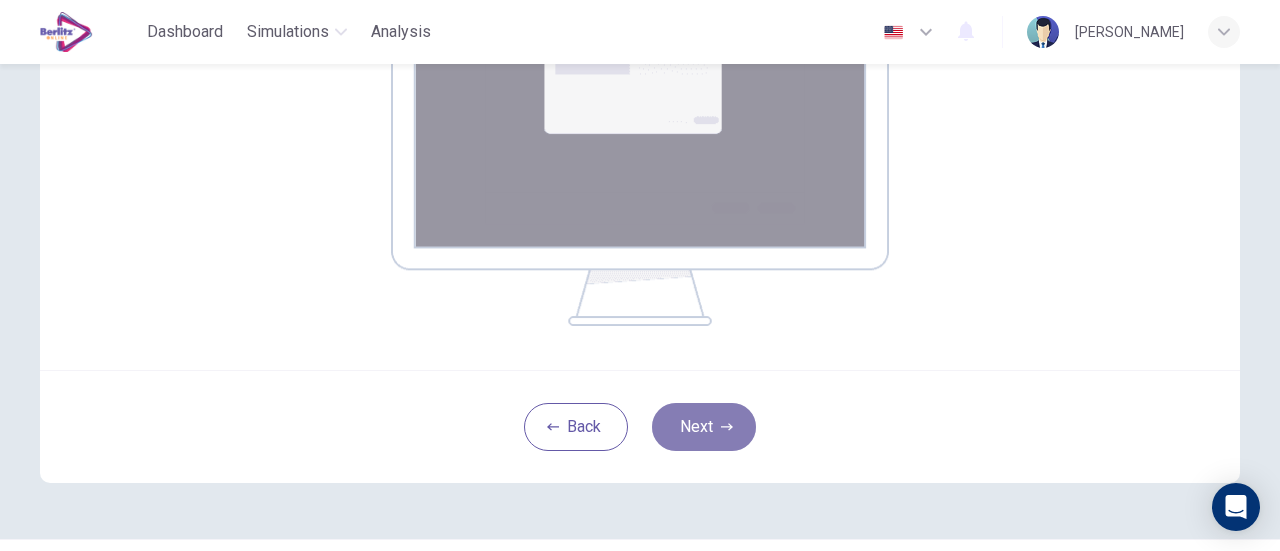 click on "Next" at bounding box center (704, 427) 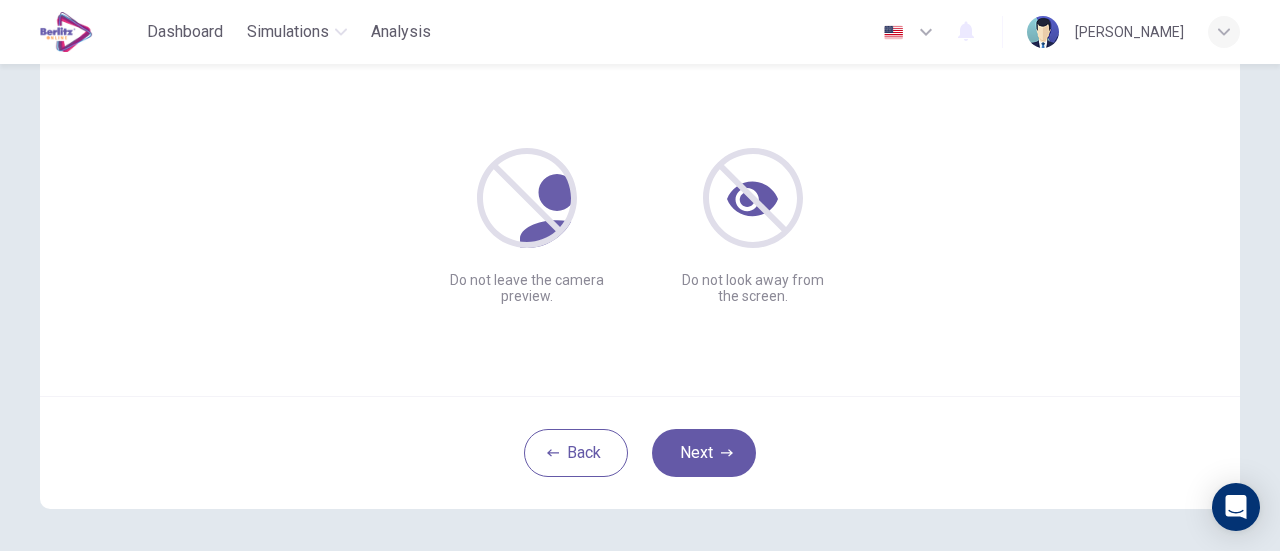 scroll, scrollTop: 205, scrollLeft: 0, axis: vertical 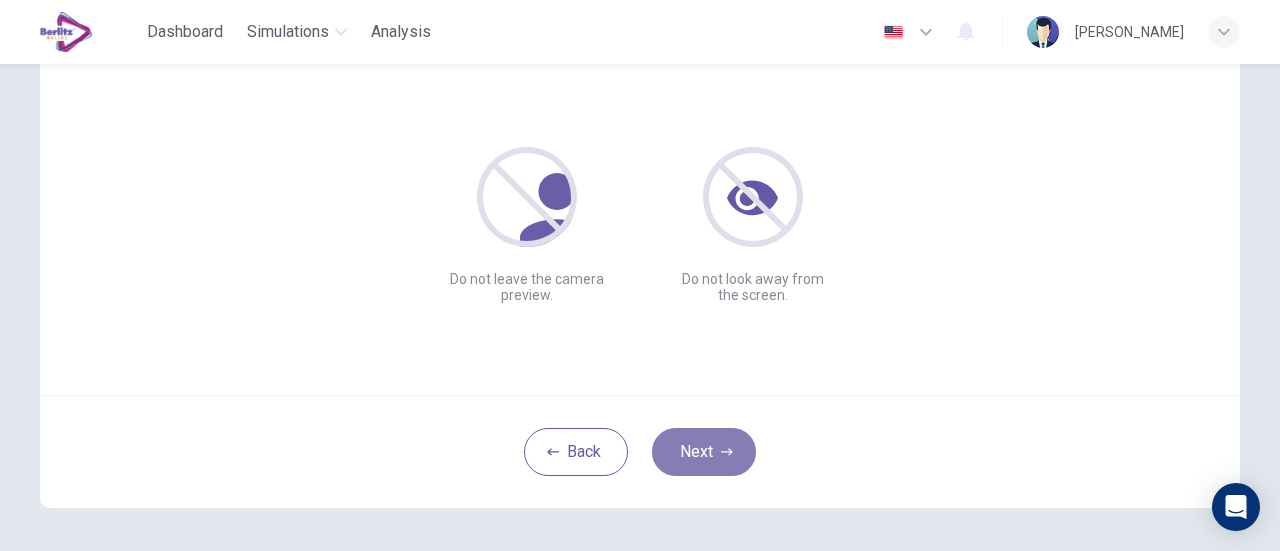 click on "Next" at bounding box center (704, 452) 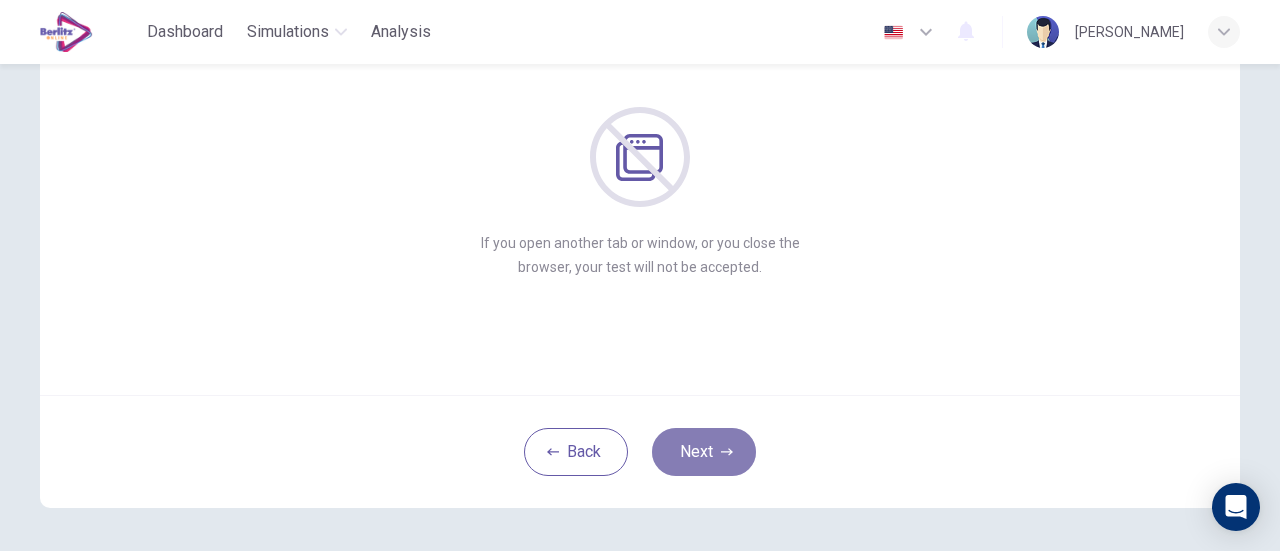 click 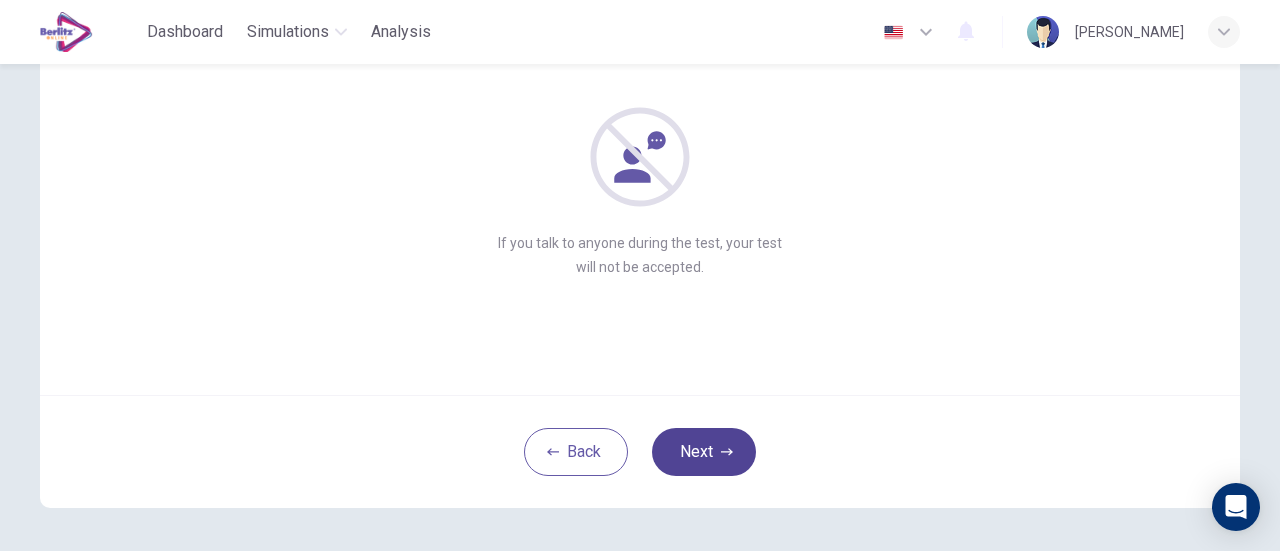 click 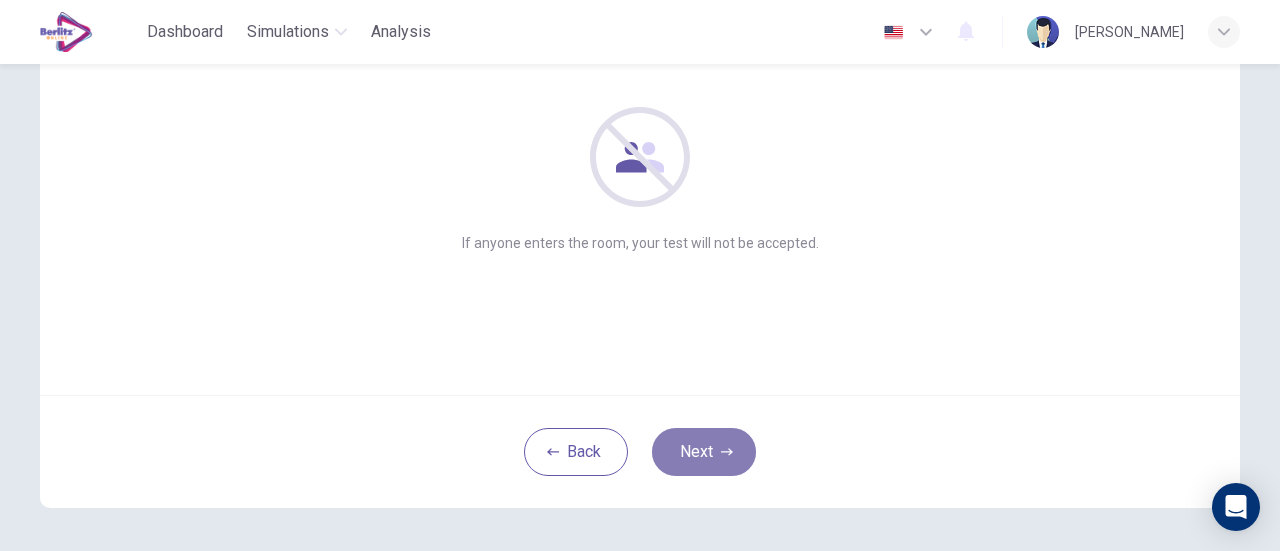 click 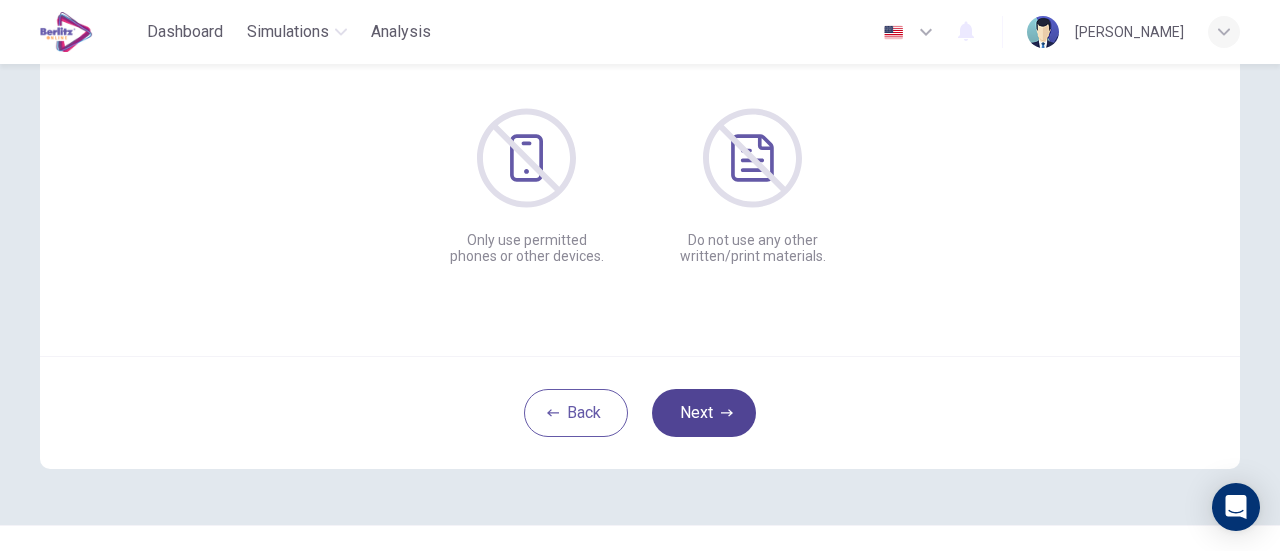 scroll, scrollTop: 240, scrollLeft: 0, axis: vertical 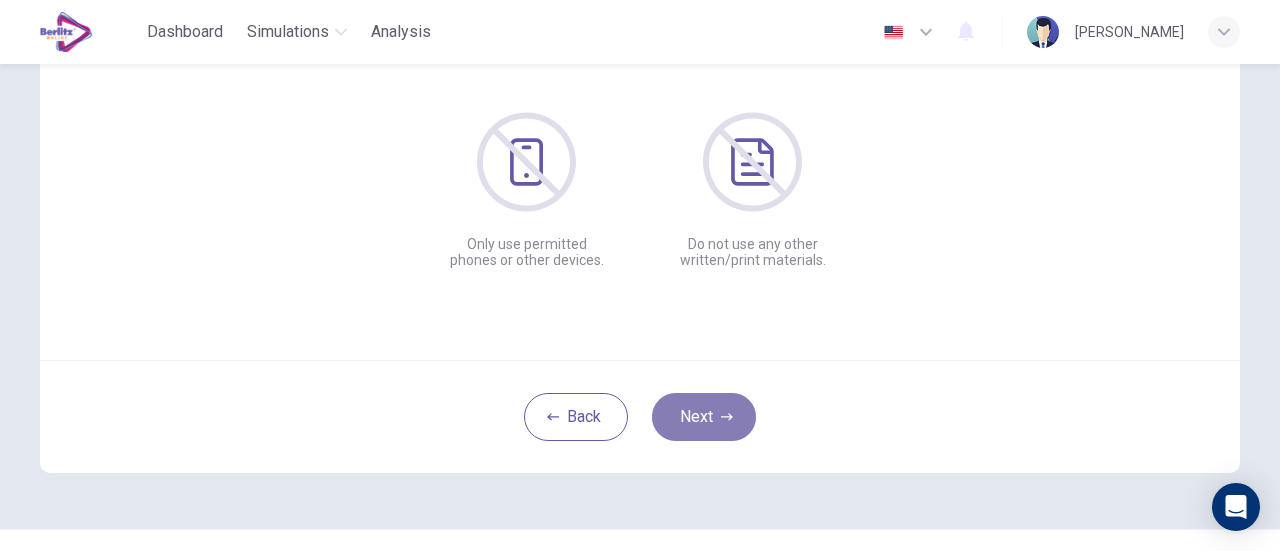 click on "Next" at bounding box center [704, 417] 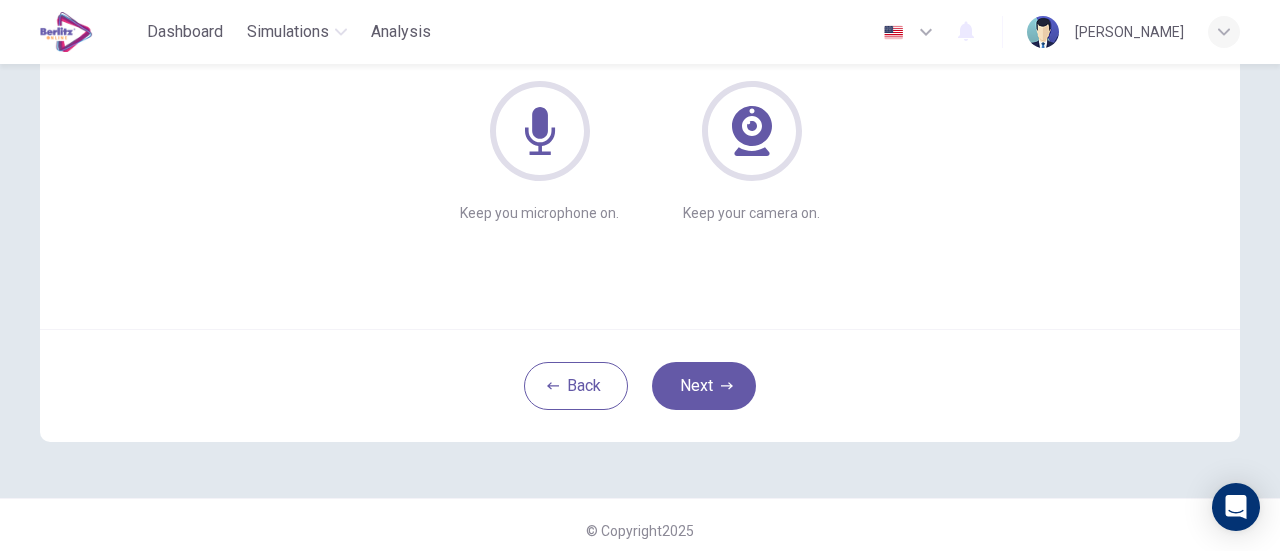 scroll, scrollTop: 272, scrollLeft: 0, axis: vertical 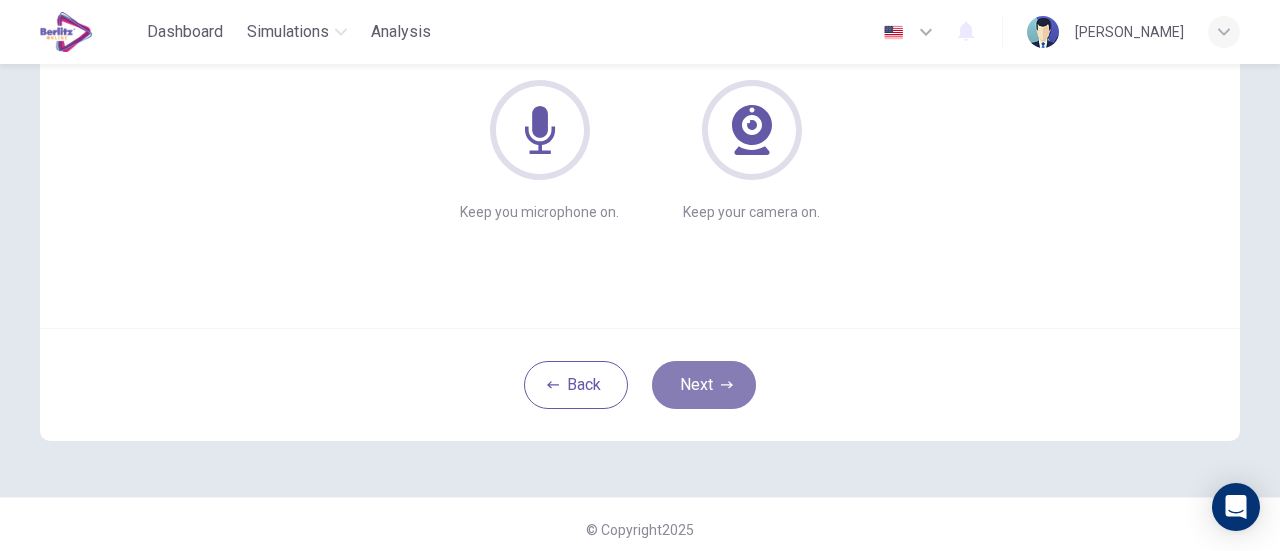 click on "Next" at bounding box center (704, 385) 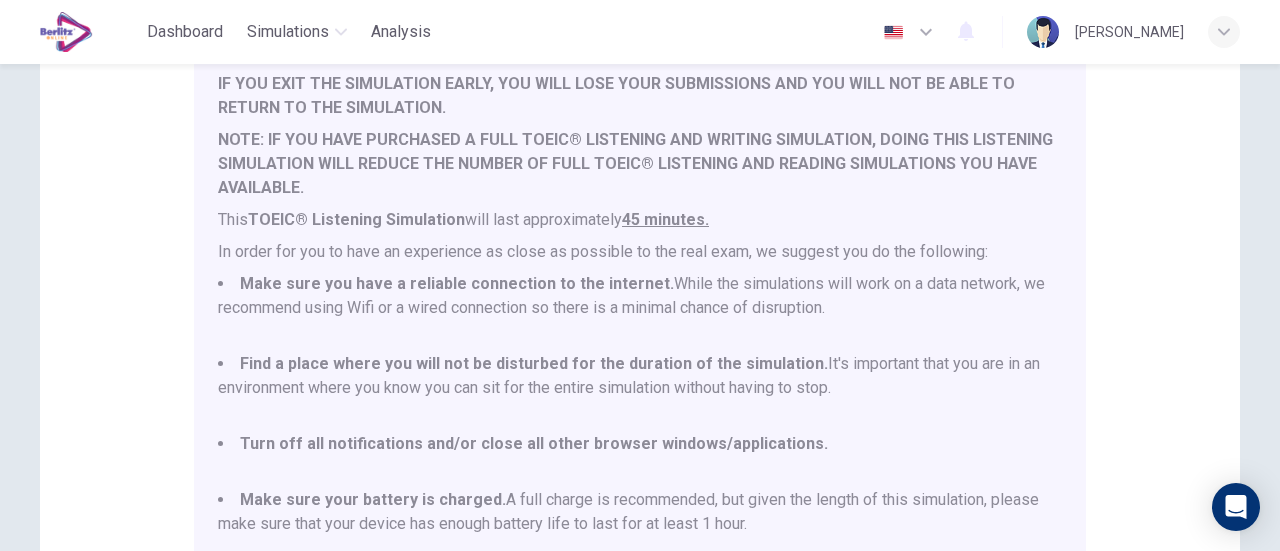 scroll, scrollTop: 52, scrollLeft: 0, axis: vertical 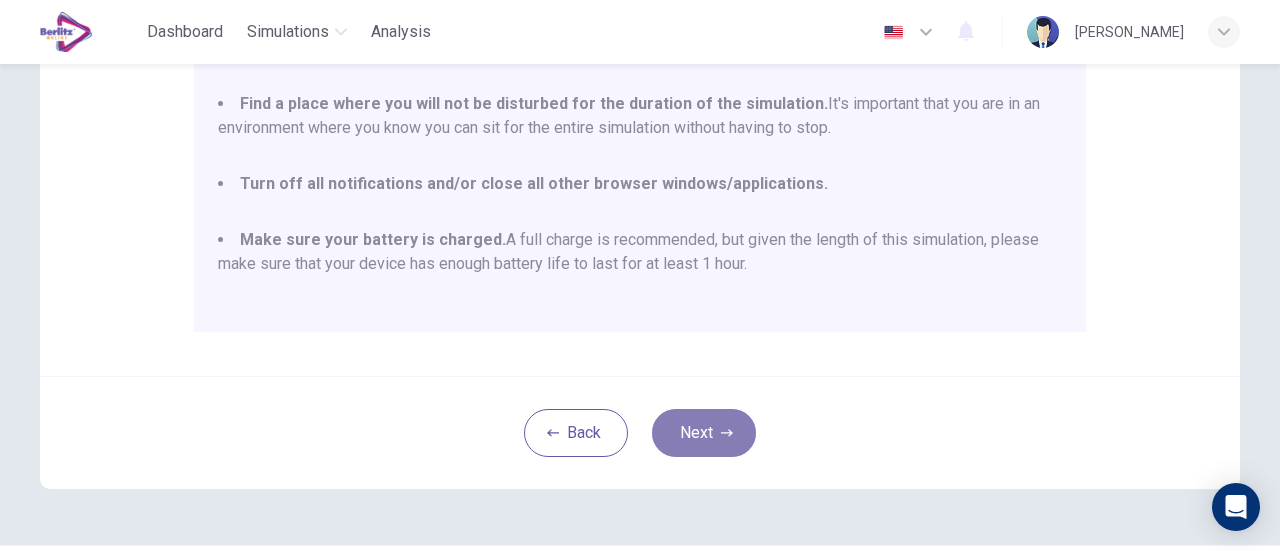 click on "Next" at bounding box center [704, 433] 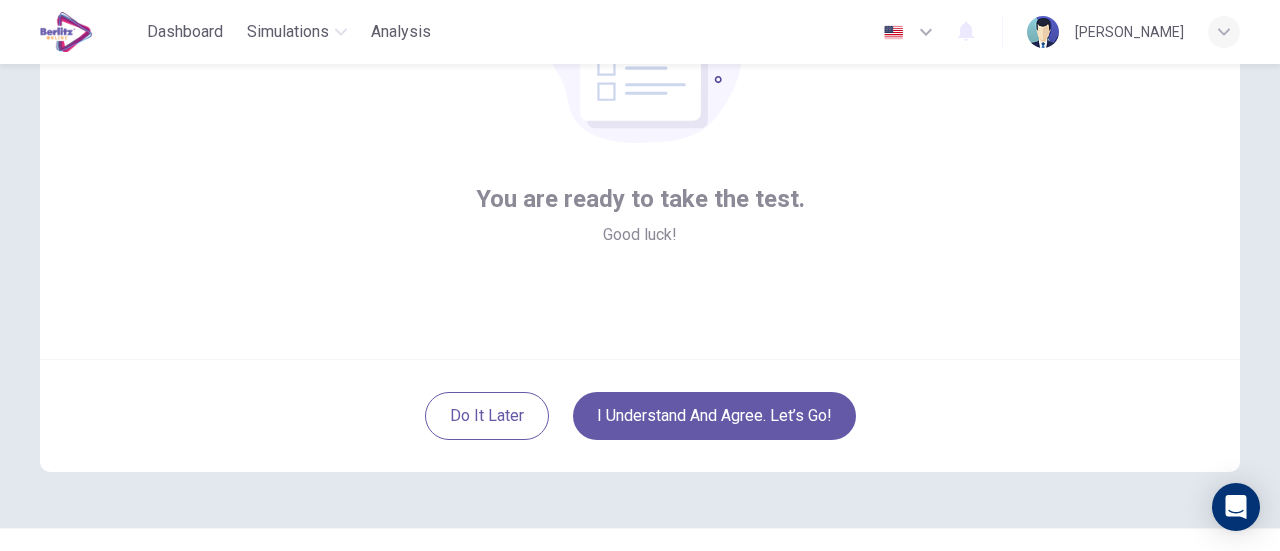 scroll, scrollTop: 253, scrollLeft: 0, axis: vertical 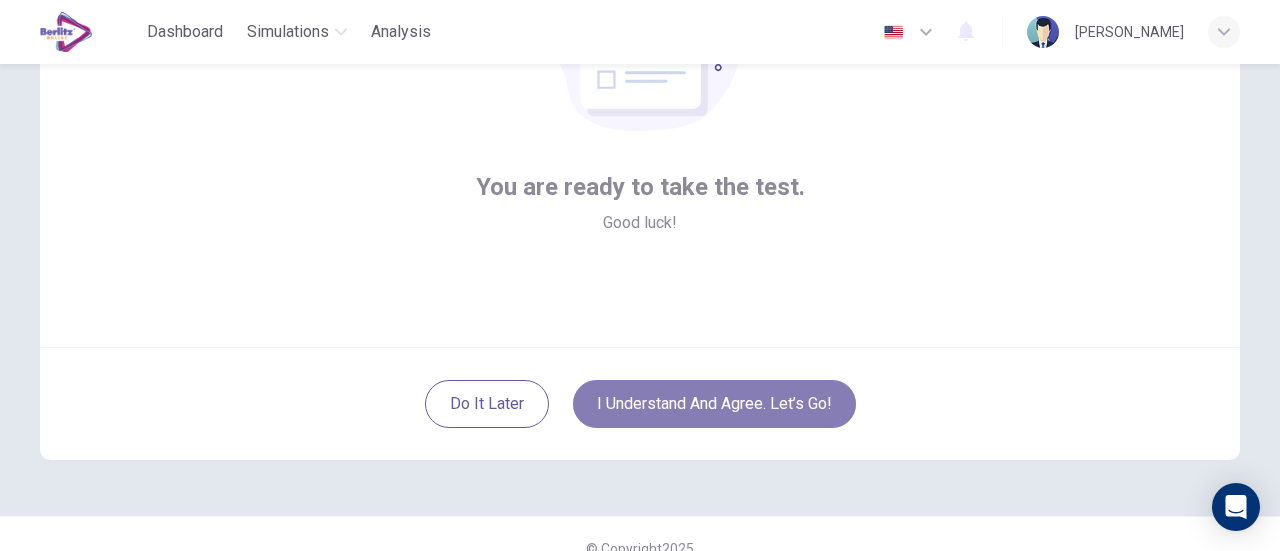 click on "I understand and agree. Let’s go!" at bounding box center (714, 404) 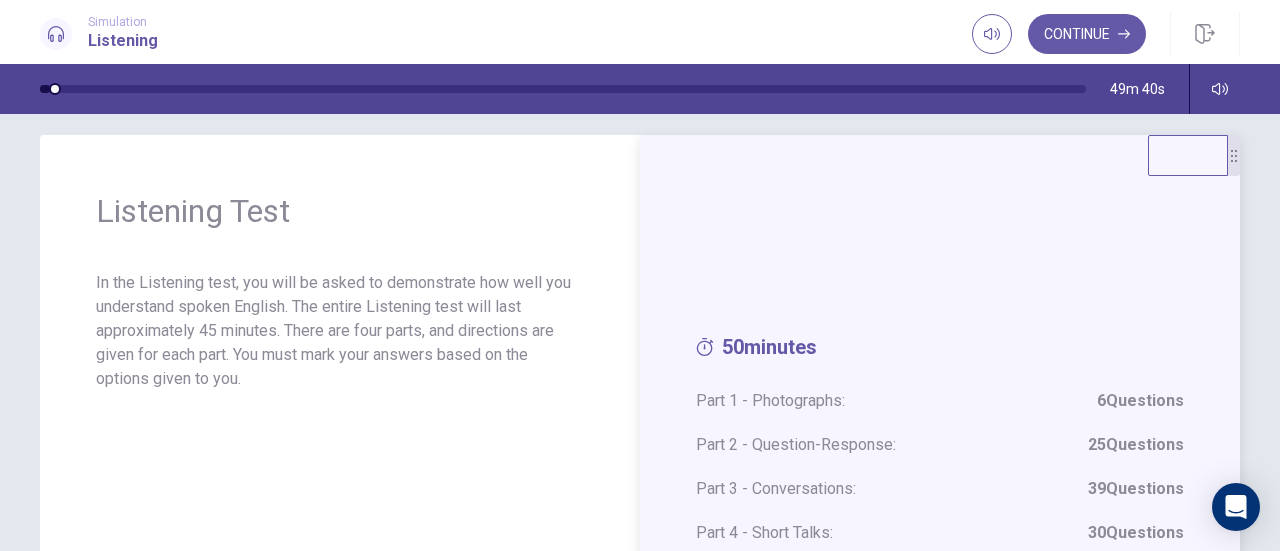 scroll, scrollTop: 13, scrollLeft: 0, axis: vertical 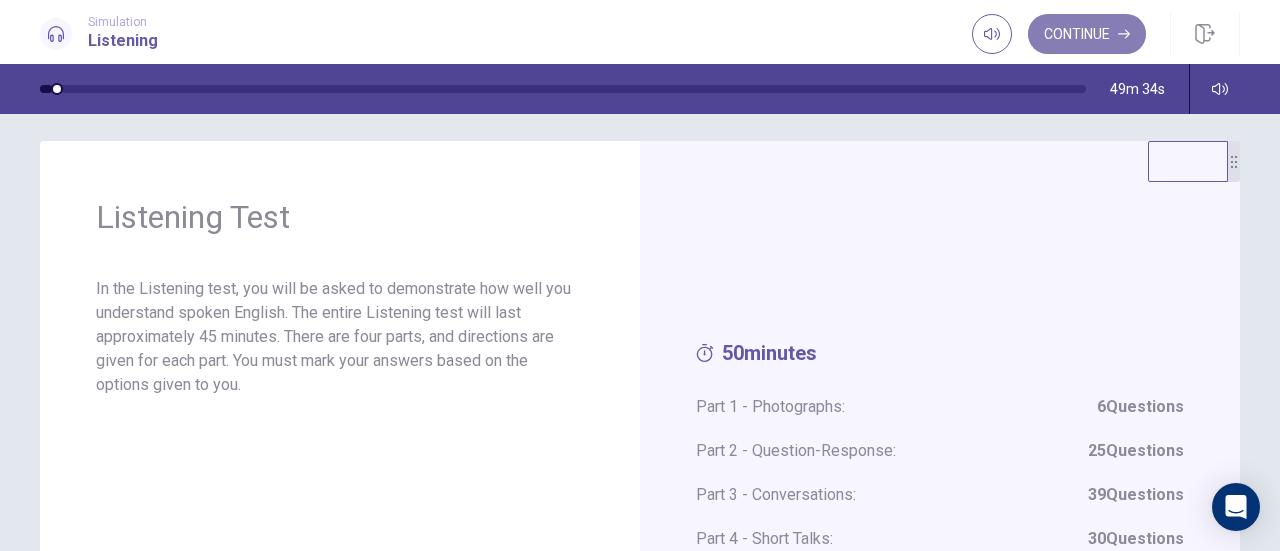 click on "Continue" at bounding box center [1087, 34] 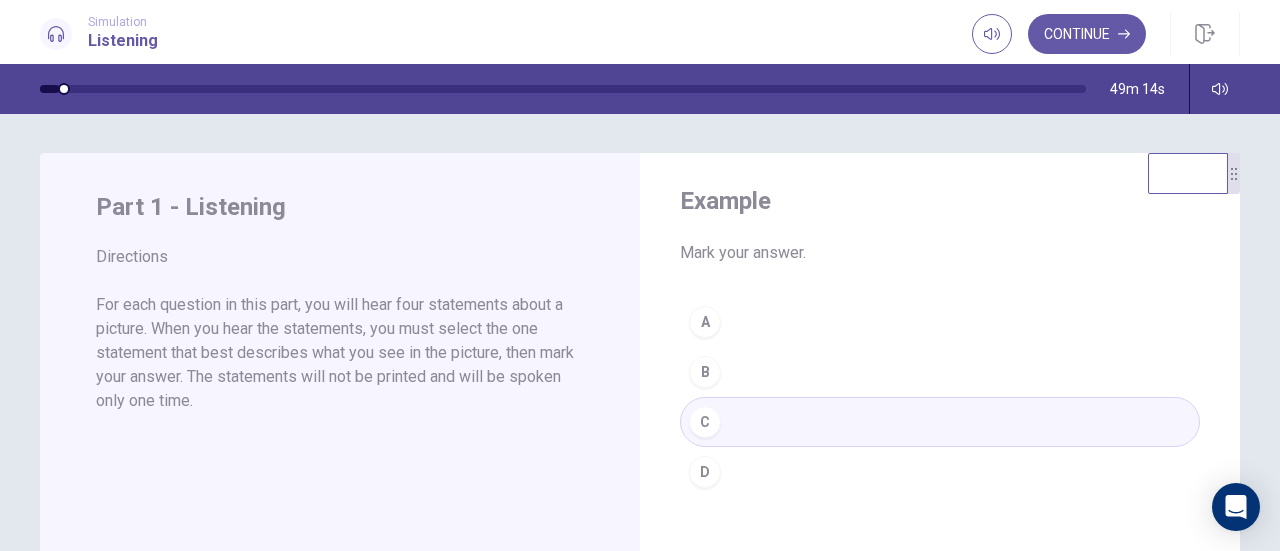 scroll, scrollTop: 0, scrollLeft: 0, axis: both 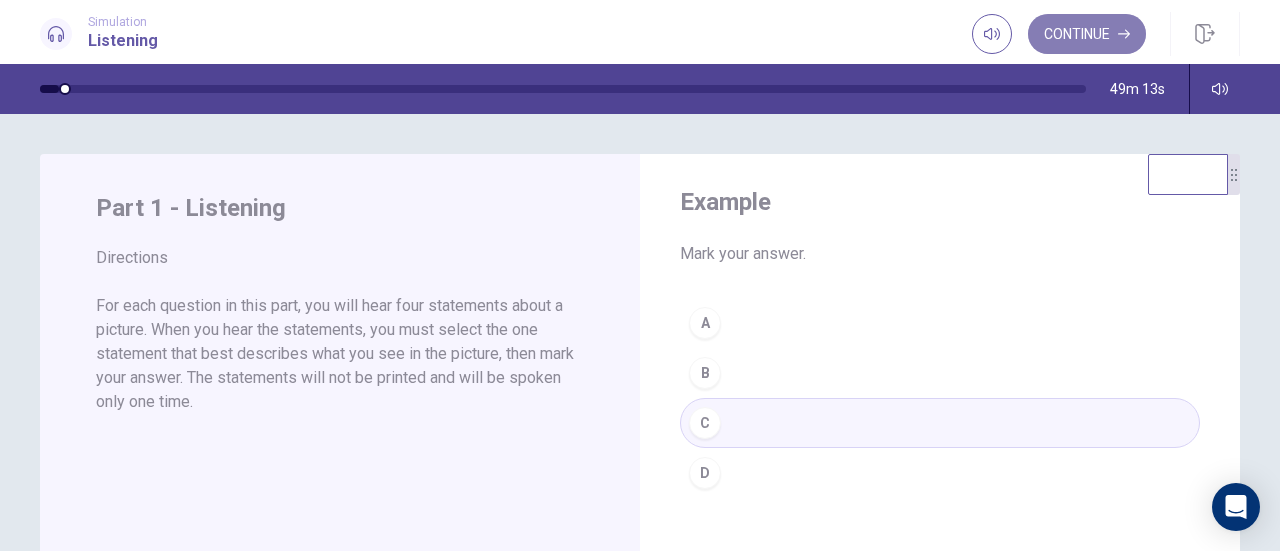 click on "Continue" at bounding box center [1087, 34] 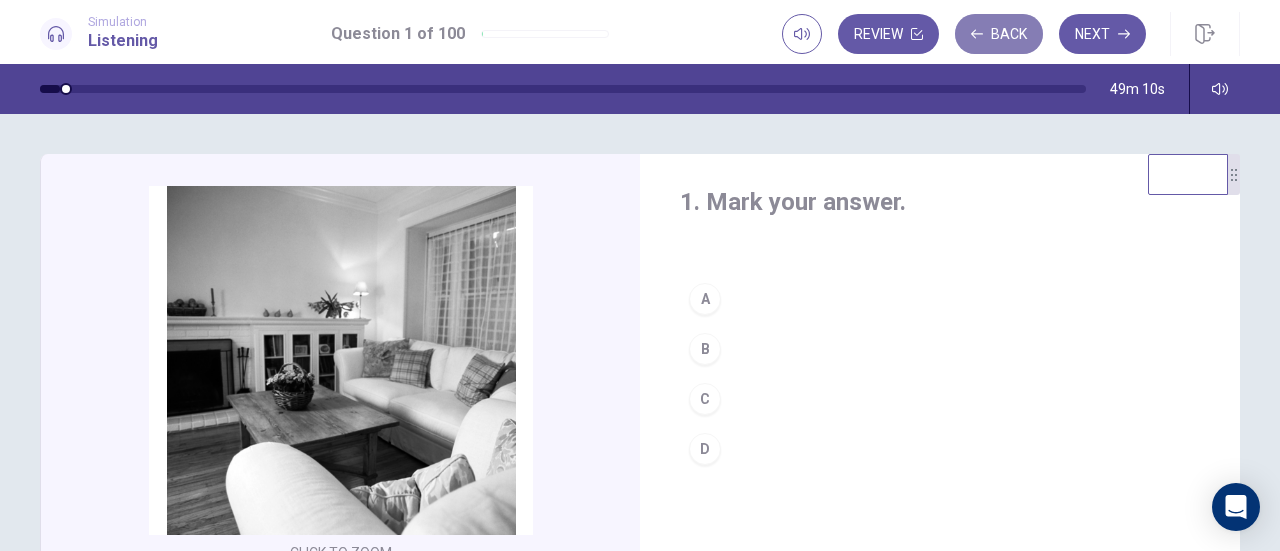 click on "Back" at bounding box center [999, 34] 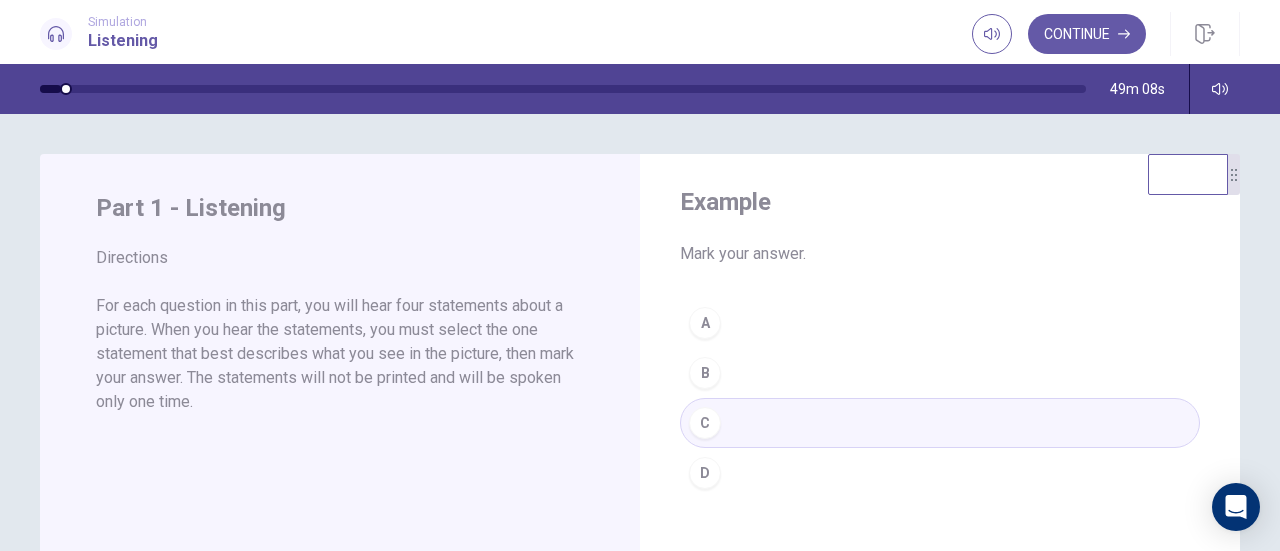 scroll, scrollTop: 50, scrollLeft: 0, axis: vertical 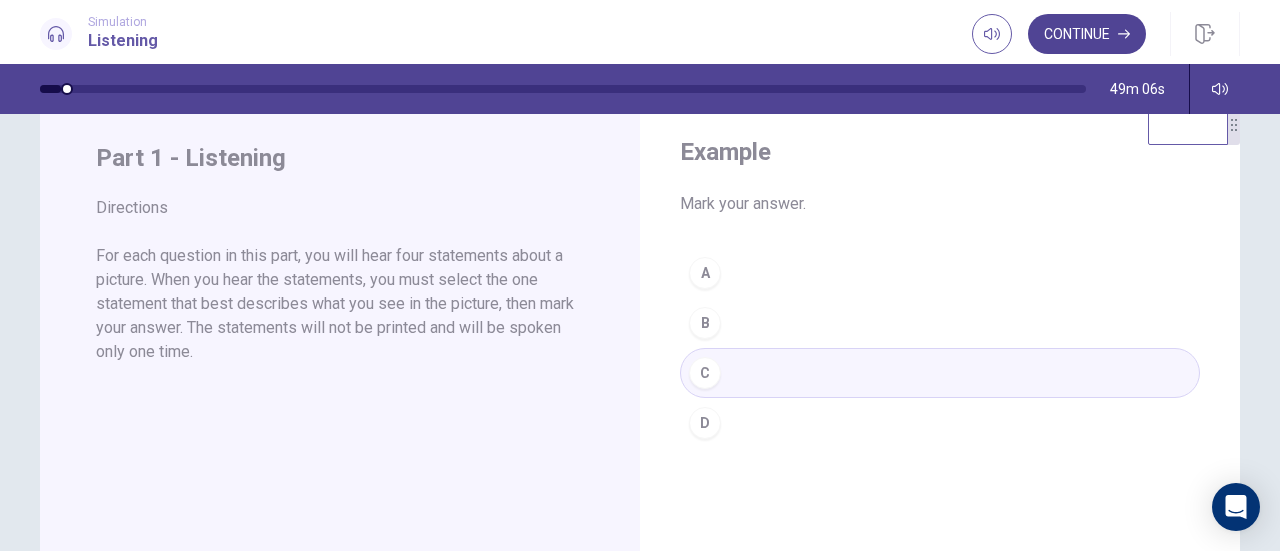 click on "Continue" at bounding box center (1087, 34) 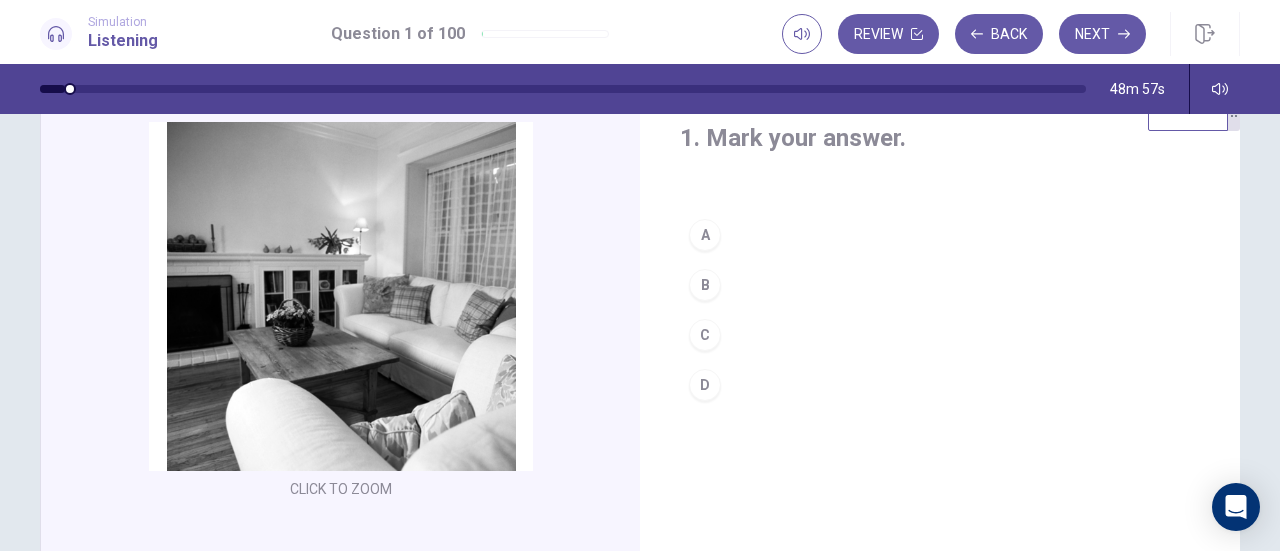 scroll, scrollTop: 65, scrollLeft: 0, axis: vertical 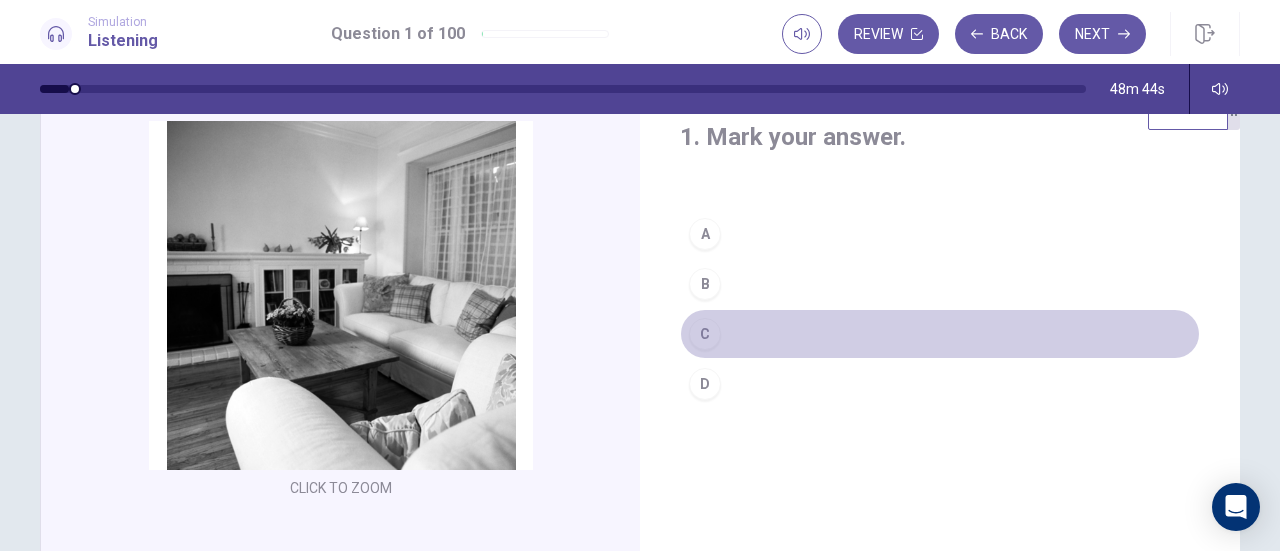 click on "C" at bounding box center (705, 334) 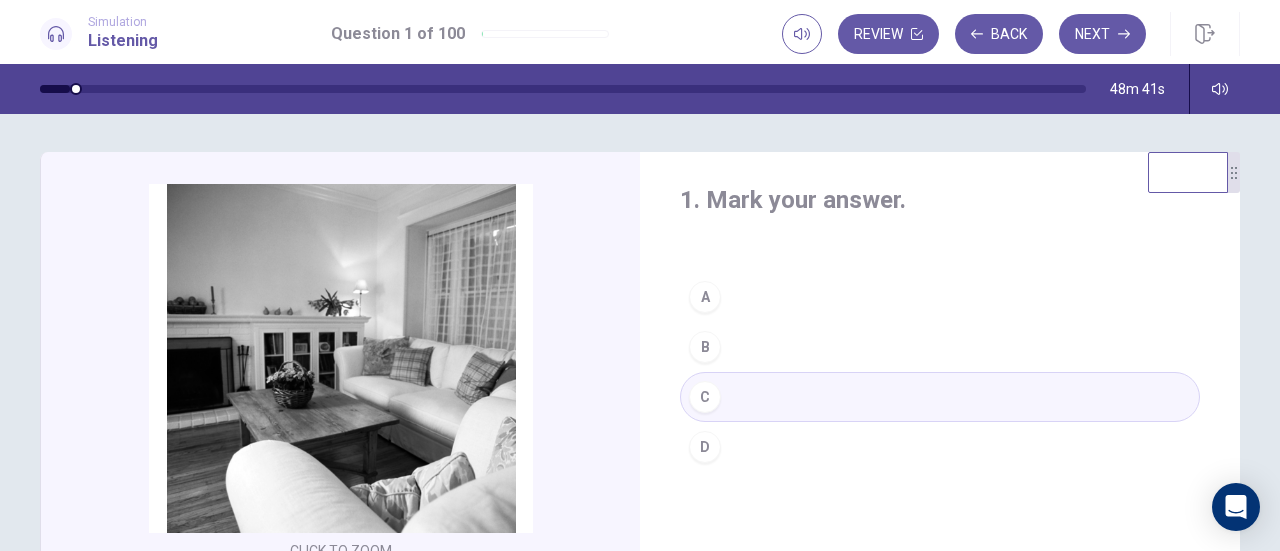scroll, scrollTop: 1, scrollLeft: 0, axis: vertical 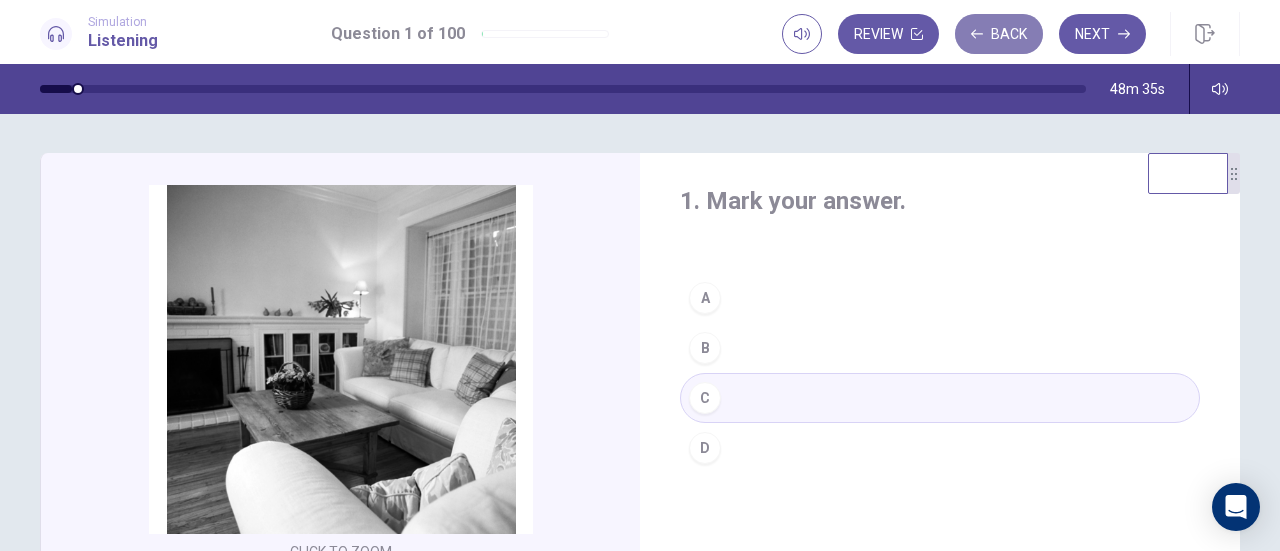 click on "Back" at bounding box center (999, 34) 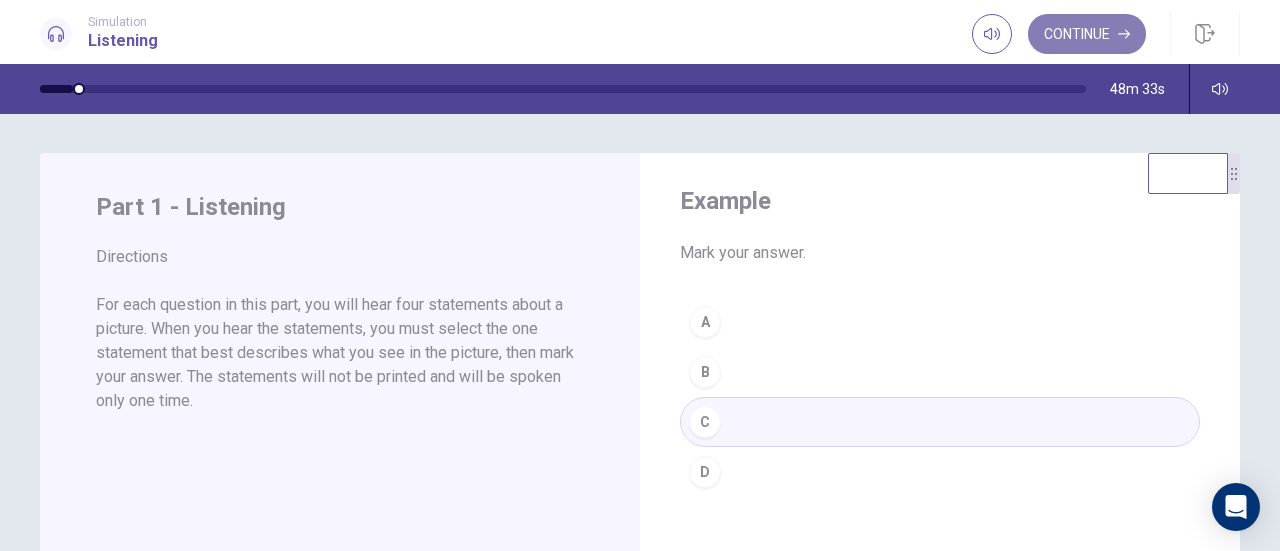 click 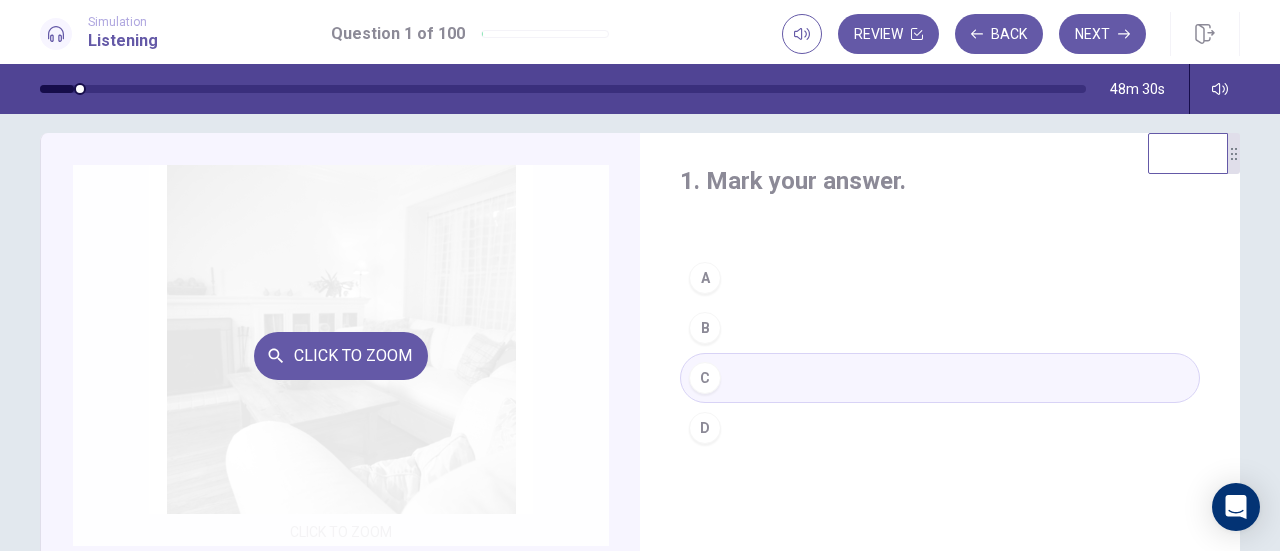 scroll, scrollTop: 22, scrollLeft: 0, axis: vertical 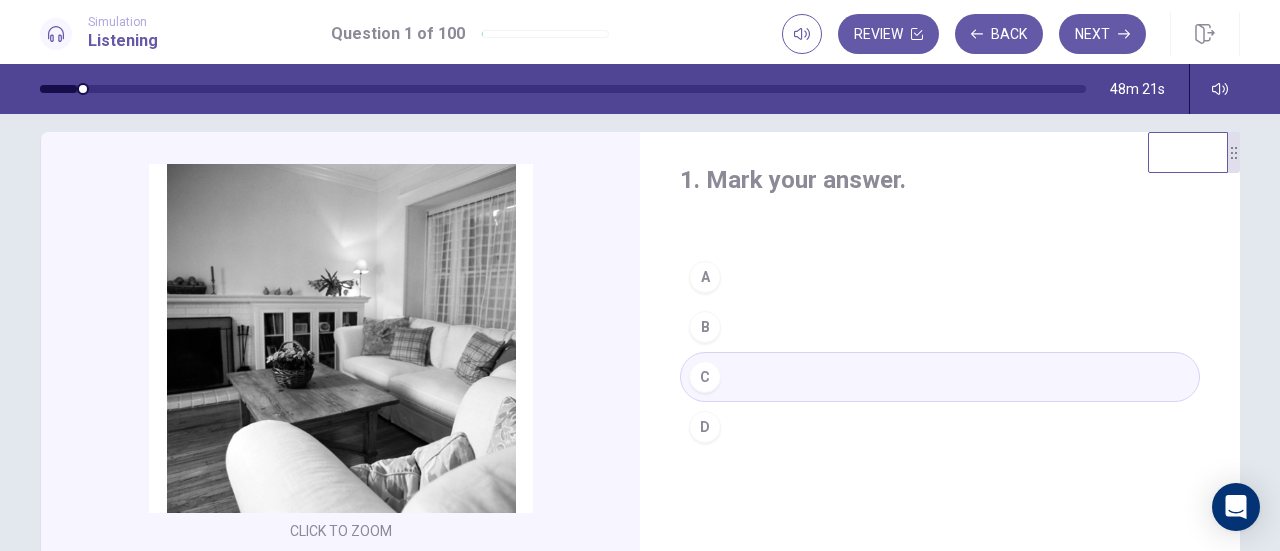 click on "B" at bounding box center (705, 327) 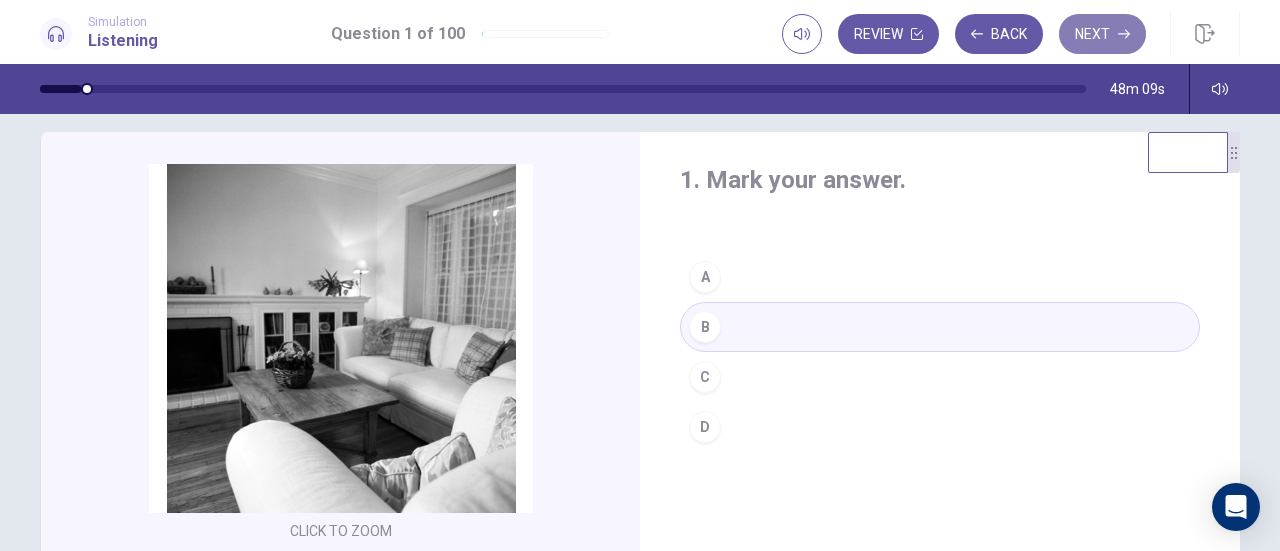 click on "Next" at bounding box center (1102, 34) 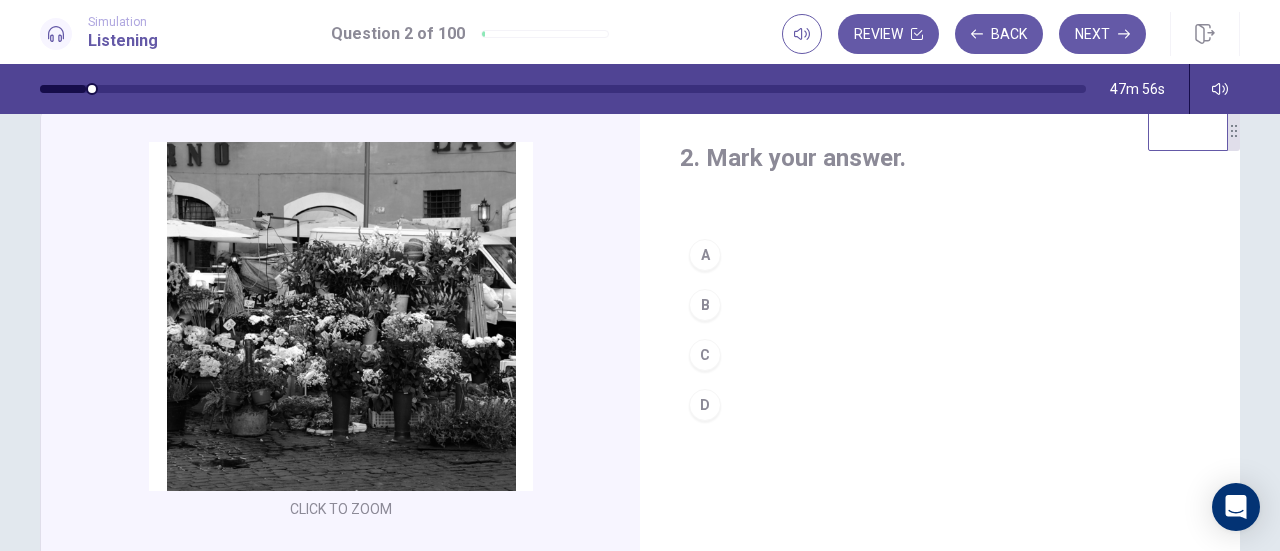 scroll, scrollTop: 45, scrollLeft: 0, axis: vertical 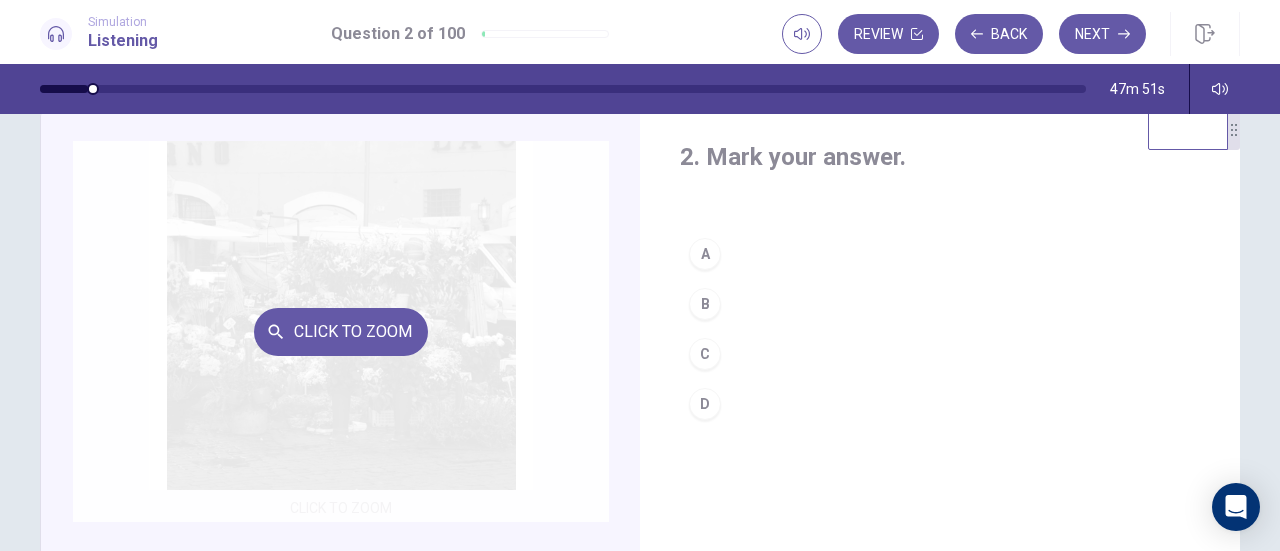 click on "Click to Zoom" at bounding box center (341, 331) 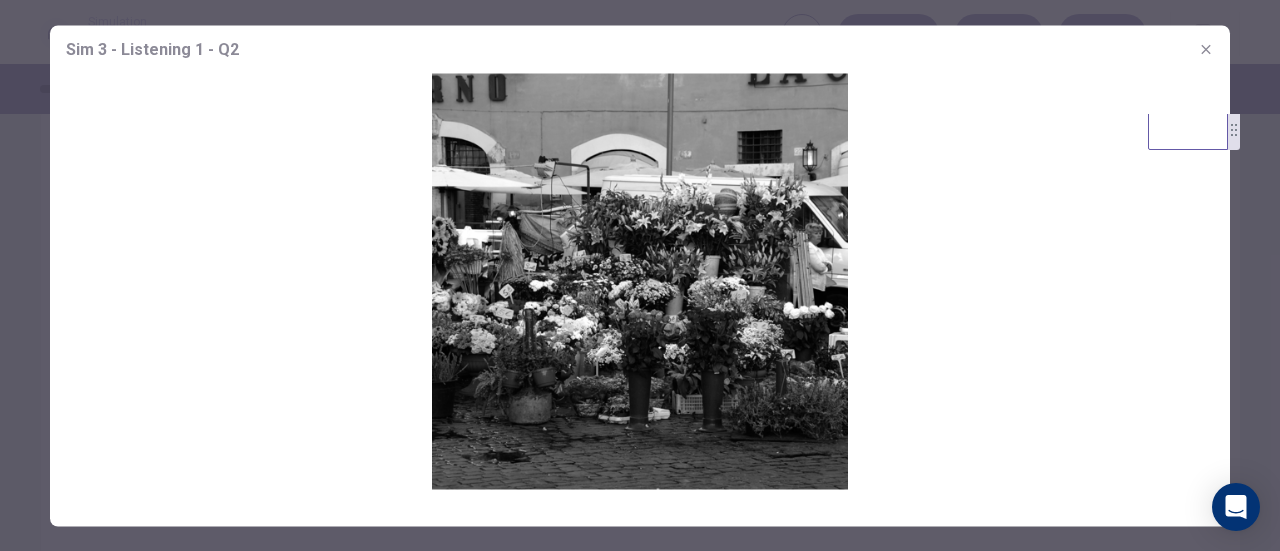 click 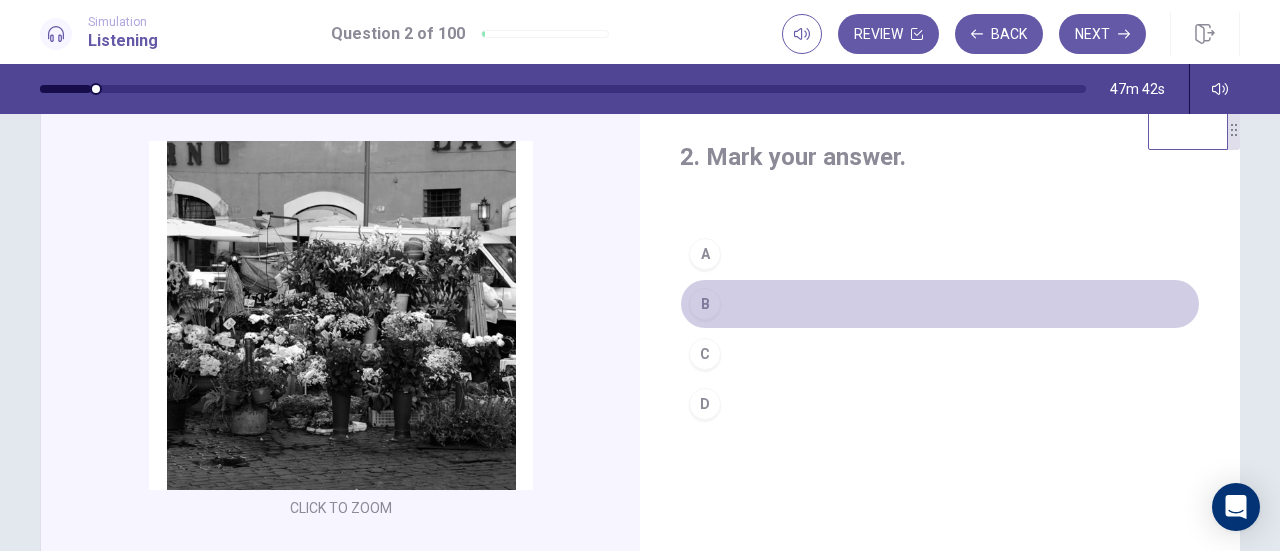 click on "B" at bounding box center (705, 304) 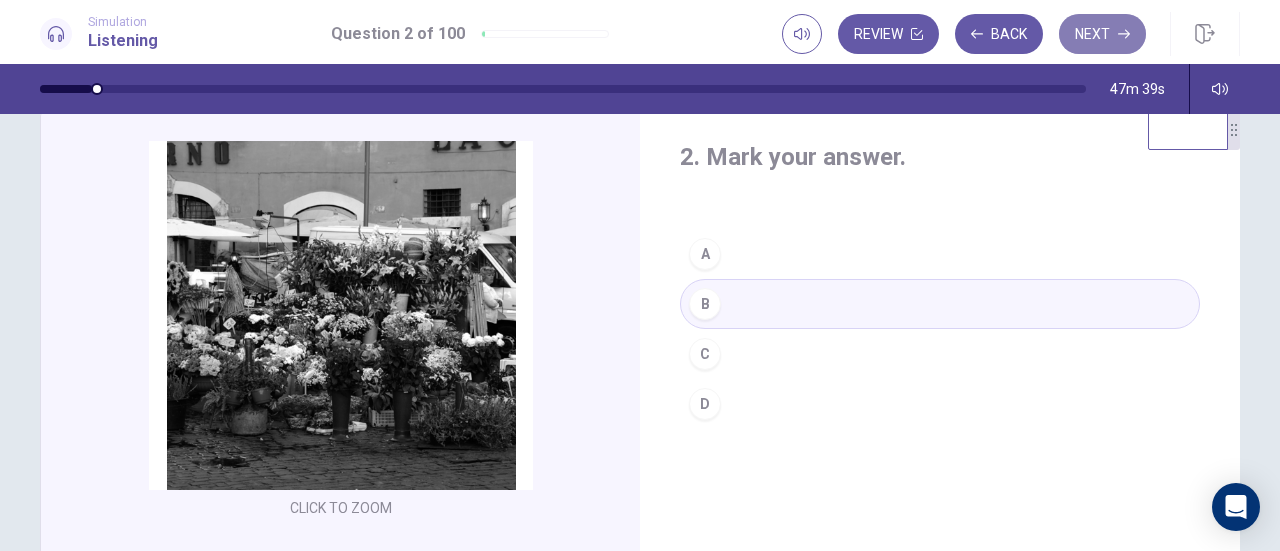 click on "Next" at bounding box center (1102, 34) 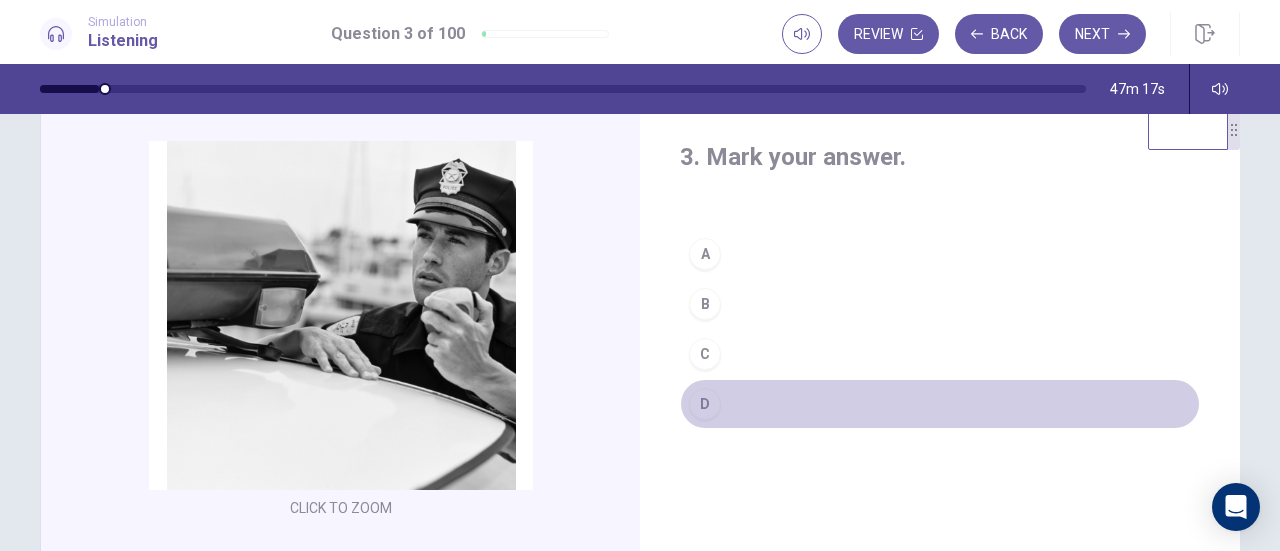 click on "D" at bounding box center (705, 404) 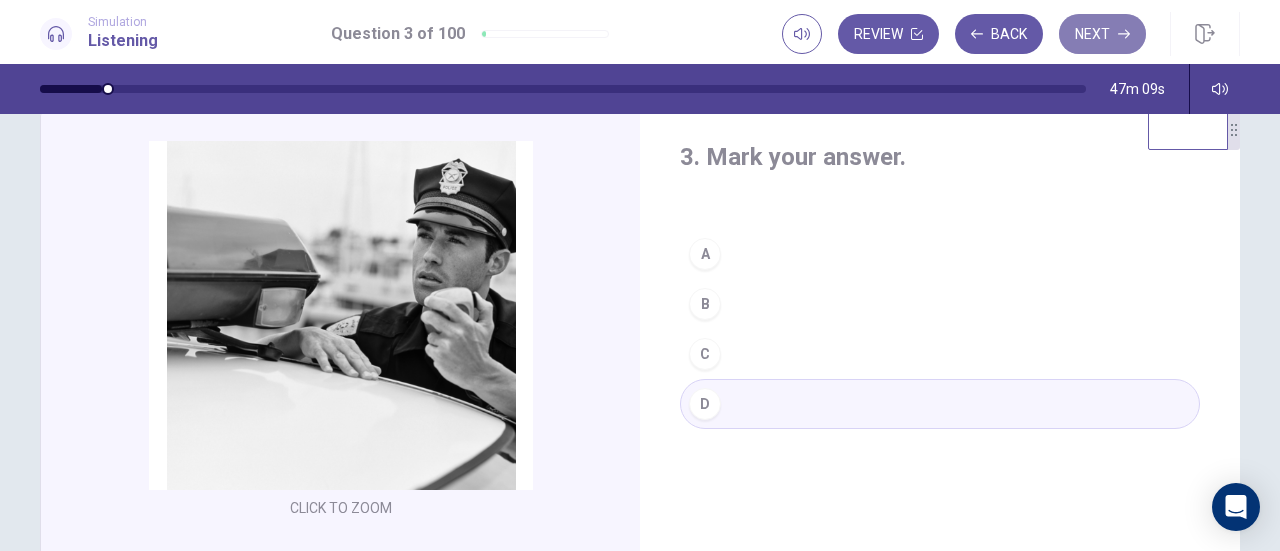 click on "Next" at bounding box center [1102, 34] 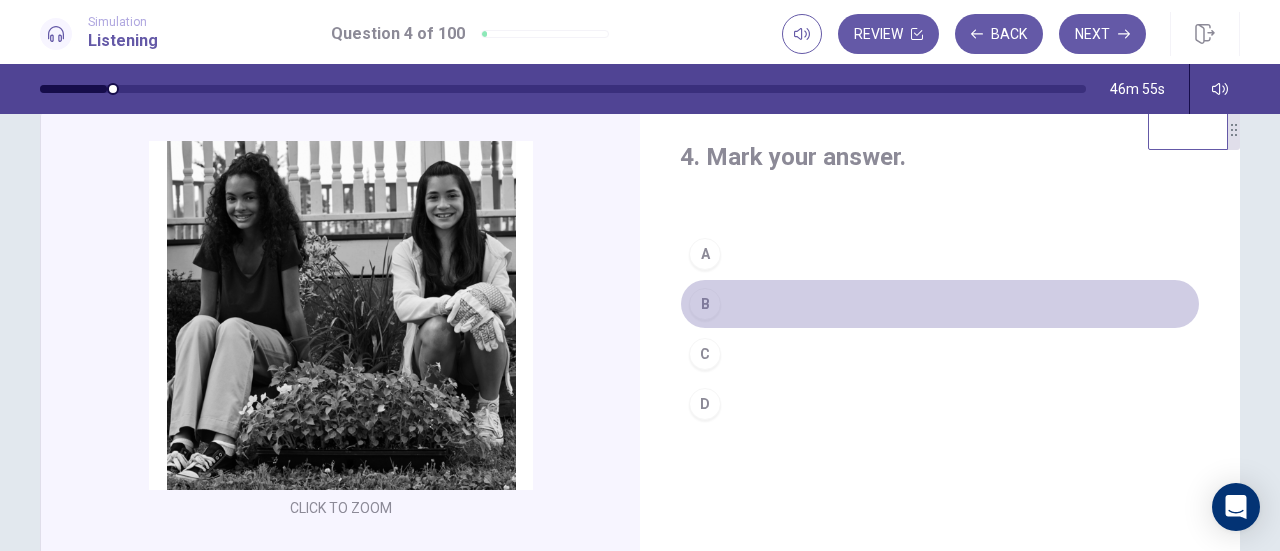 click on "B" at bounding box center [705, 304] 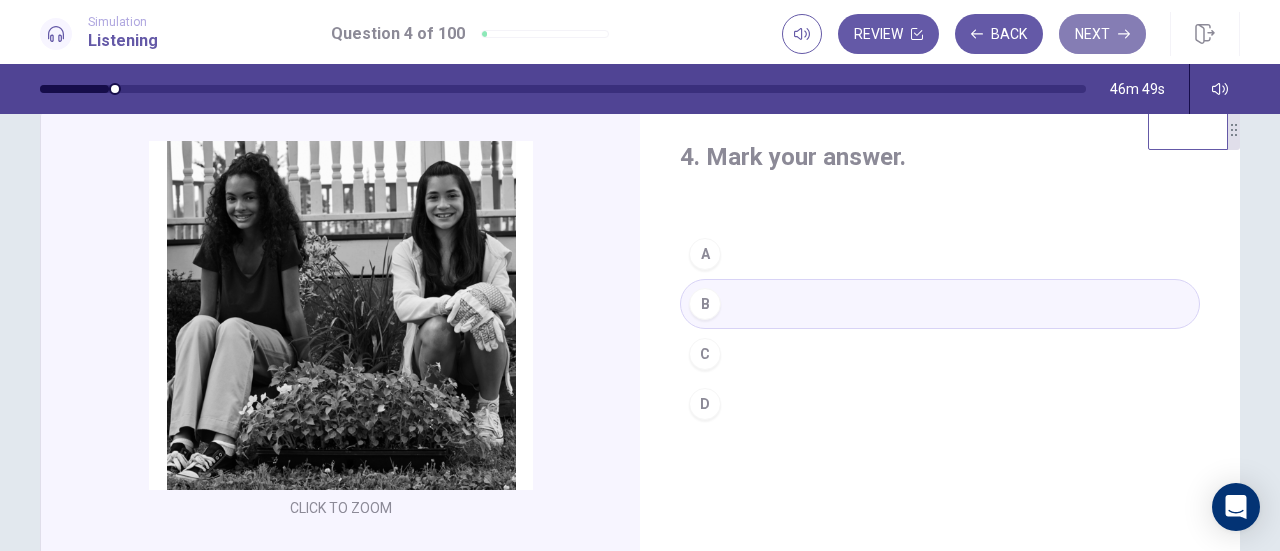 click on "Next" at bounding box center [1102, 34] 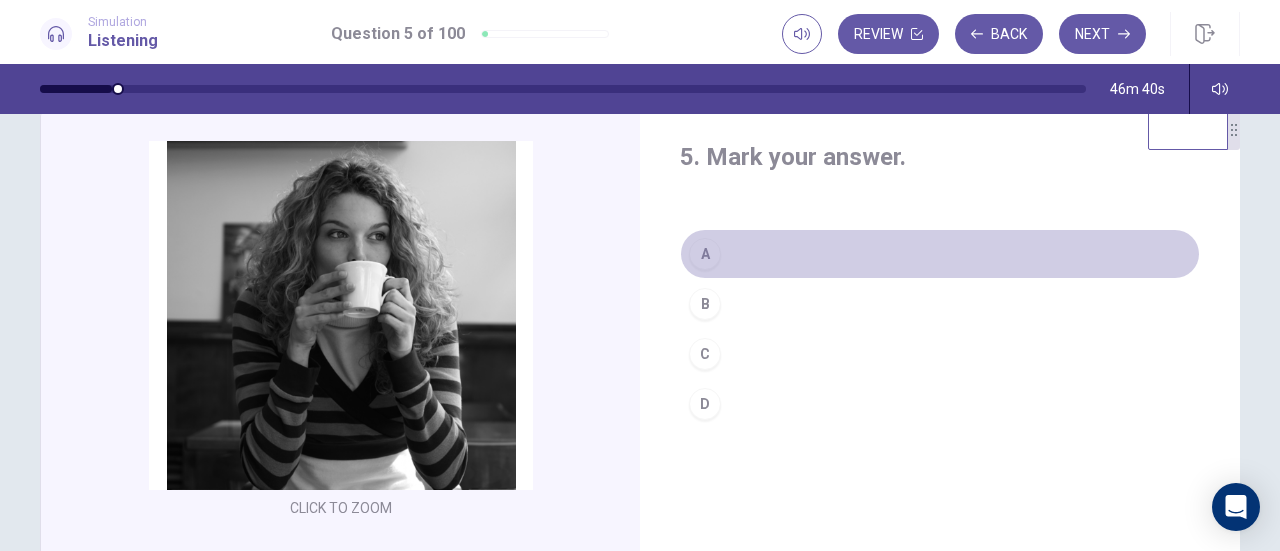 click on "A" at bounding box center (705, 254) 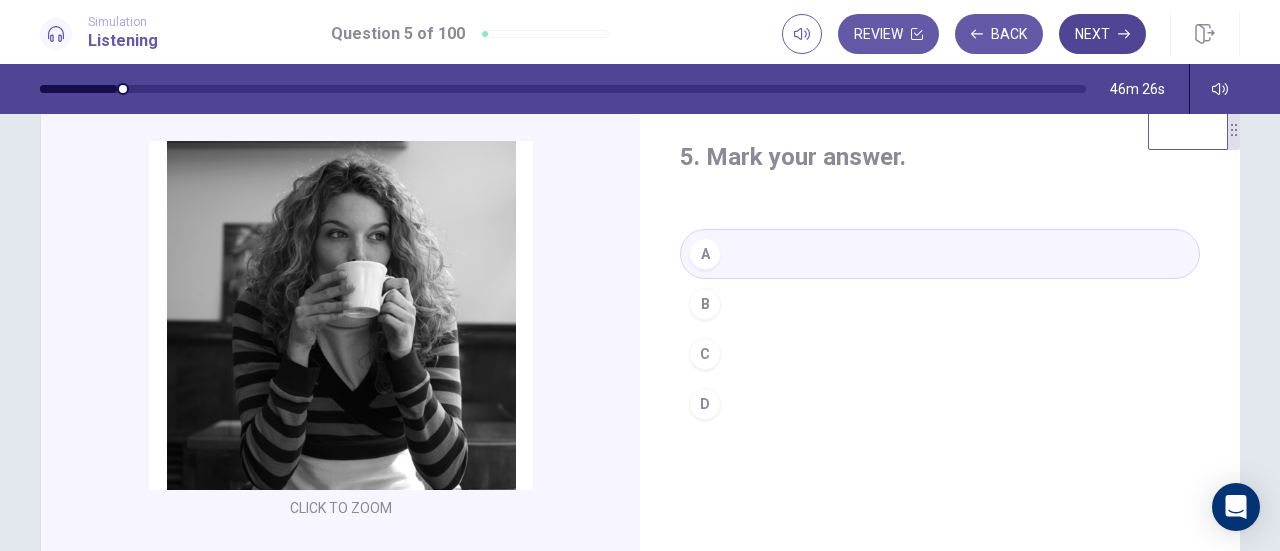 click 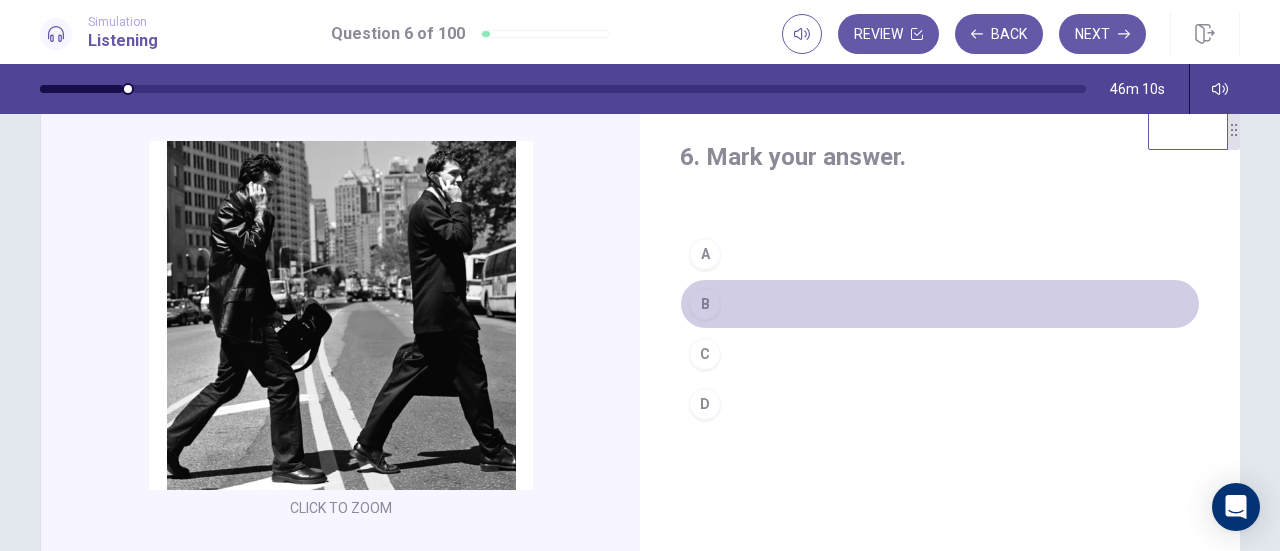 click on "B" at bounding box center (705, 304) 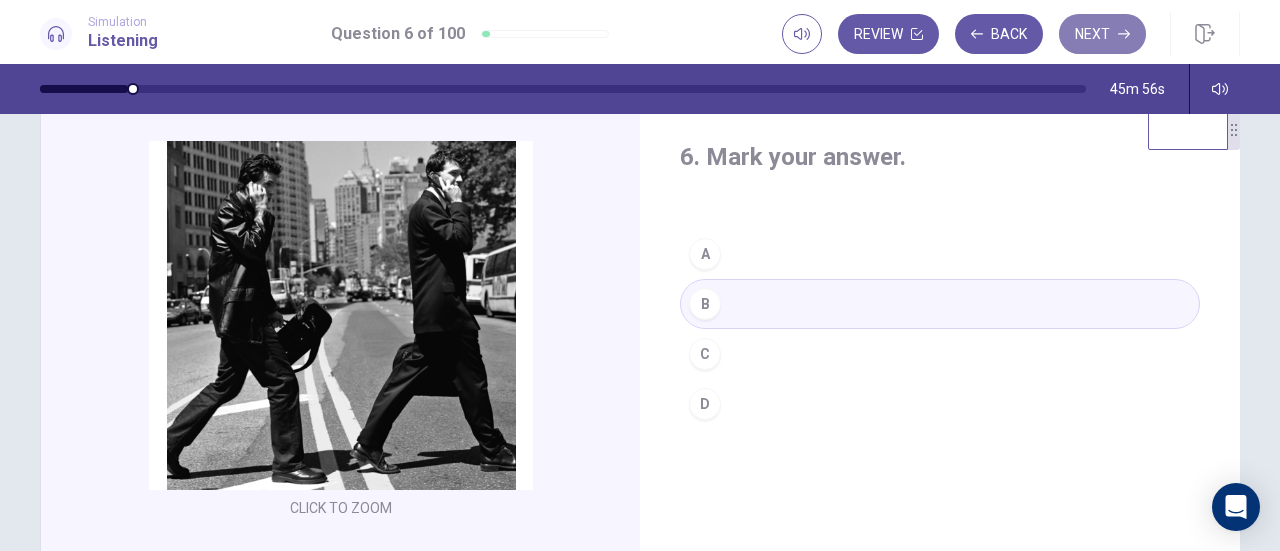 click 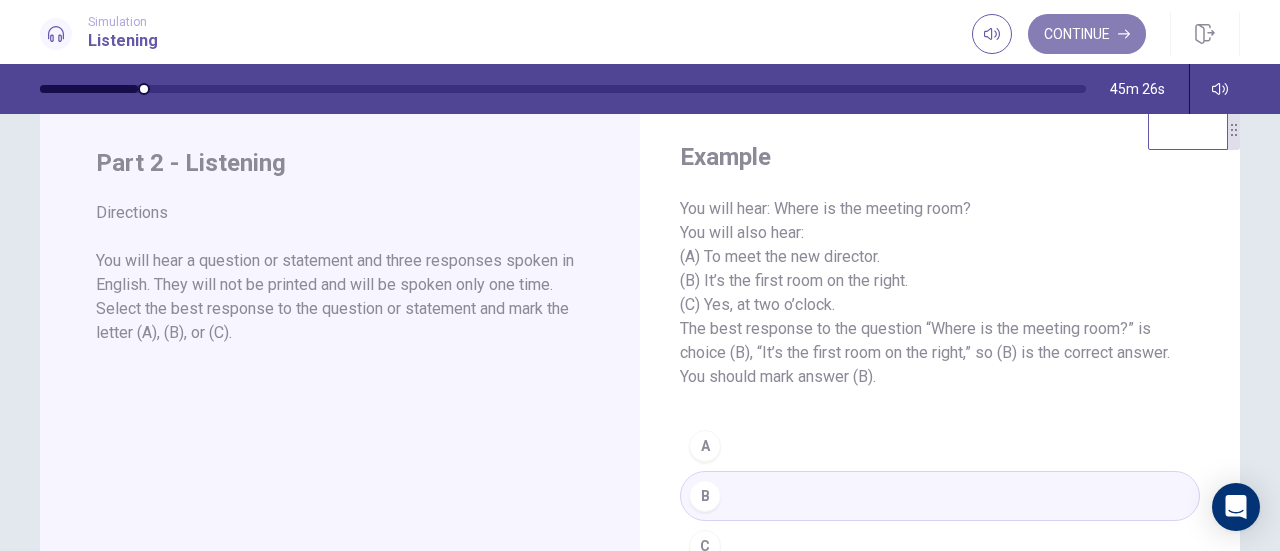 click on "Continue" at bounding box center (1087, 34) 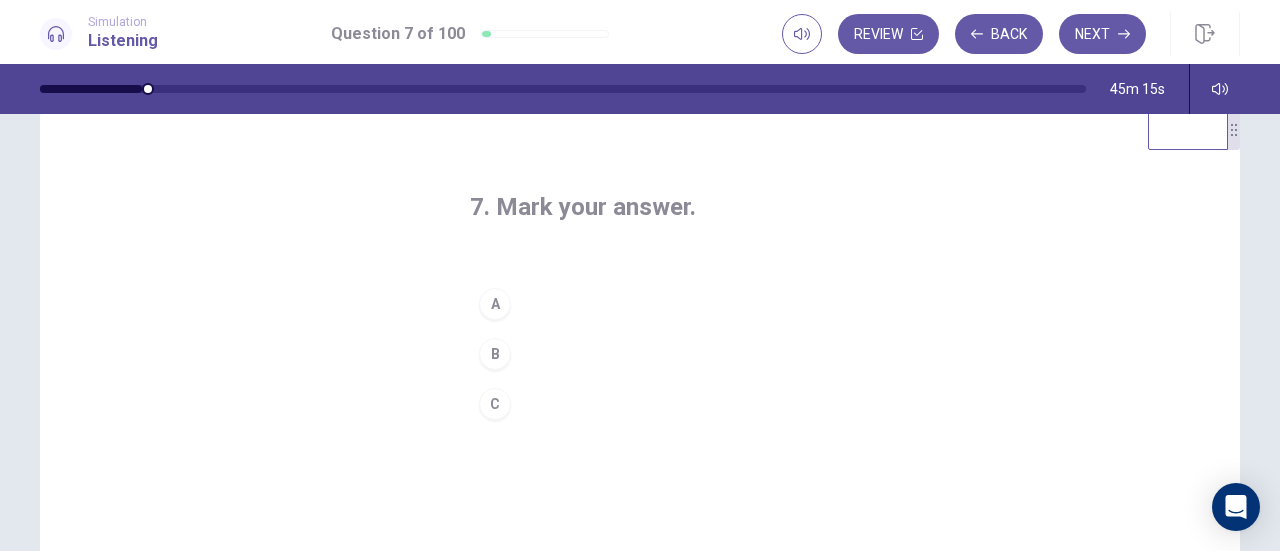 click on "A" at bounding box center (495, 304) 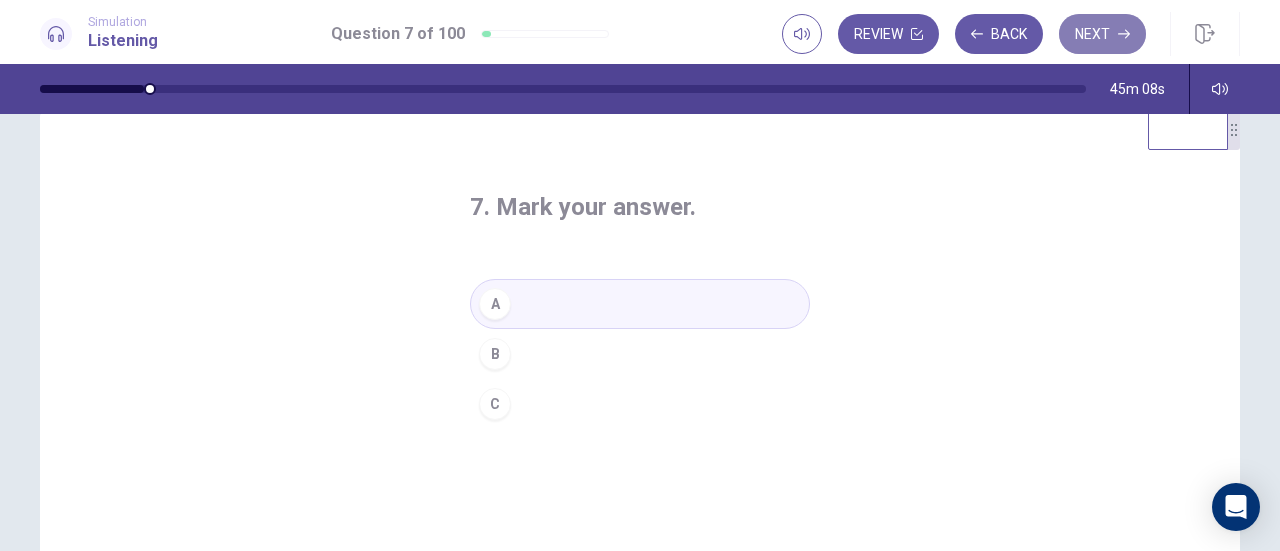 click on "Next" at bounding box center (1102, 34) 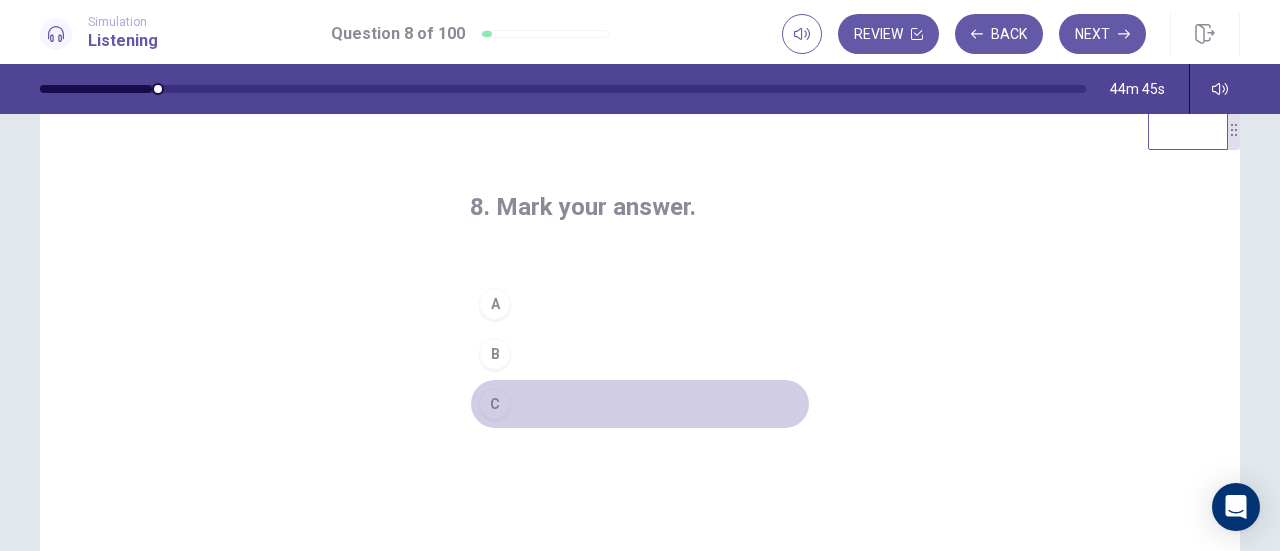 click on "C" at bounding box center (495, 404) 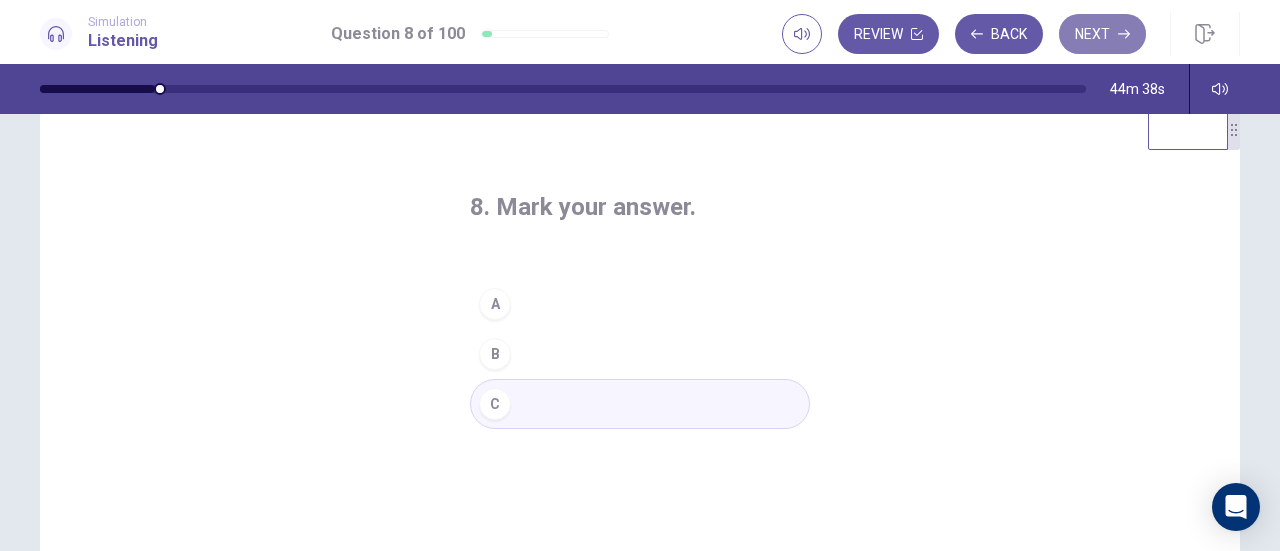 click on "Next" at bounding box center (1102, 34) 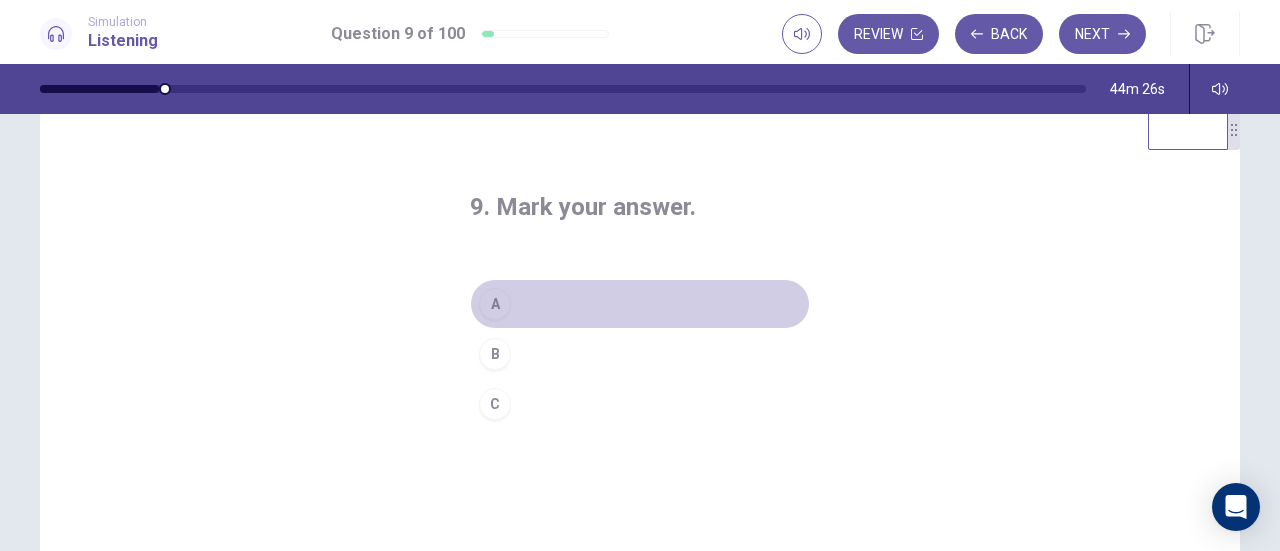 click on "A" at bounding box center (495, 304) 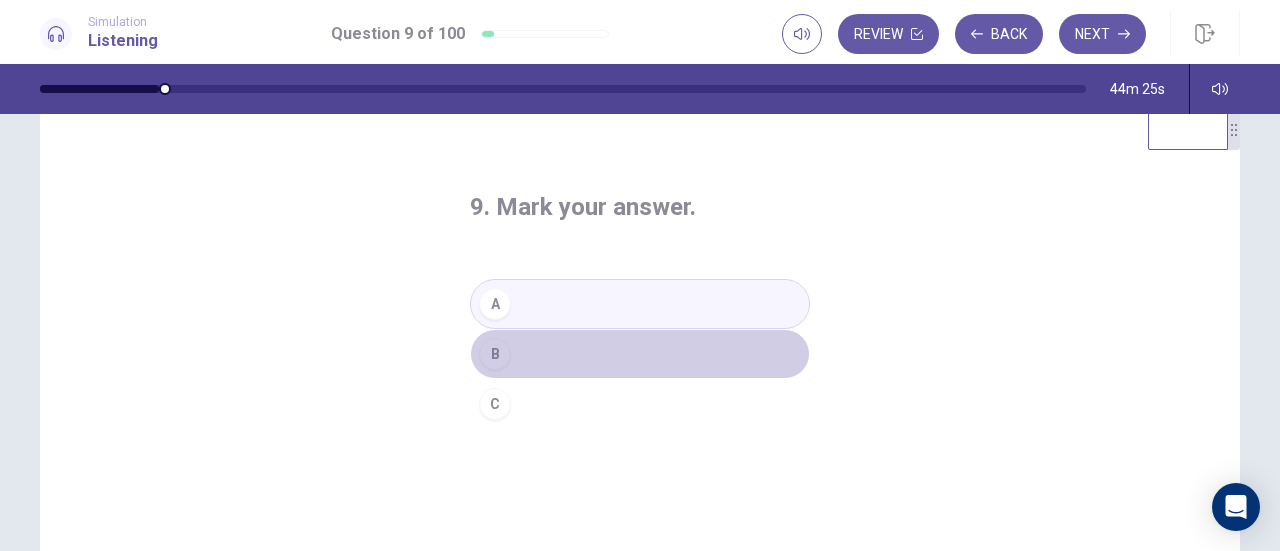 click on "B" at bounding box center [495, 354] 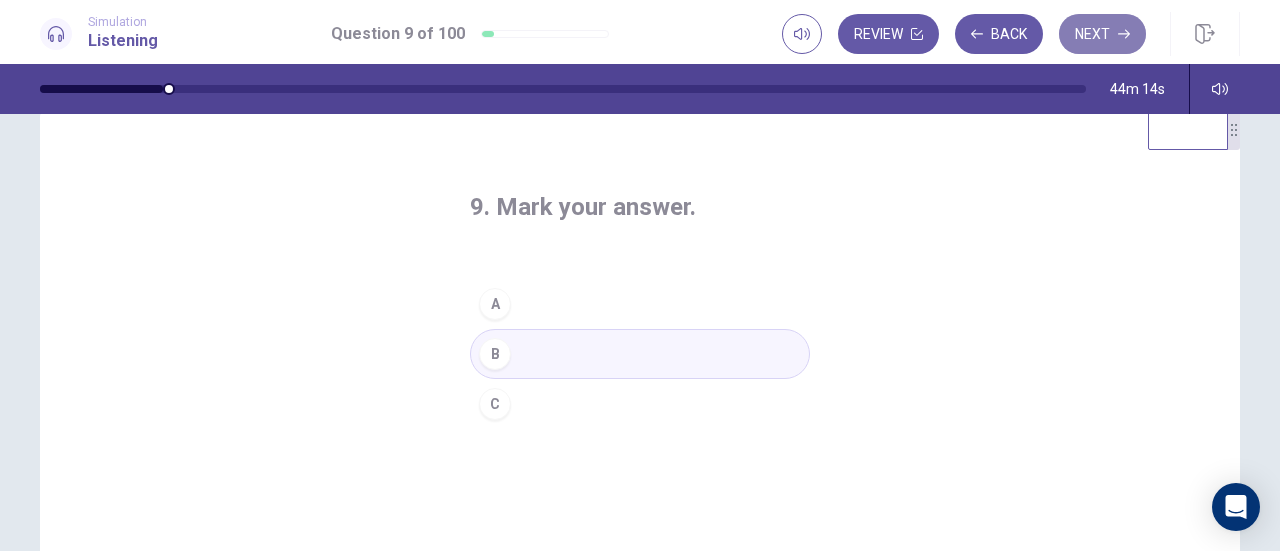 click on "Next" at bounding box center (1102, 34) 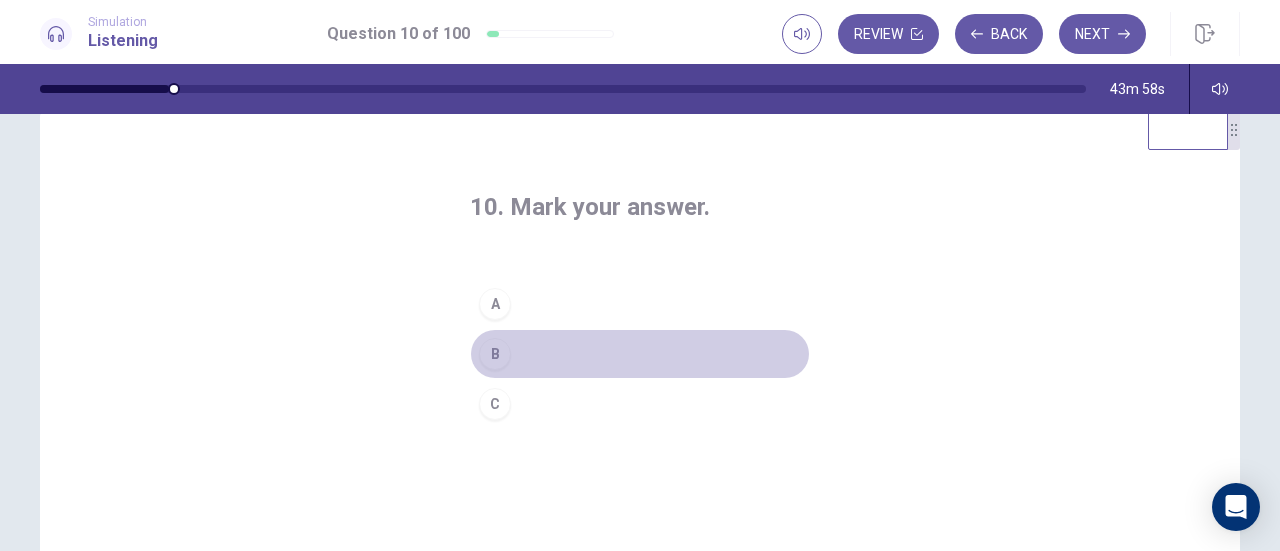 click on "B" at bounding box center (495, 354) 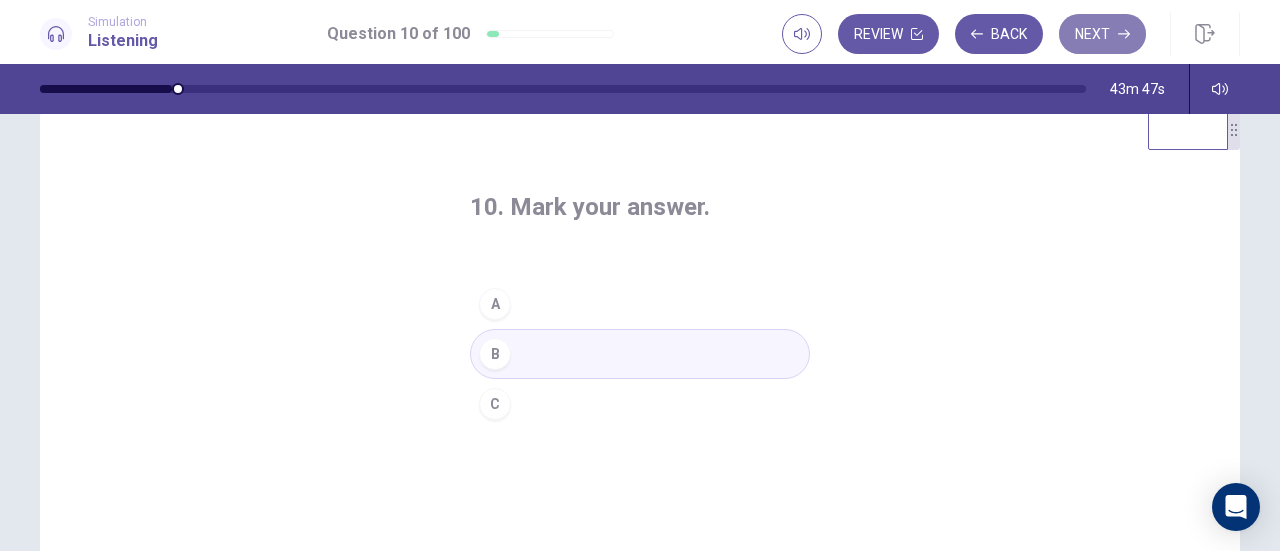 click on "Next" at bounding box center (1102, 34) 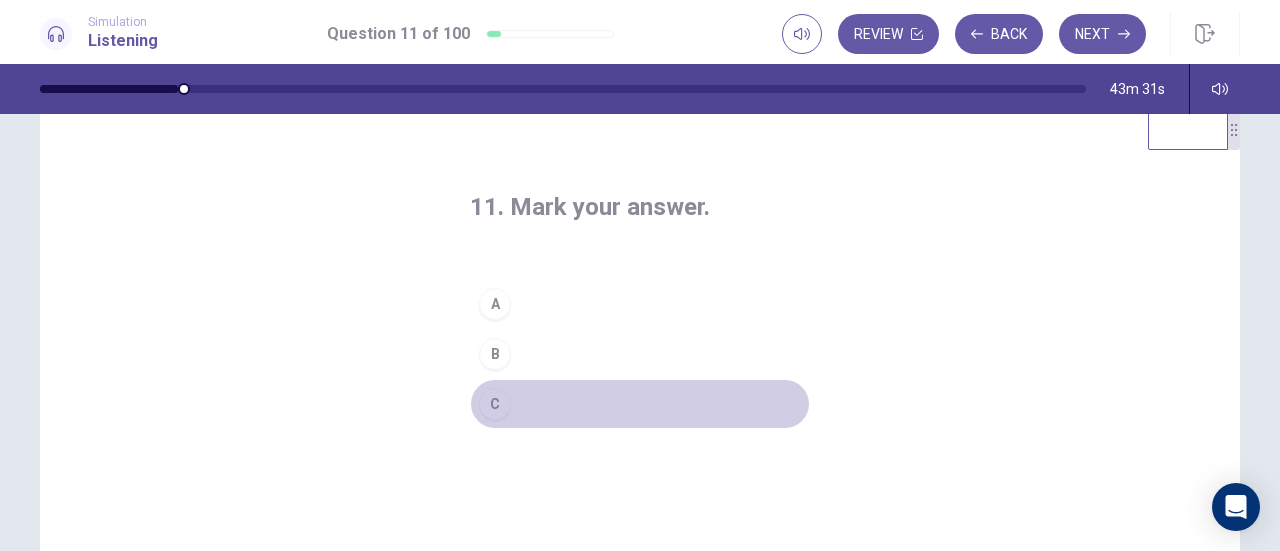click on "C" at bounding box center [495, 404] 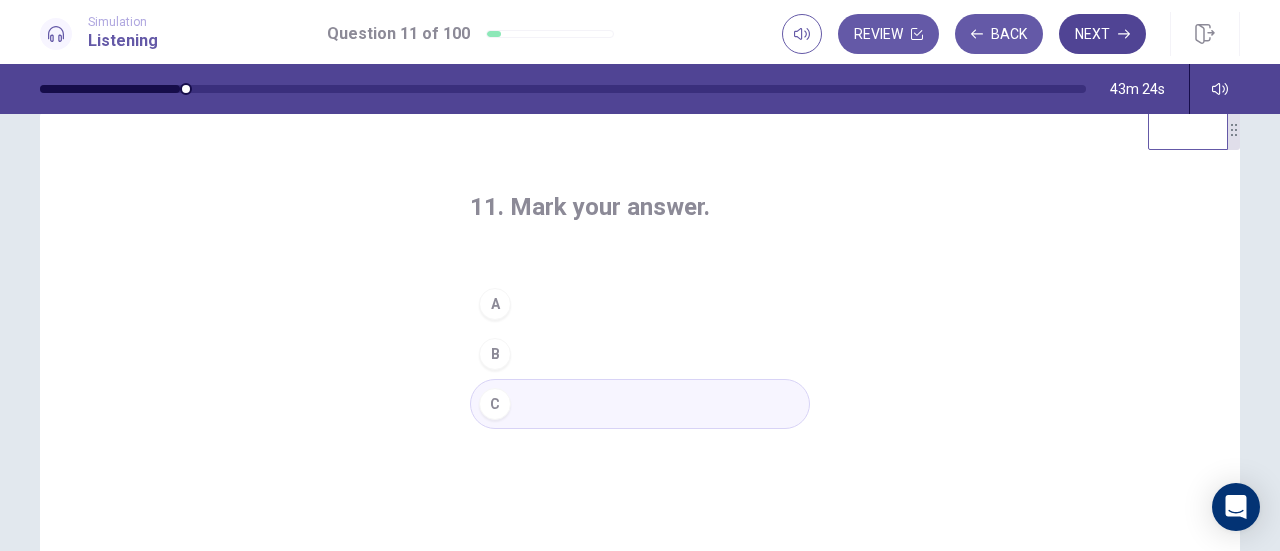 click on "Next" at bounding box center [1102, 34] 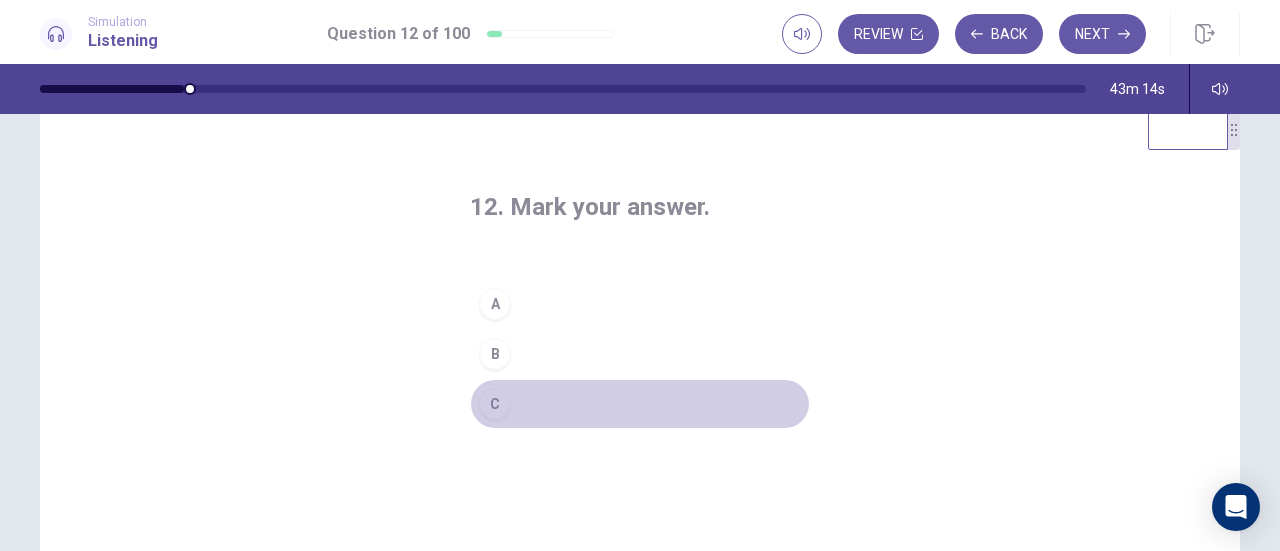 click on "C" at bounding box center (495, 404) 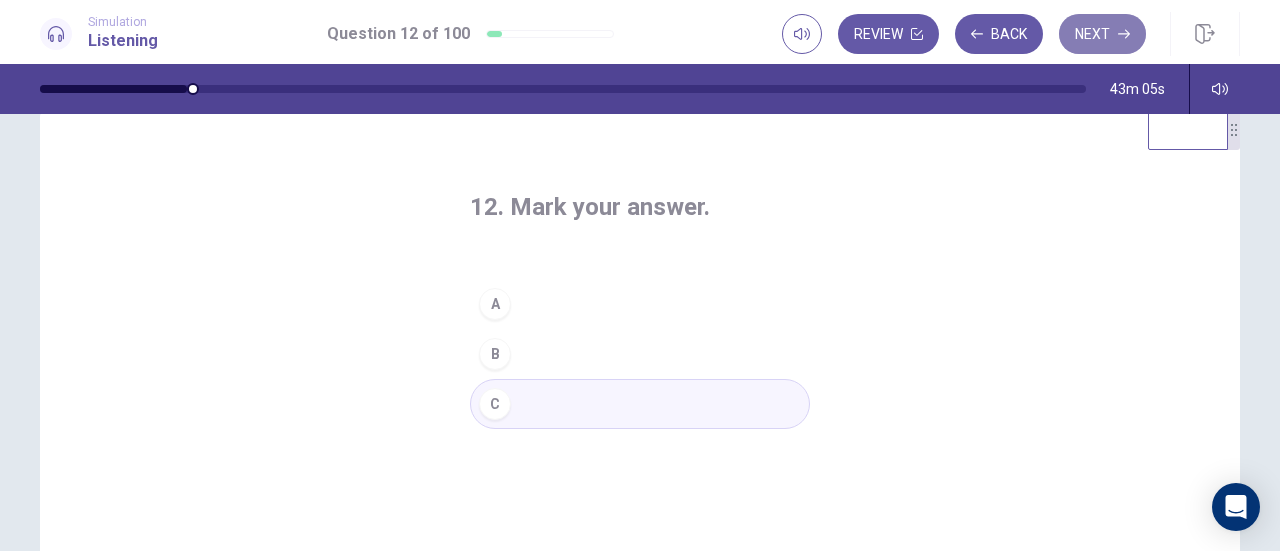 click on "Next" at bounding box center (1102, 34) 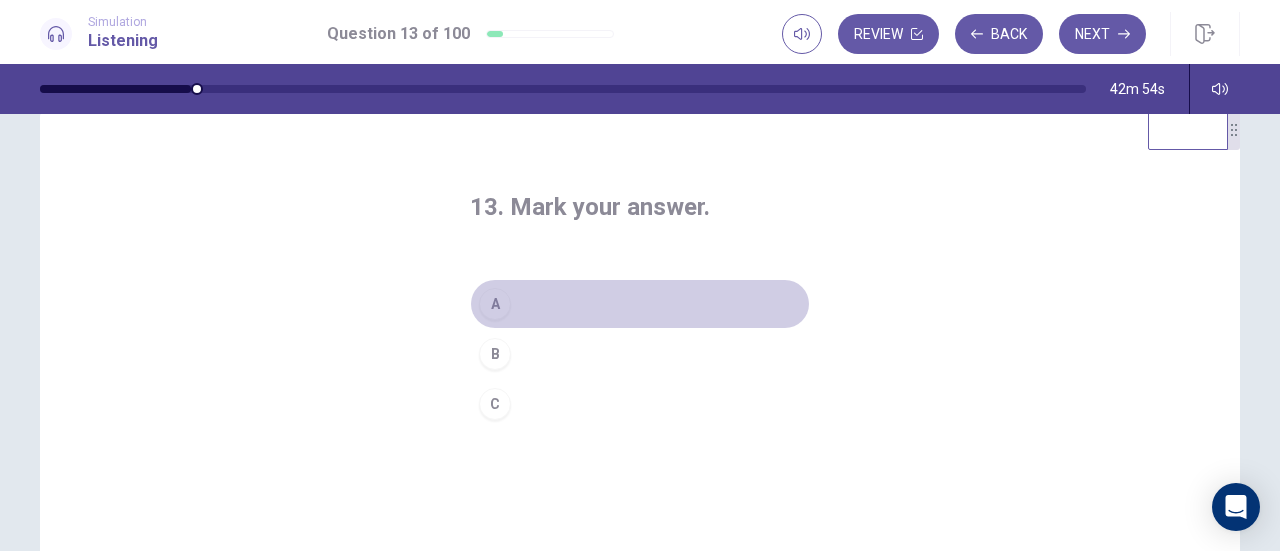 click on "A" at bounding box center [495, 304] 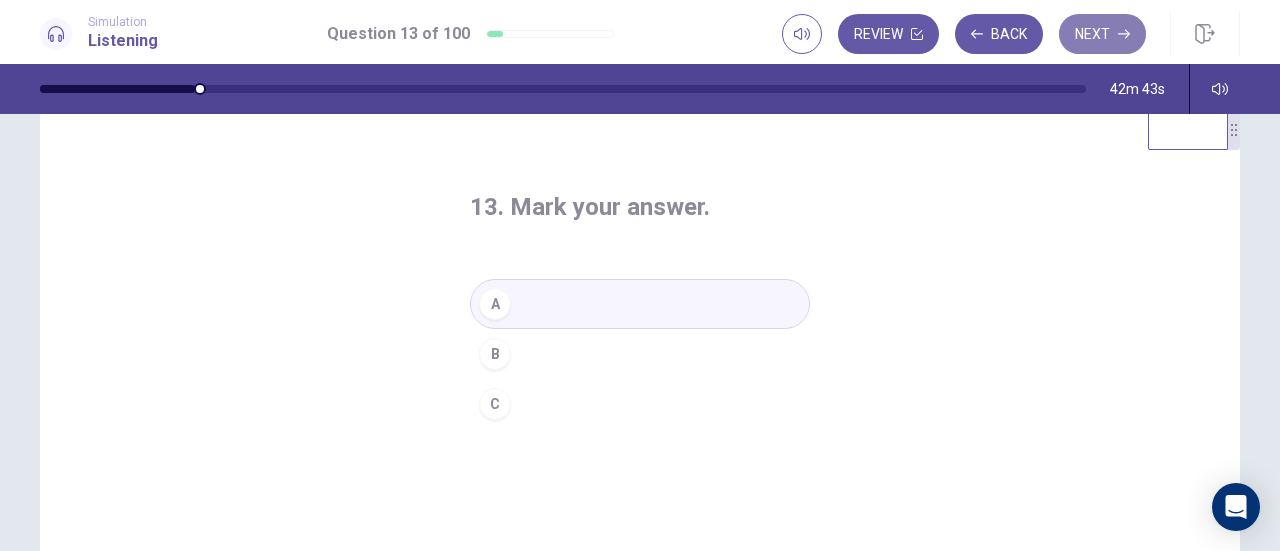 click on "Next" at bounding box center (1102, 34) 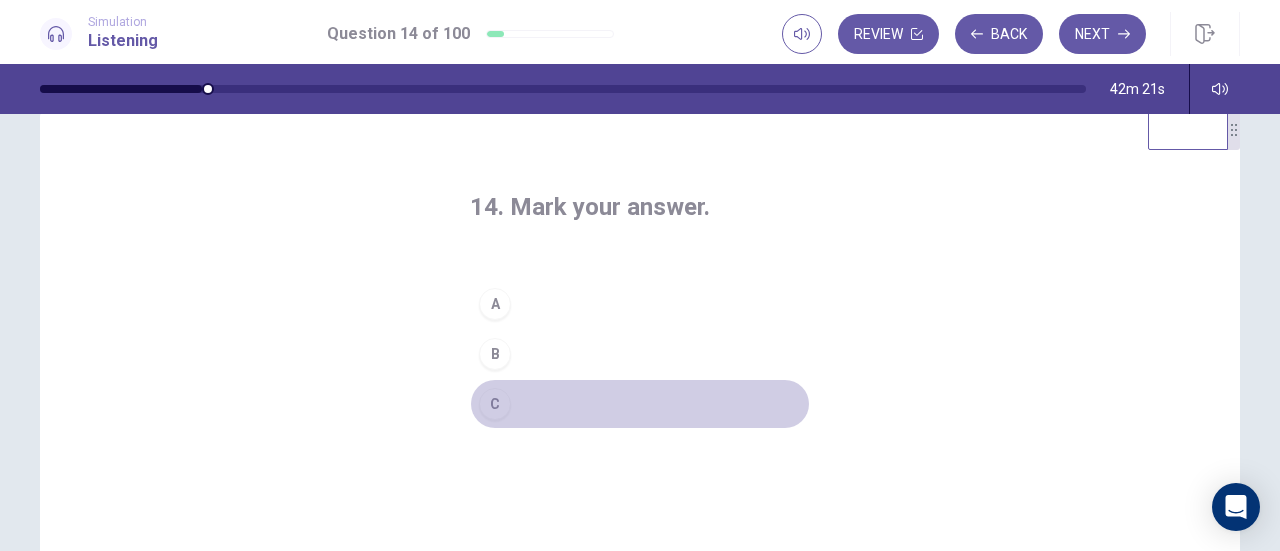 click on "C" at bounding box center (495, 404) 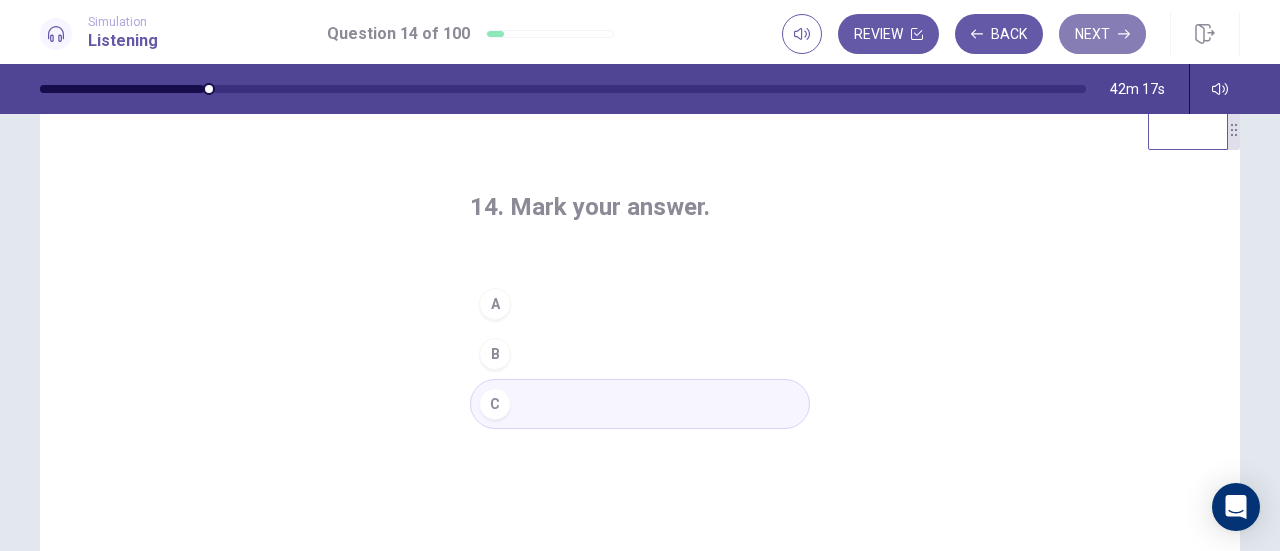 click 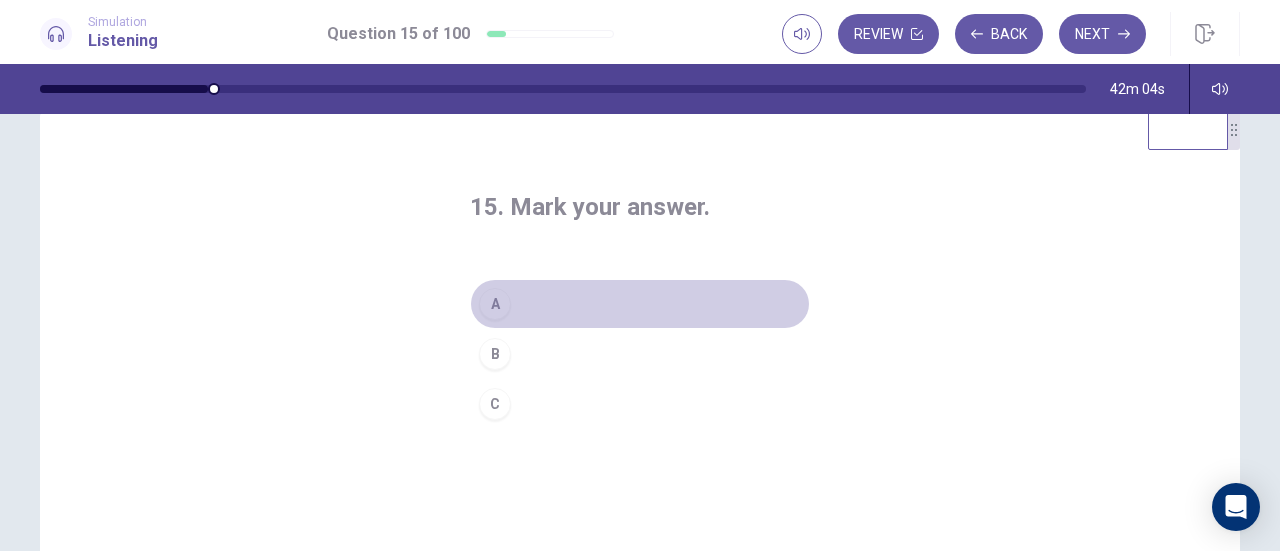 click on "A" at bounding box center (495, 304) 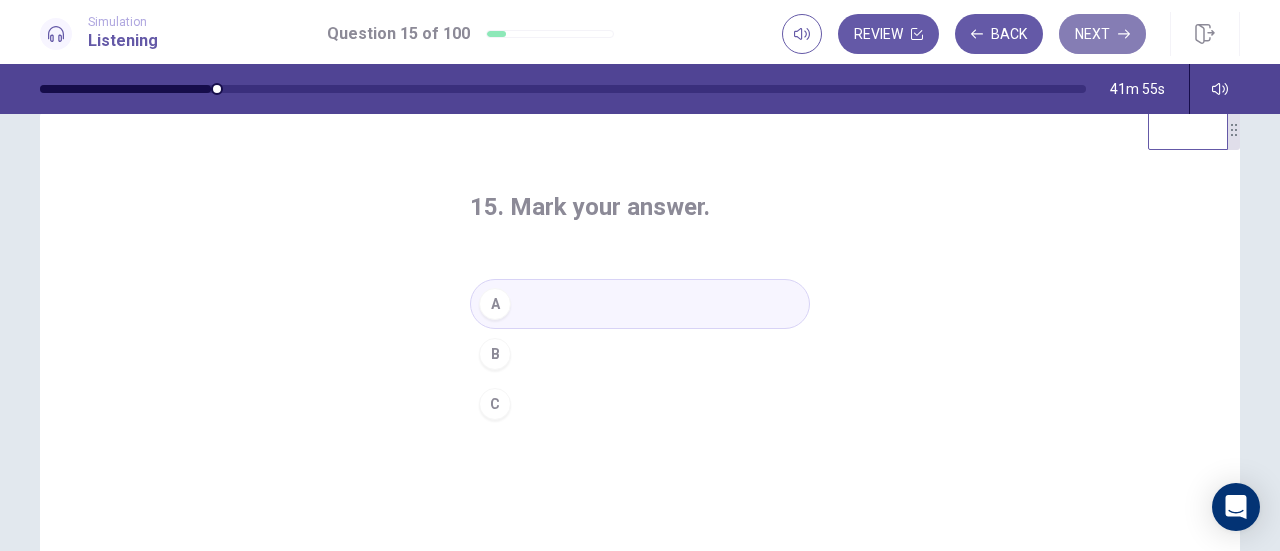 click on "Next" at bounding box center [1102, 34] 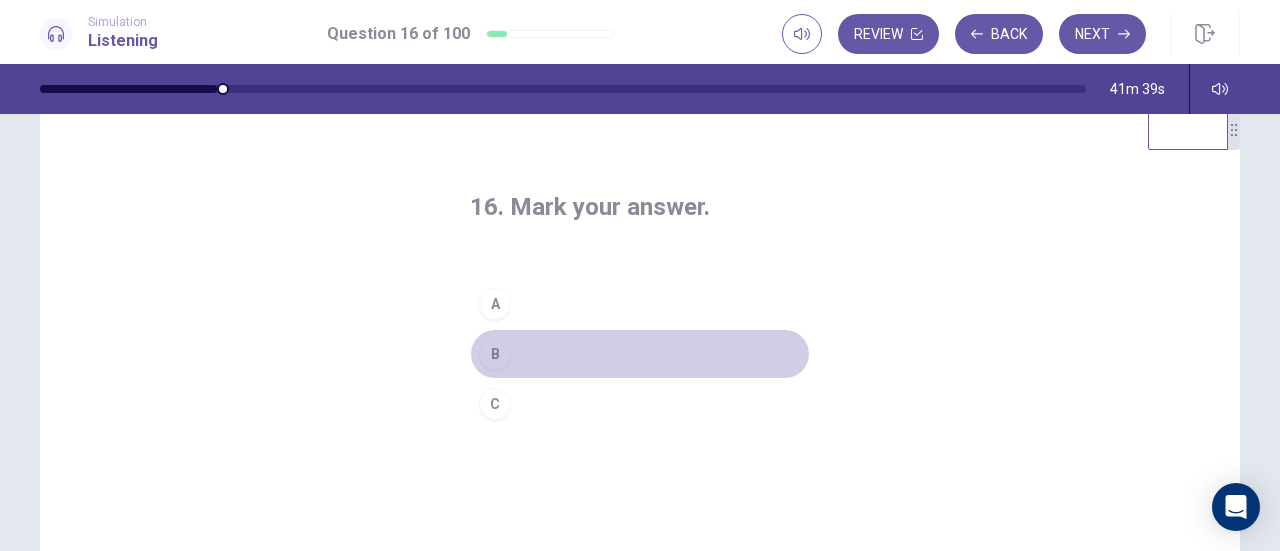 click on "B" at bounding box center [495, 354] 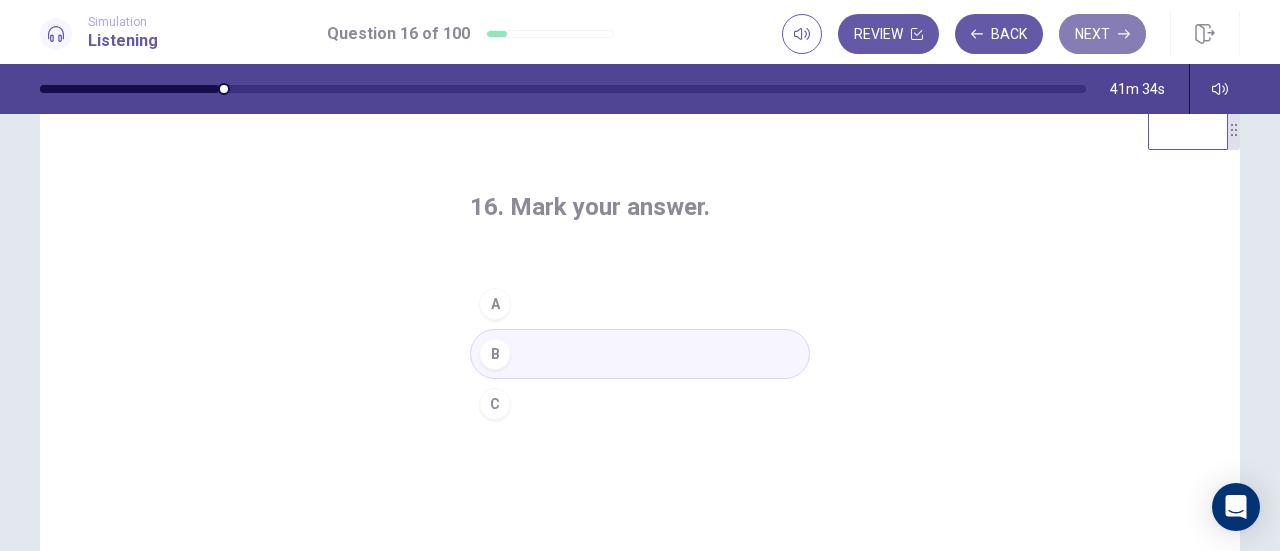 click 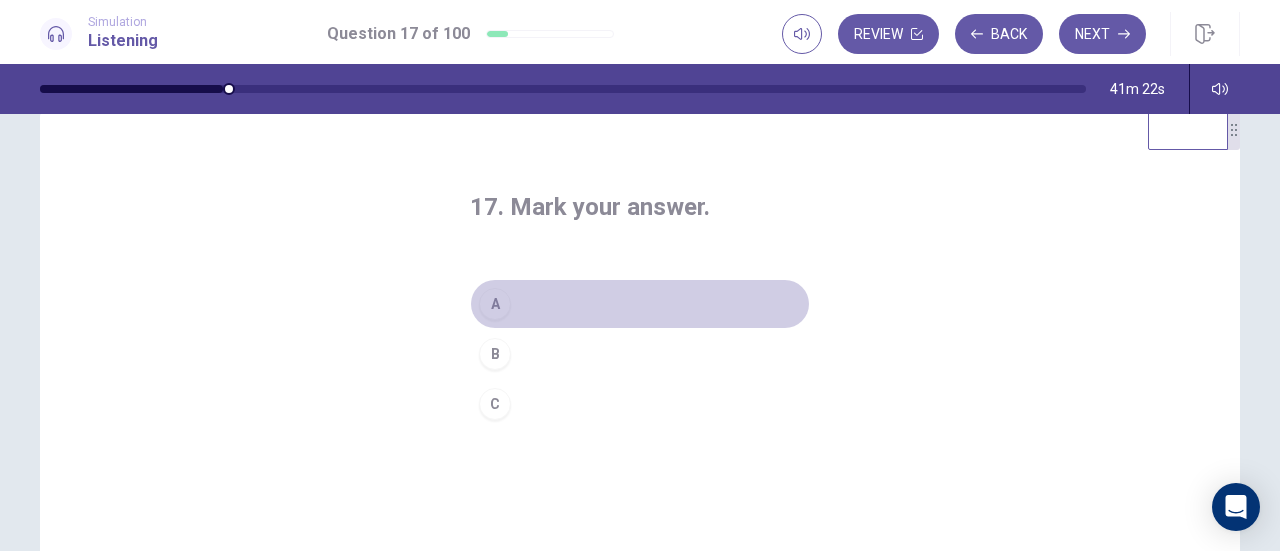 click on "A" at bounding box center (495, 304) 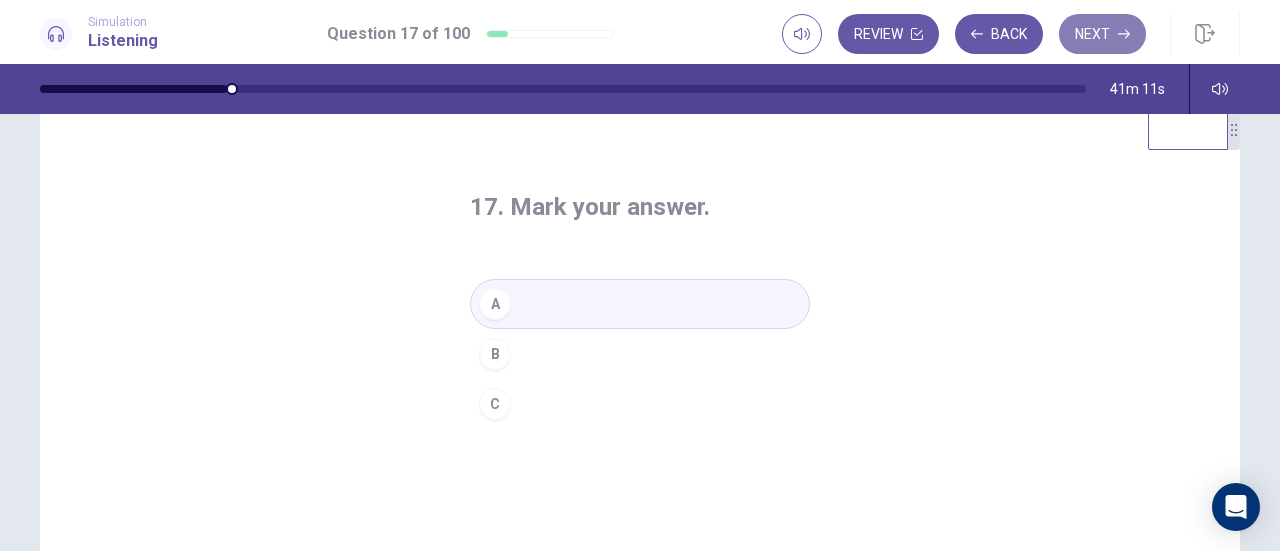 click on "Next" at bounding box center [1102, 34] 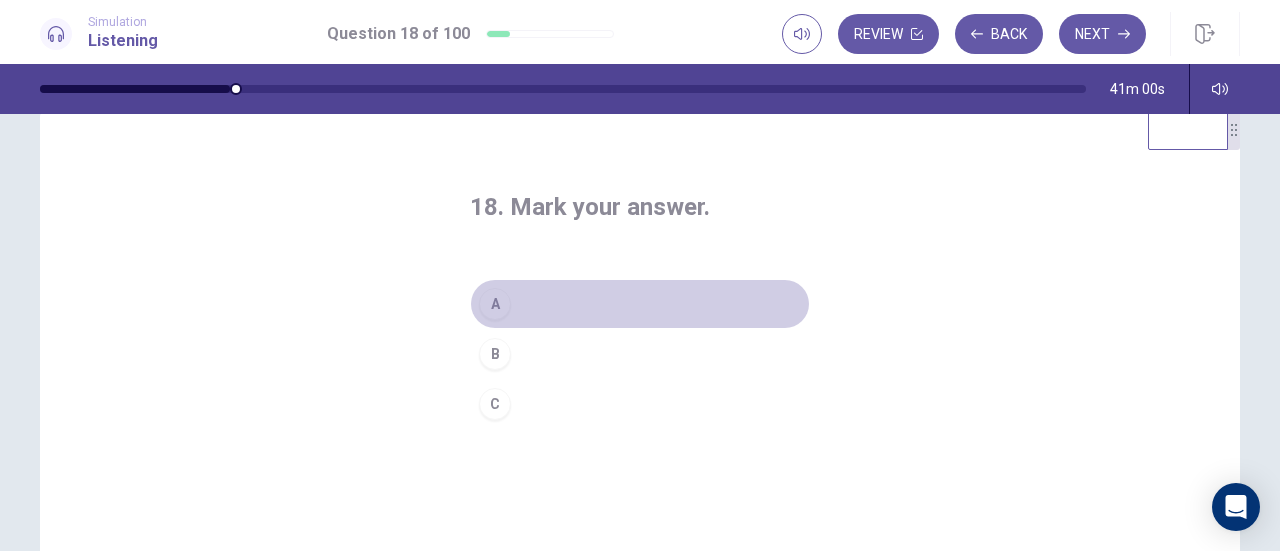click on "A" at bounding box center [495, 304] 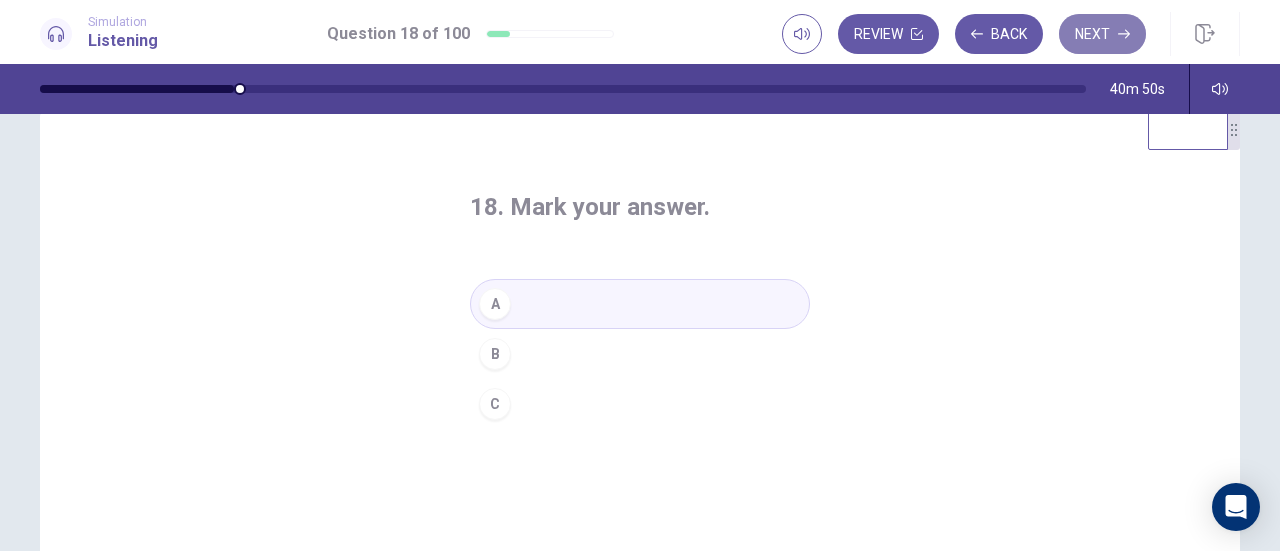 click on "Next" at bounding box center (1102, 34) 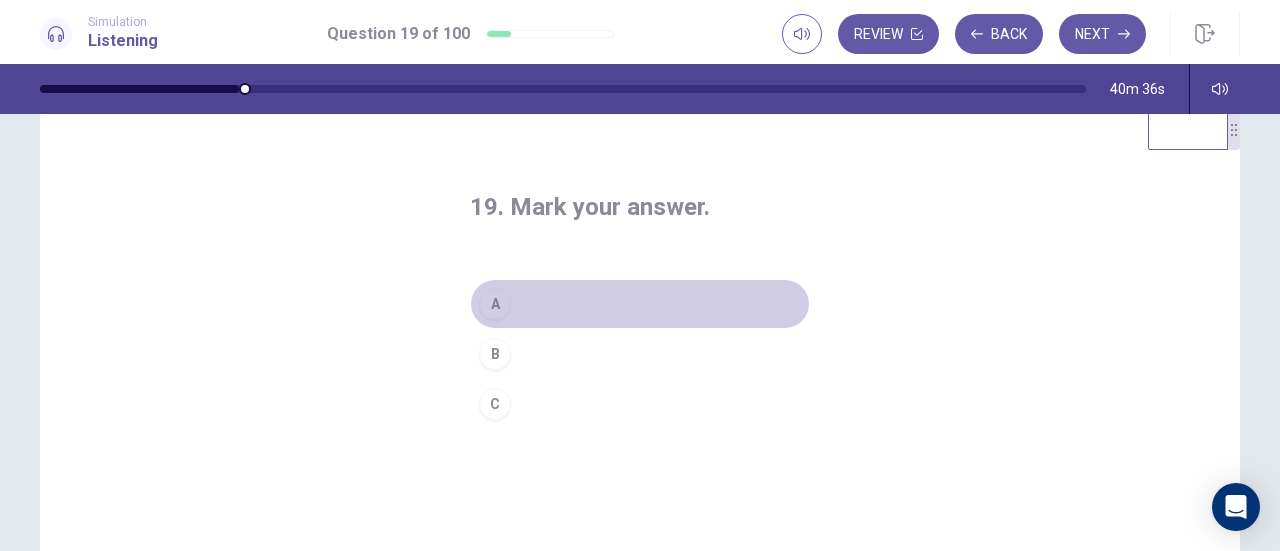 click on "A" at bounding box center (495, 304) 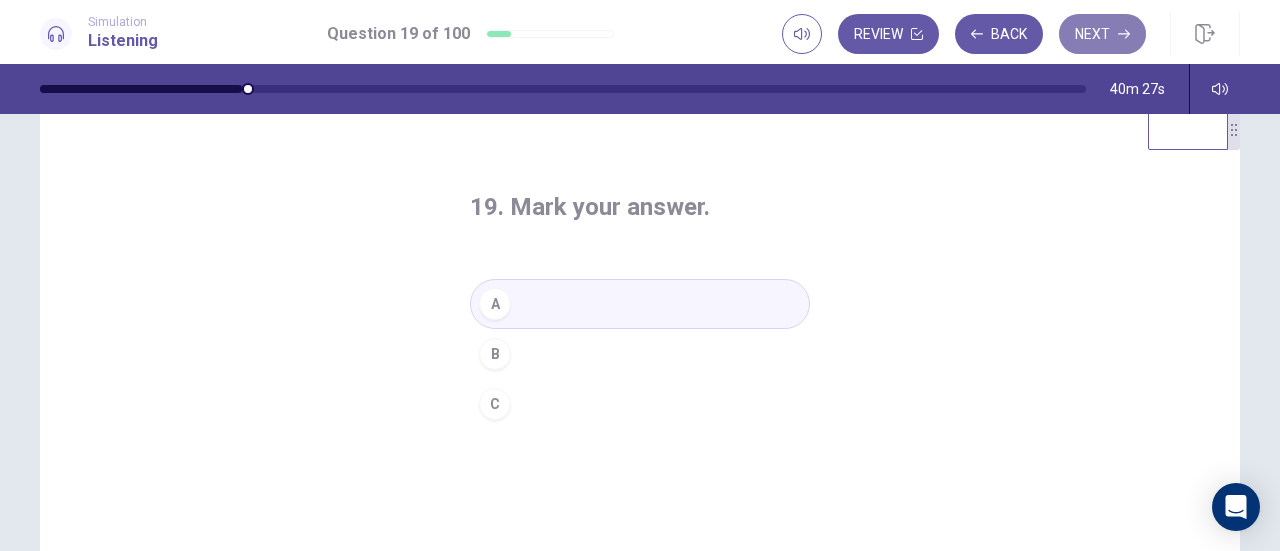 click on "Next" at bounding box center [1102, 34] 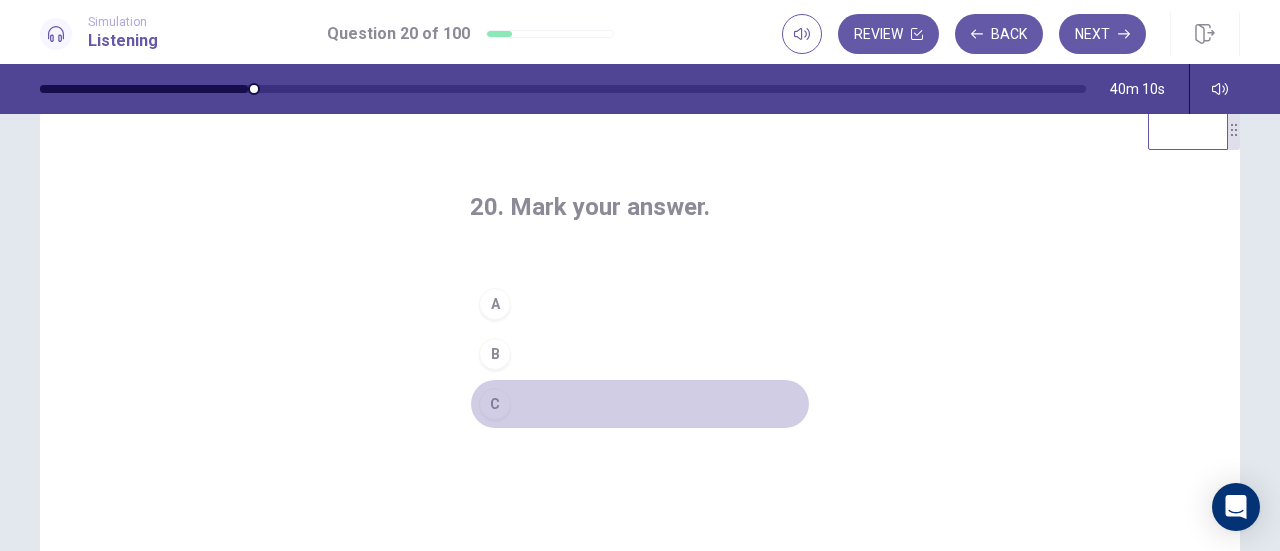 click on "C" at bounding box center [495, 404] 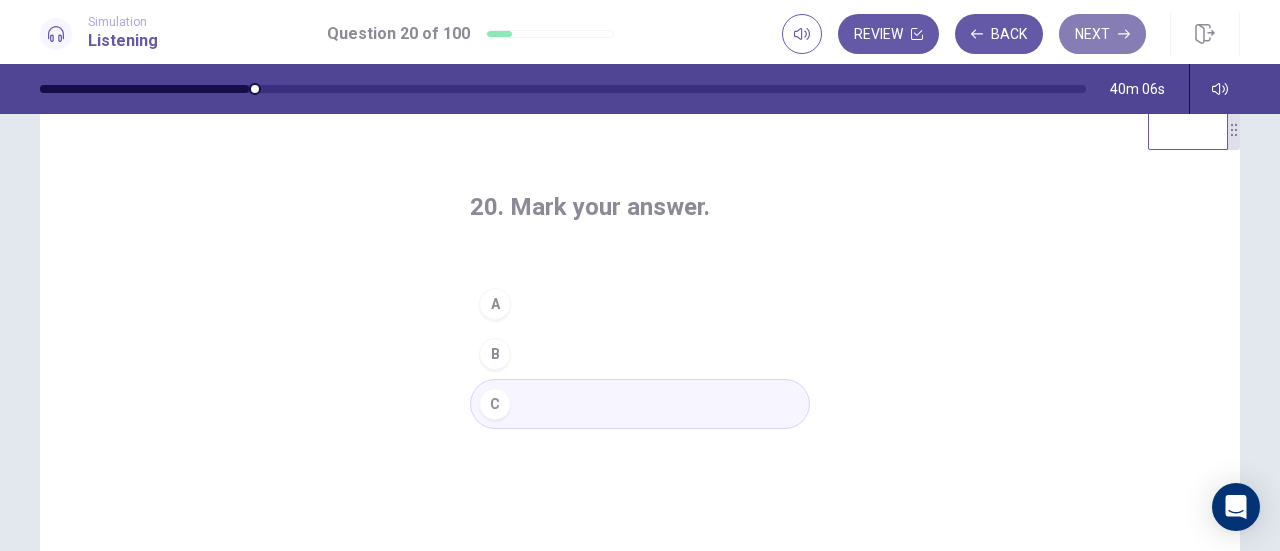 click on "Next" at bounding box center (1102, 34) 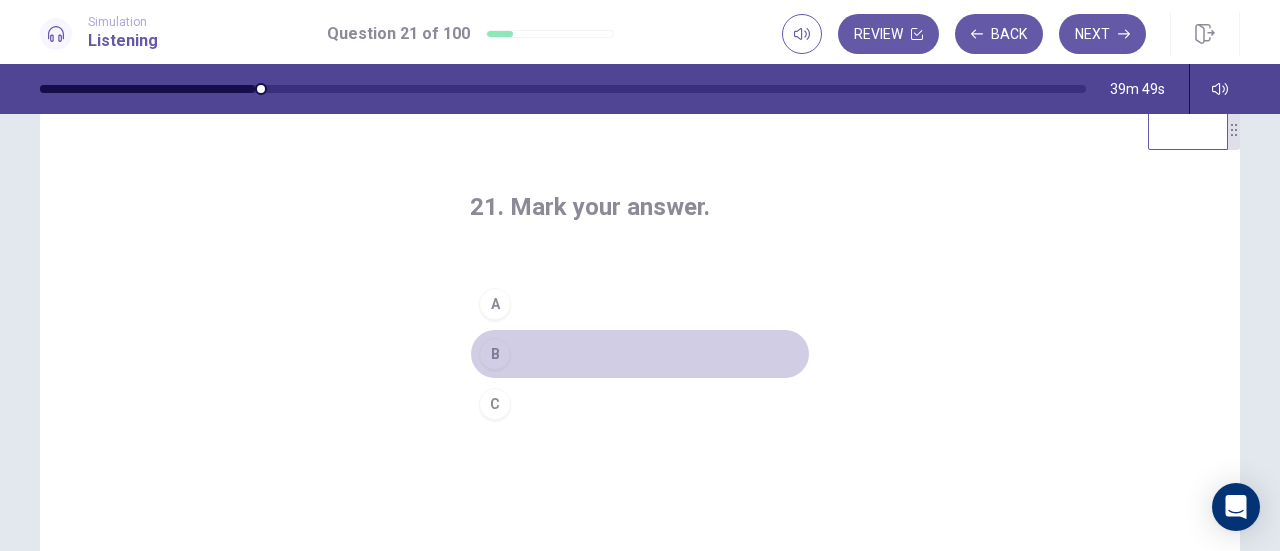 click on "B" at bounding box center (495, 354) 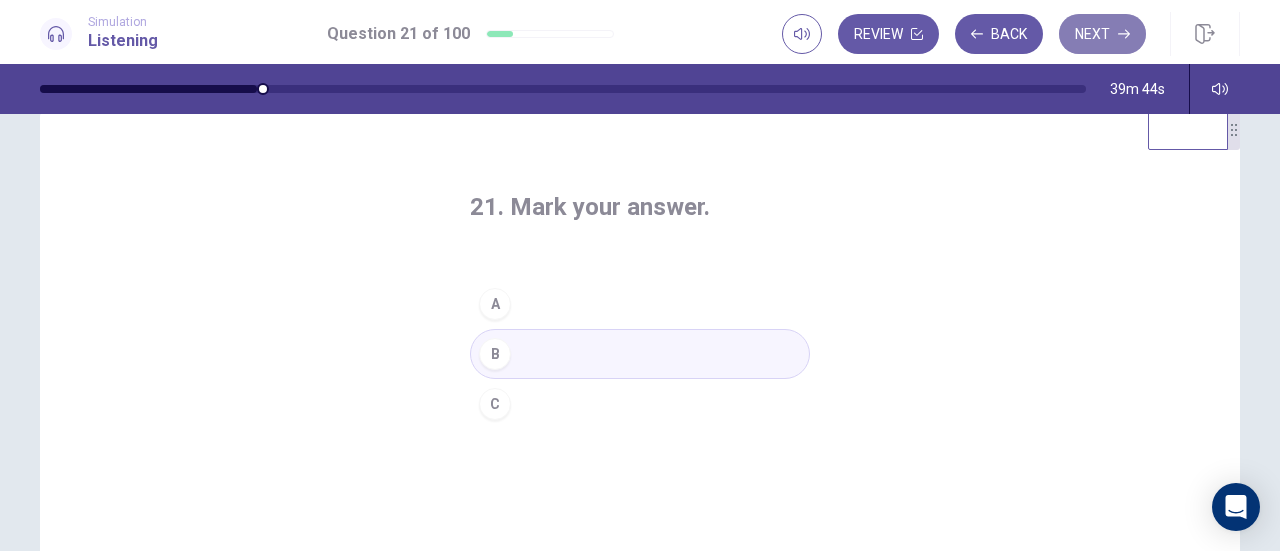 click on "Next" at bounding box center [1102, 34] 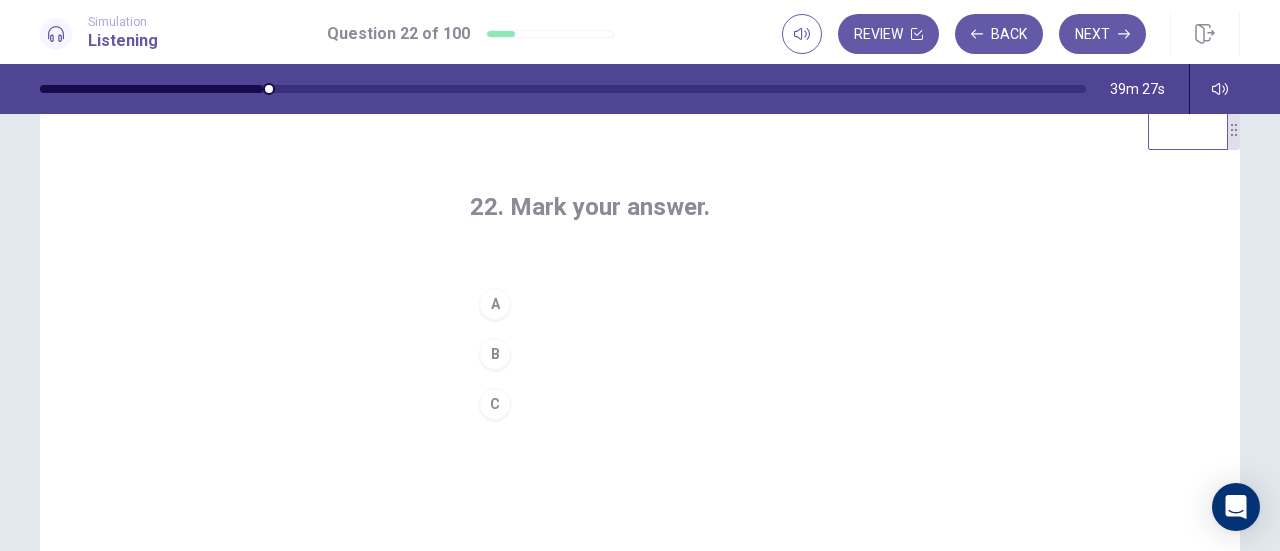 click on "B" at bounding box center [495, 354] 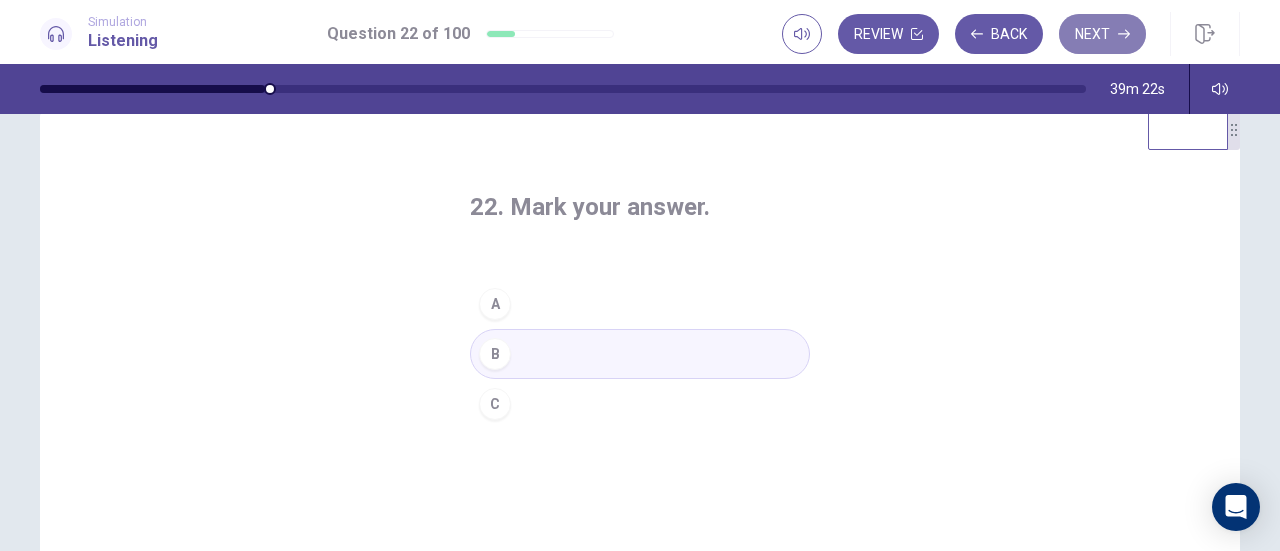 click on "Next" at bounding box center (1102, 34) 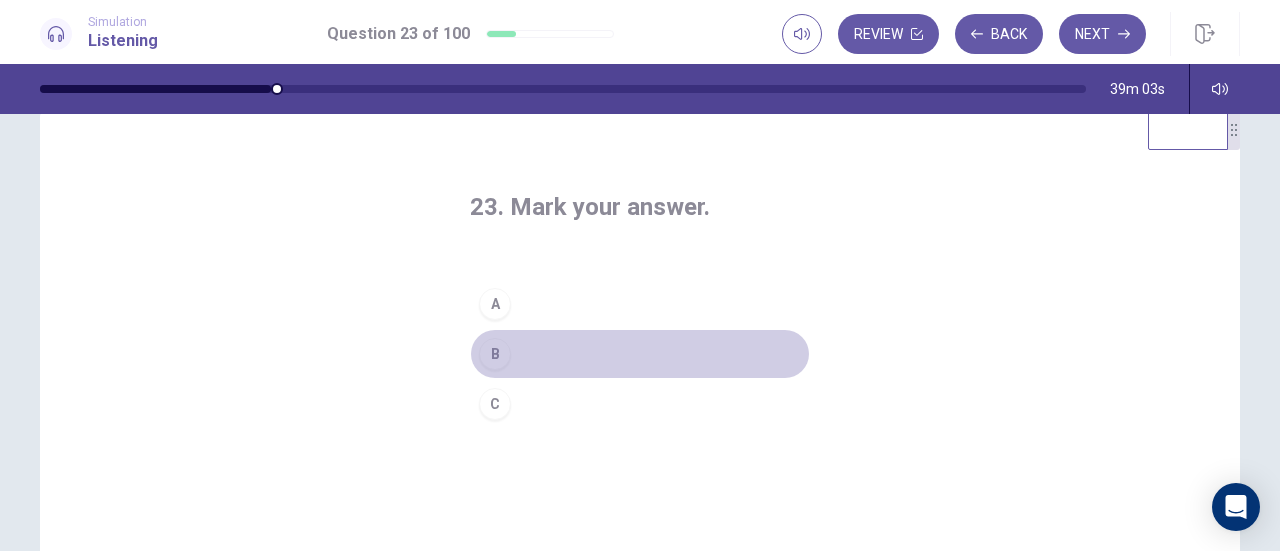 click on "B" at bounding box center (495, 354) 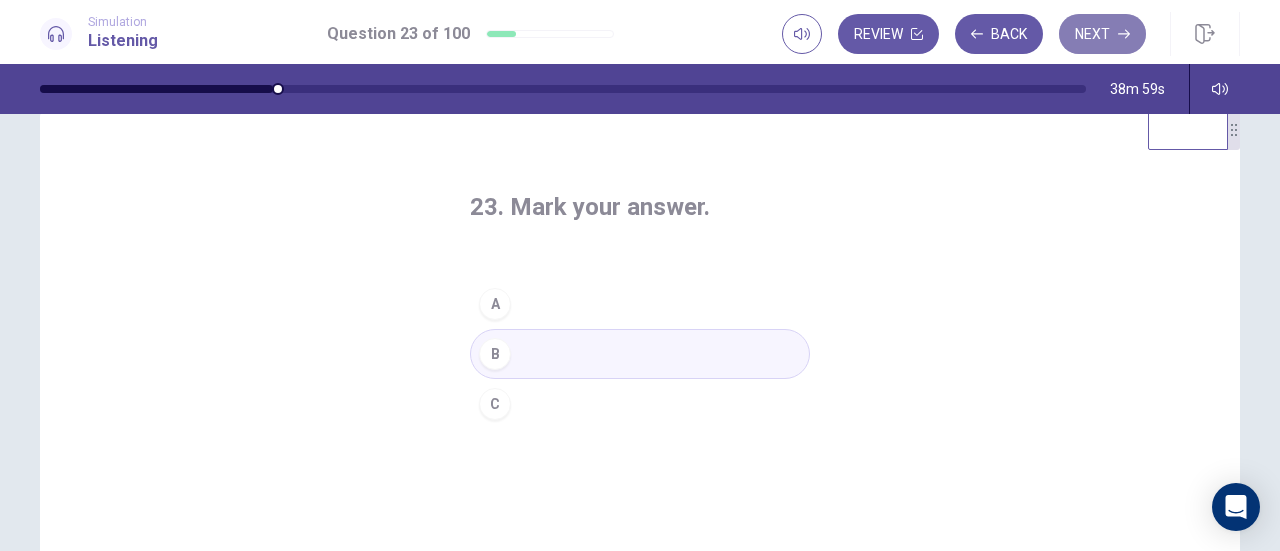 click on "Next" at bounding box center [1102, 34] 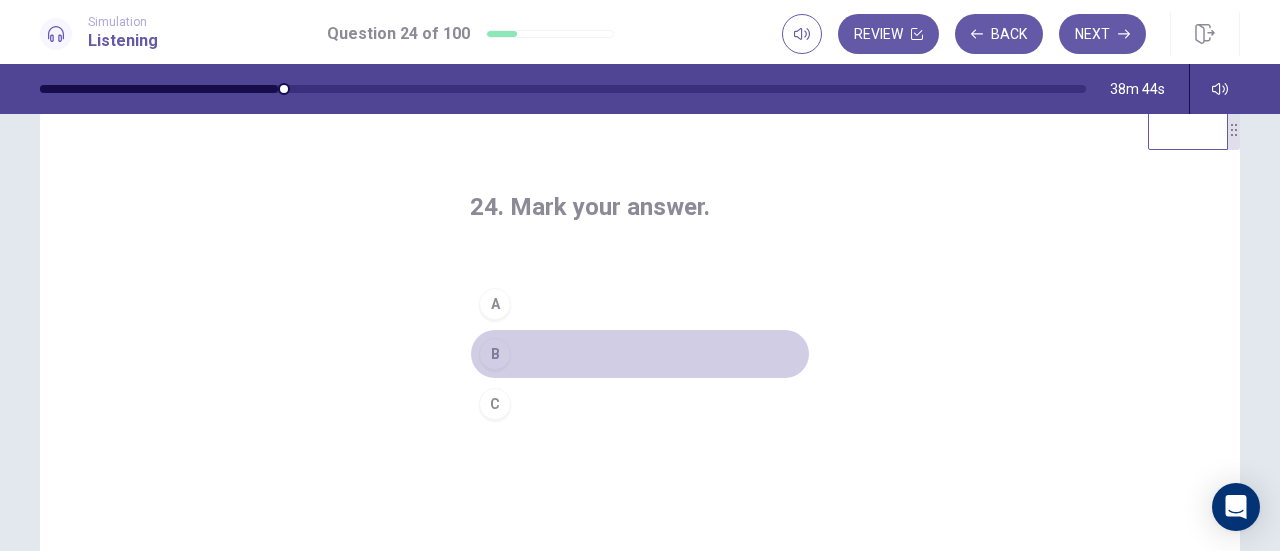 click on "B" at bounding box center (495, 354) 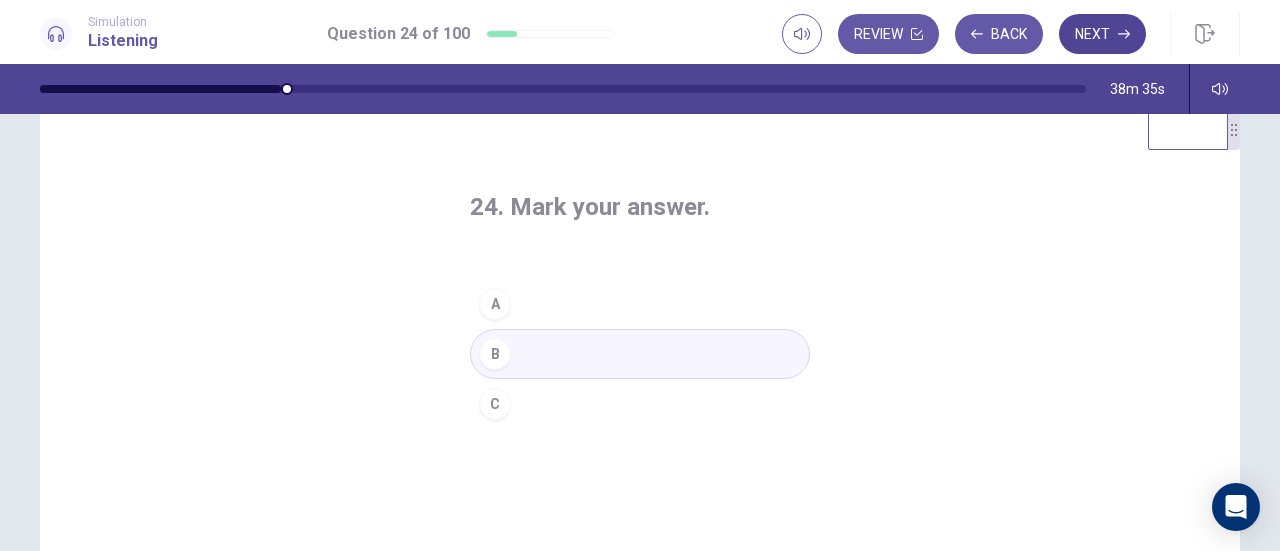click on "Next" at bounding box center [1102, 34] 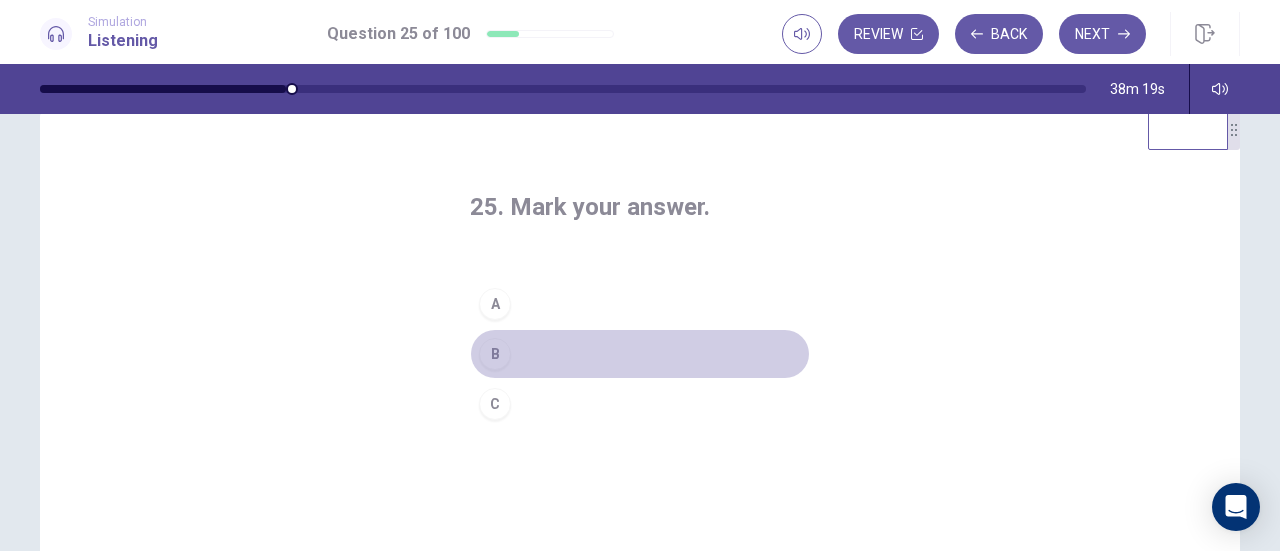 click on "B" at bounding box center [495, 354] 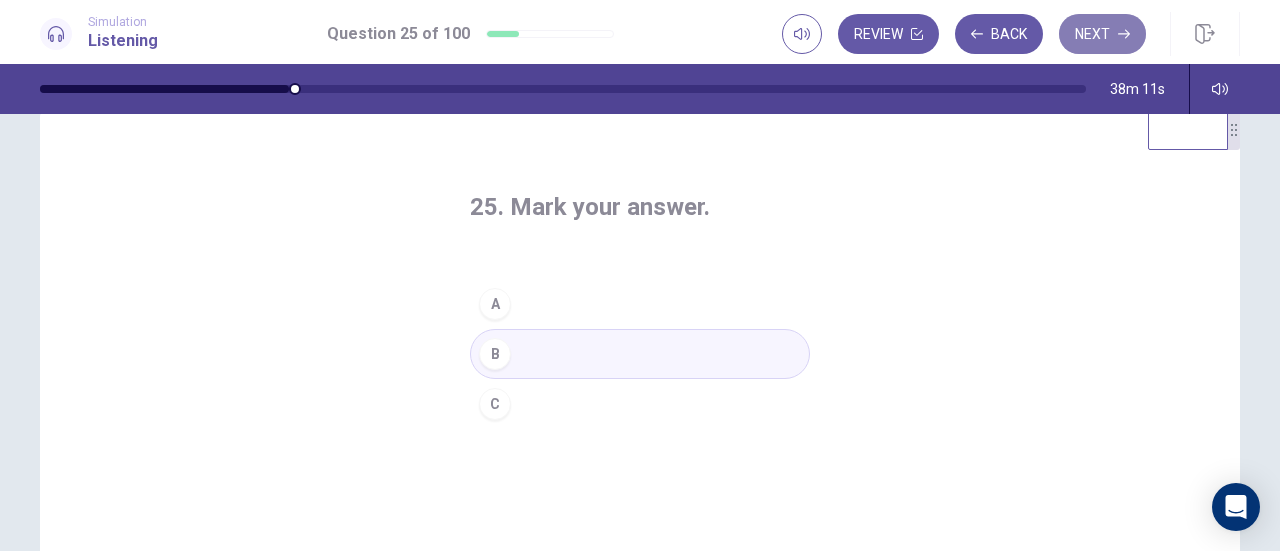 click on "Next" at bounding box center [1102, 34] 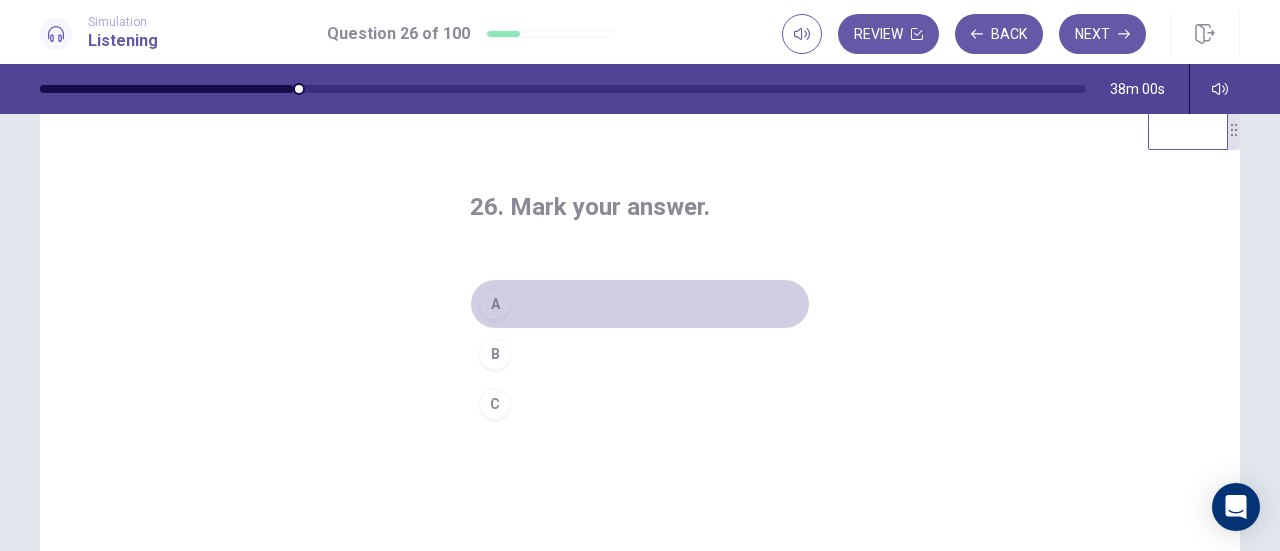 click on "A" at bounding box center [495, 304] 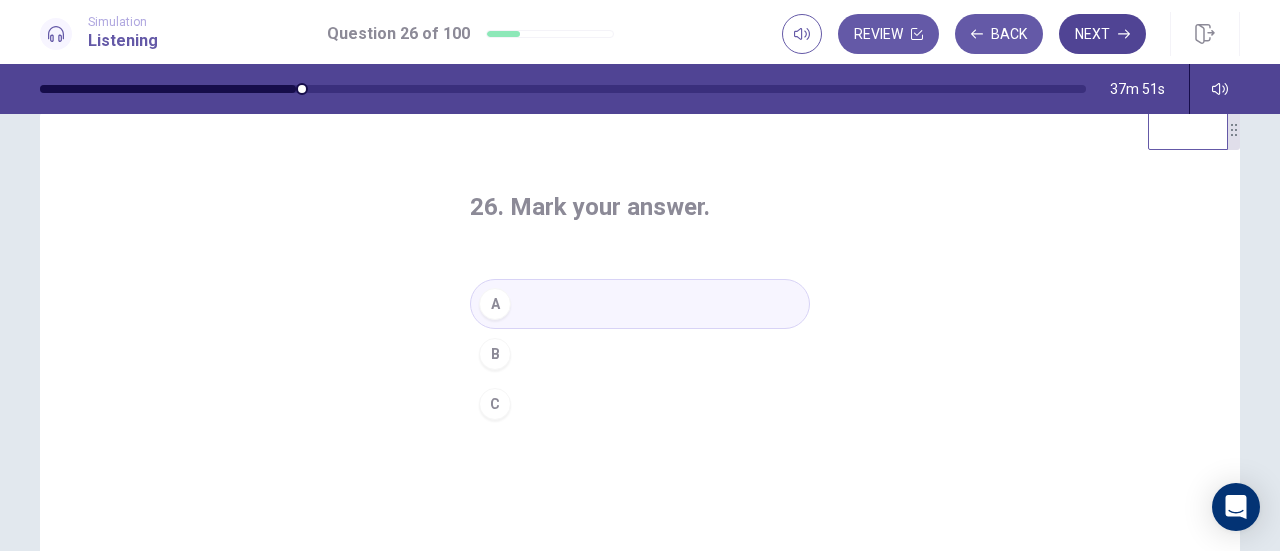 click on "Next" at bounding box center [1102, 34] 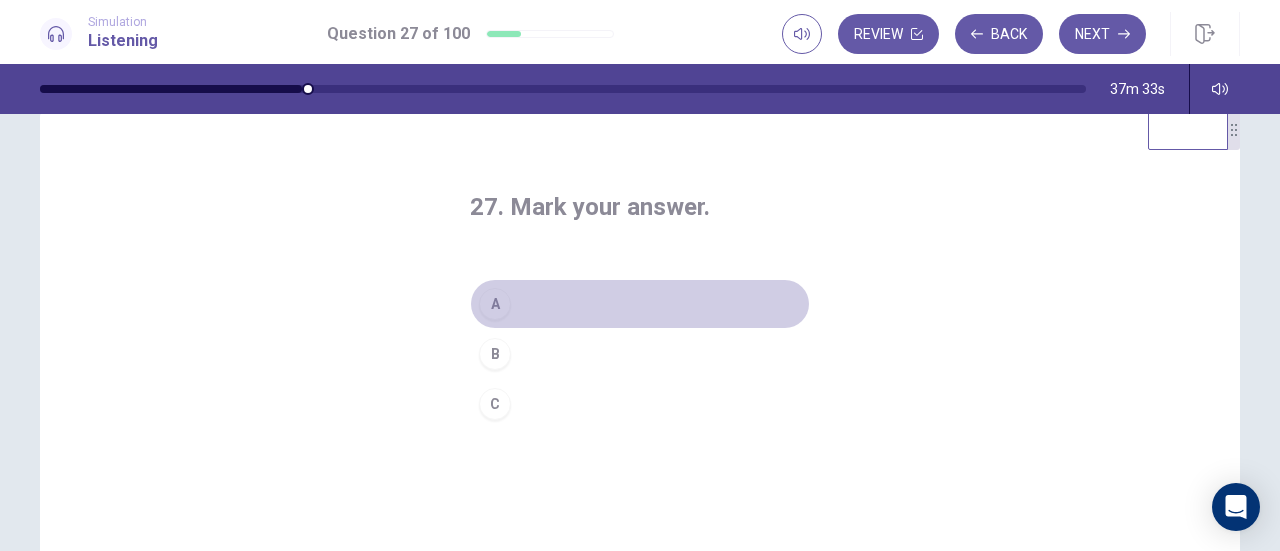 click on "A" at bounding box center (495, 304) 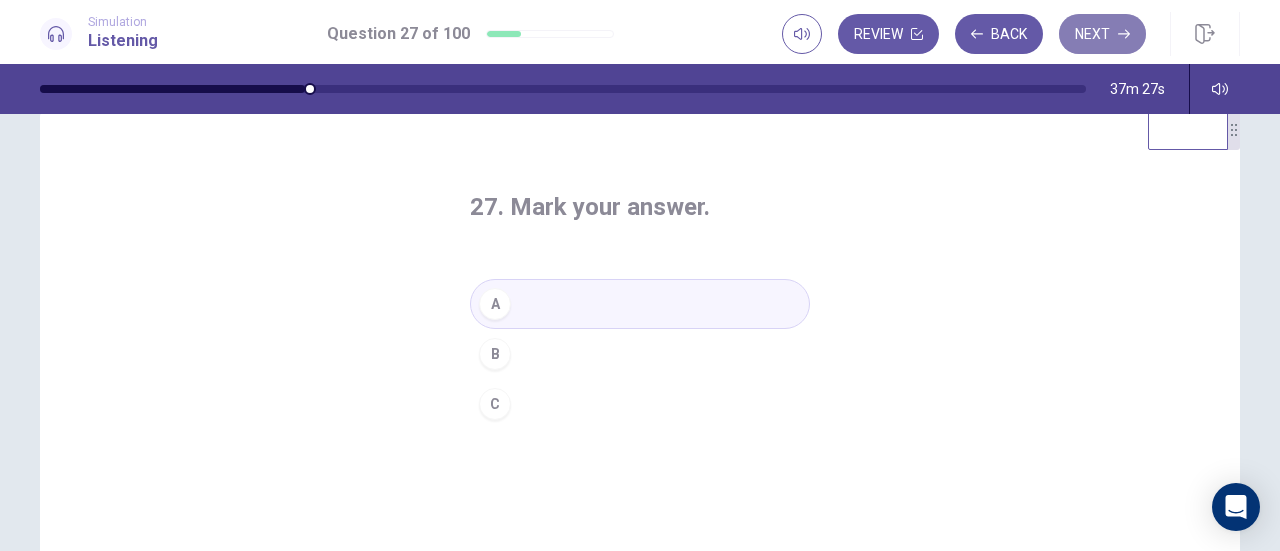 click on "Next" at bounding box center [1102, 34] 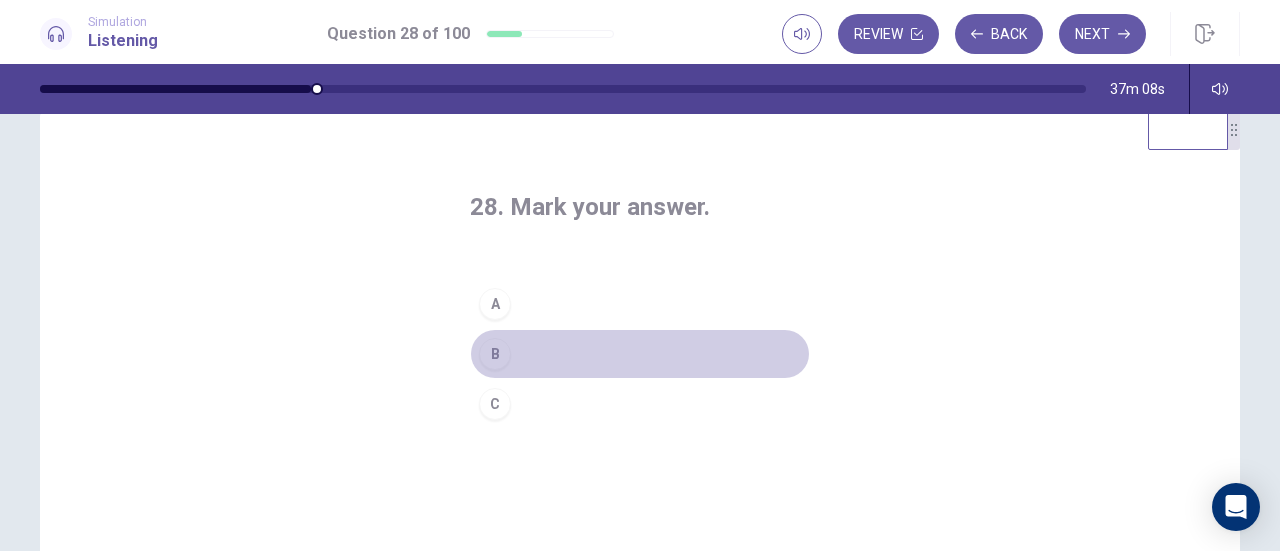 click on "B" at bounding box center (495, 354) 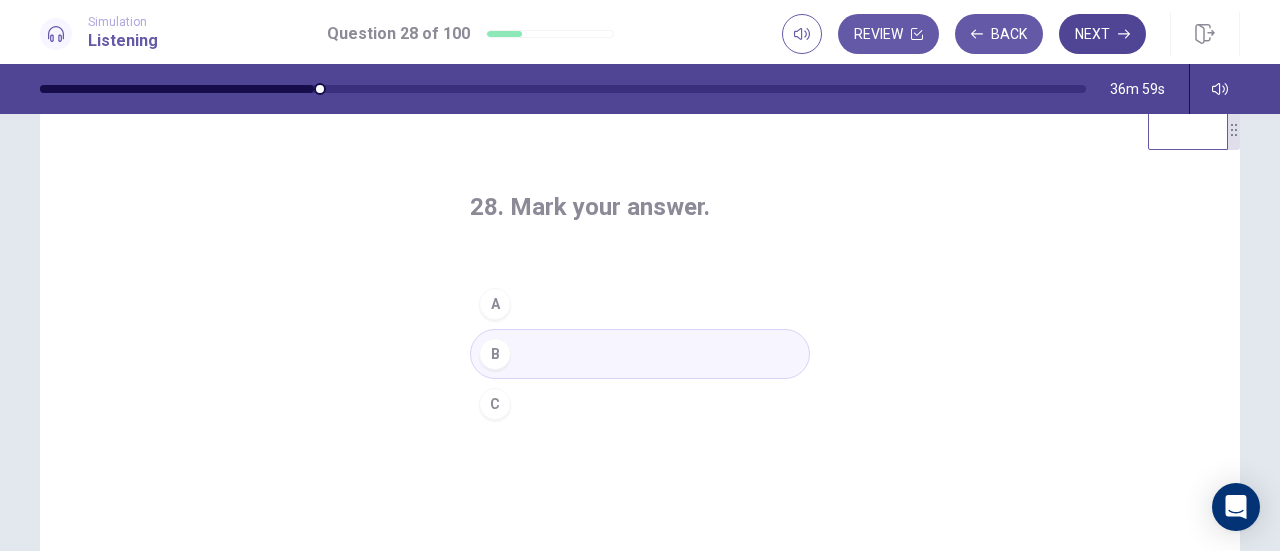 click on "Next" at bounding box center (1102, 34) 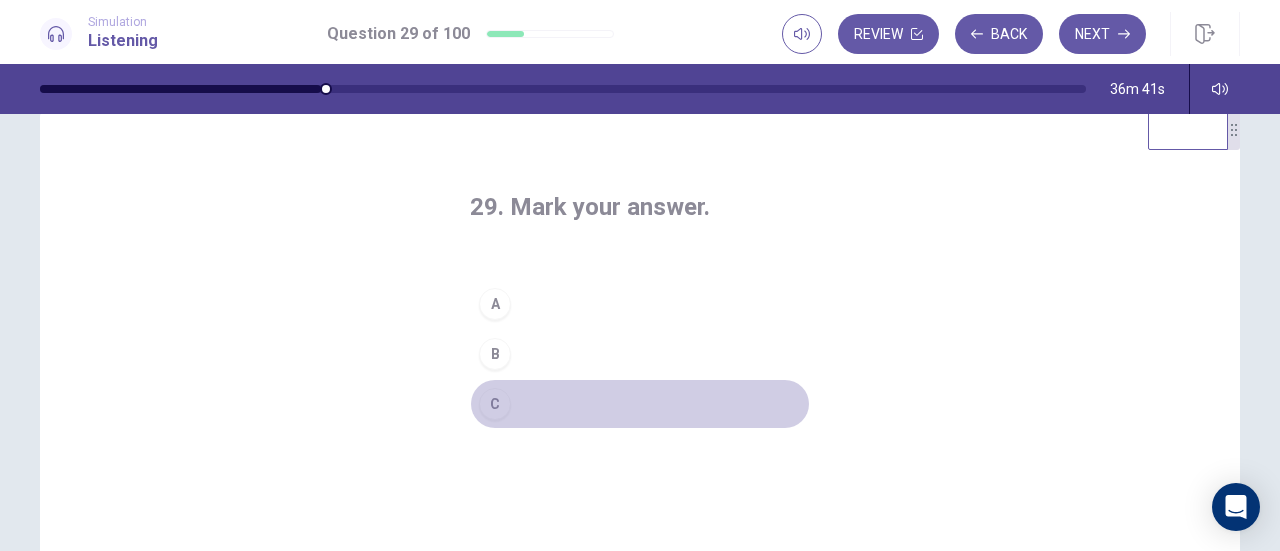 click on "C" at bounding box center (495, 404) 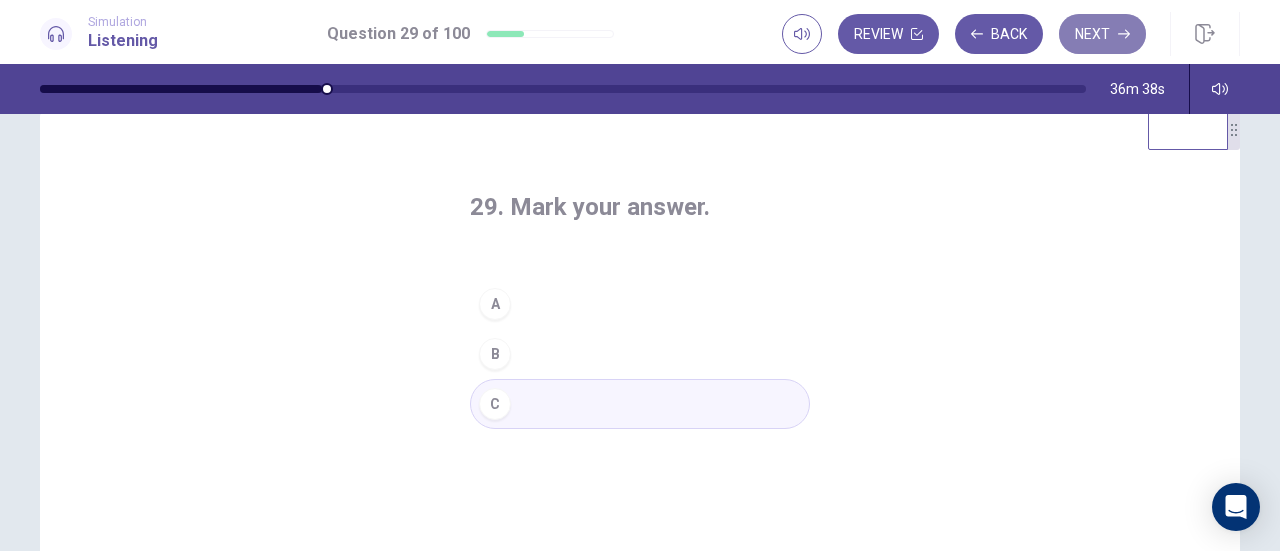 click on "Next" at bounding box center [1102, 34] 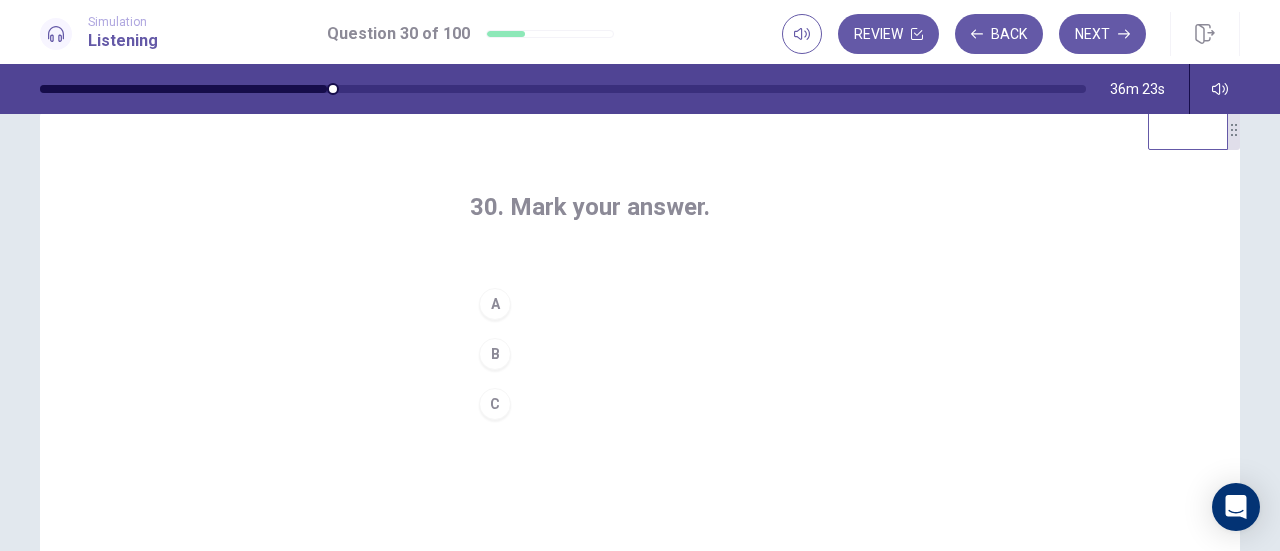 click on "A" at bounding box center [495, 304] 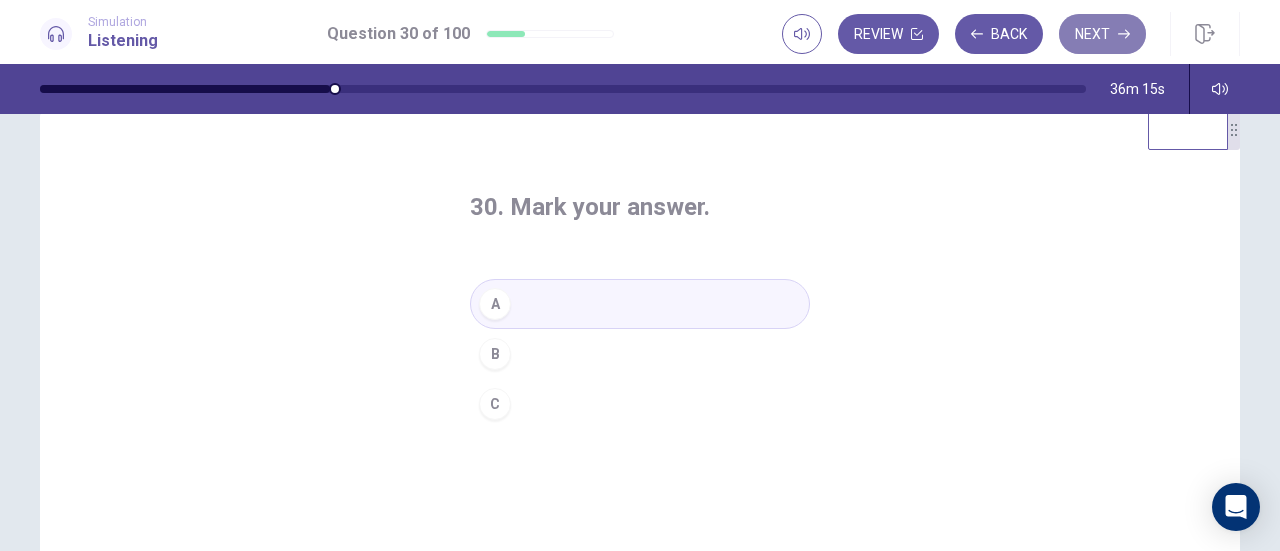 click 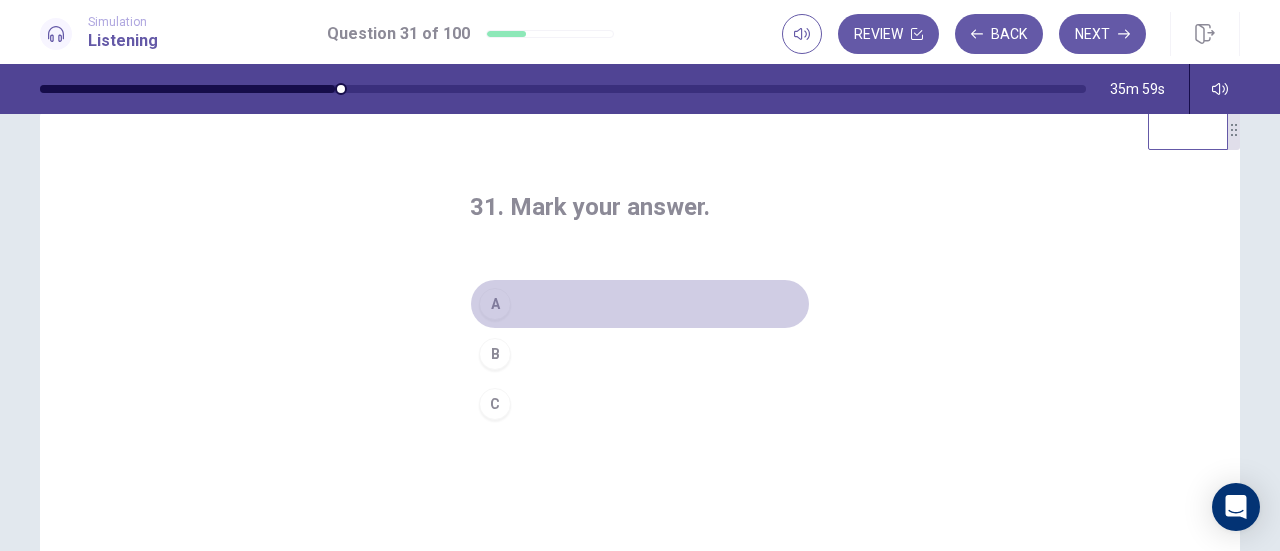 click on "A" at bounding box center [495, 304] 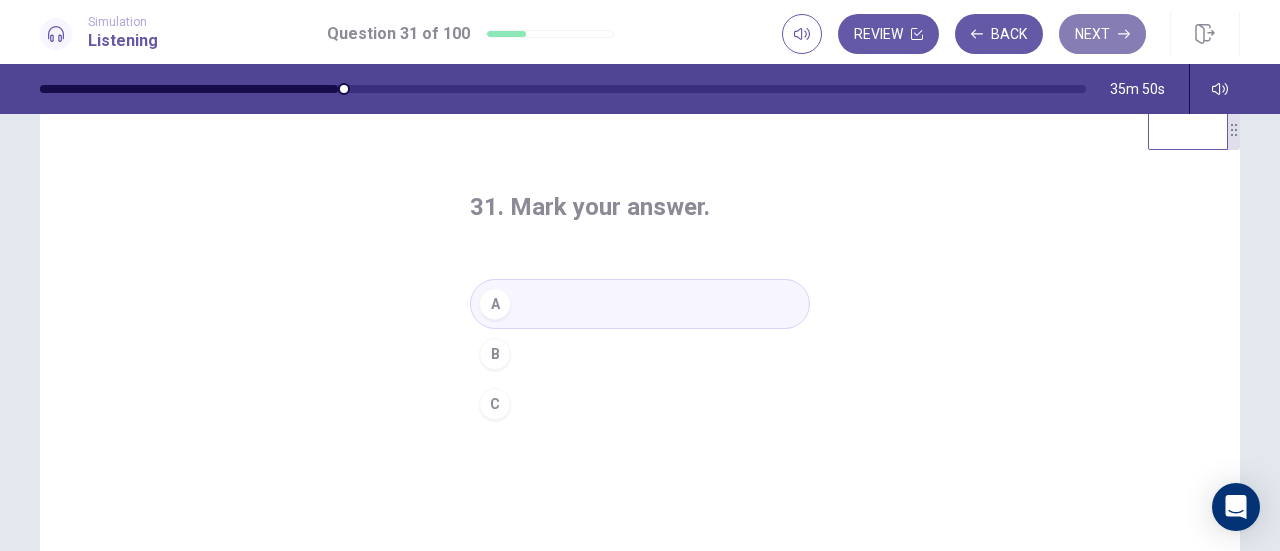 click 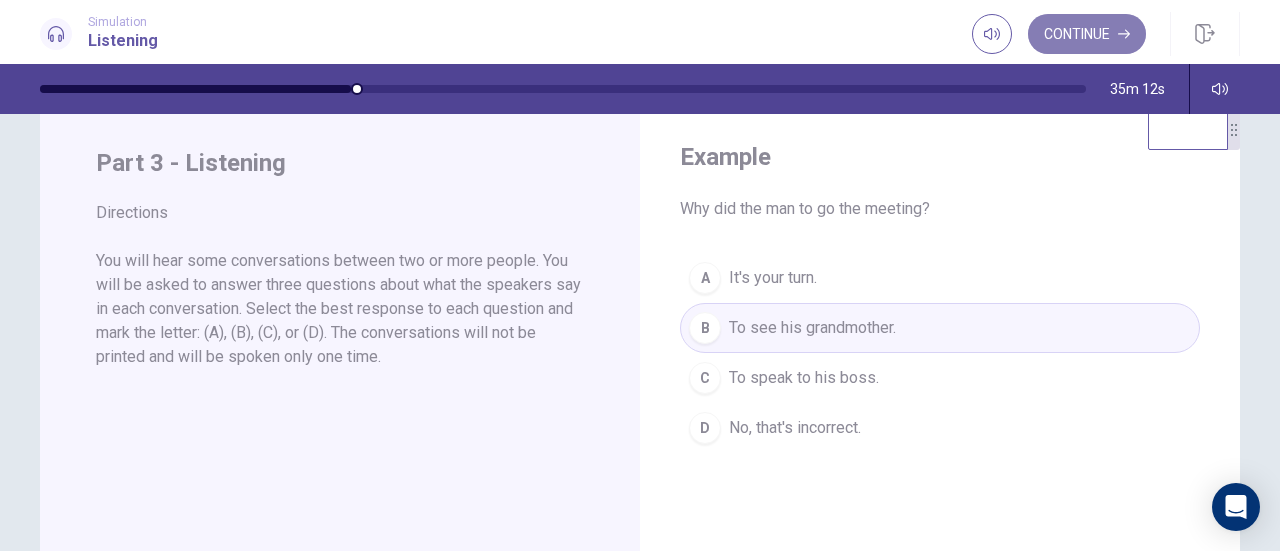 click 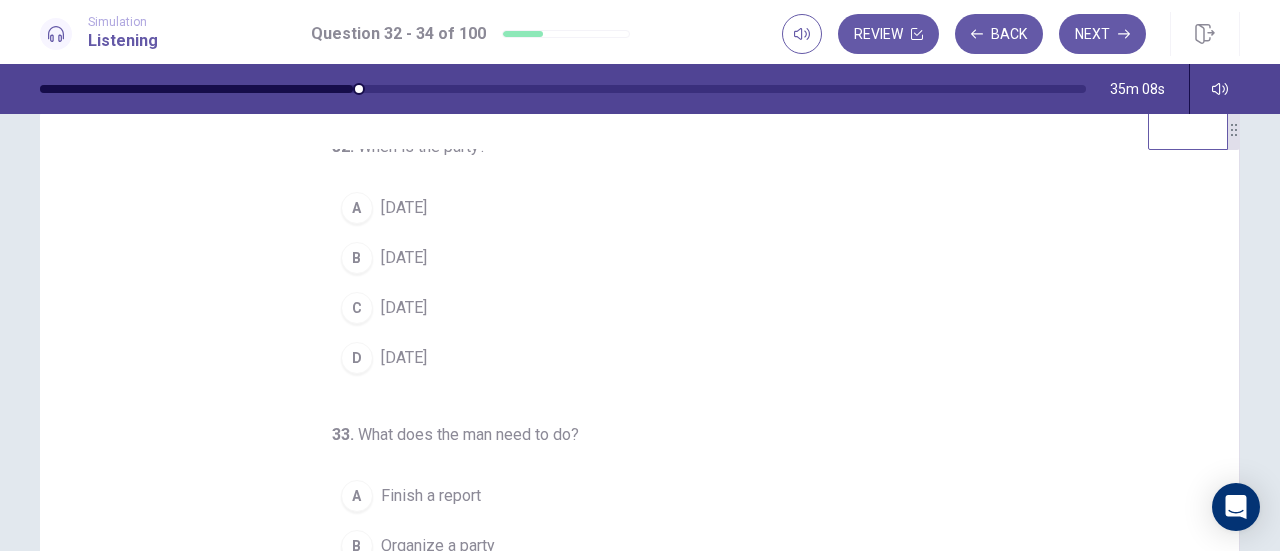 scroll, scrollTop: 0, scrollLeft: 0, axis: both 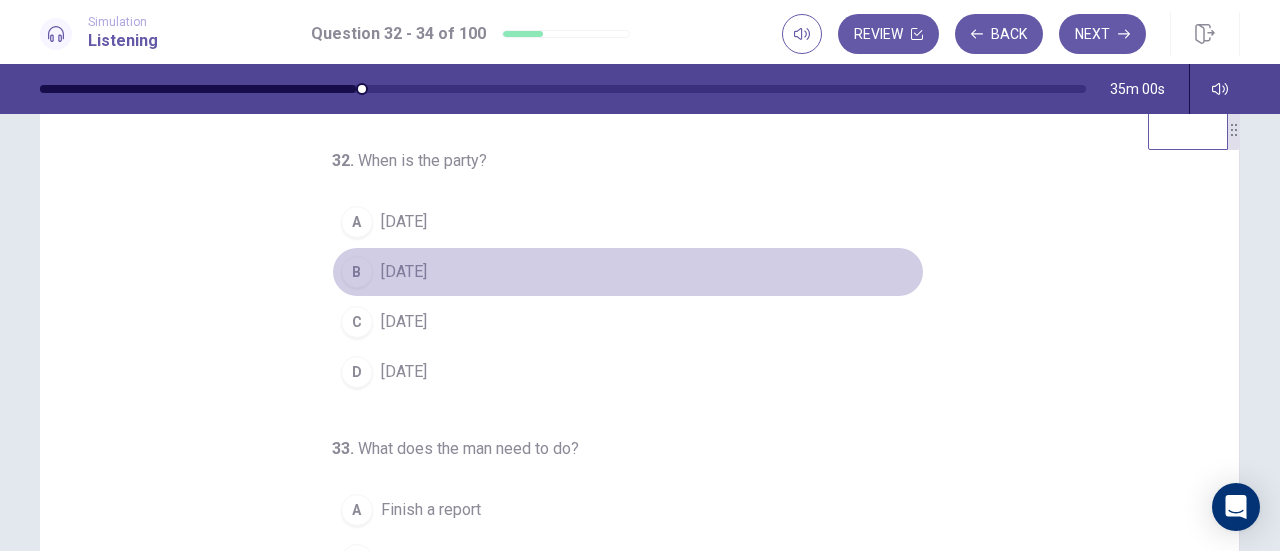 click on "B" at bounding box center [357, 272] 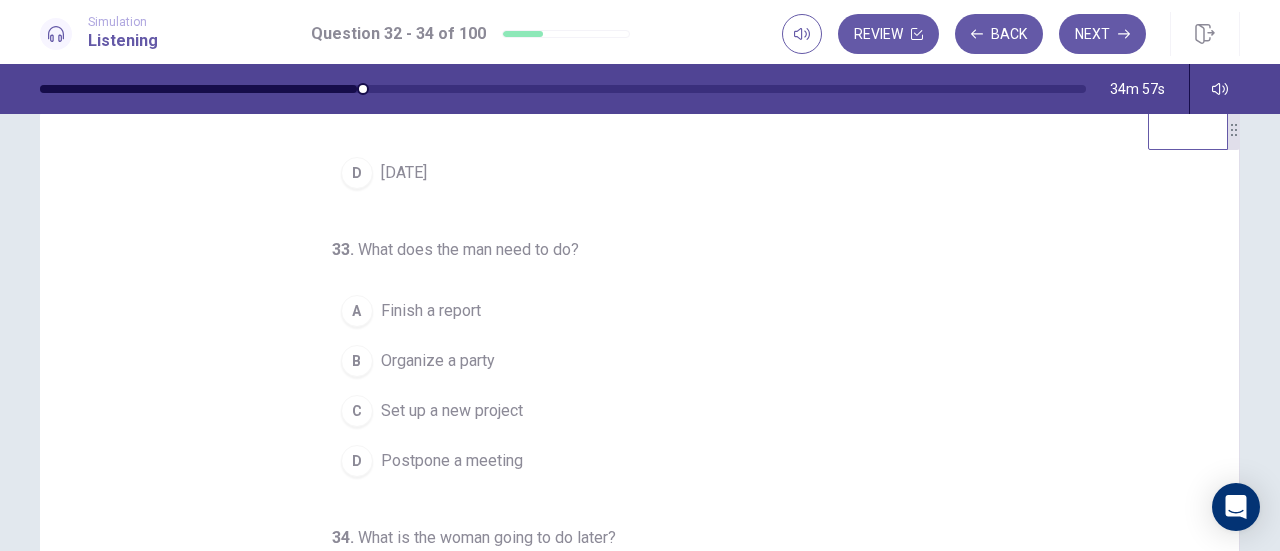 scroll, scrollTop: 200, scrollLeft: 0, axis: vertical 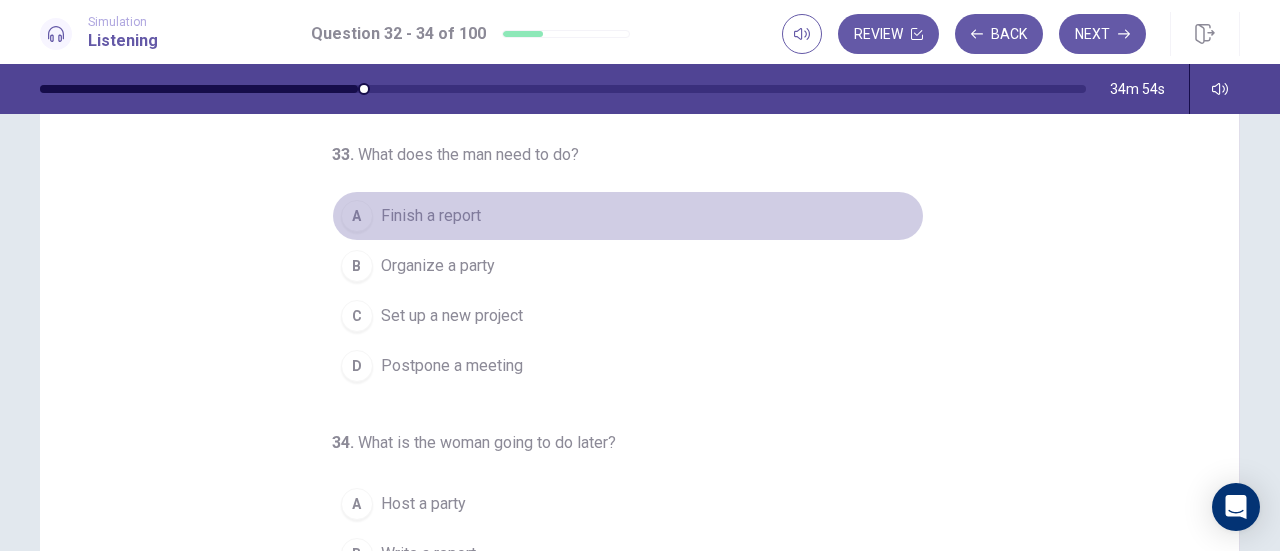 click on "A" at bounding box center (357, 216) 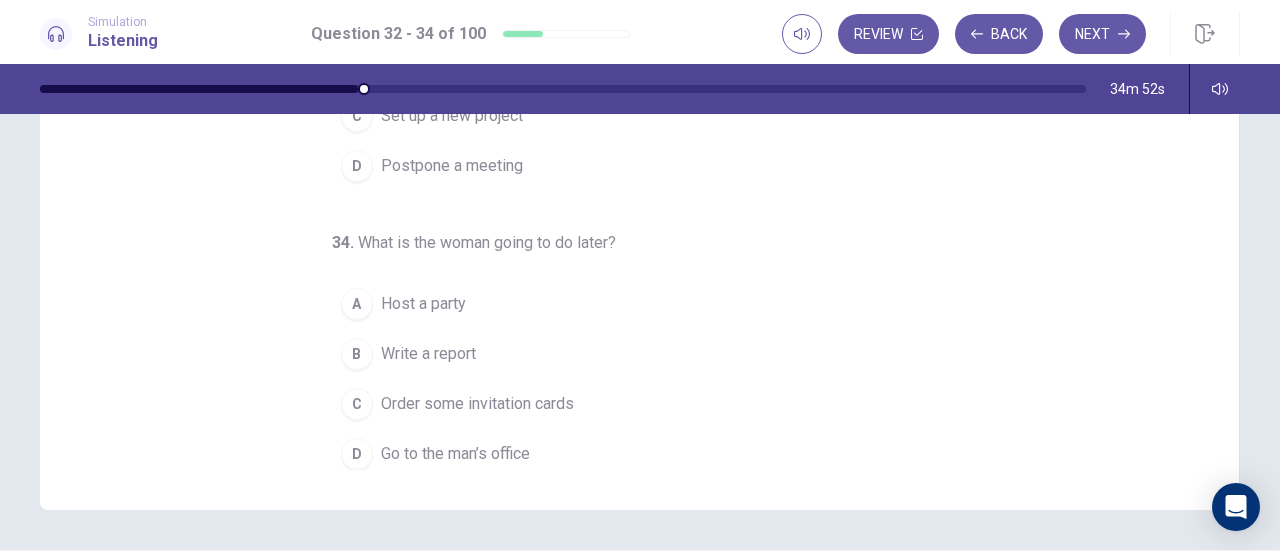 scroll, scrollTop: 346, scrollLeft: 0, axis: vertical 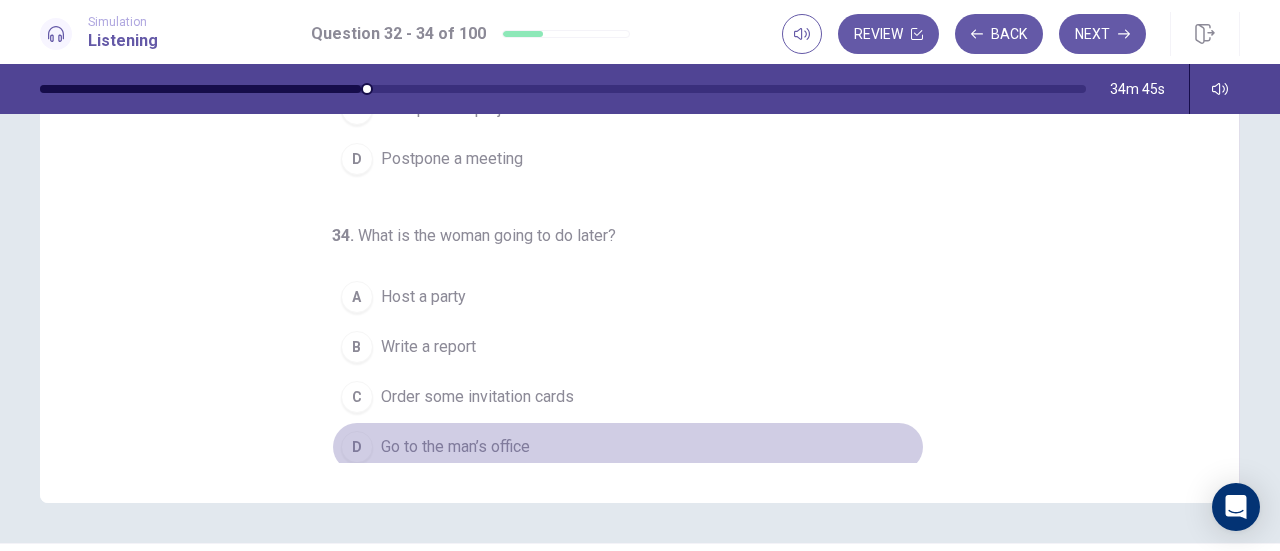 click on "D" at bounding box center (357, 447) 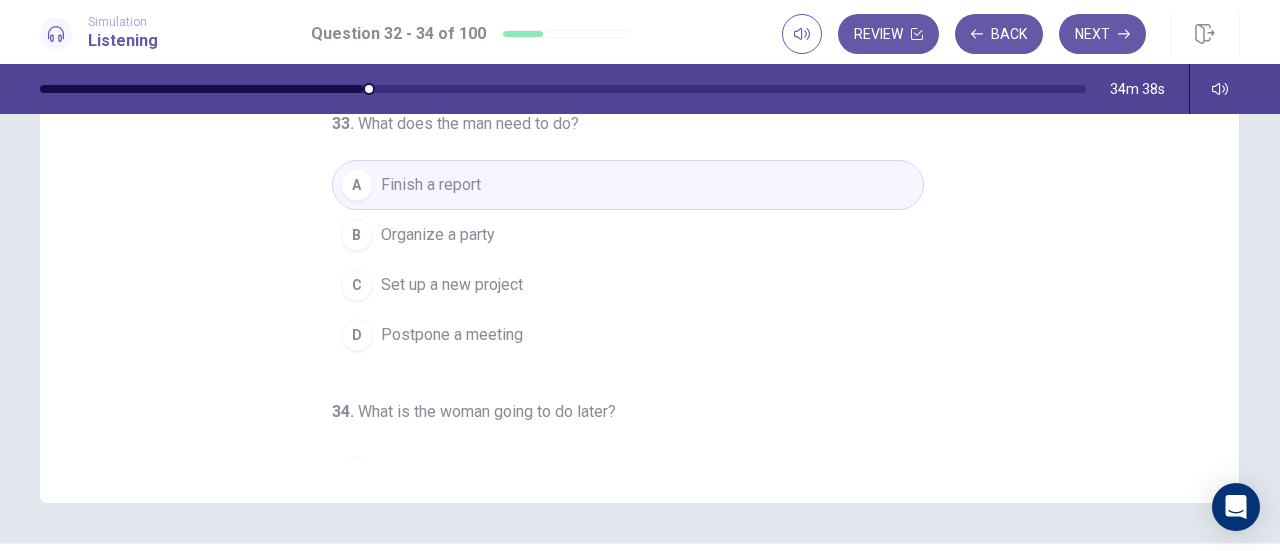 scroll, scrollTop: 0, scrollLeft: 0, axis: both 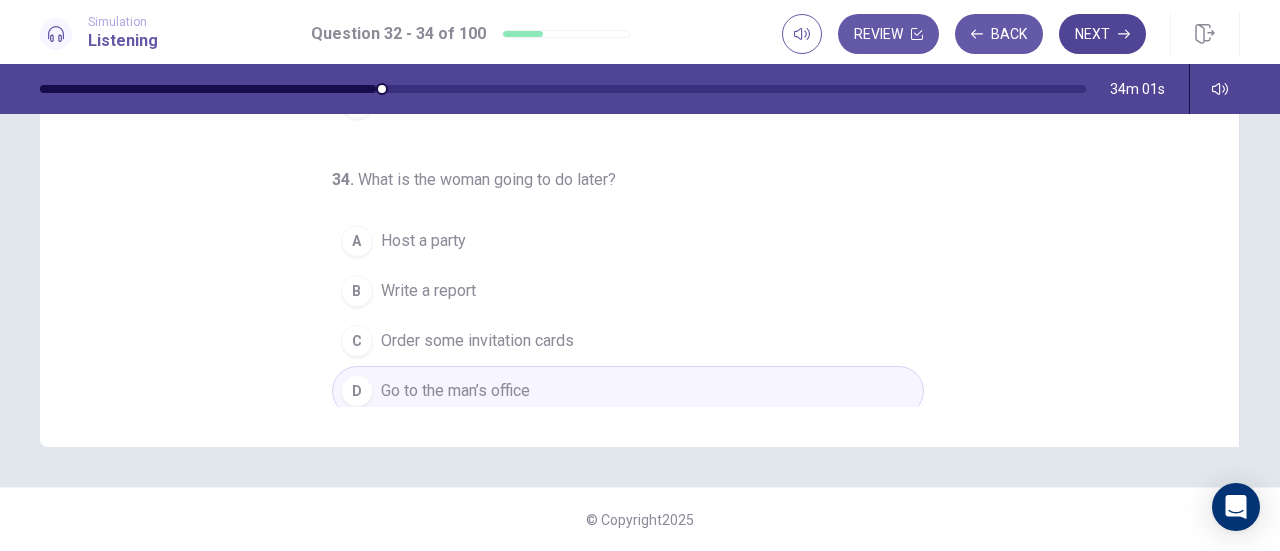 click on "Next" at bounding box center [1102, 34] 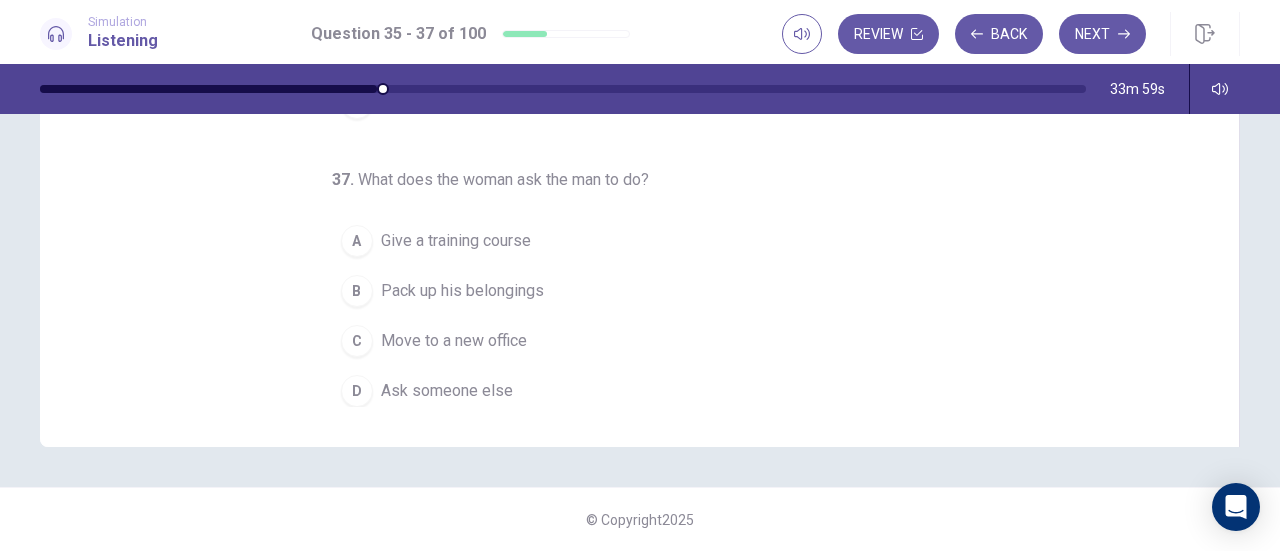 scroll, scrollTop: 0, scrollLeft: 0, axis: both 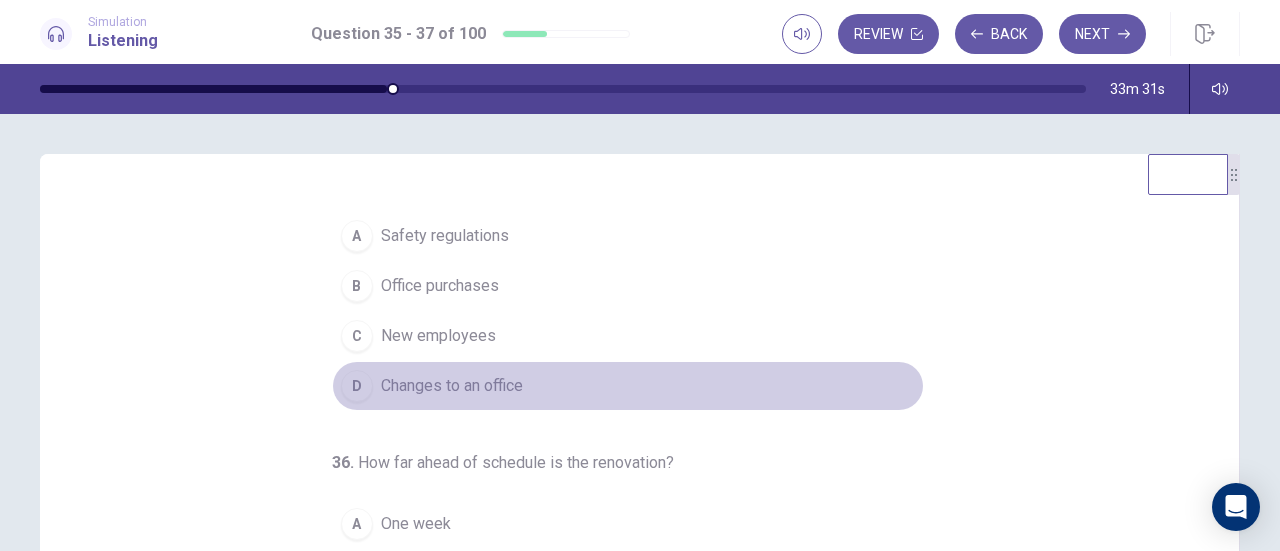 click on "D" at bounding box center [357, 386] 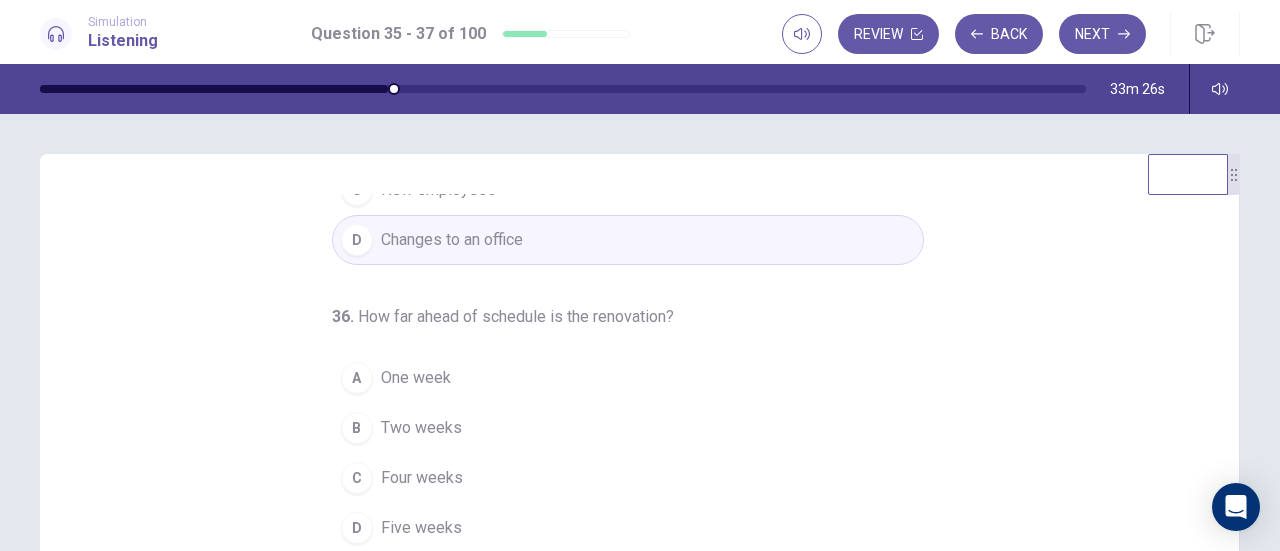scroll, scrollTop: 200, scrollLeft: 0, axis: vertical 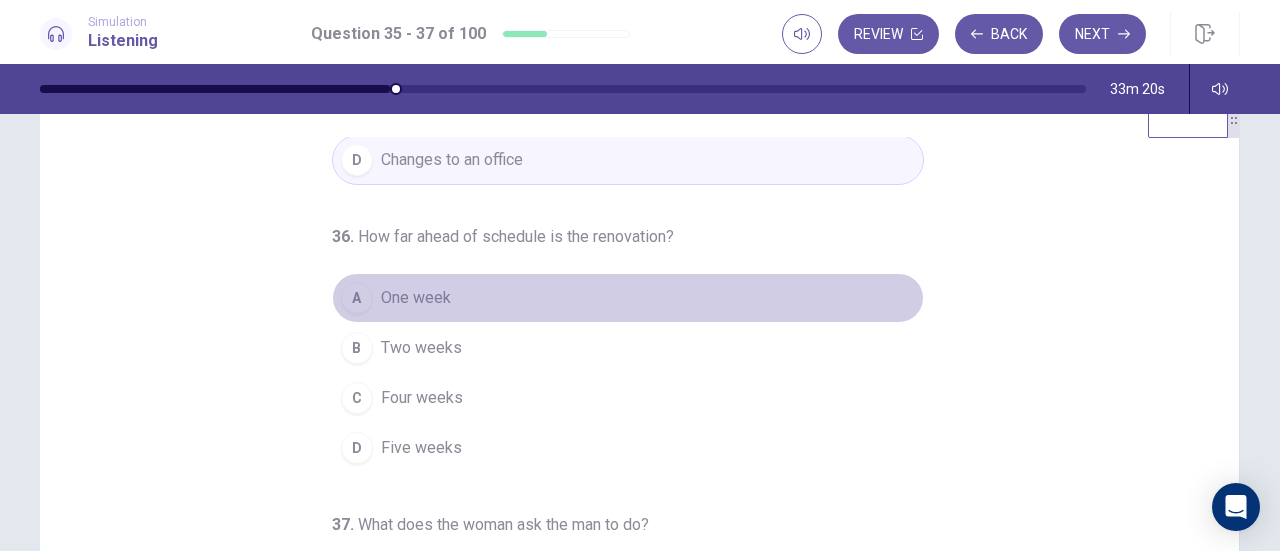 click on "A" at bounding box center [357, 298] 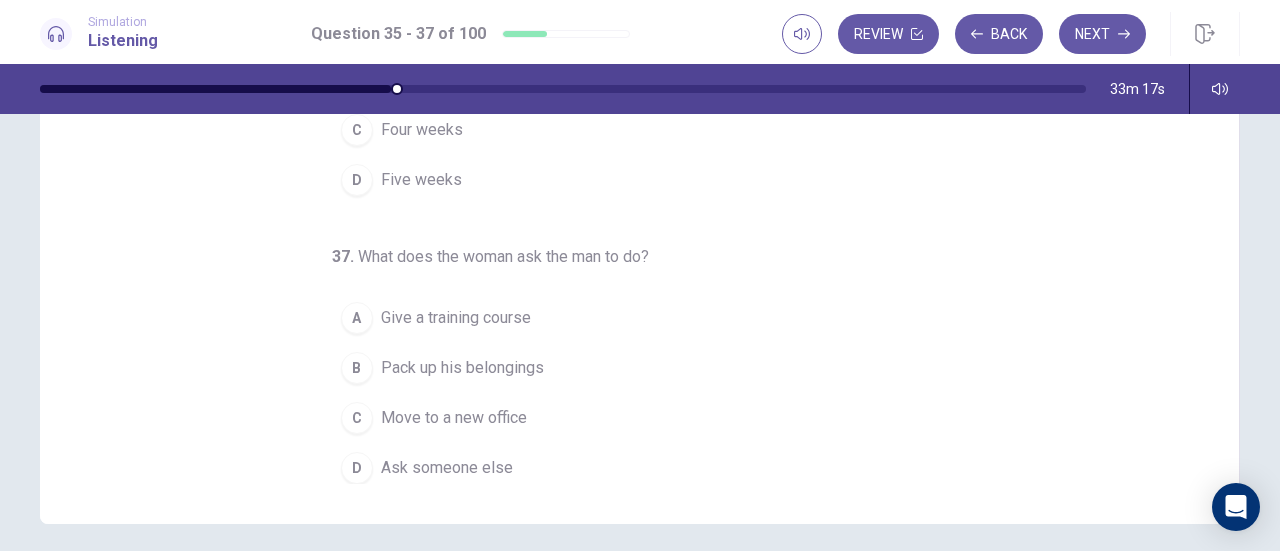 scroll, scrollTop: 329, scrollLeft: 0, axis: vertical 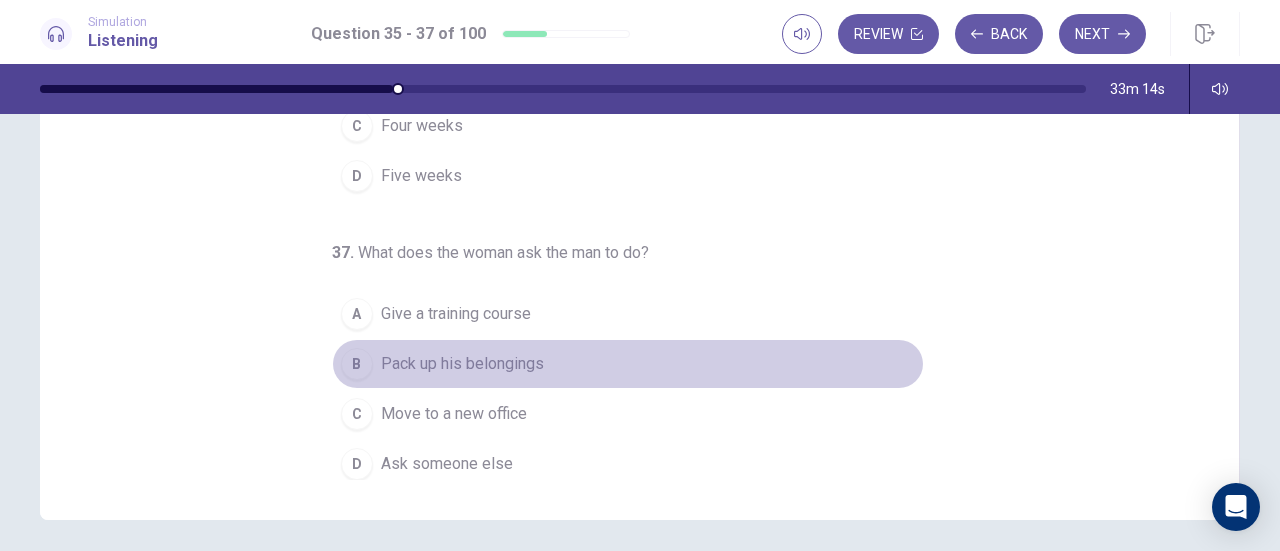 click on "B" at bounding box center [357, 364] 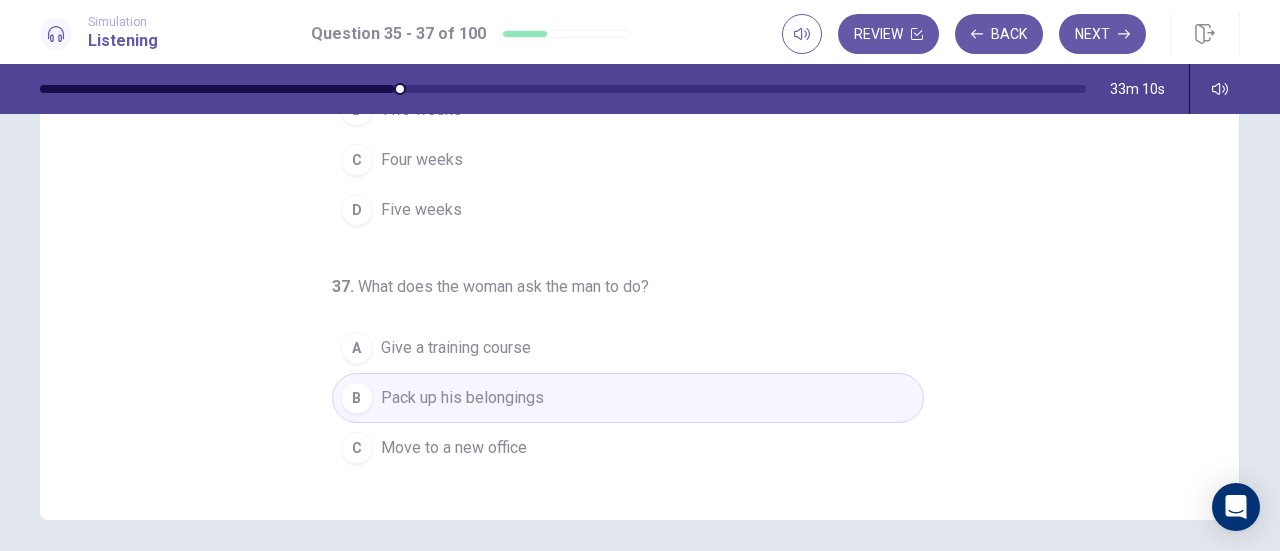 scroll, scrollTop: 200, scrollLeft: 0, axis: vertical 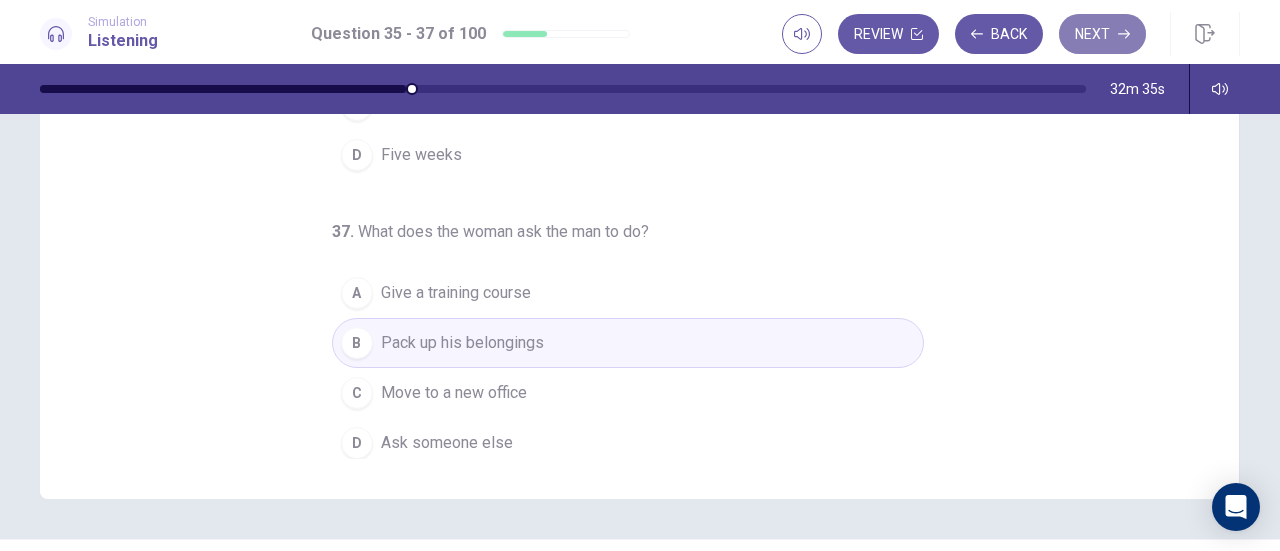 click 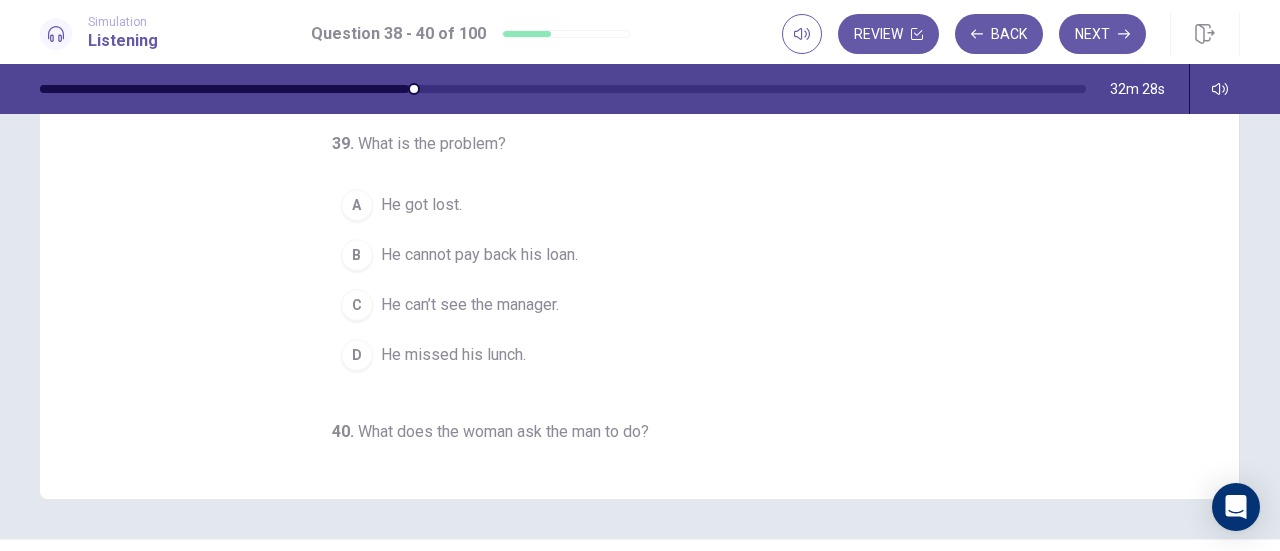 scroll, scrollTop: 200, scrollLeft: 0, axis: vertical 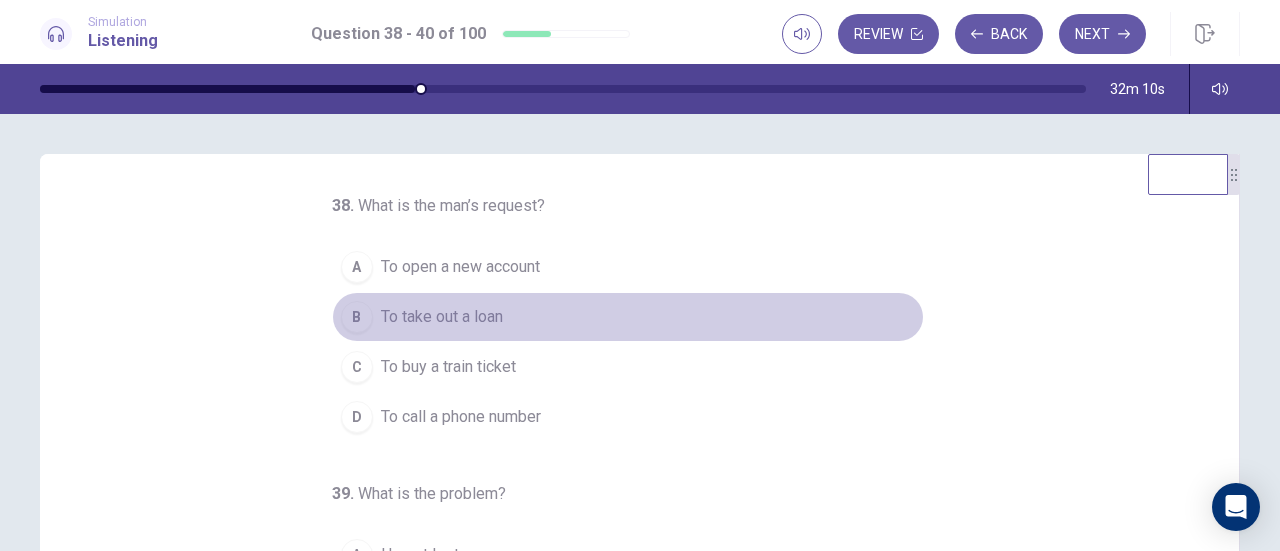 click on "B" at bounding box center (357, 317) 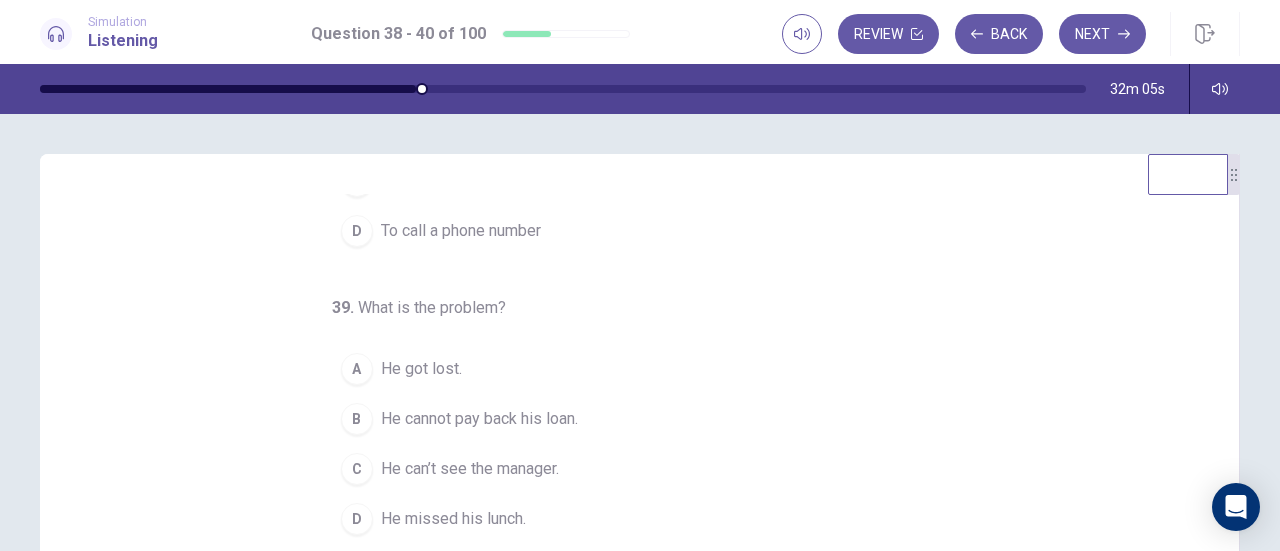 scroll, scrollTop: 200, scrollLeft: 0, axis: vertical 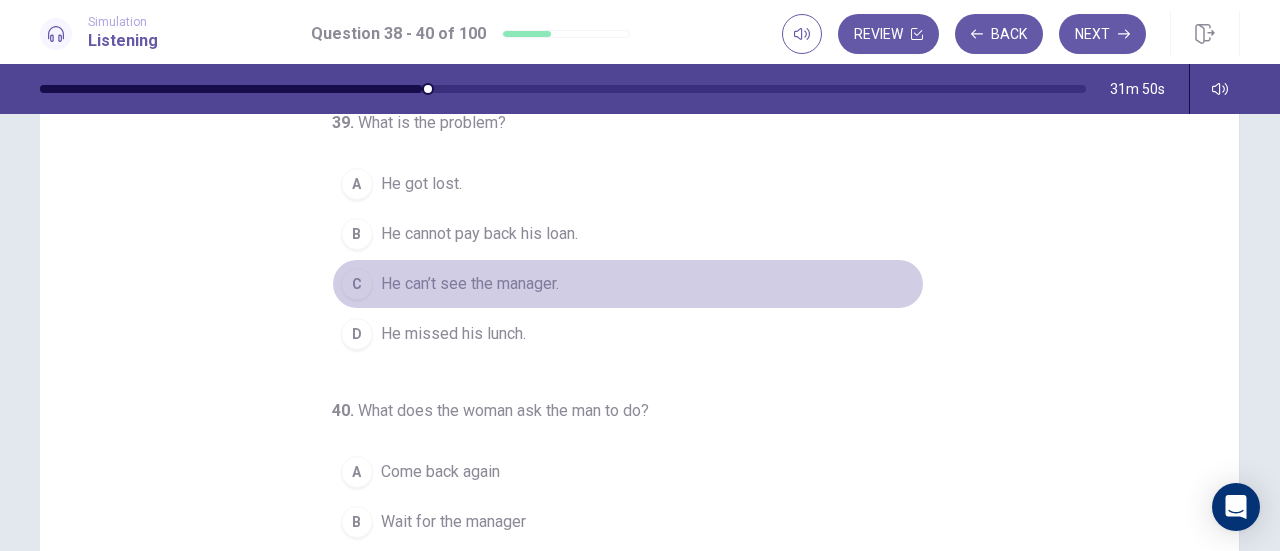 click on "C" at bounding box center (357, 284) 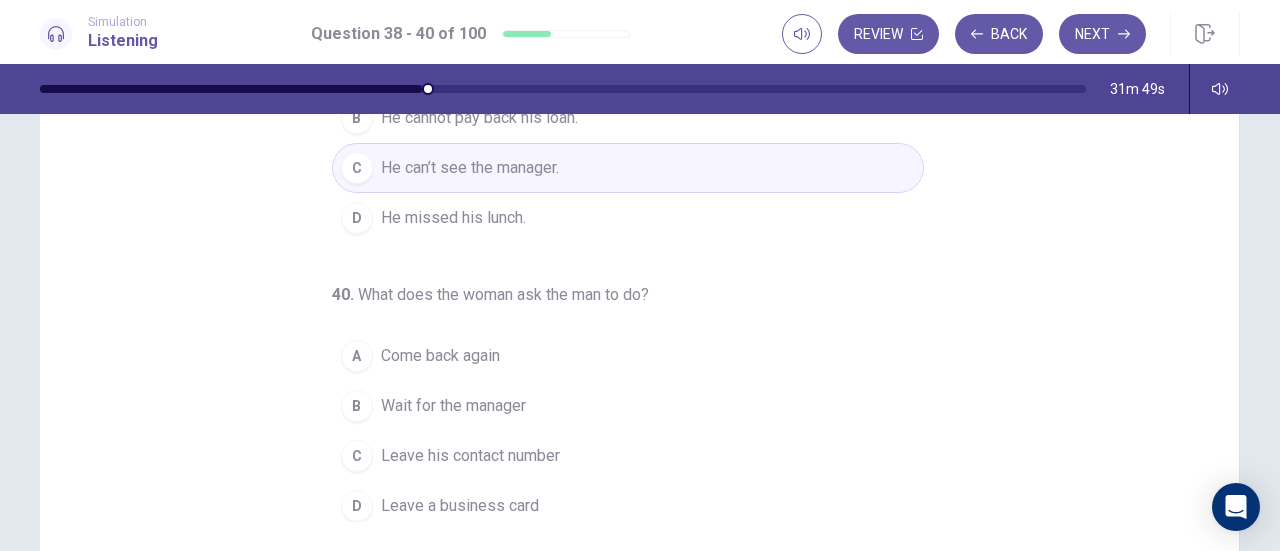 scroll, scrollTop: 319, scrollLeft: 0, axis: vertical 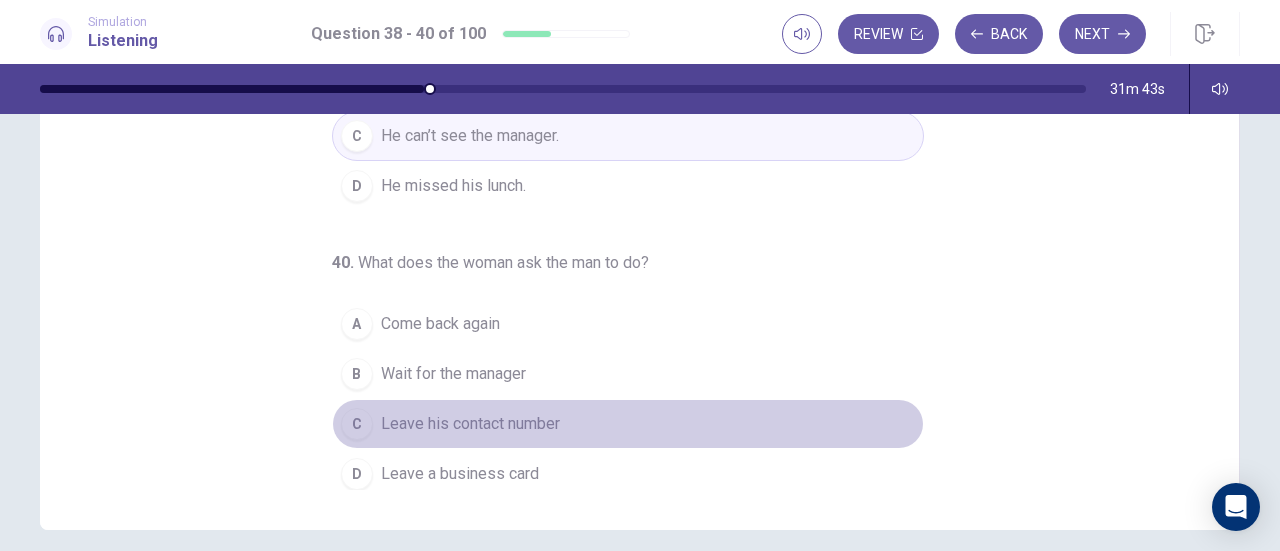click on "C" at bounding box center (357, 424) 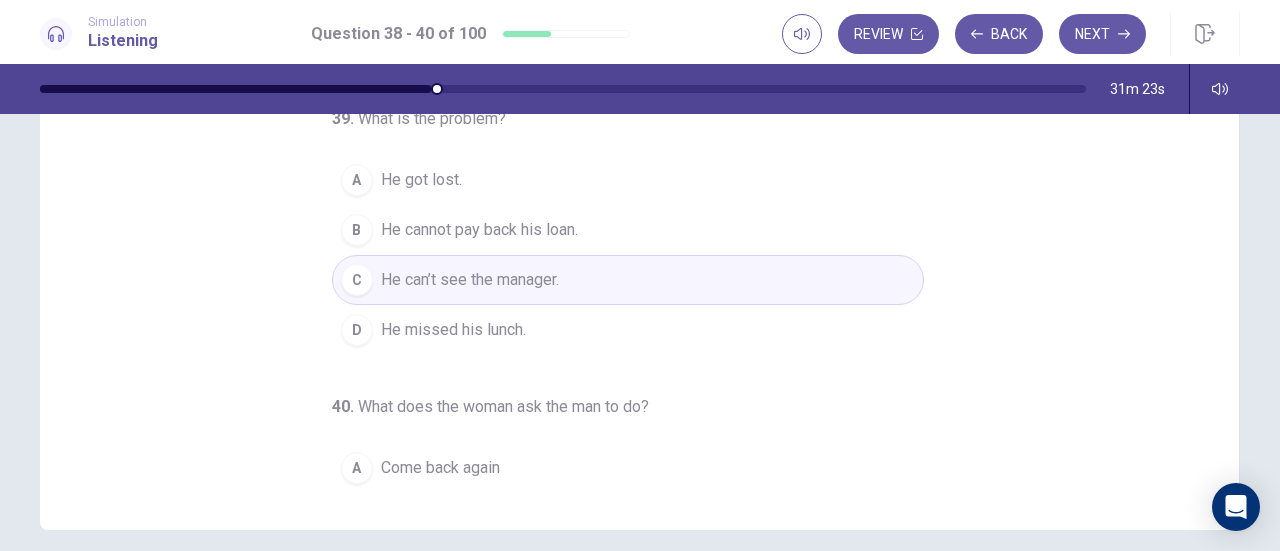 scroll, scrollTop: 0, scrollLeft: 0, axis: both 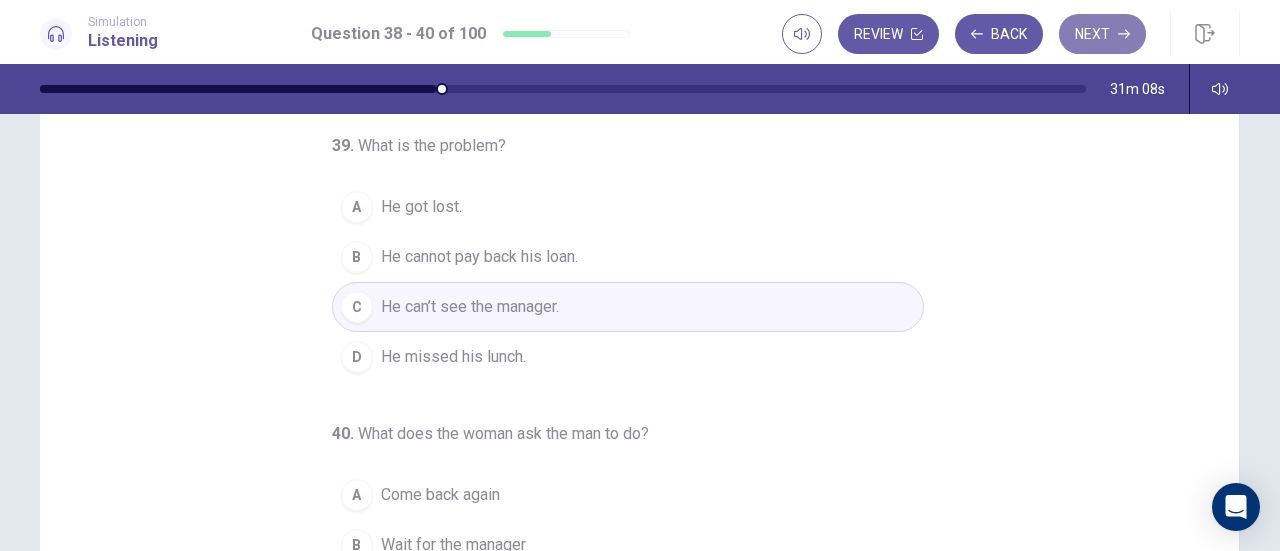 click on "Next" at bounding box center [1102, 34] 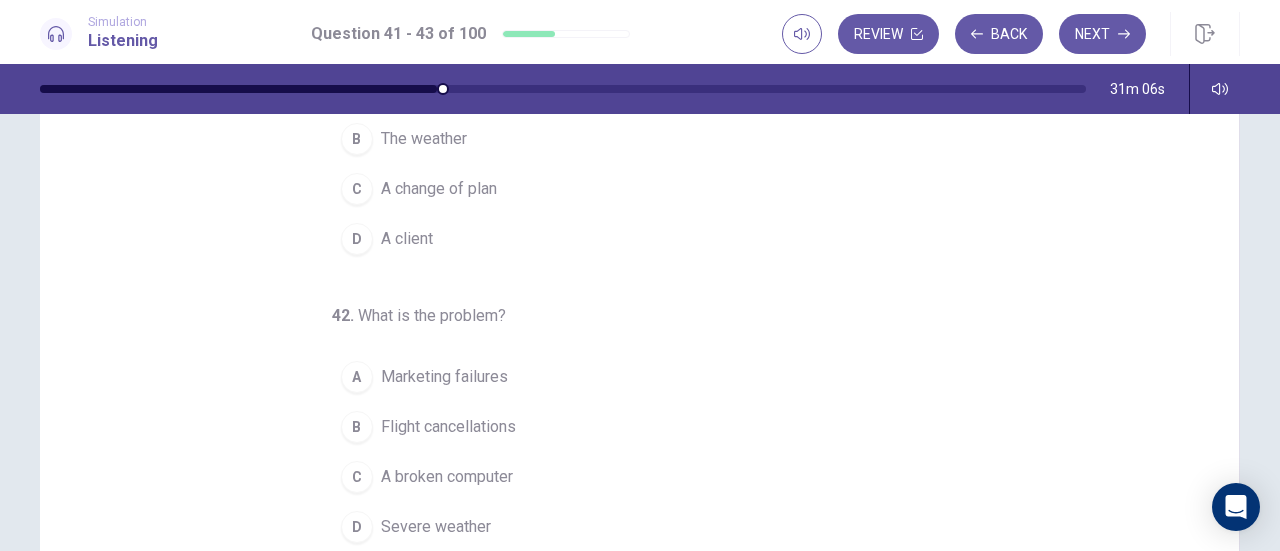 scroll, scrollTop: 0, scrollLeft: 0, axis: both 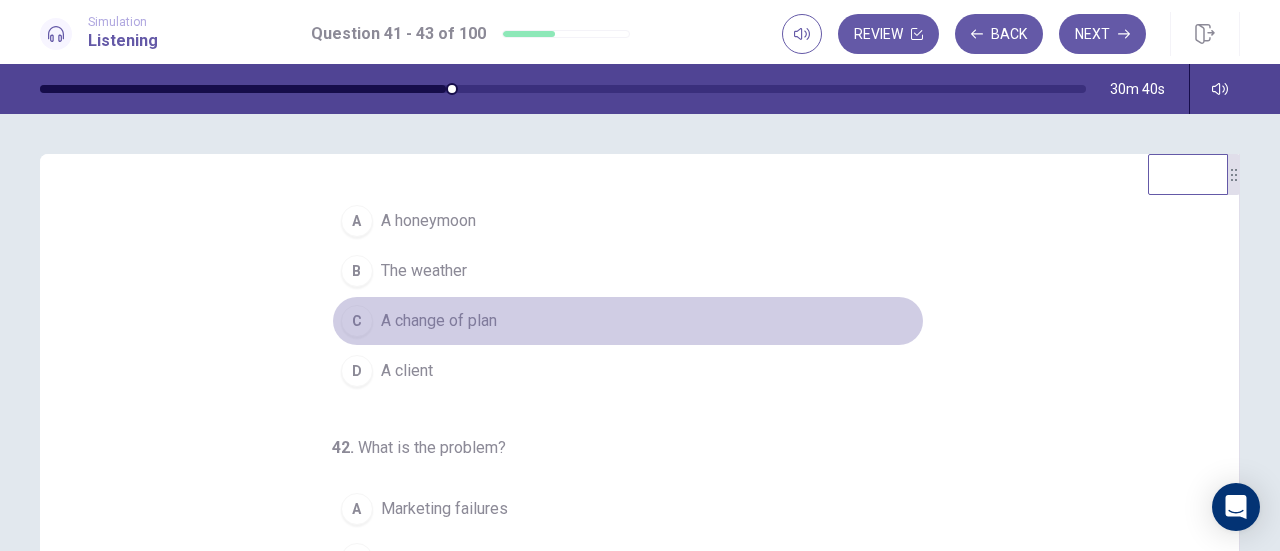 click on "A change of plan" at bounding box center (439, 321) 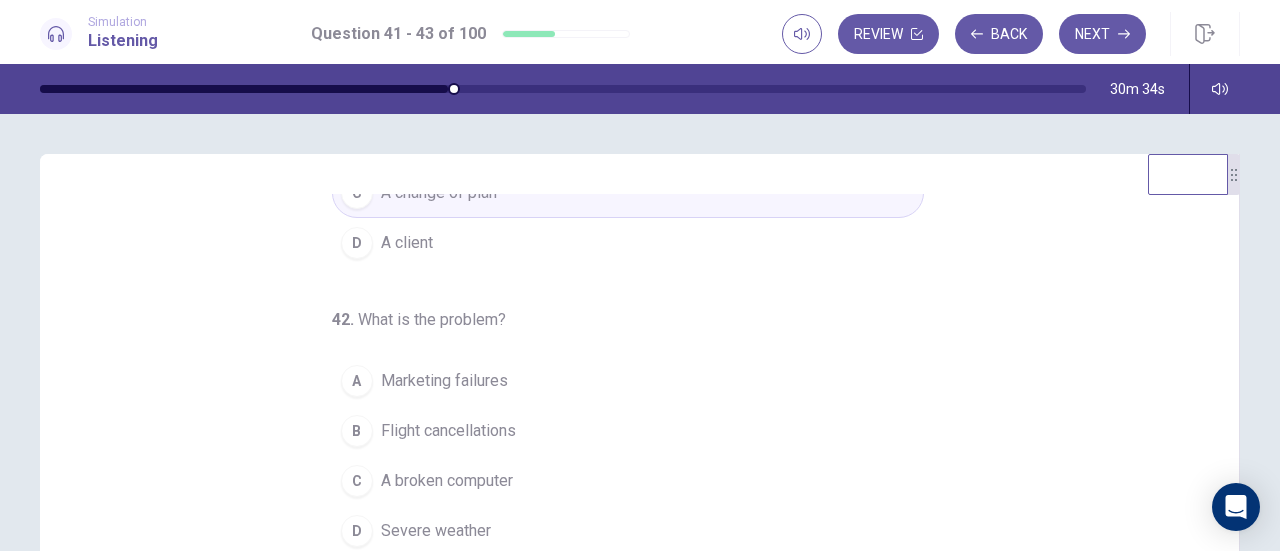 scroll, scrollTop: 200, scrollLeft: 0, axis: vertical 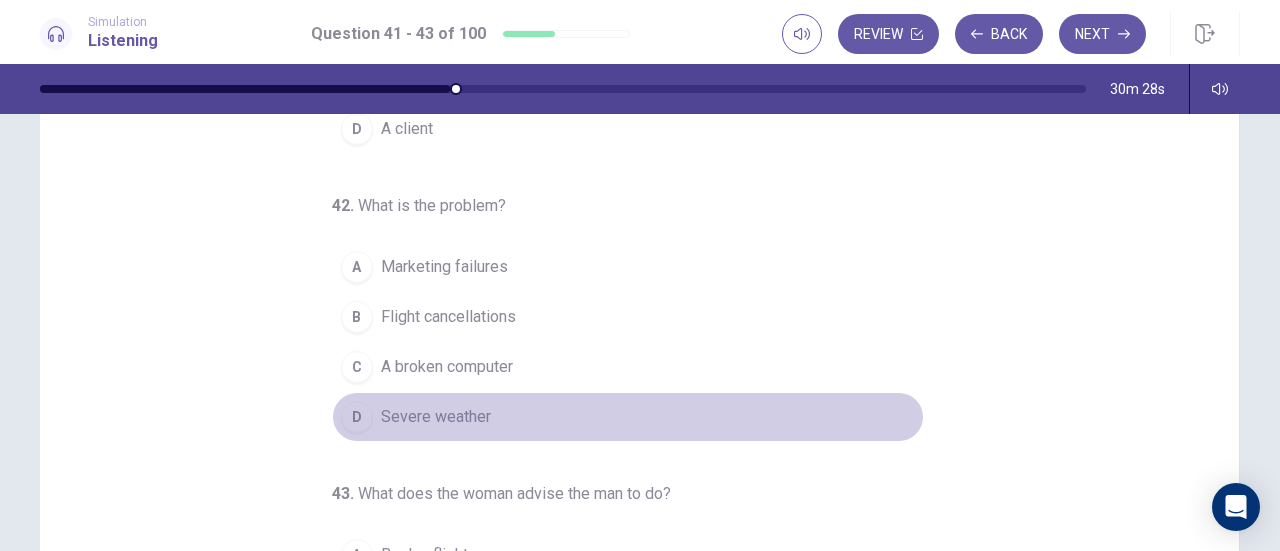 click on "D" at bounding box center [357, 417] 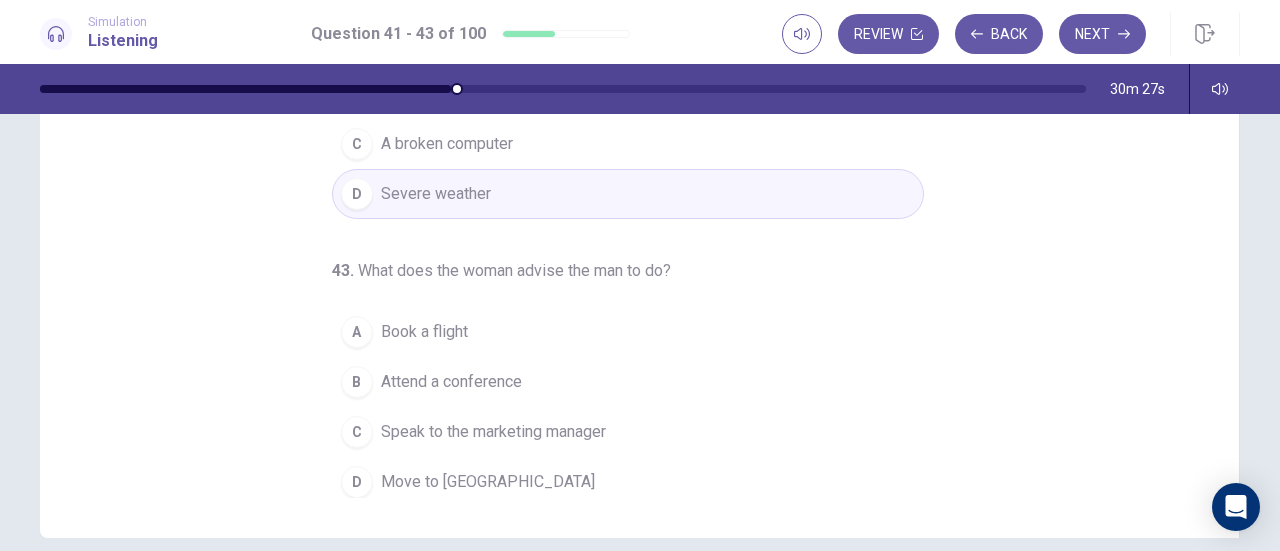 scroll, scrollTop: 317, scrollLeft: 0, axis: vertical 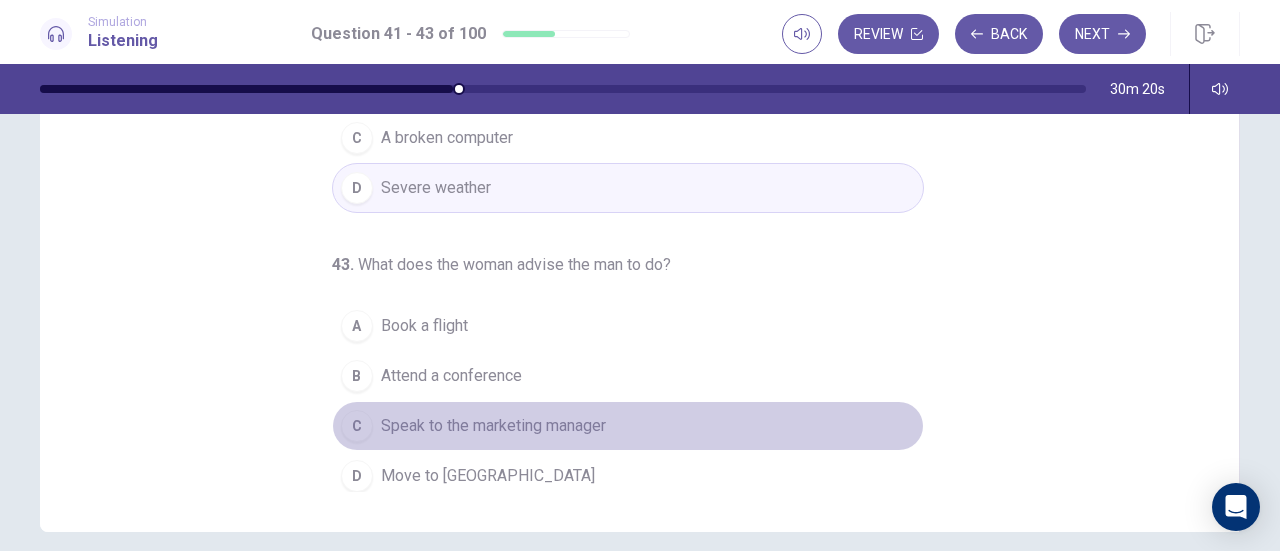 click on "C" at bounding box center [357, 426] 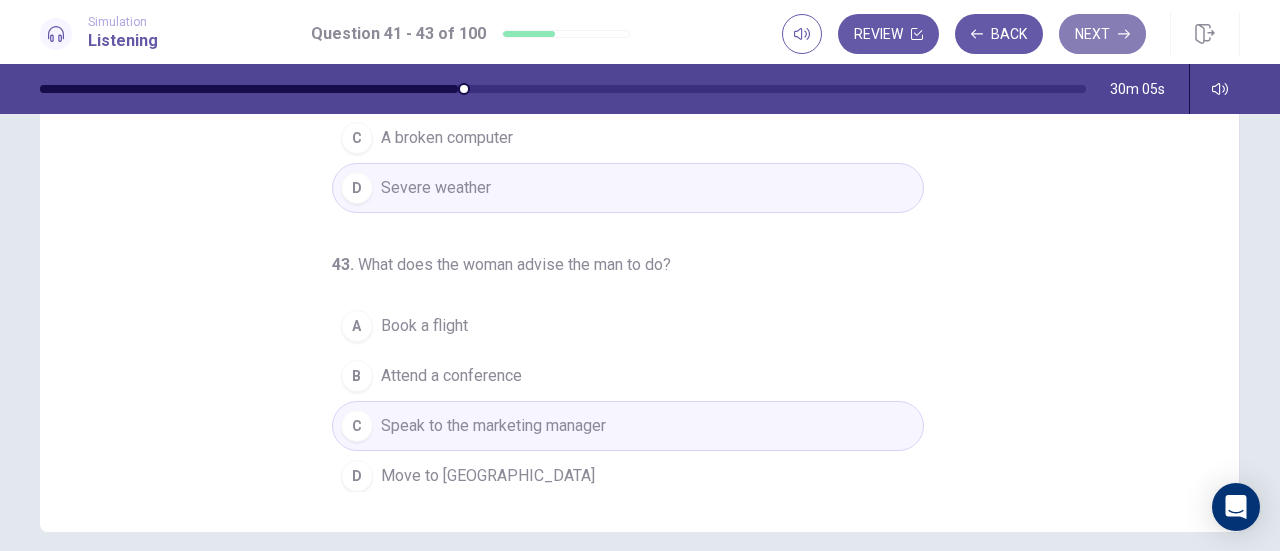 click 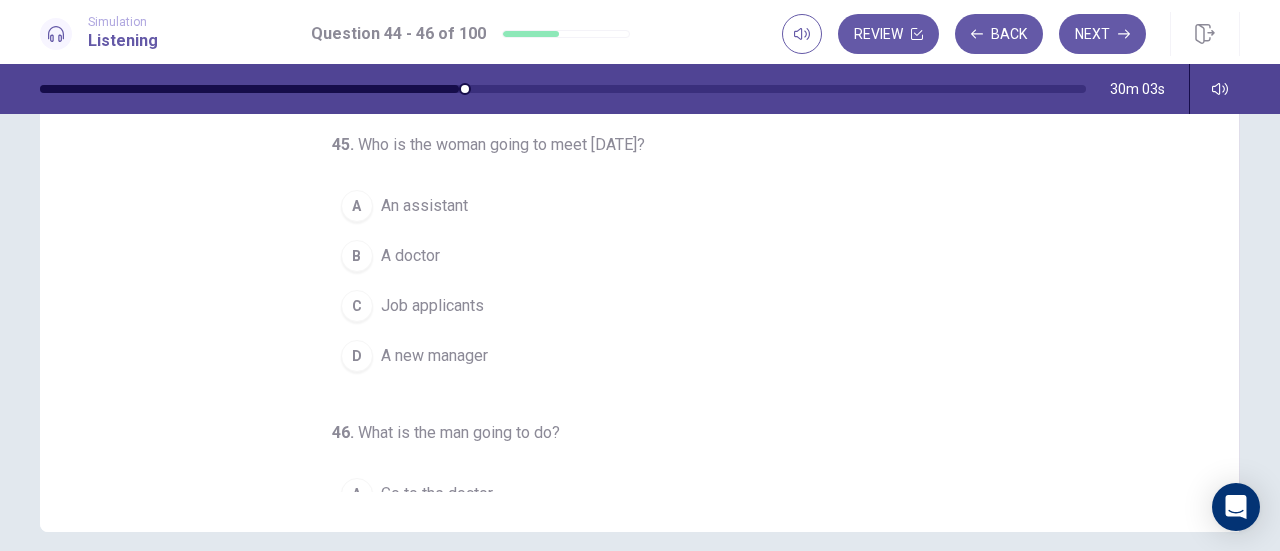scroll, scrollTop: 0, scrollLeft: 0, axis: both 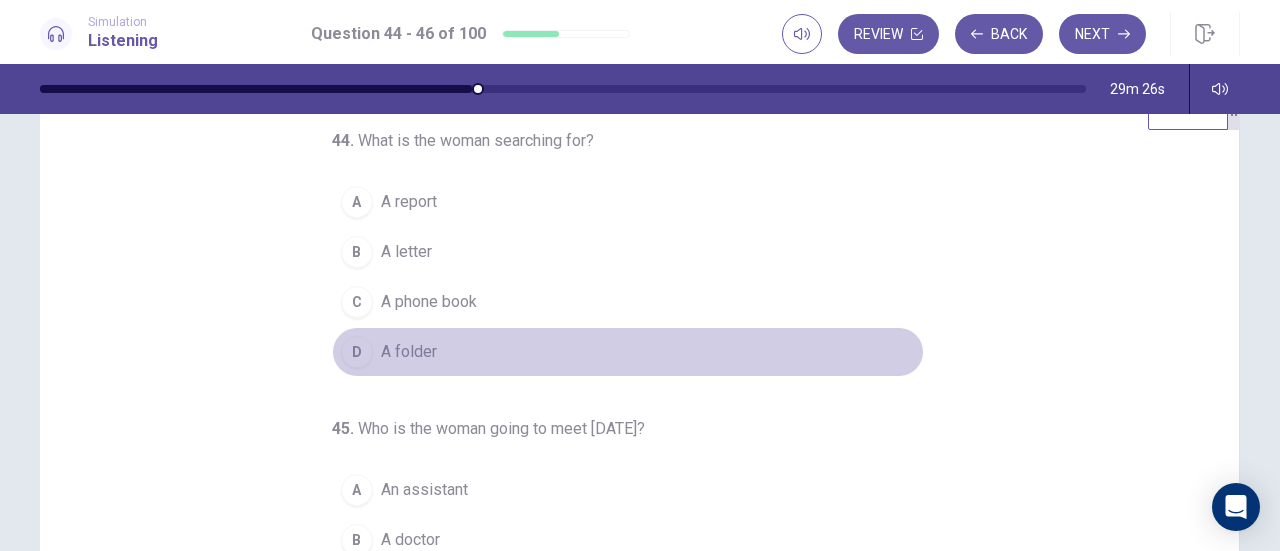 click on "D" at bounding box center (357, 352) 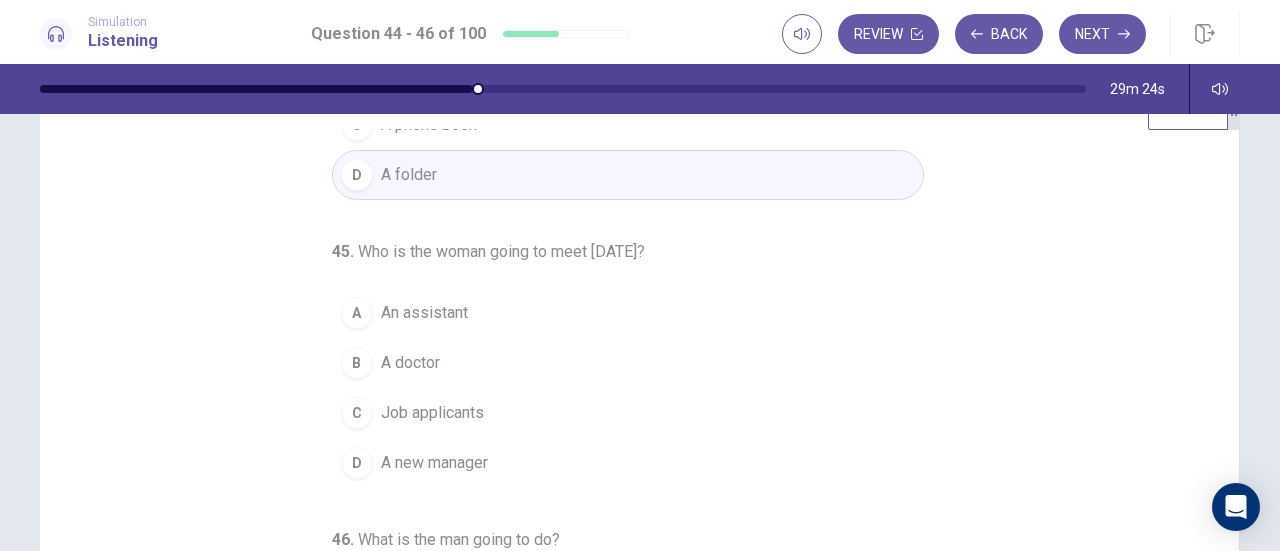 scroll, scrollTop: 178, scrollLeft: 0, axis: vertical 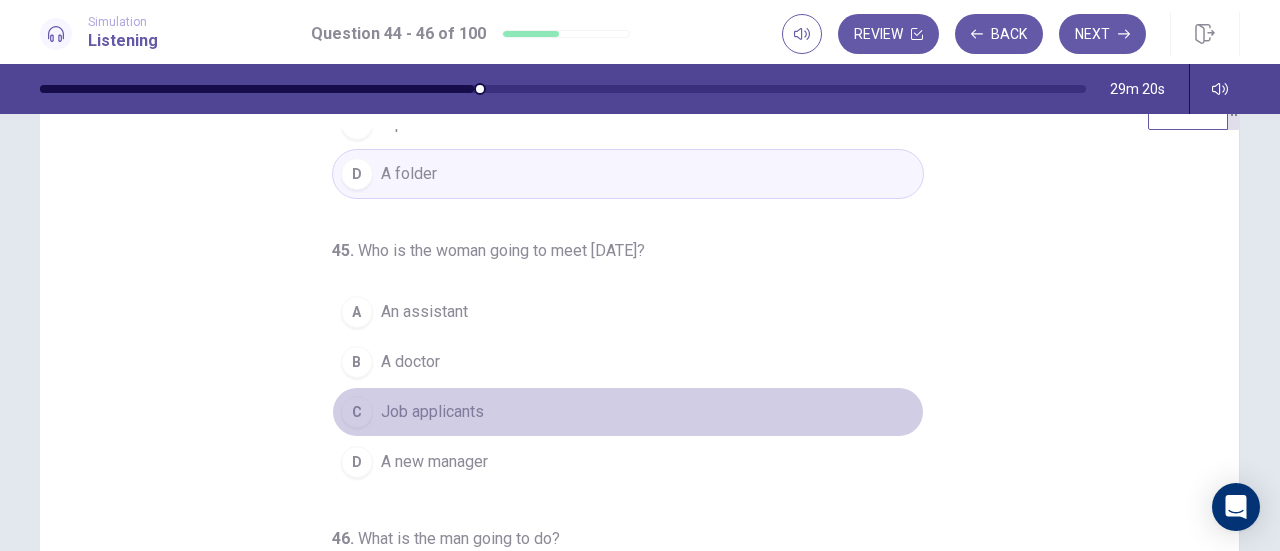 click on "C" at bounding box center (357, 412) 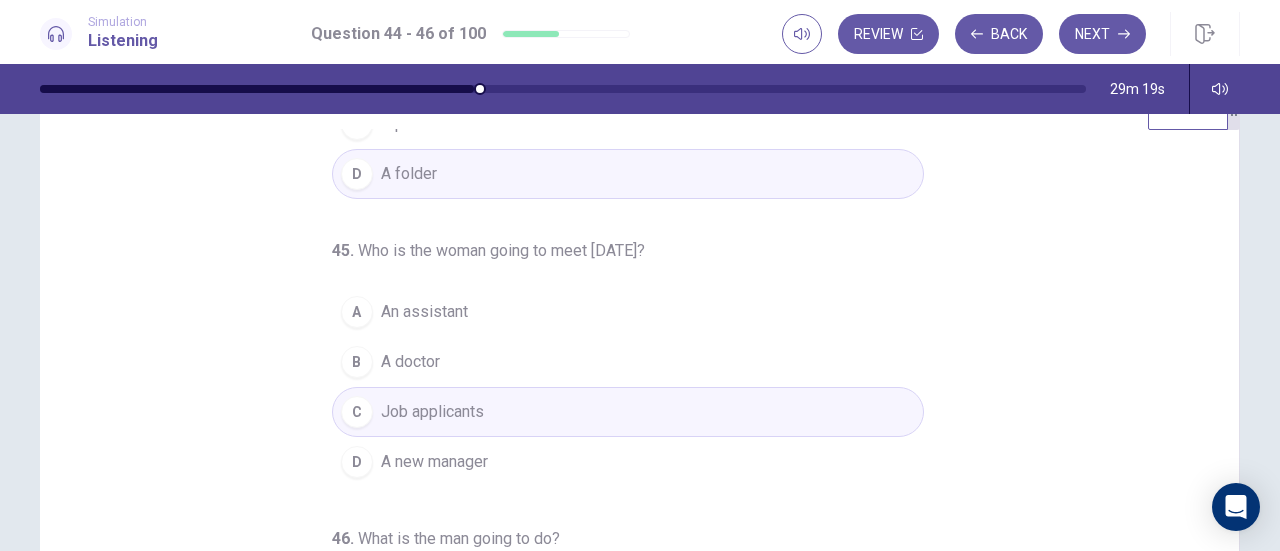 scroll, scrollTop: 200, scrollLeft: 0, axis: vertical 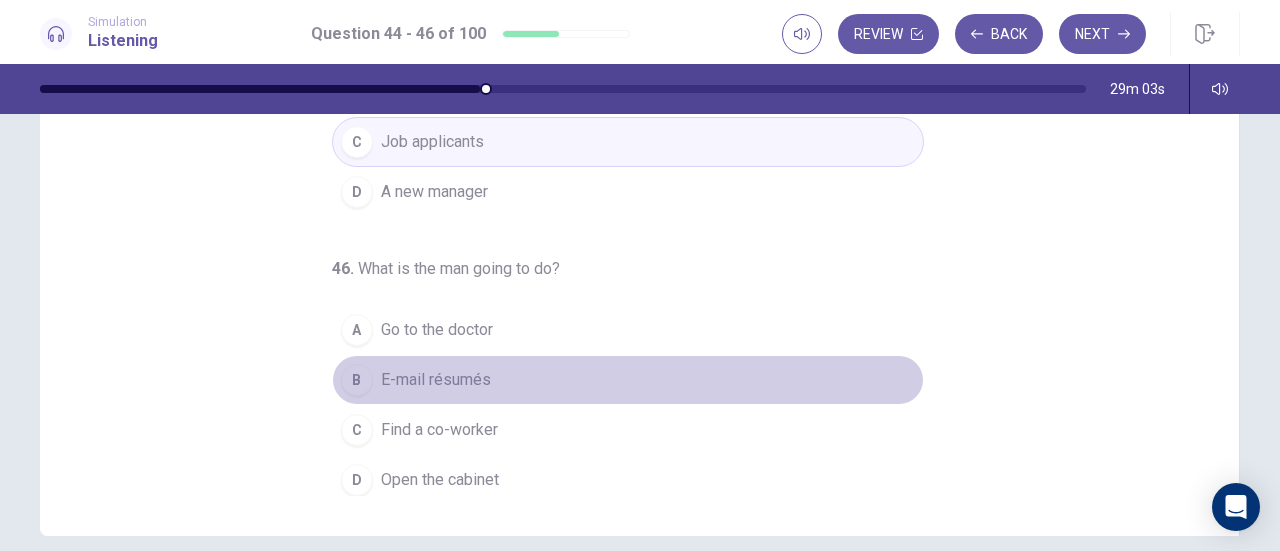 click on "B" at bounding box center (357, 380) 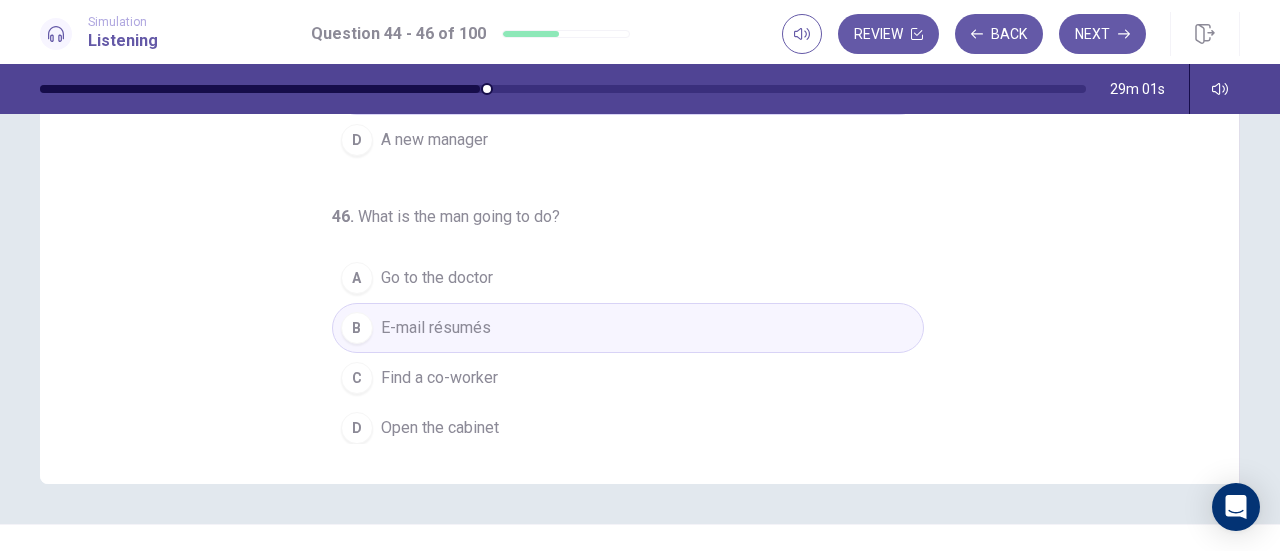 scroll, scrollTop: 366, scrollLeft: 0, axis: vertical 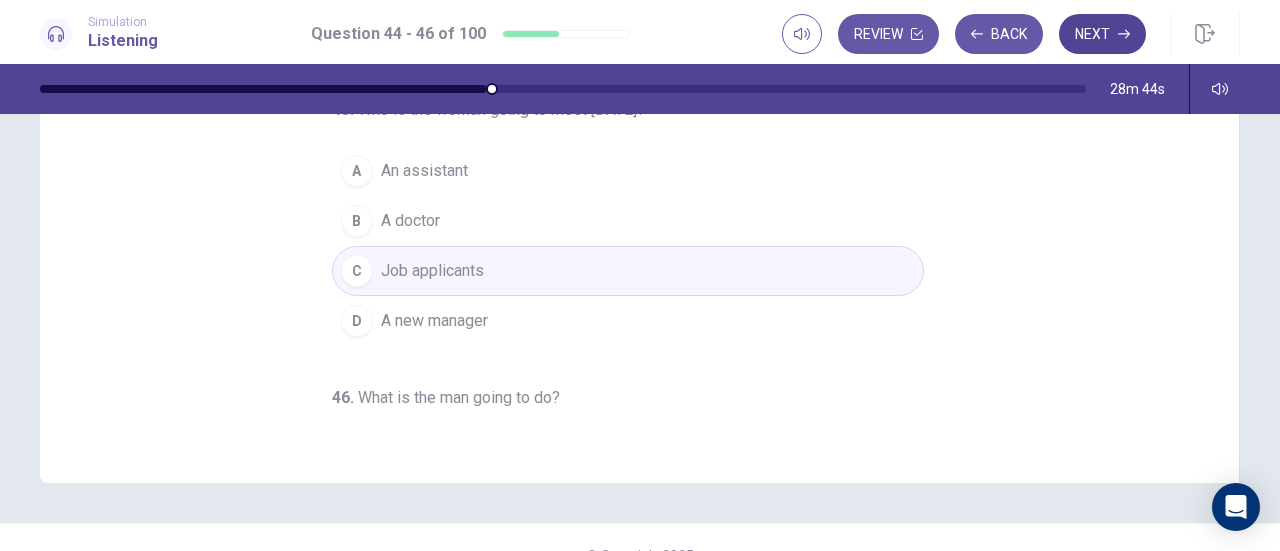 click on "Next" at bounding box center [1102, 34] 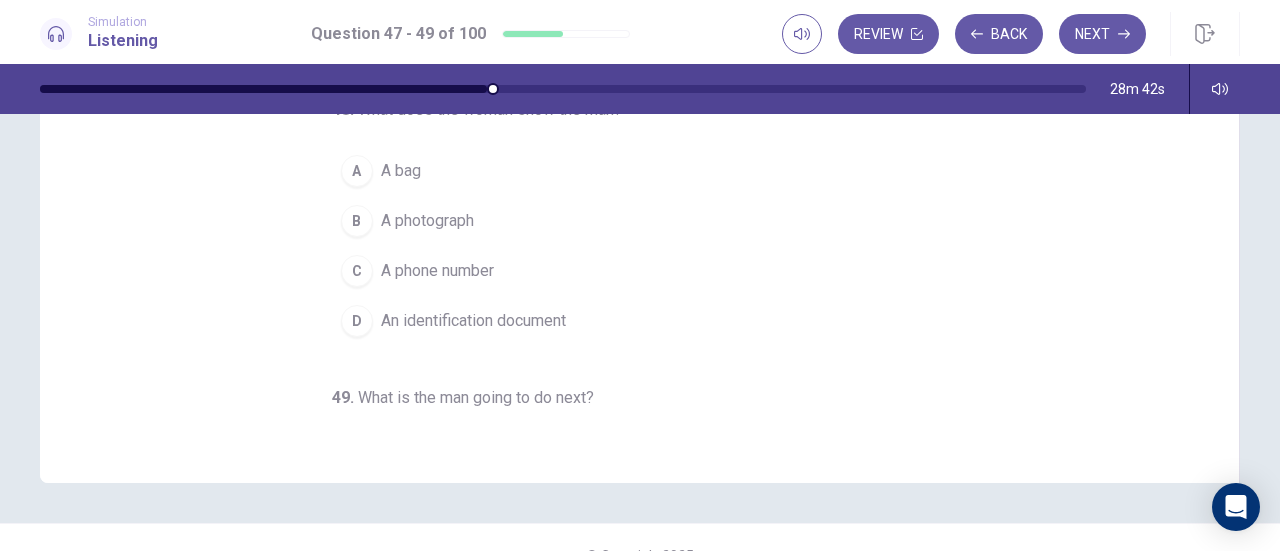 scroll, scrollTop: 0, scrollLeft: 0, axis: both 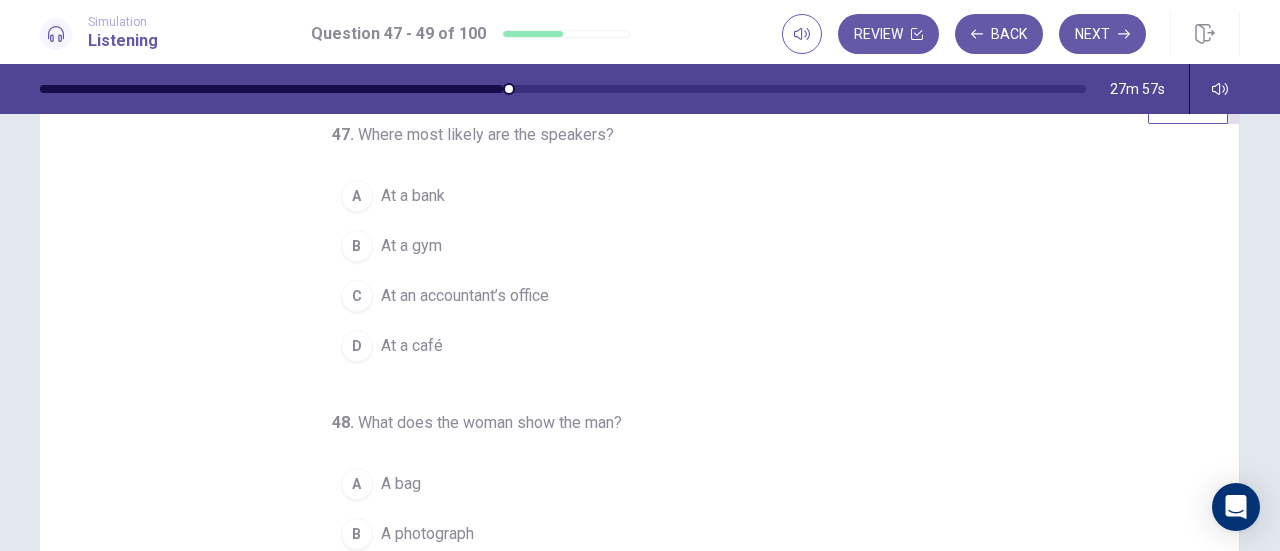 click on "A" at bounding box center (357, 196) 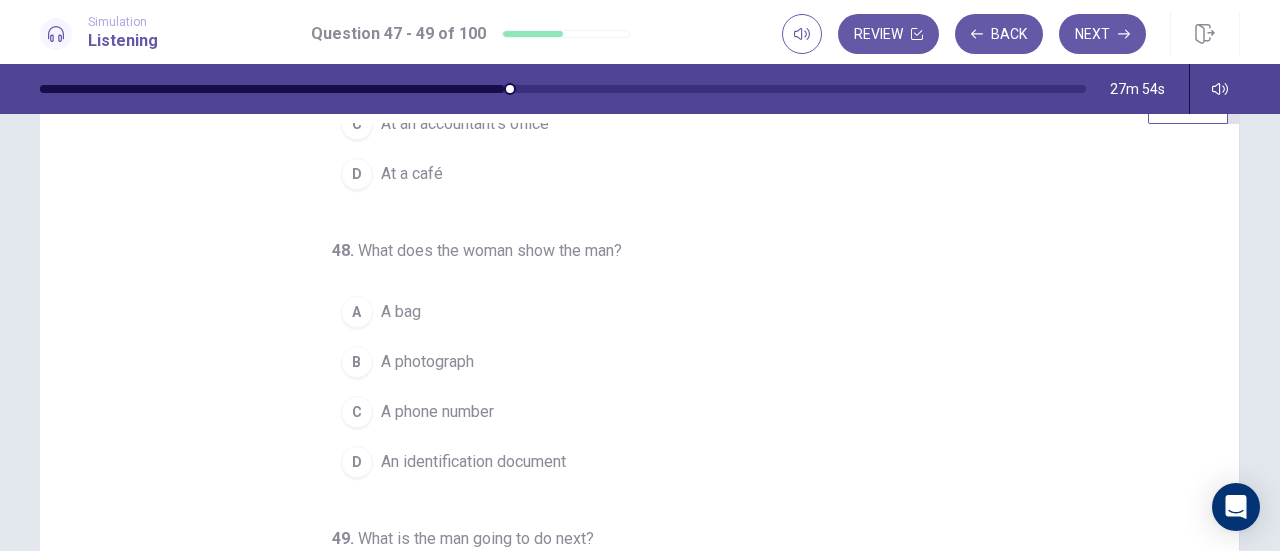 scroll, scrollTop: 176, scrollLeft: 0, axis: vertical 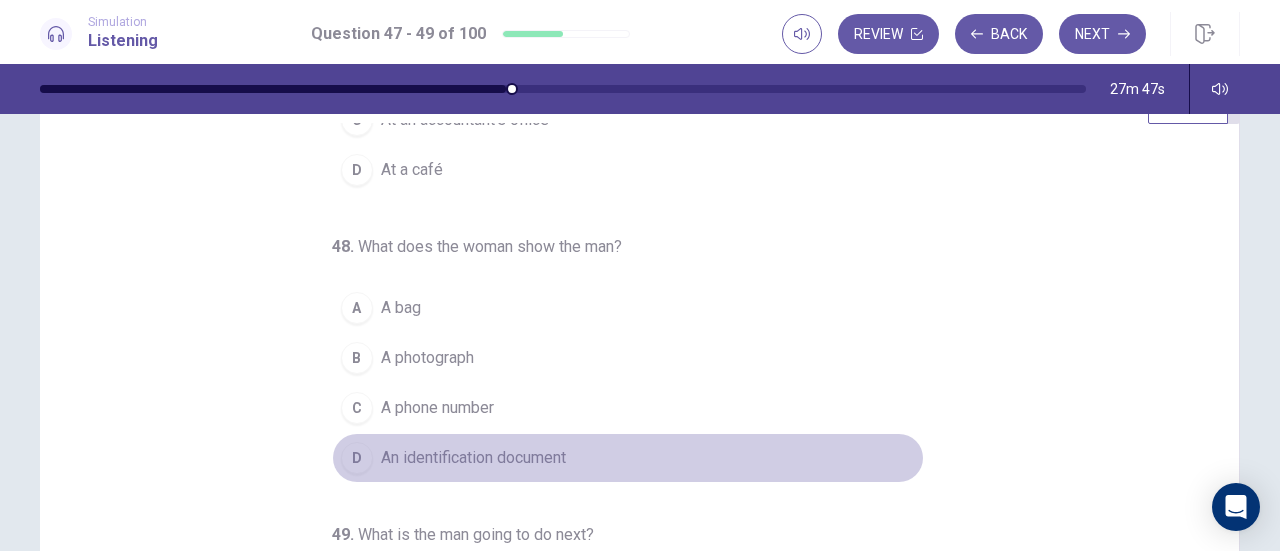 click on "D" at bounding box center (357, 458) 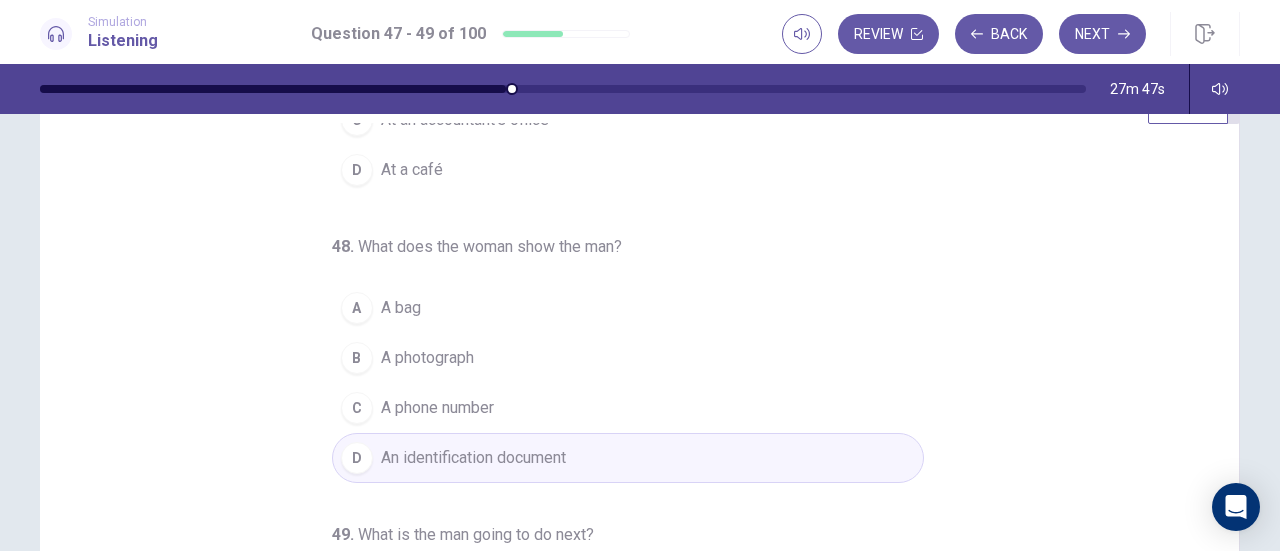 scroll, scrollTop: 200, scrollLeft: 0, axis: vertical 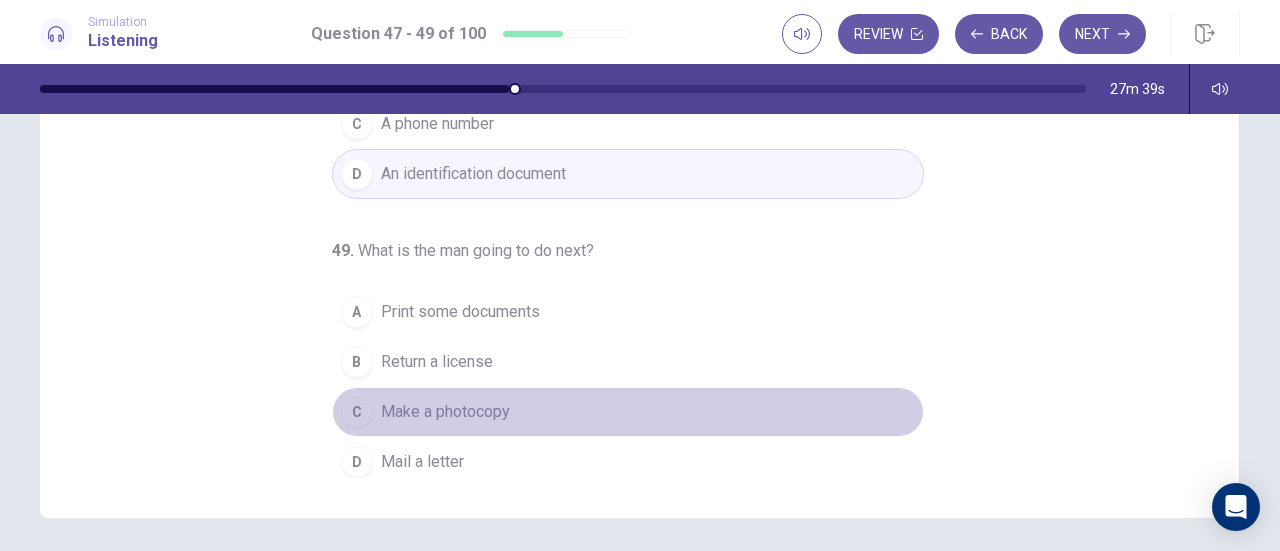 click on "C" at bounding box center [357, 412] 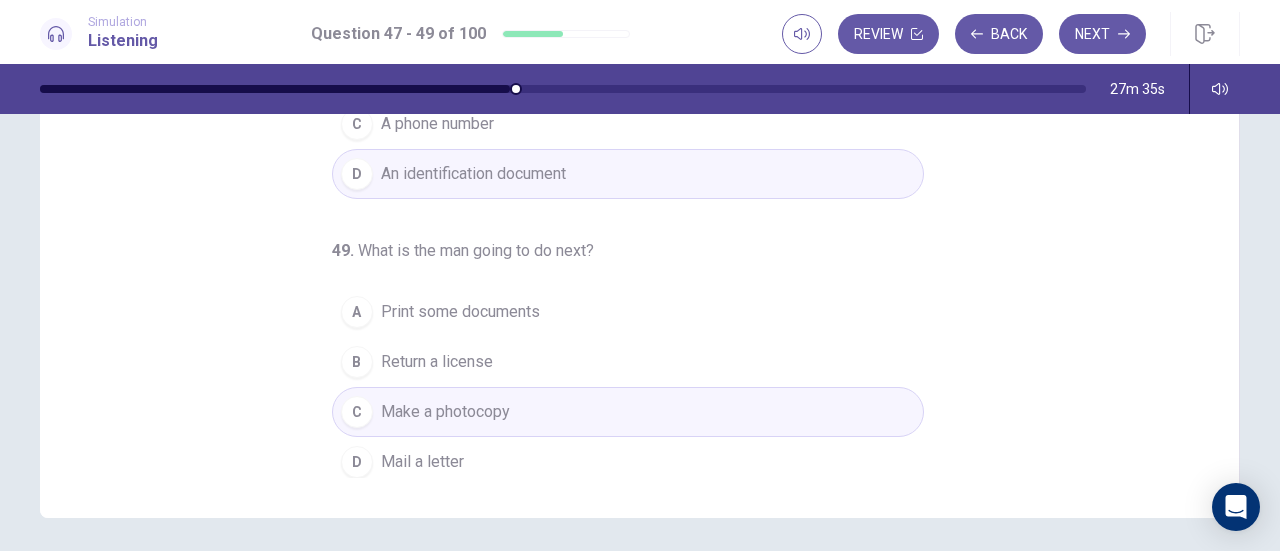 scroll, scrollTop: 0, scrollLeft: 0, axis: both 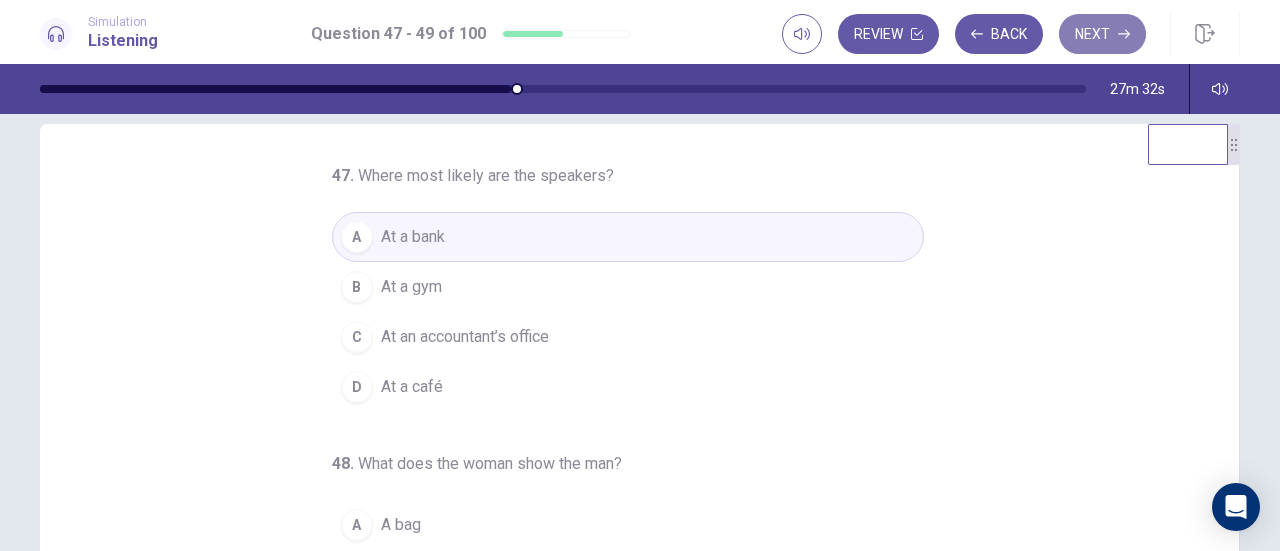 click on "Next" at bounding box center (1102, 34) 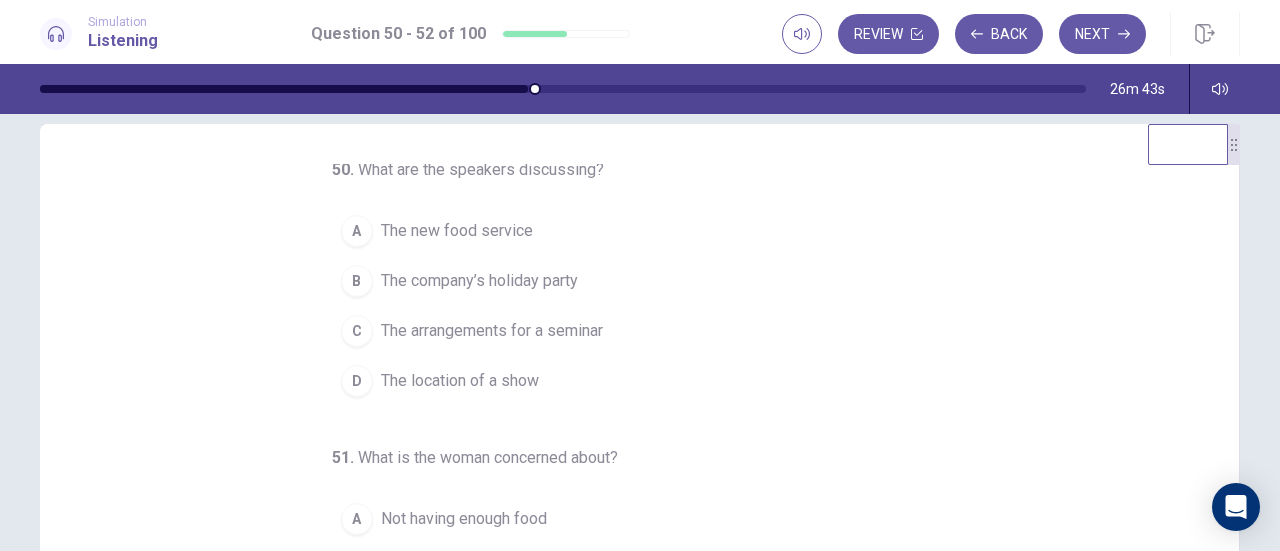 scroll, scrollTop: 5, scrollLeft: 0, axis: vertical 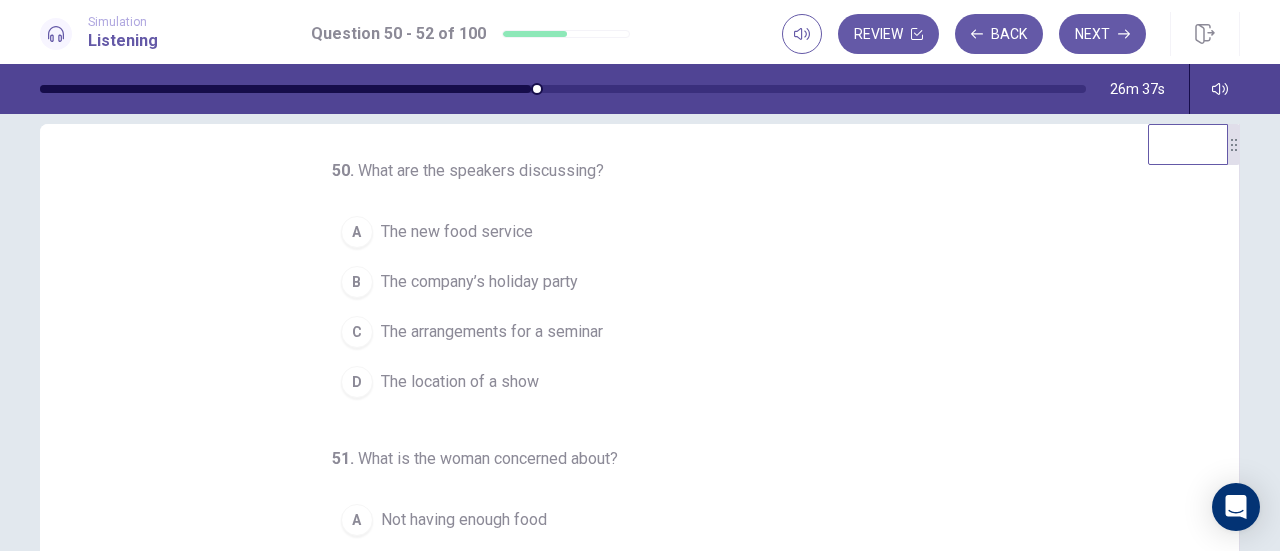 click on "C" at bounding box center [357, 332] 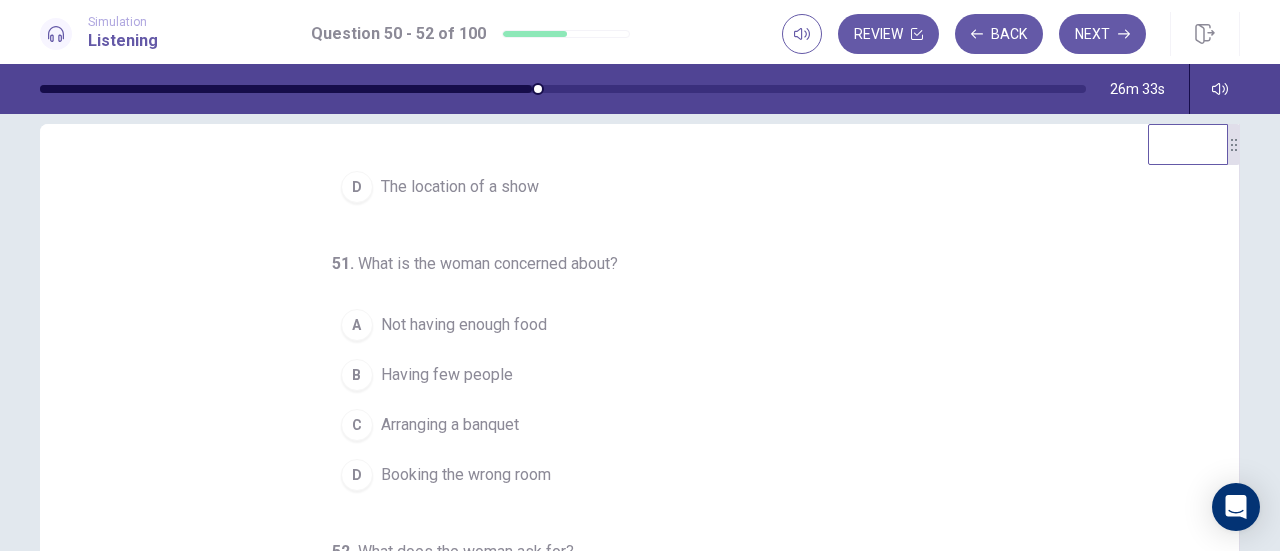 scroll, scrollTop: 200, scrollLeft: 0, axis: vertical 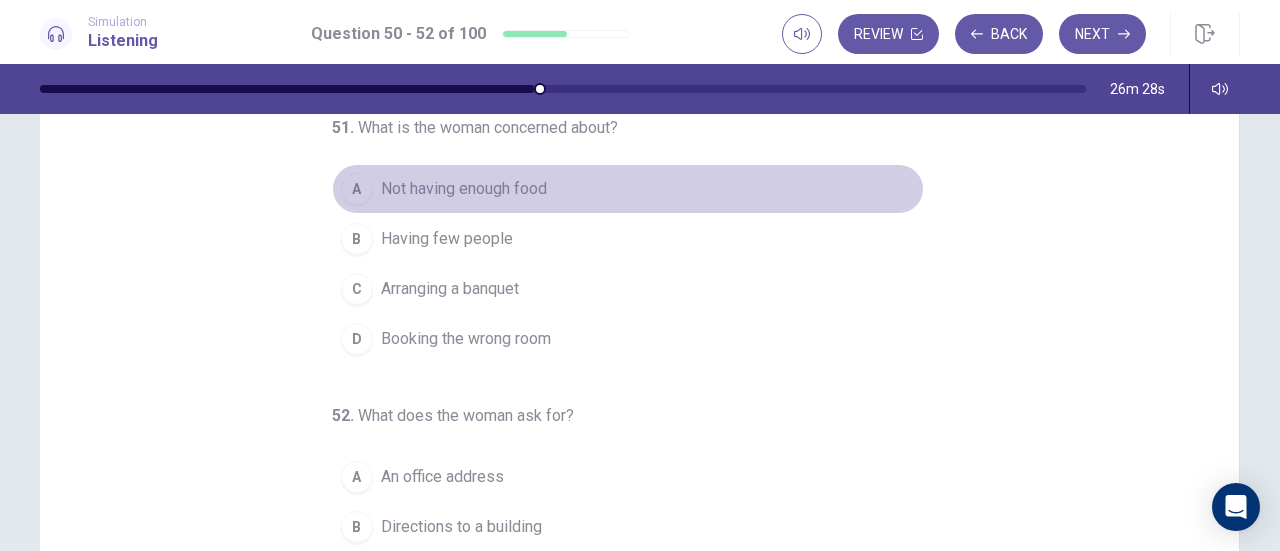 click on "A" at bounding box center [357, 189] 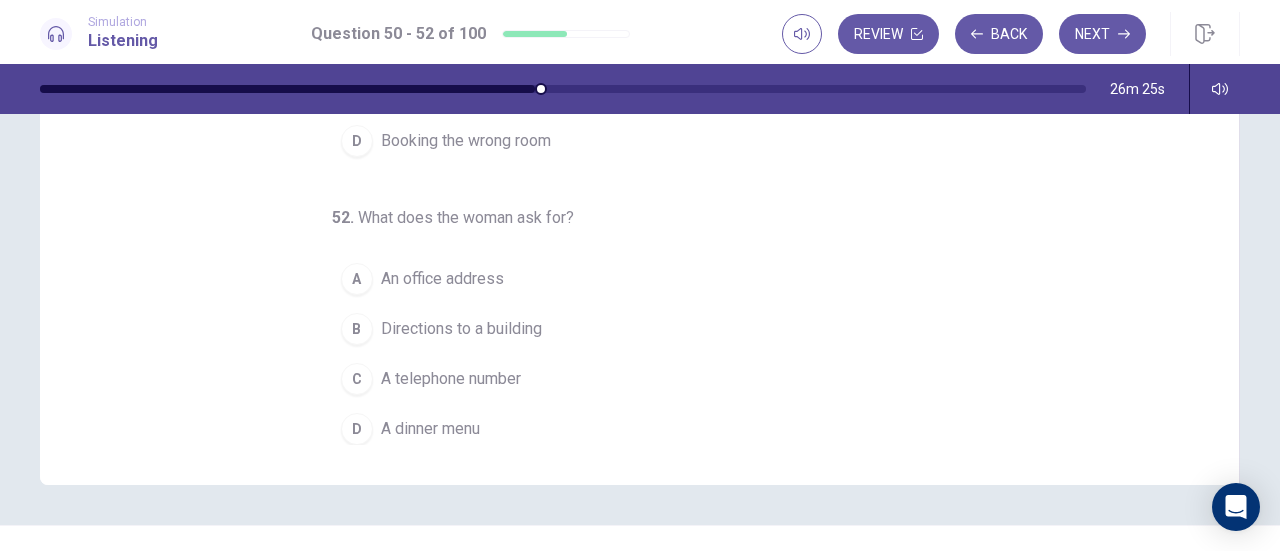 scroll, scrollTop: 365, scrollLeft: 0, axis: vertical 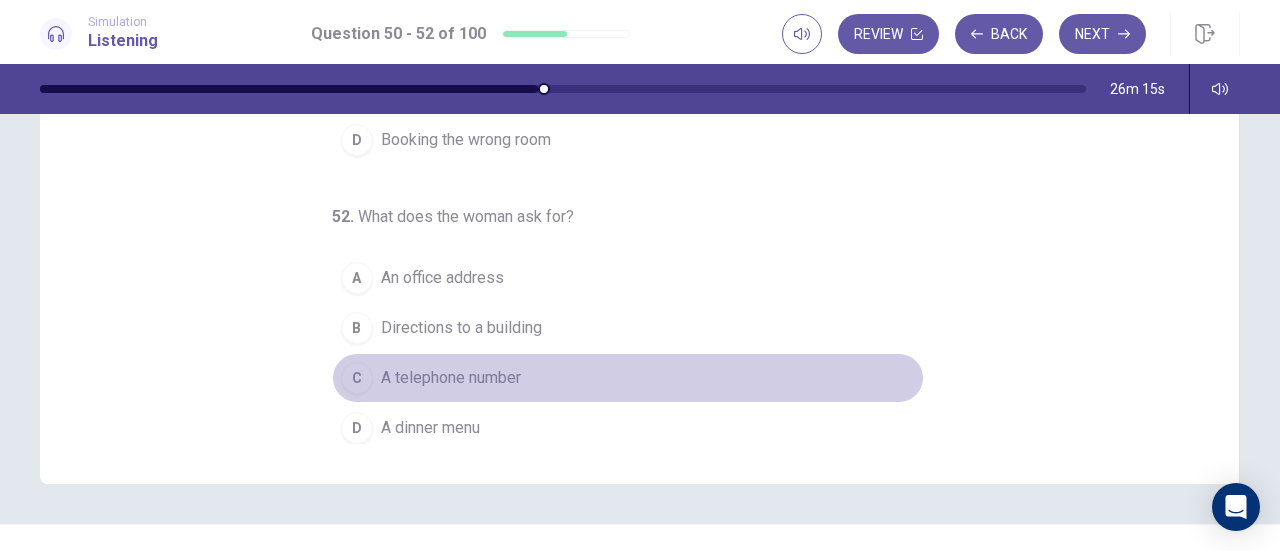 click on "C" at bounding box center (357, 378) 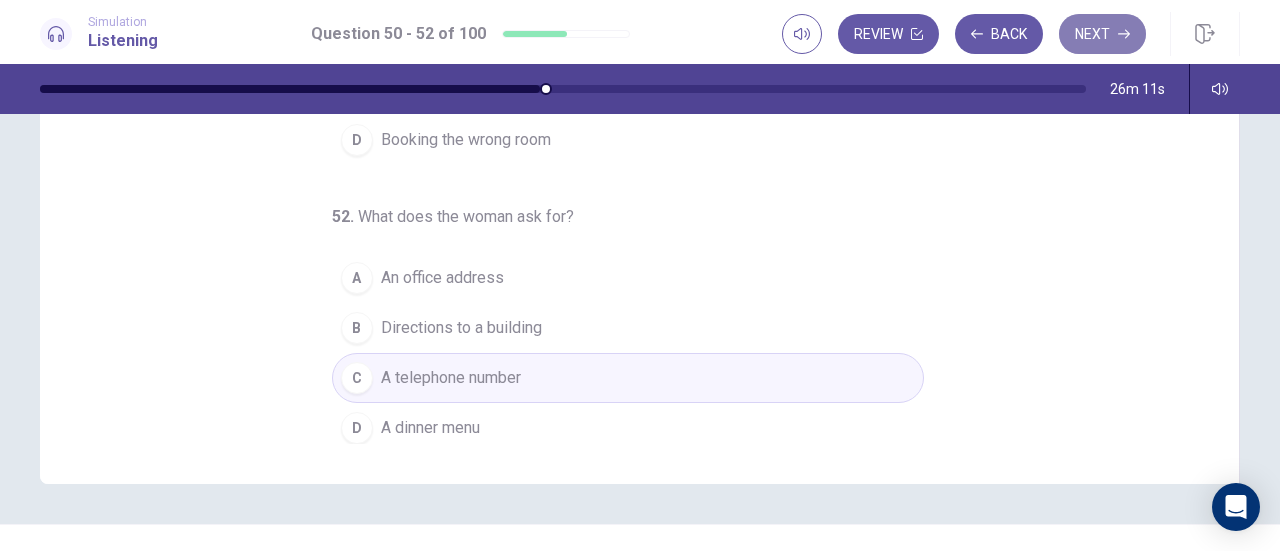 click 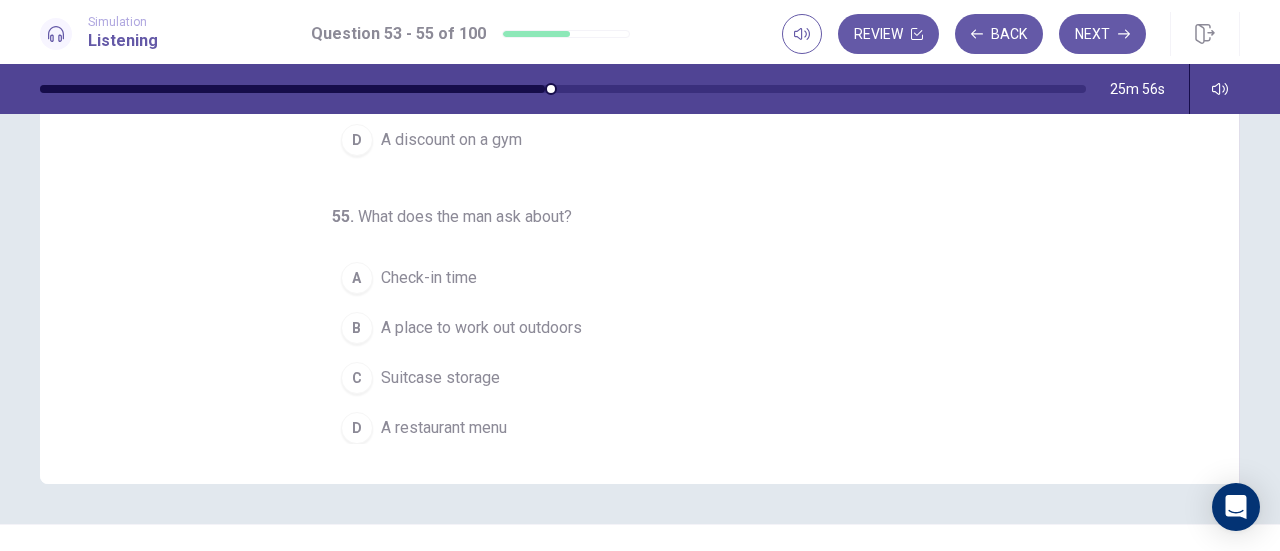 scroll, scrollTop: 0, scrollLeft: 0, axis: both 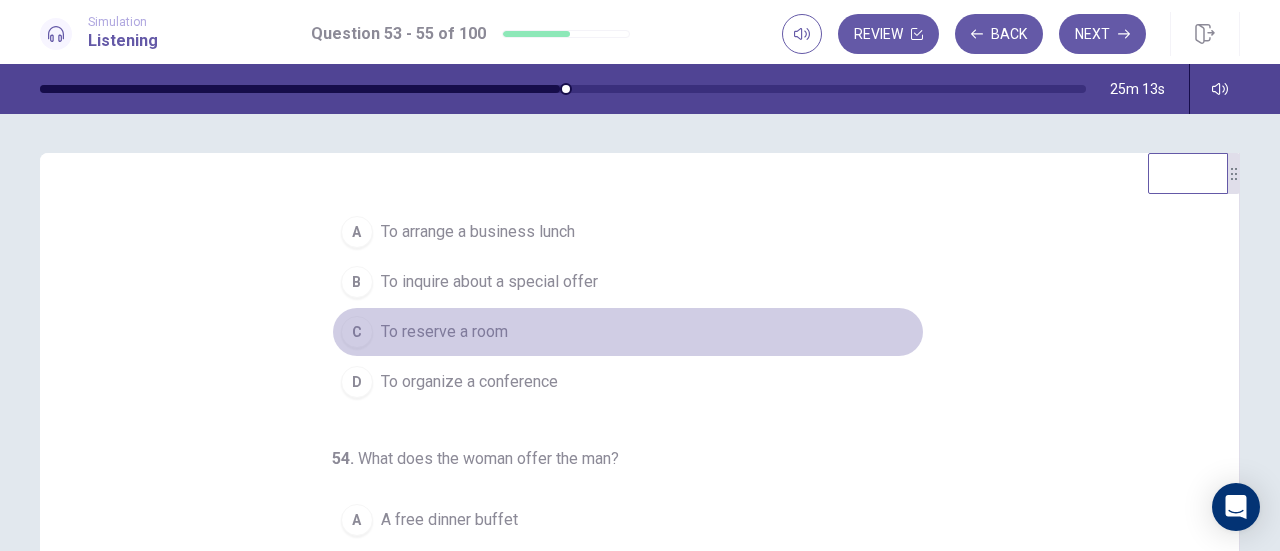 click on "C" at bounding box center (357, 332) 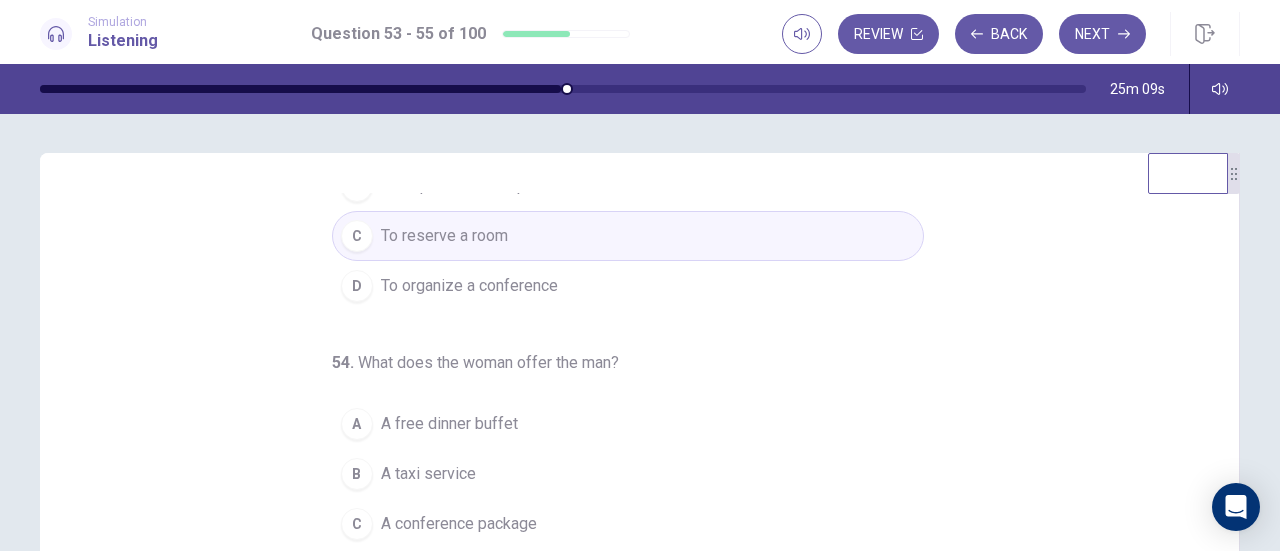 scroll, scrollTop: 200, scrollLeft: 0, axis: vertical 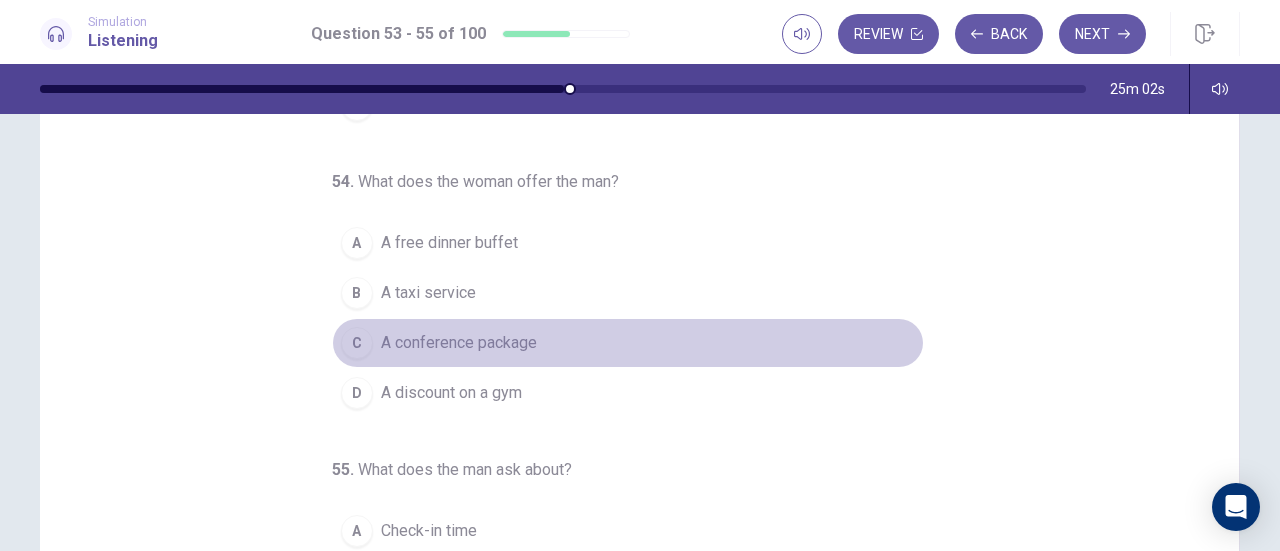 click on "C" at bounding box center (357, 343) 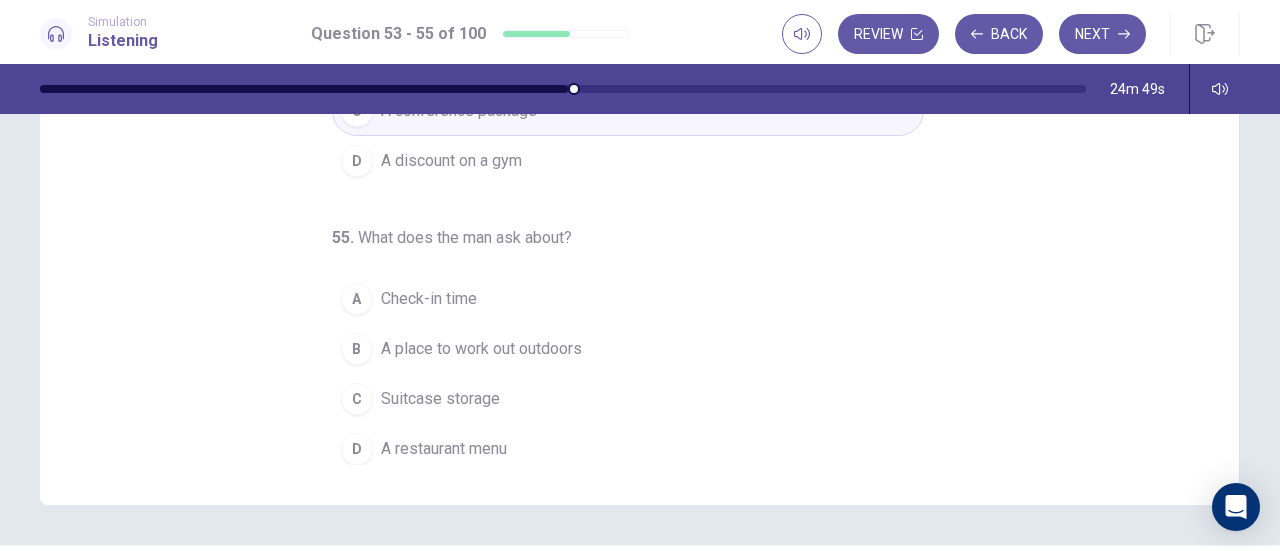 scroll, scrollTop: 368, scrollLeft: 0, axis: vertical 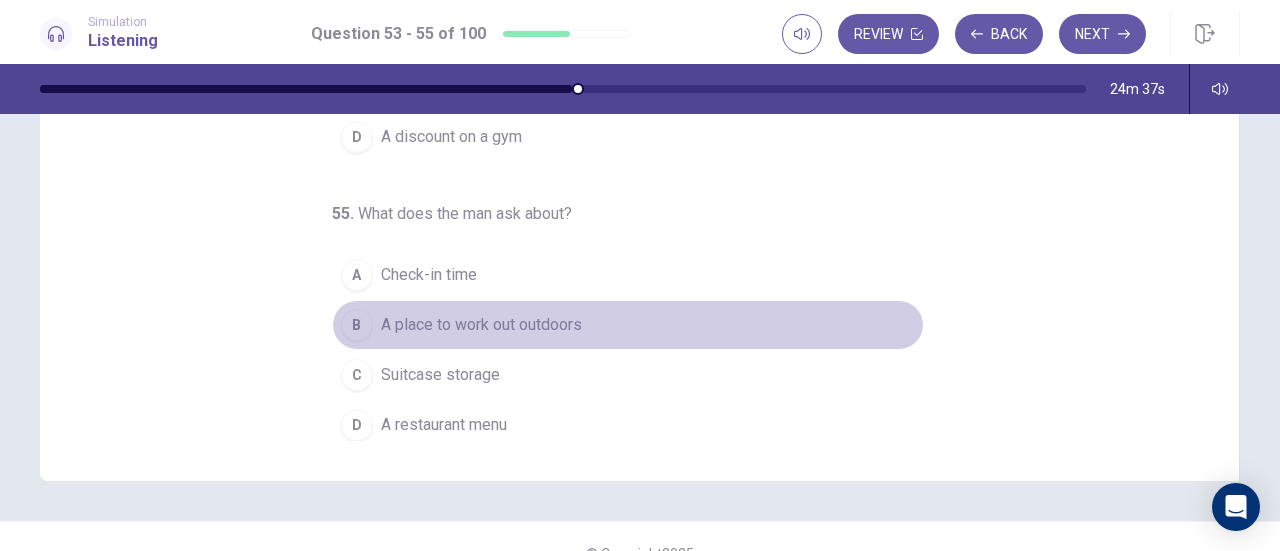 click on "B" at bounding box center [357, 325] 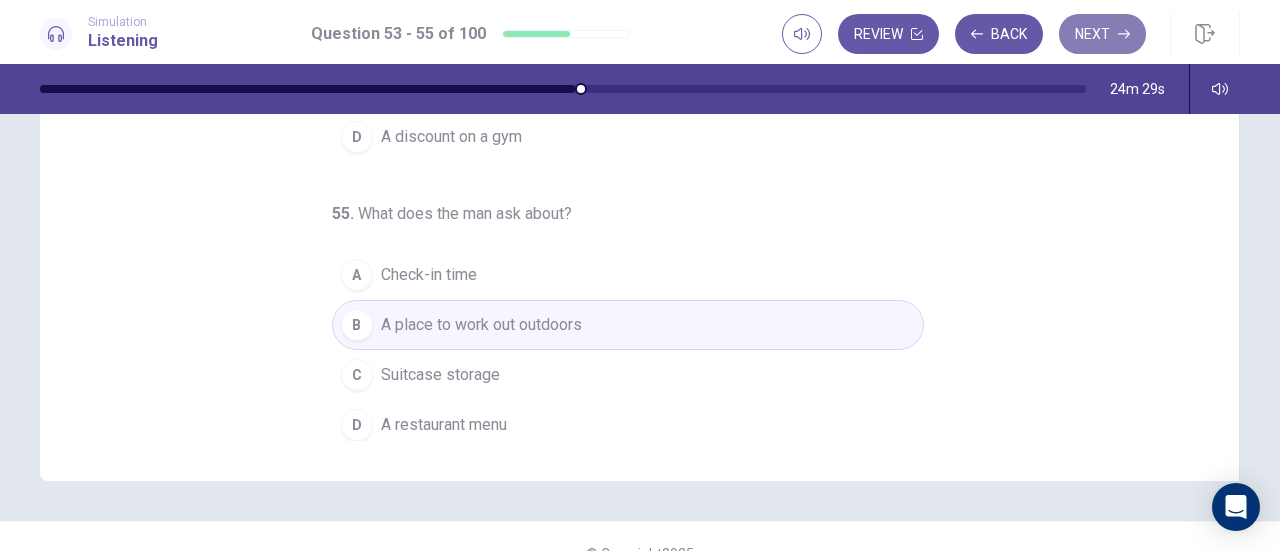 click on "Next" at bounding box center (1102, 34) 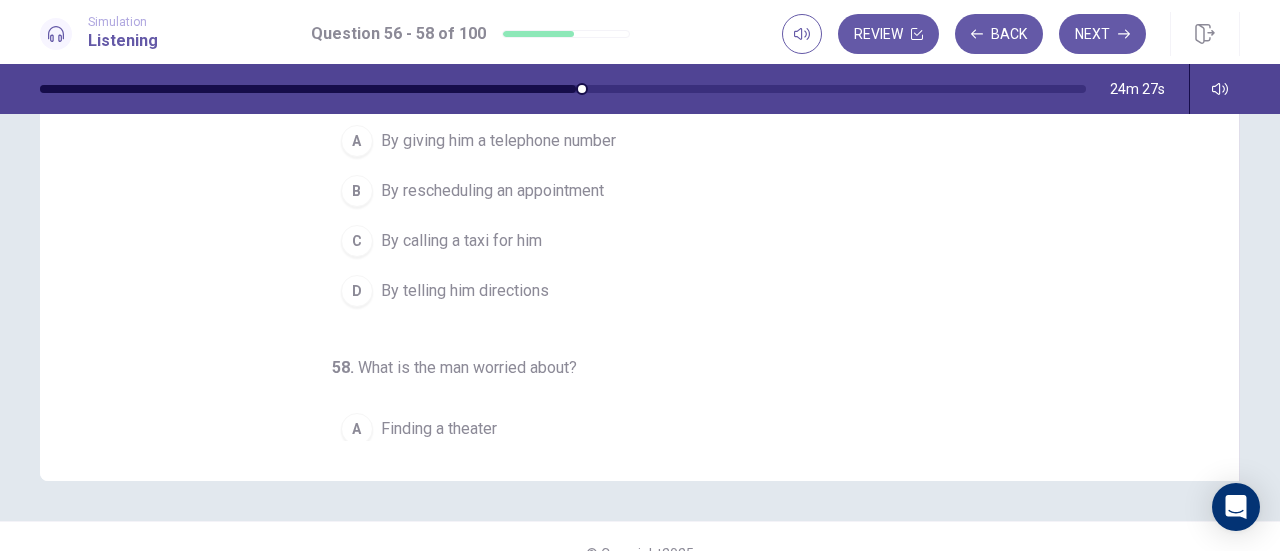 scroll, scrollTop: 0, scrollLeft: 0, axis: both 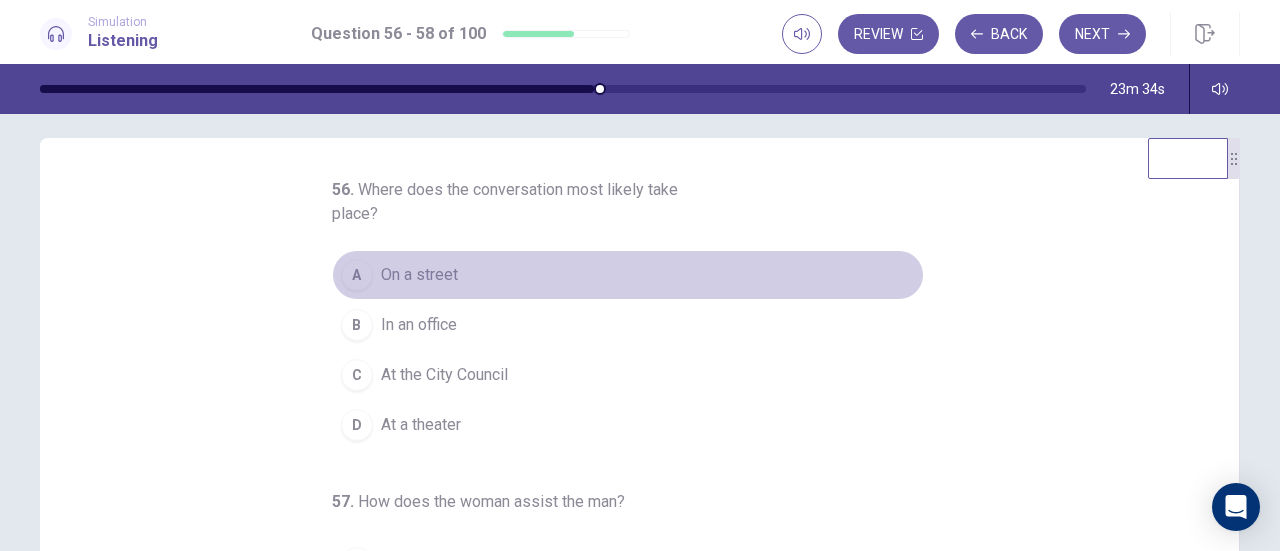 click on "A" at bounding box center (357, 275) 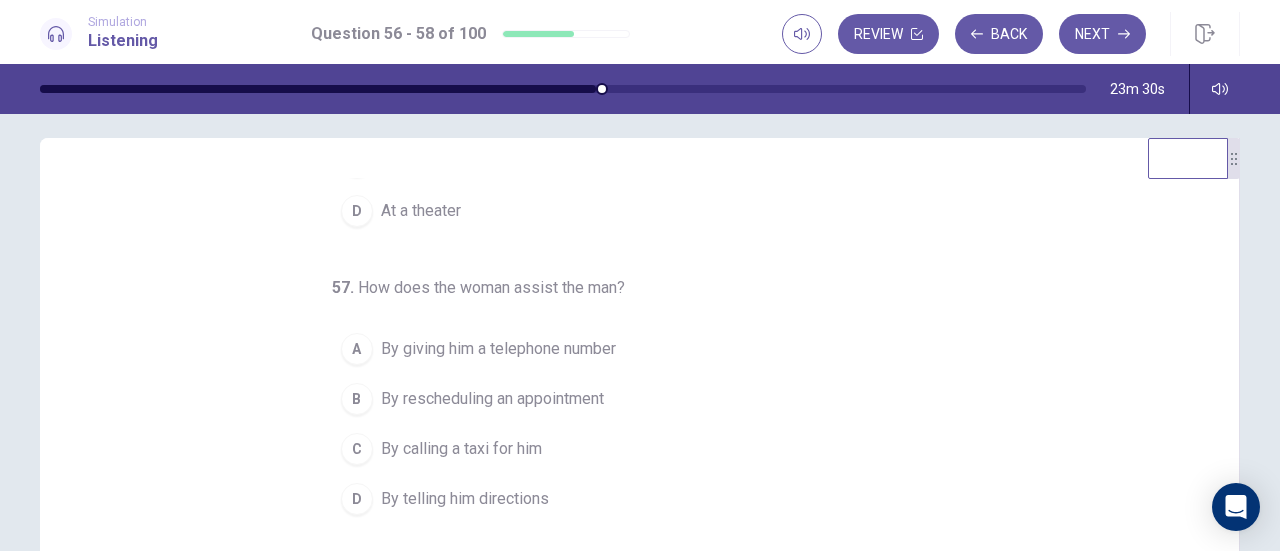 scroll, scrollTop: 224, scrollLeft: 0, axis: vertical 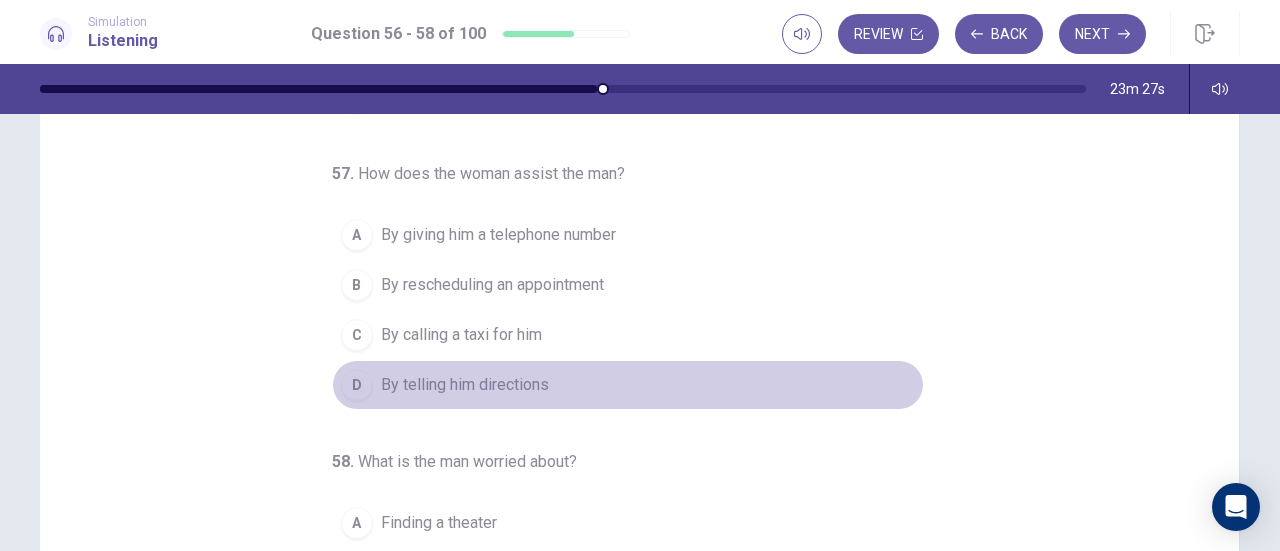 click on "D" at bounding box center [357, 385] 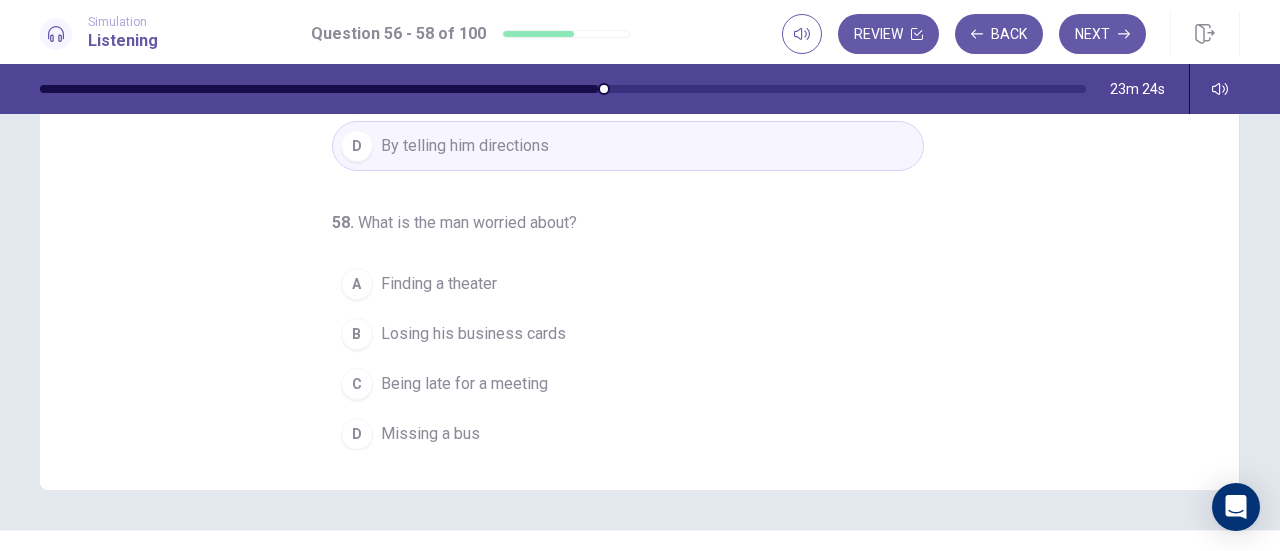 scroll, scrollTop: 361, scrollLeft: 0, axis: vertical 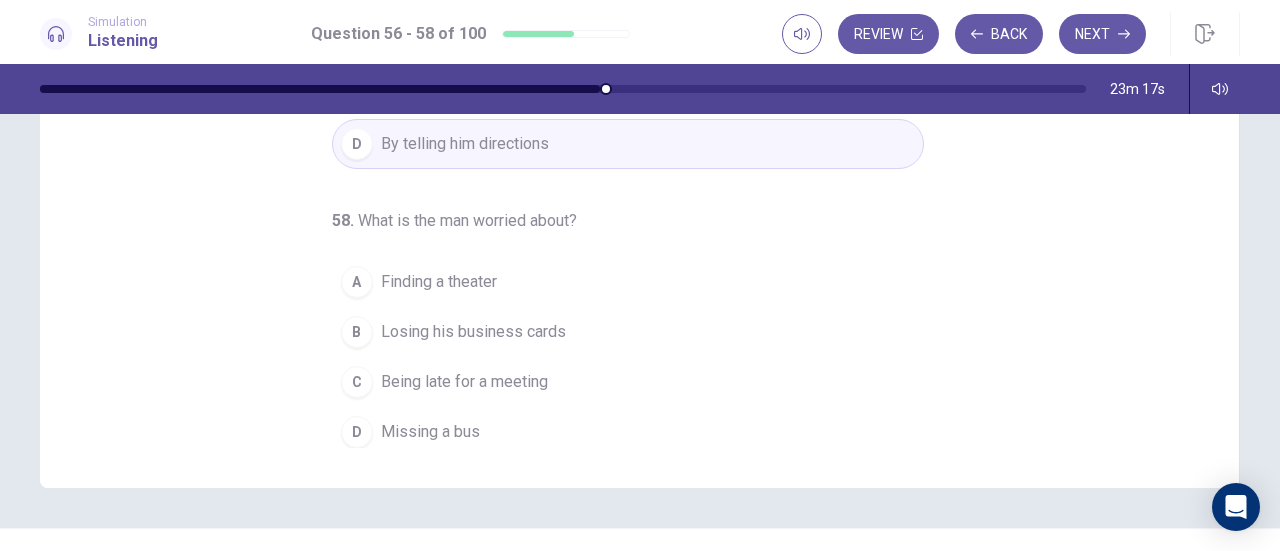 click on "C" at bounding box center (357, 382) 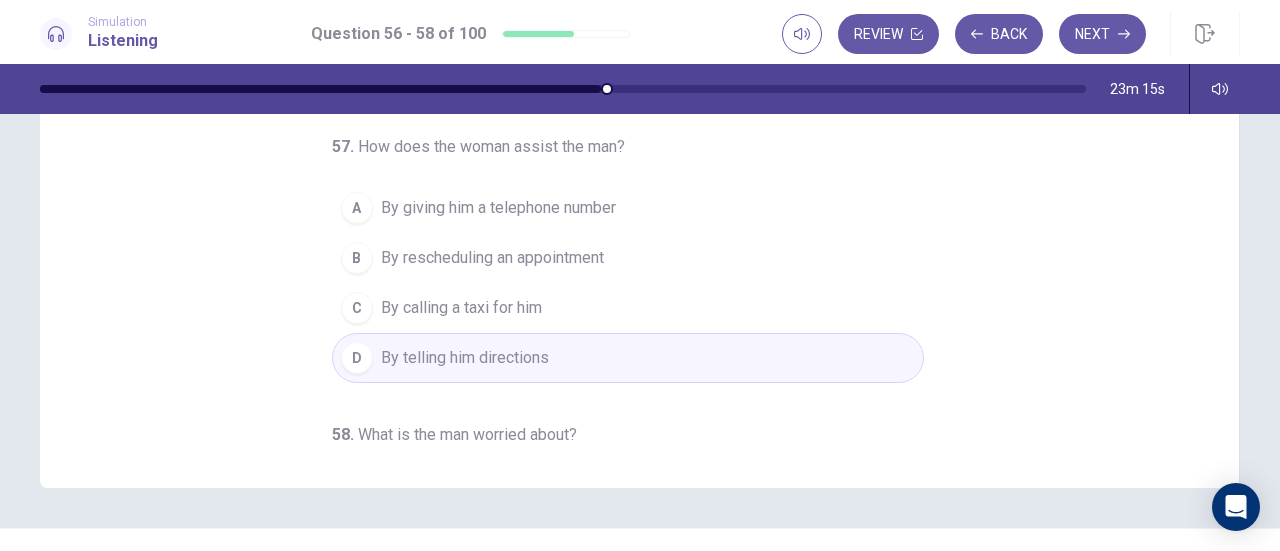 scroll, scrollTop: 0, scrollLeft: 0, axis: both 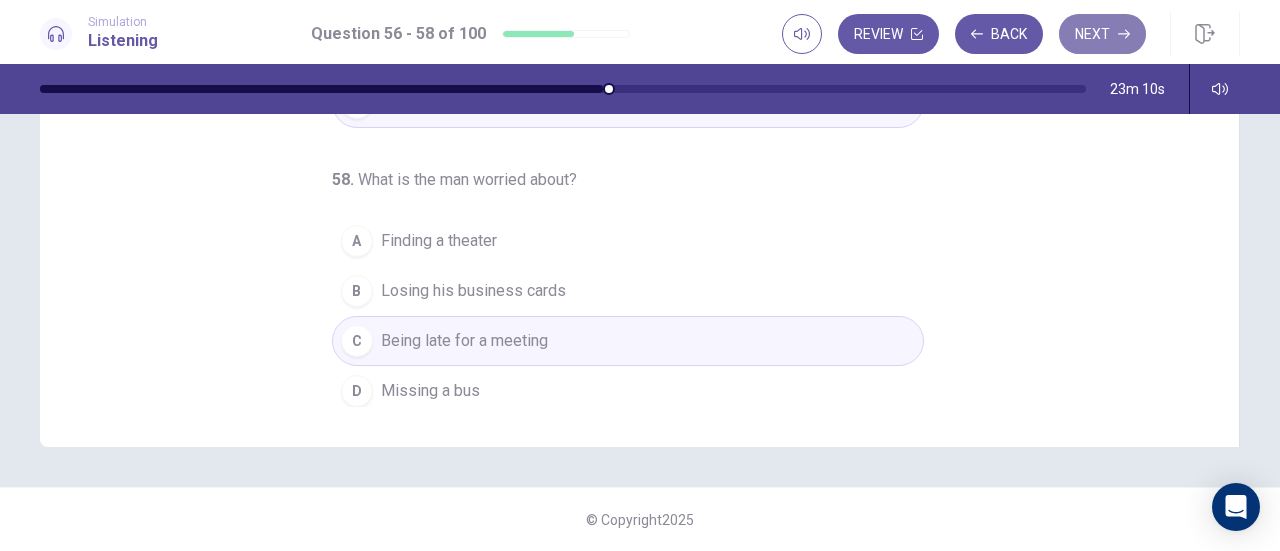 click on "Next" at bounding box center (1102, 34) 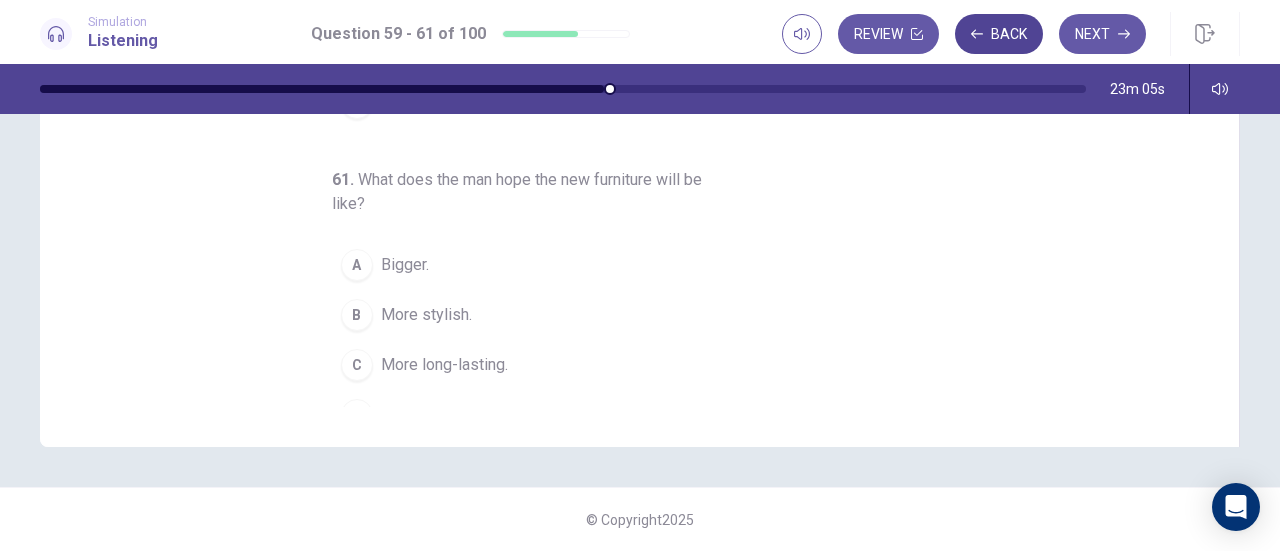 click on "Back" at bounding box center (999, 34) 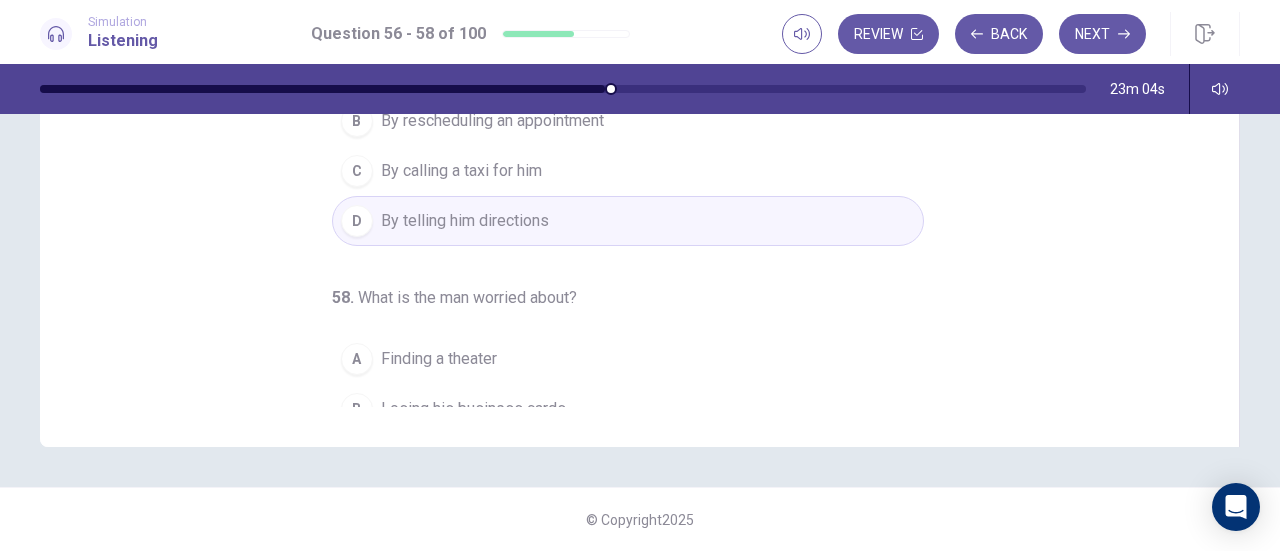scroll, scrollTop: 0, scrollLeft: 0, axis: both 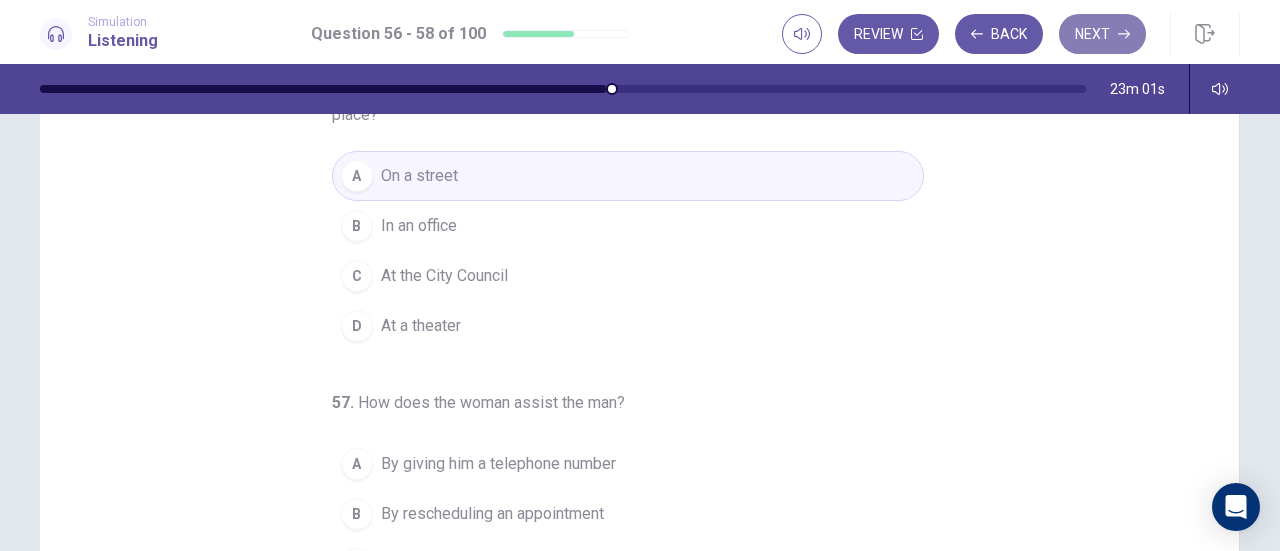 click on "Next" at bounding box center (1102, 34) 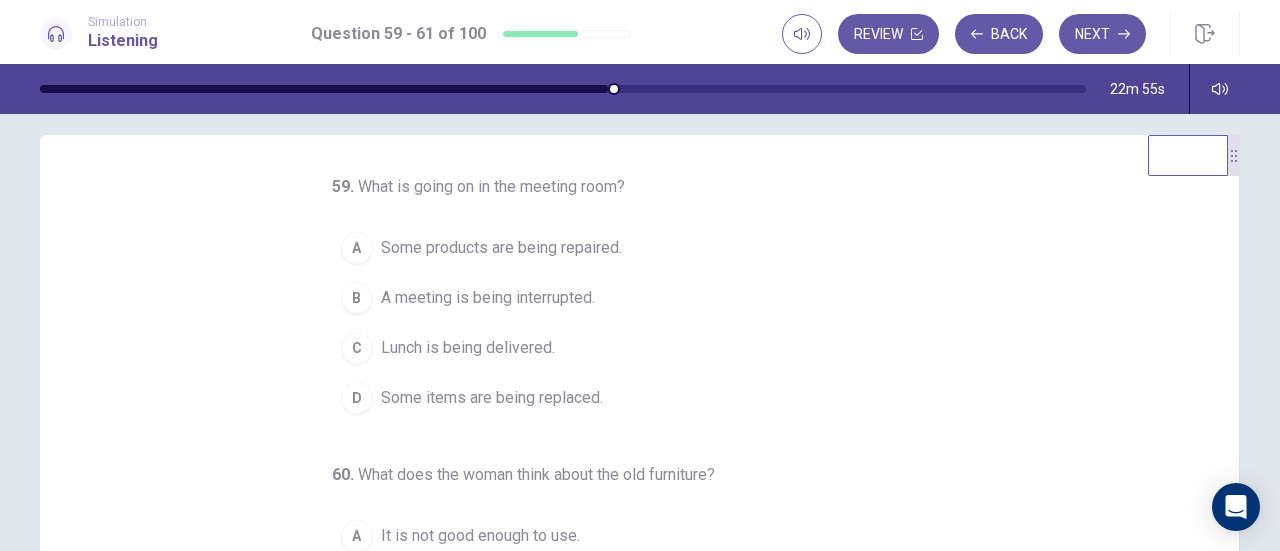 scroll, scrollTop: 18, scrollLeft: 0, axis: vertical 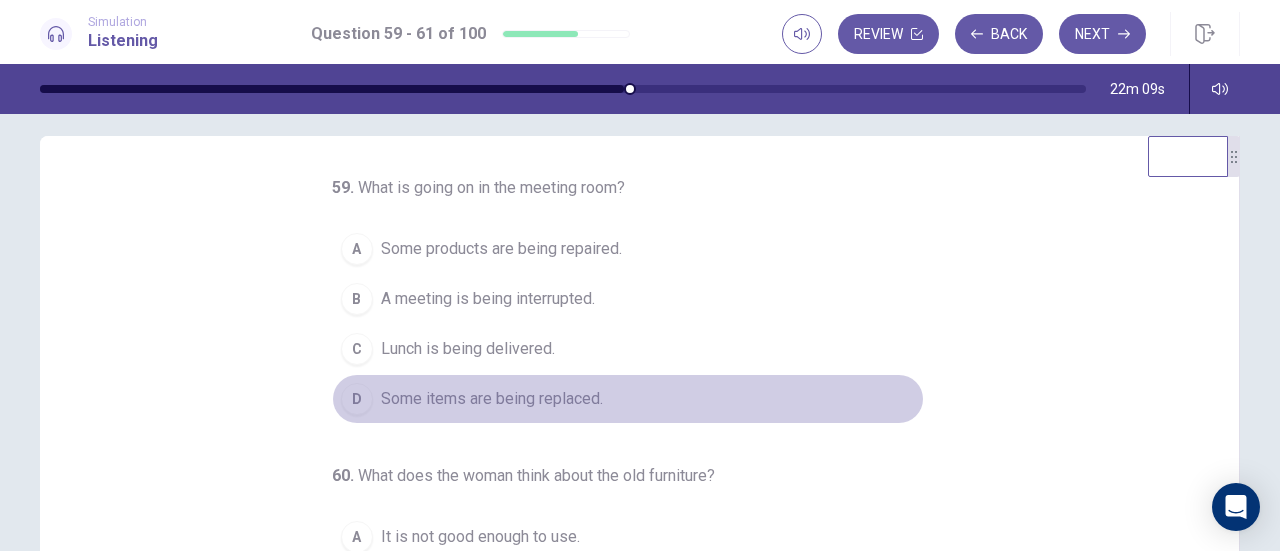 click on "D" at bounding box center [357, 399] 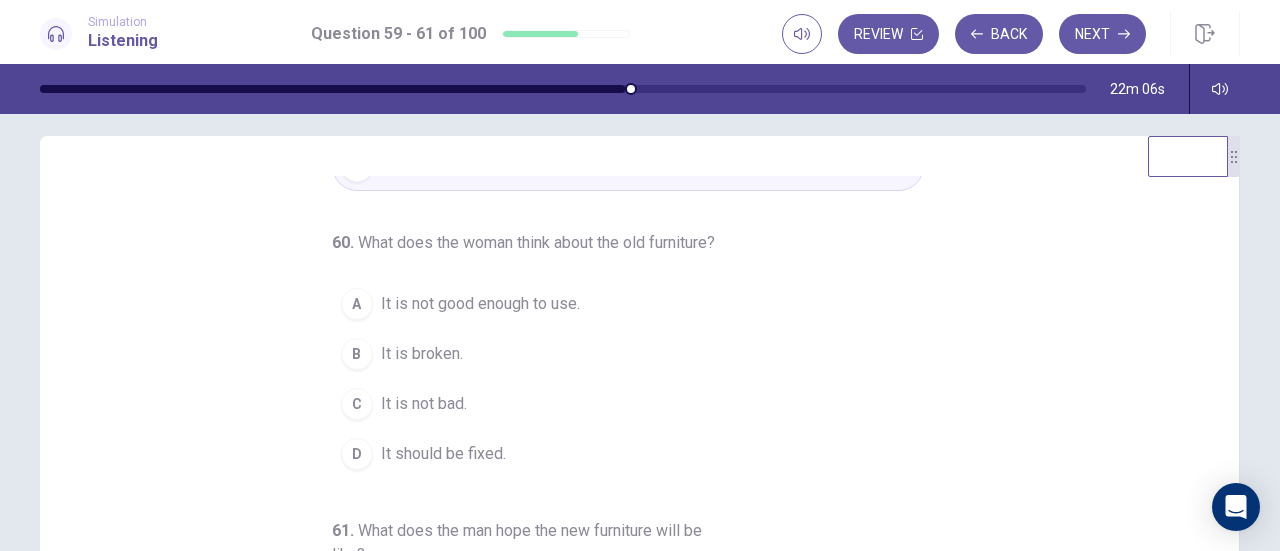 scroll, scrollTop: 248, scrollLeft: 0, axis: vertical 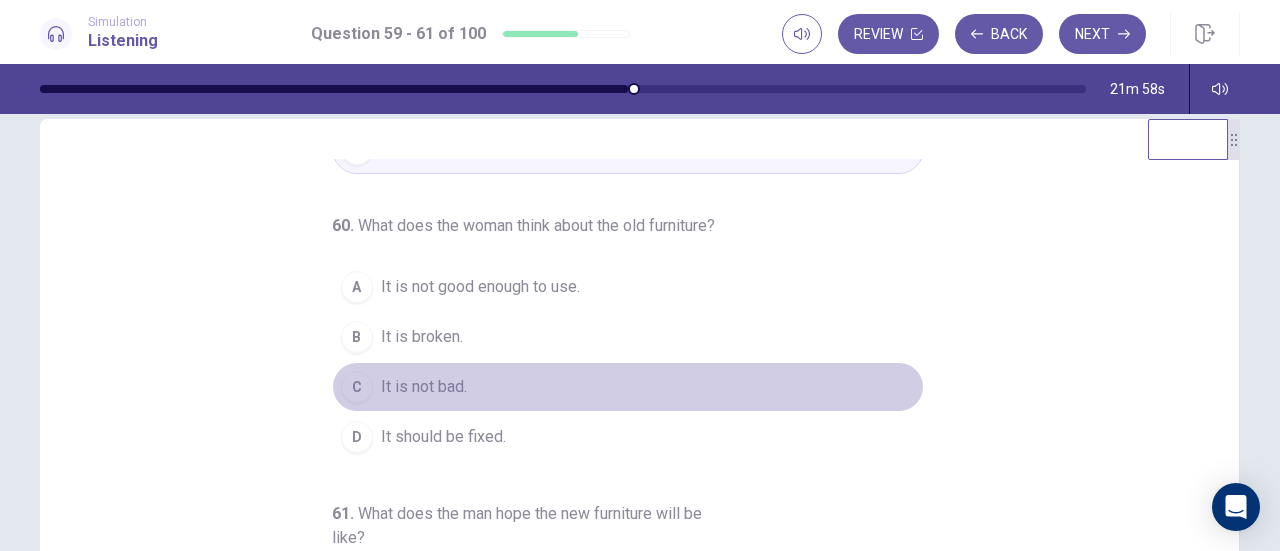 click on "C" at bounding box center (357, 387) 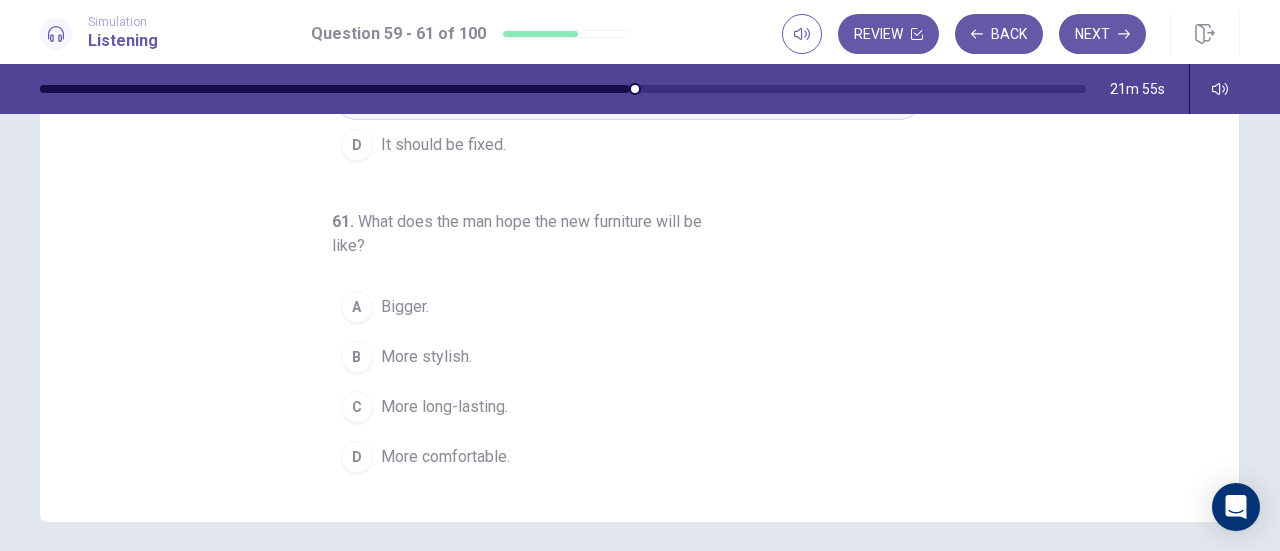 scroll, scrollTop: 328, scrollLeft: 0, axis: vertical 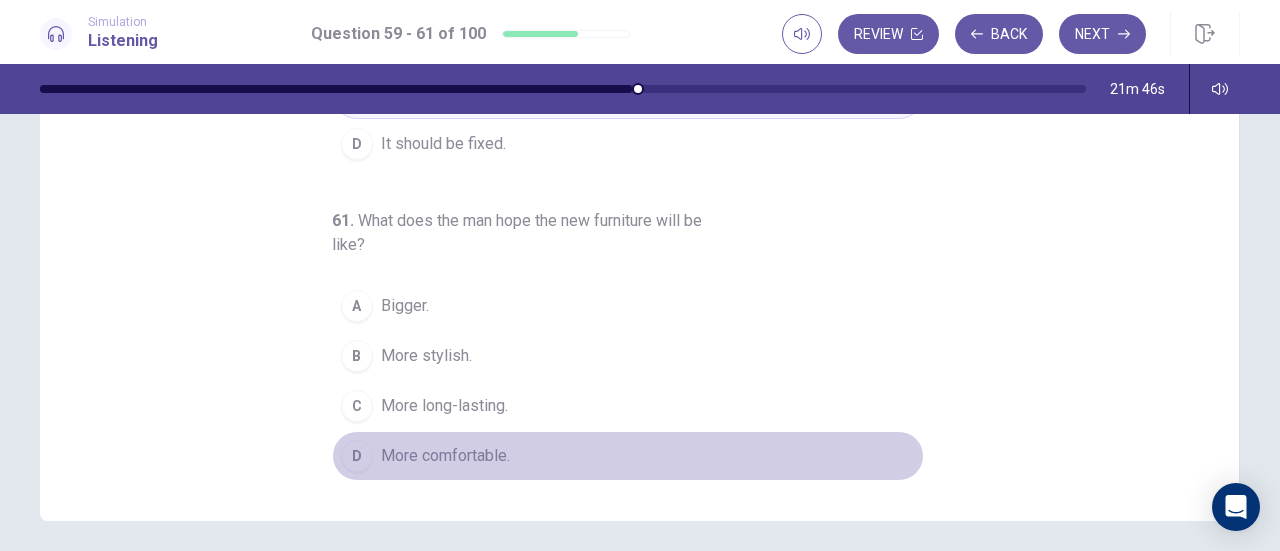 click on "D" at bounding box center (357, 456) 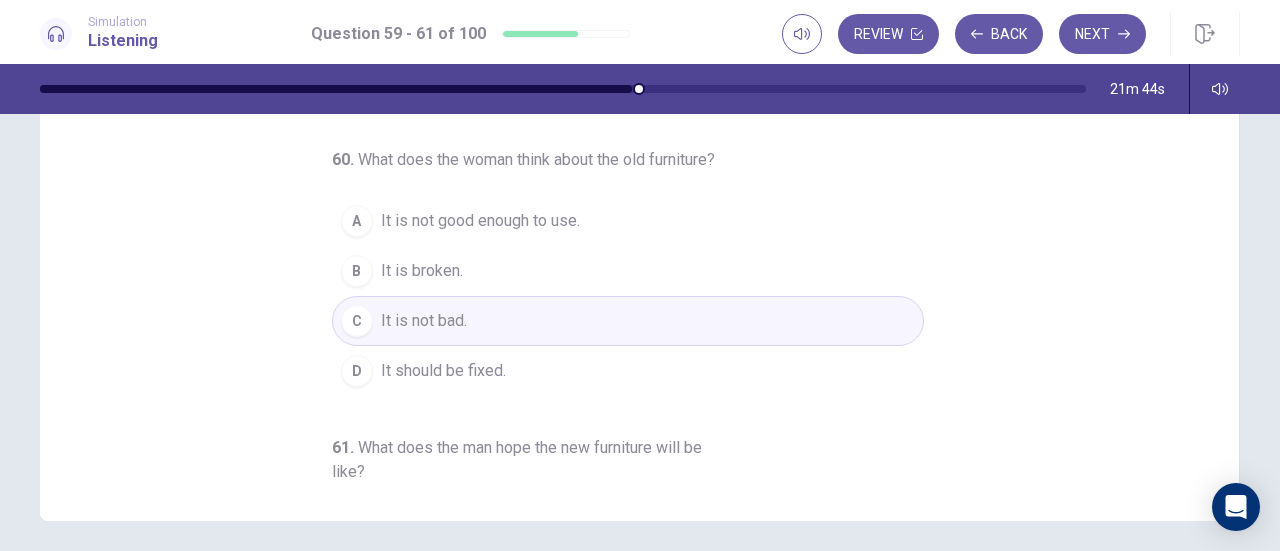 scroll, scrollTop: 0, scrollLeft: 0, axis: both 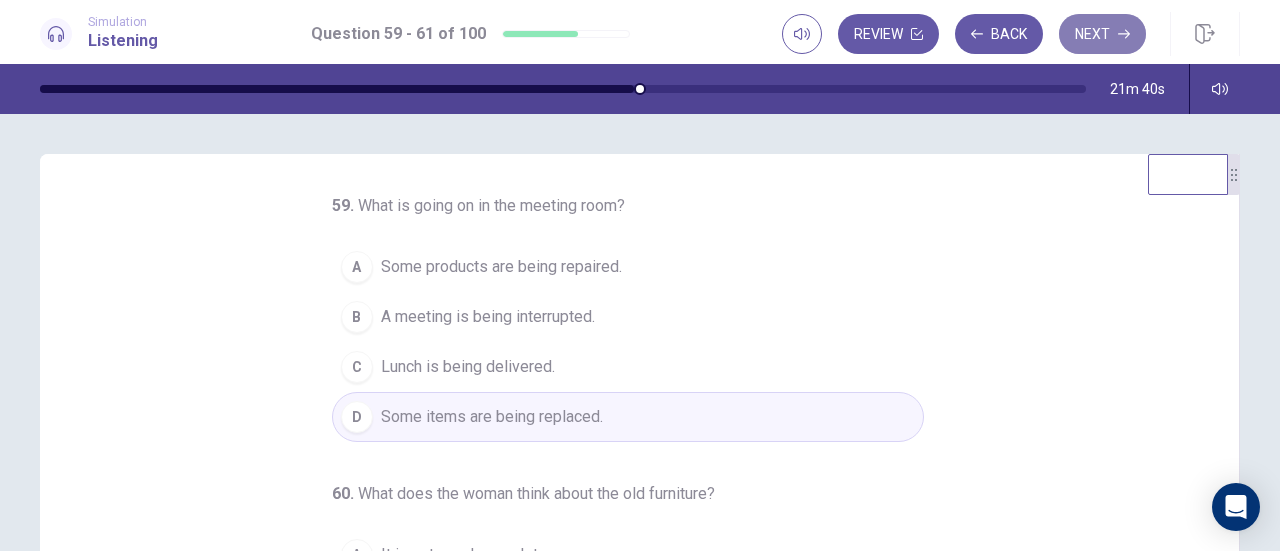 click on "Next" at bounding box center [1102, 34] 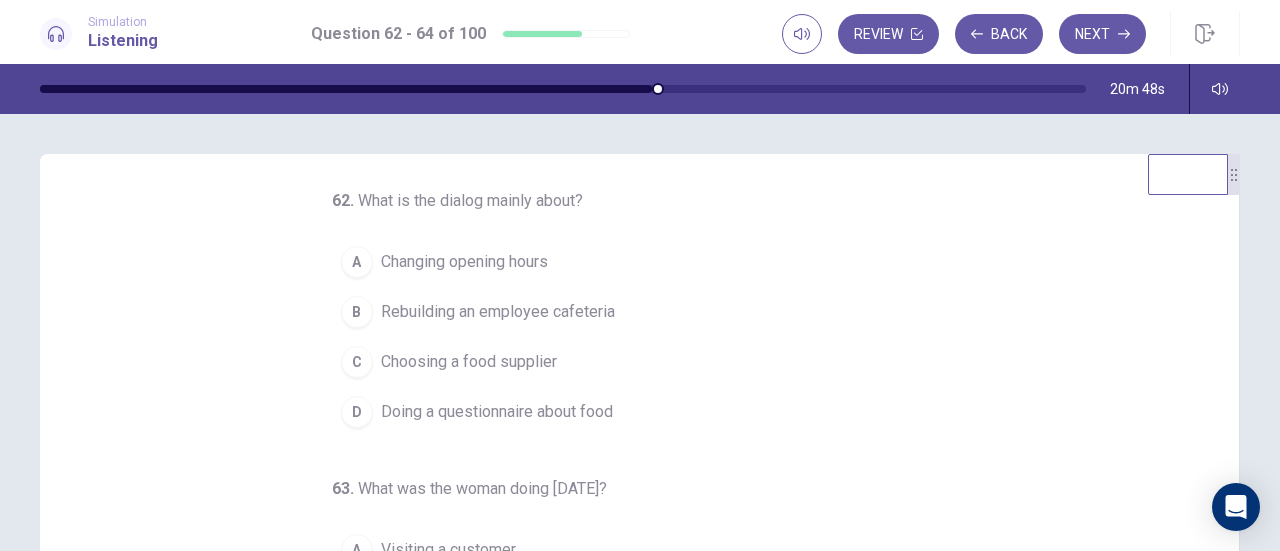scroll, scrollTop: 0, scrollLeft: 0, axis: both 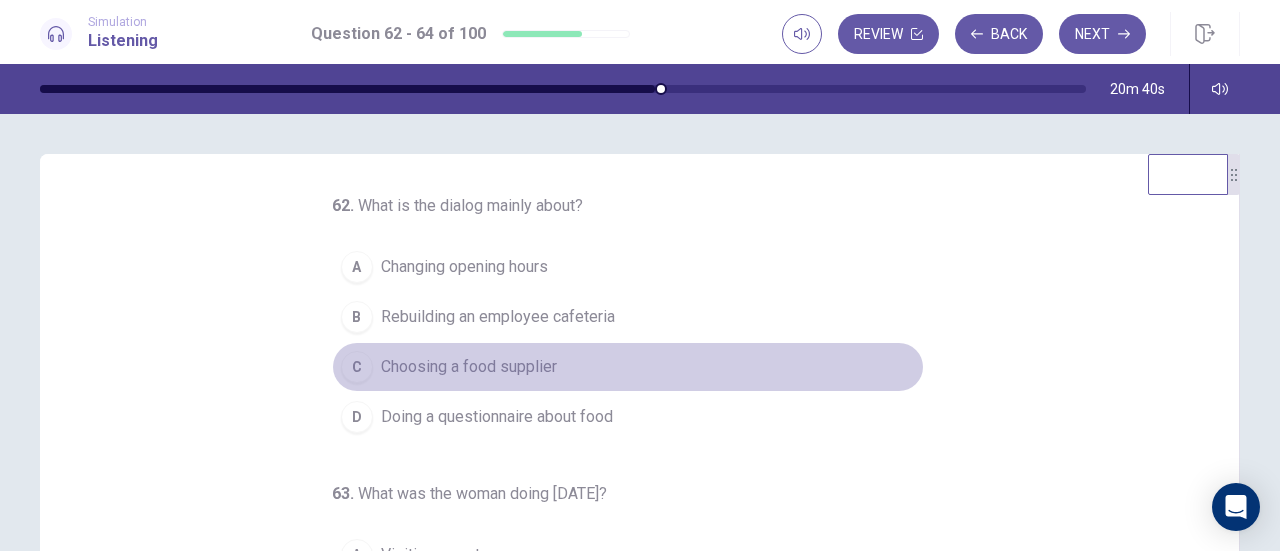 click on "C" at bounding box center (357, 367) 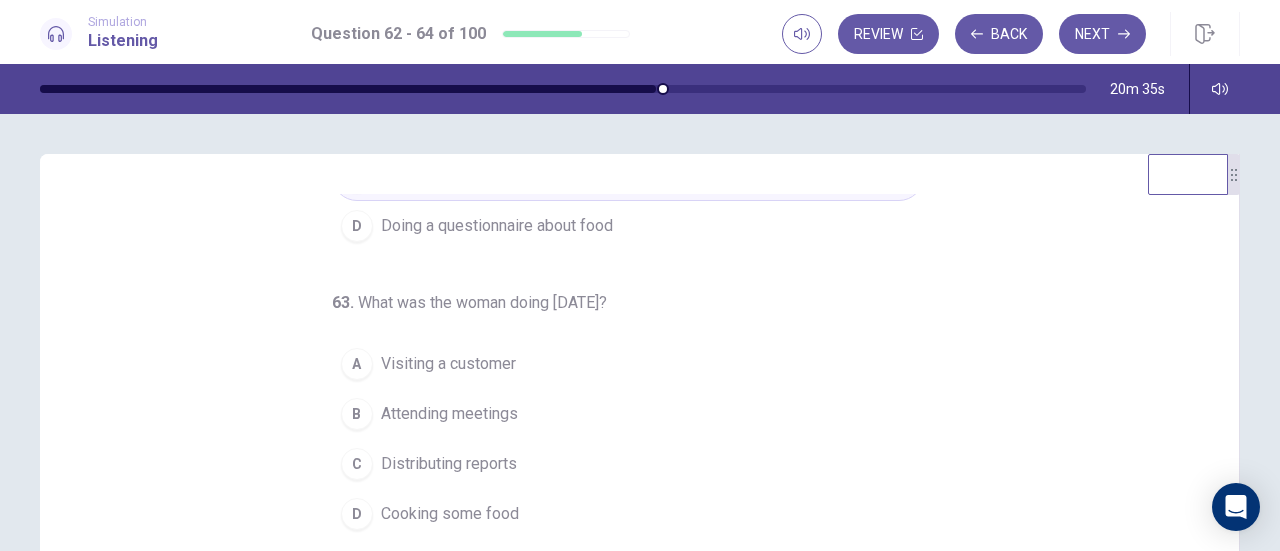 scroll, scrollTop: 224, scrollLeft: 0, axis: vertical 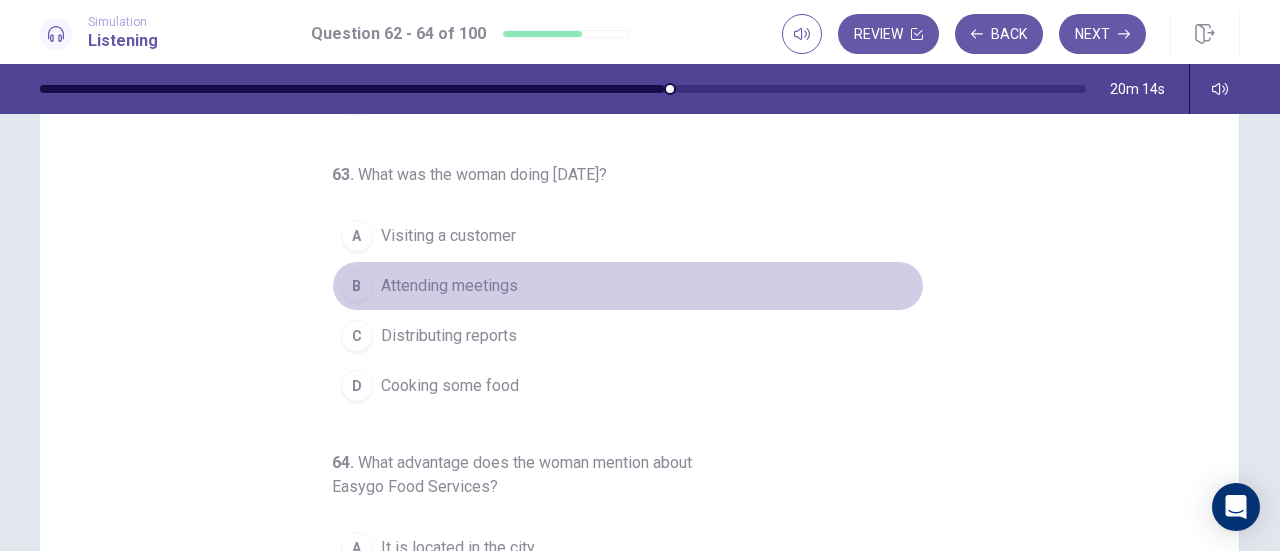 click on "B" at bounding box center (357, 286) 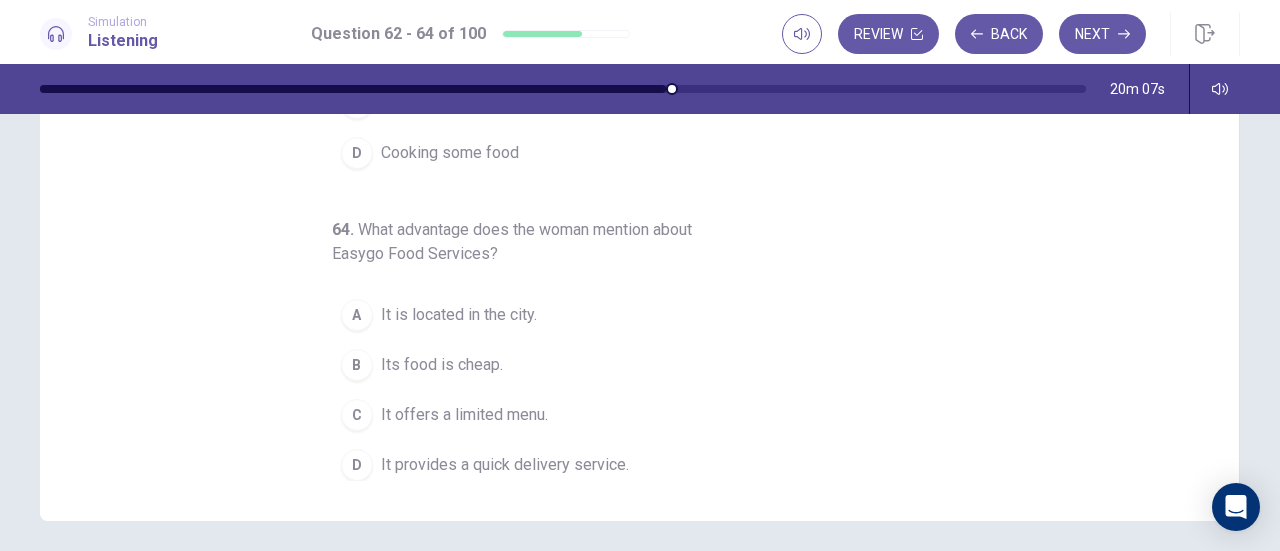 scroll, scrollTop: 335, scrollLeft: 0, axis: vertical 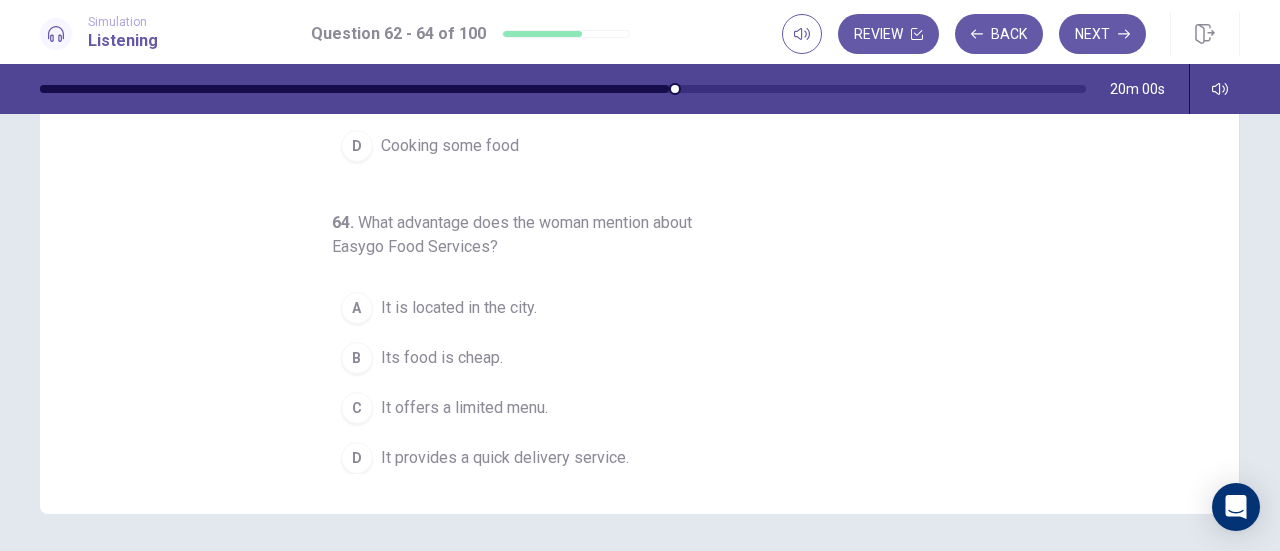 click on "B" at bounding box center [357, 358] 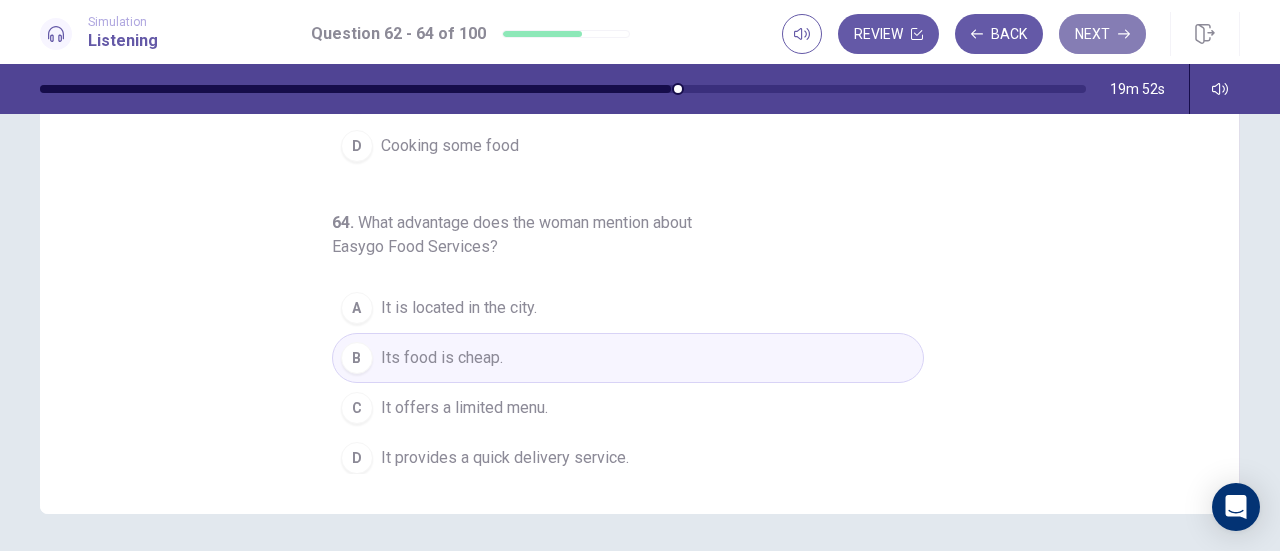 click on "Next" at bounding box center (1102, 34) 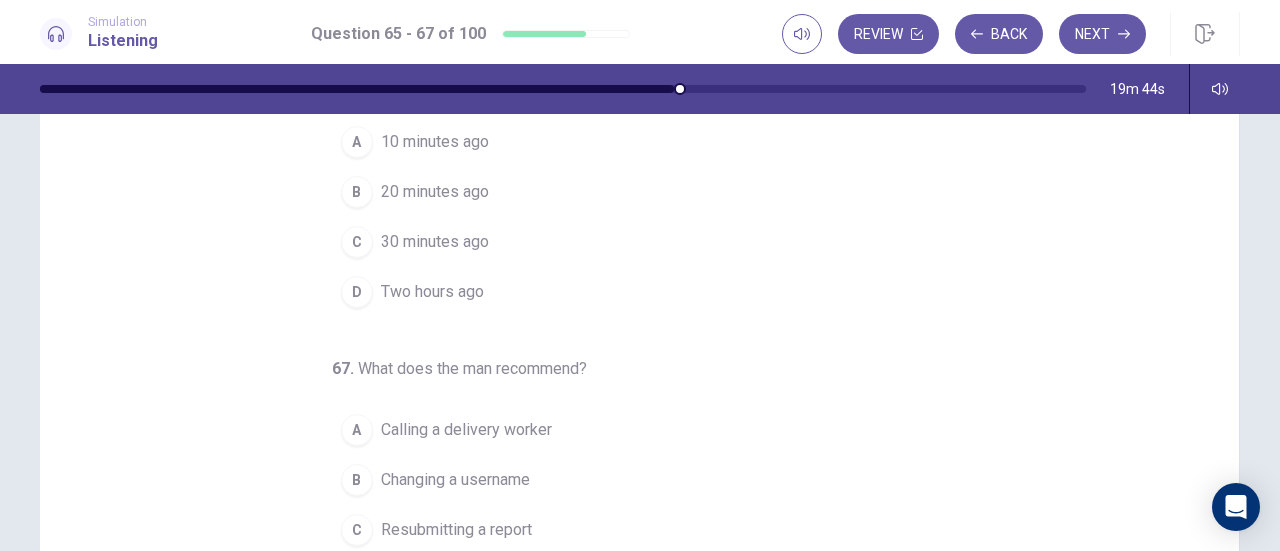 scroll, scrollTop: 210, scrollLeft: 0, axis: vertical 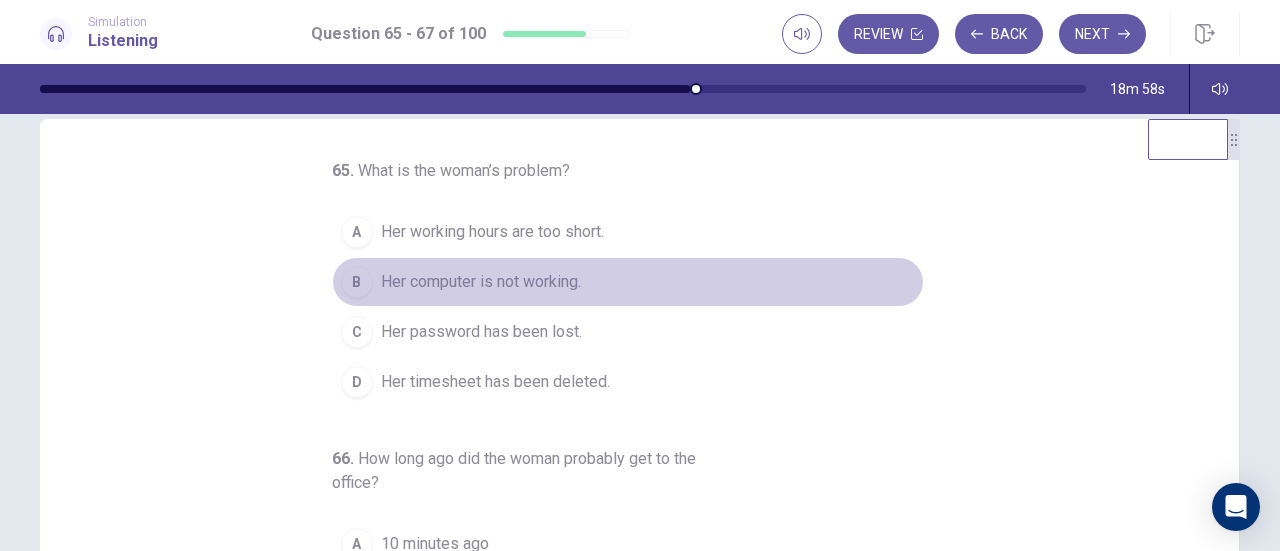 click on "B" at bounding box center (357, 282) 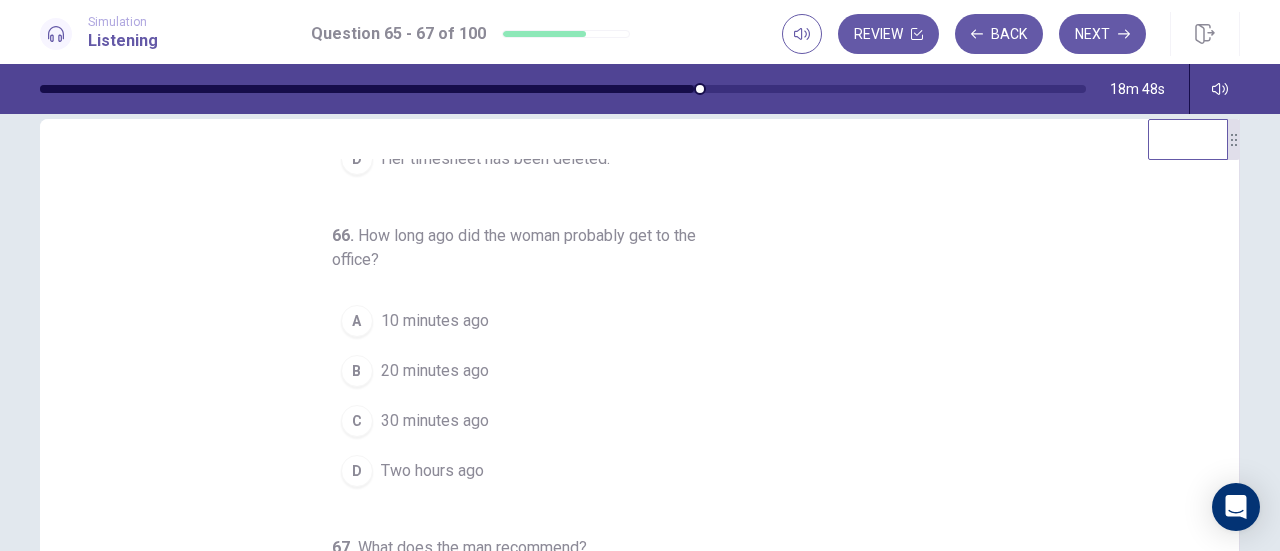 scroll, scrollTop: 224, scrollLeft: 0, axis: vertical 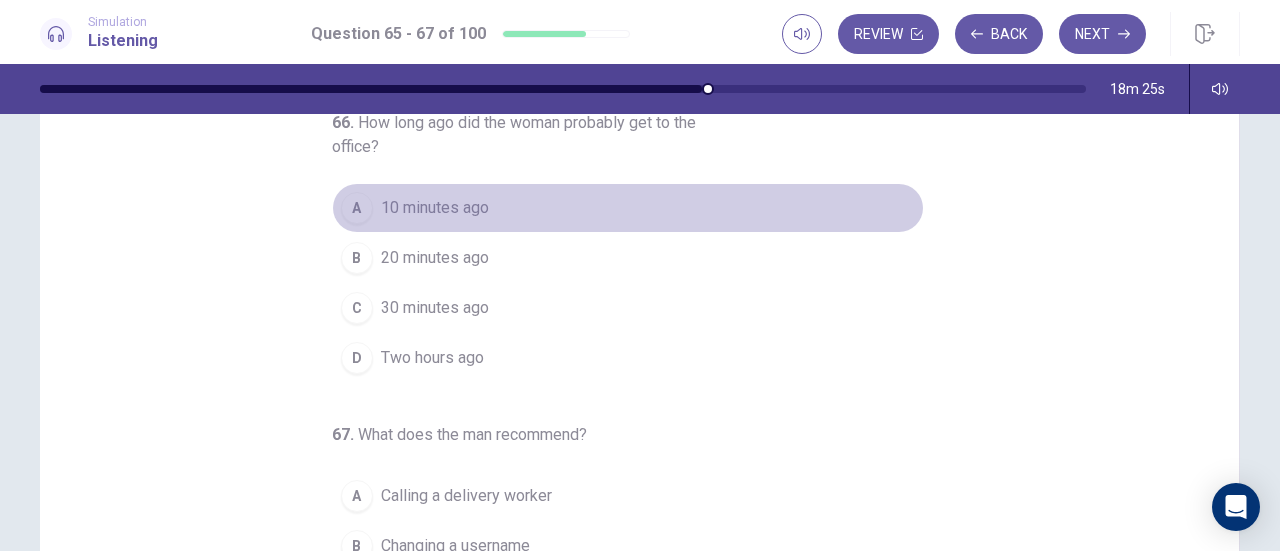 click on "A" at bounding box center (357, 208) 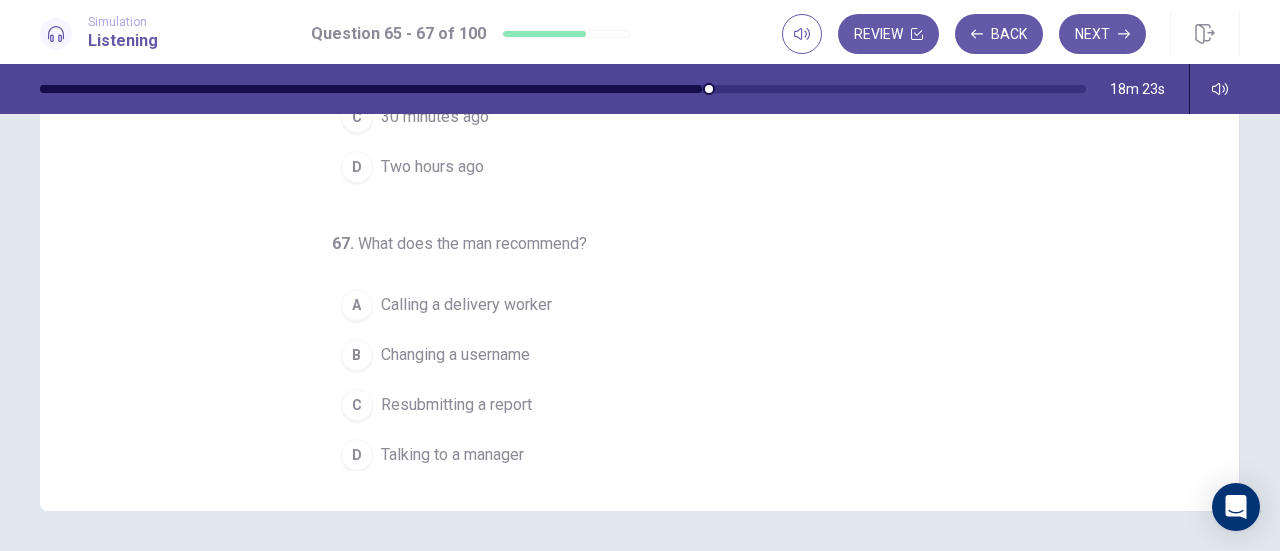 scroll, scrollTop: 339, scrollLeft: 0, axis: vertical 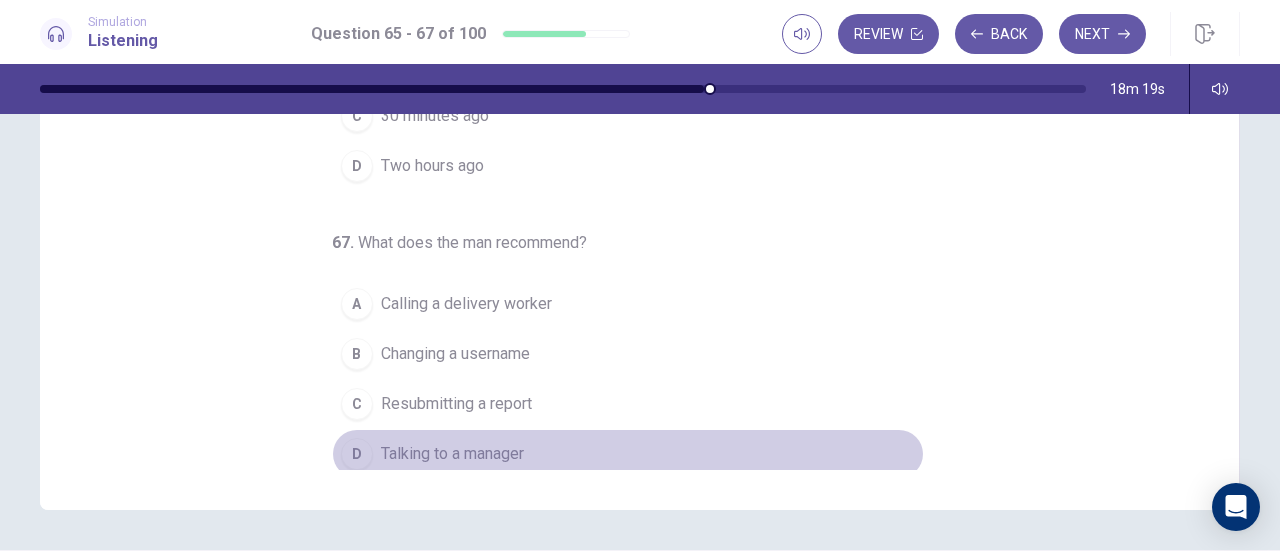 click on "D" at bounding box center [357, 454] 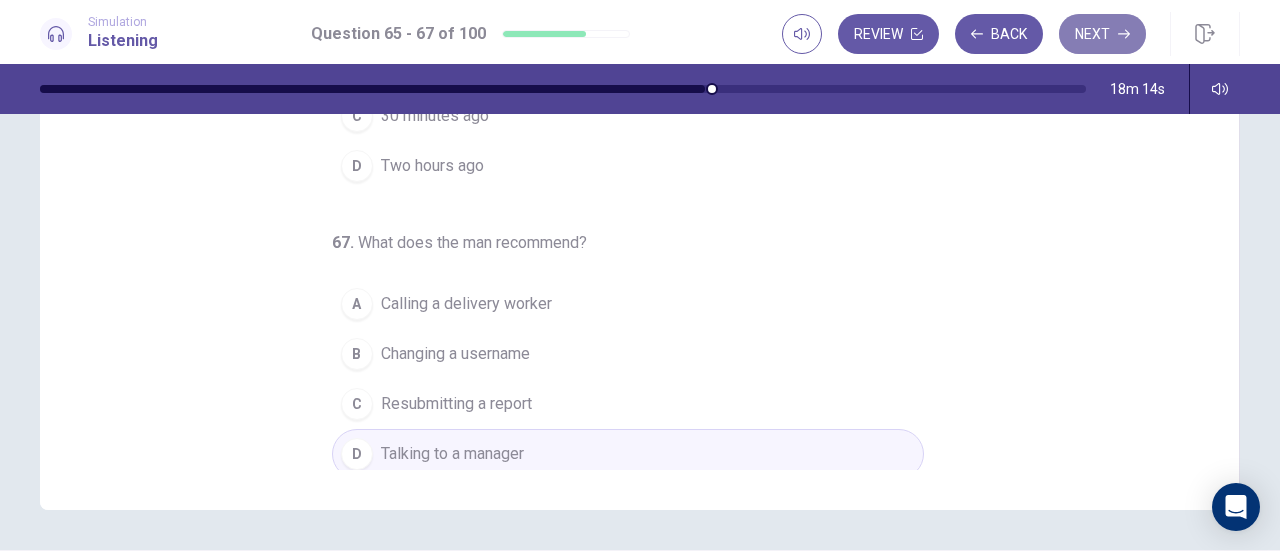 click on "Next" at bounding box center (1102, 34) 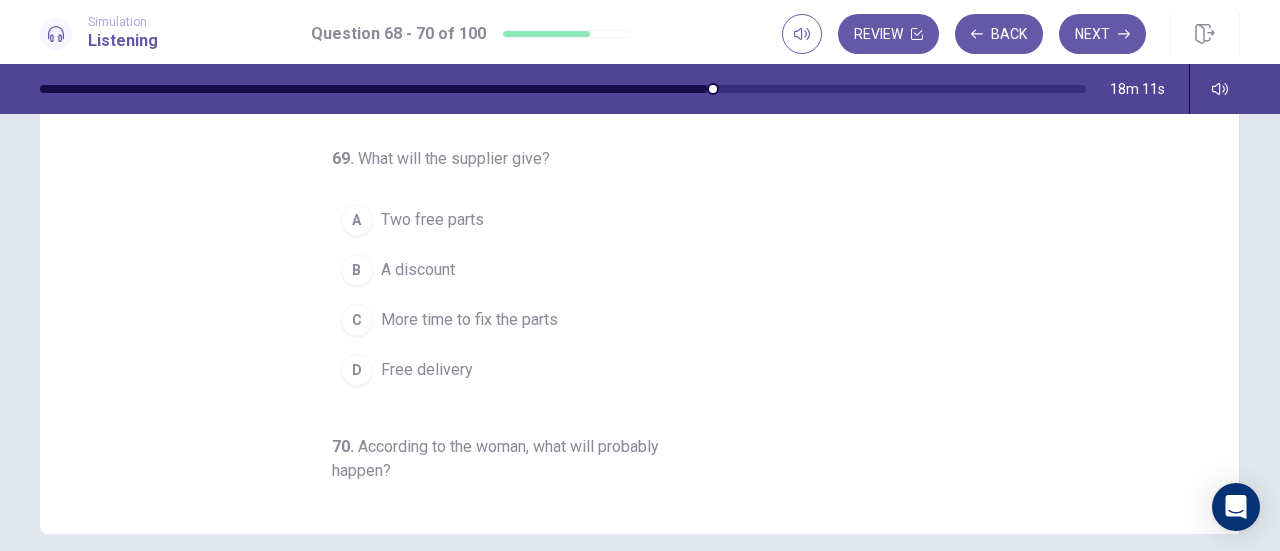 scroll, scrollTop: 0, scrollLeft: 0, axis: both 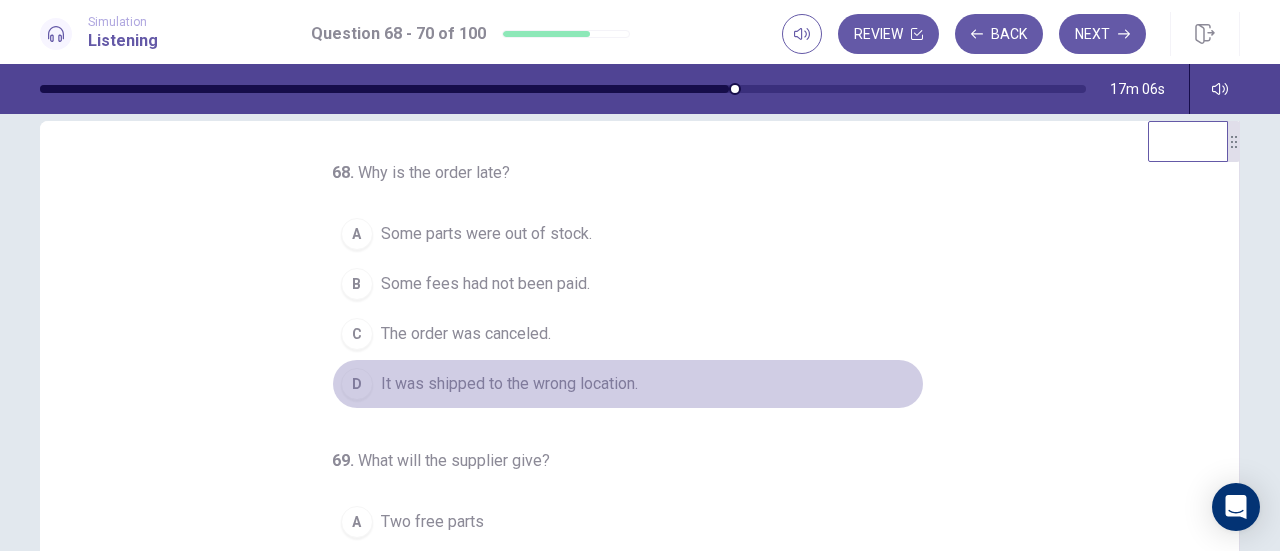 click on "D" at bounding box center [357, 384] 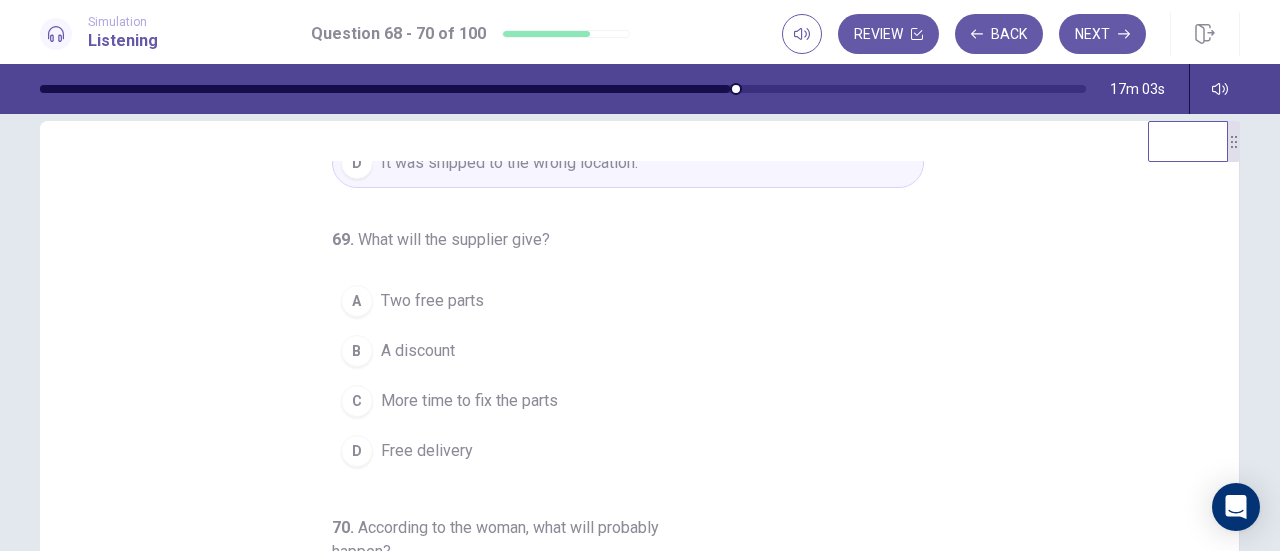 scroll, scrollTop: 224, scrollLeft: 0, axis: vertical 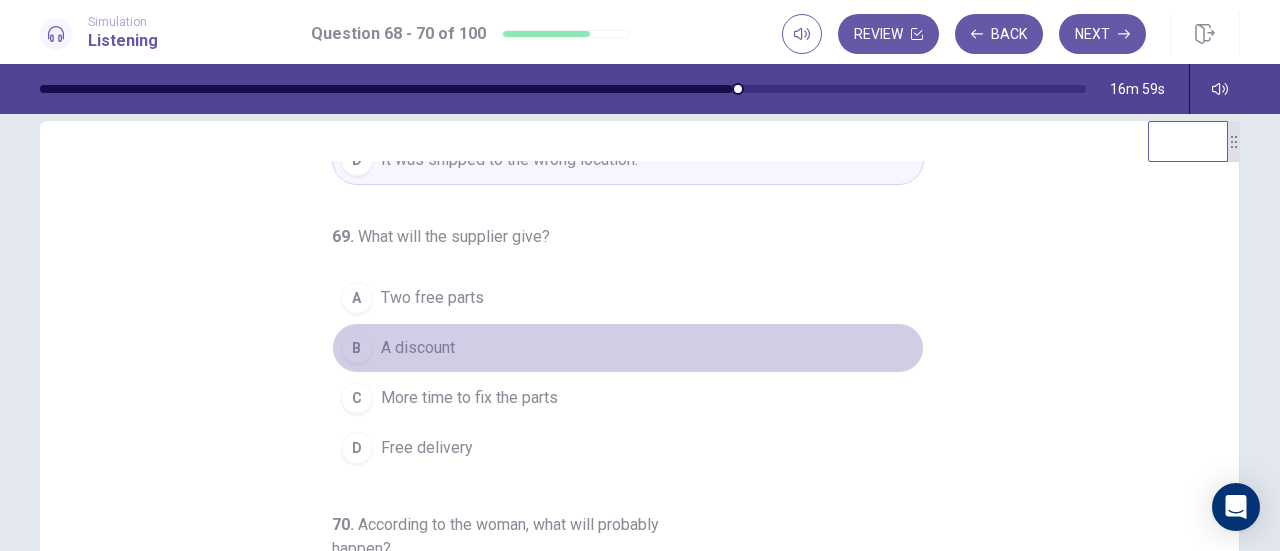 click on "B" at bounding box center (357, 348) 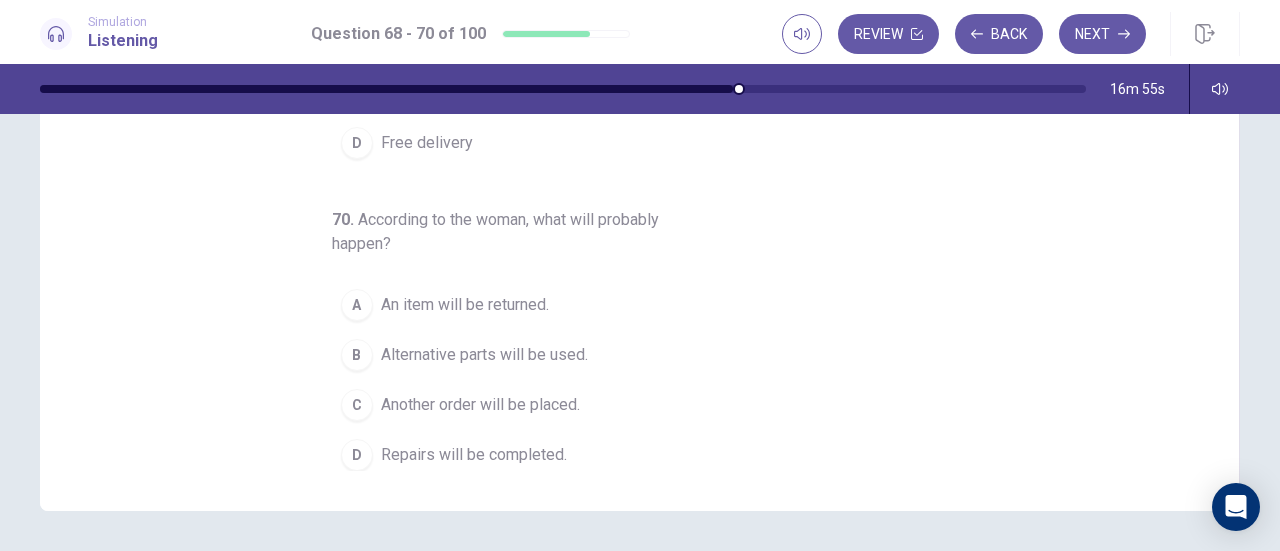 scroll, scrollTop: 339, scrollLeft: 0, axis: vertical 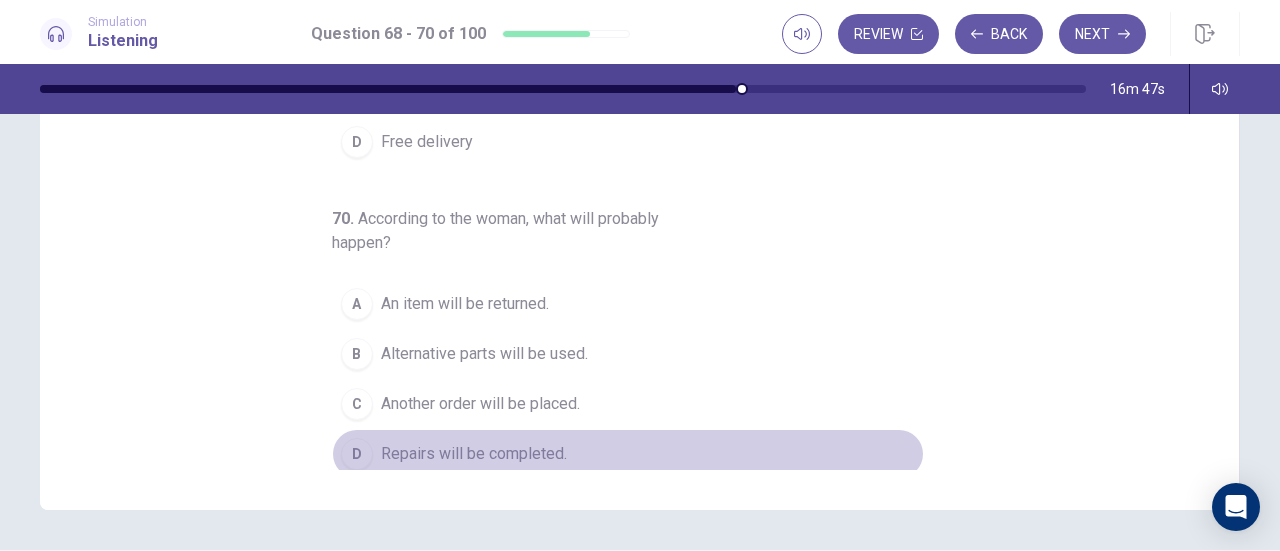 click on "D" at bounding box center (357, 454) 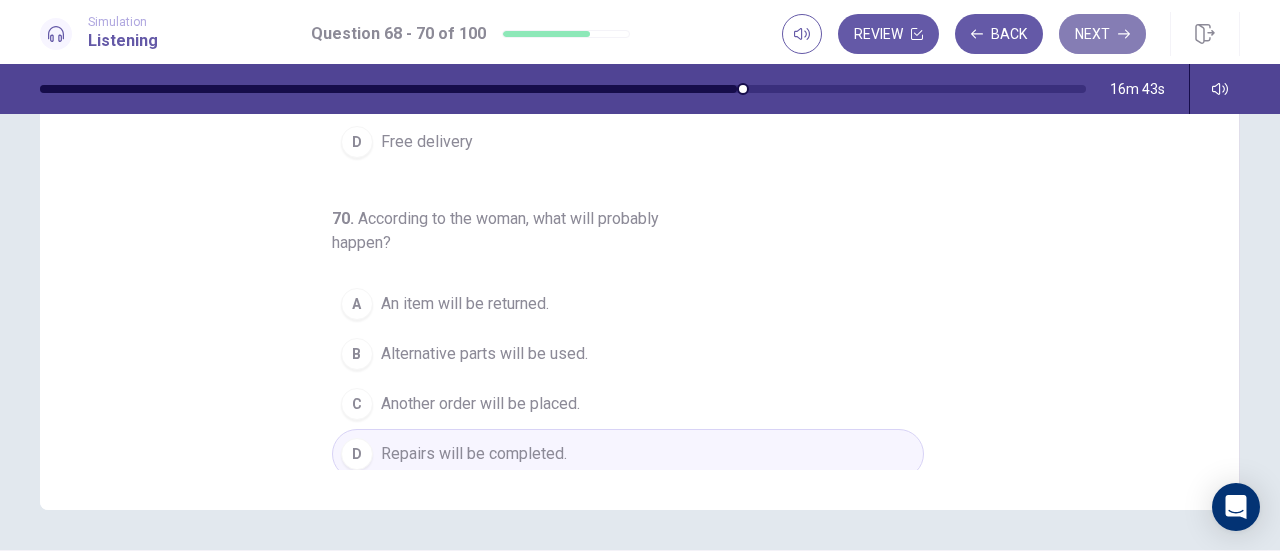 click 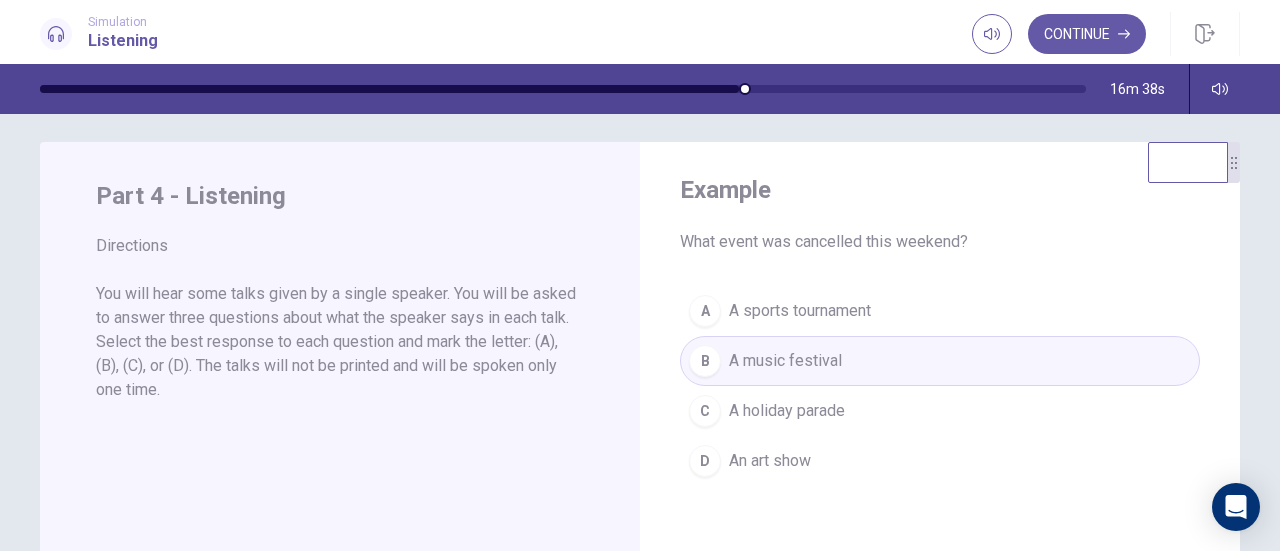 scroll, scrollTop: 8, scrollLeft: 0, axis: vertical 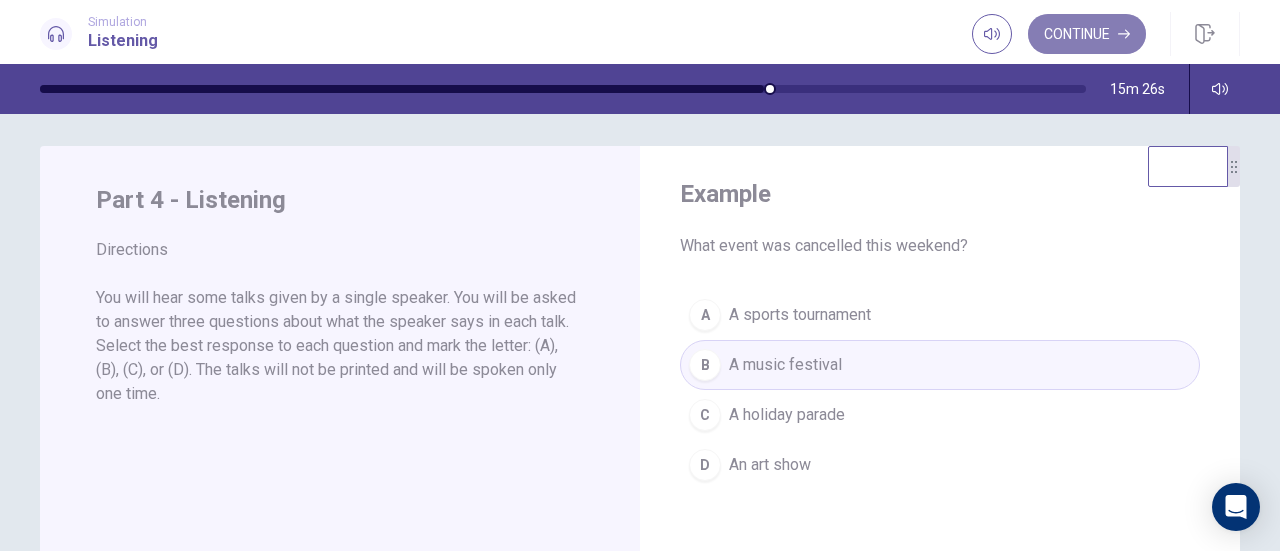 click on "Continue" at bounding box center (1087, 34) 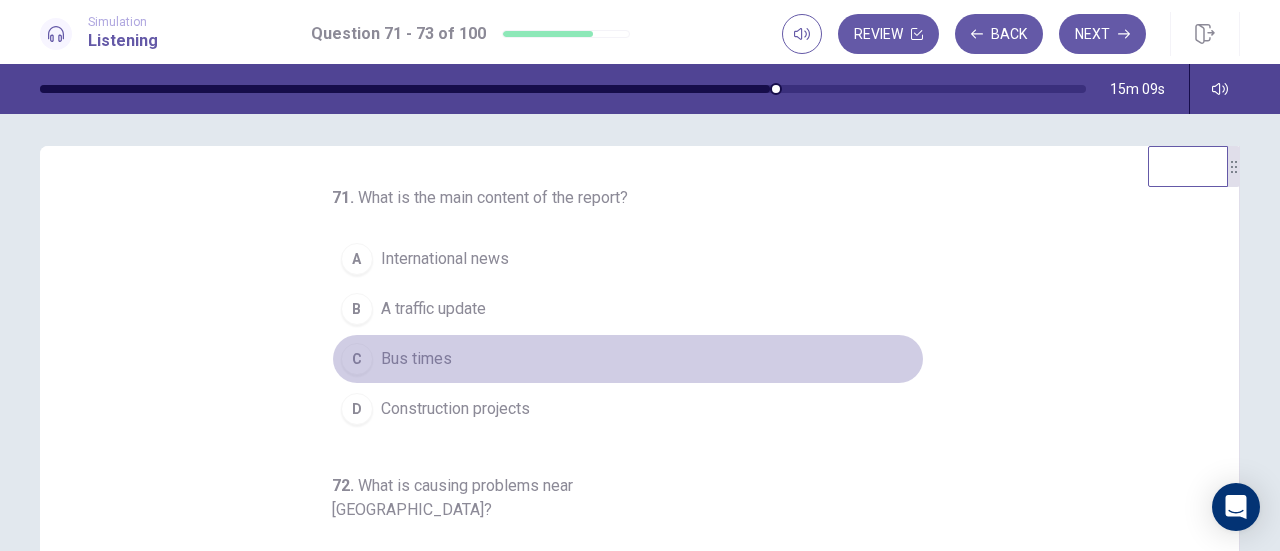 click on "C" at bounding box center [357, 359] 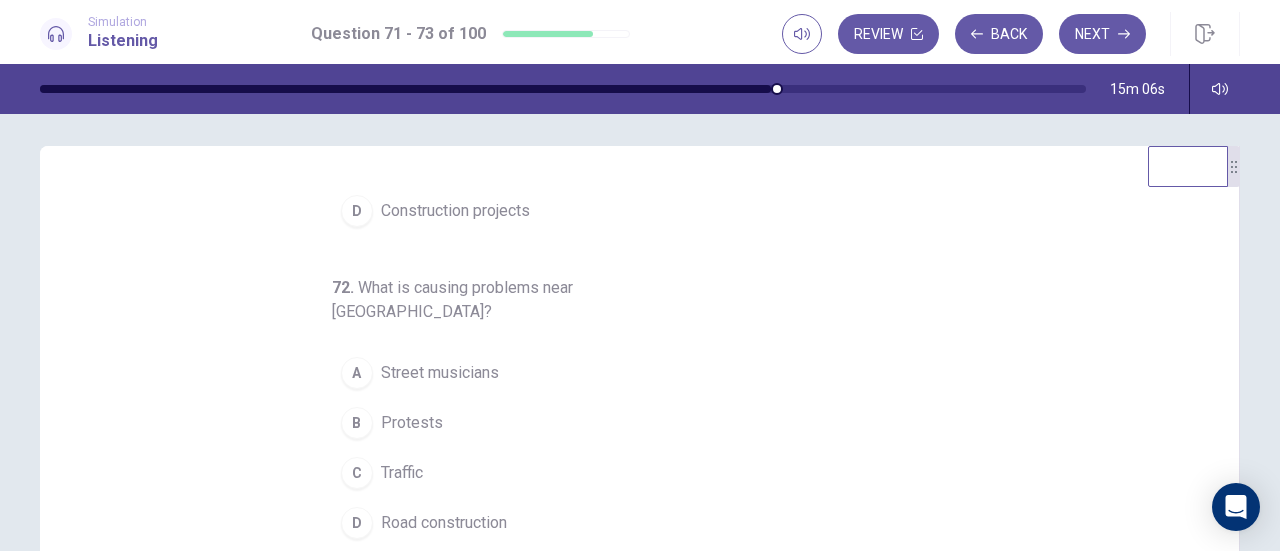 scroll, scrollTop: 200, scrollLeft: 0, axis: vertical 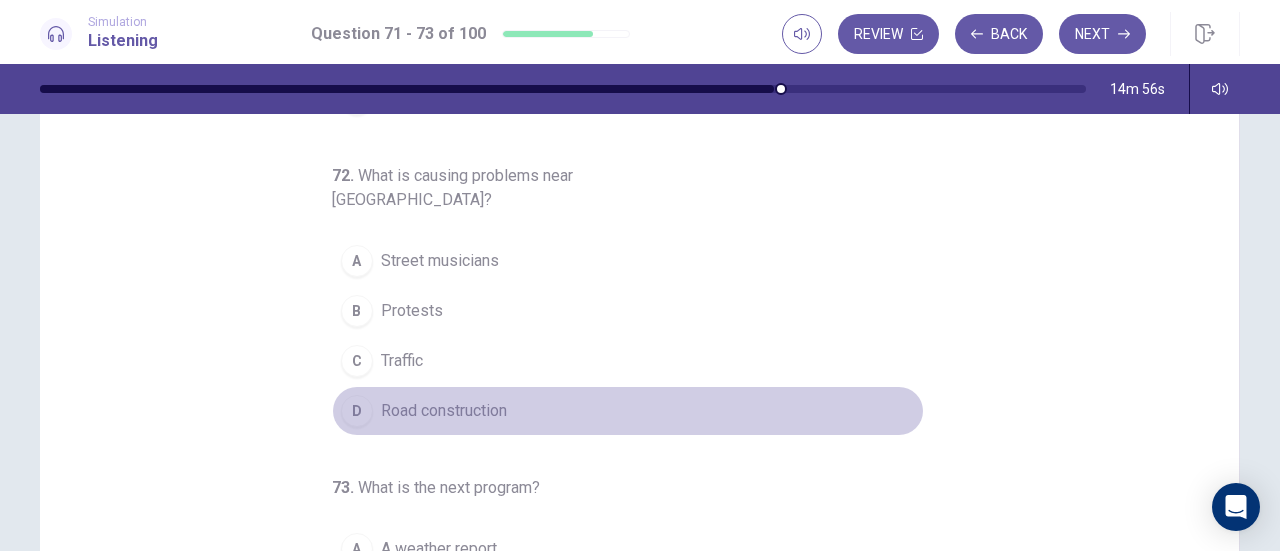 click on "D" at bounding box center (357, 411) 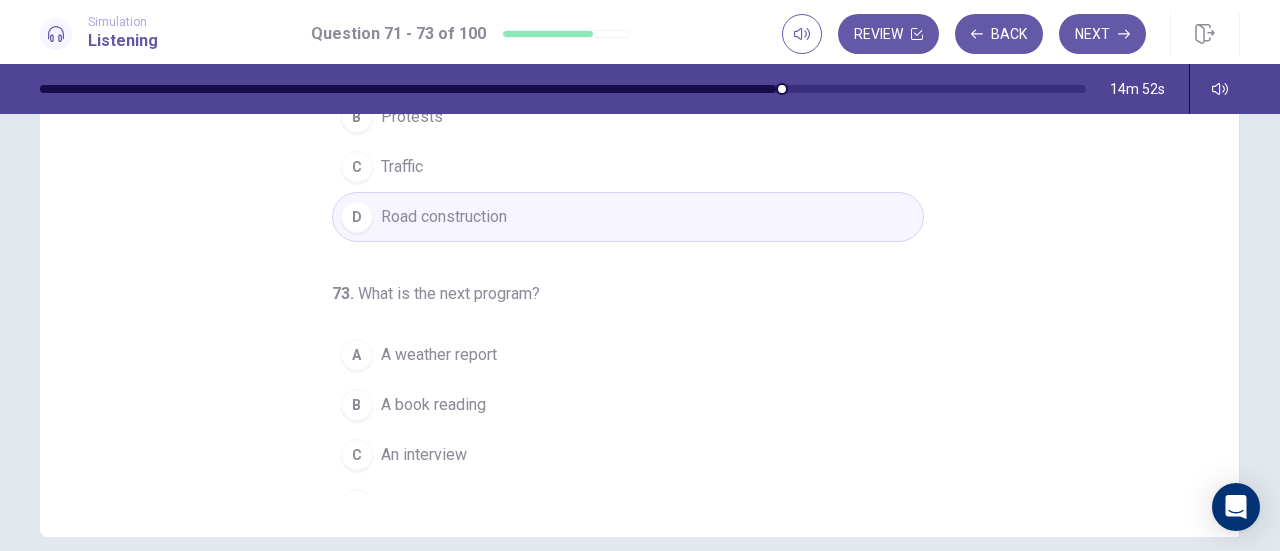 scroll, scrollTop: 319, scrollLeft: 0, axis: vertical 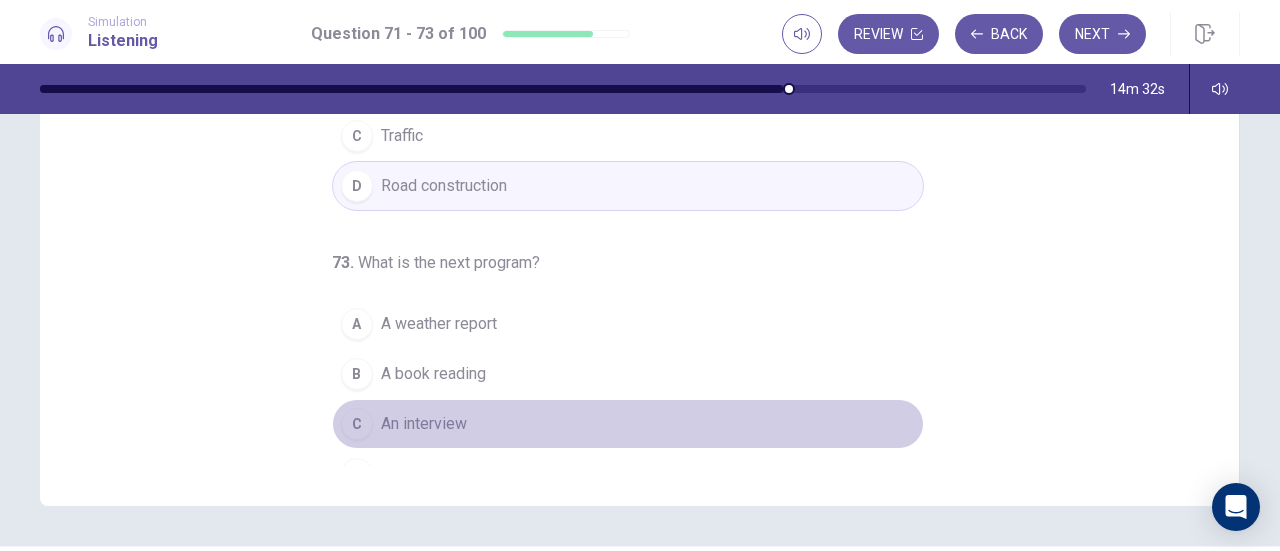 click on "C" at bounding box center [357, 424] 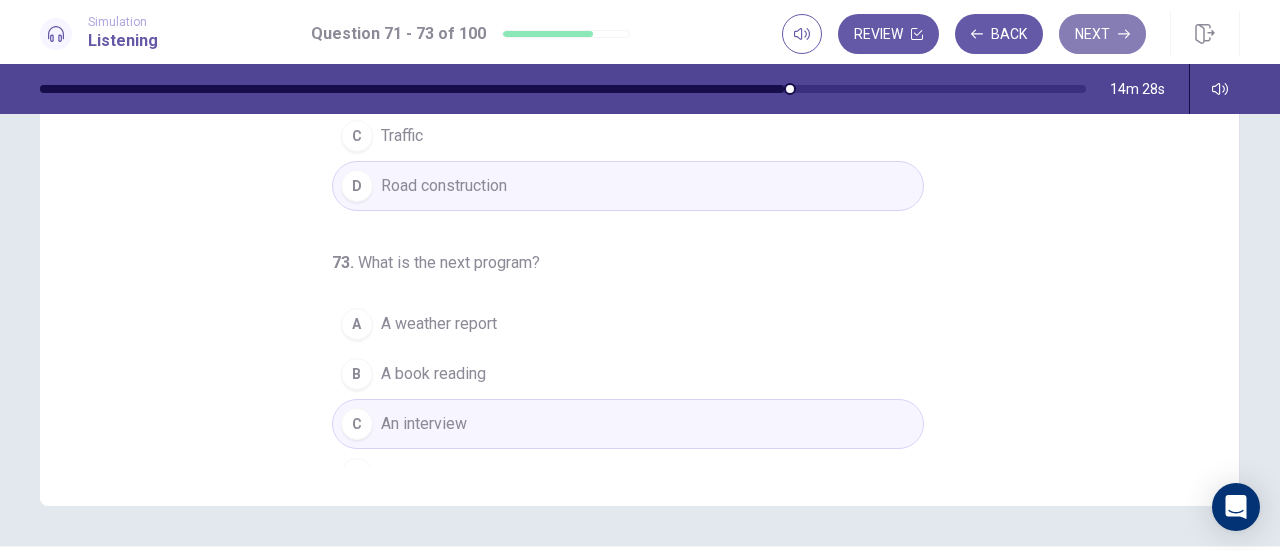 click on "Next" at bounding box center (1102, 34) 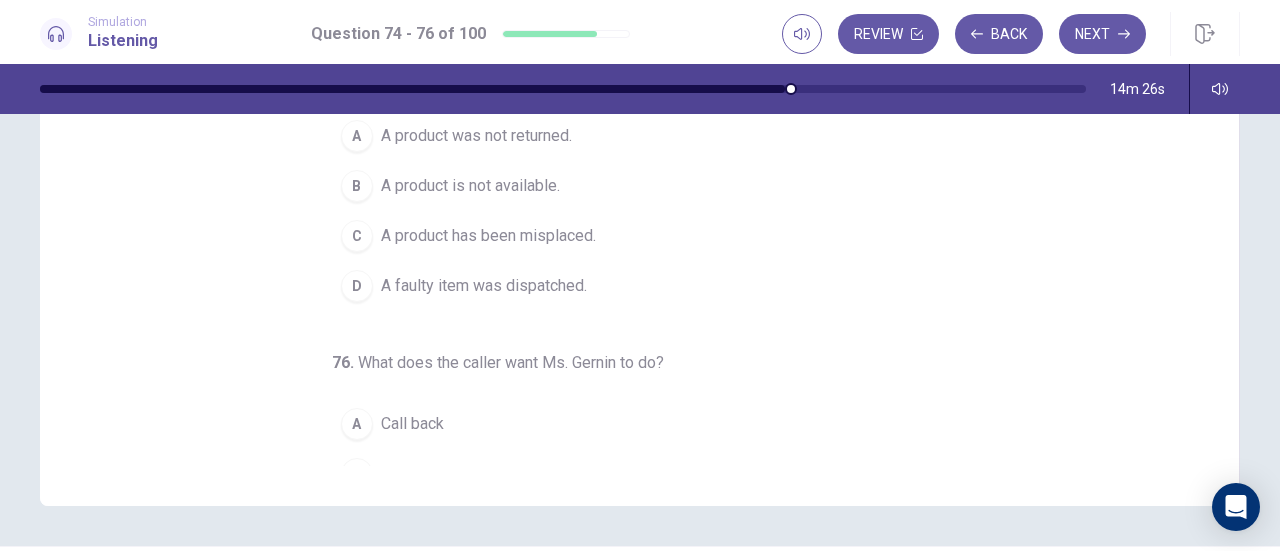 scroll, scrollTop: 0, scrollLeft: 0, axis: both 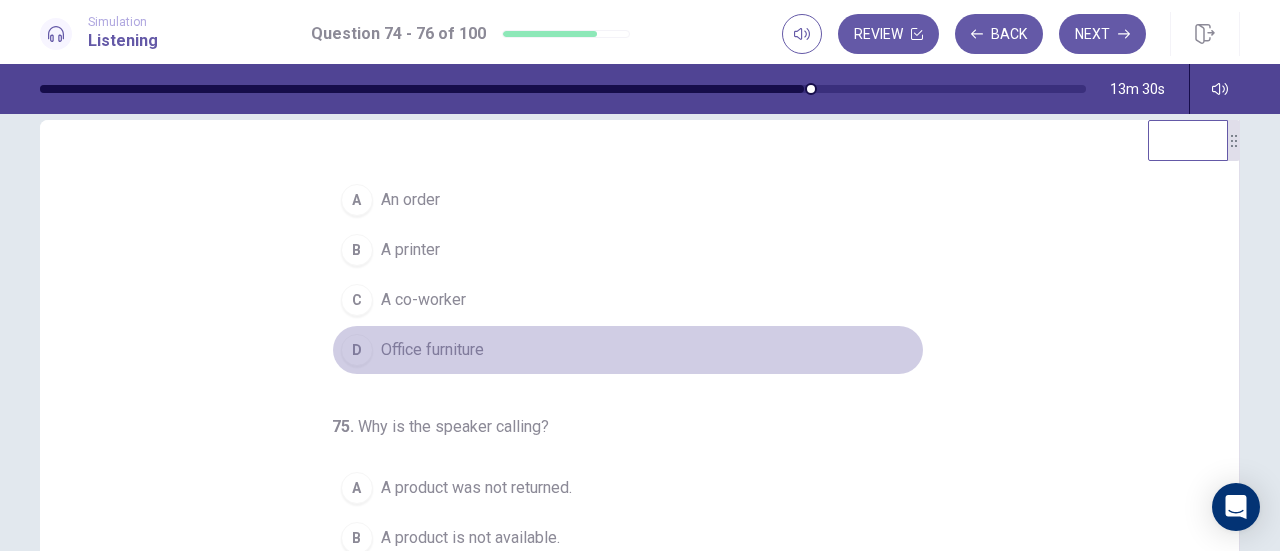 click on "Office furniture" at bounding box center [432, 350] 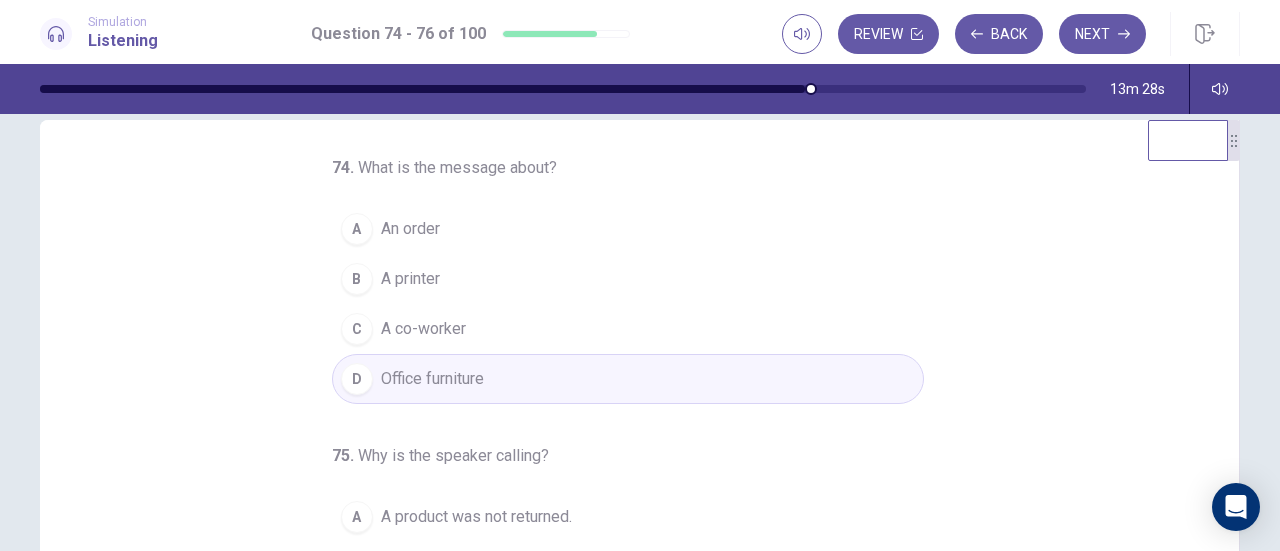 scroll, scrollTop: 0, scrollLeft: 0, axis: both 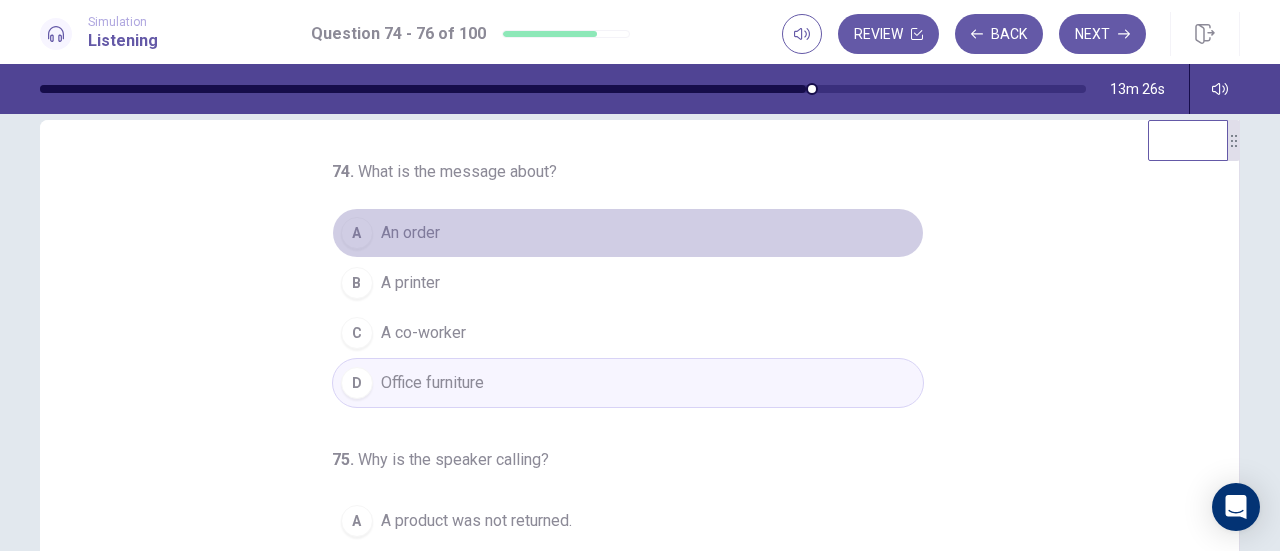 click on "A" at bounding box center (357, 233) 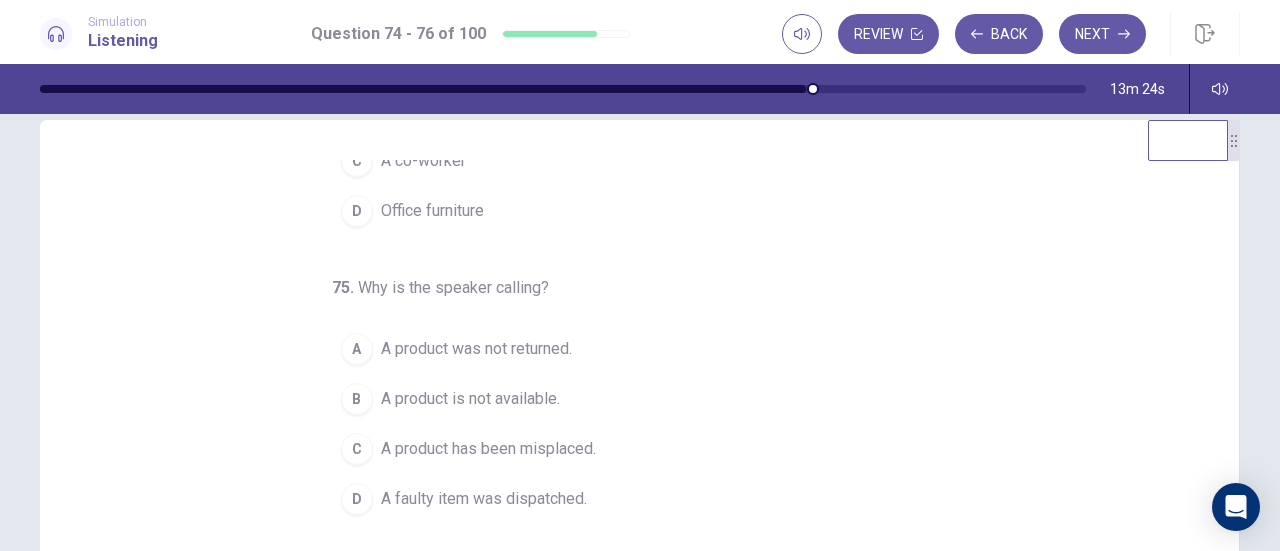 scroll, scrollTop: 200, scrollLeft: 0, axis: vertical 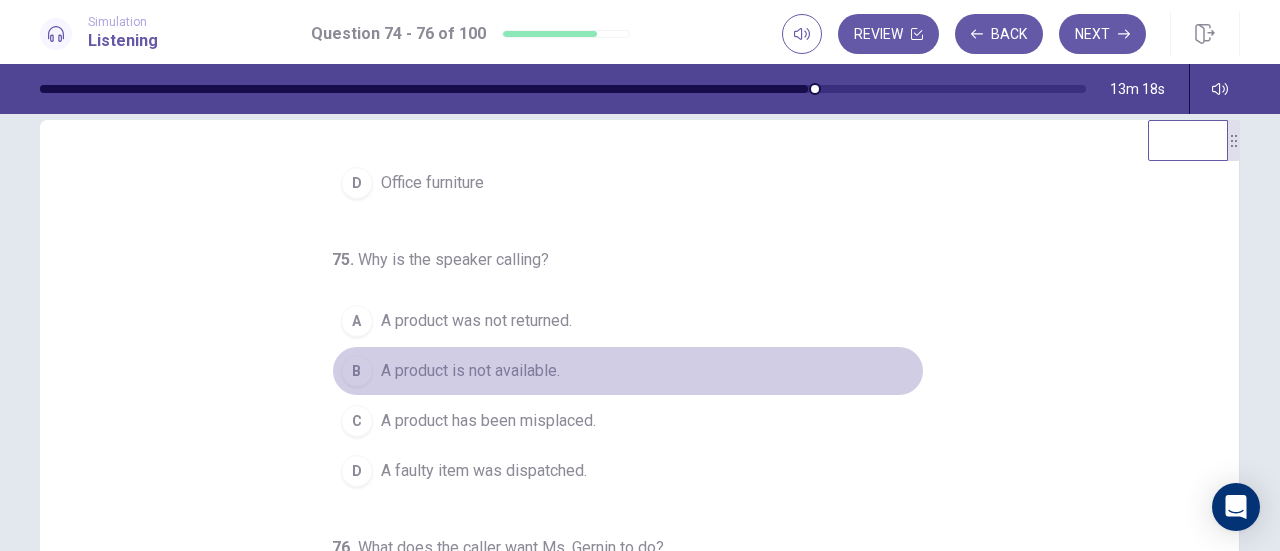click on "B" at bounding box center (357, 371) 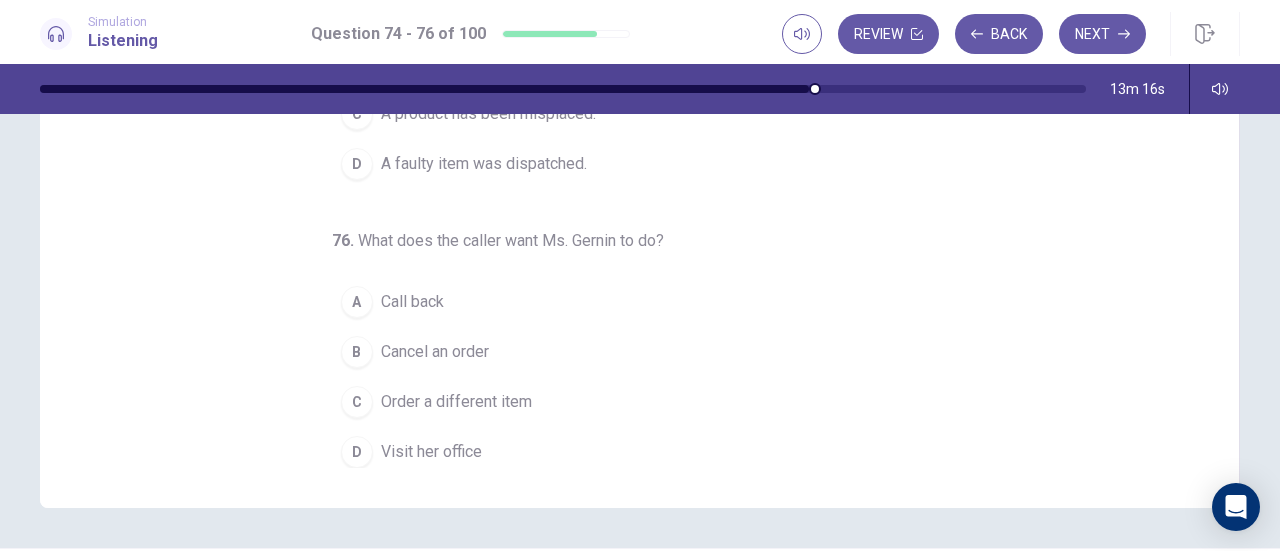 scroll, scrollTop: 348, scrollLeft: 0, axis: vertical 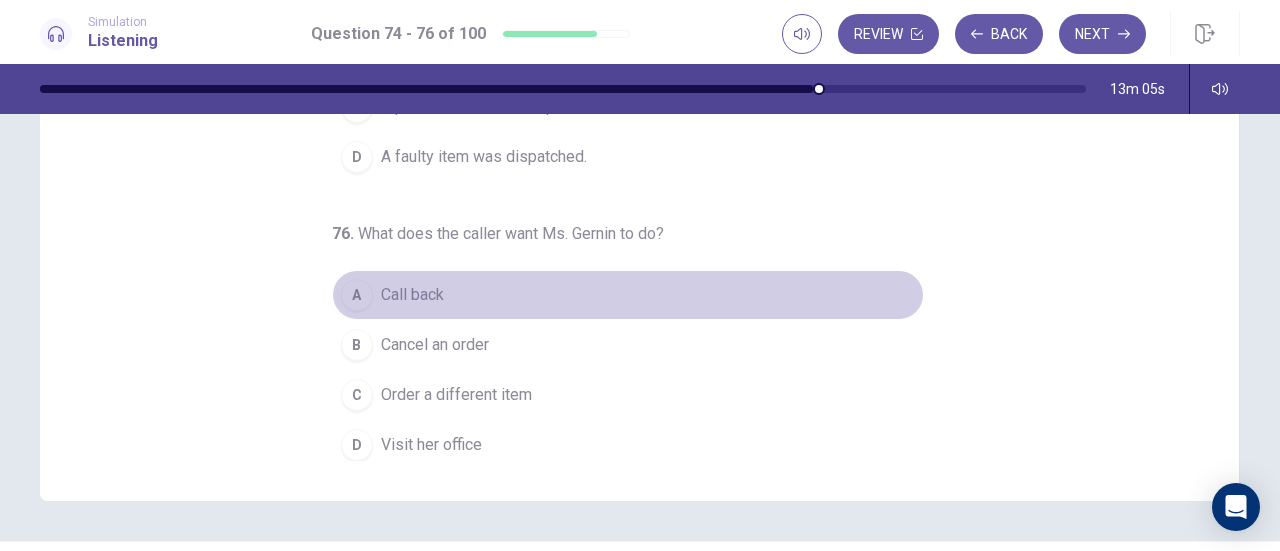 click on "A" at bounding box center (357, 295) 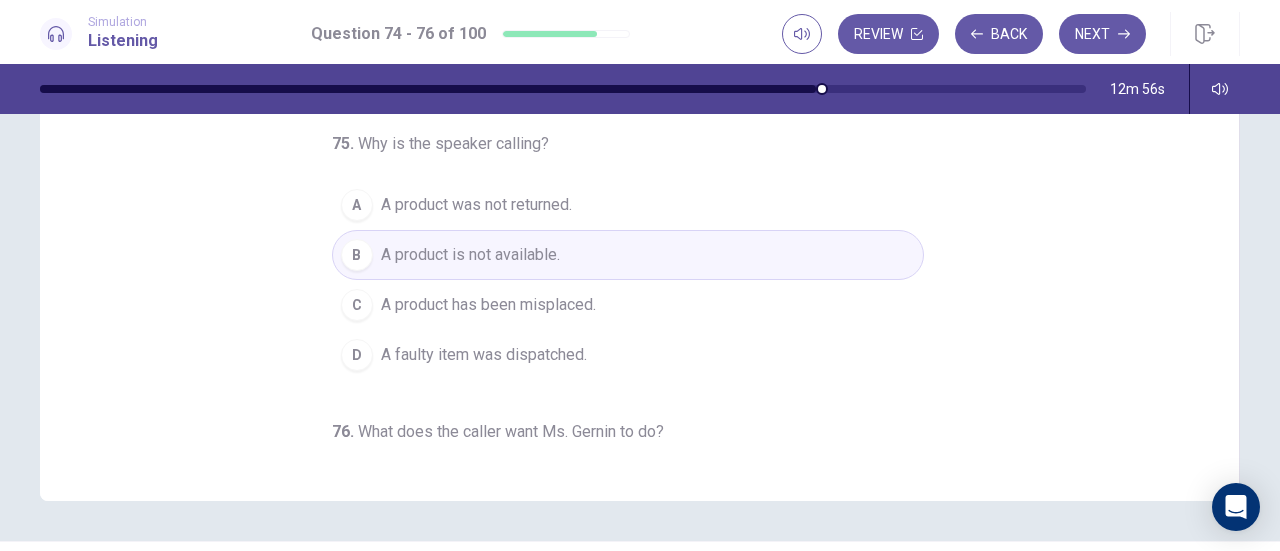 scroll, scrollTop: 0, scrollLeft: 0, axis: both 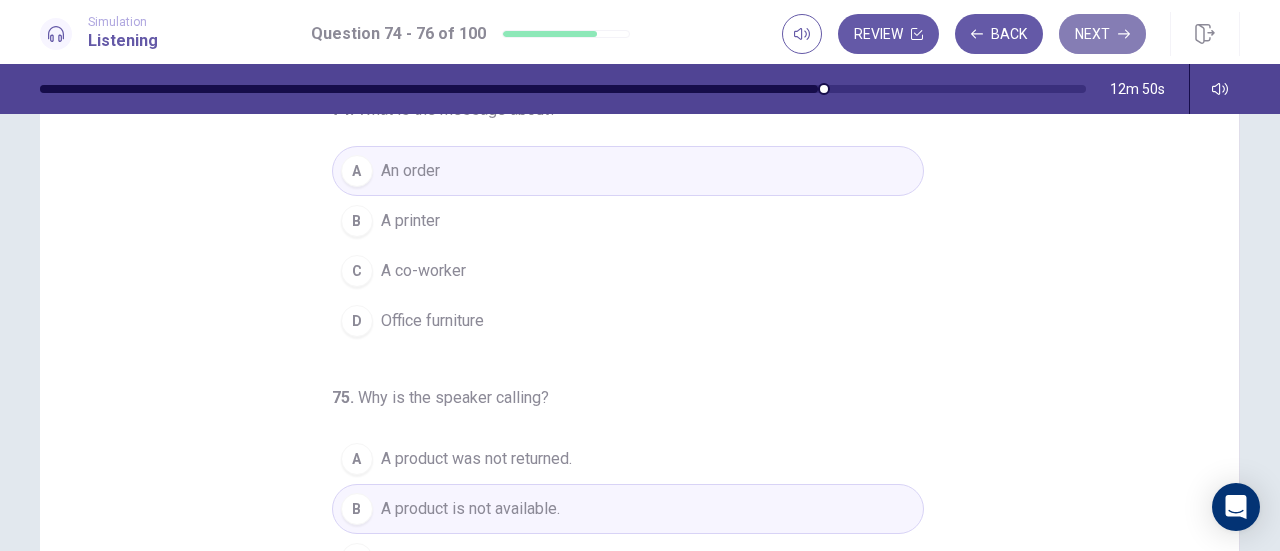 click on "Next" at bounding box center (1102, 34) 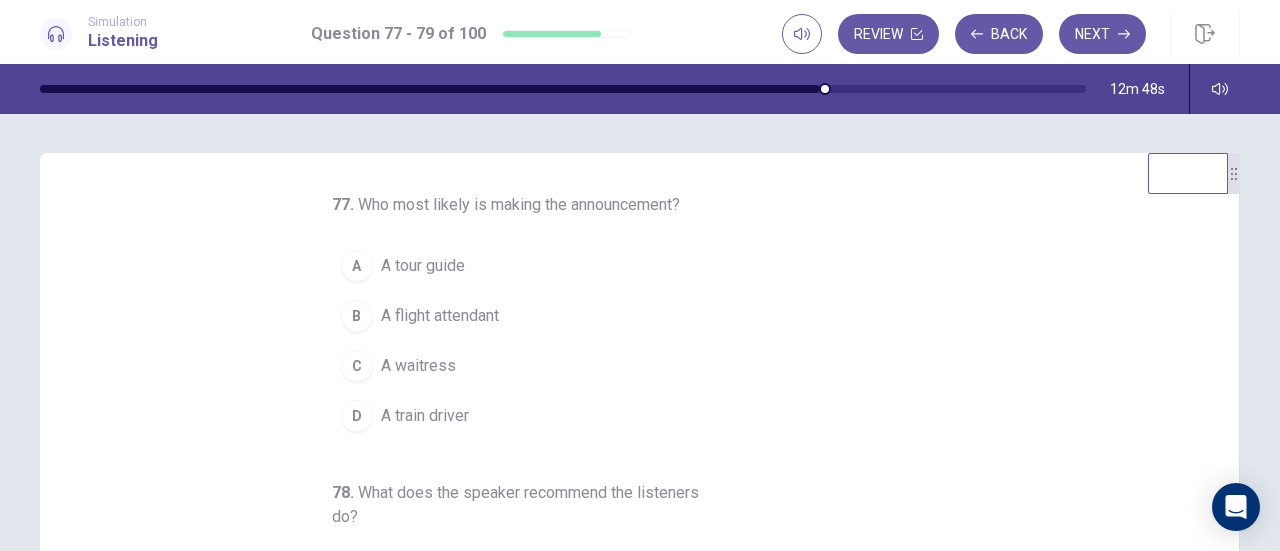 scroll, scrollTop: 0, scrollLeft: 0, axis: both 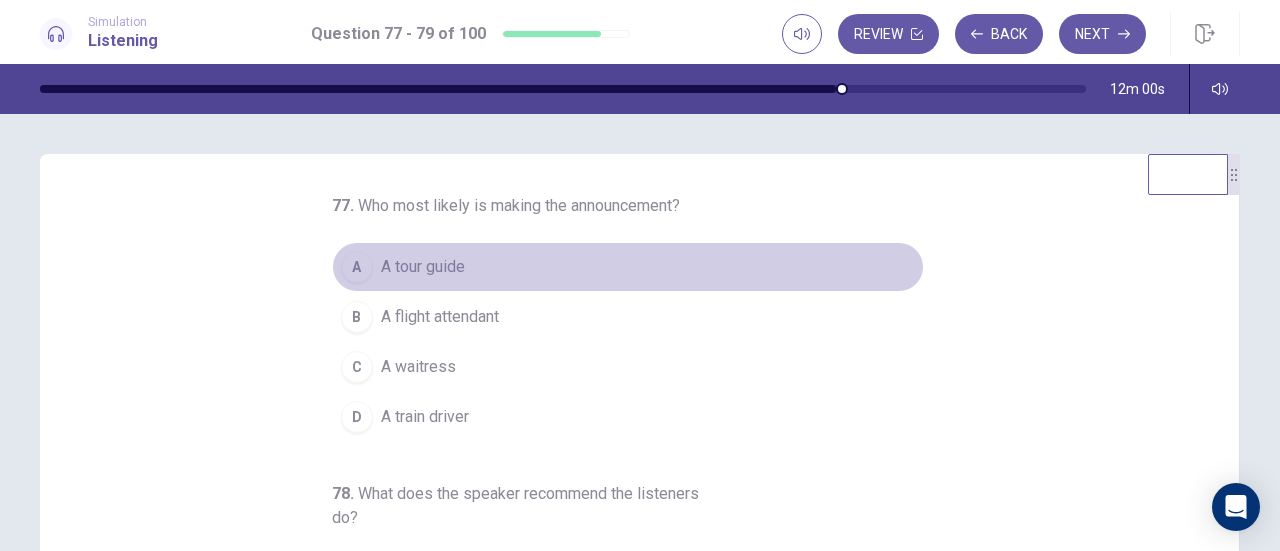 click on "A" at bounding box center [357, 267] 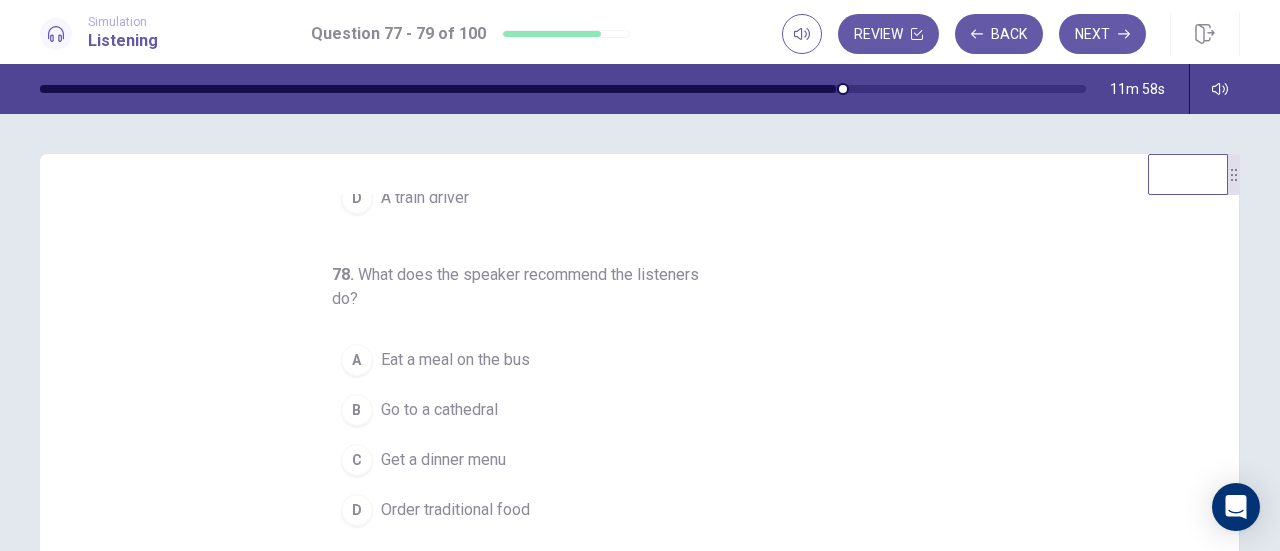 scroll, scrollTop: 224, scrollLeft: 0, axis: vertical 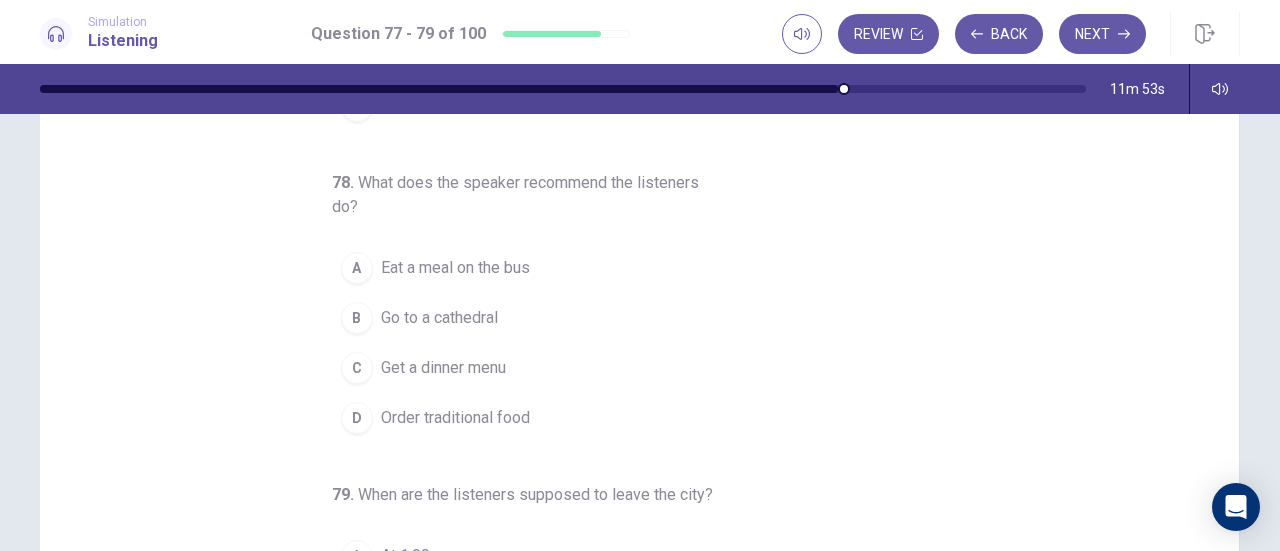 click on "D" at bounding box center [357, 418] 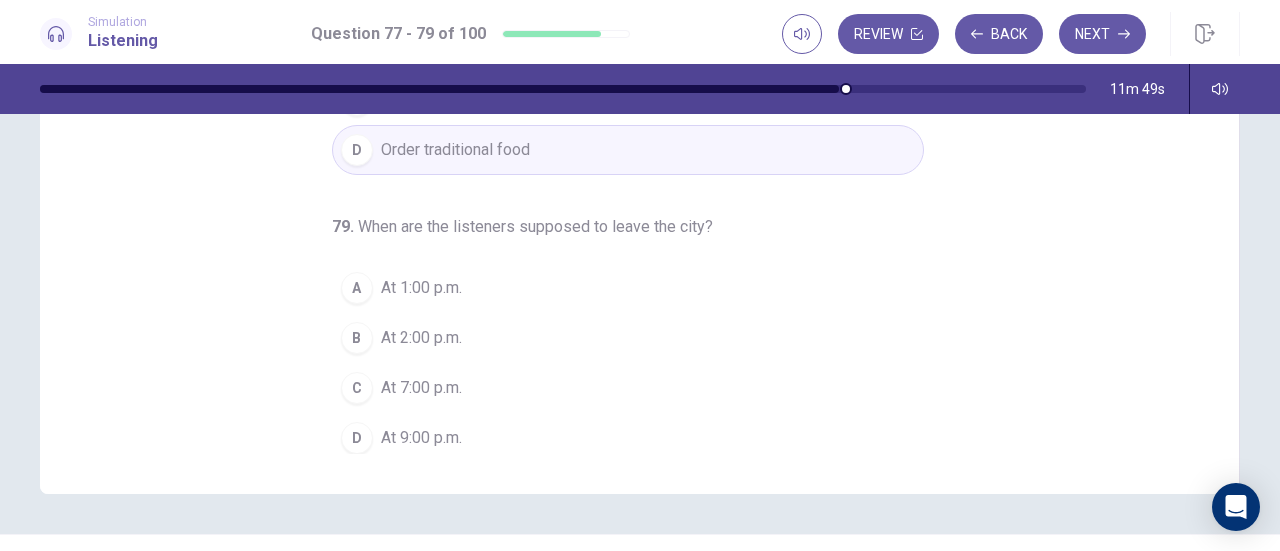 scroll, scrollTop: 359, scrollLeft: 0, axis: vertical 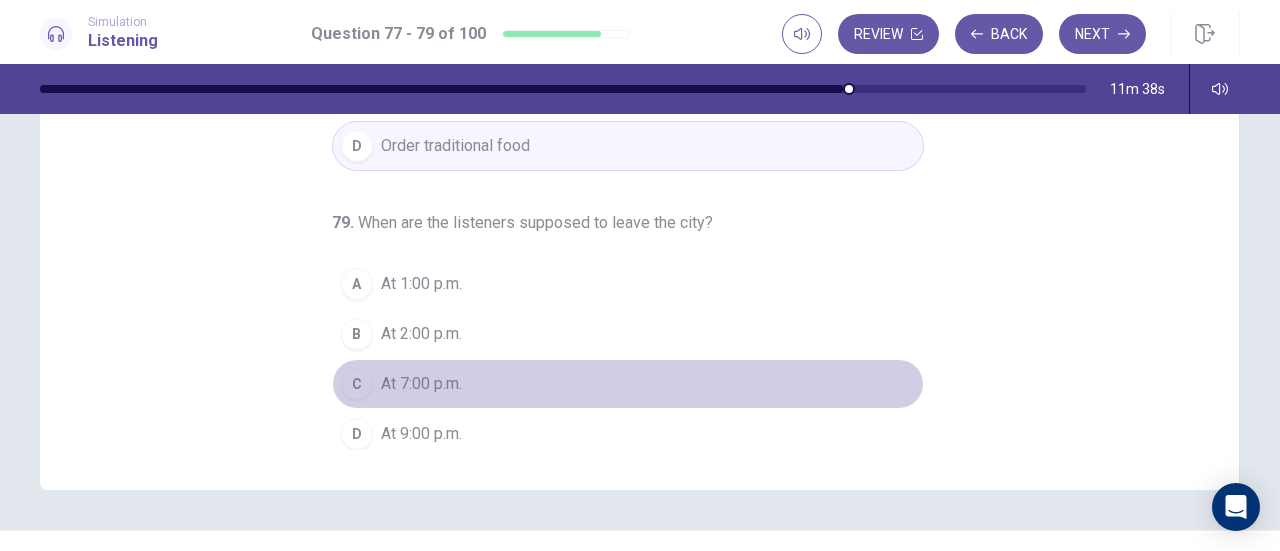 click on "C" at bounding box center (357, 384) 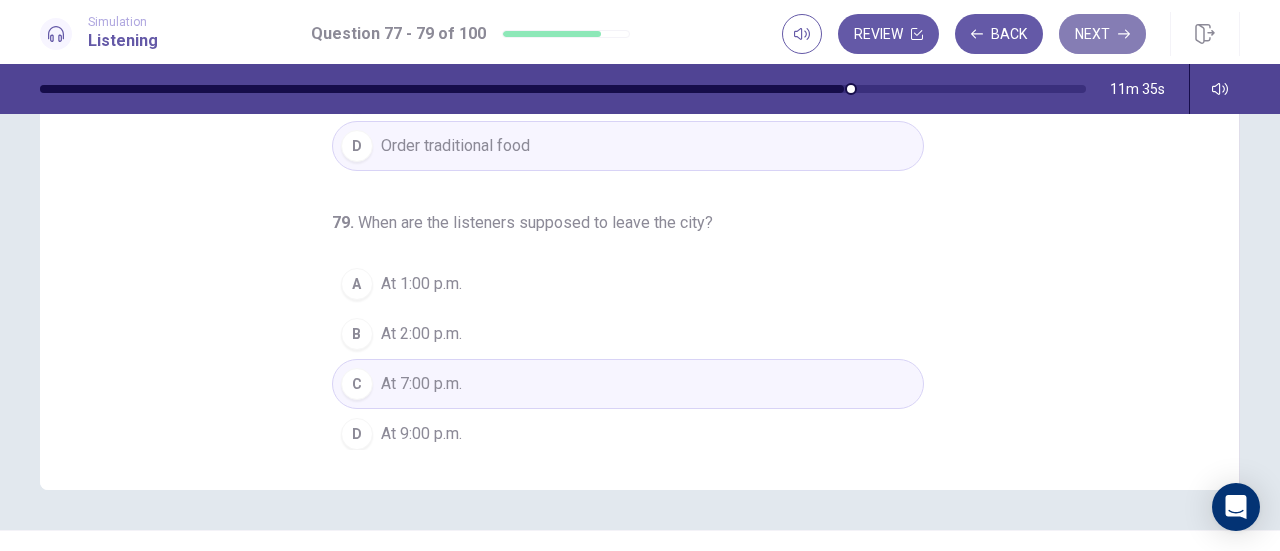 click 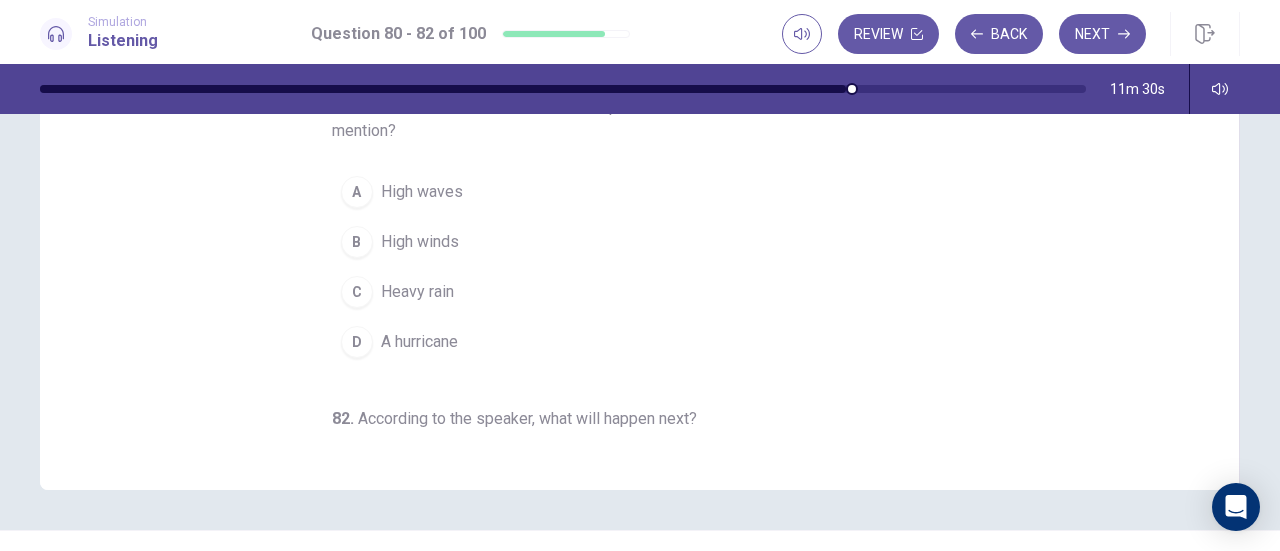 scroll, scrollTop: 0, scrollLeft: 0, axis: both 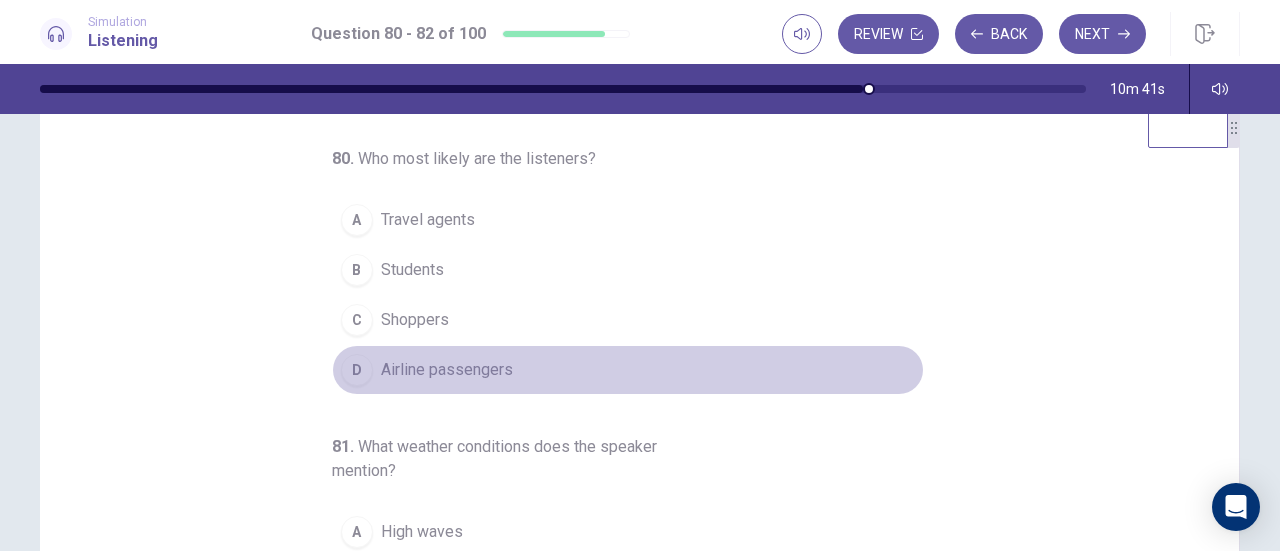 click on "D" at bounding box center (357, 370) 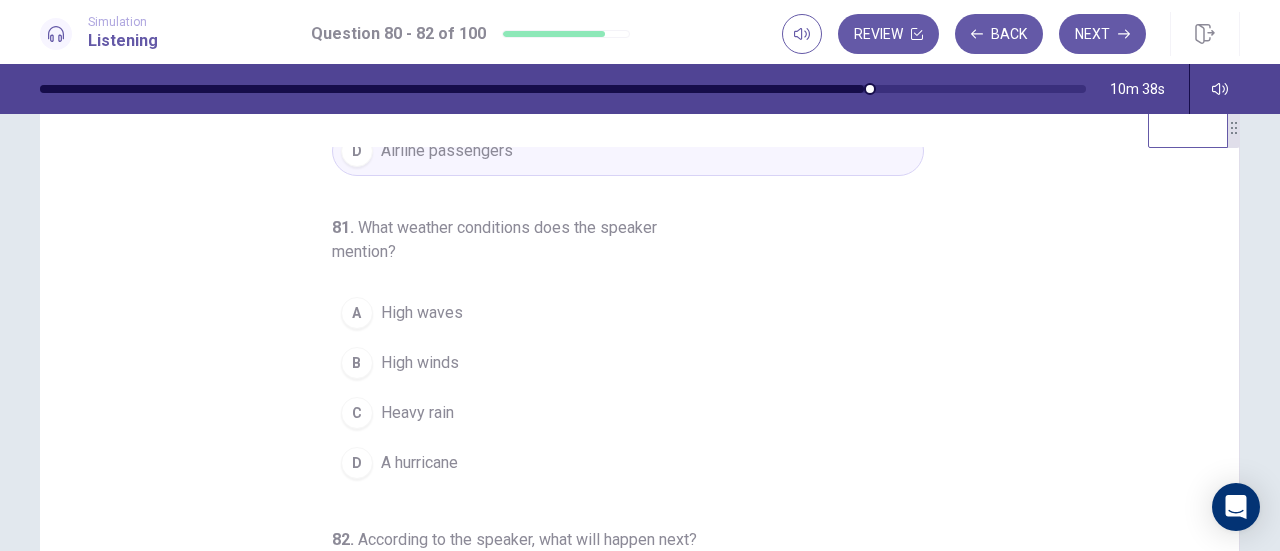 scroll, scrollTop: 224, scrollLeft: 0, axis: vertical 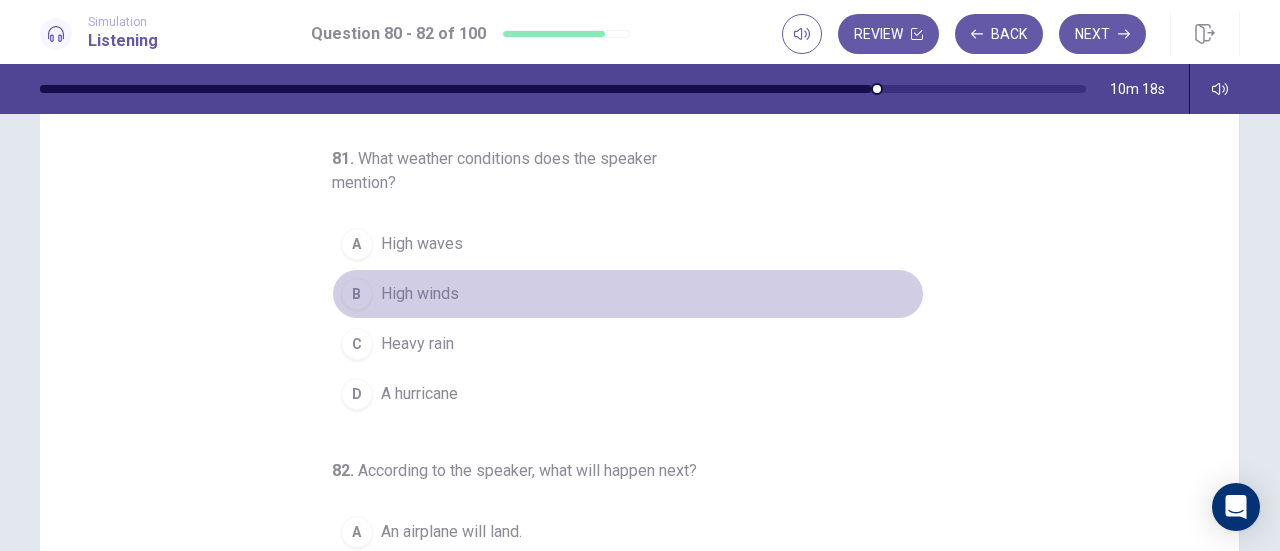 click on "B" at bounding box center [357, 294] 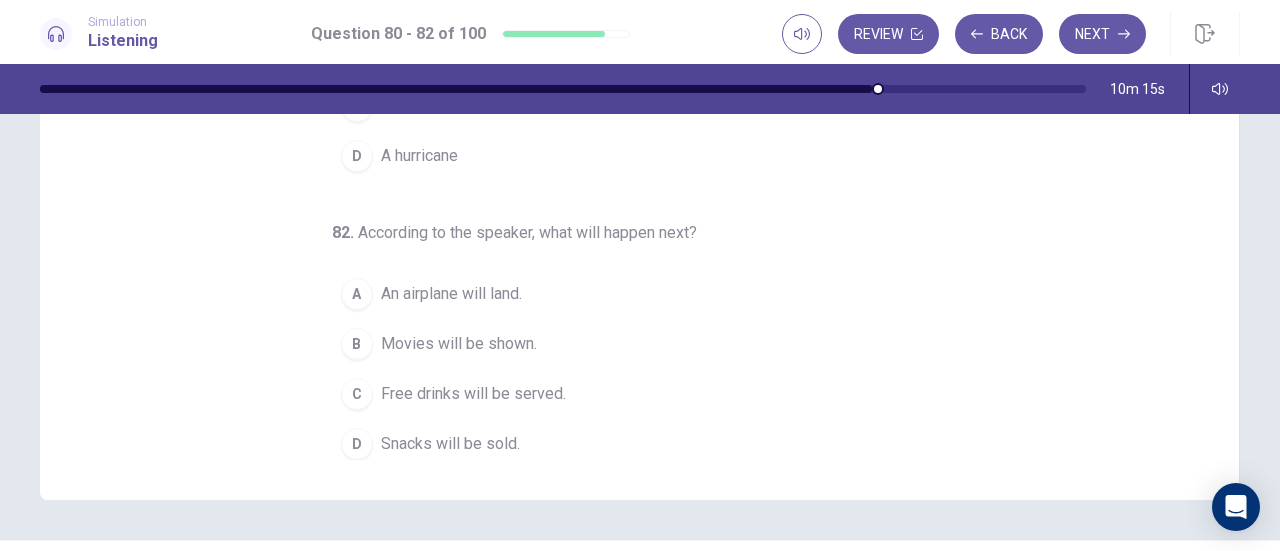 scroll, scrollTop: 350, scrollLeft: 0, axis: vertical 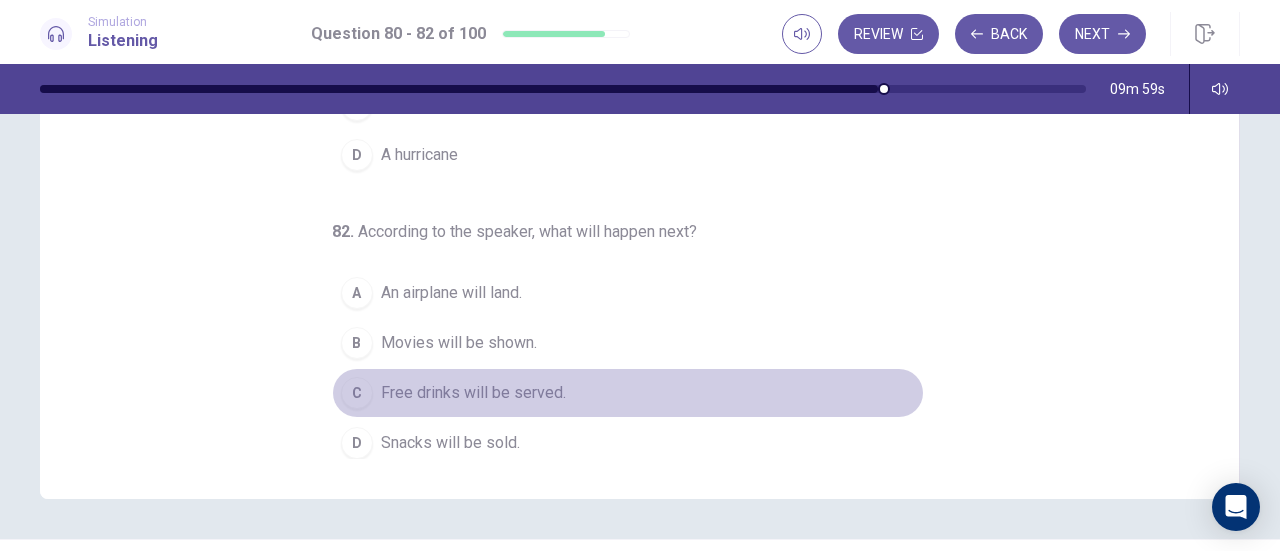 click on "C" at bounding box center [357, 393] 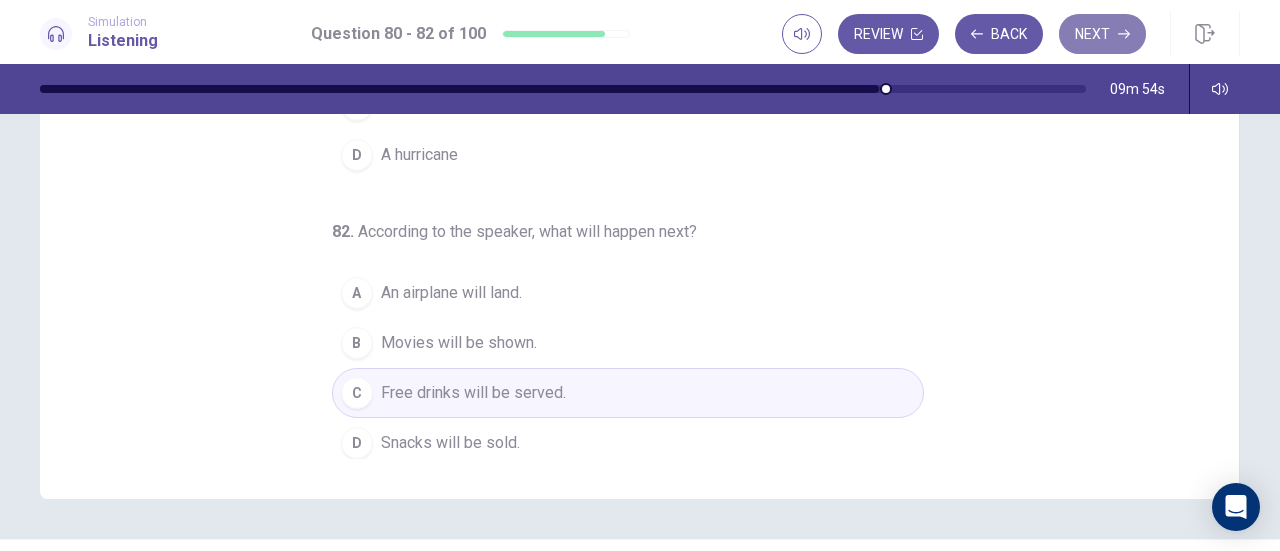 click on "Next" at bounding box center (1102, 34) 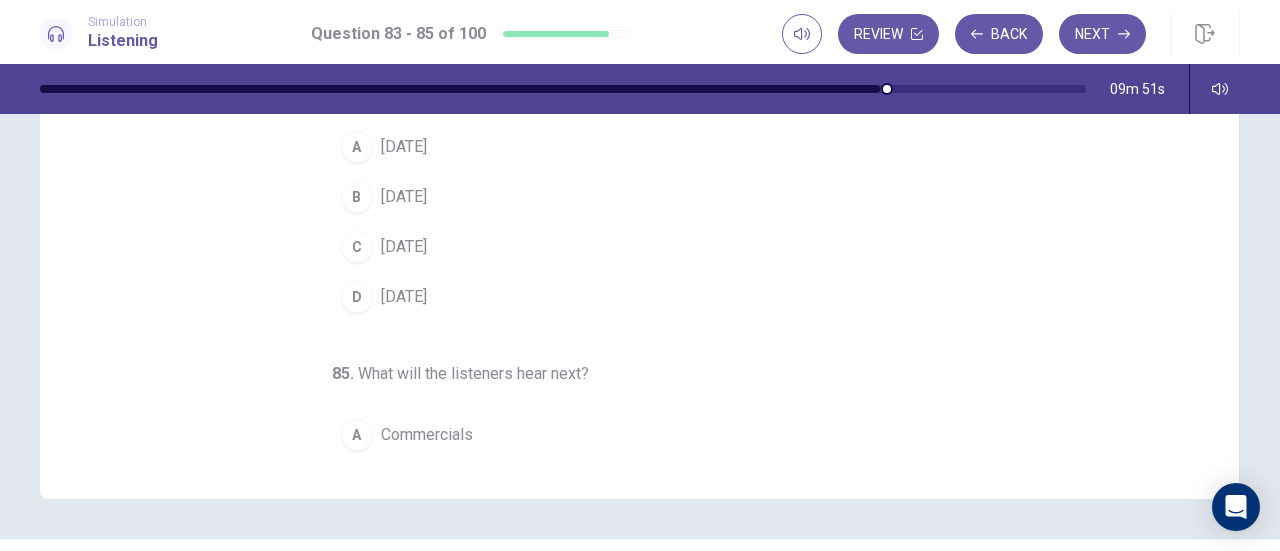 scroll, scrollTop: 0, scrollLeft: 0, axis: both 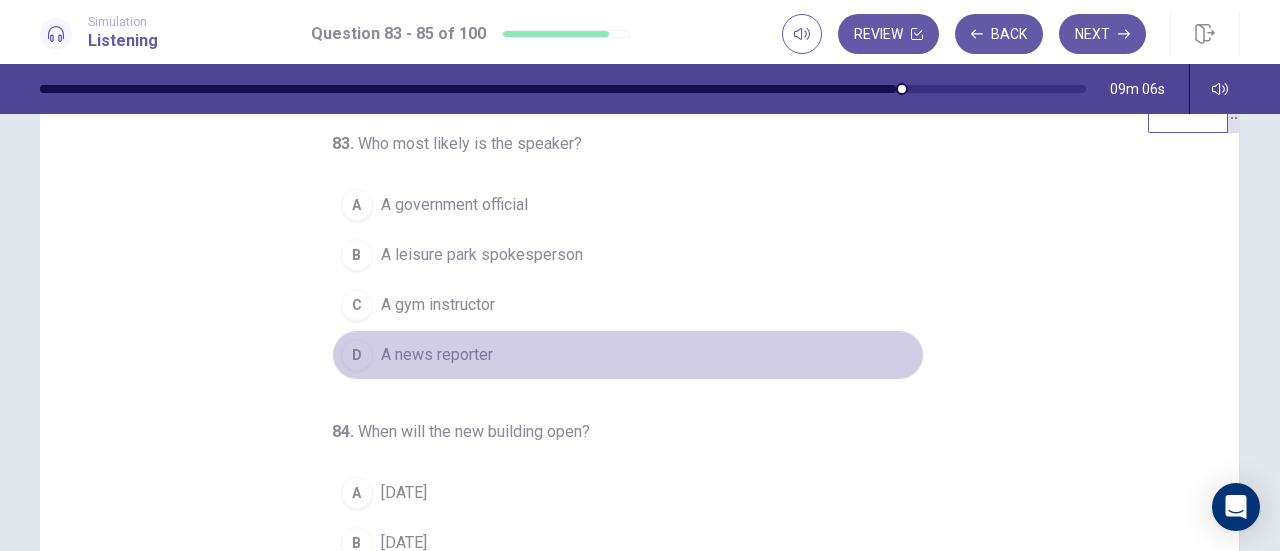 click on "D" at bounding box center [357, 355] 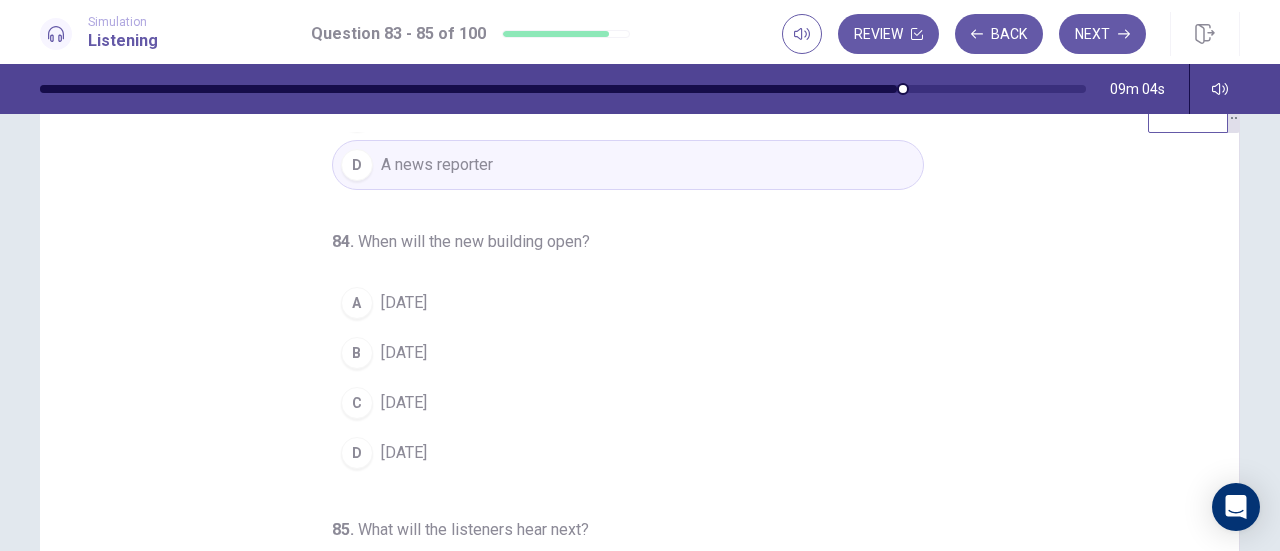 scroll, scrollTop: 200, scrollLeft: 0, axis: vertical 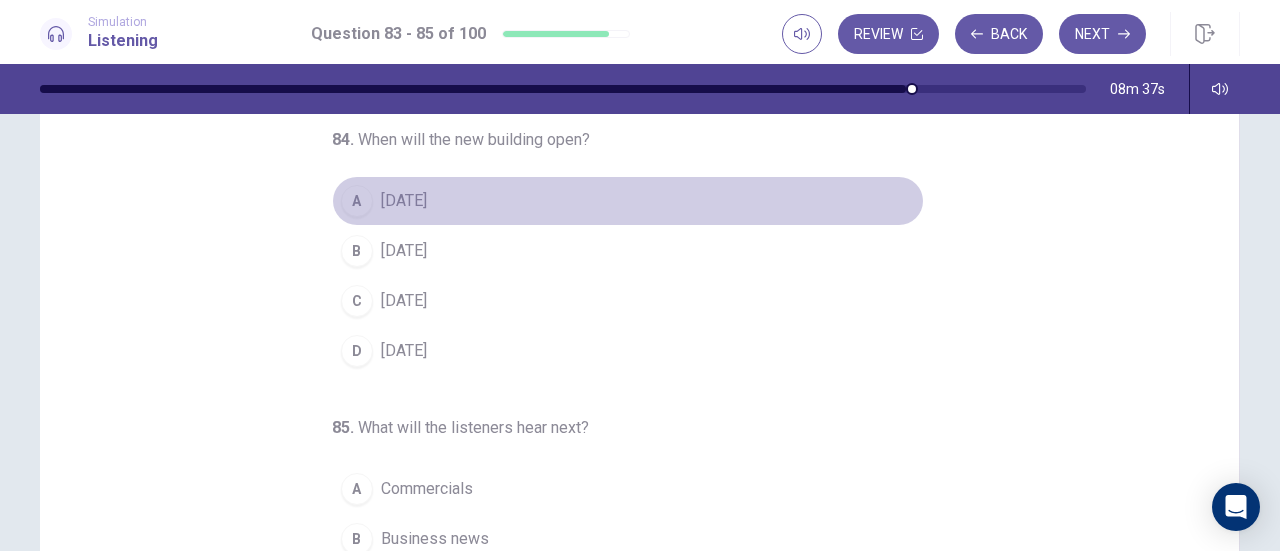 click on "A" at bounding box center [357, 201] 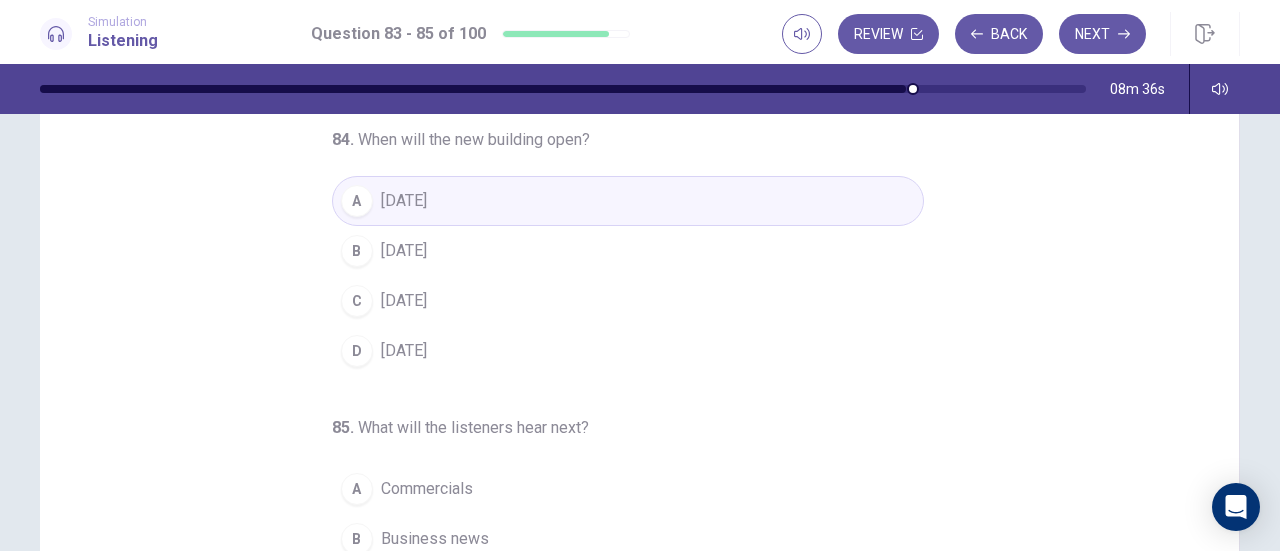 scroll, scrollTop: 200, scrollLeft: 0, axis: vertical 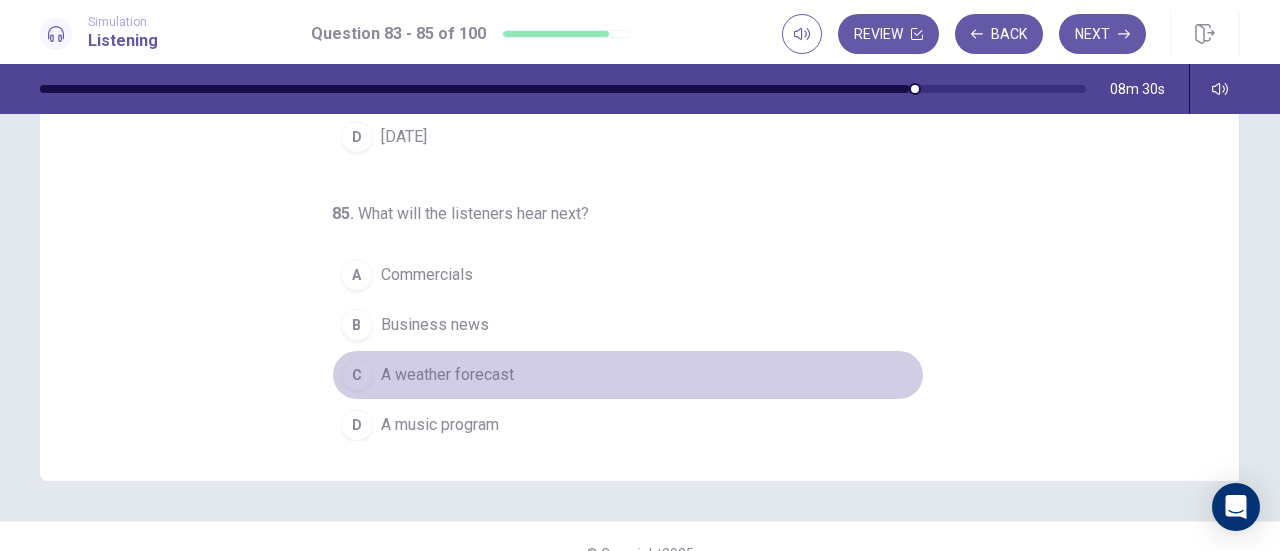 click on "C" at bounding box center [357, 375] 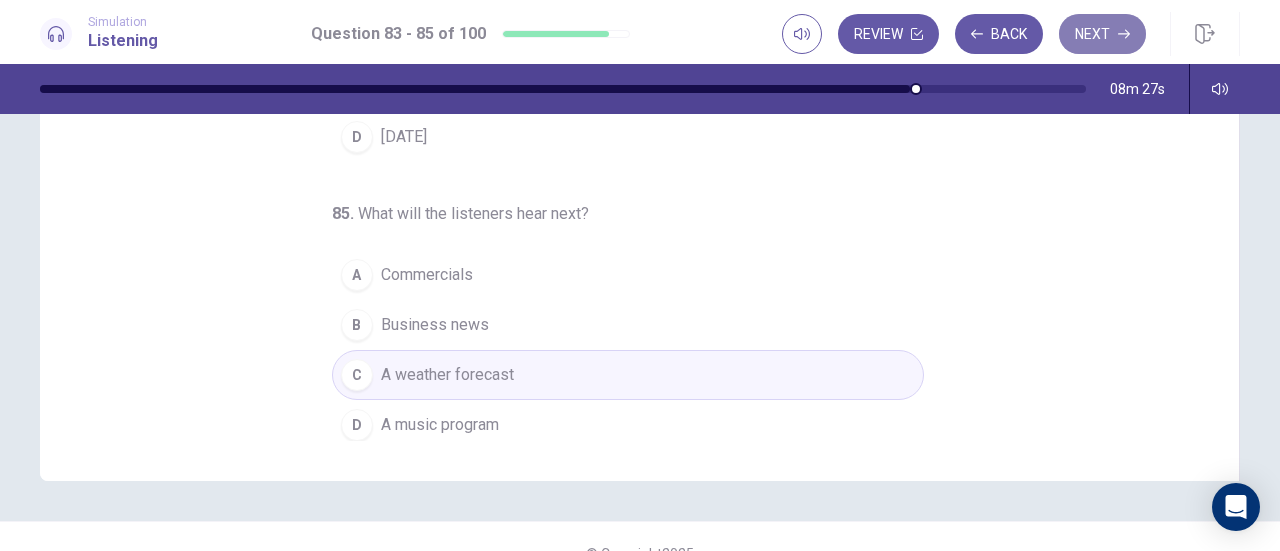 click on "Next" at bounding box center (1102, 34) 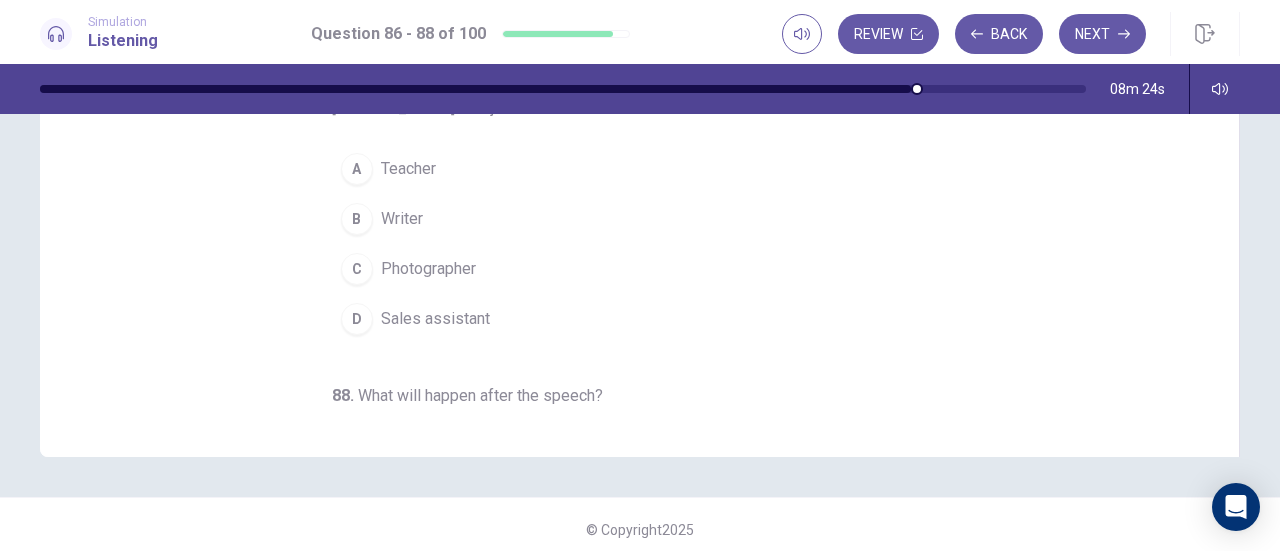 scroll, scrollTop: 0, scrollLeft: 0, axis: both 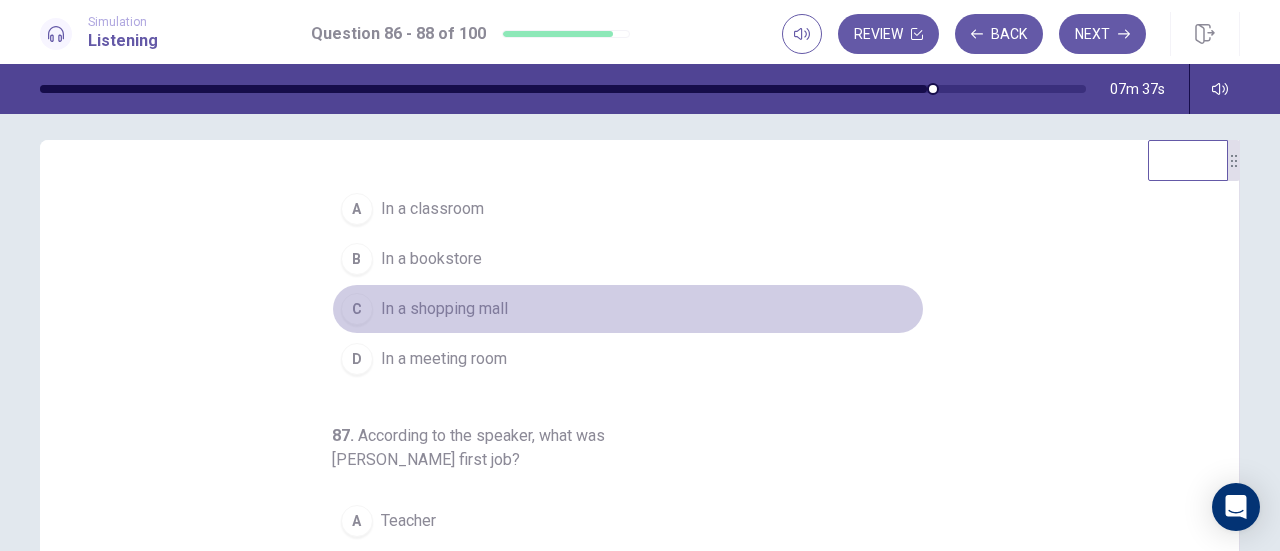 click on "C" at bounding box center (357, 309) 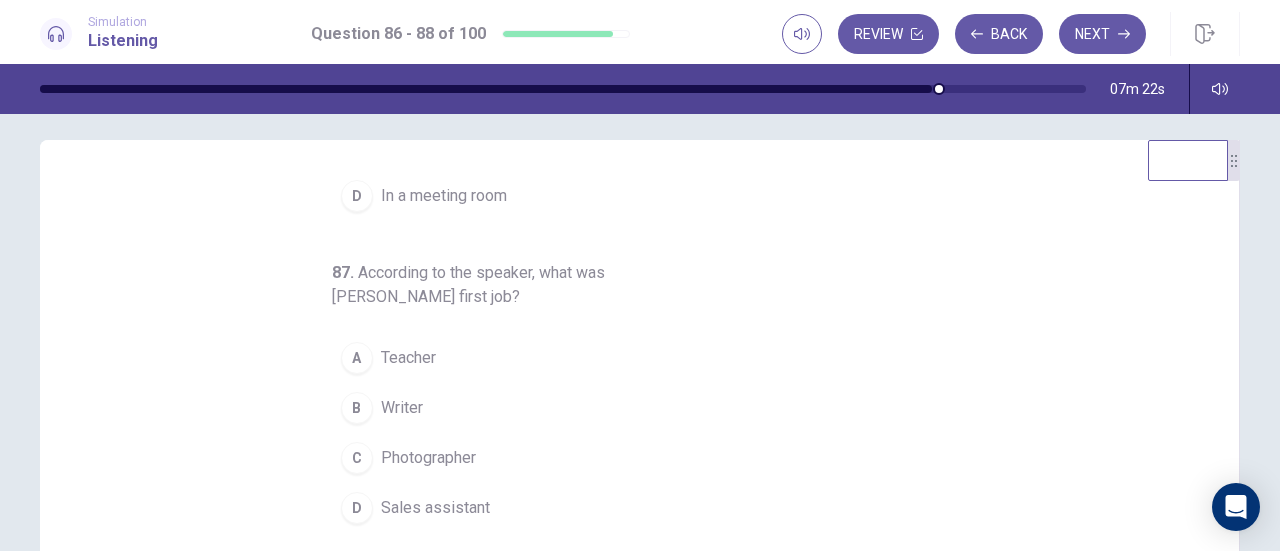 scroll, scrollTop: 224, scrollLeft: 0, axis: vertical 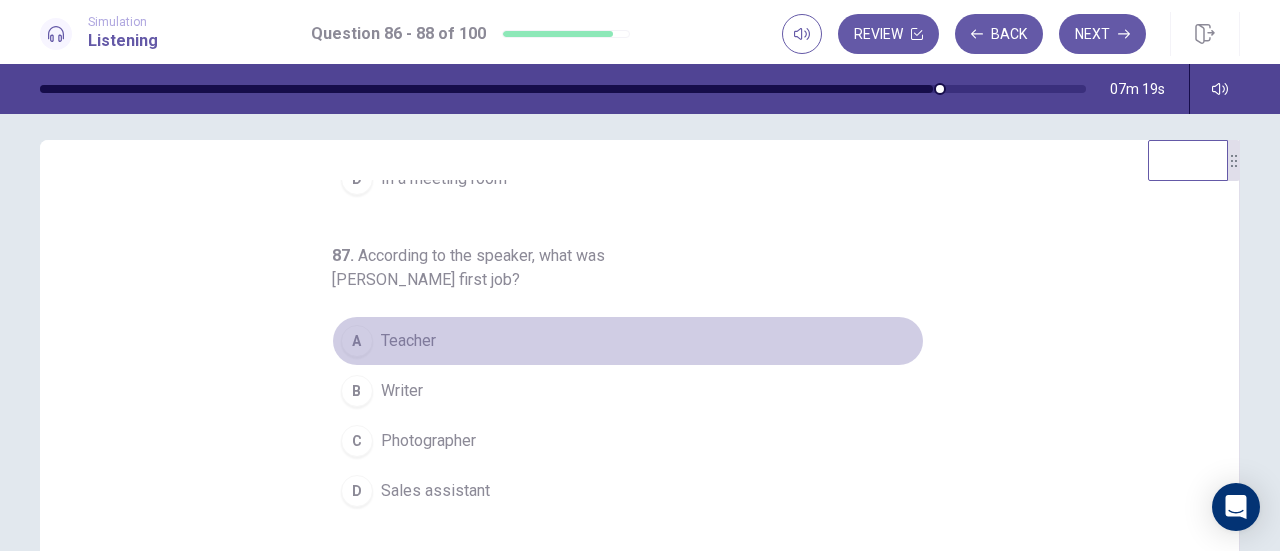 click on "A Teacher" at bounding box center (628, 341) 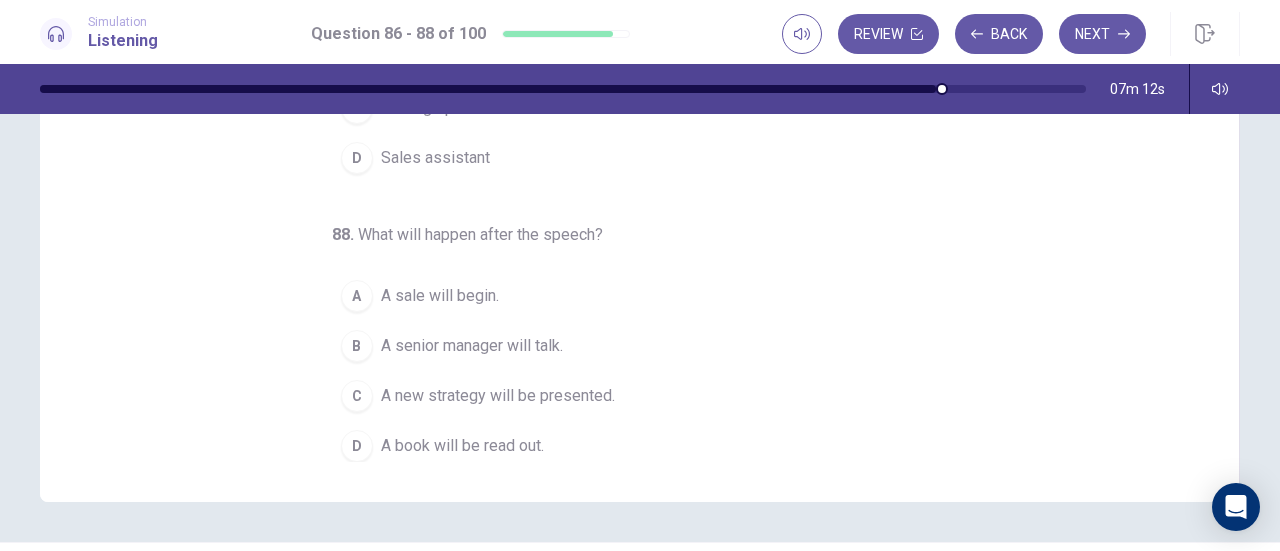 scroll, scrollTop: 348, scrollLeft: 0, axis: vertical 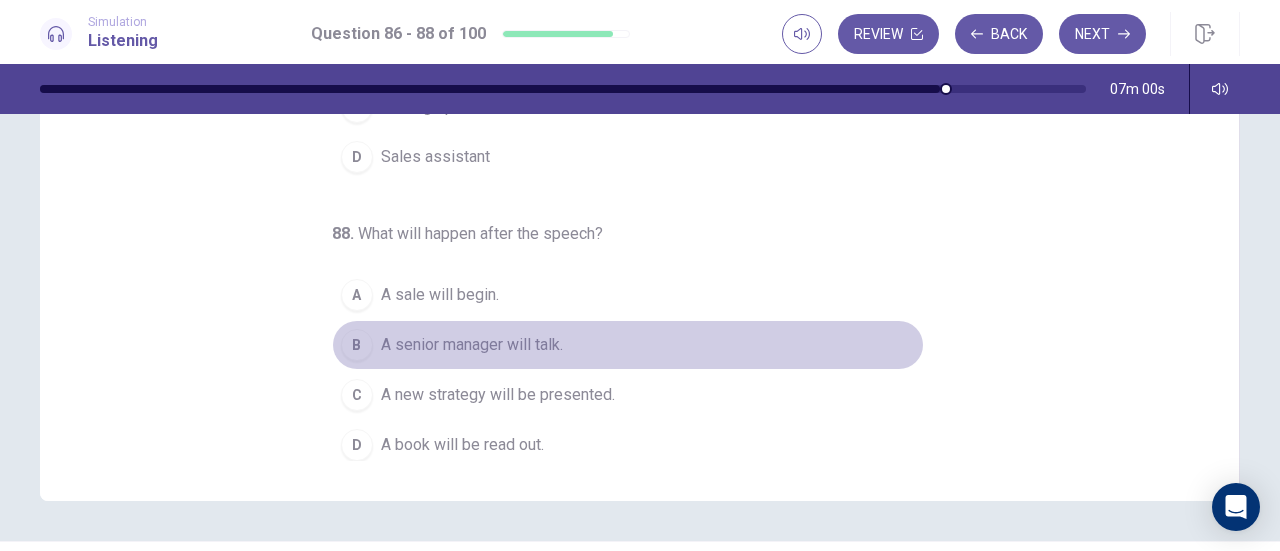 click on "B" at bounding box center [357, 345] 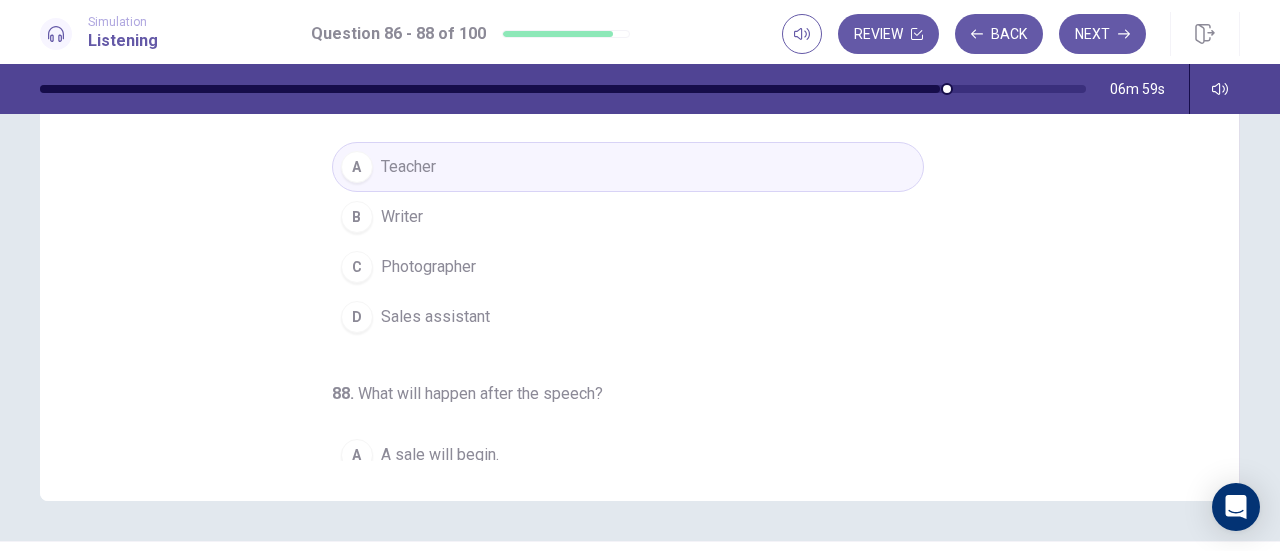 scroll, scrollTop: 0, scrollLeft: 0, axis: both 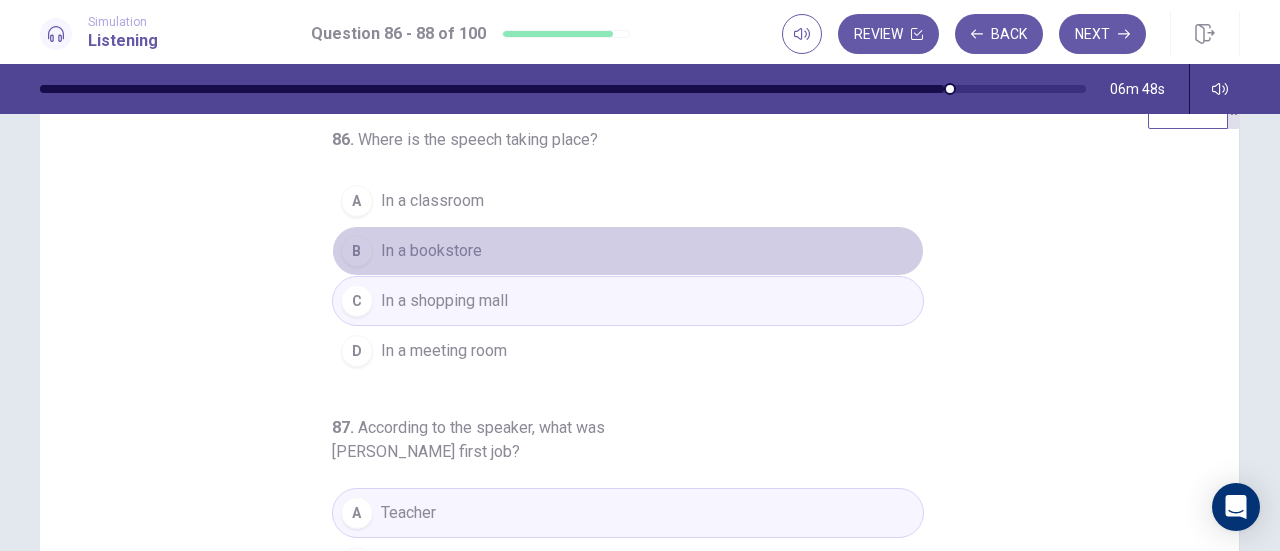 click on "B" at bounding box center [357, 251] 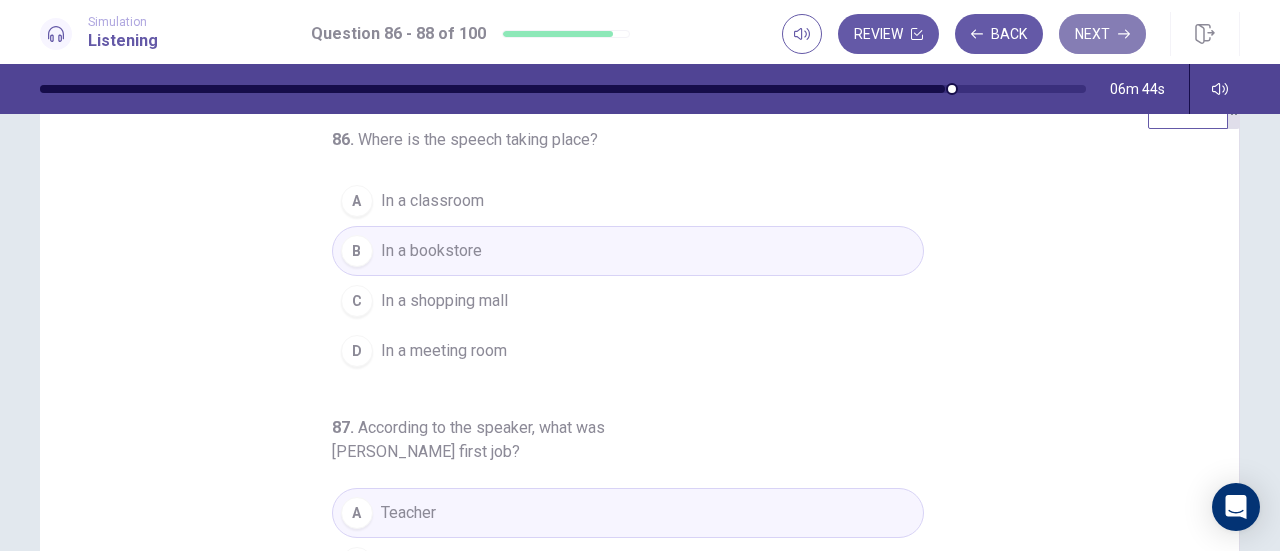 click on "Next" at bounding box center [1102, 34] 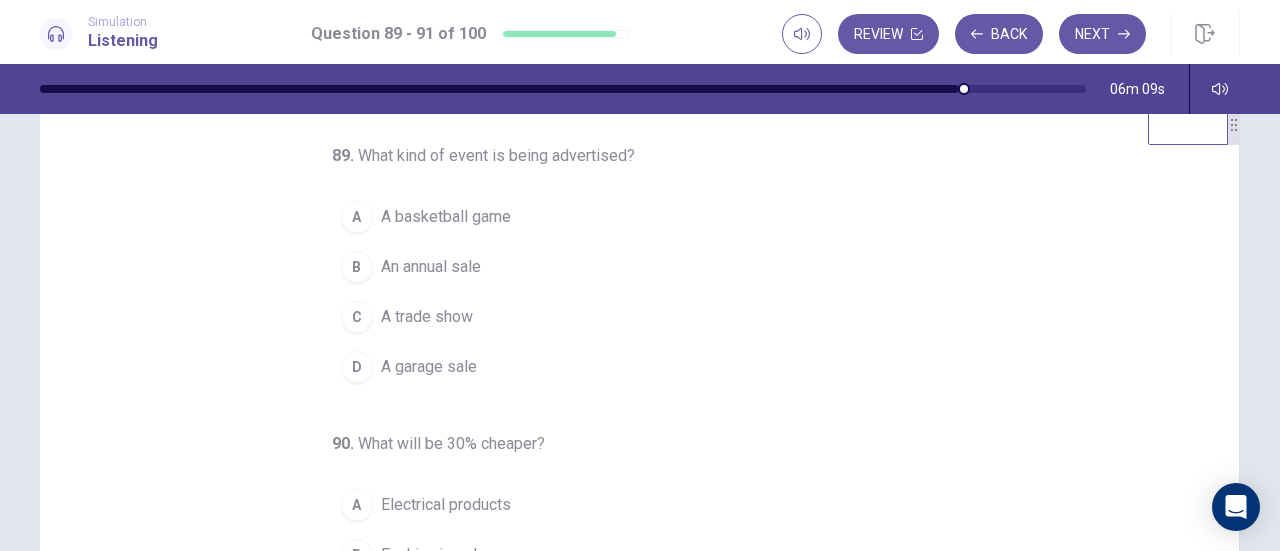scroll, scrollTop: 56, scrollLeft: 0, axis: vertical 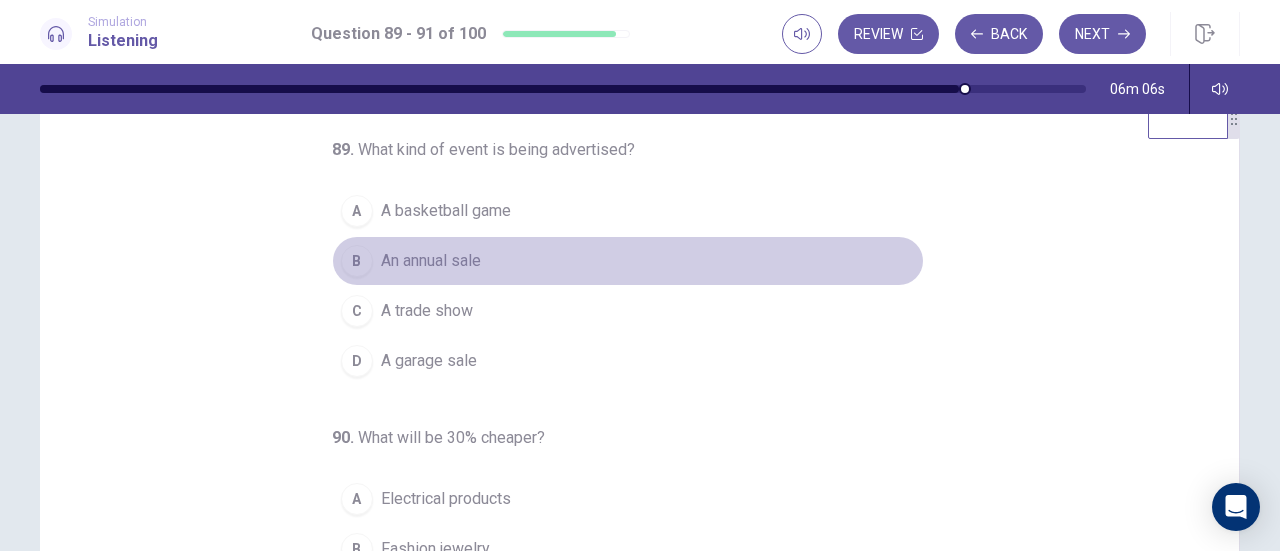 click on "B" at bounding box center (357, 261) 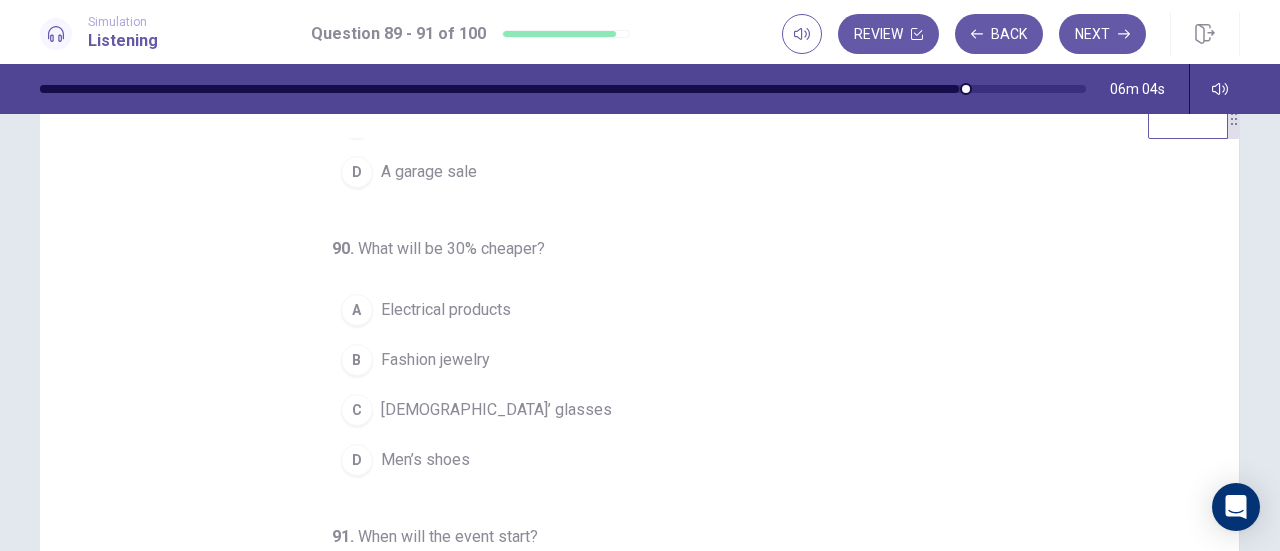 scroll, scrollTop: 200, scrollLeft: 0, axis: vertical 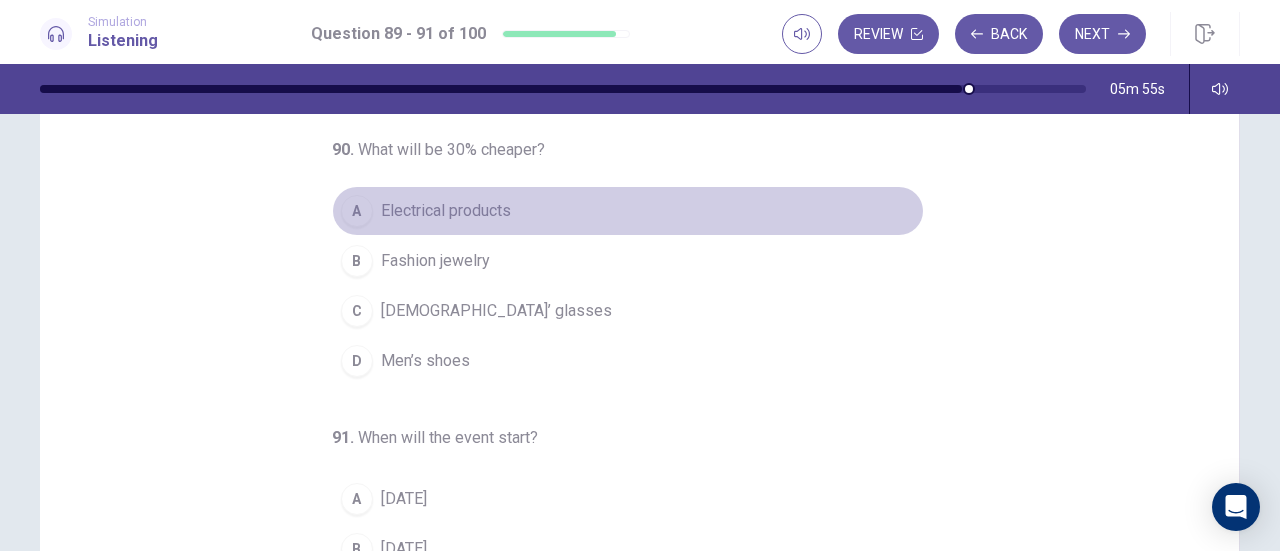 click on "A" at bounding box center (357, 211) 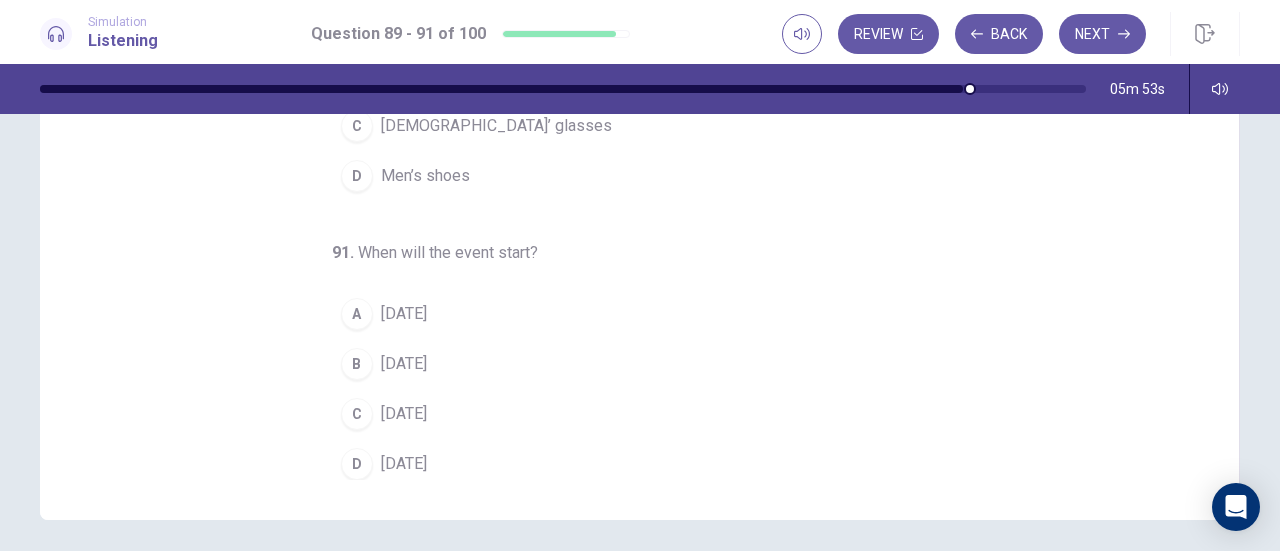 scroll, scrollTop: 330, scrollLeft: 0, axis: vertical 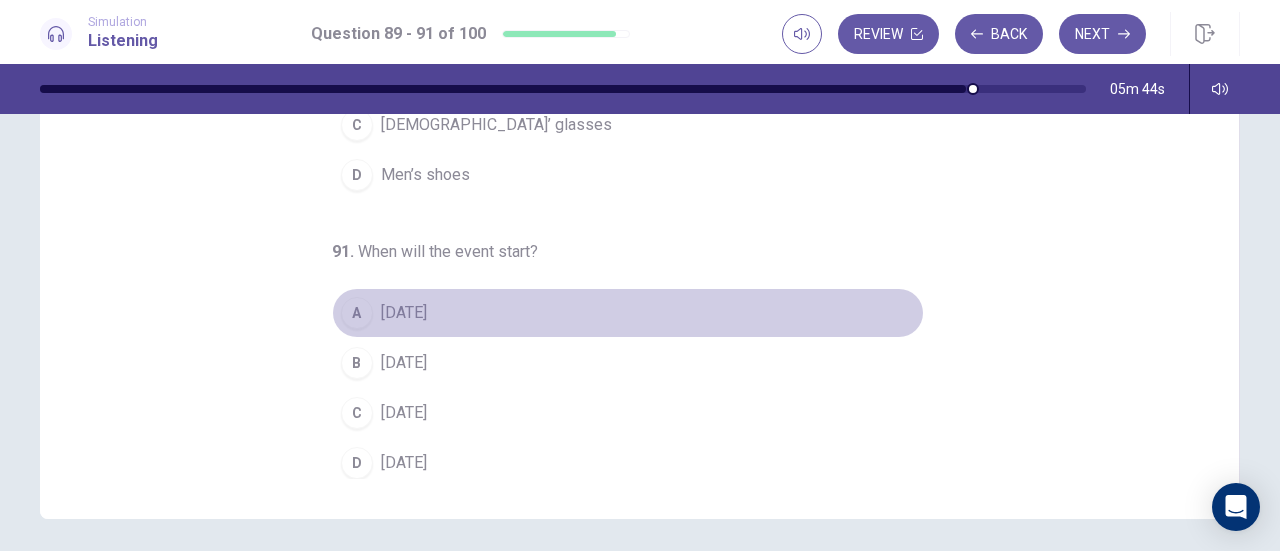 click on "A" at bounding box center [357, 313] 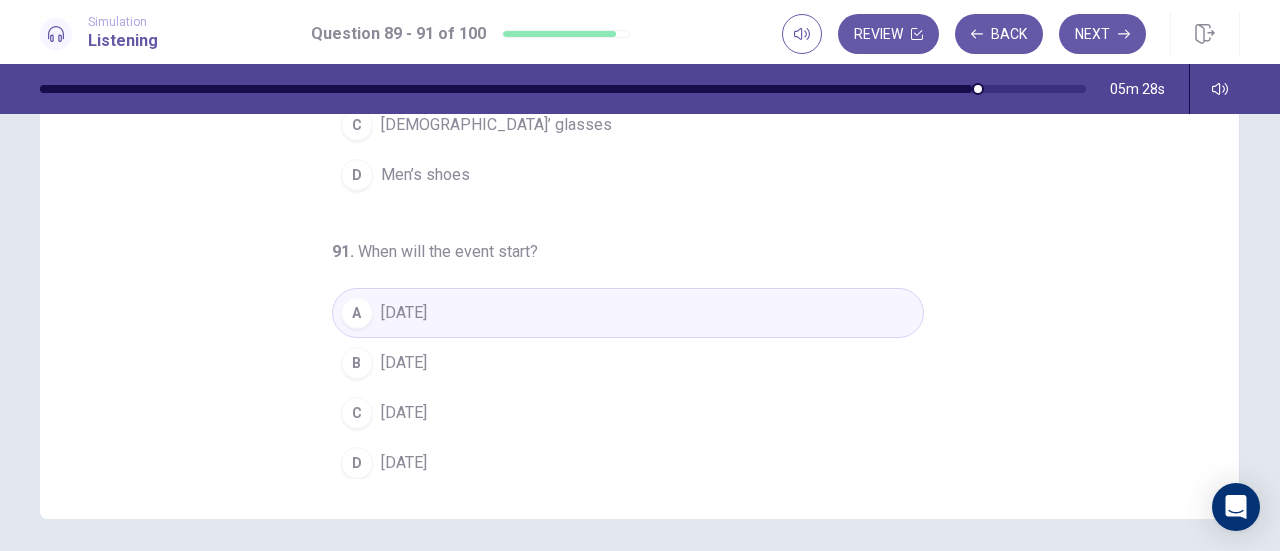 scroll, scrollTop: 200, scrollLeft: 0, axis: vertical 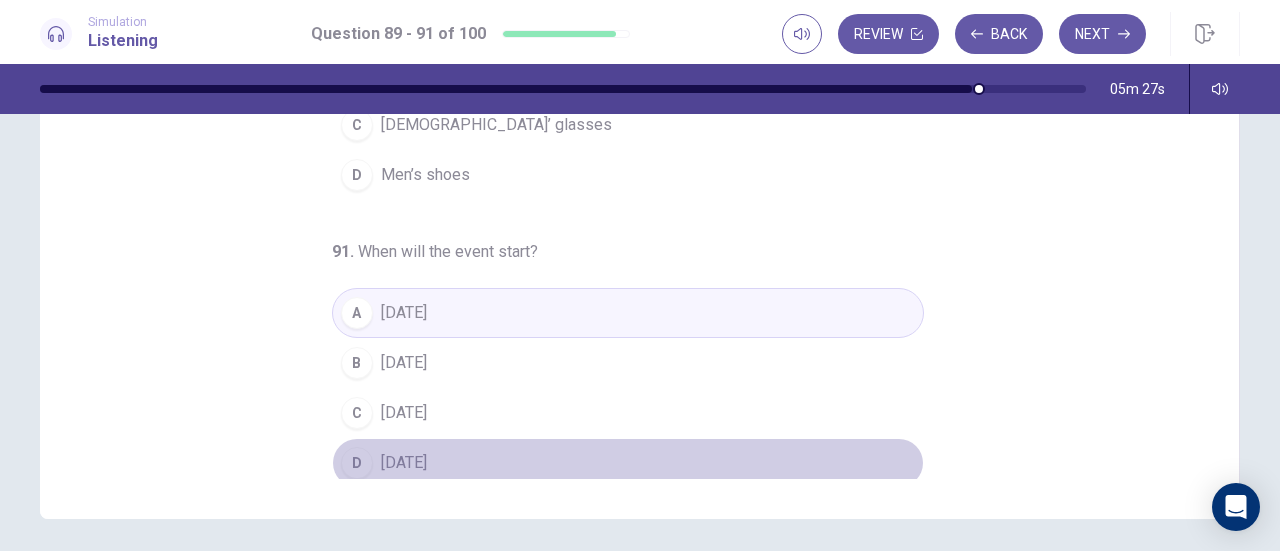click on "On Sunday" at bounding box center (404, 463) 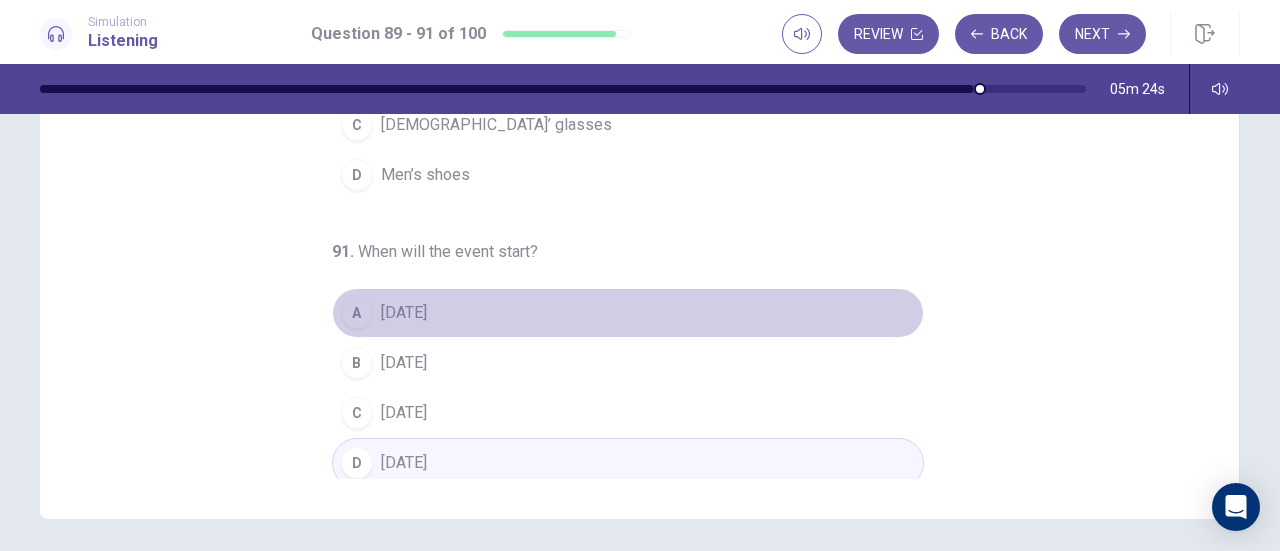 click on "On Thursday" at bounding box center [404, 313] 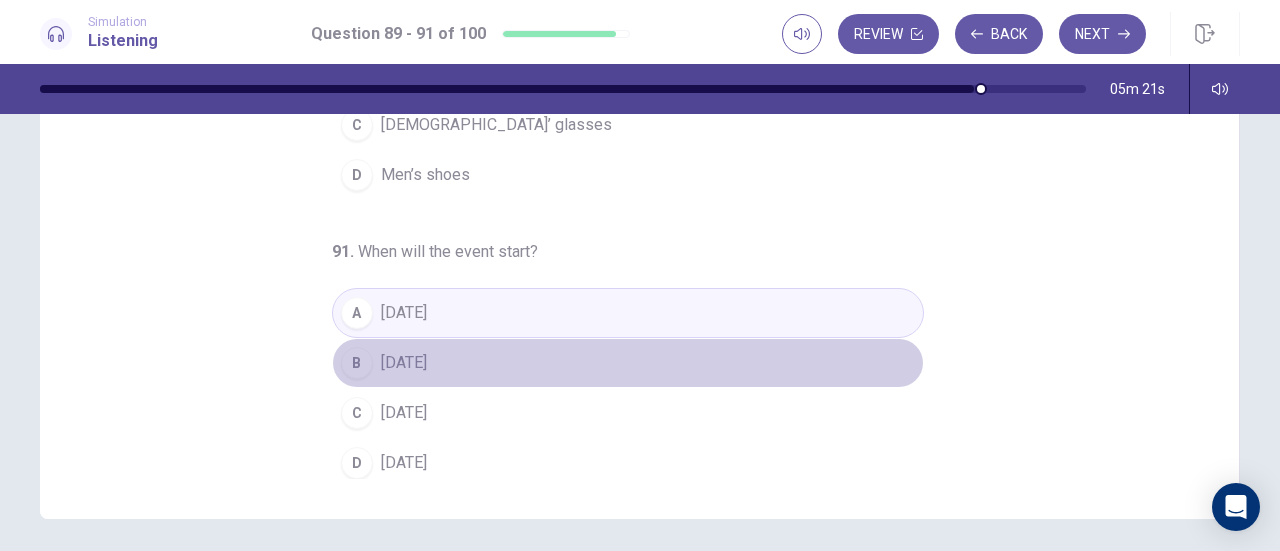 click on "On Friday" at bounding box center [404, 363] 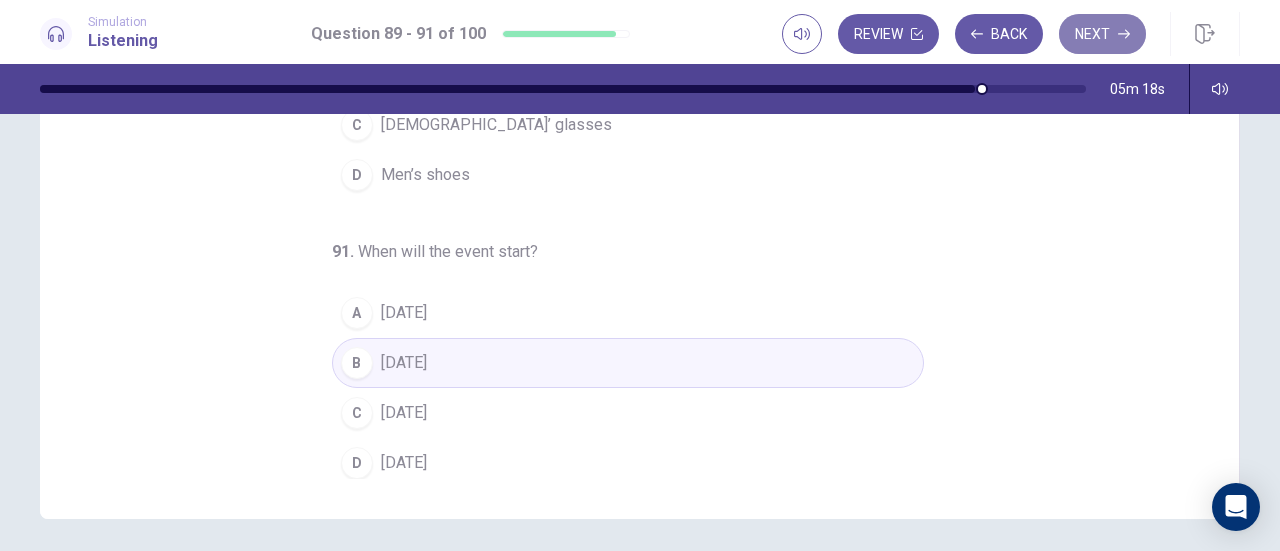 click on "Next" at bounding box center (1102, 34) 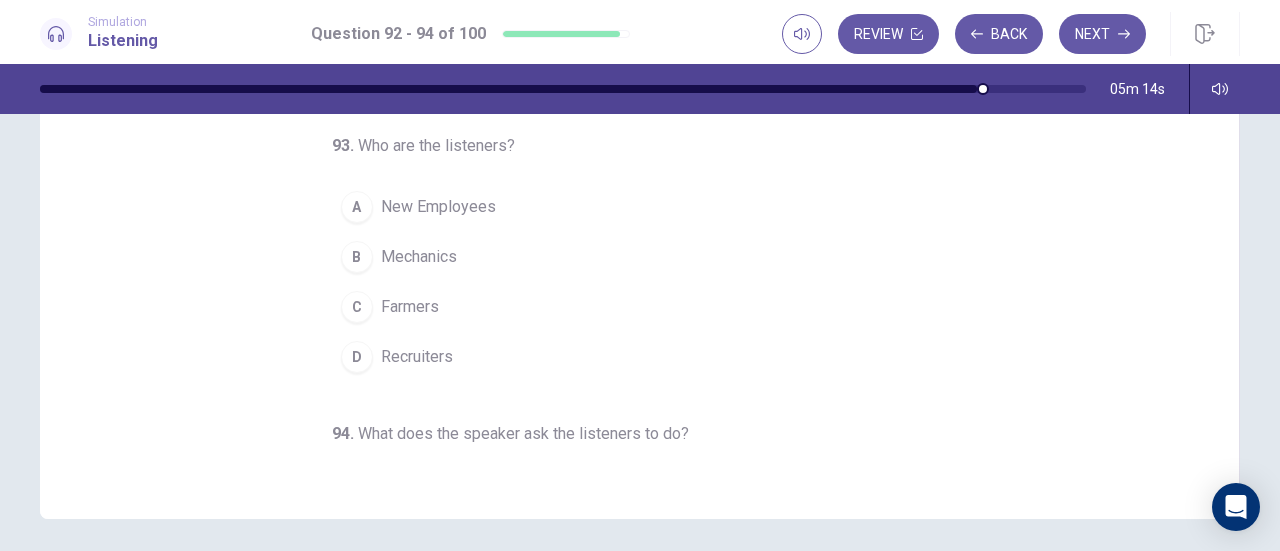 scroll, scrollTop: 0, scrollLeft: 0, axis: both 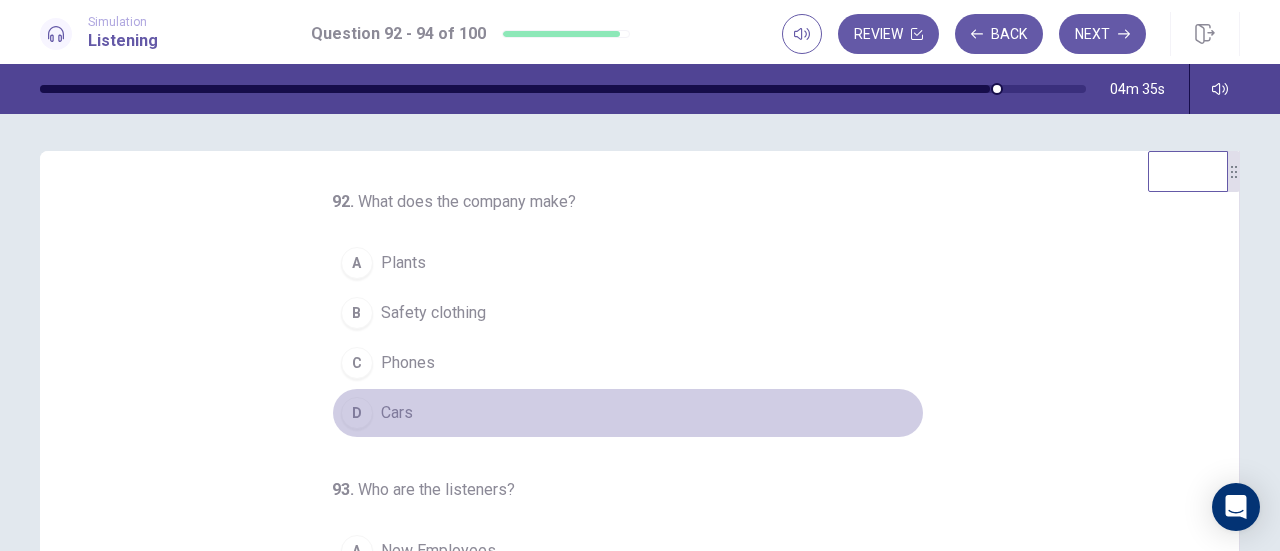 click on "D" at bounding box center [357, 413] 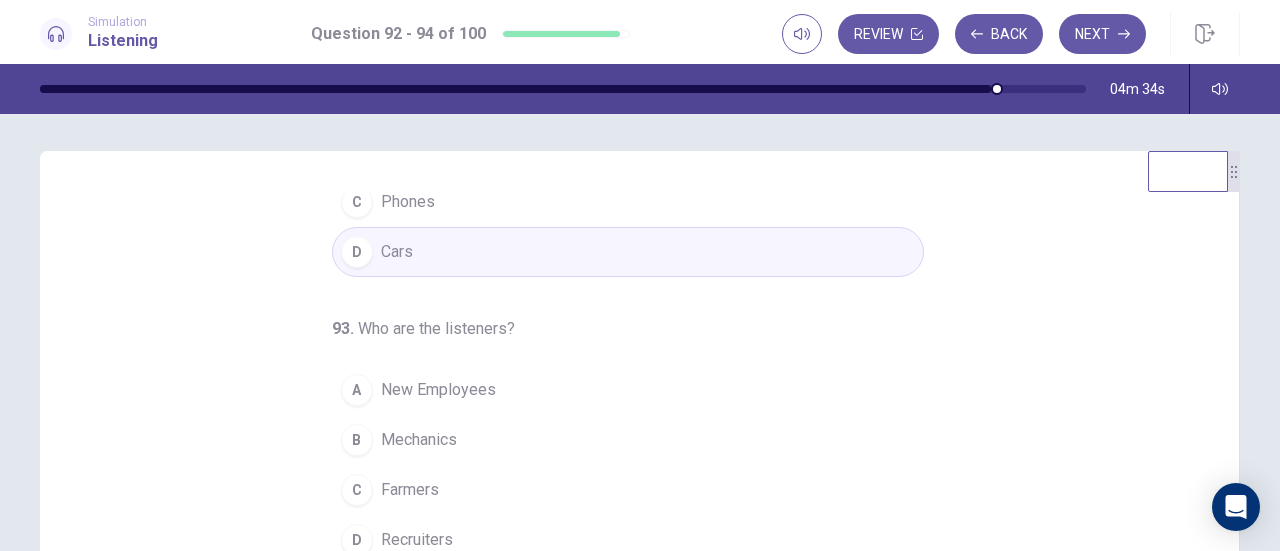 scroll, scrollTop: 200, scrollLeft: 0, axis: vertical 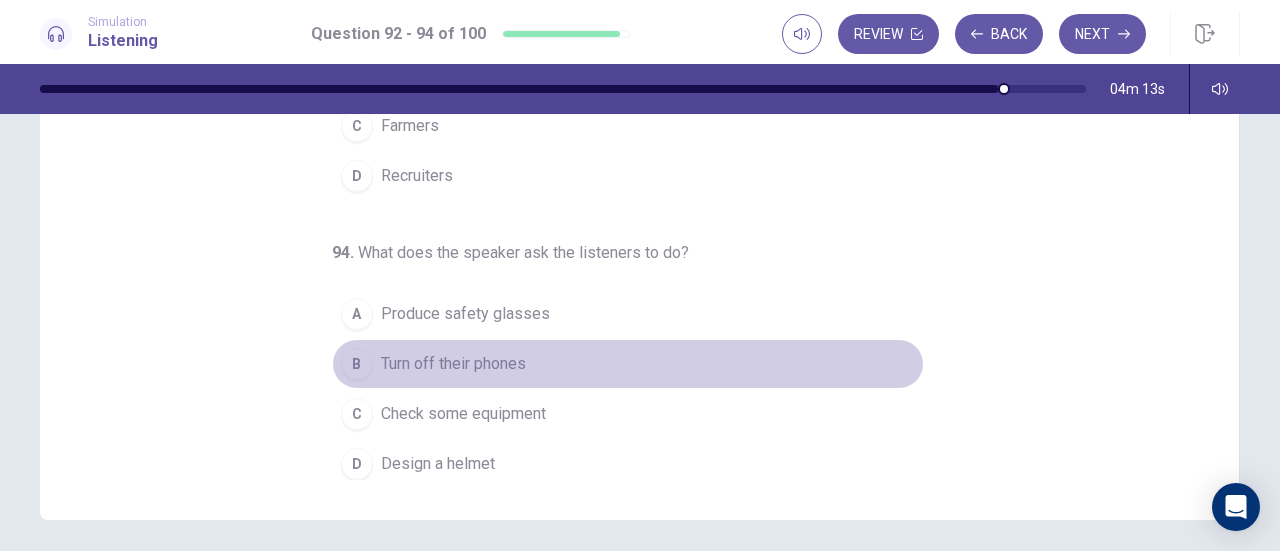 click on "B" at bounding box center (357, 364) 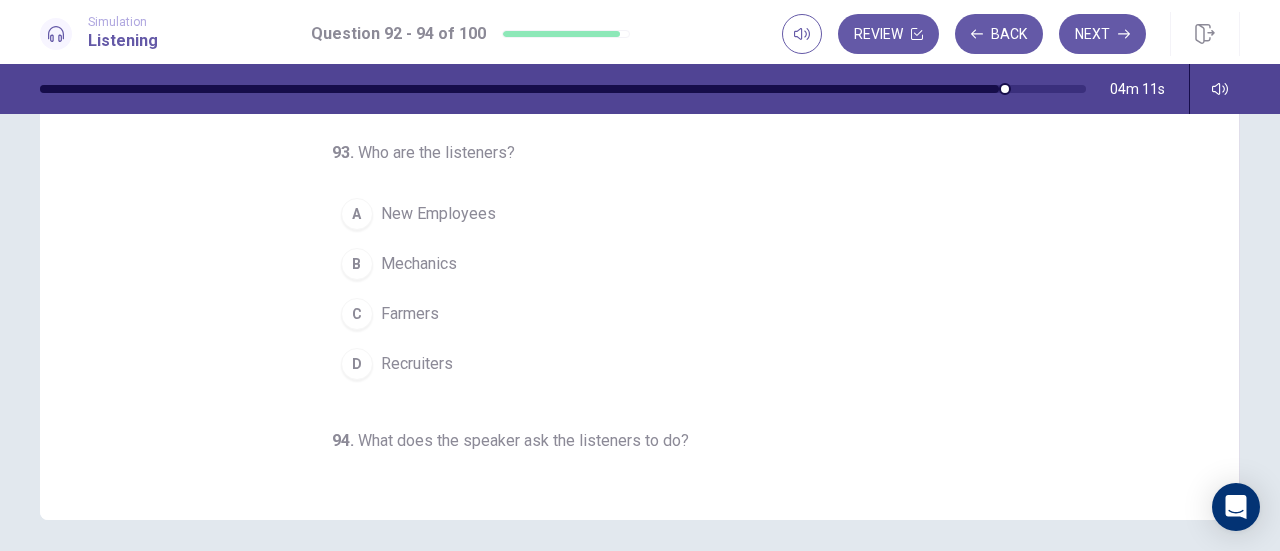 scroll, scrollTop: 0, scrollLeft: 0, axis: both 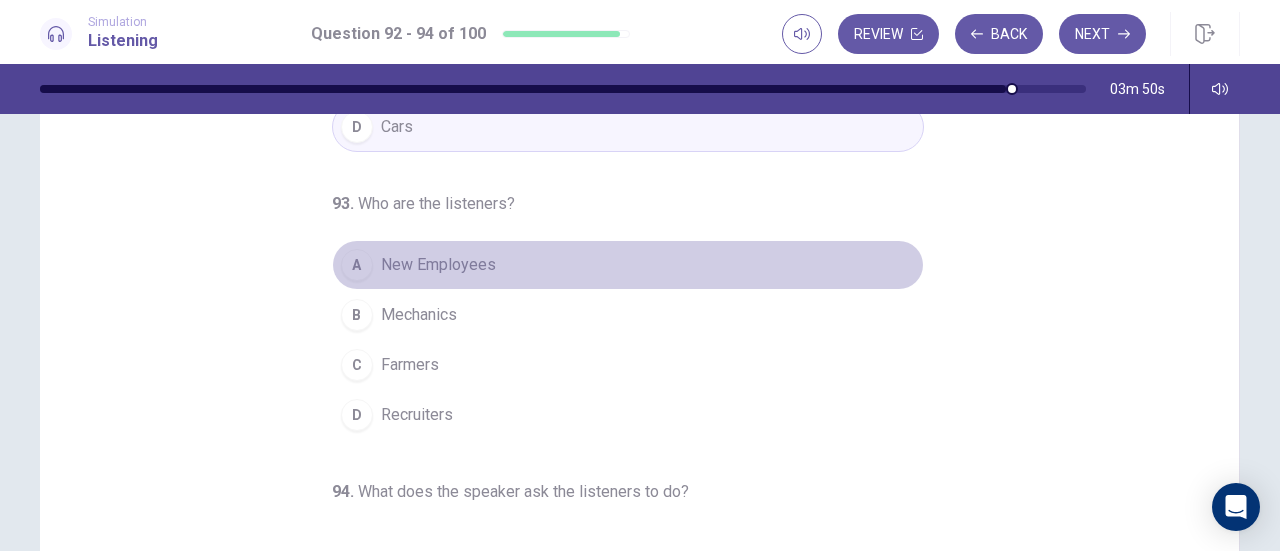 click on "A" at bounding box center (357, 265) 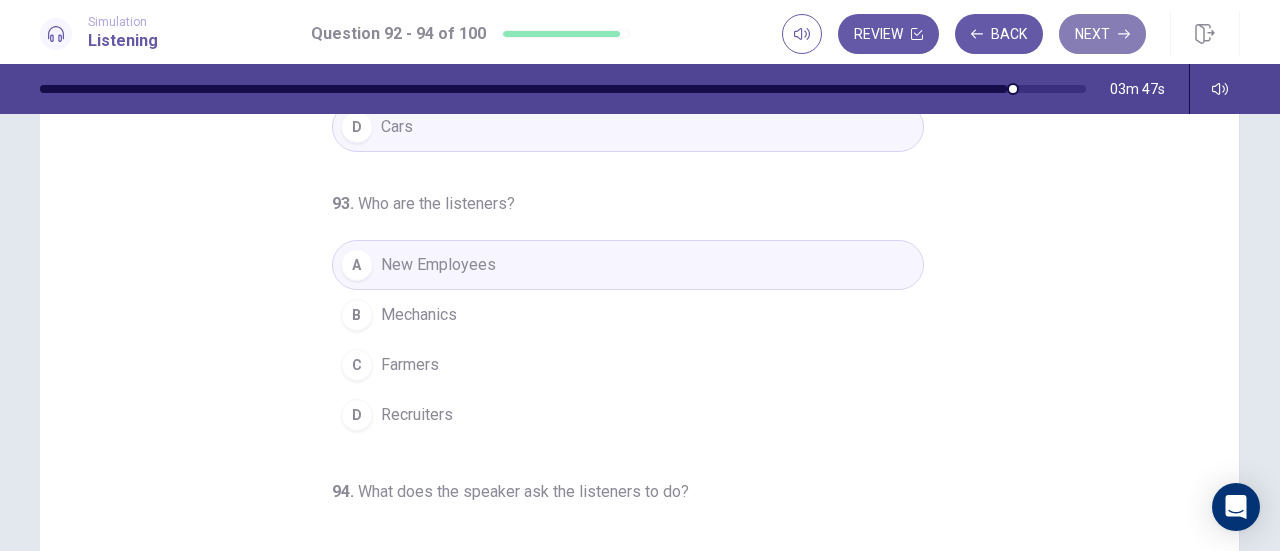 click on "Next" at bounding box center (1102, 34) 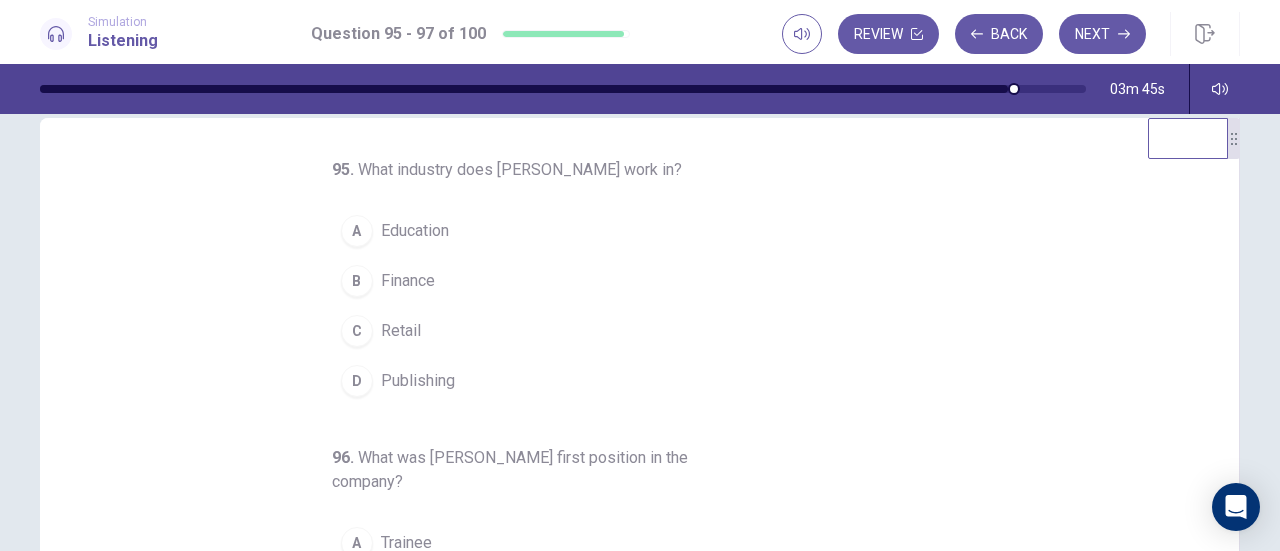 scroll, scrollTop: 35, scrollLeft: 0, axis: vertical 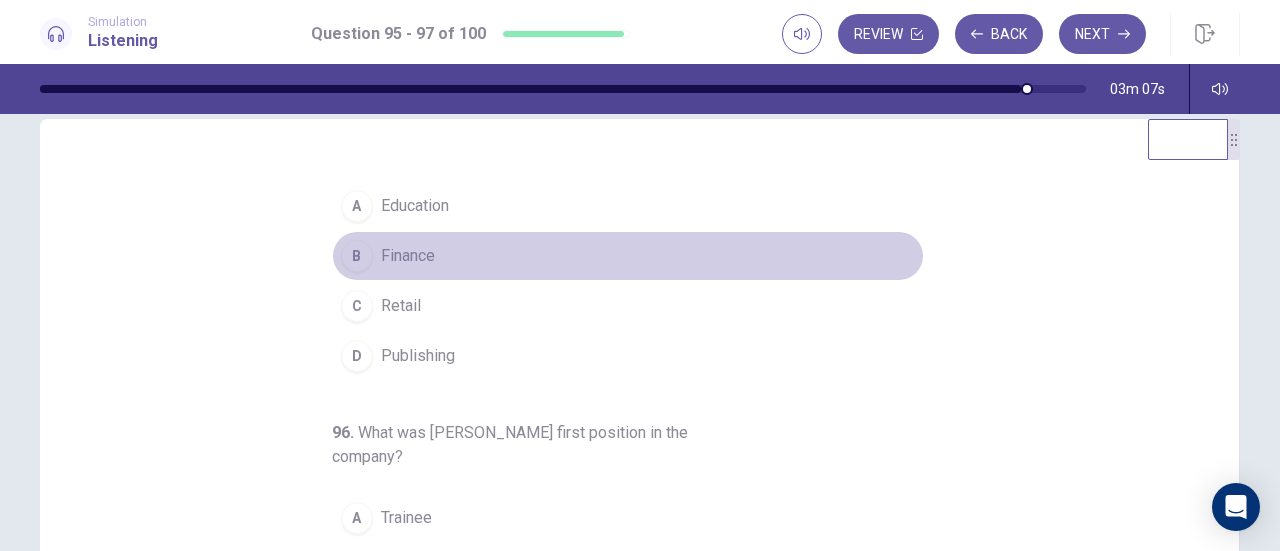 click on "Finance" at bounding box center [408, 256] 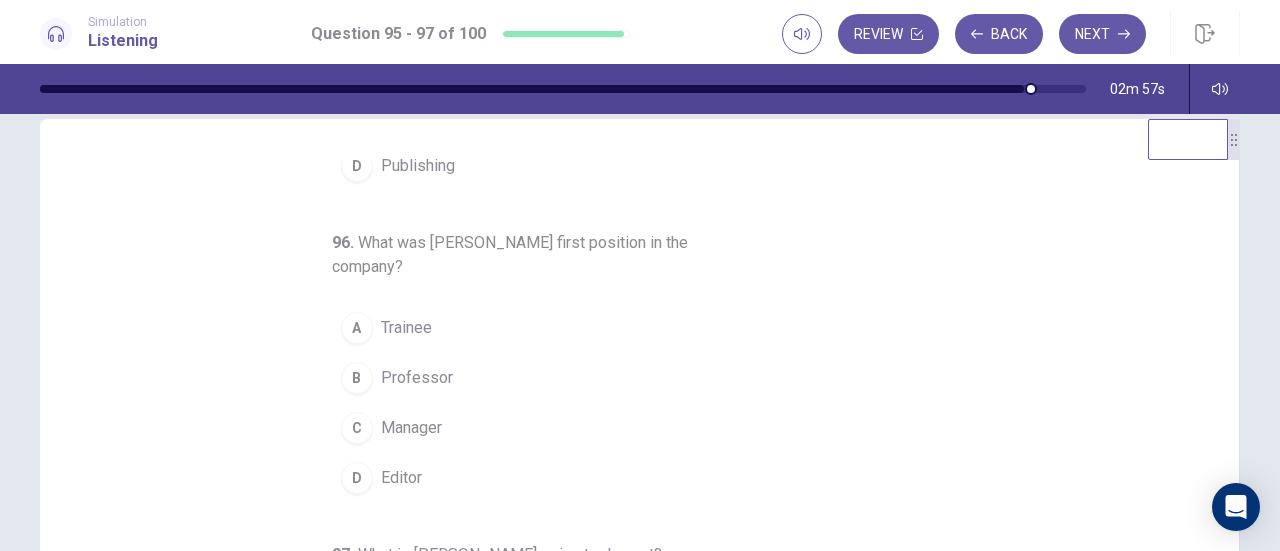 scroll, scrollTop: 224, scrollLeft: 0, axis: vertical 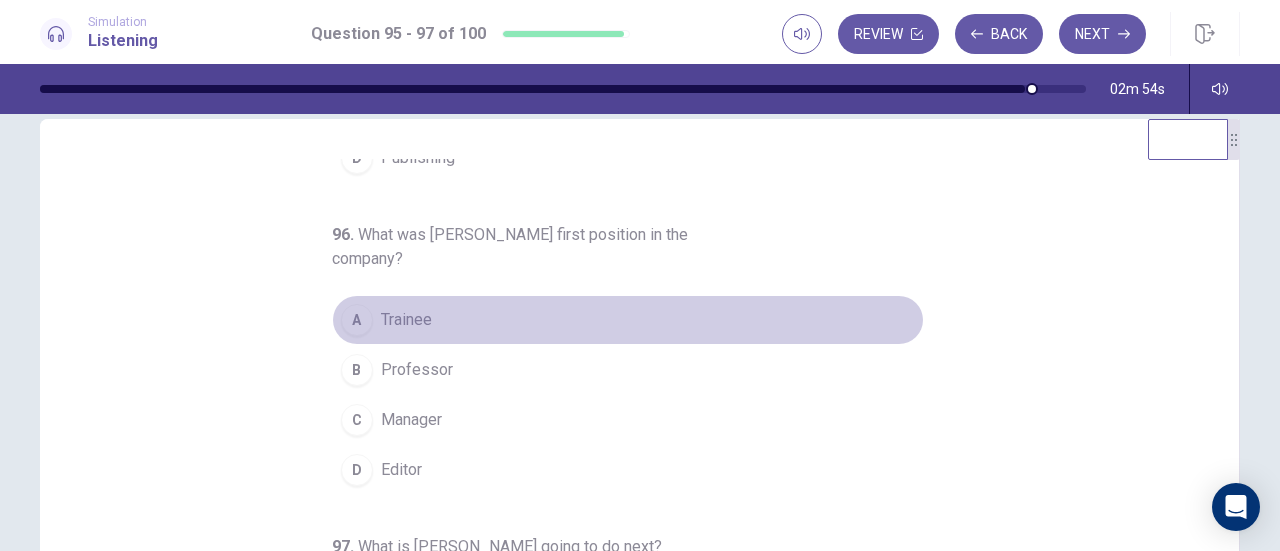 click on "A" at bounding box center [357, 320] 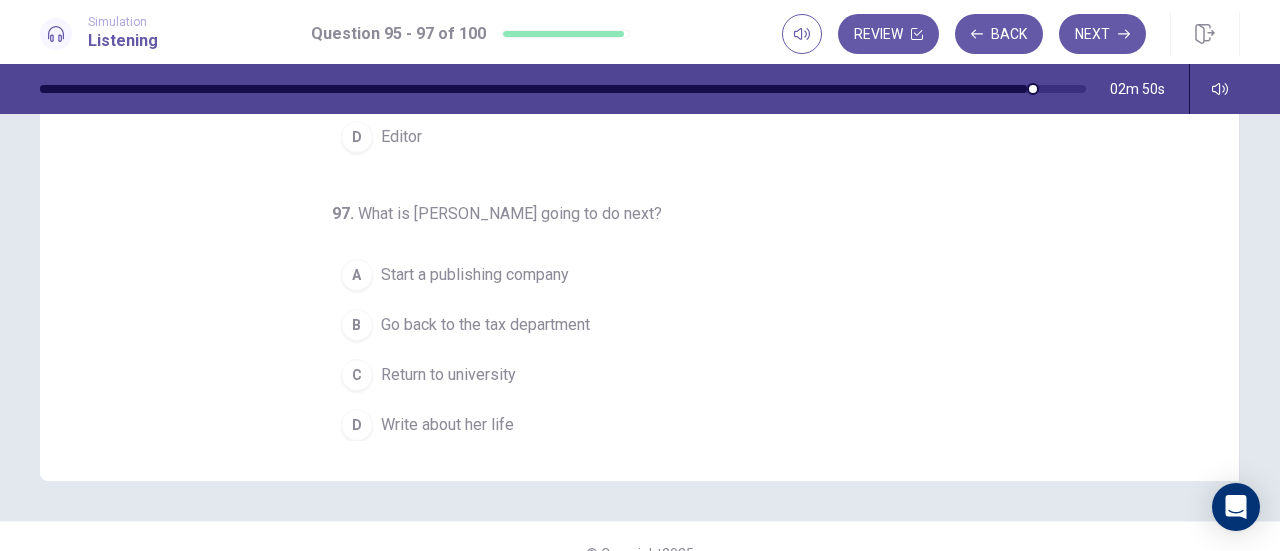 scroll, scrollTop: 380, scrollLeft: 0, axis: vertical 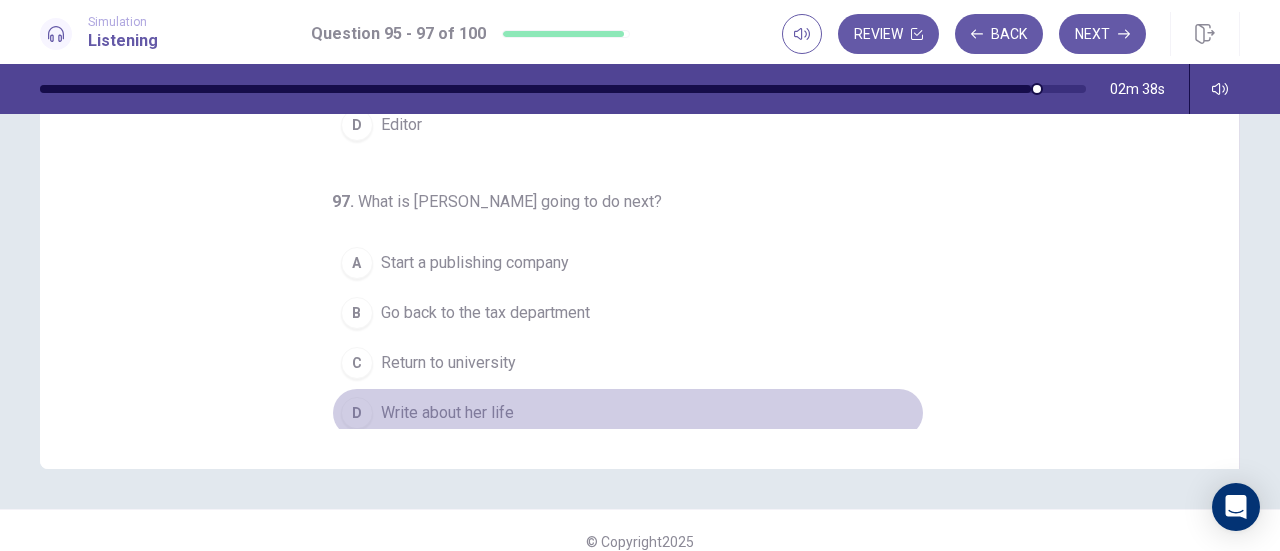 click on "D" at bounding box center [357, 413] 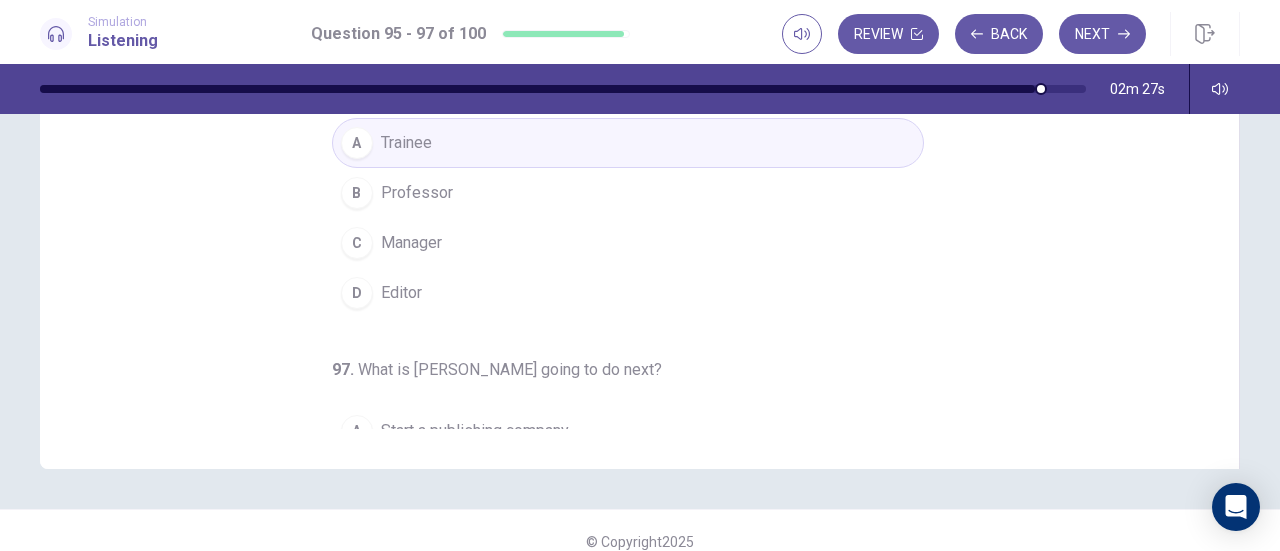 scroll, scrollTop: 0, scrollLeft: 0, axis: both 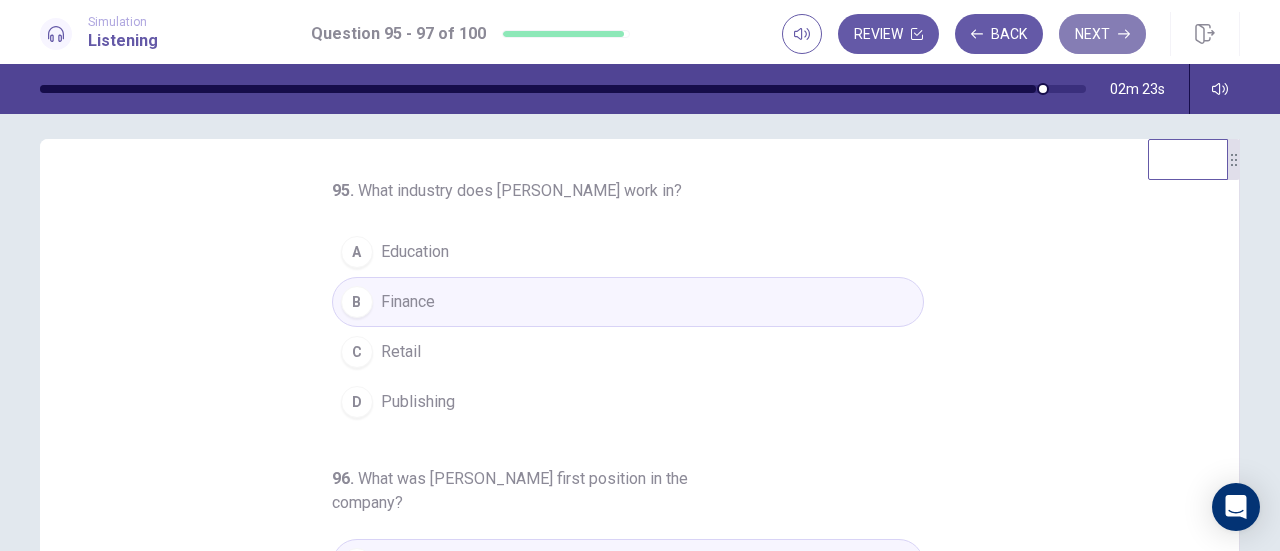 click on "Next" at bounding box center [1102, 34] 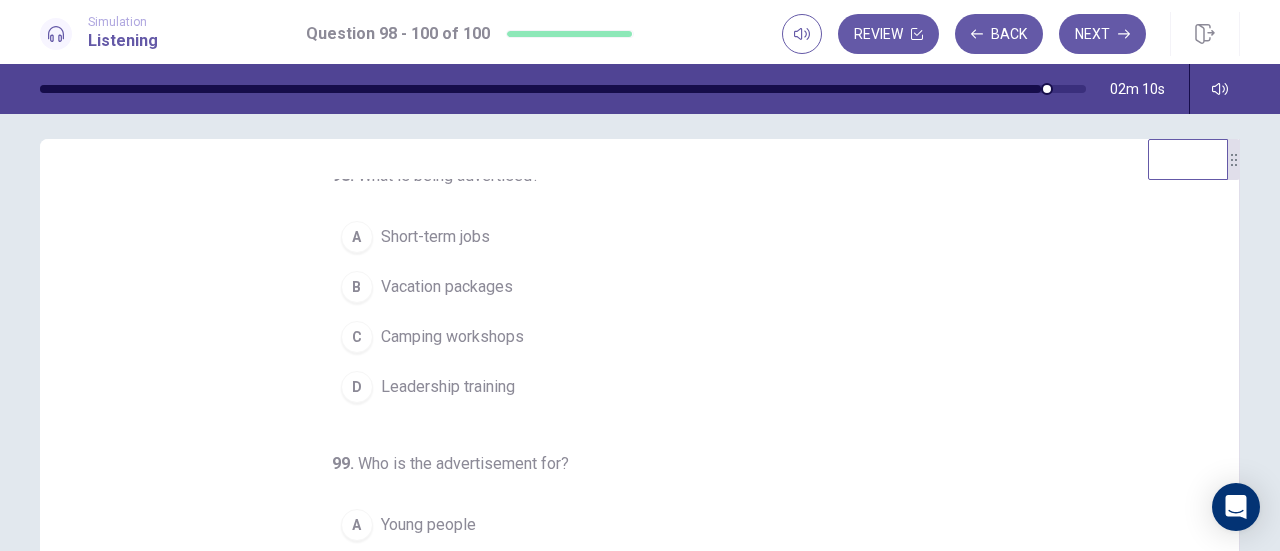 scroll, scrollTop: 0, scrollLeft: 0, axis: both 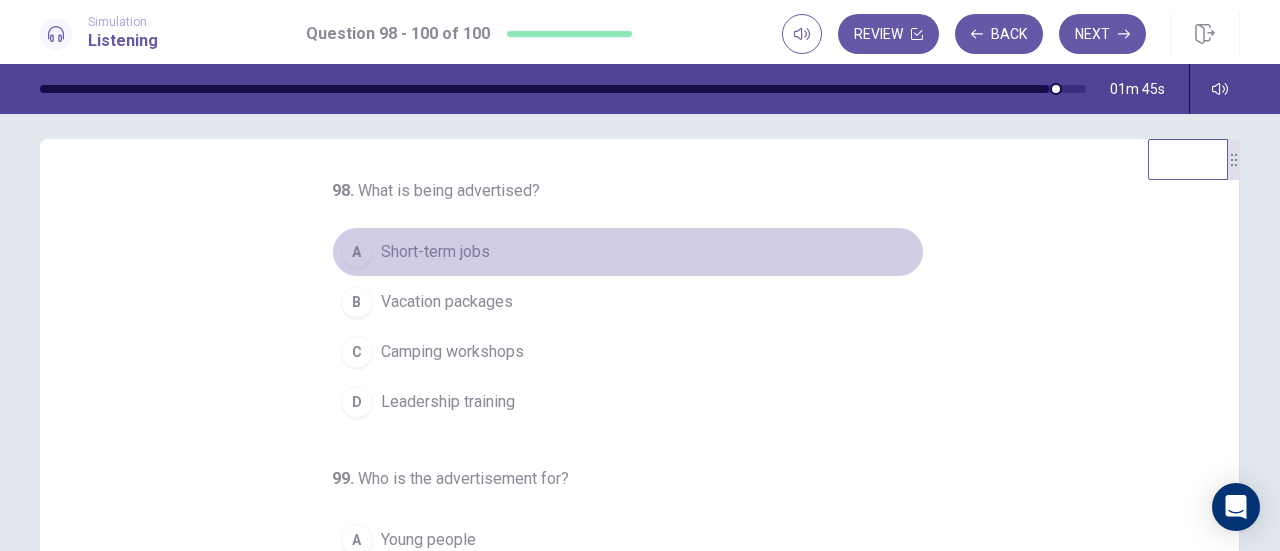 click on "A" at bounding box center (357, 252) 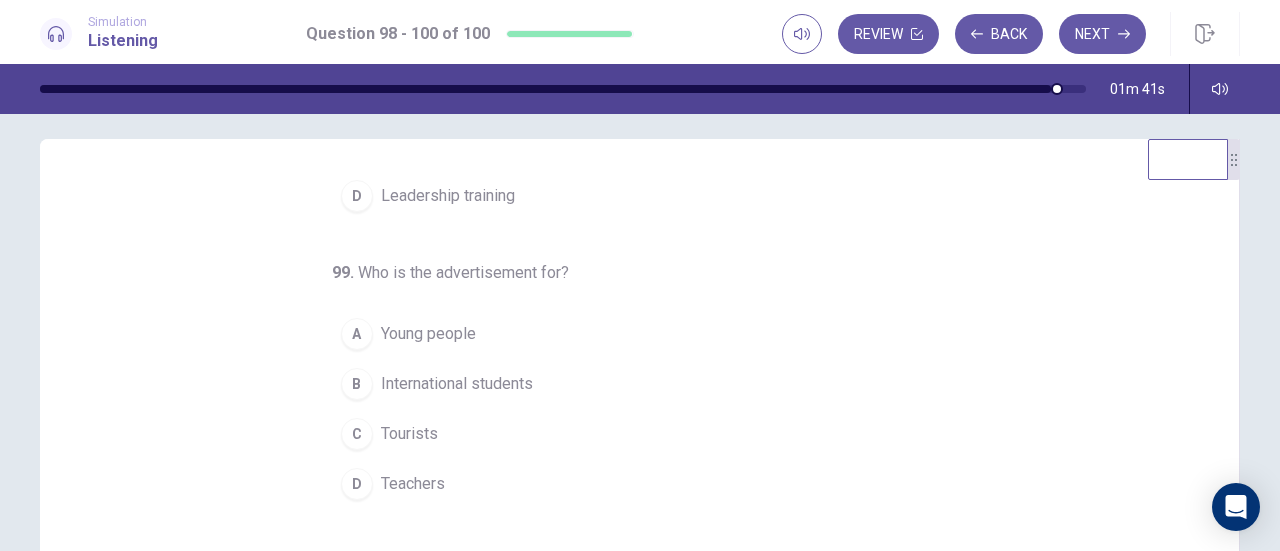 scroll, scrollTop: 224, scrollLeft: 0, axis: vertical 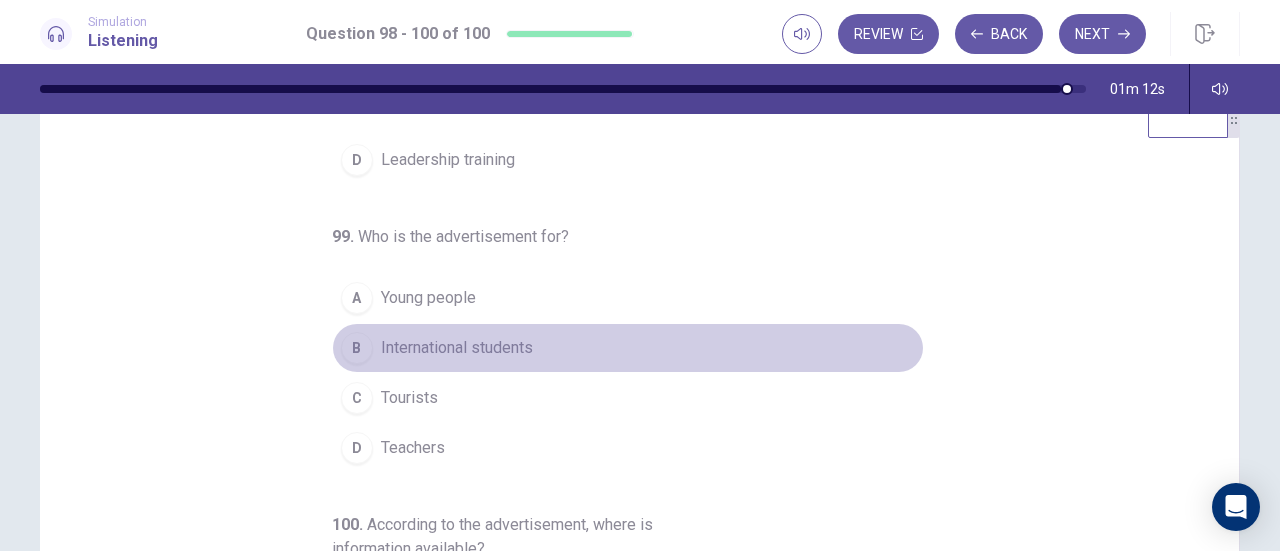 click on "International students" at bounding box center (457, 348) 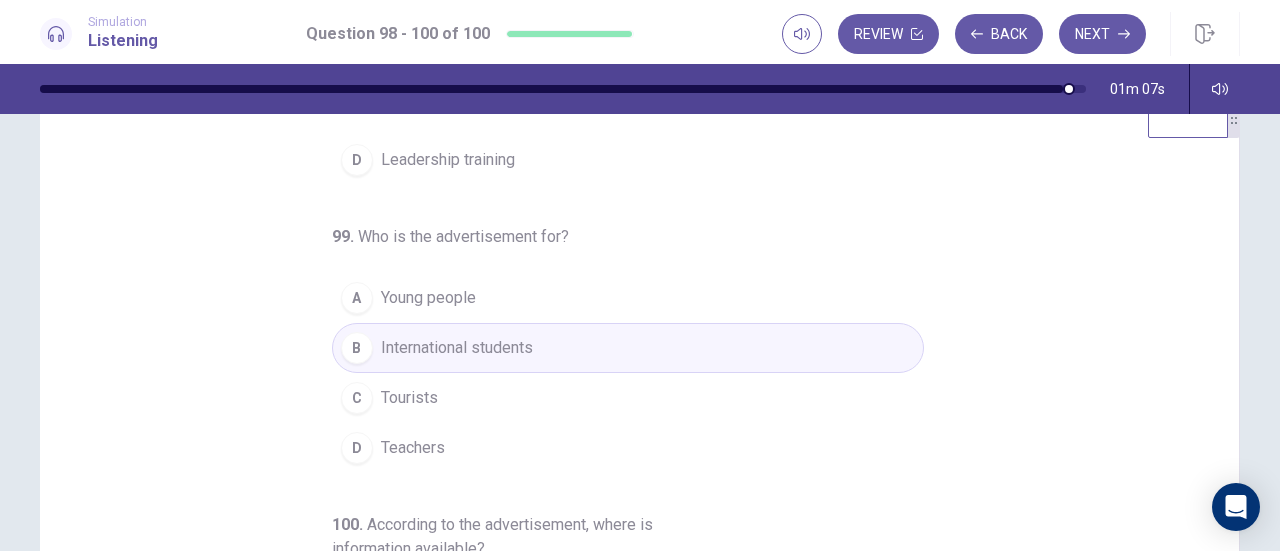 scroll, scrollTop: 224, scrollLeft: 0, axis: vertical 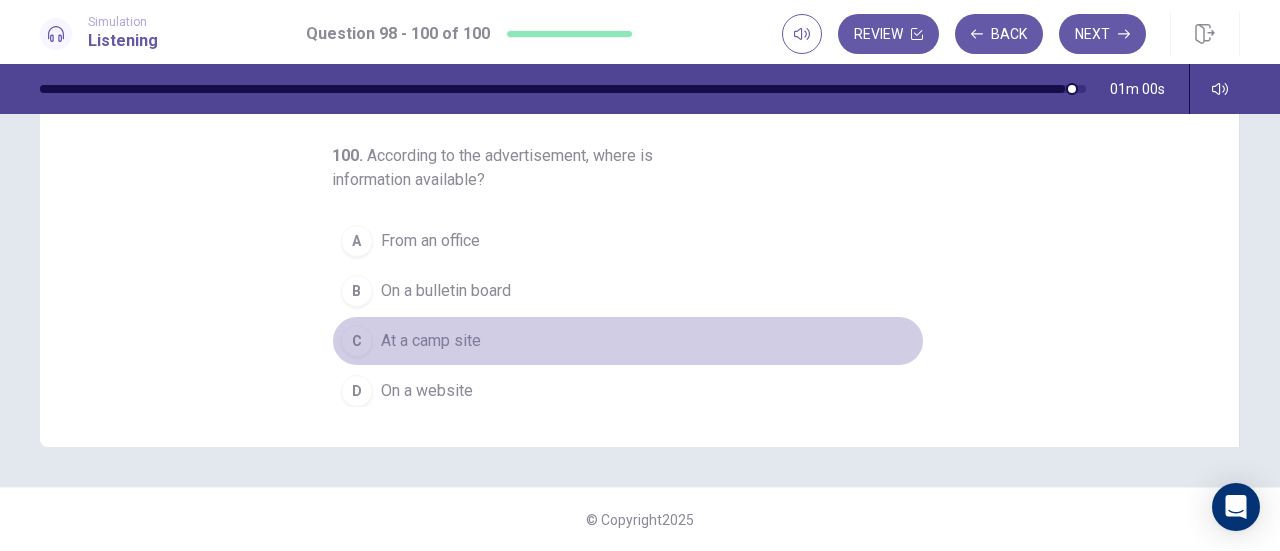 click on "C" at bounding box center [357, 341] 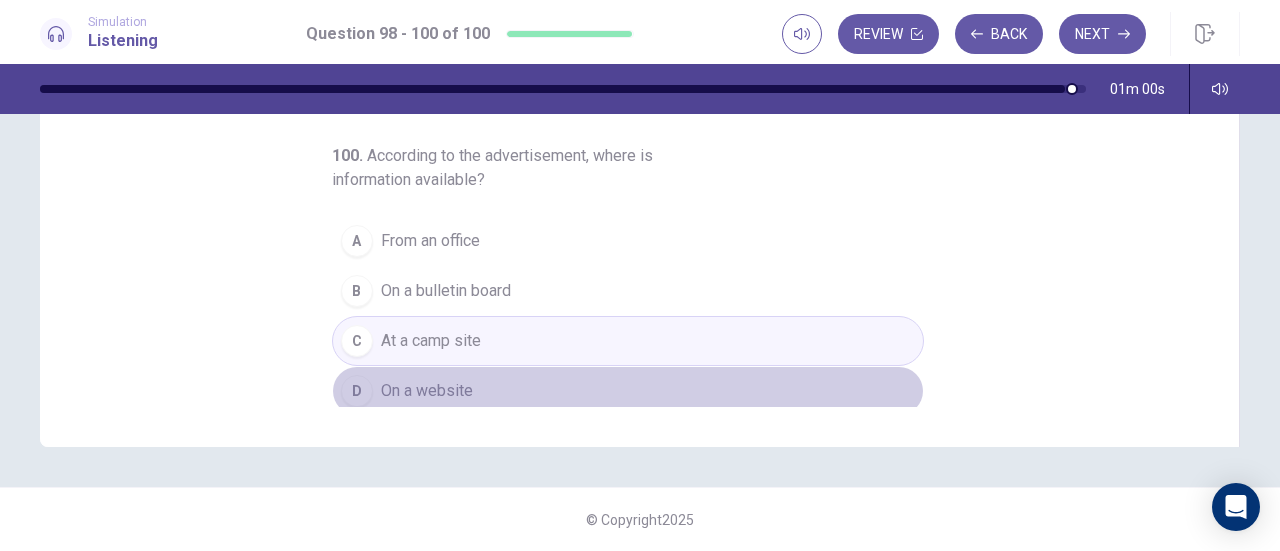 click on "D" at bounding box center [357, 391] 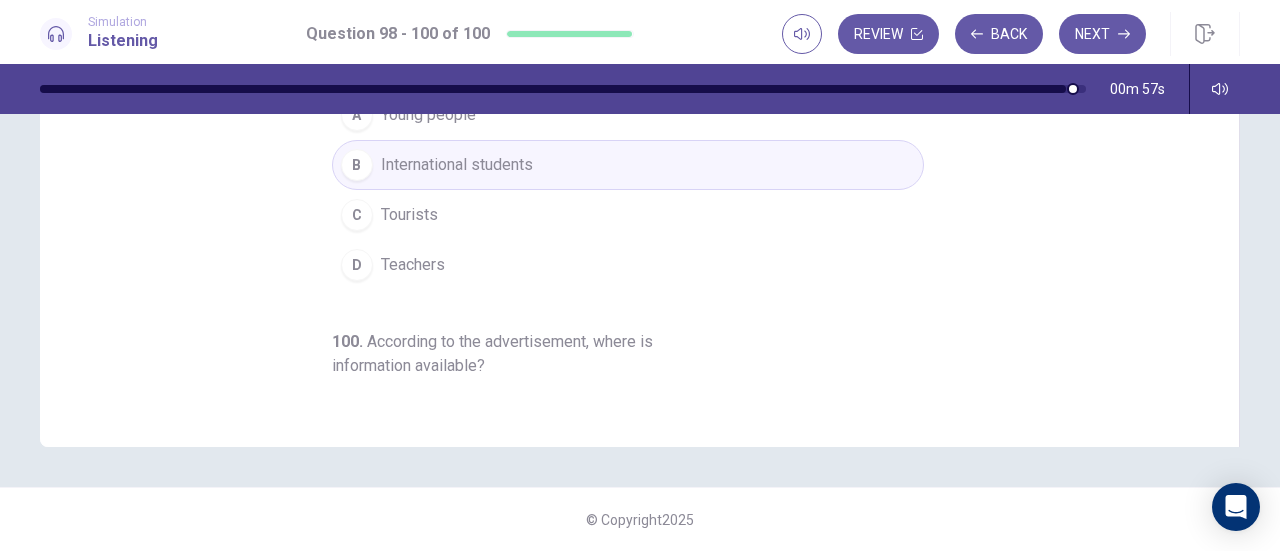 scroll, scrollTop: 0, scrollLeft: 0, axis: both 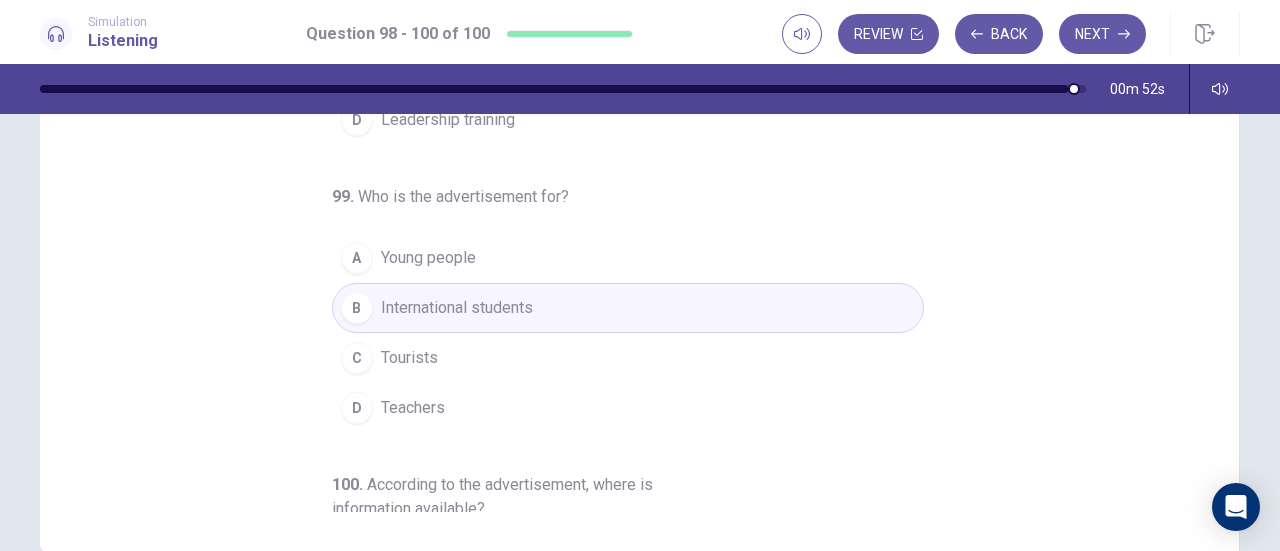 click on "98 .   What is being advertised? A Short-term jobs B Vacation packages C Camping workshops D Leadership training 99 .   Who is the advertisement for? A Young people B International students C Tourists D Teachers 100 .   According to the advertisement, where is information available? A From an office B On a bulletin board C At a camp site D On a website" at bounding box center [647, 204] 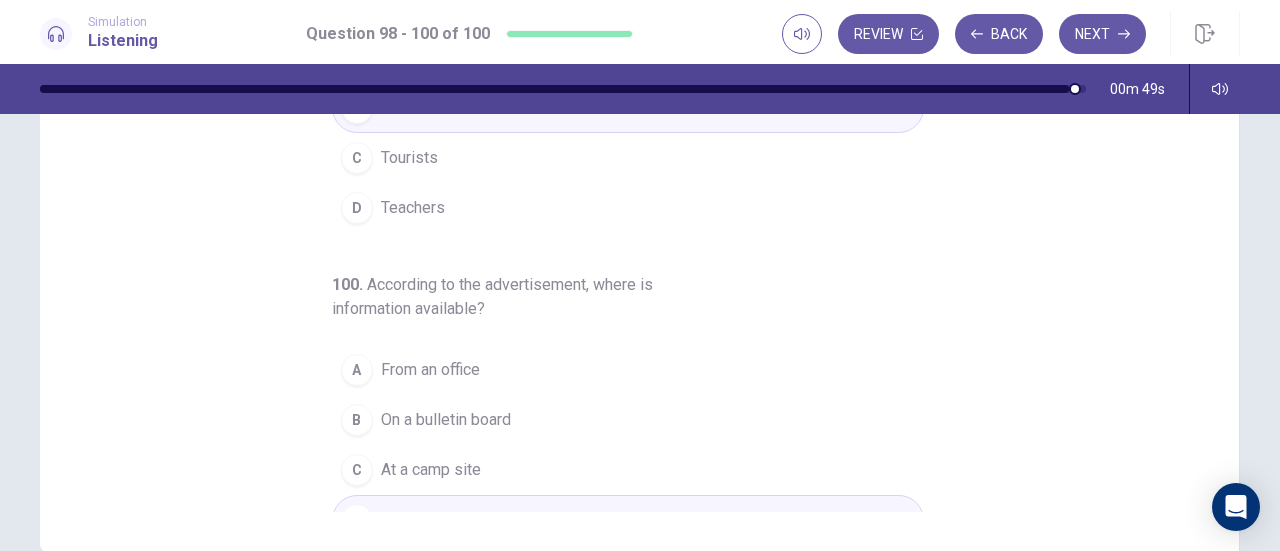 scroll, scrollTop: 224, scrollLeft: 0, axis: vertical 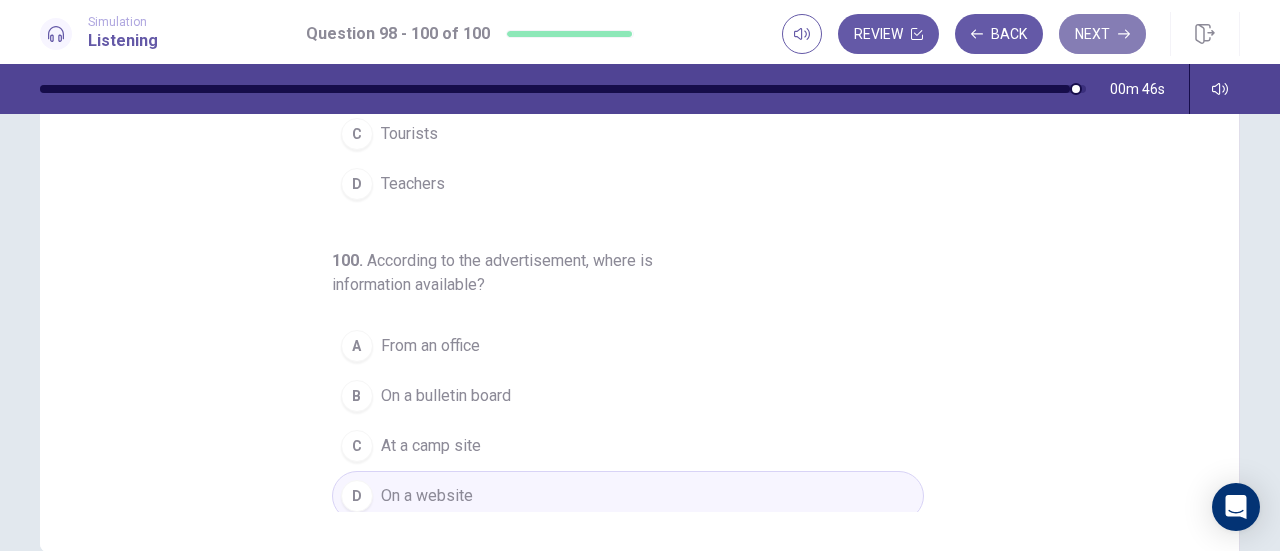 click on "Next" at bounding box center [1102, 34] 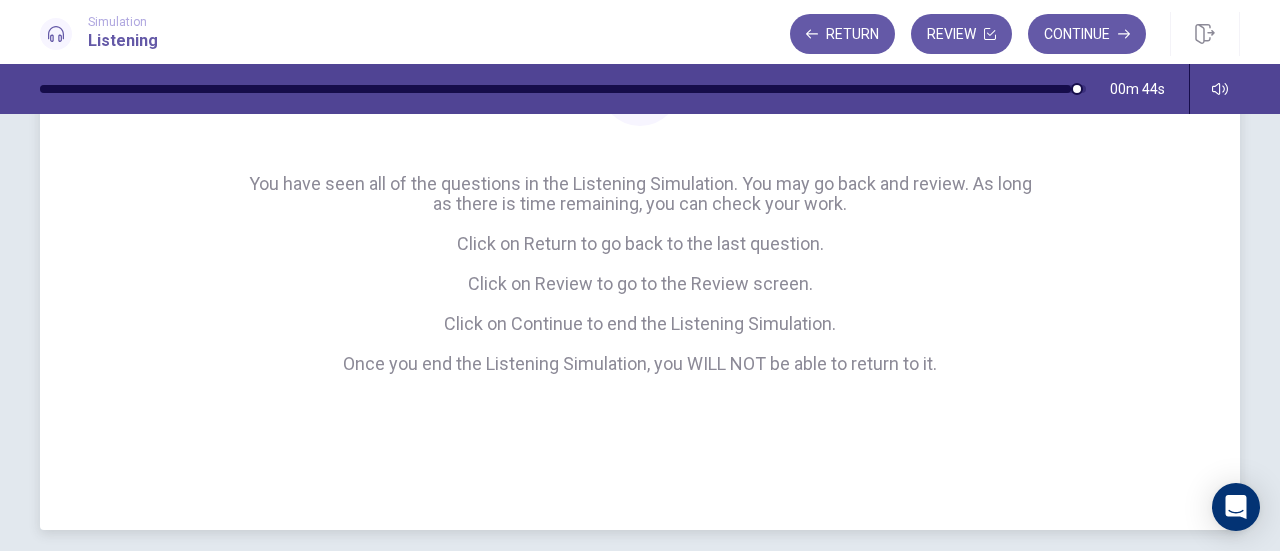 scroll, scrollTop: 263, scrollLeft: 0, axis: vertical 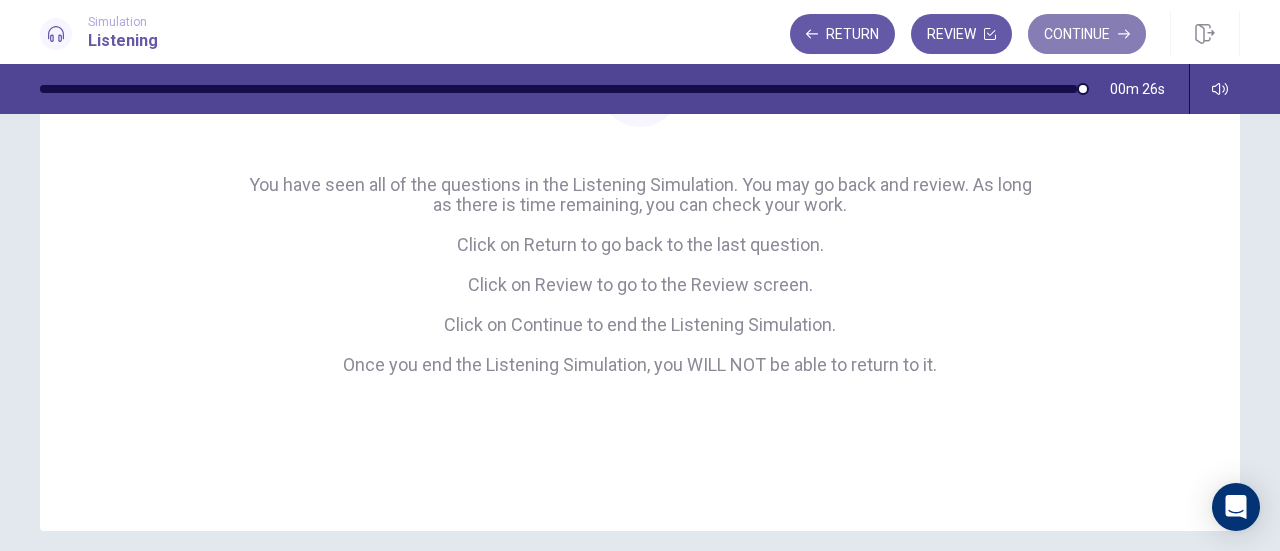 click on "Continue" at bounding box center [1087, 34] 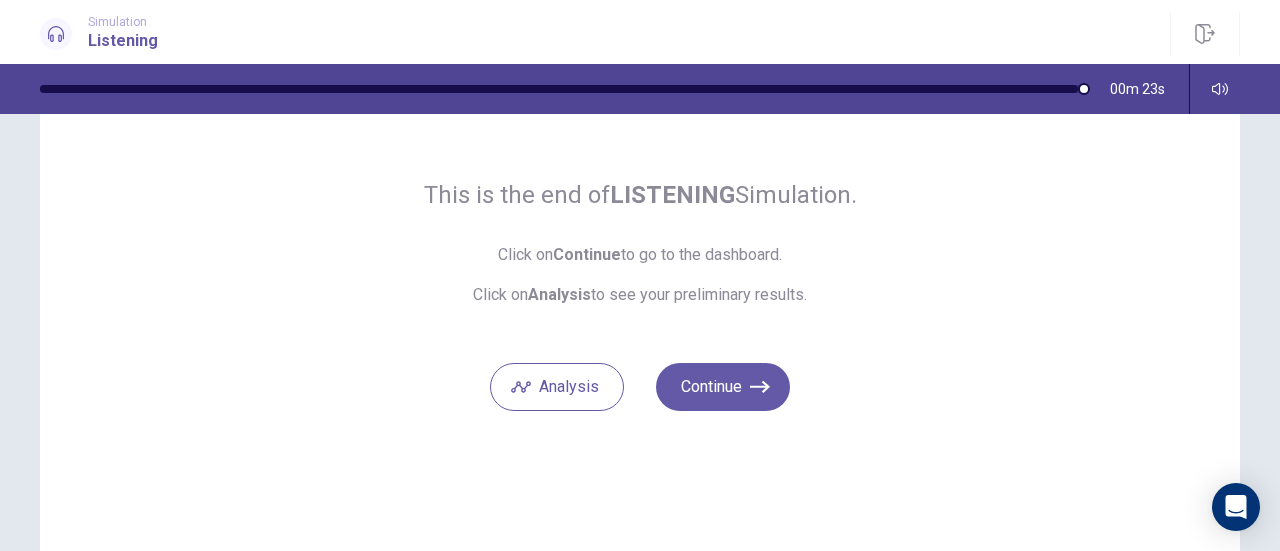 scroll, scrollTop: 118, scrollLeft: 0, axis: vertical 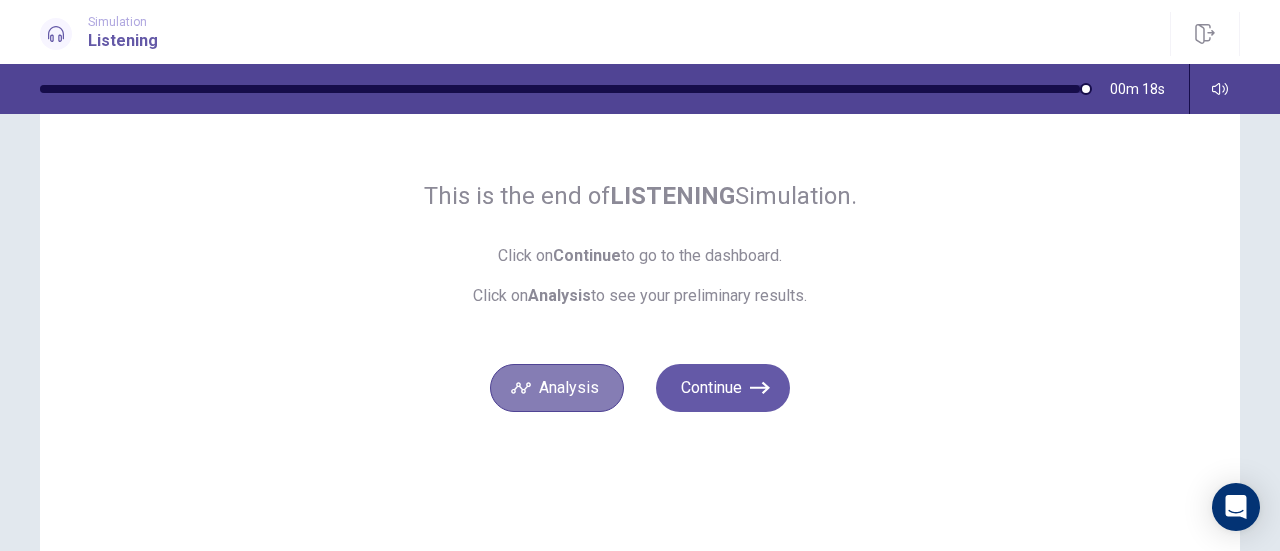 click on "Analysis" at bounding box center (557, 388) 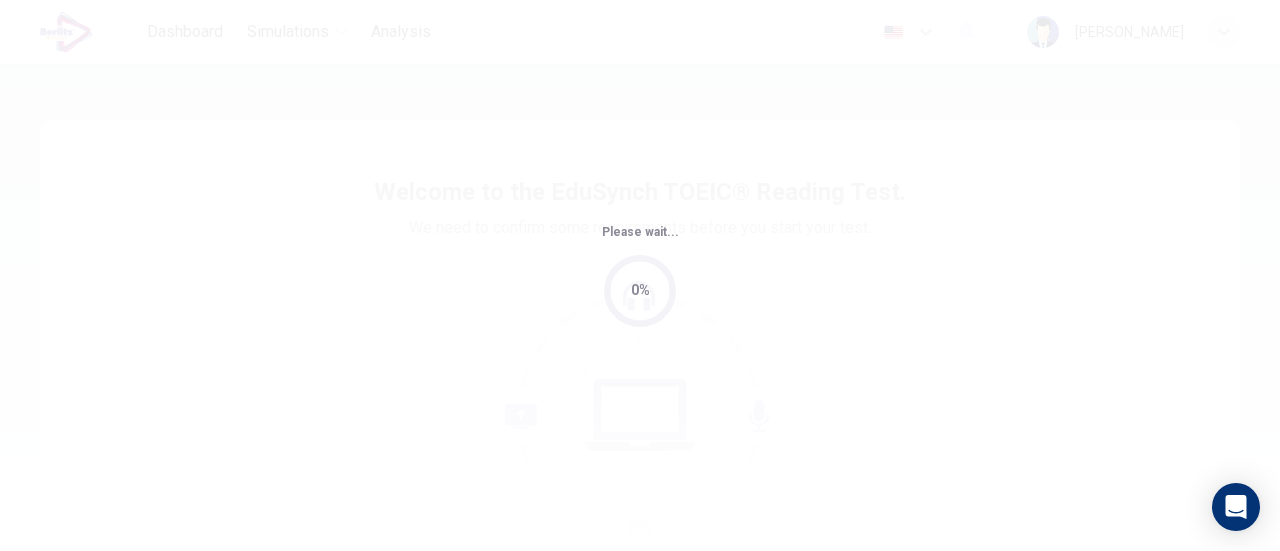 scroll, scrollTop: 0, scrollLeft: 0, axis: both 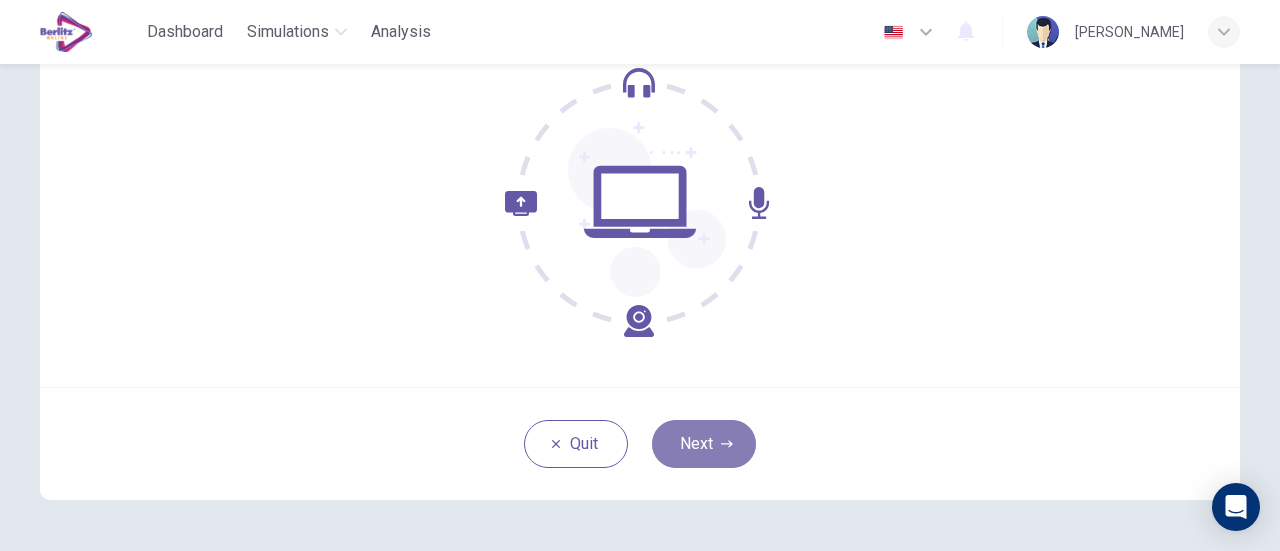 click on "Next" at bounding box center [704, 444] 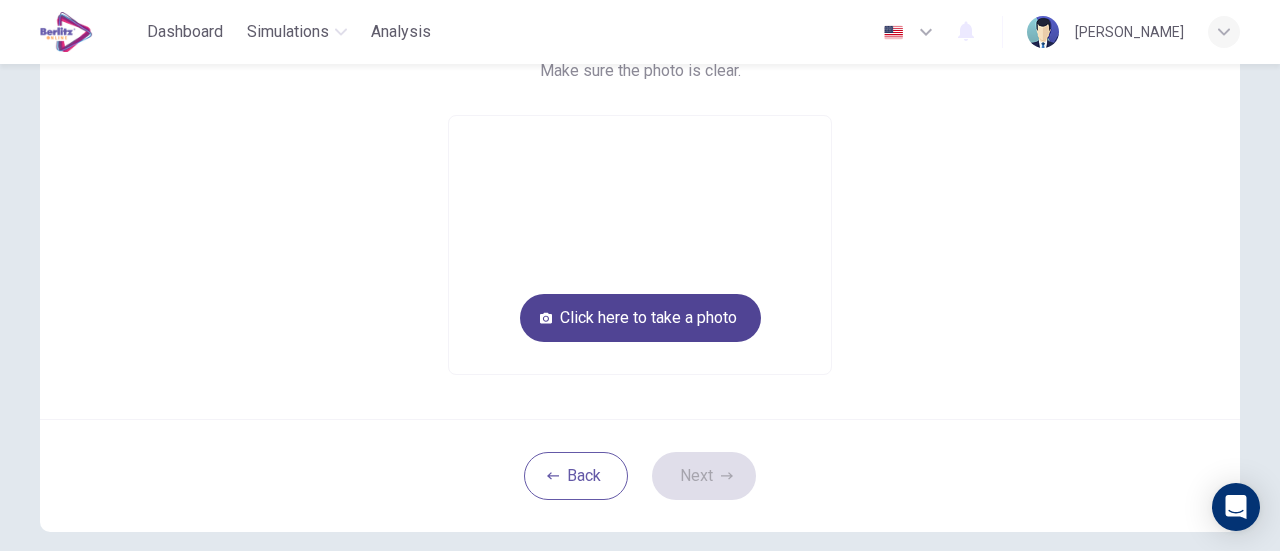 click on "Click here to take a photo" at bounding box center [640, 318] 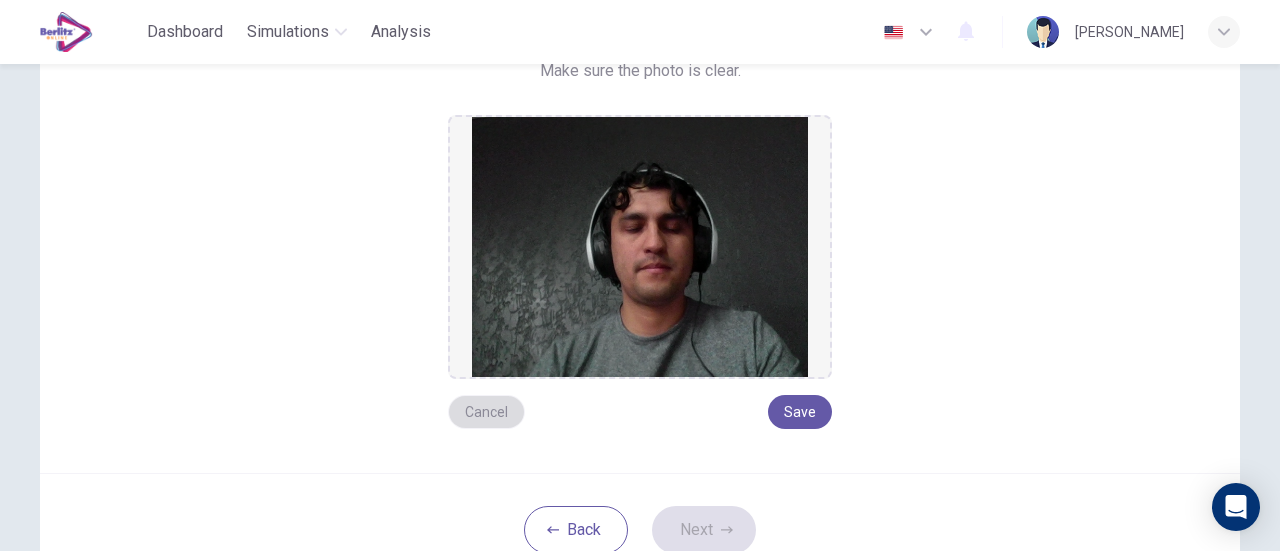 click on "Cancel" at bounding box center [486, 412] 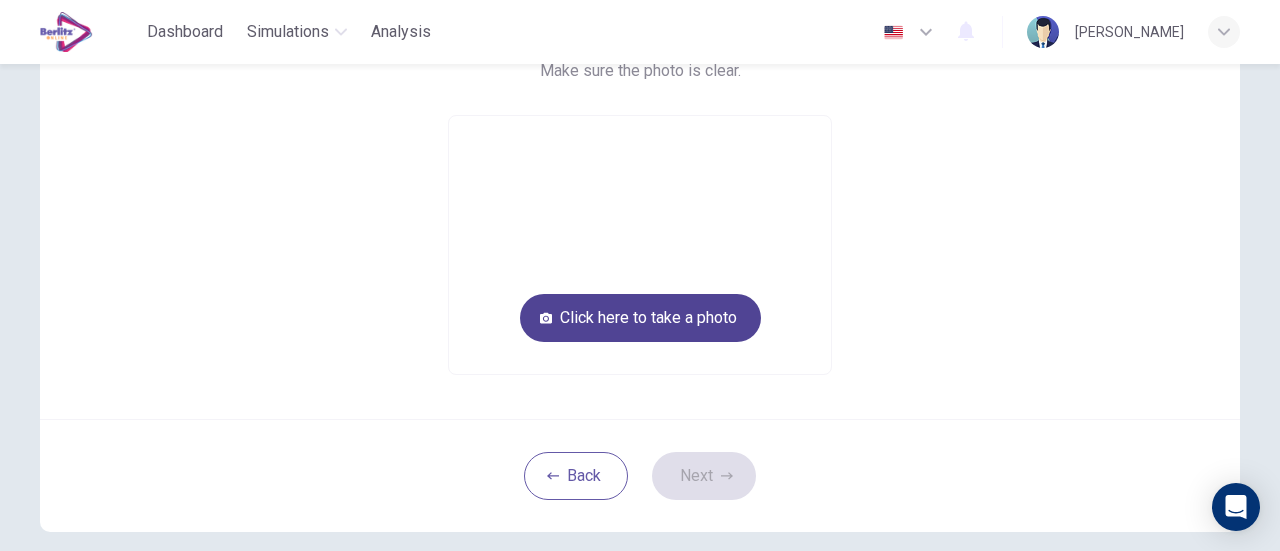click on "Click here to take a photo" at bounding box center (640, 318) 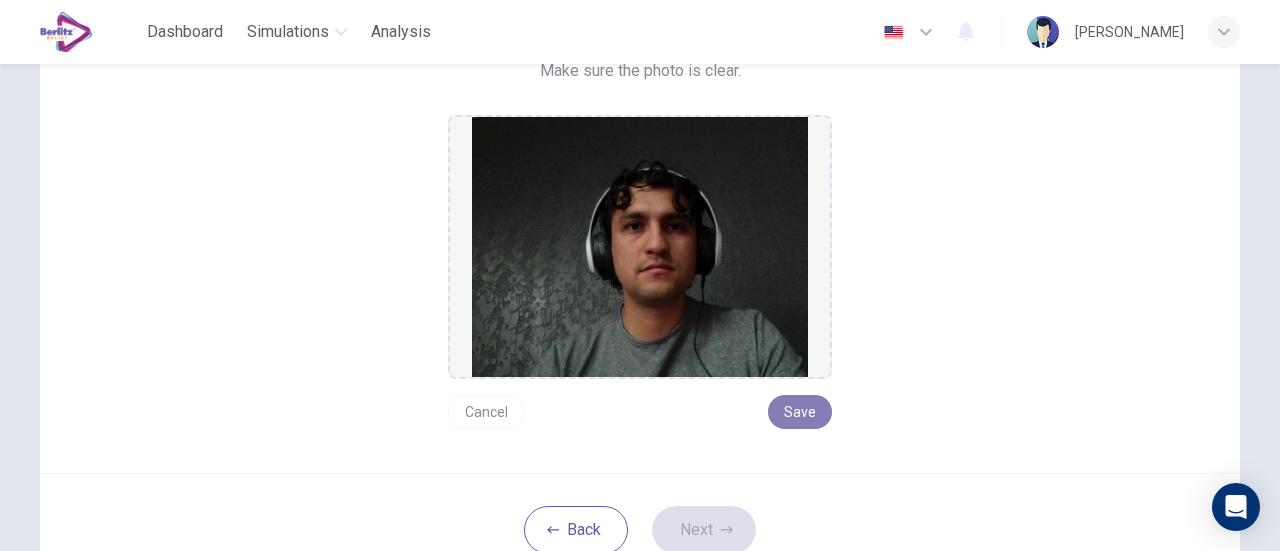 click on "Save" at bounding box center (800, 412) 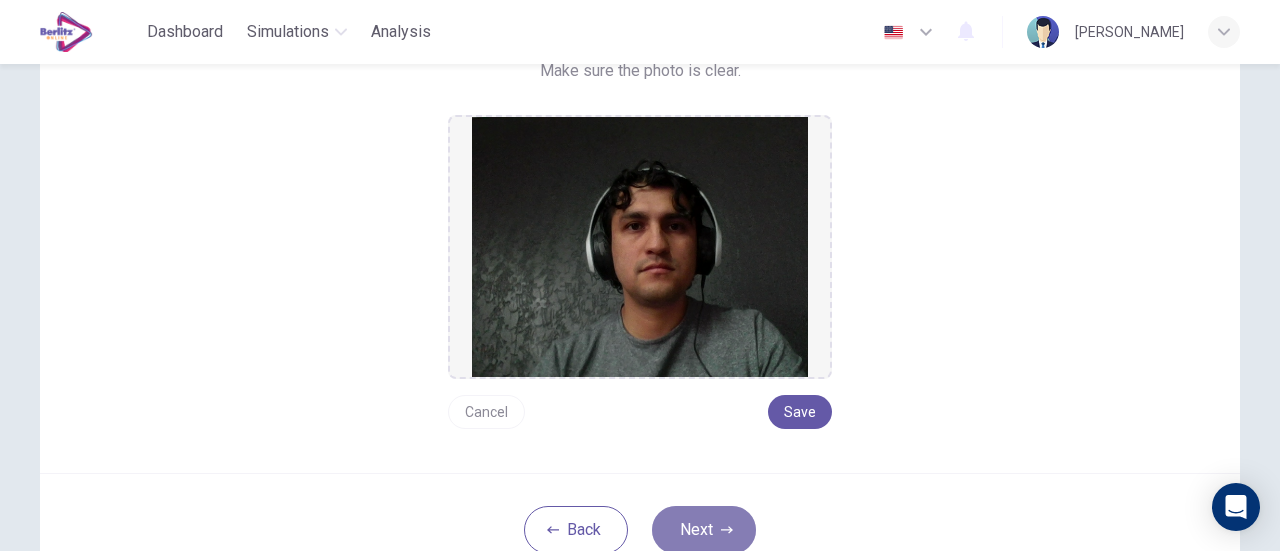 click on "Next" at bounding box center [704, 530] 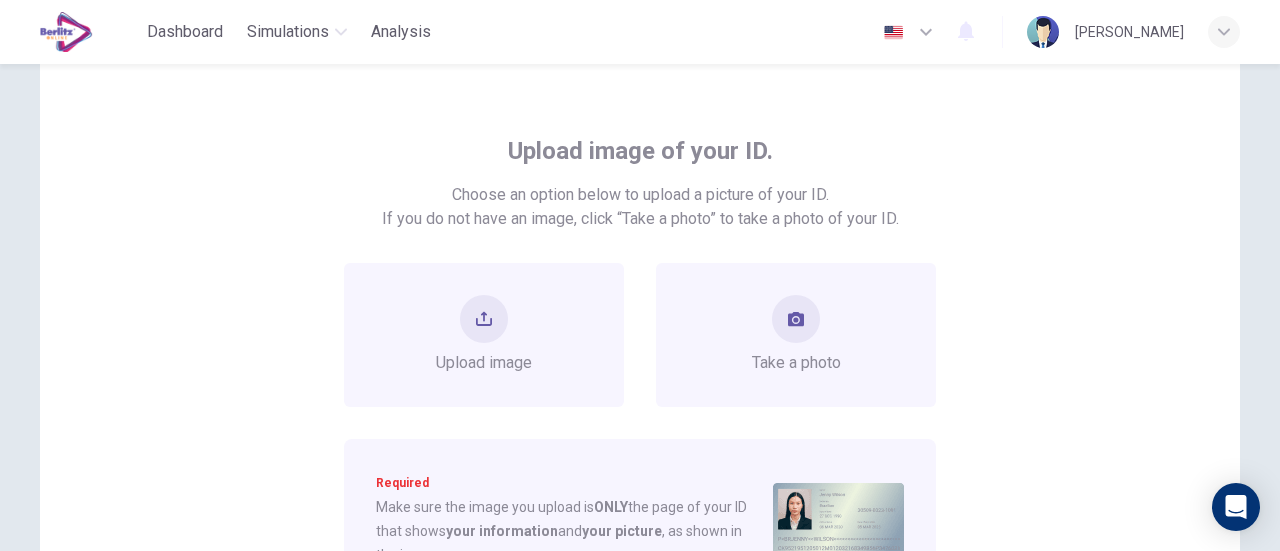 scroll, scrollTop: 64, scrollLeft: 0, axis: vertical 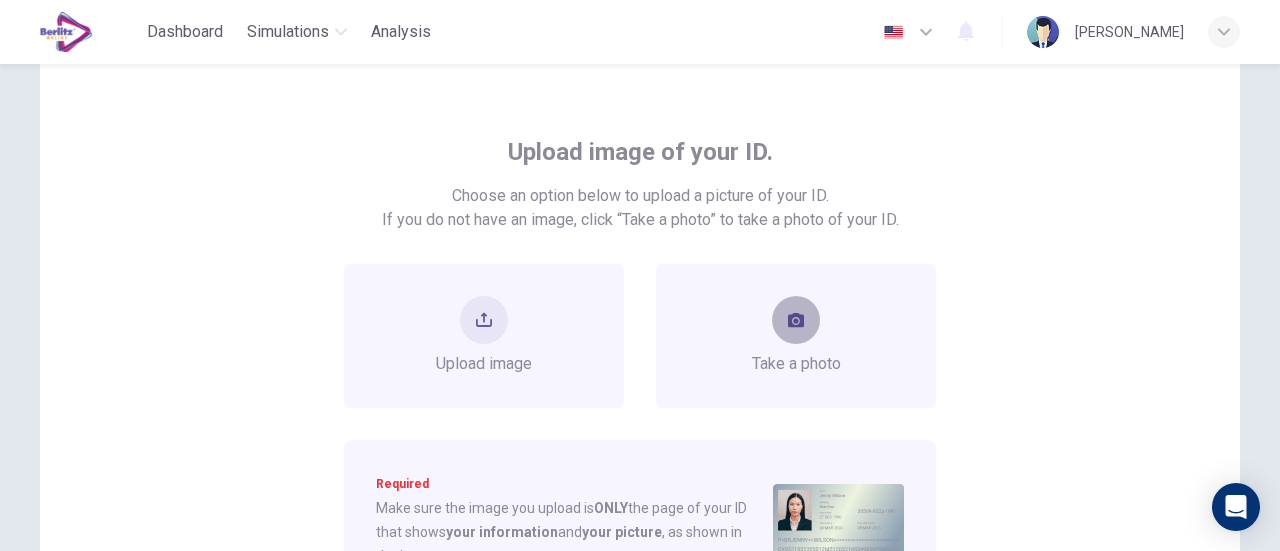 click at bounding box center (796, 320) 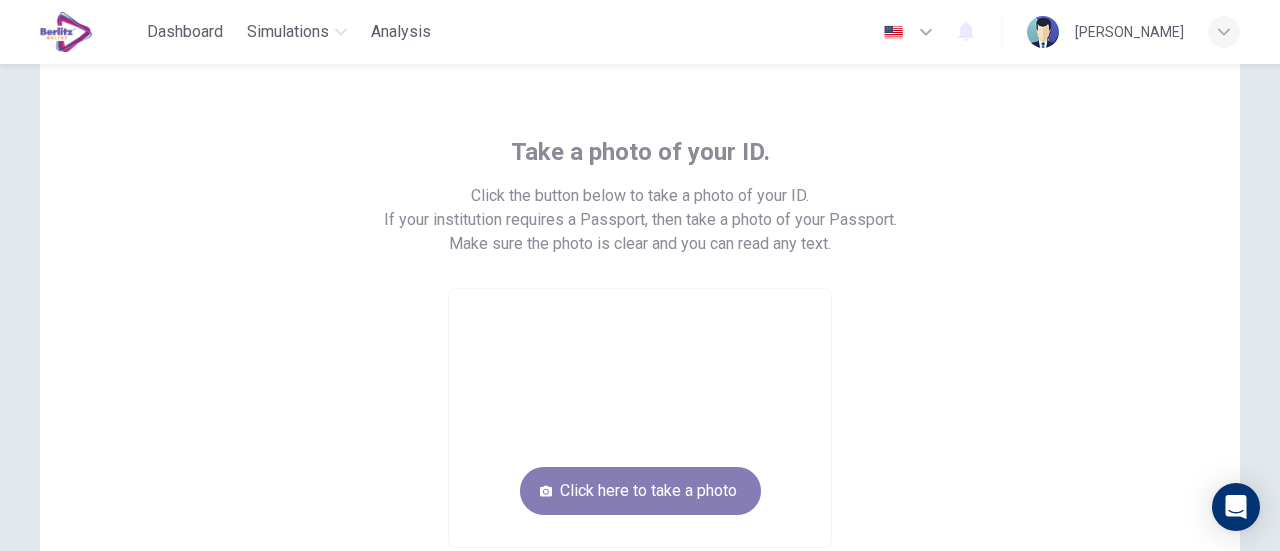 click on "Click here to take a photo" at bounding box center (640, 491) 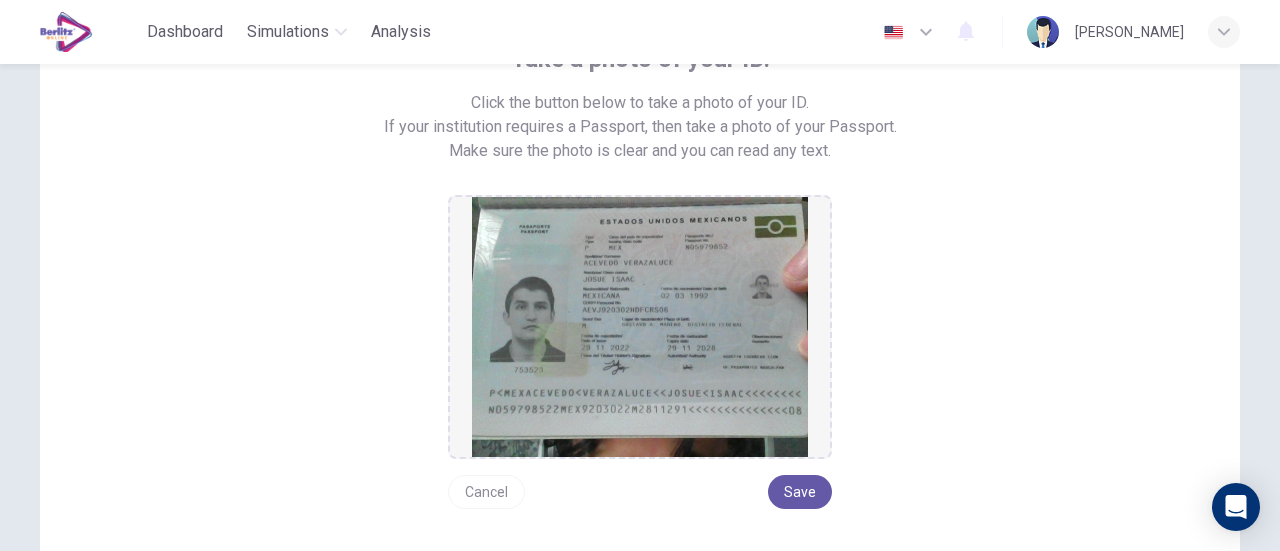 scroll, scrollTop: 158, scrollLeft: 0, axis: vertical 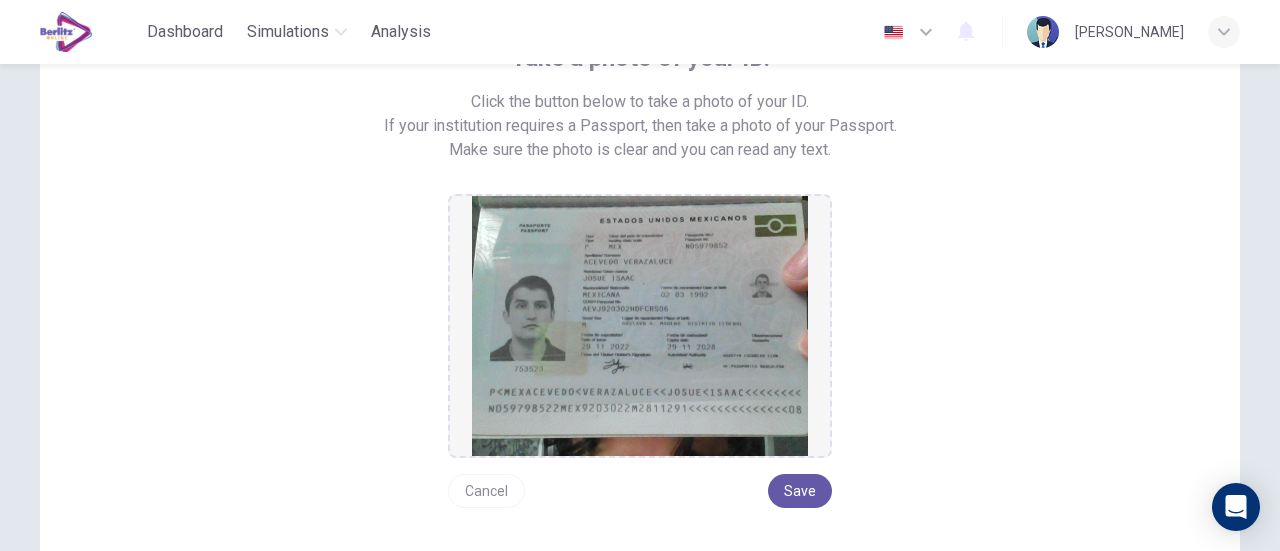 click on "Cancel" at bounding box center (486, 491) 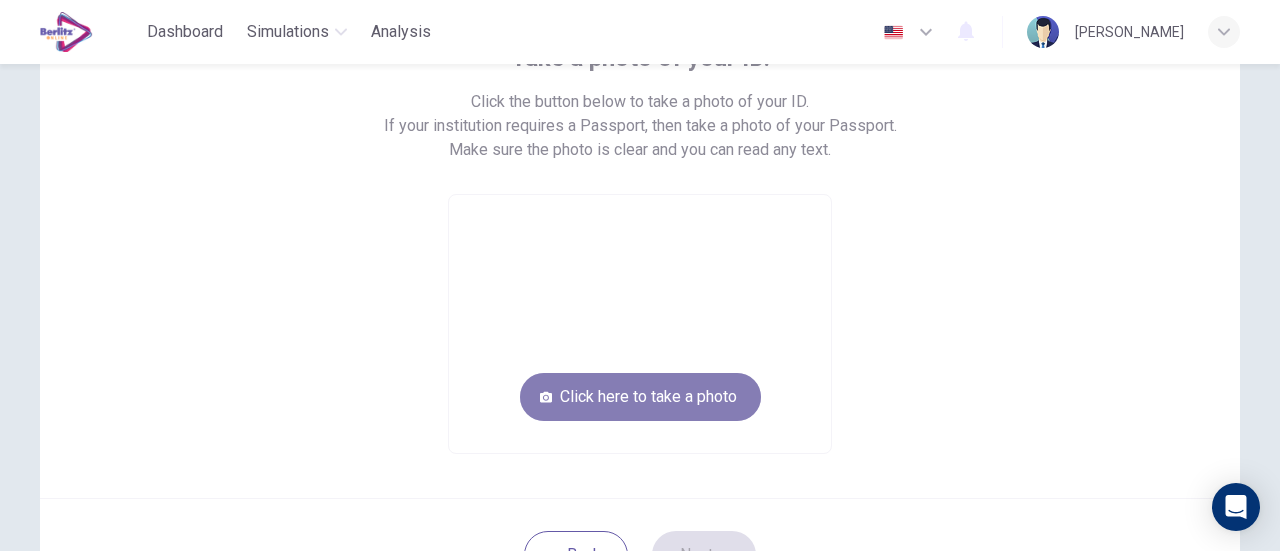 click on "Click here to take a photo" at bounding box center [640, 397] 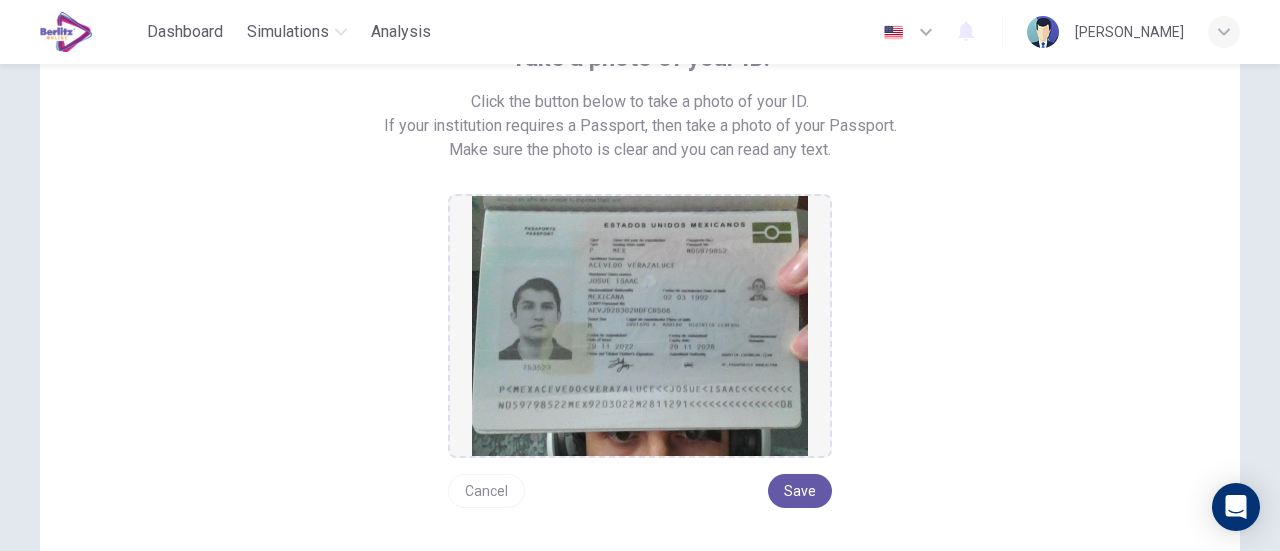 click on "Cancel" at bounding box center (486, 491) 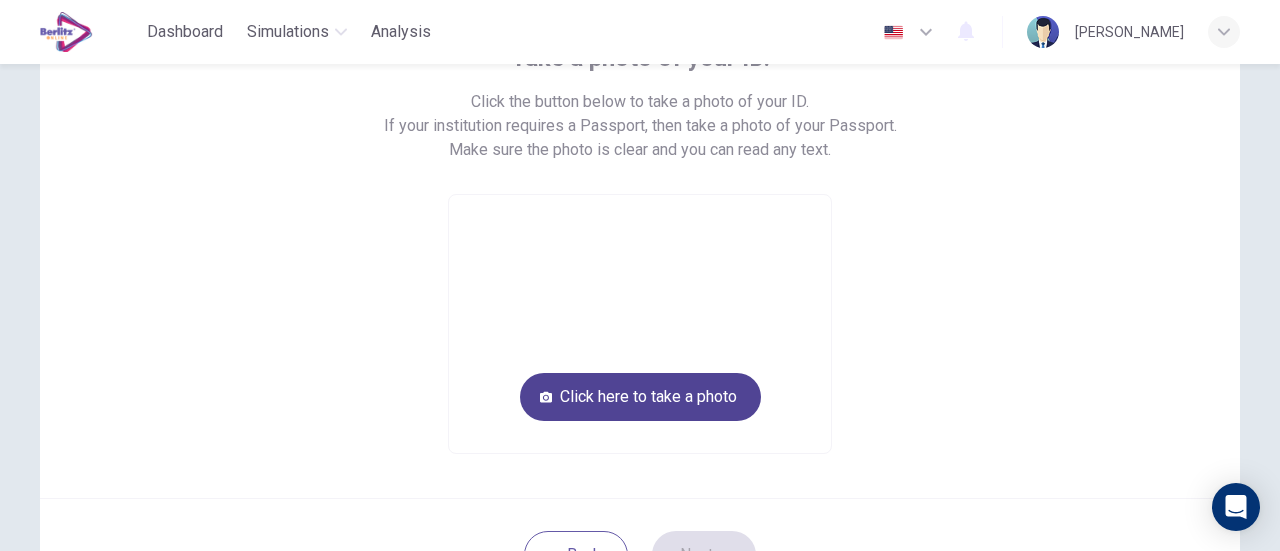 click on "Click here to take a photo" at bounding box center [640, 397] 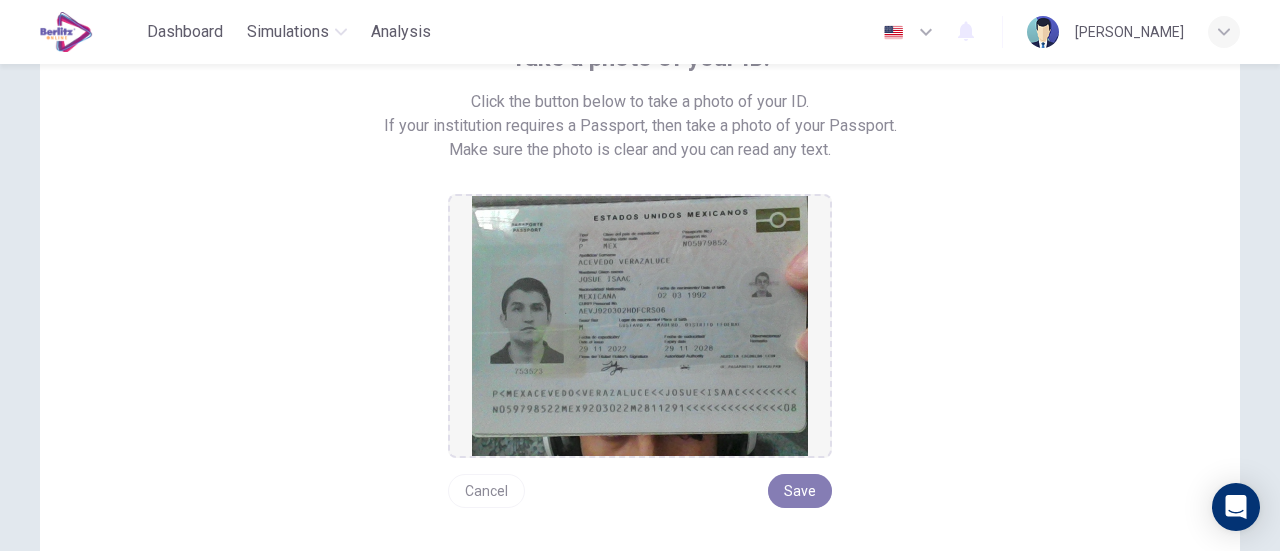click on "Save" at bounding box center (800, 491) 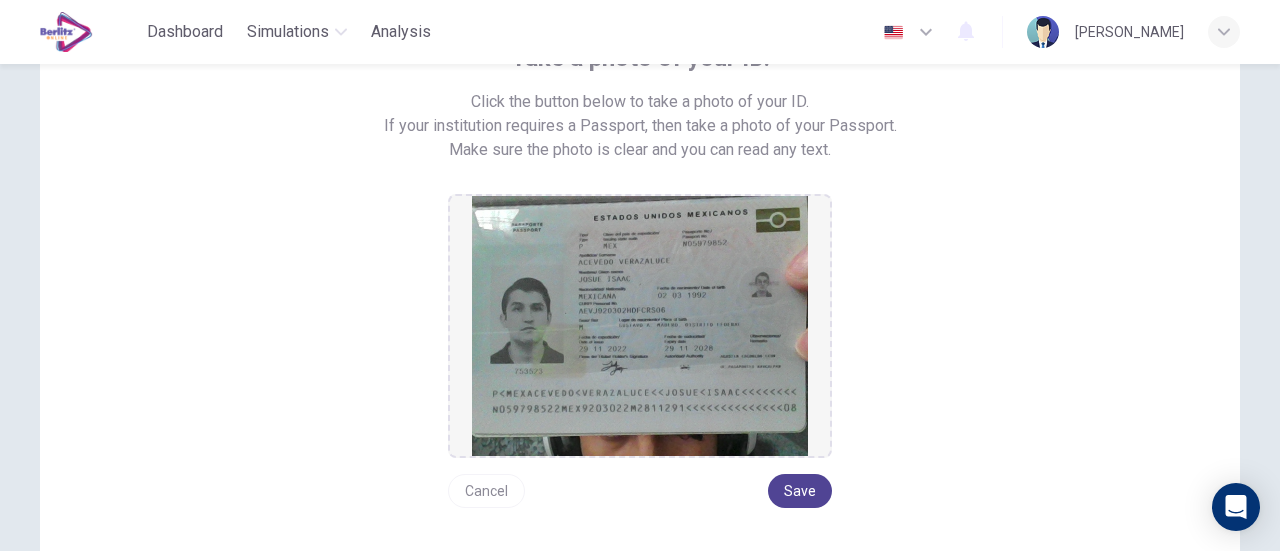 scroll, scrollTop: 390, scrollLeft: 0, axis: vertical 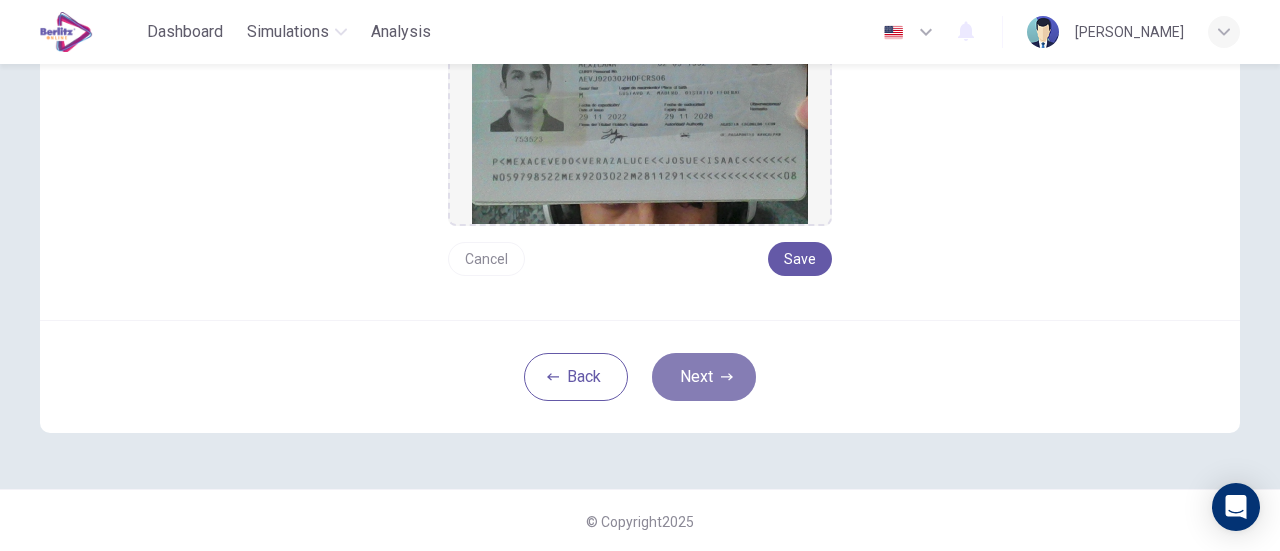 click 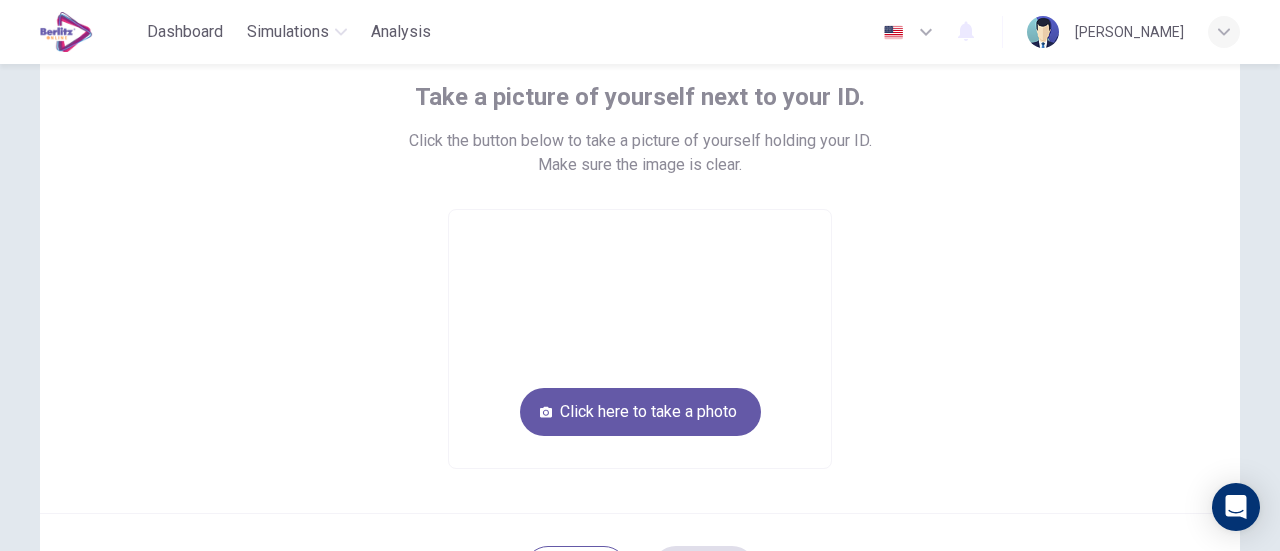 scroll, scrollTop: 120, scrollLeft: 0, axis: vertical 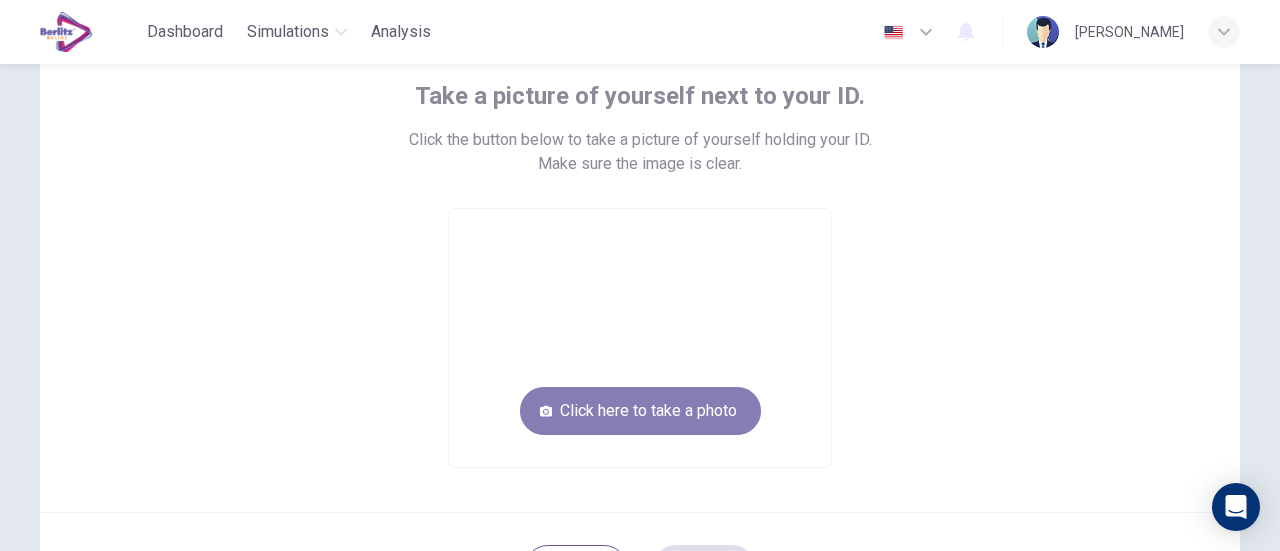 click on "Click here to take a photo" at bounding box center [640, 411] 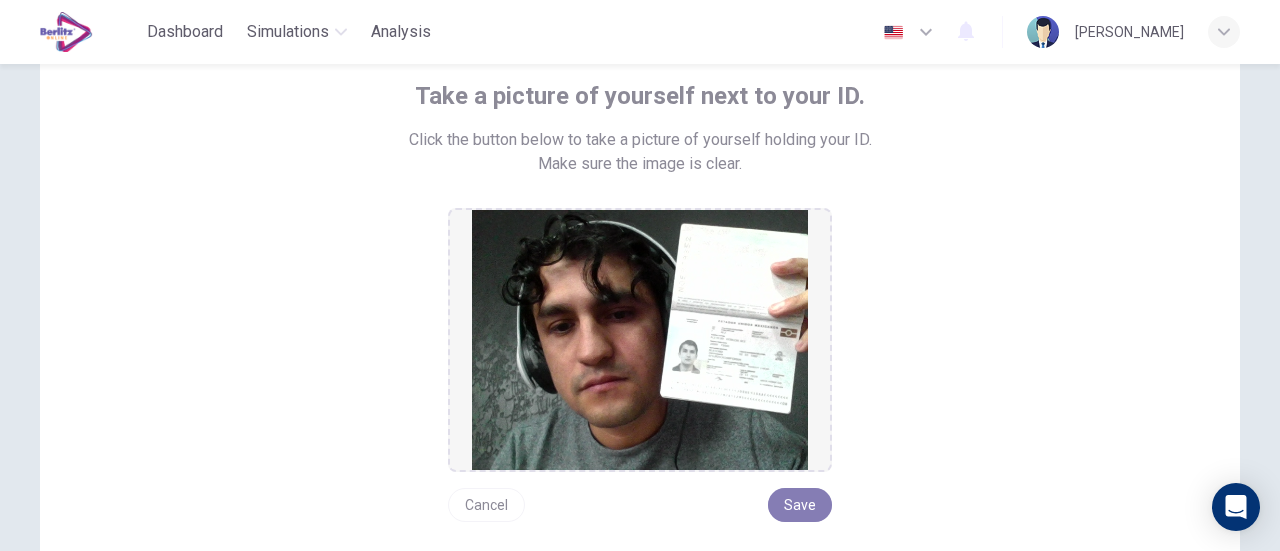 click on "Save" at bounding box center (800, 505) 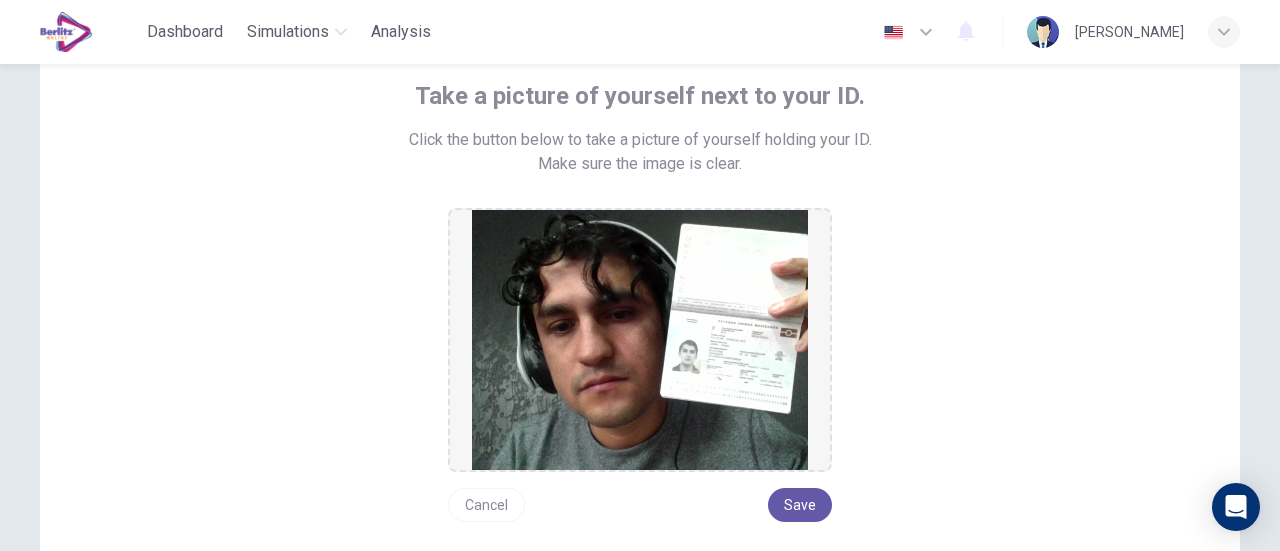 click on "Cancel" at bounding box center (486, 505) 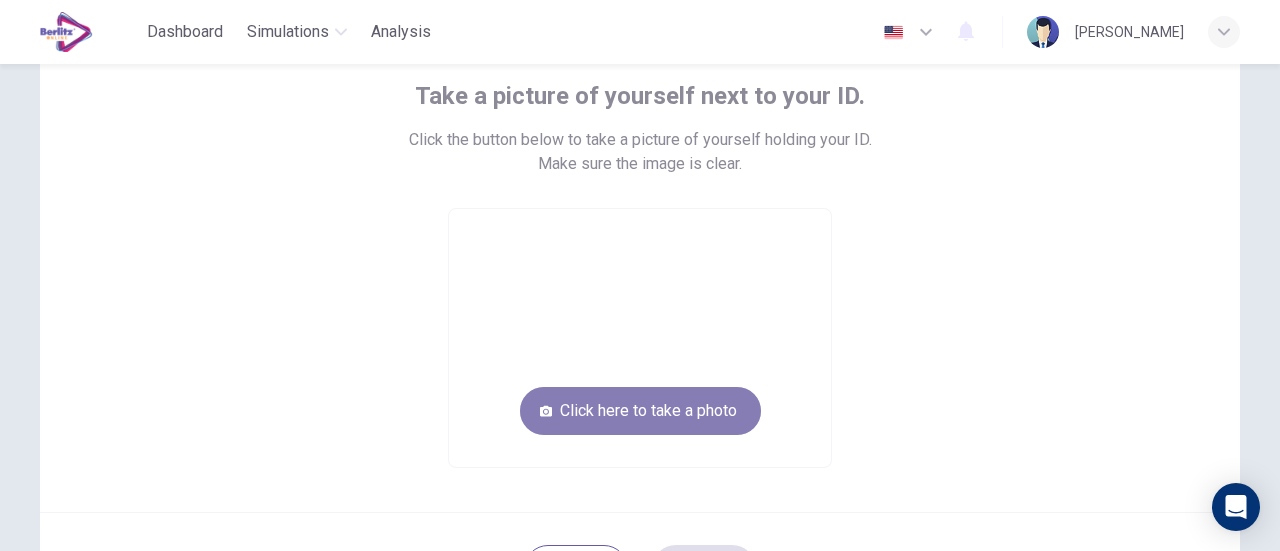 click on "Click here to take a photo" at bounding box center (640, 411) 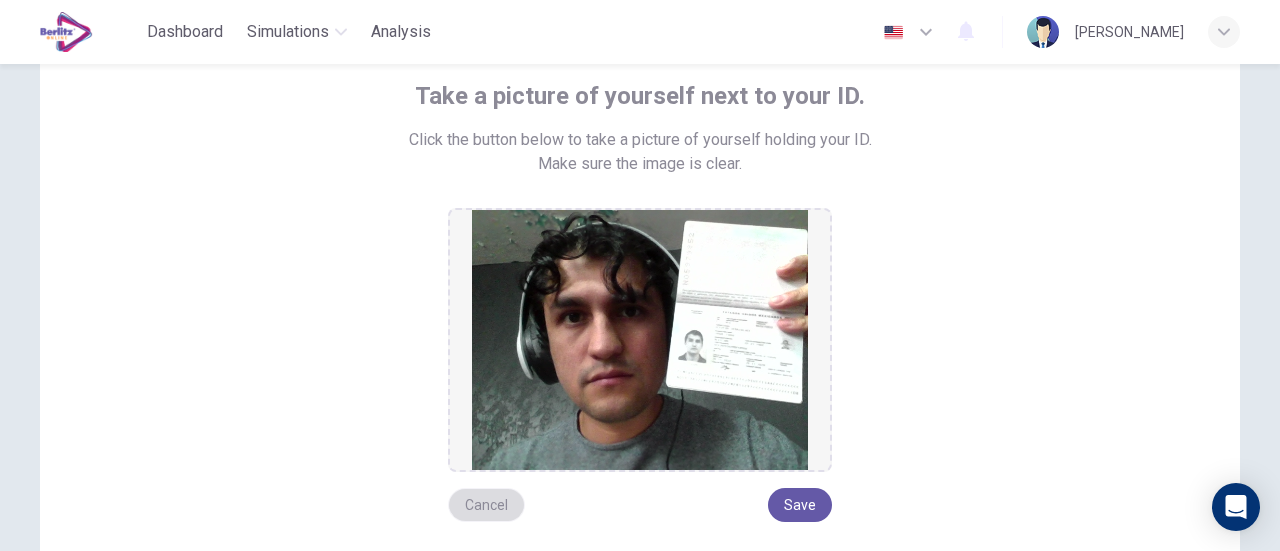 click on "Cancel" at bounding box center [486, 505] 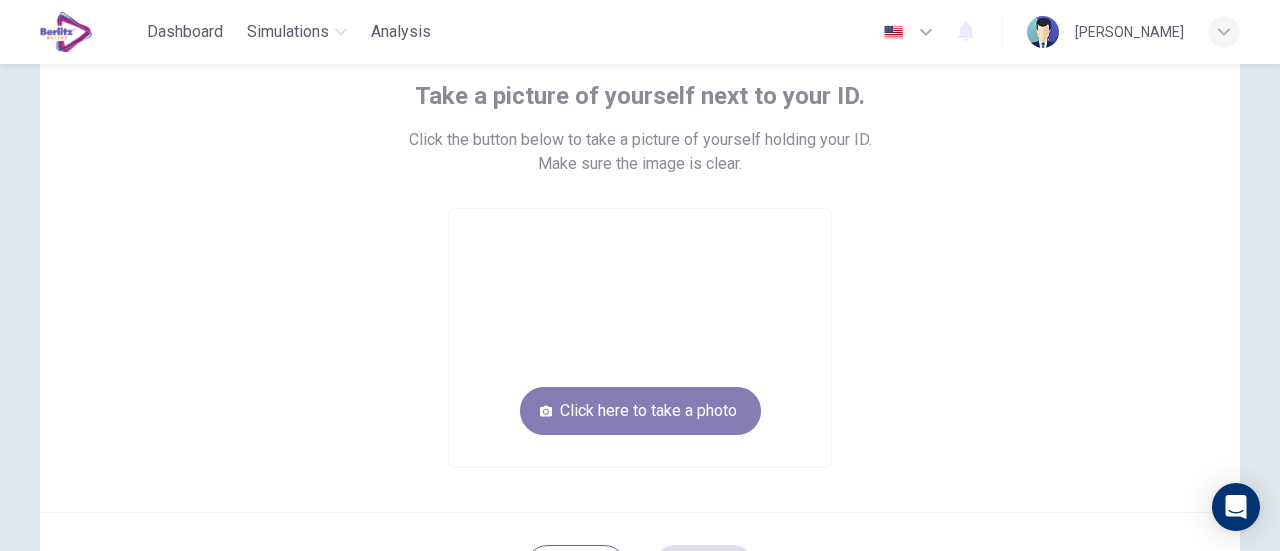 click on "Click here to take a photo" at bounding box center [640, 411] 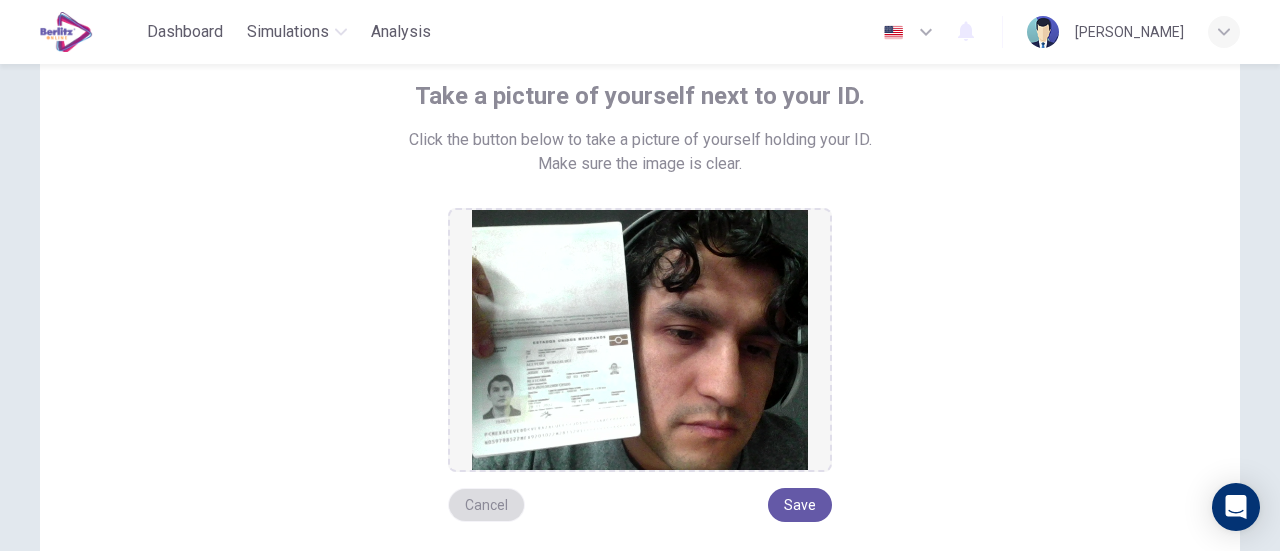 click on "Cancel" at bounding box center (486, 505) 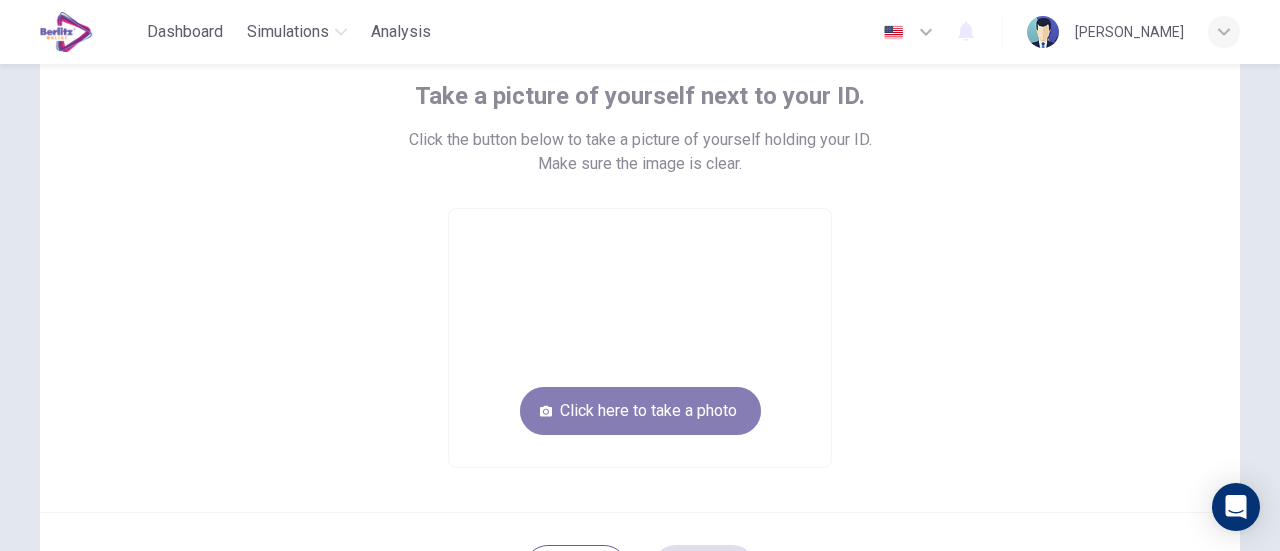 click on "Click here to take a photo" at bounding box center (640, 411) 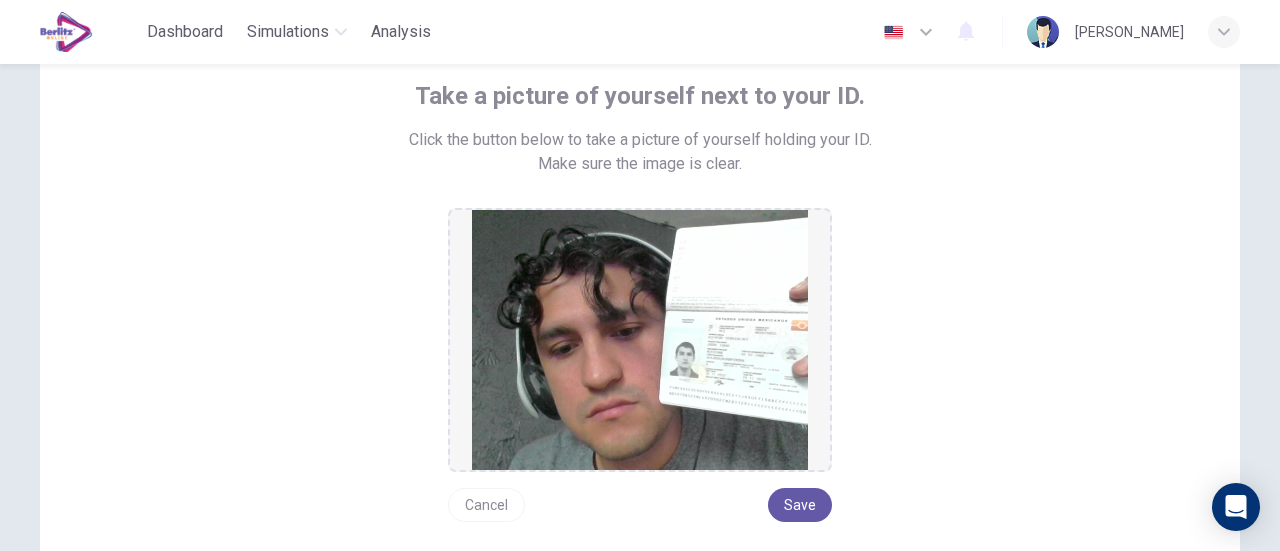 click on "Cancel" at bounding box center [486, 505] 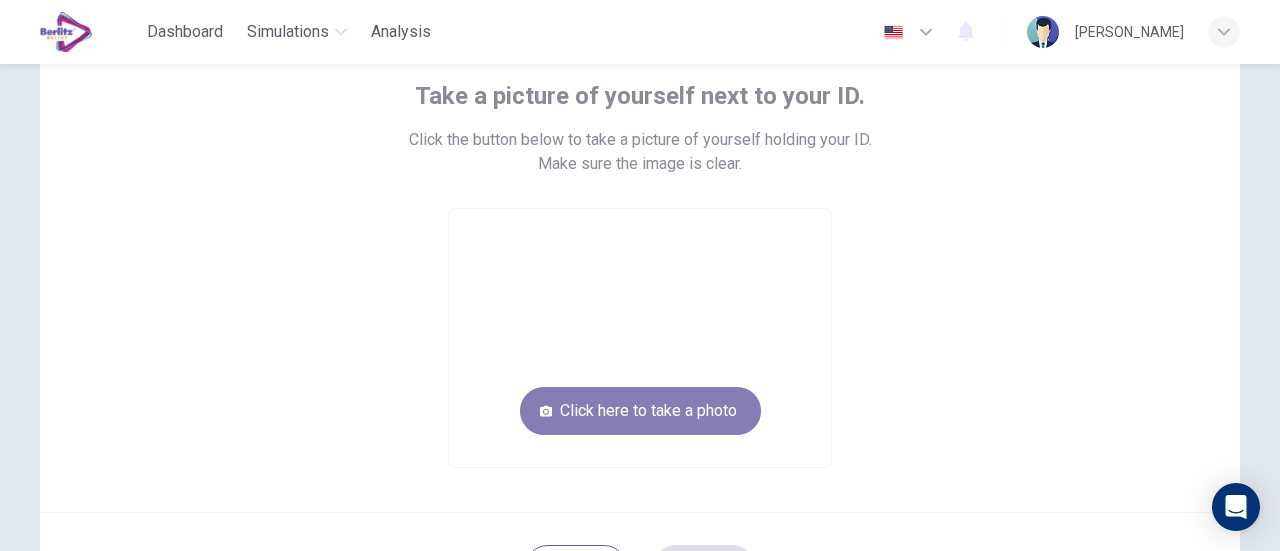 click on "Click here to take a photo" at bounding box center (640, 411) 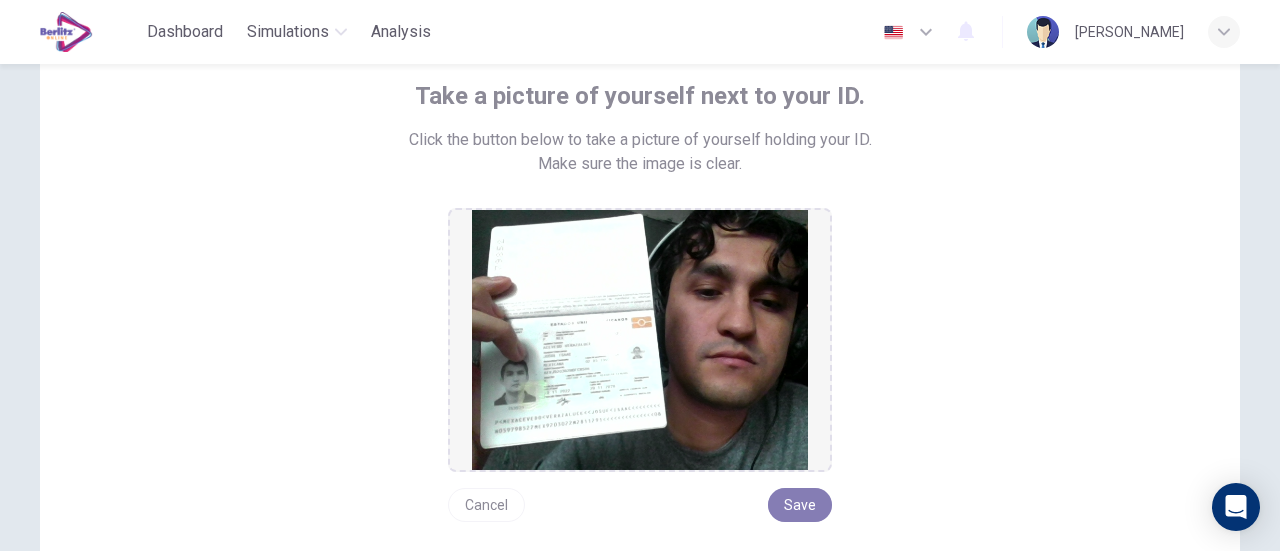 click on "Save" at bounding box center [800, 505] 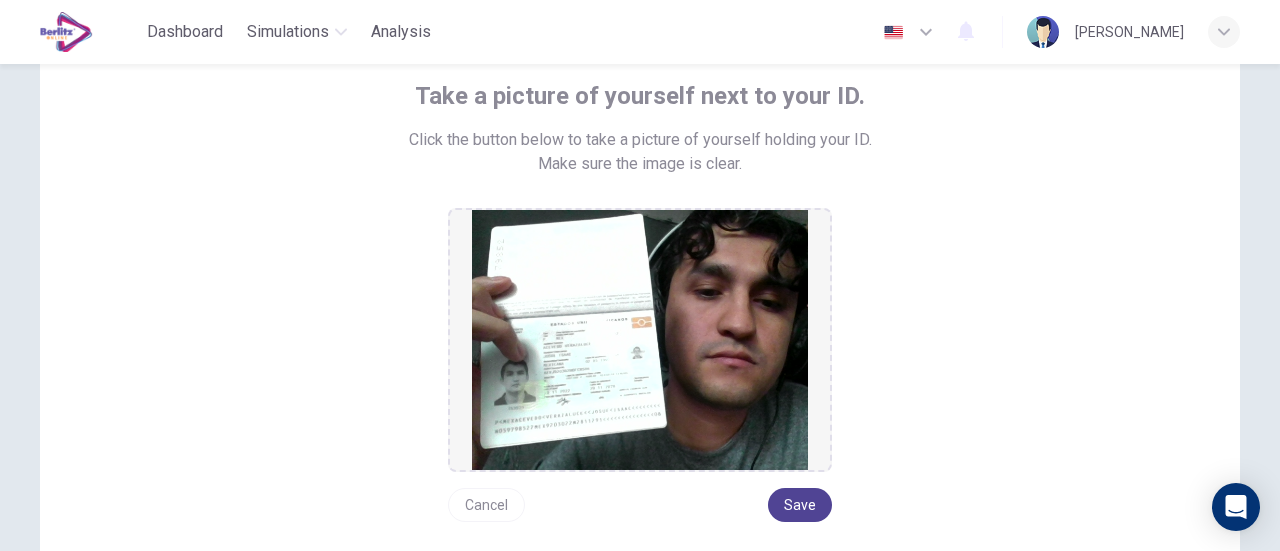 scroll, scrollTop: 366, scrollLeft: 0, axis: vertical 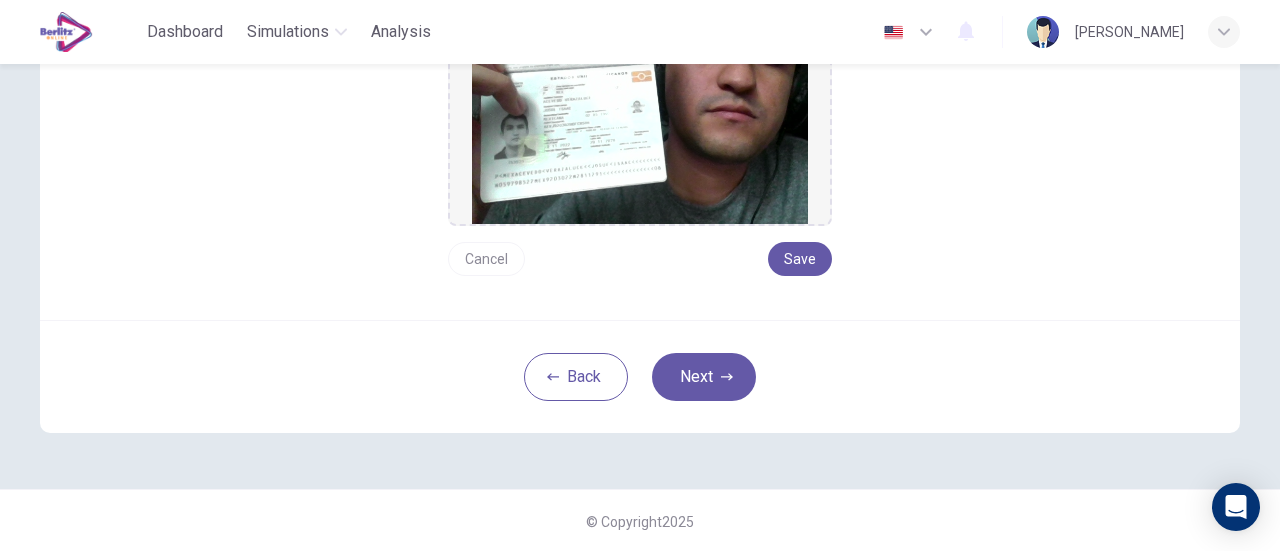 click on "Cancel" at bounding box center [486, 259] 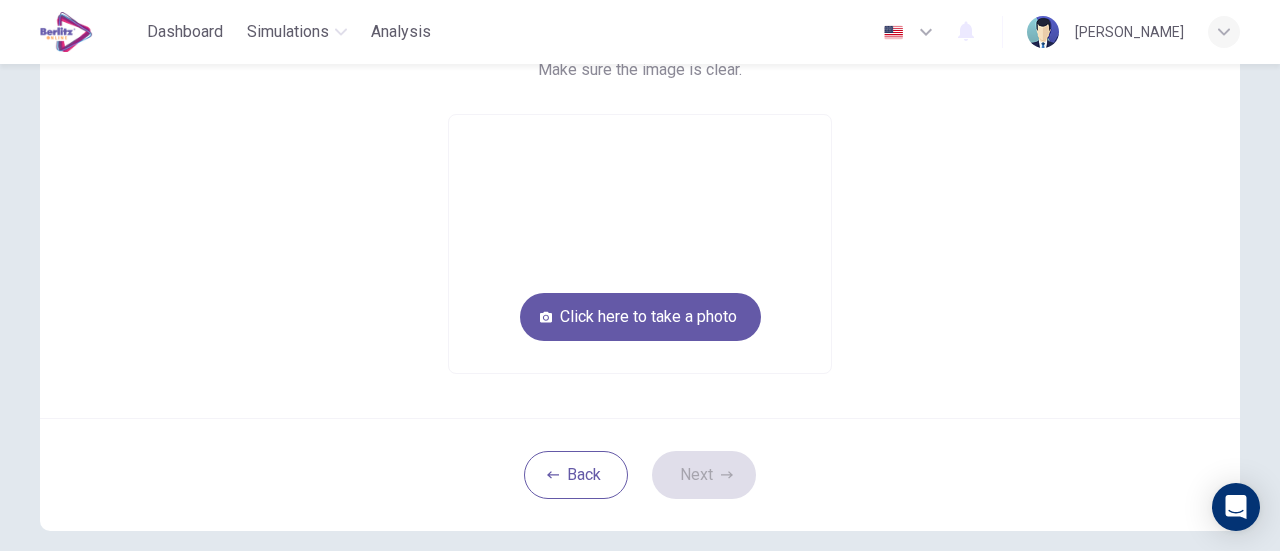 scroll, scrollTop: 211, scrollLeft: 0, axis: vertical 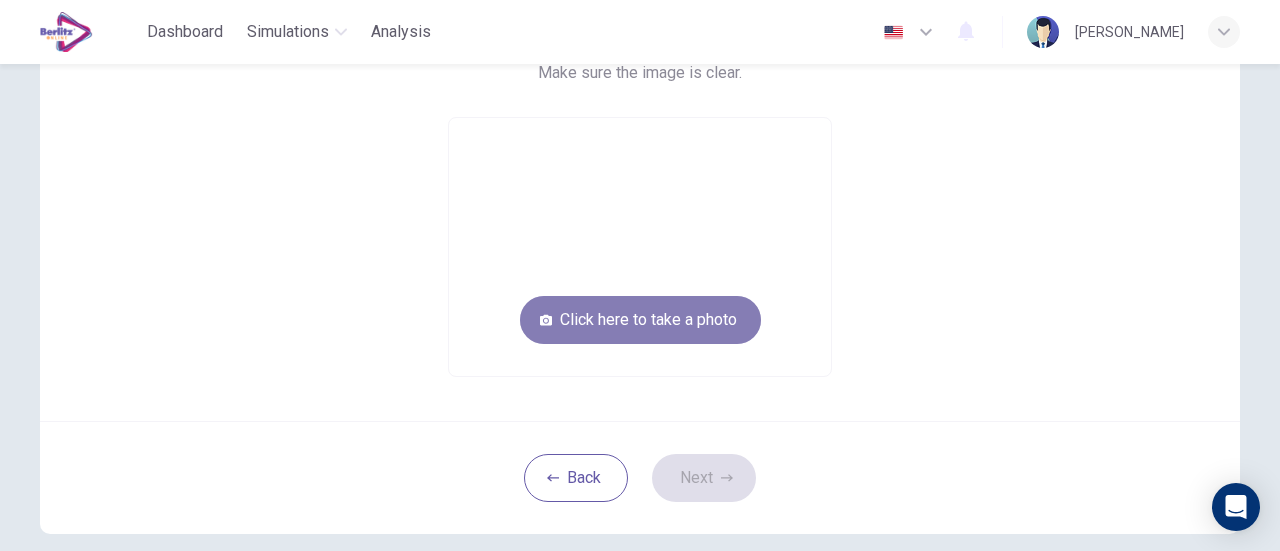 click on "Click here to take a photo" at bounding box center (640, 320) 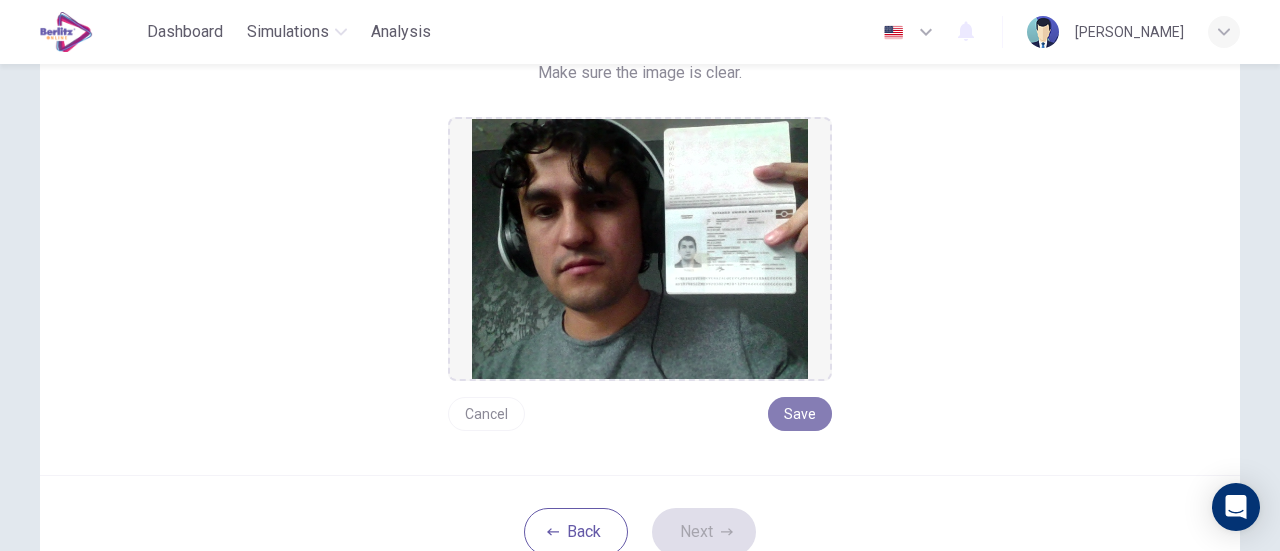 click on "Save" at bounding box center (800, 414) 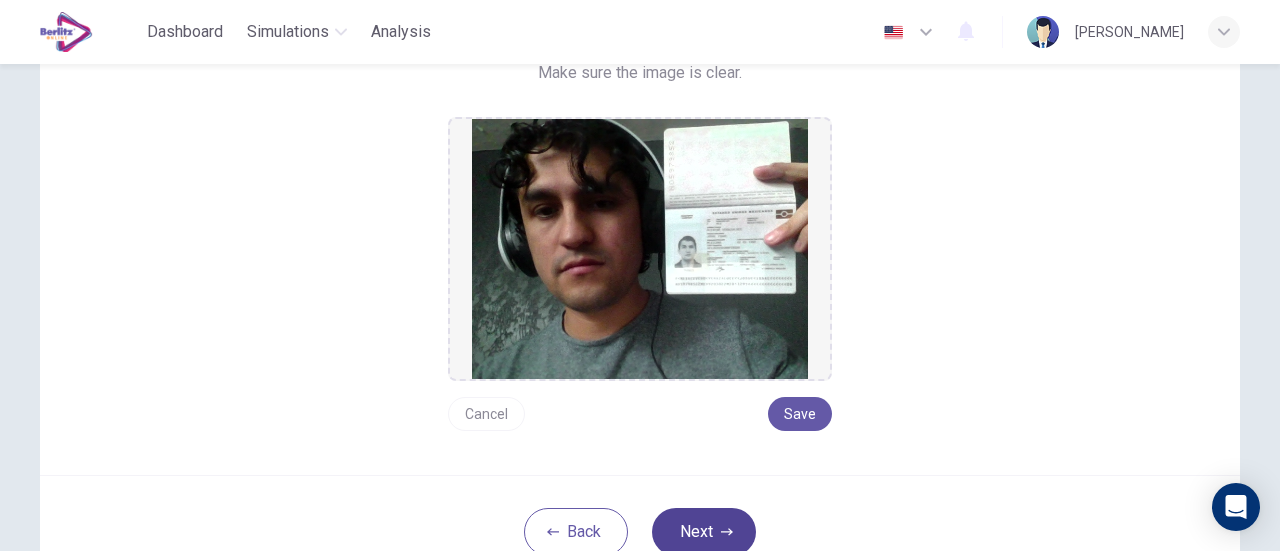 click on "Next" at bounding box center (704, 532) 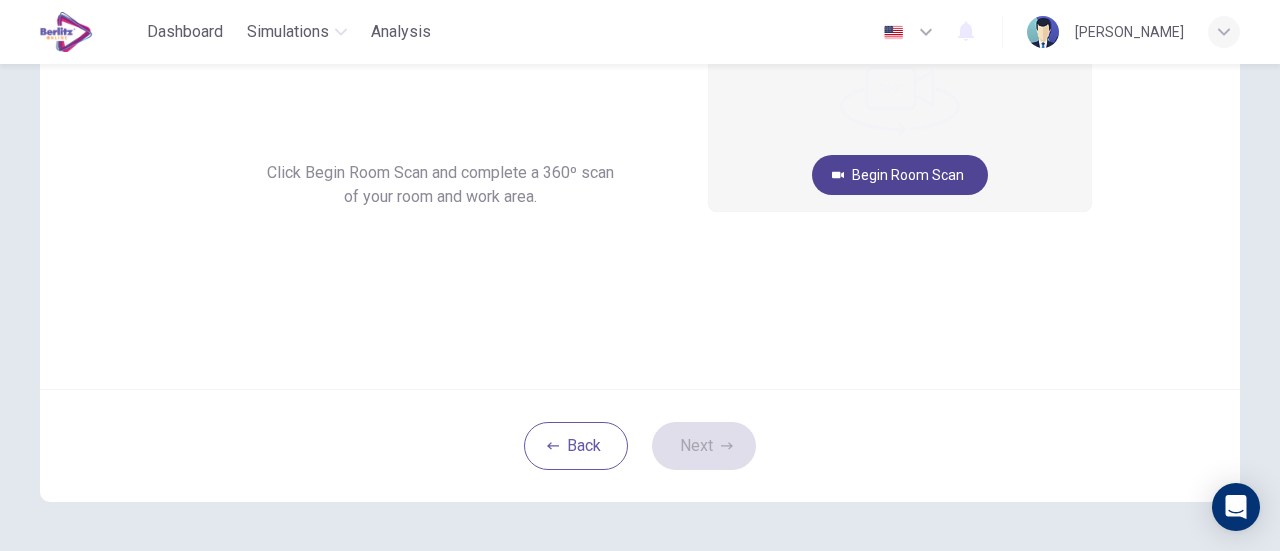 click on "Begin Room Scan" at bounding box center (900, 175) 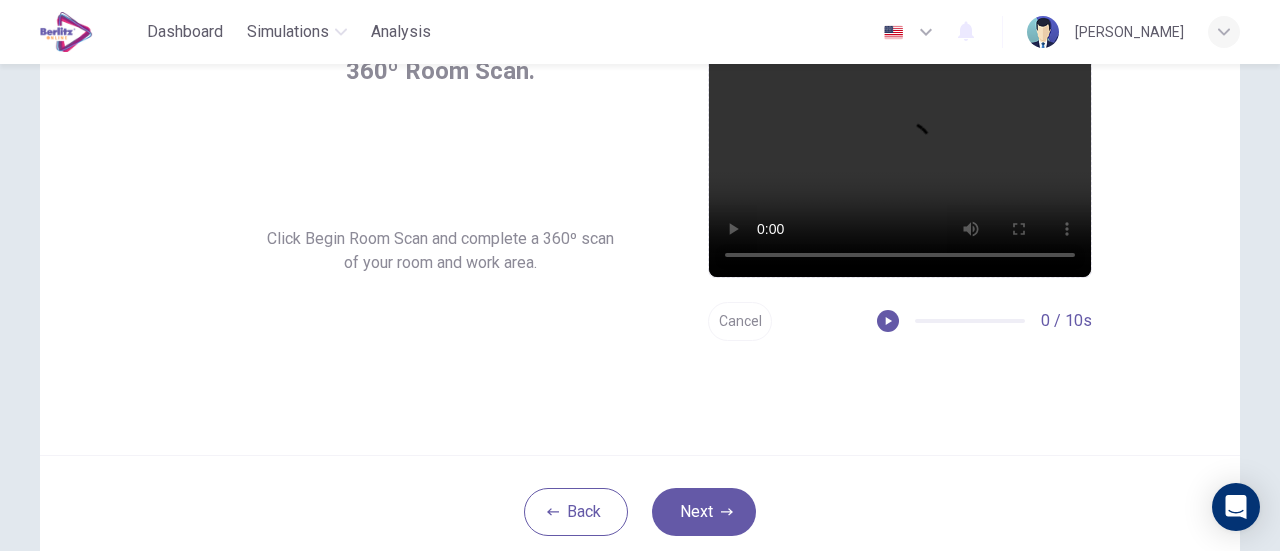 scroll, scrollTop: 175, scrollLeft: 0, axis: vertical 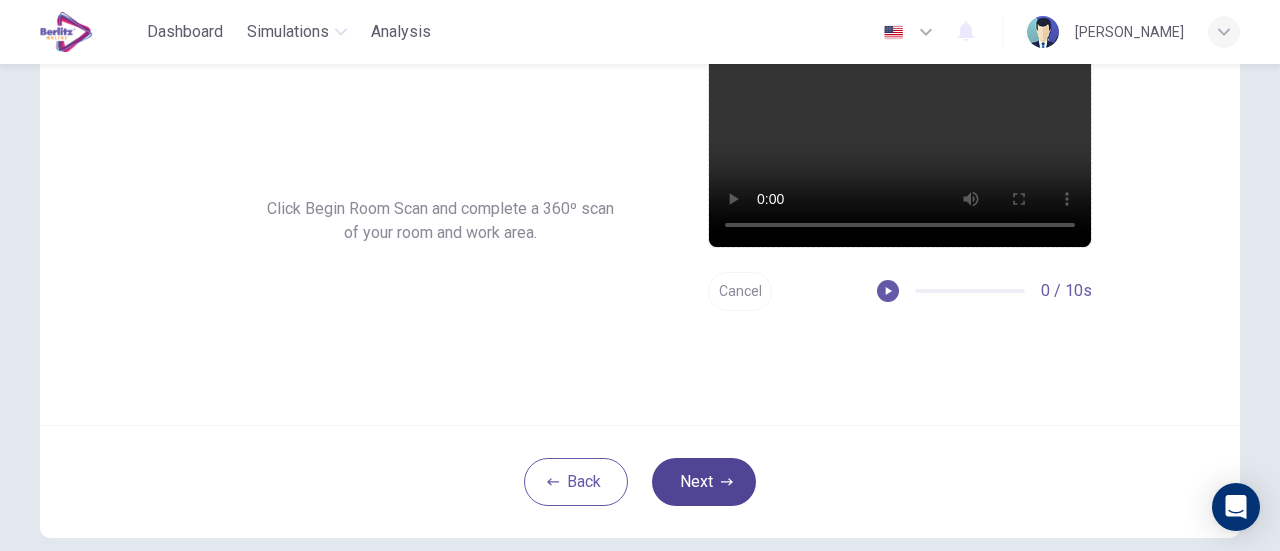 click on "Next" at bounding box center [704, 482] 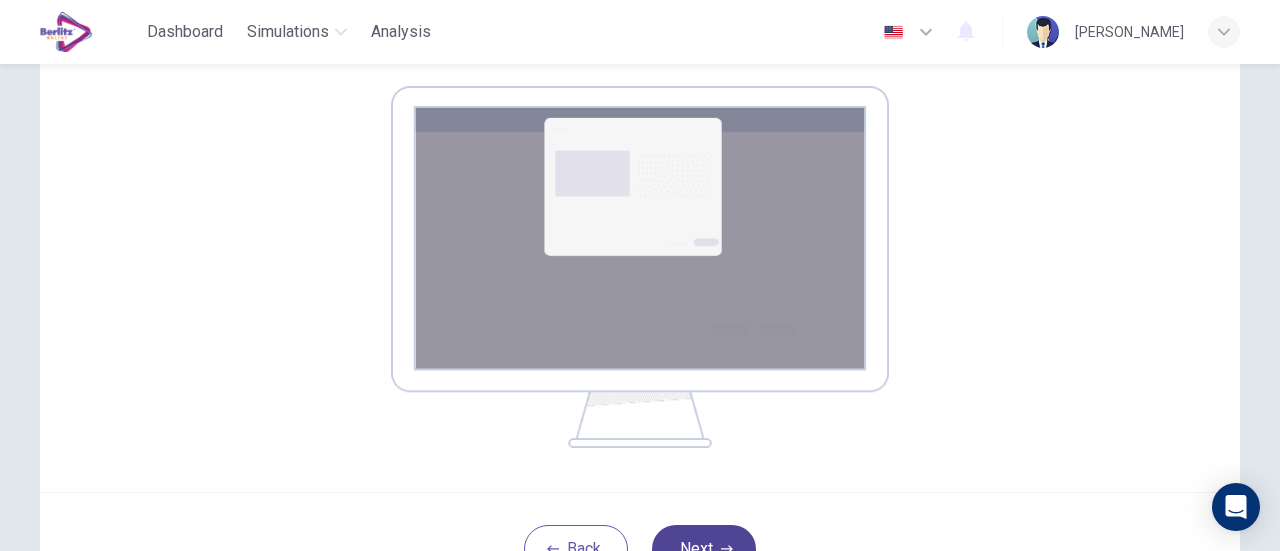 scroll, scrollTop: 314, scrollLeft: 0, axis: vertical 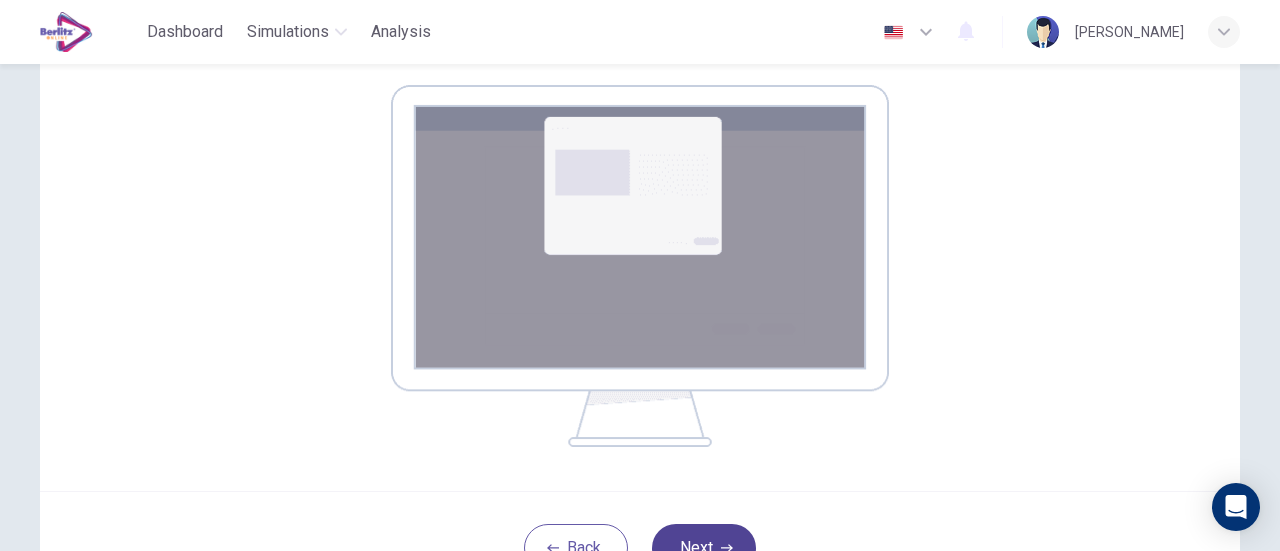 click on "Next" at bounding box center [704, 548] 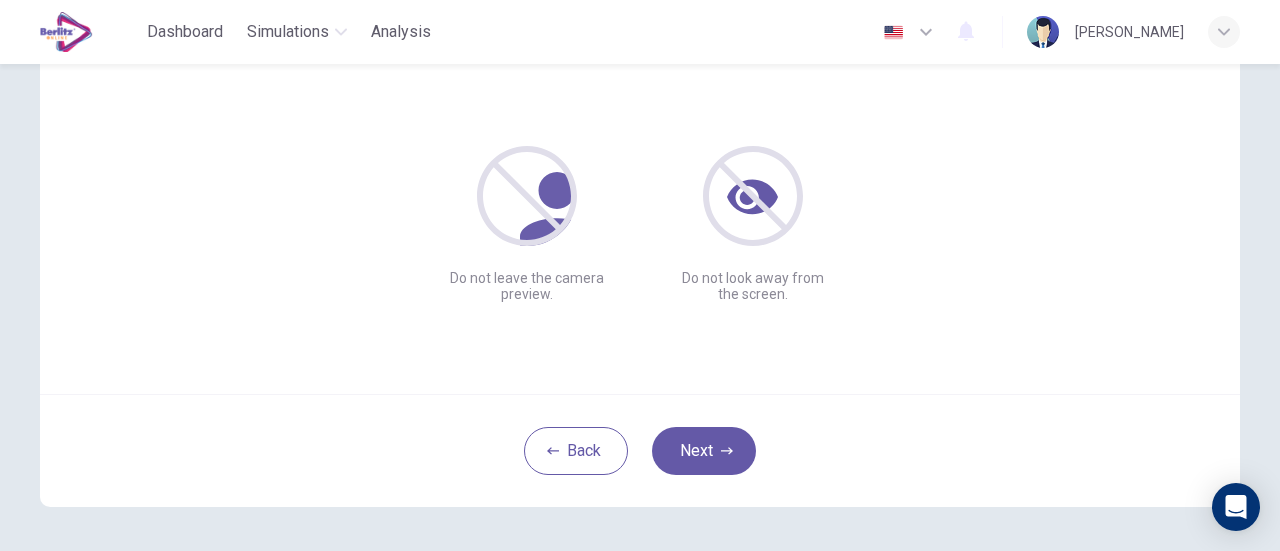 scroll, scrollTop: 207, scrollLeft: 0, axis: vertical 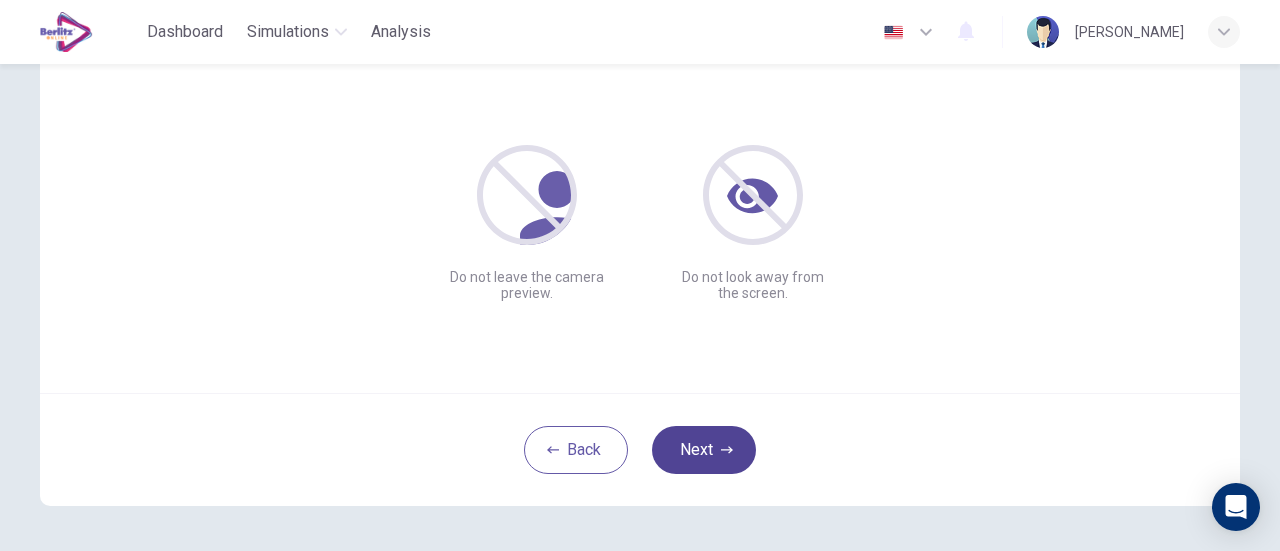 click on "Next" at bounding box center [704, 450] 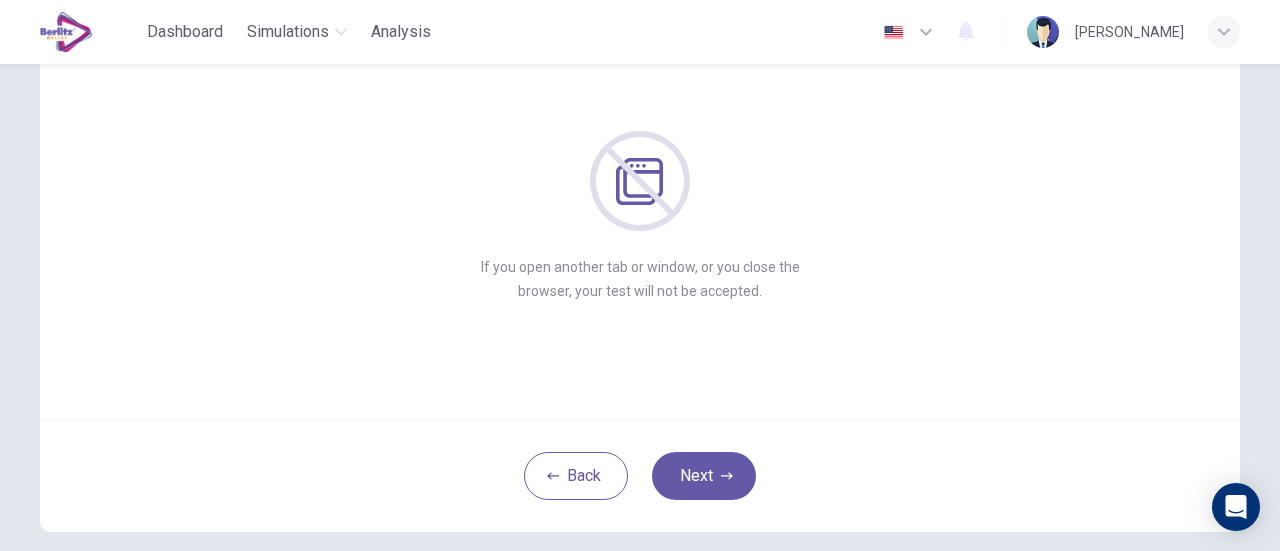 scroll, scrollTop: 182, scrollLeft: 0, axis: vertical 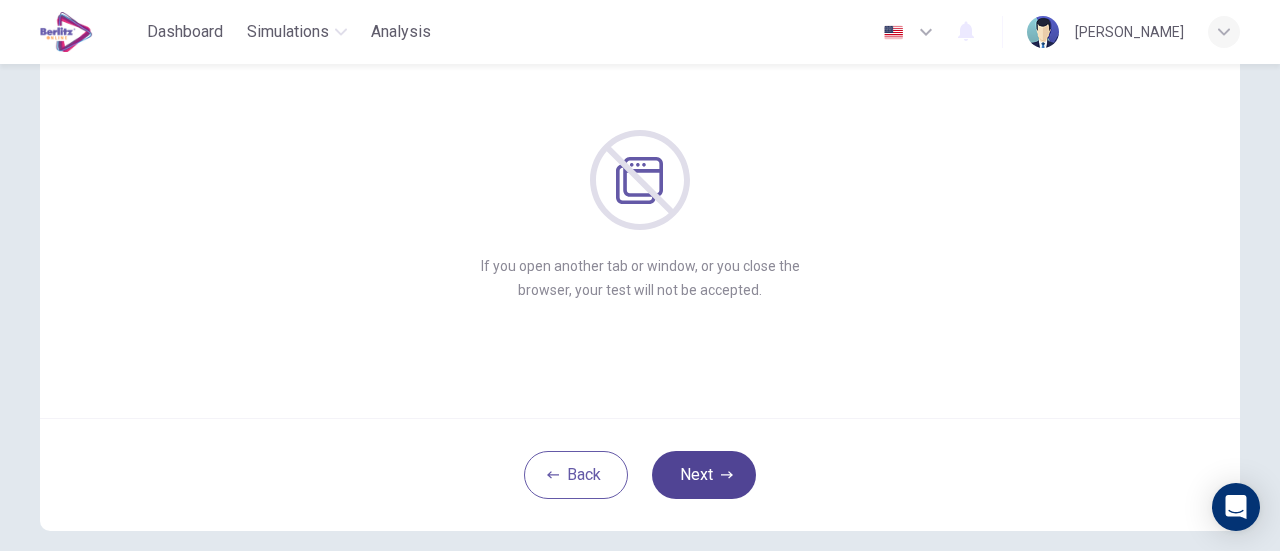 click on "Next" at bounding box center [704, 475] 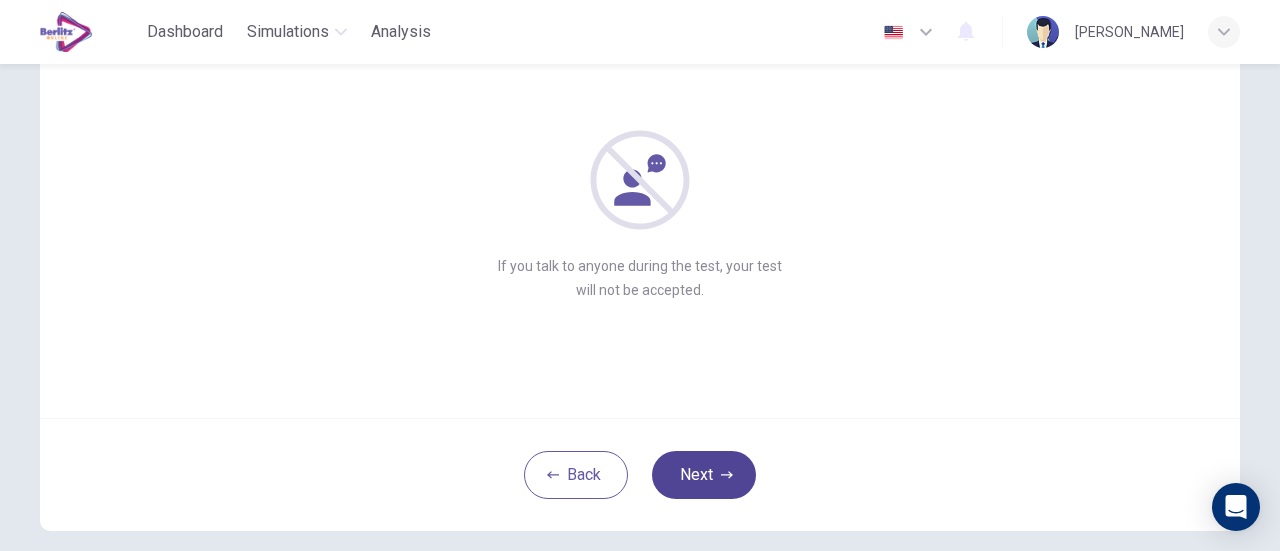 click on "Next" at bounding box center (704, 475) 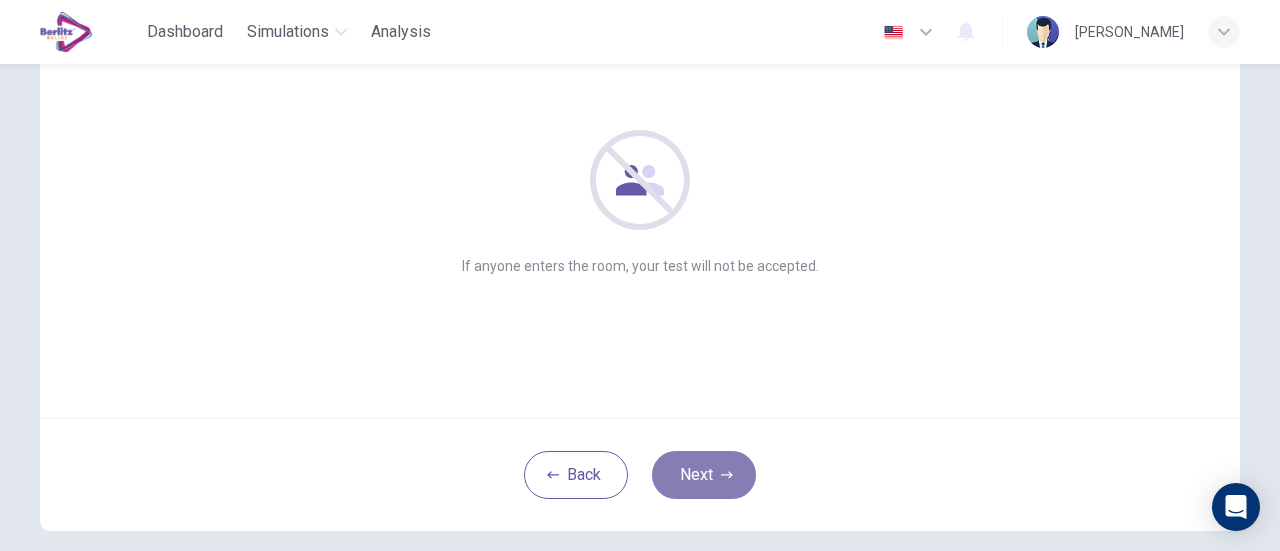click on "Next" at bounding box center (704, 475) 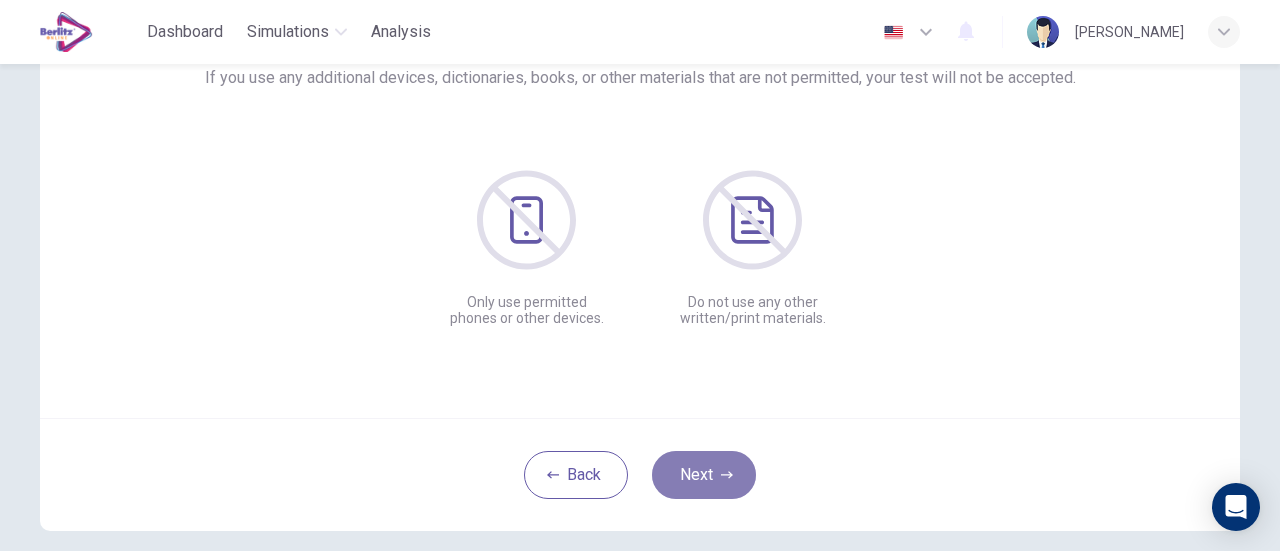 click on "Next" at bounding box center (704, 475) 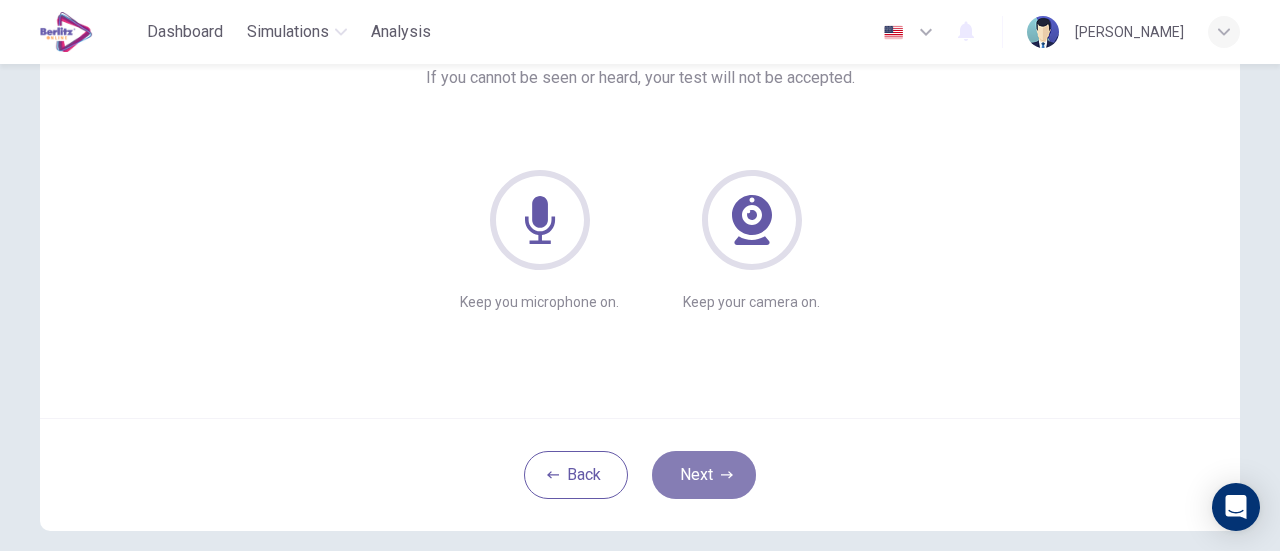 click on "Next" at bounding box center (704, 475) 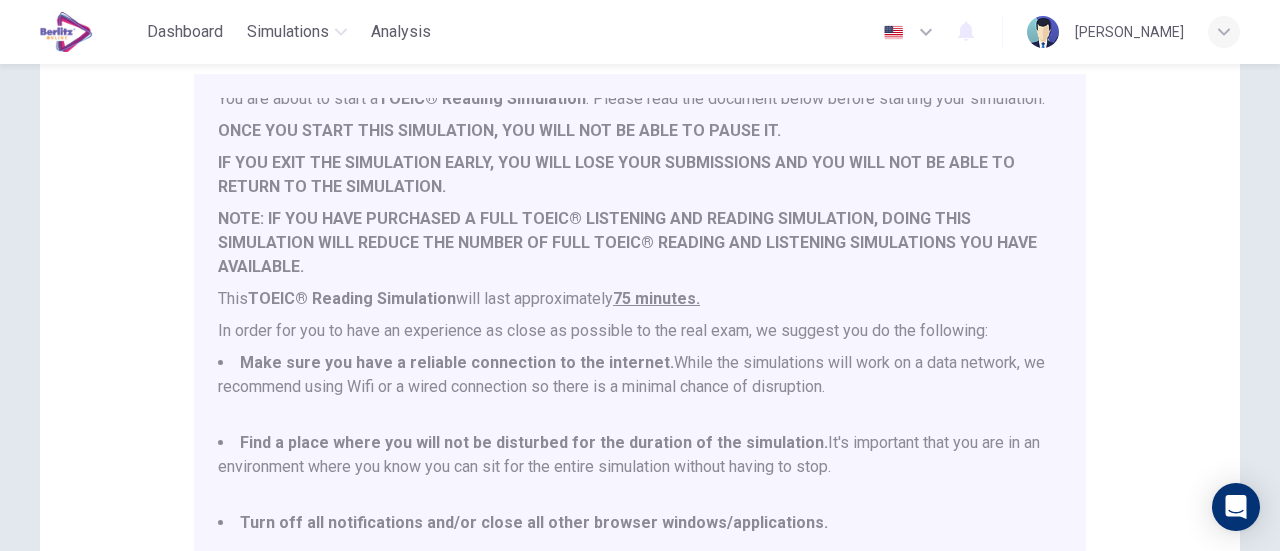 scroll, scrollTop: 52, scrollLeft: 0, axis: vertical 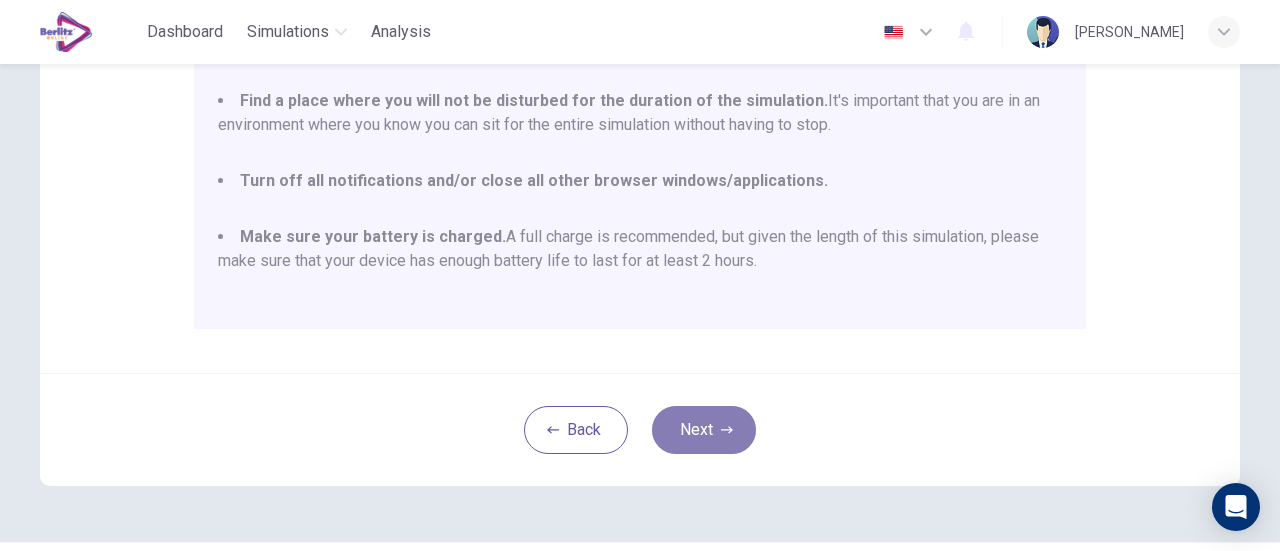 click on "Next" at bounding box center [704, 430] 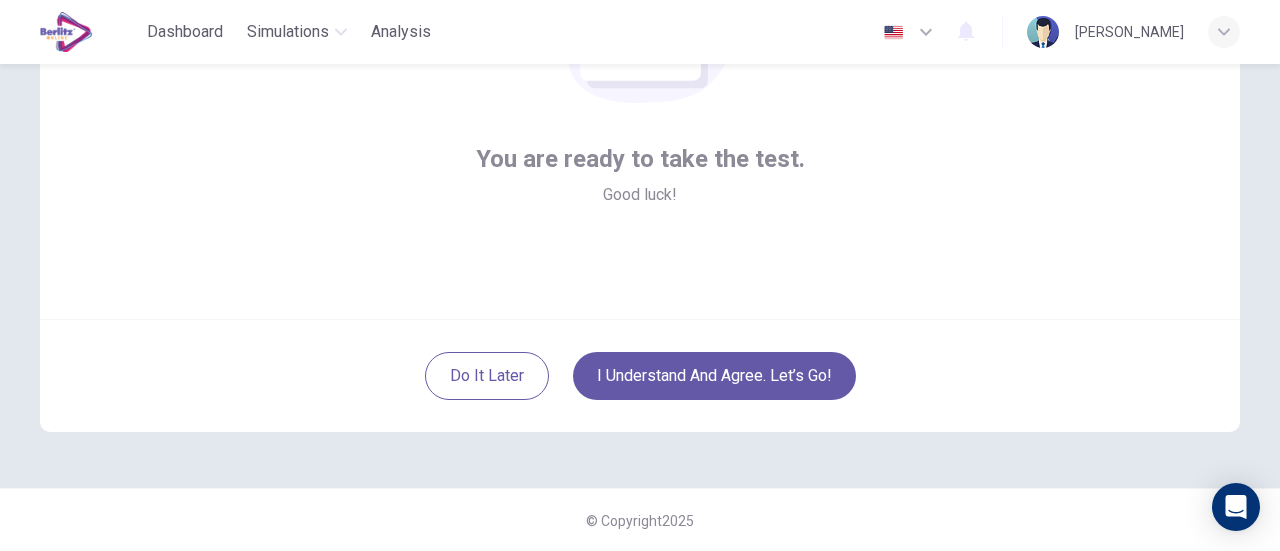 scroll, scrollTop: 196, scrollLeft: 0, axis: vertical 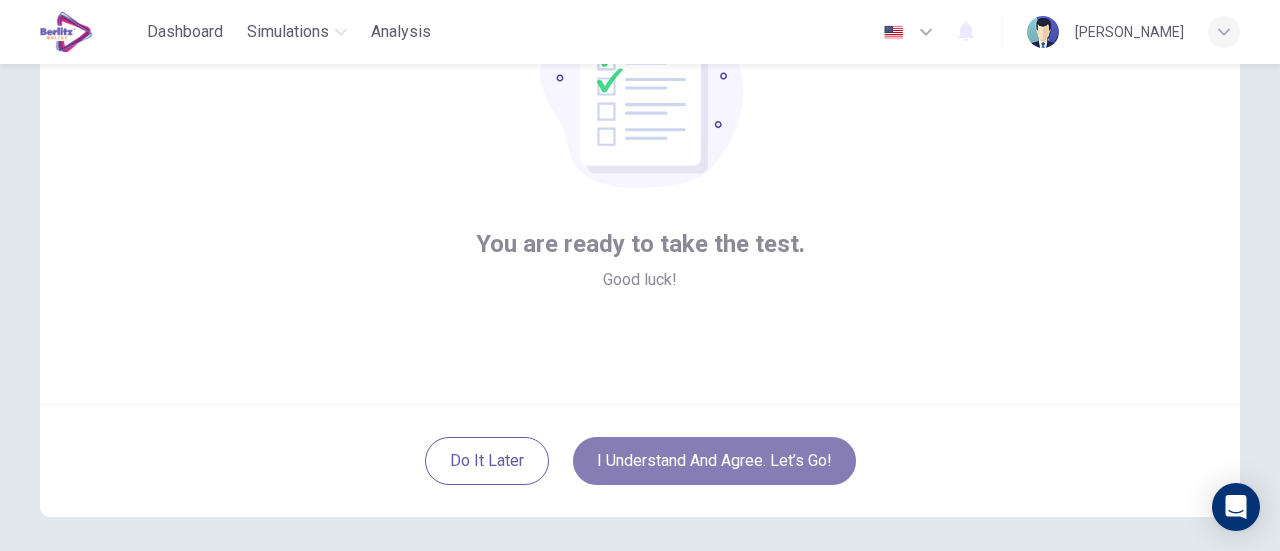 click on "I understand and agree. Let’s go!" at bounding box center (714, 461) 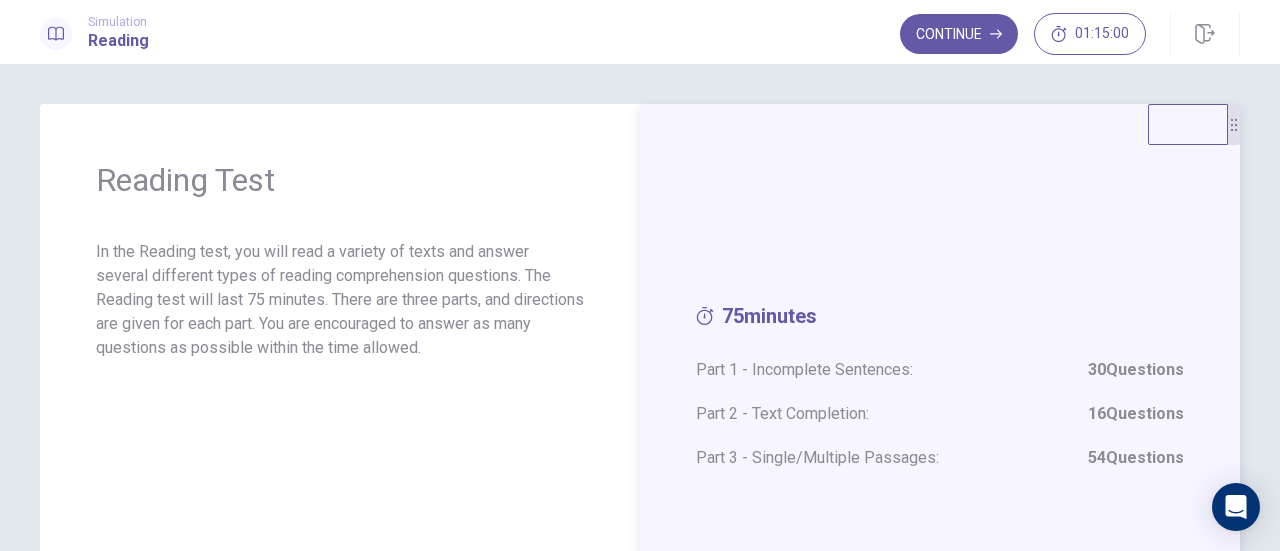 scroll, scrollTop: 36, scrollLeft: 0, axis: vertical 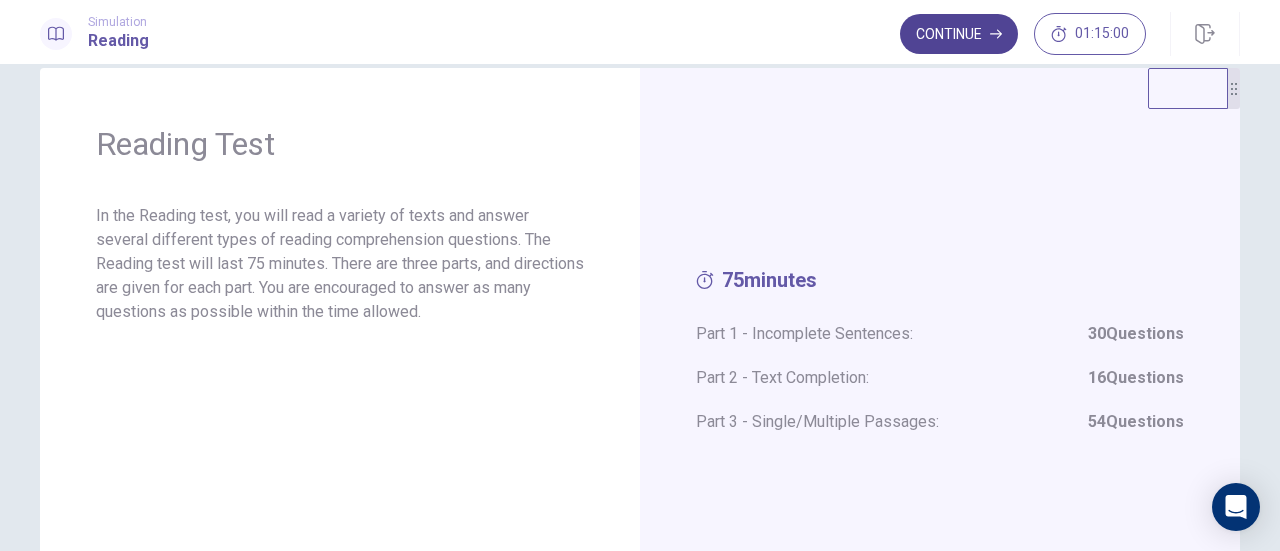 click on "Continue" at bounding box center [959, 34] 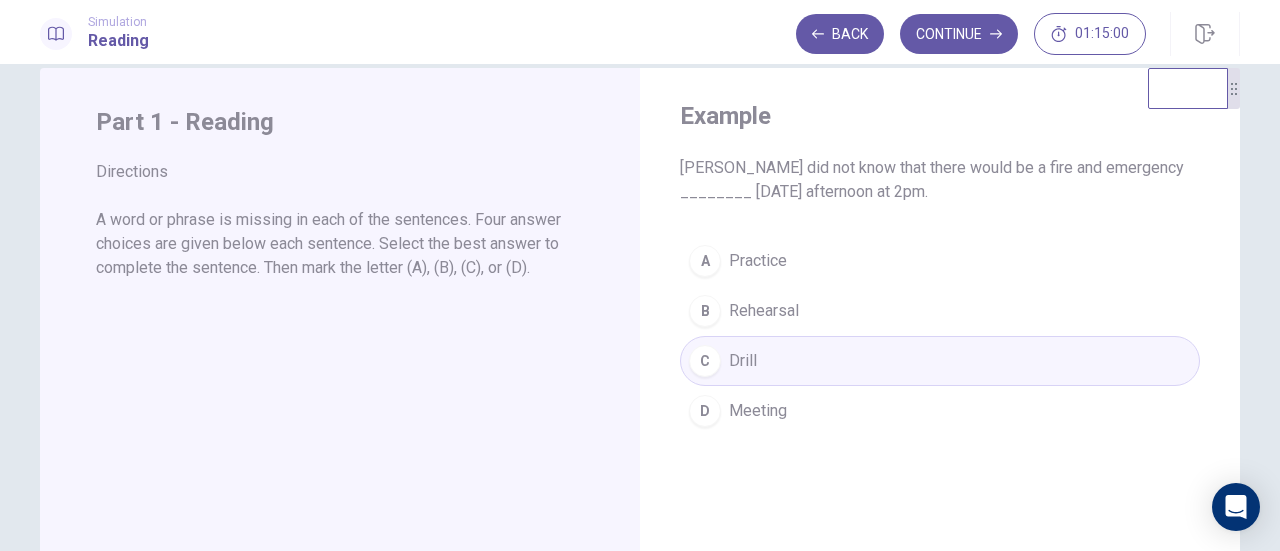scroll, scrollTop: 0, scrollLeft: 0, axis: both 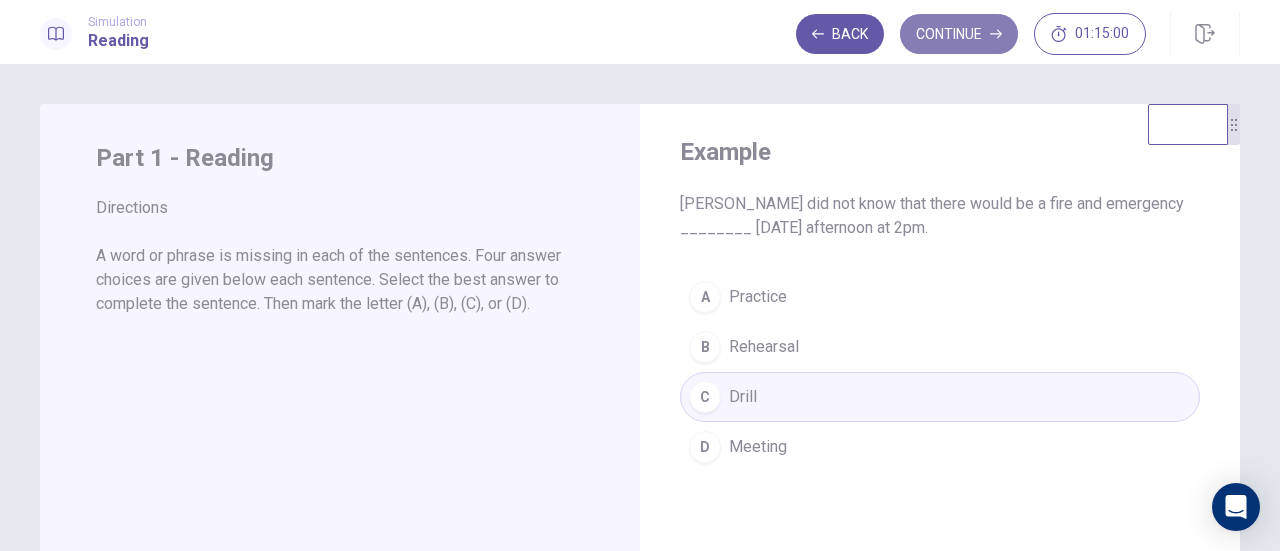click on "Continue" at bounding box center (959, 34) 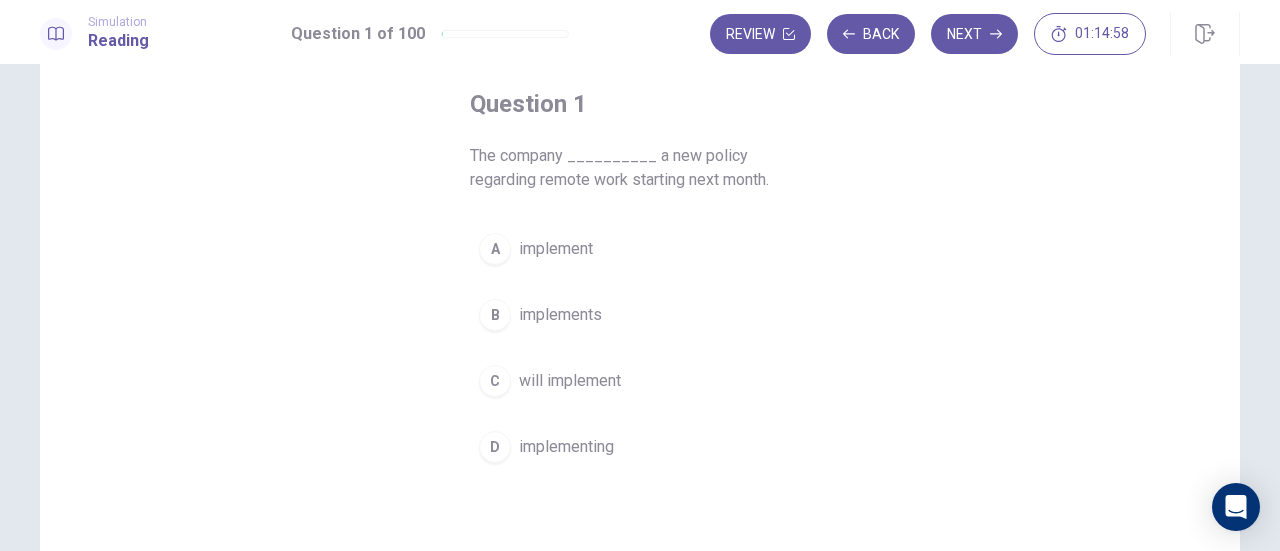 scroll, scrollTop: 105, scrollLeft: 0, axis: vertical 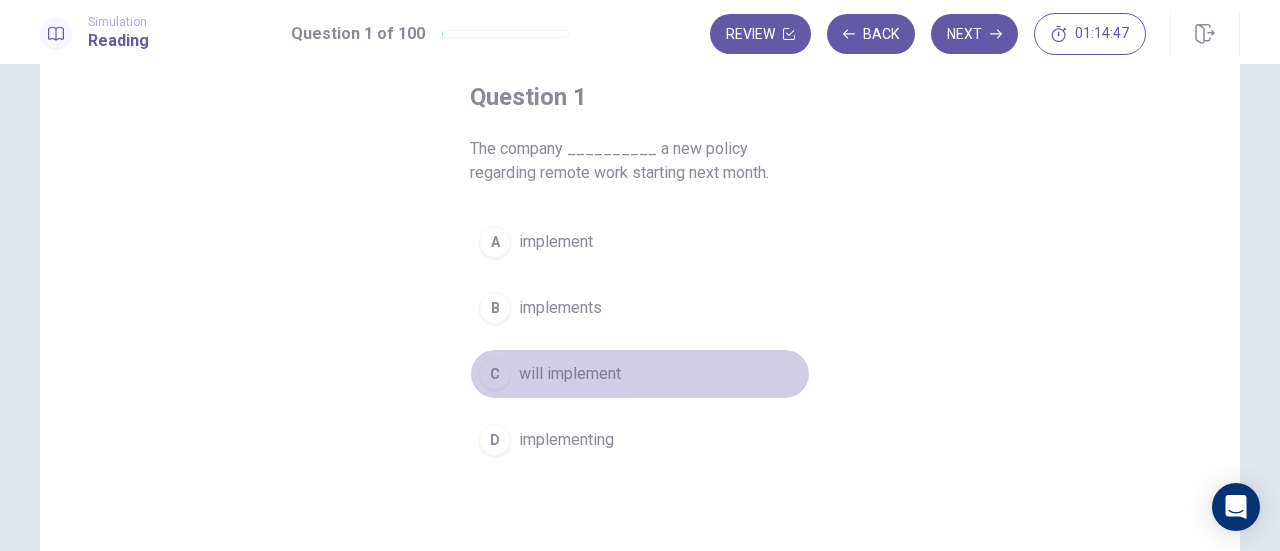 click on "C" at bounding box center [495, 374] 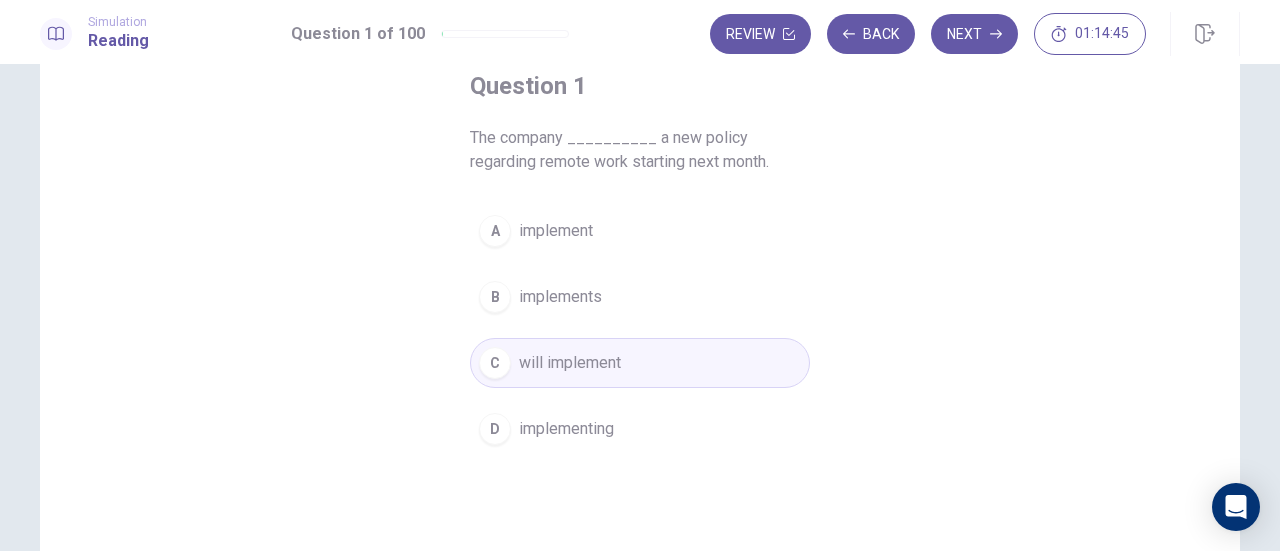 scroll, scrollTop: 117, scrollLeft: 0, axis: vertical 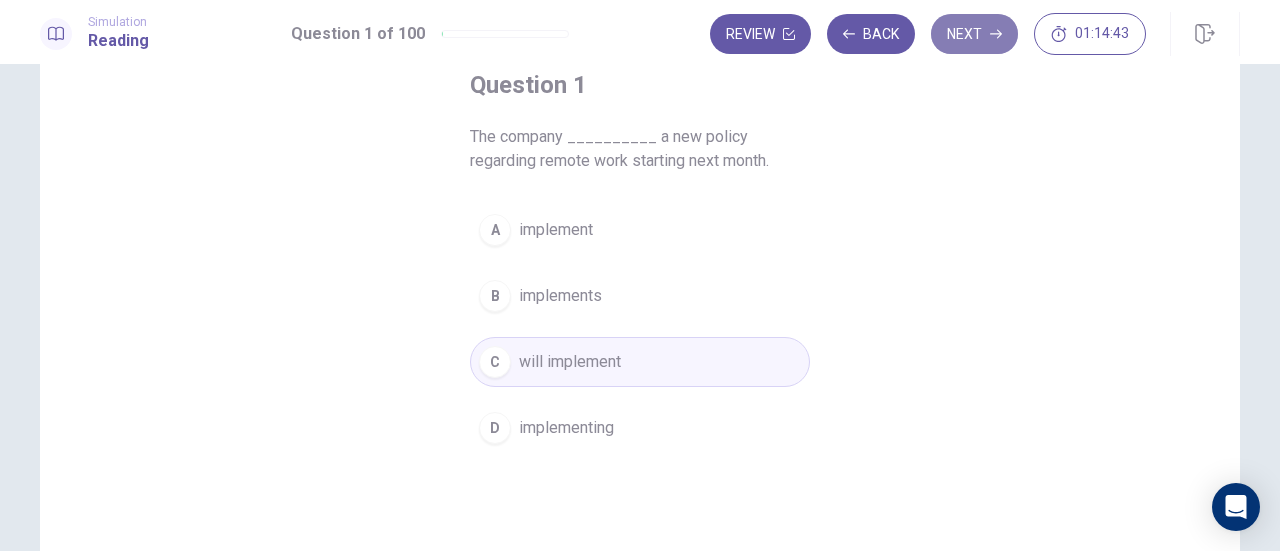 click on "Next" at bounding box center (974, 34) 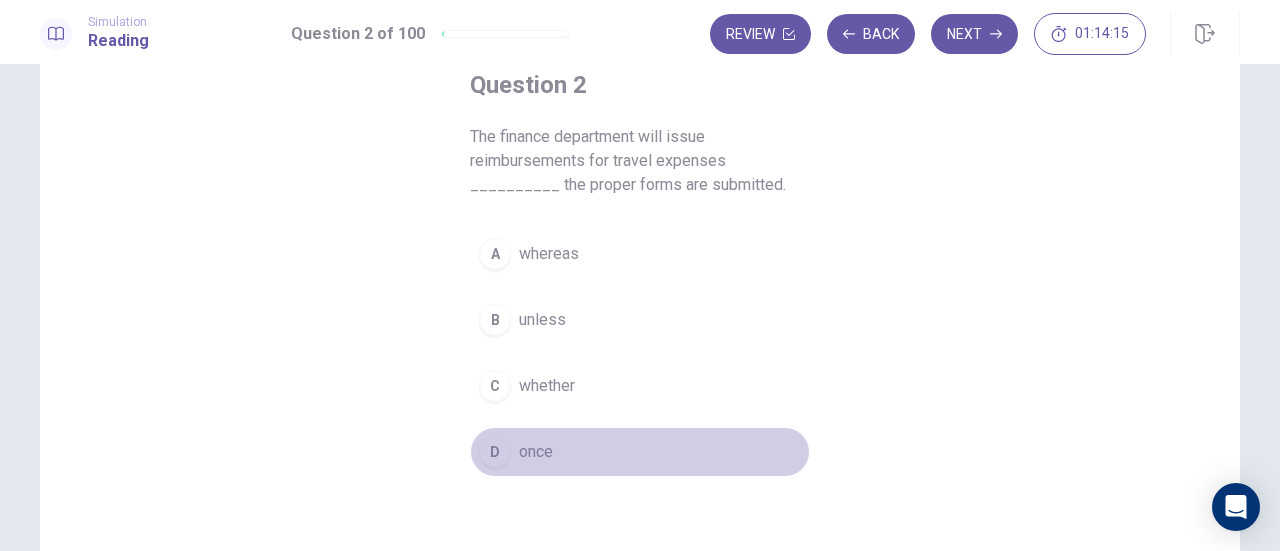 click on "D" at bounding box center [495, 452] 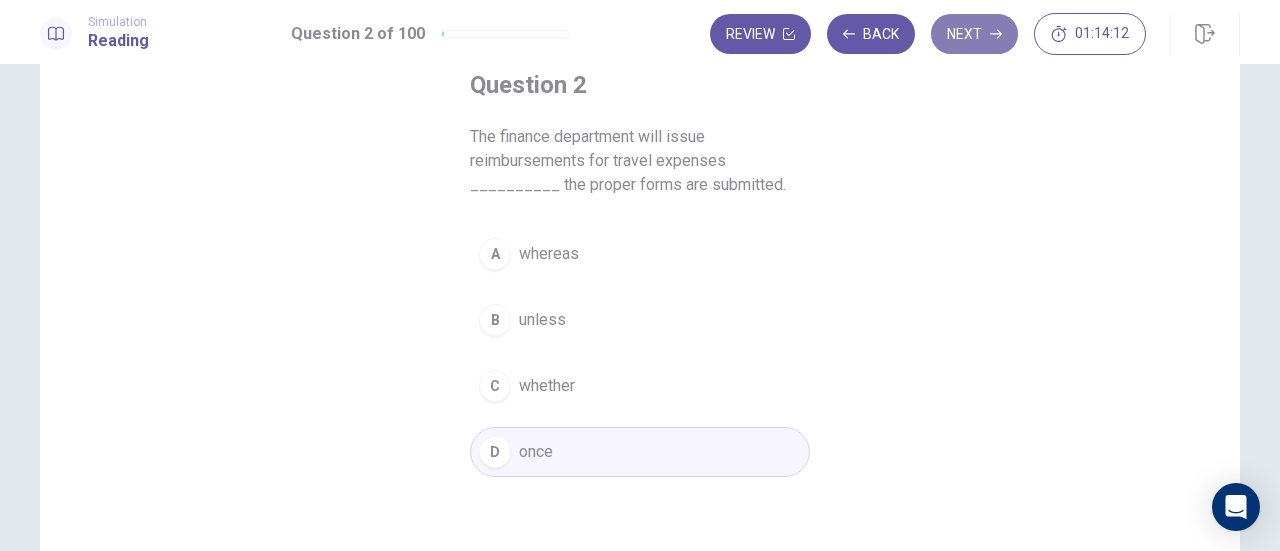 click on "Next" at bounding box center (974, 34) 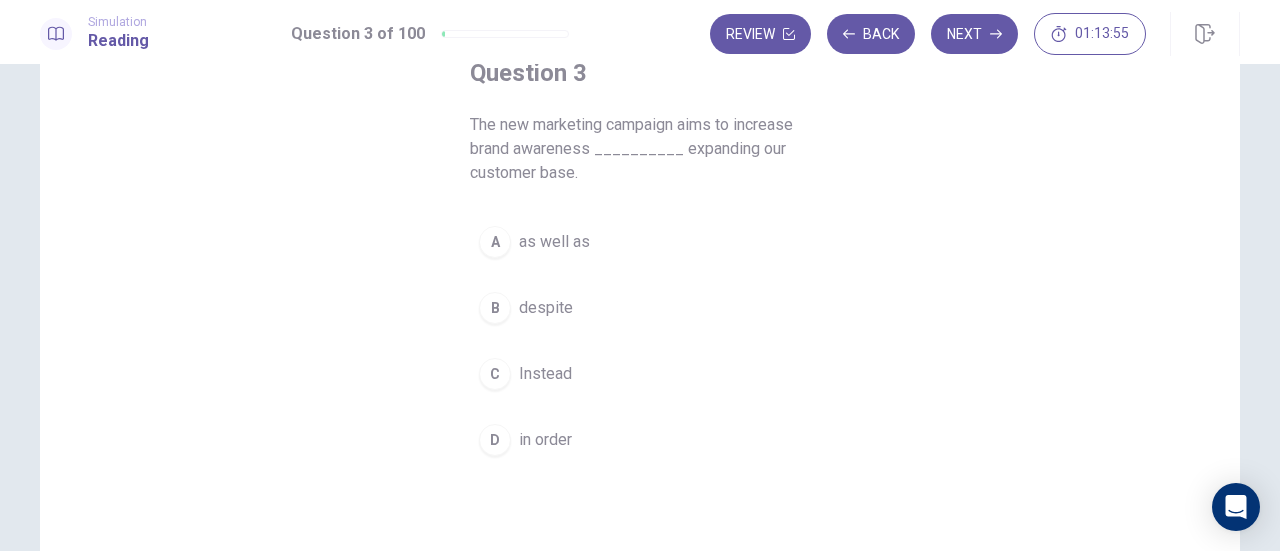 scroll, scrollTop: 131, scrollLeft: 0, axis: vertical 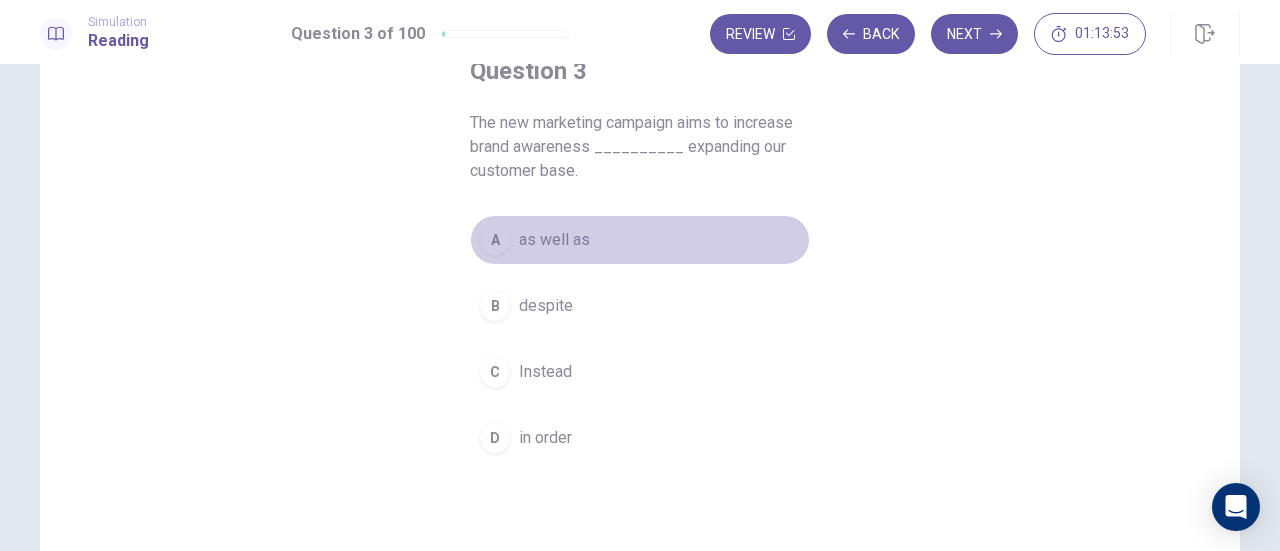 click on "A" at bounding box center (495, 240) 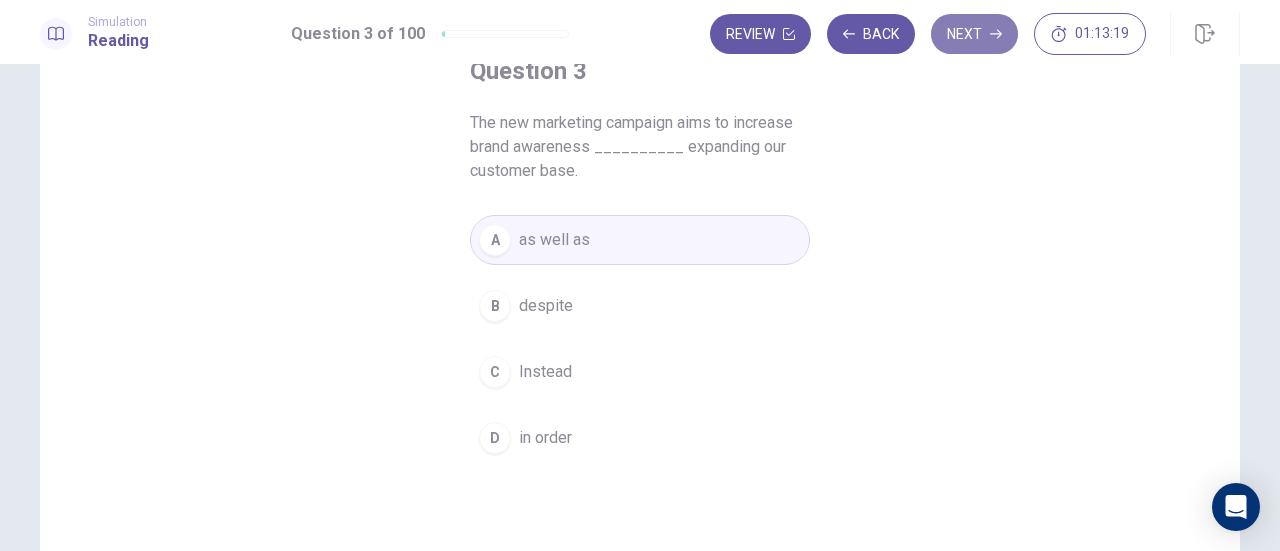 click on "Next" at bounding box center [974, 34] 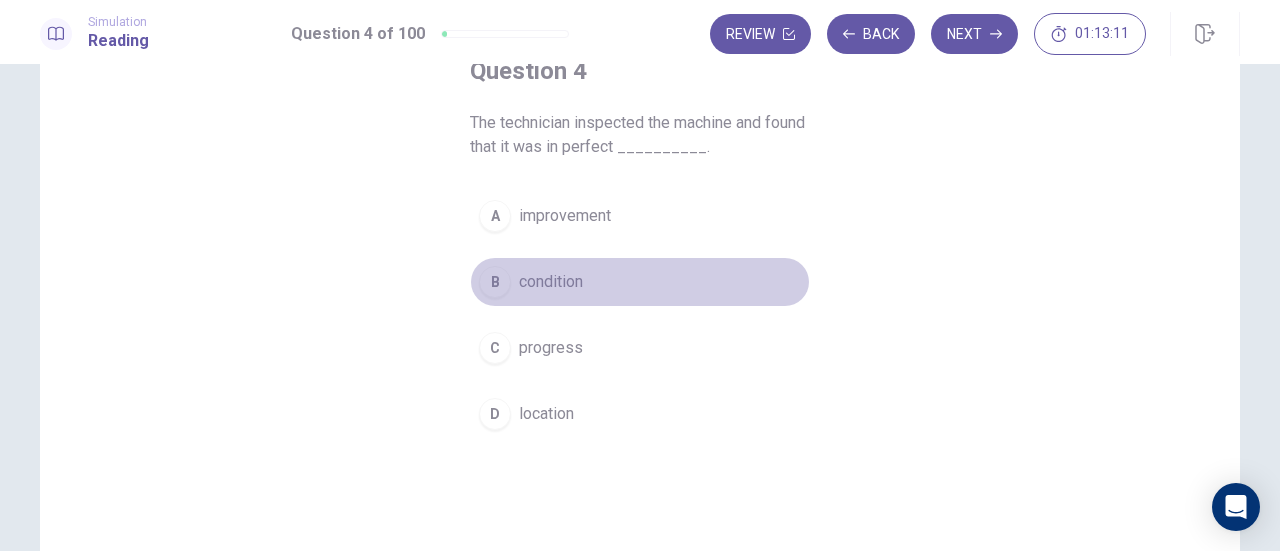 click on "B" at bounding box center (495, 282) 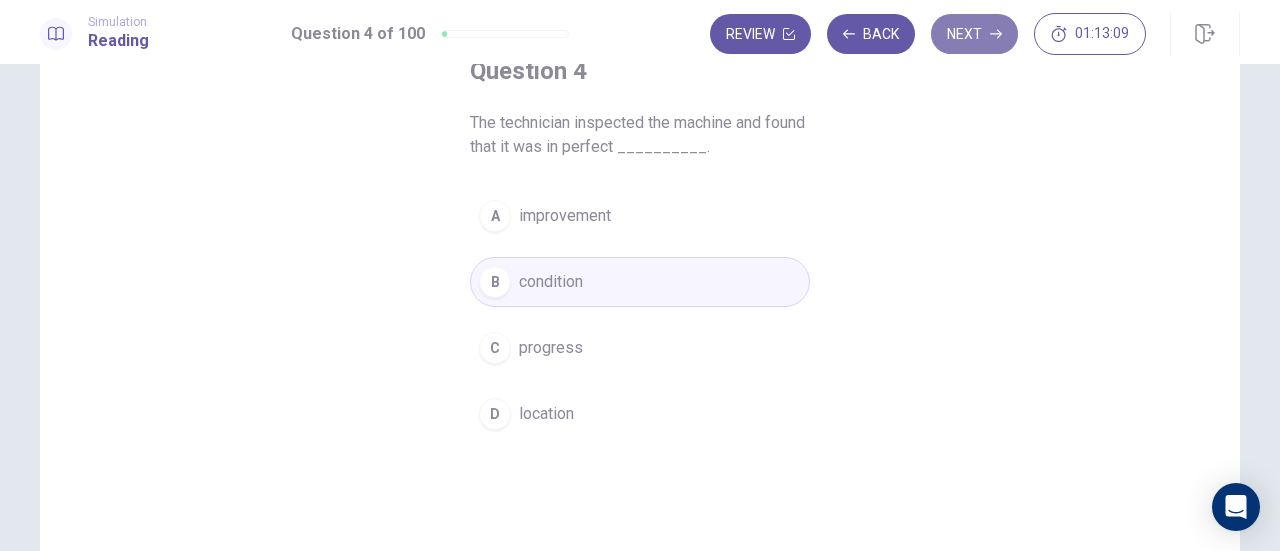 click 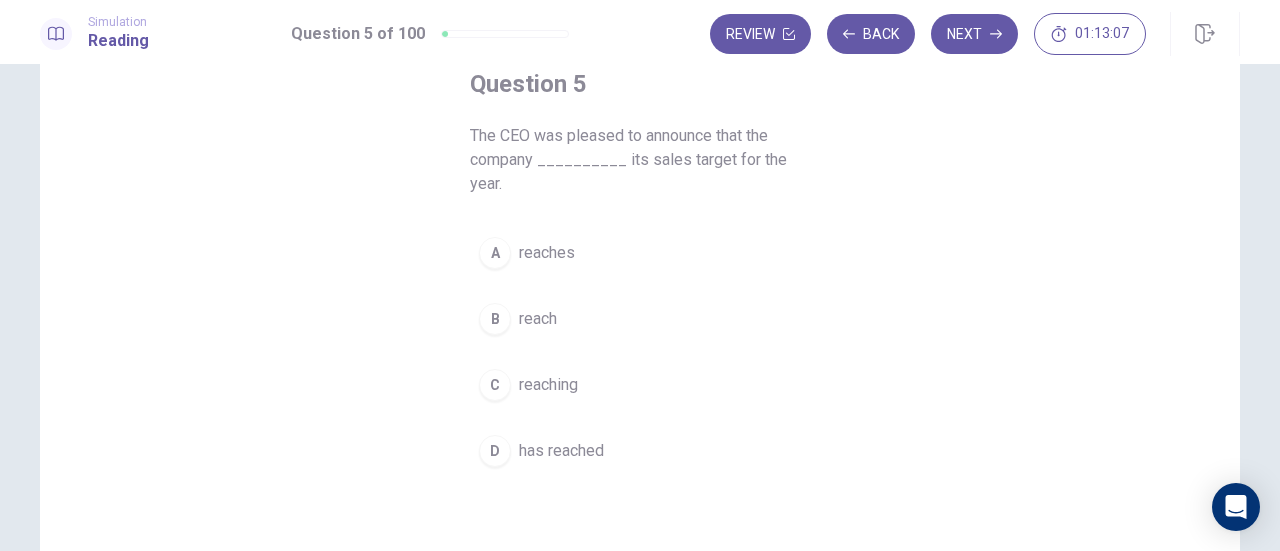 scroll, scrollTop: 122, scrollLeft: 0, axis: vertical 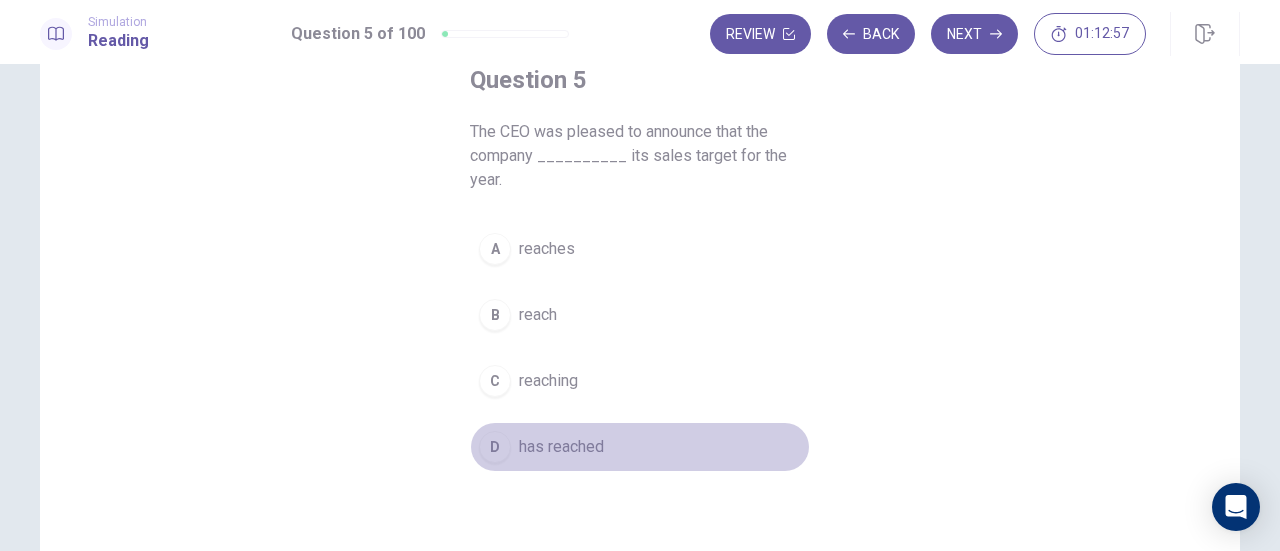 click on "D" at bounding box center [495, 447] 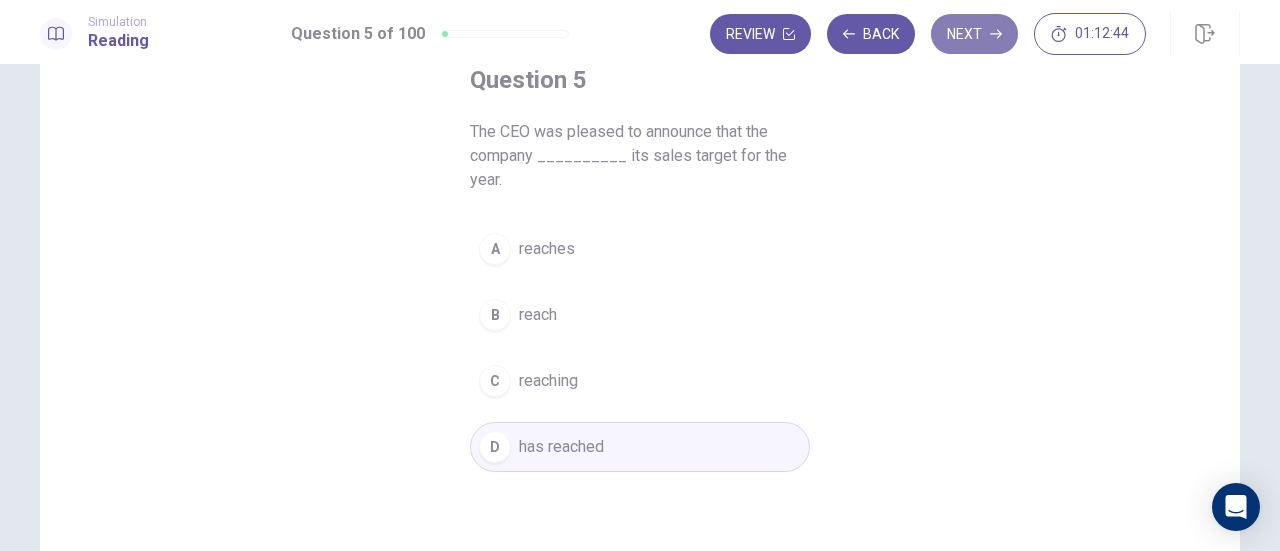click on "Next" at bounding box center (974, 34) 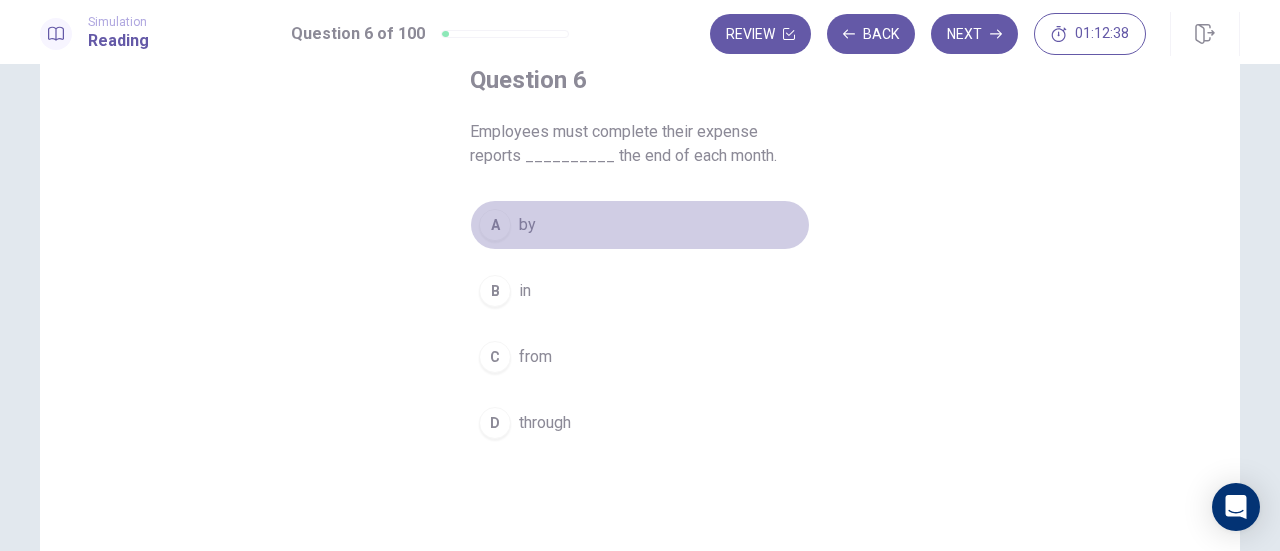 click on "A" at bounding box center (495, 225) 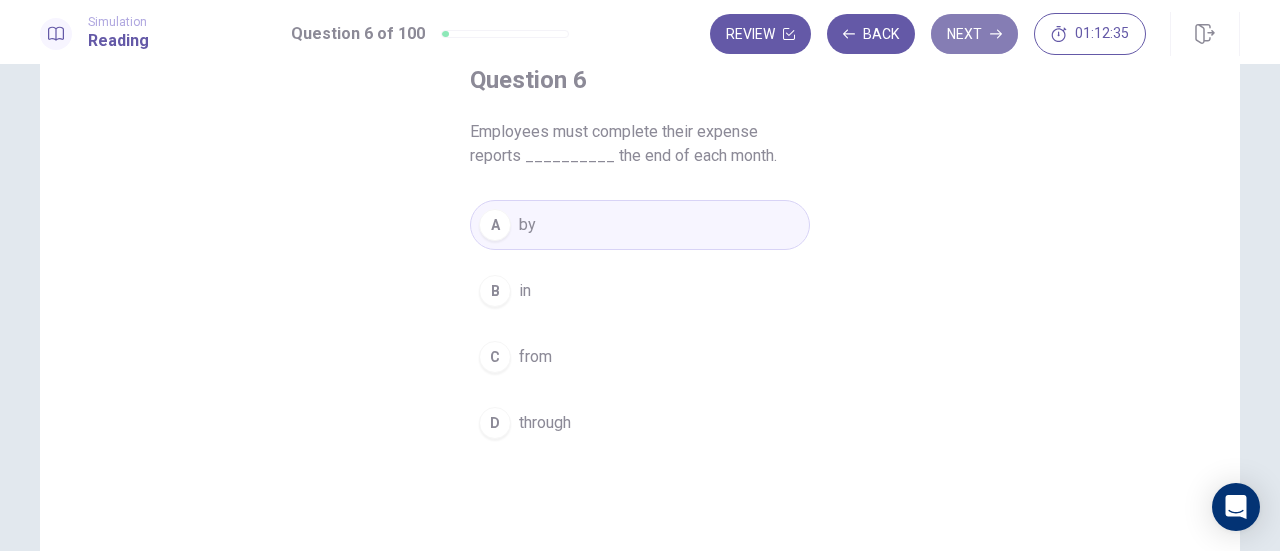 click on "Next" at bounding box center [974, 34] 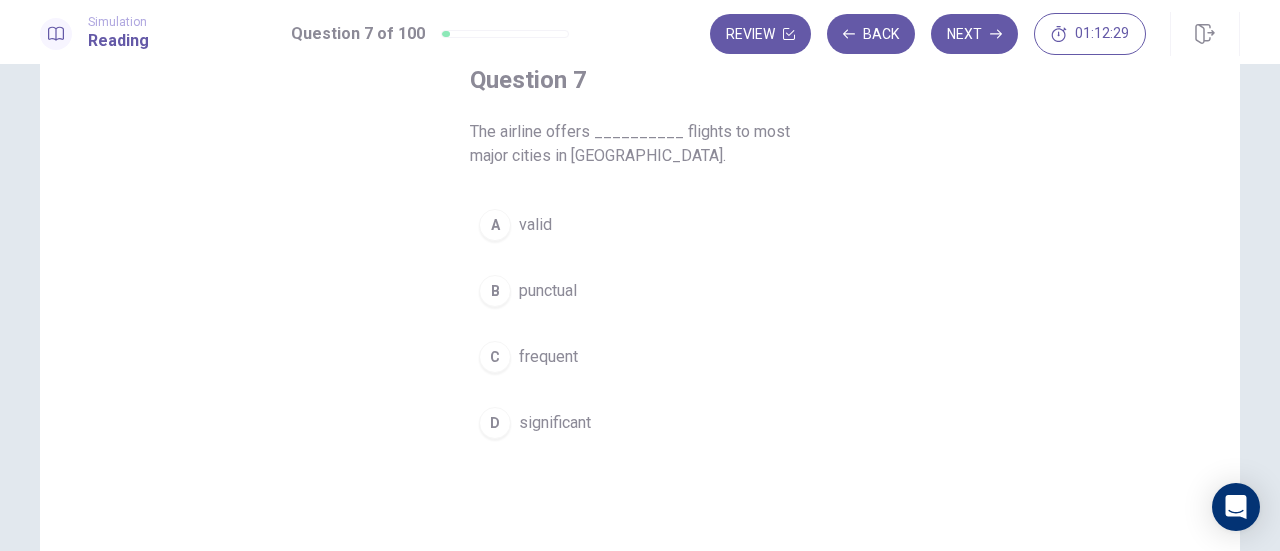 click on "C" at bounding box center (495, 357) 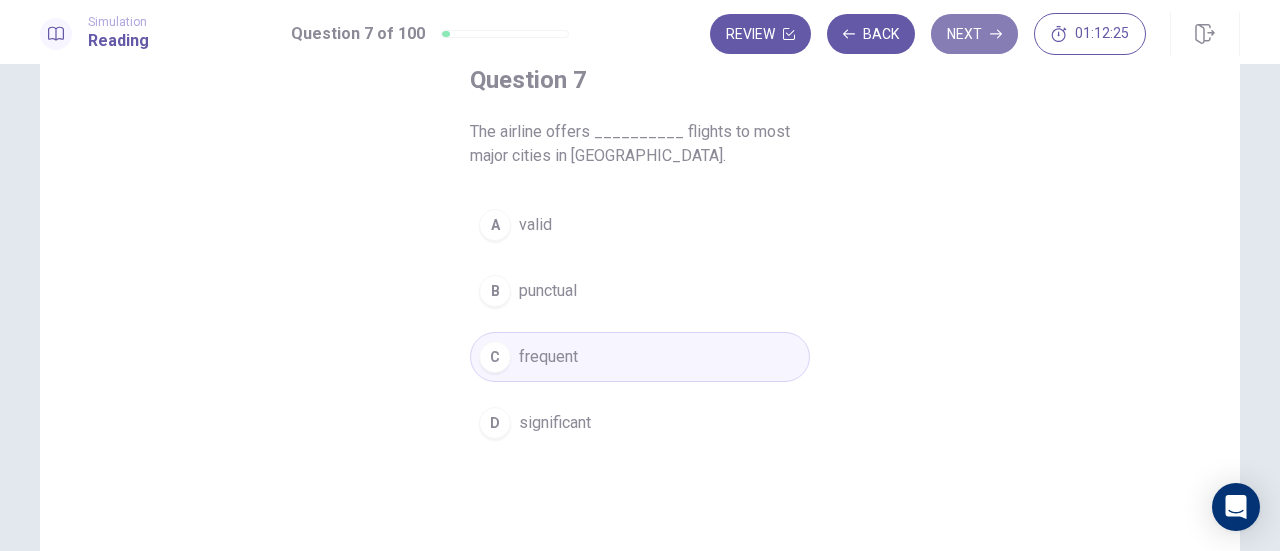 click on "Next" at bounding box center [974, 34] 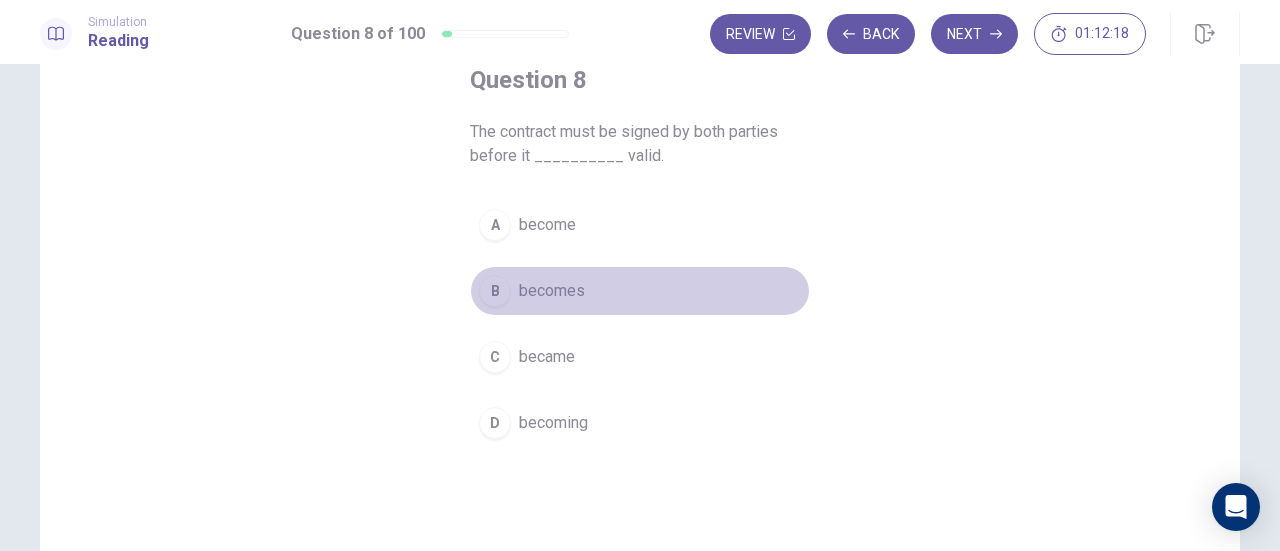 click on "B" at bounding box center (495, 291) 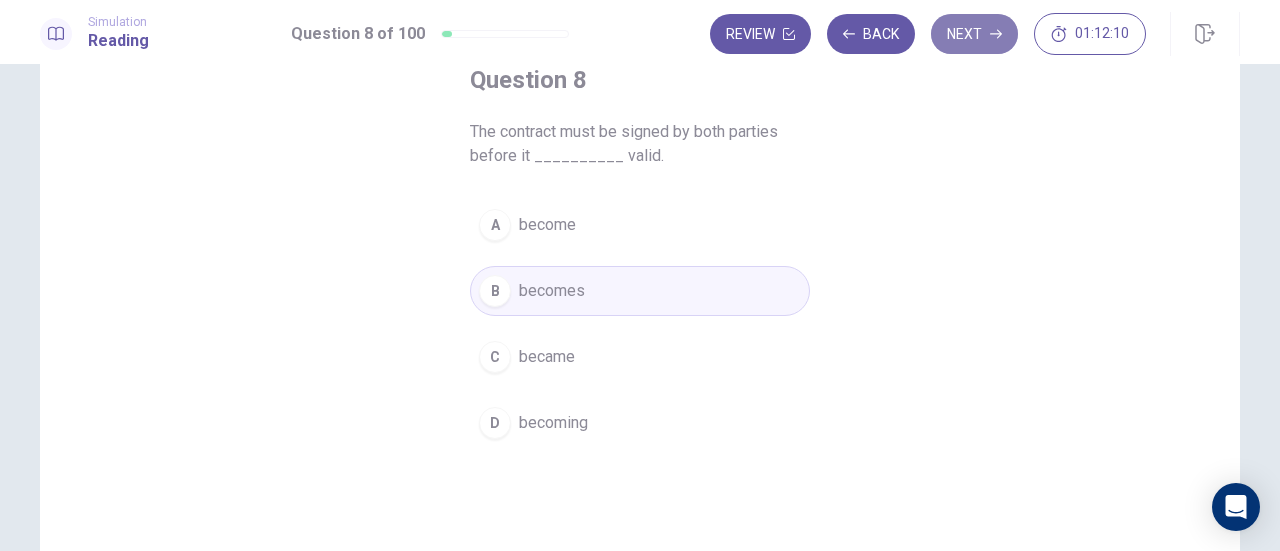 click on "Next" at bounding box center (974, 34) 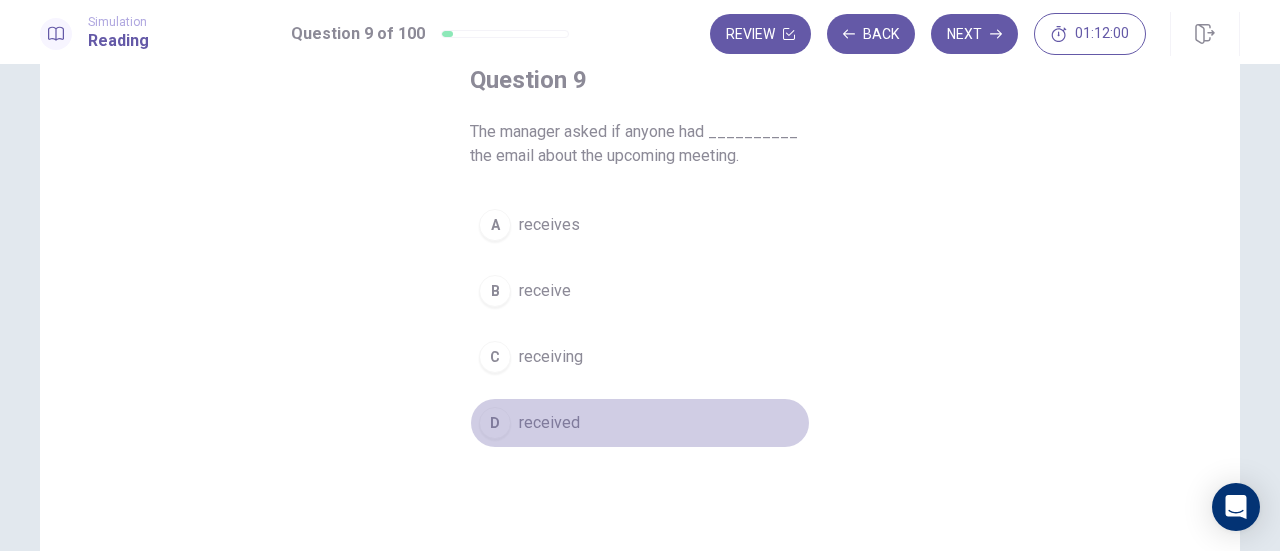 click on "D" at bounding box center [495, 423] 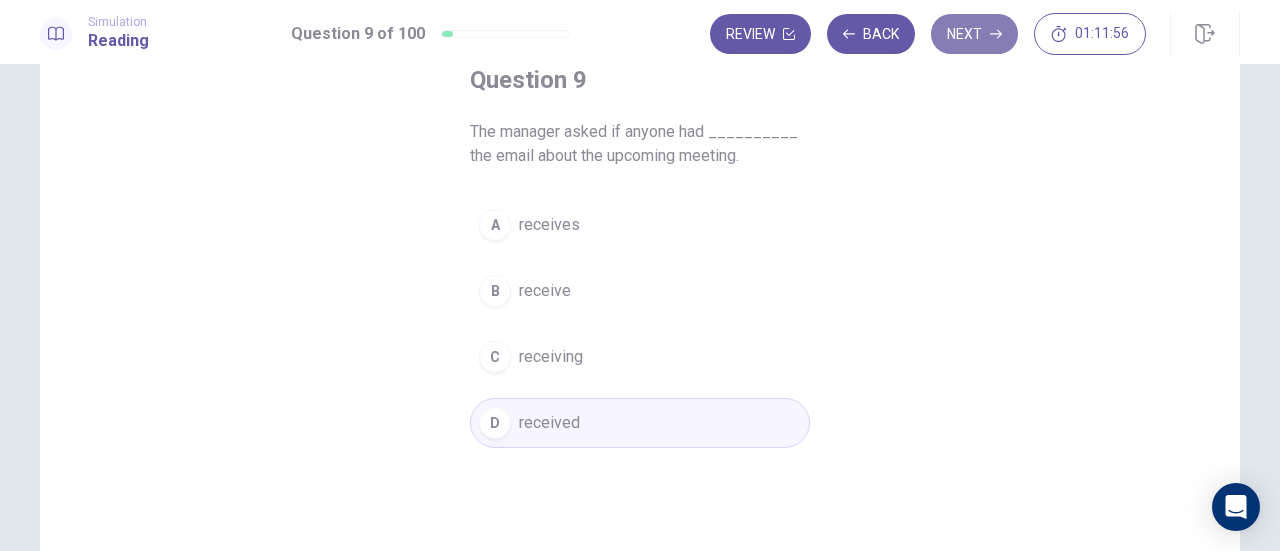click on "Next" at bounding box center [974, 34] 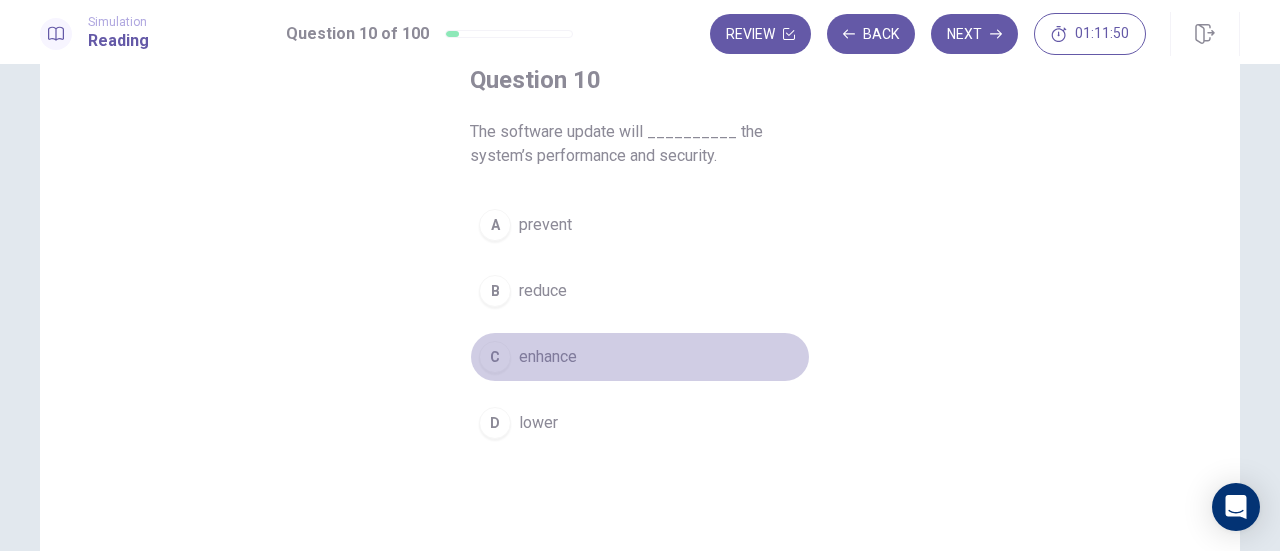 click on "C" at bounding box center [495, 357] 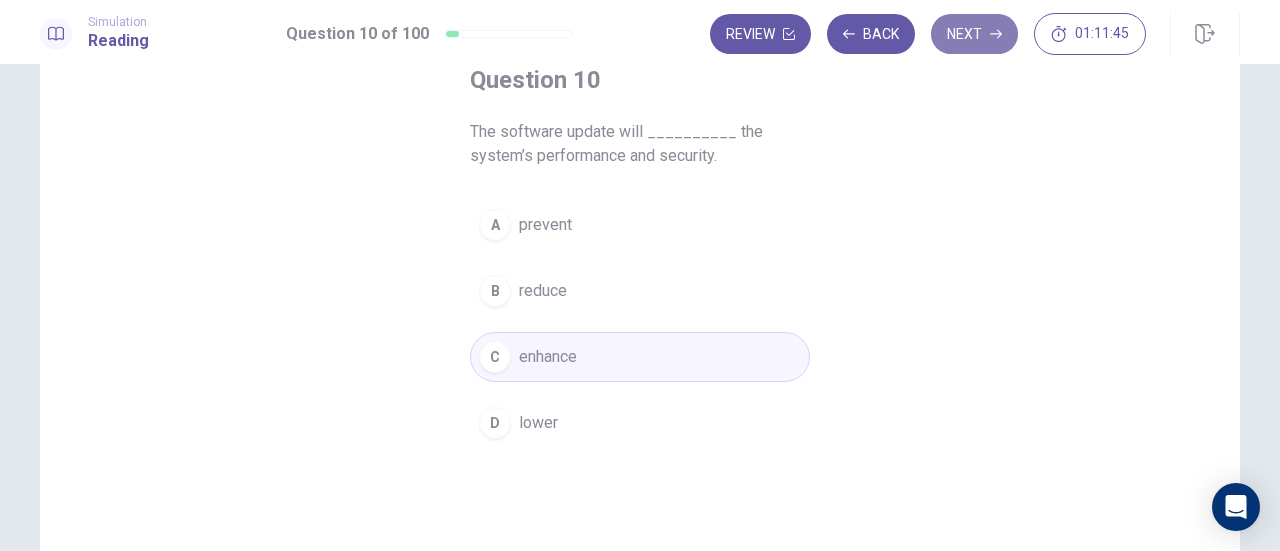click on "Next" at bounding box center (974, 34) 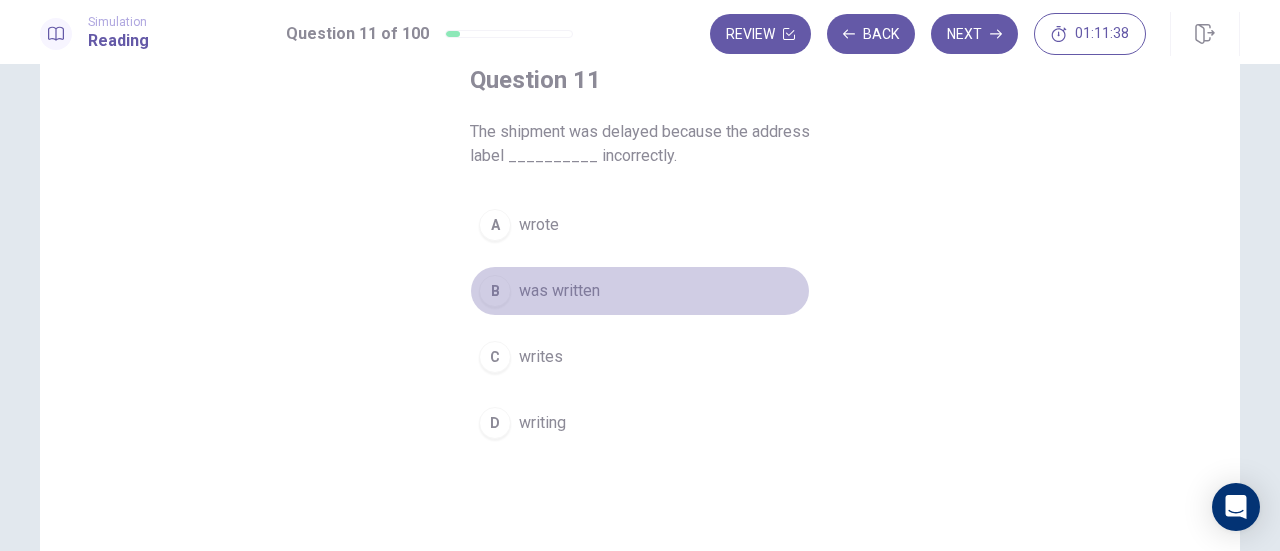 click on "B" at bounding box center [495, 291] 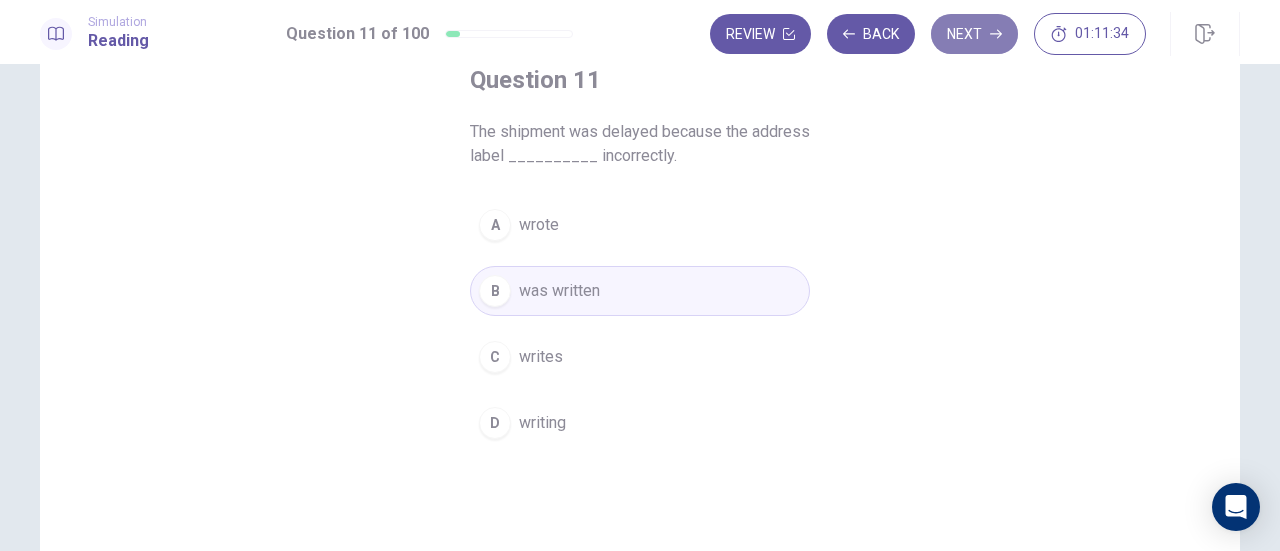 click on "Next" at bounding box center (974, 34) 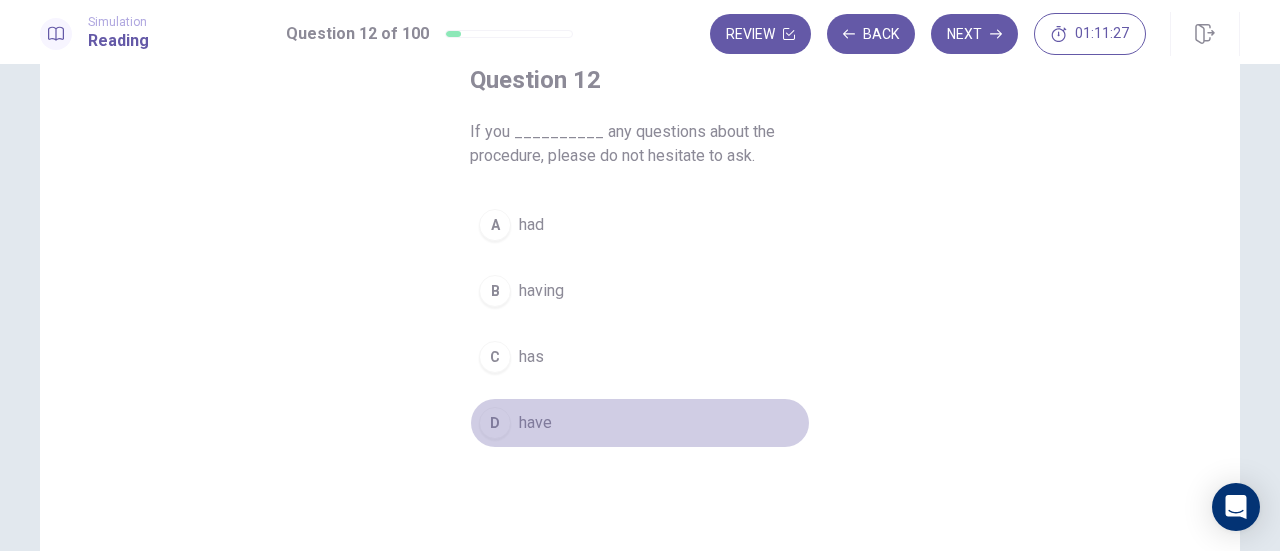 click on "D" at bounding box center [495, 423] 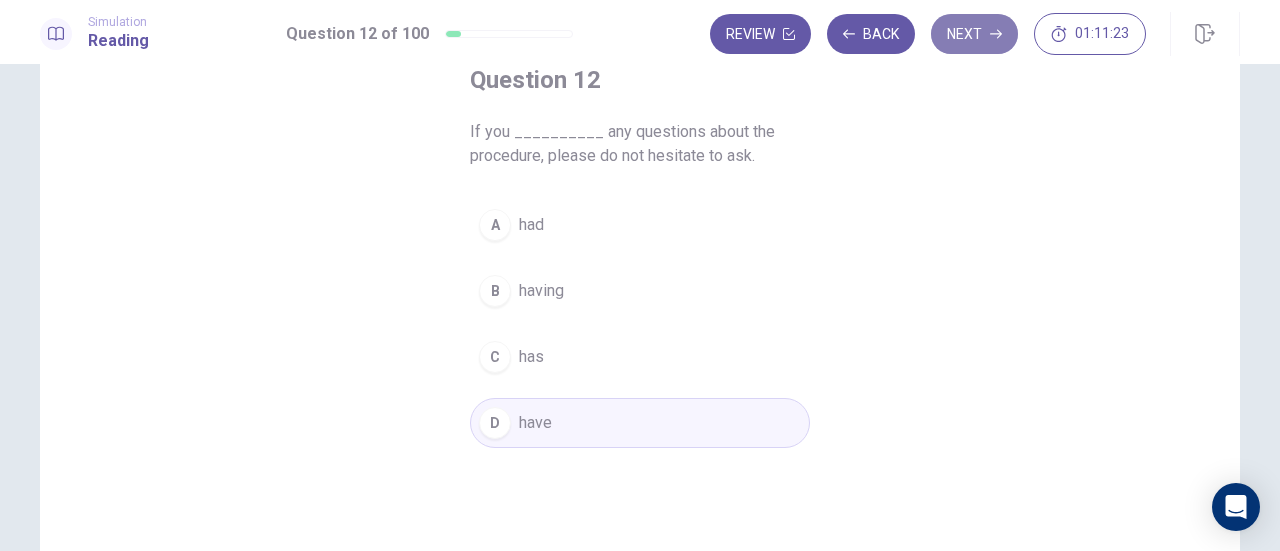 click on "Next" at bounding box center (974, 34) 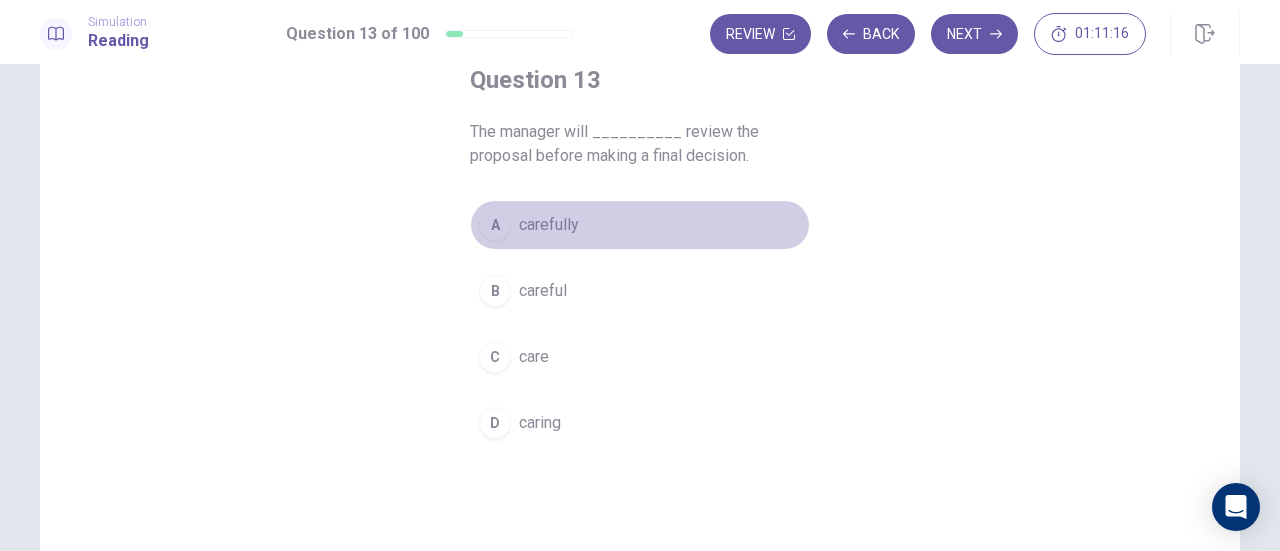 click on "A" at bounding box center [495, 225] 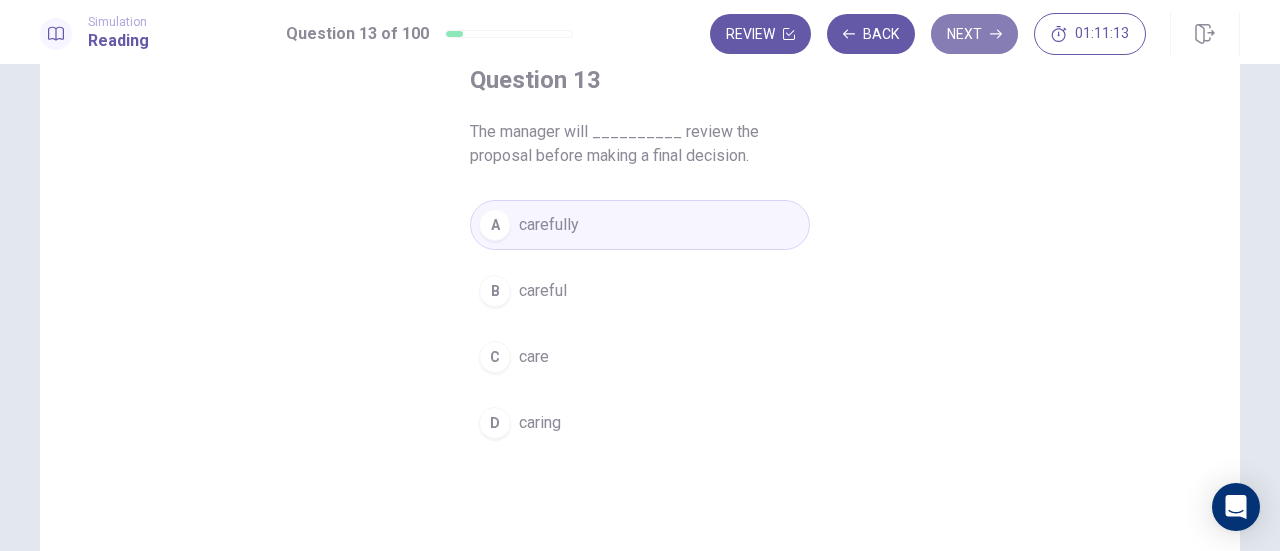 click on "Next" at bounding box center (974, 34) 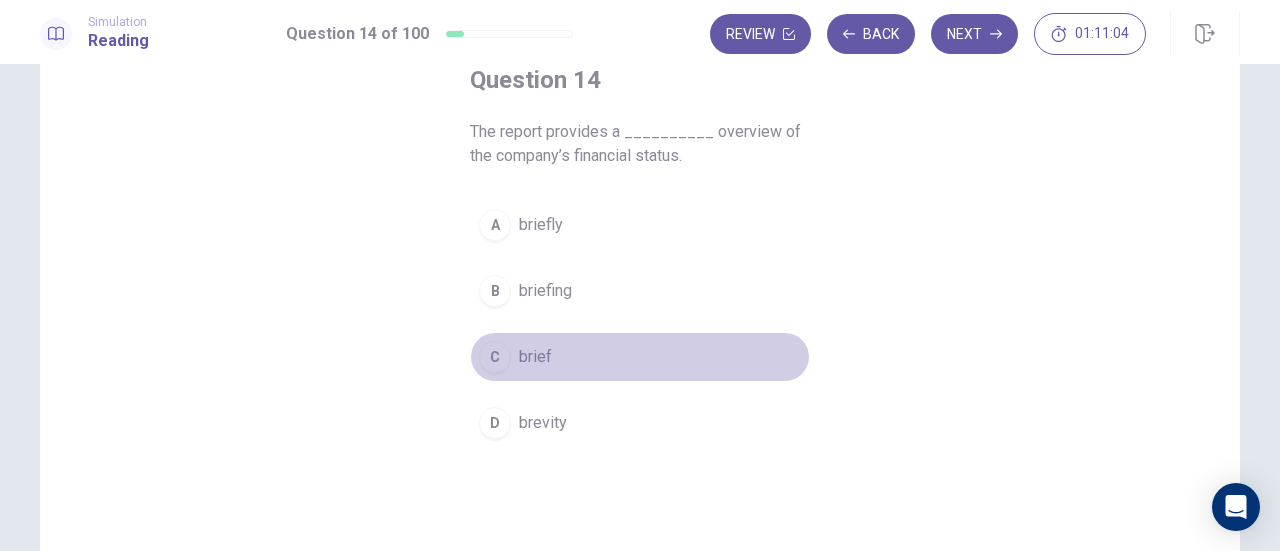 click on "C" at bounding box center (495, 357) 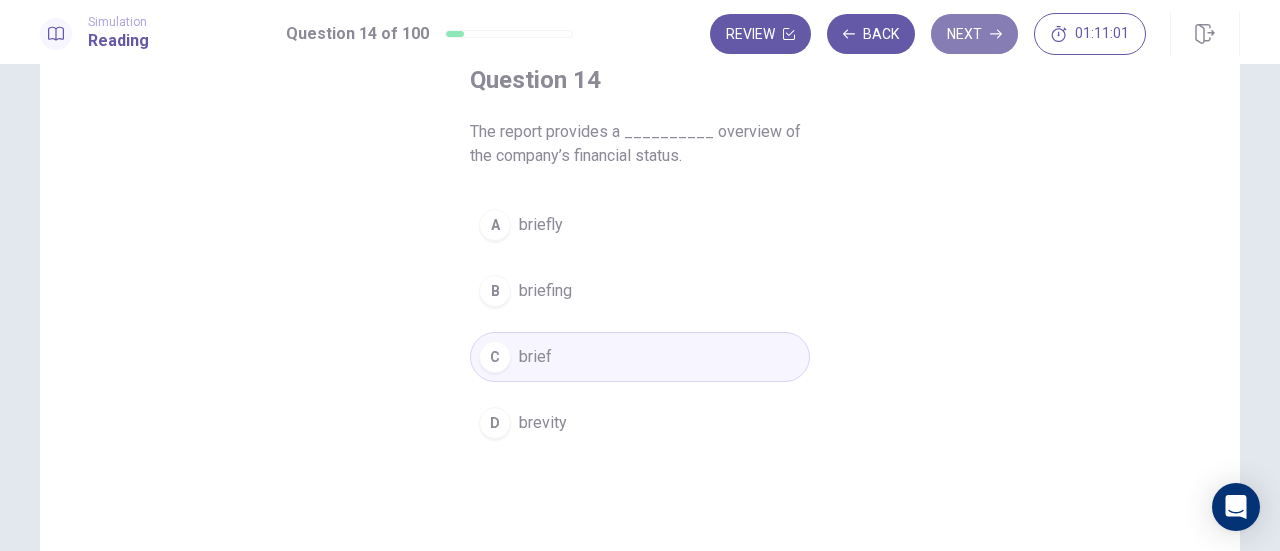 click on "Next" at bounding box center (974, 34) 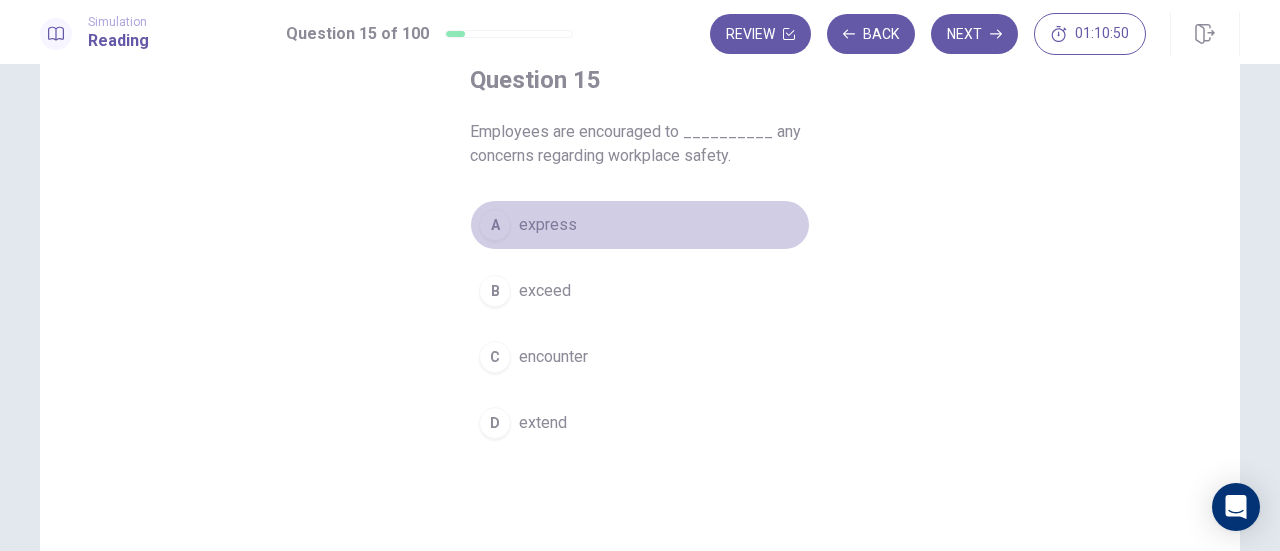 click on "A" at bounding box center [495, 225] 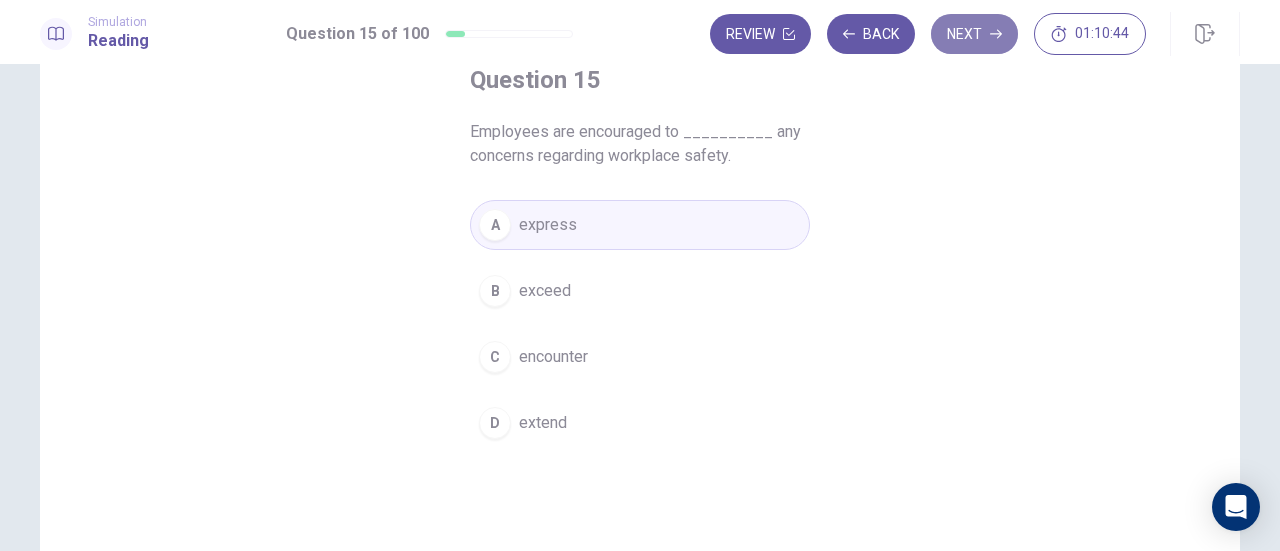 click on "Next" at bounding box center [974, 34] 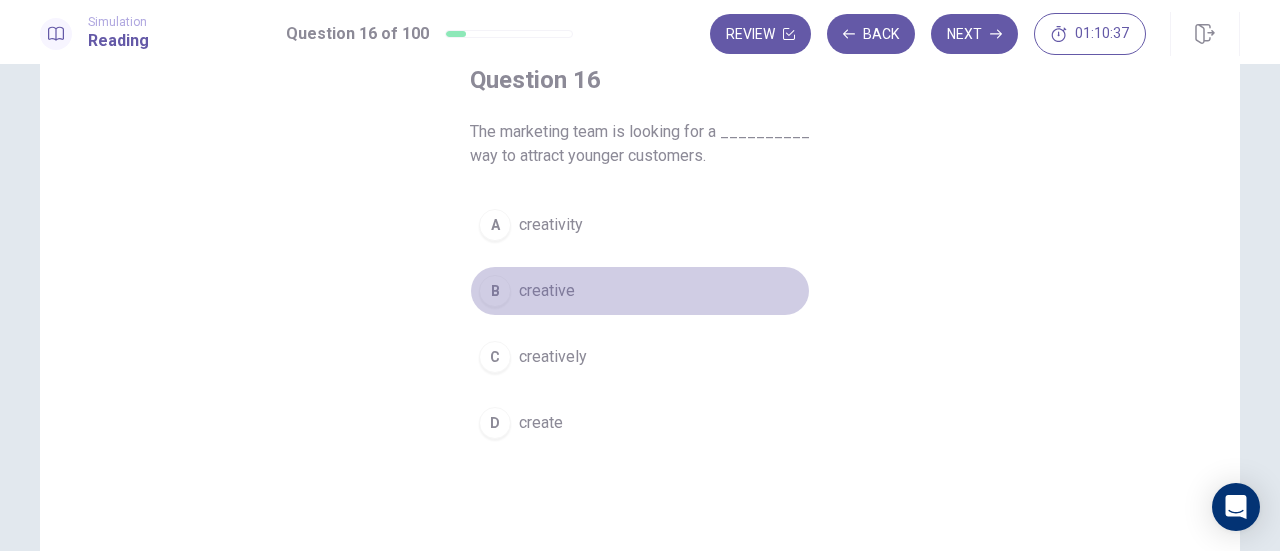 click on "B" at bounding box center (495, 291) 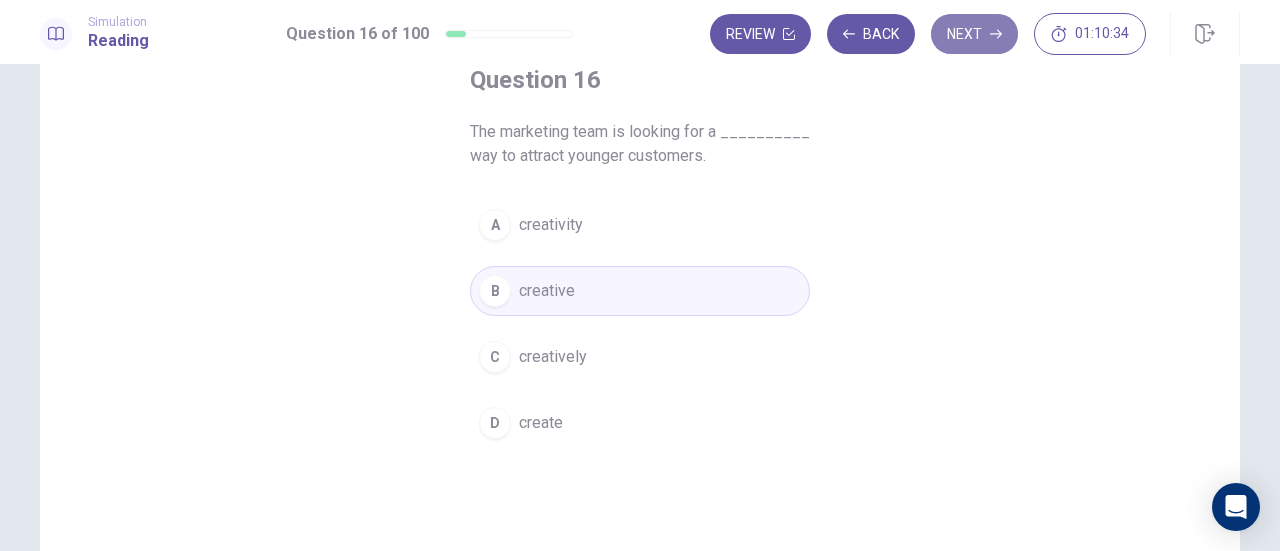 click on "Next" at bounding box center [974, 34] 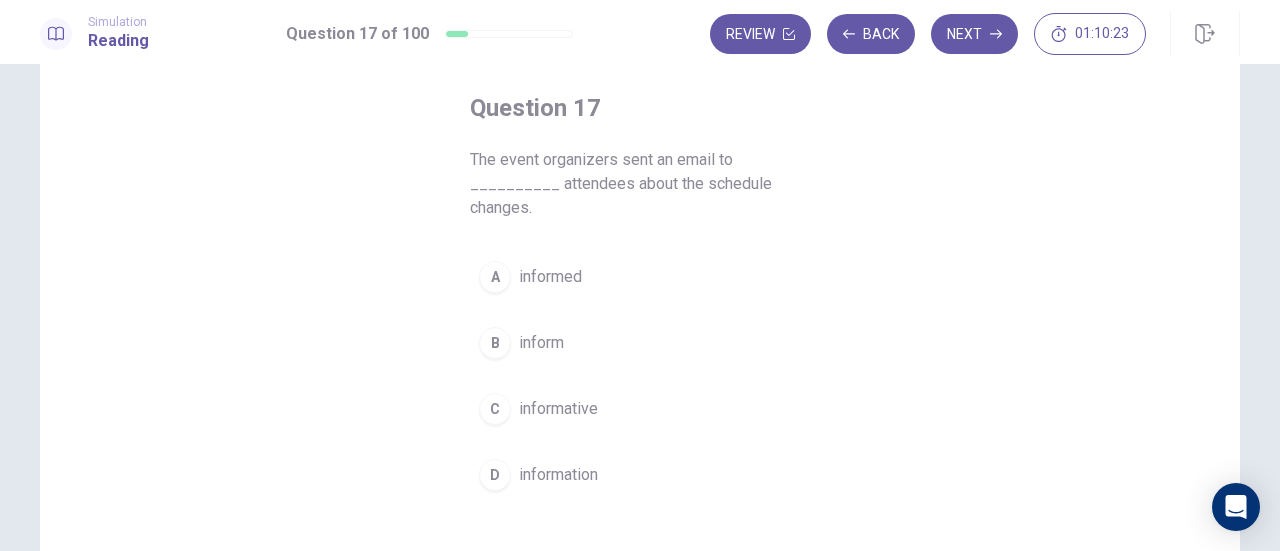 scroll, scrollTop: 95, scrollLeft: 0, axis: vertical 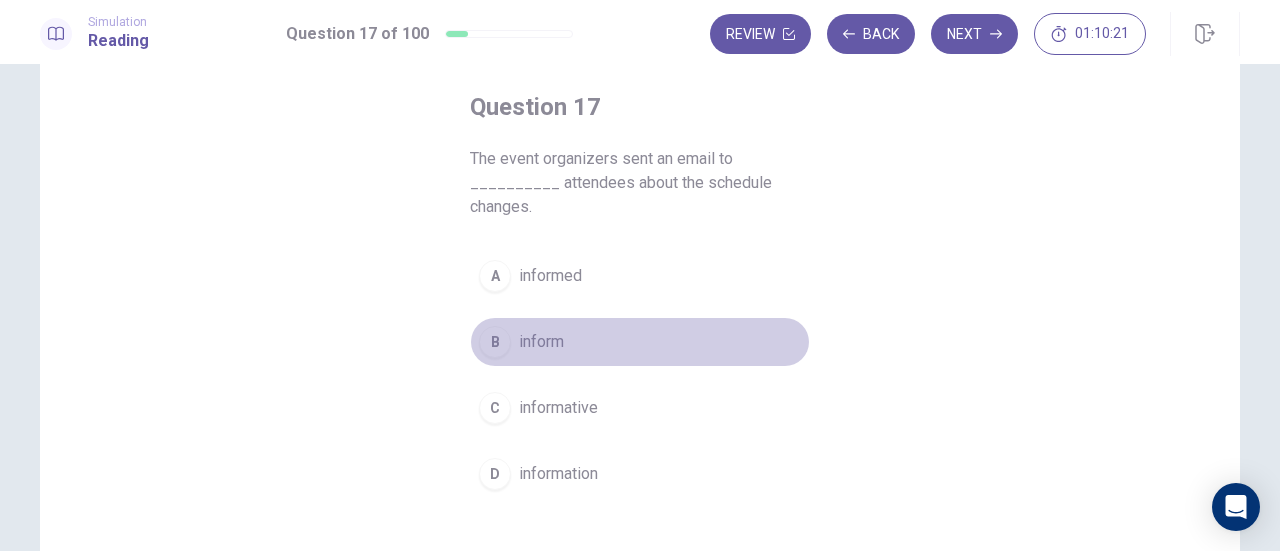 click on "B" at bounding box center (495, 342) 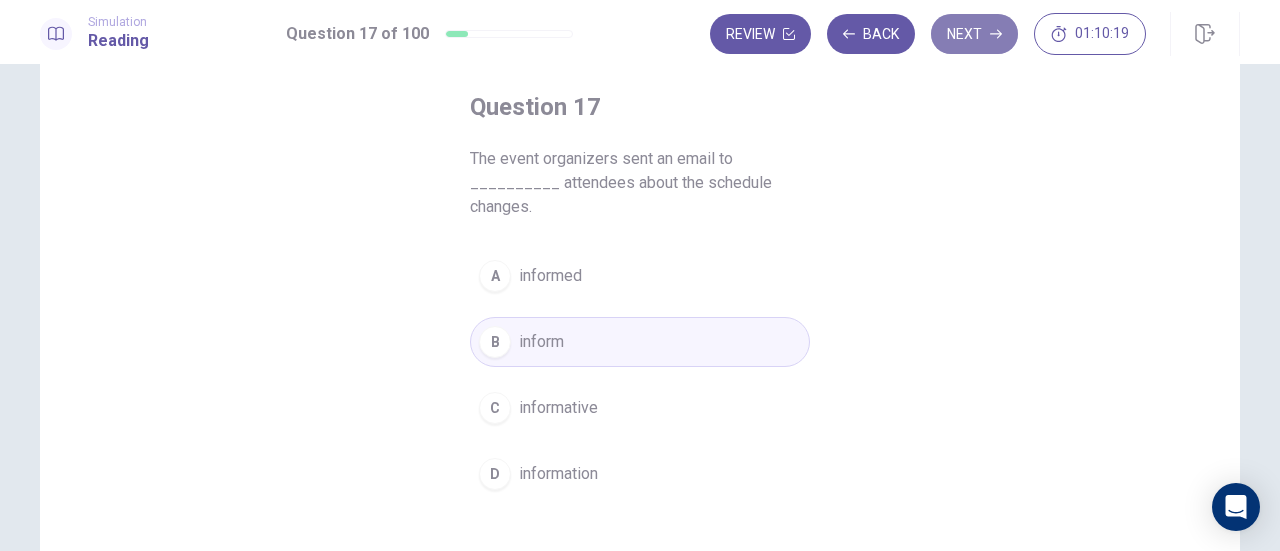 click on "Next" at bounding box center [974, 34] 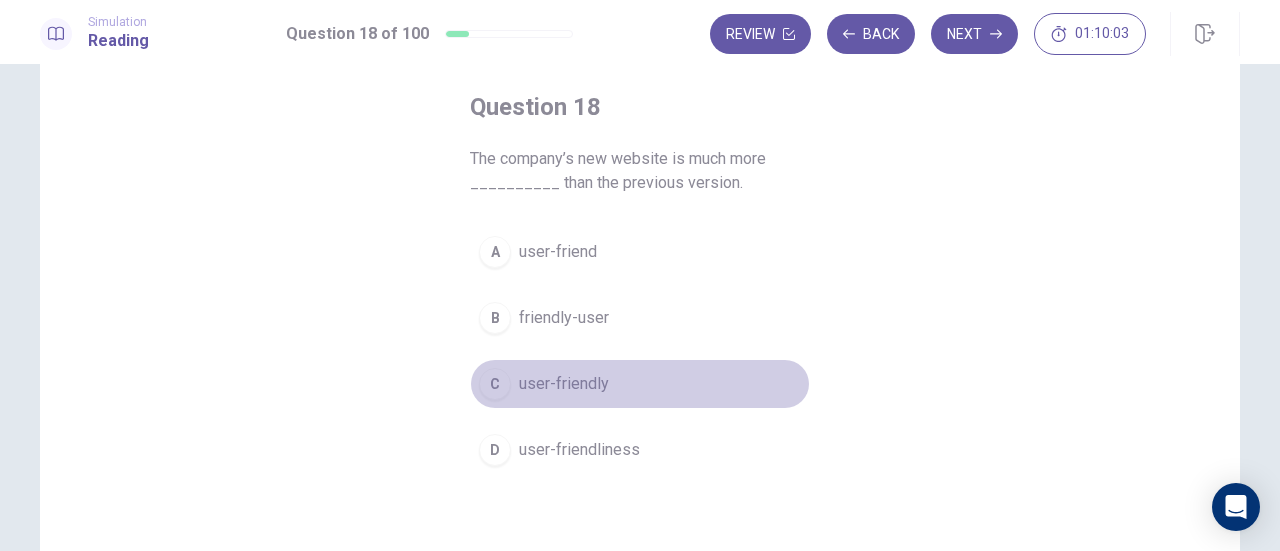 click on "C" at bounding box center [495, 384] 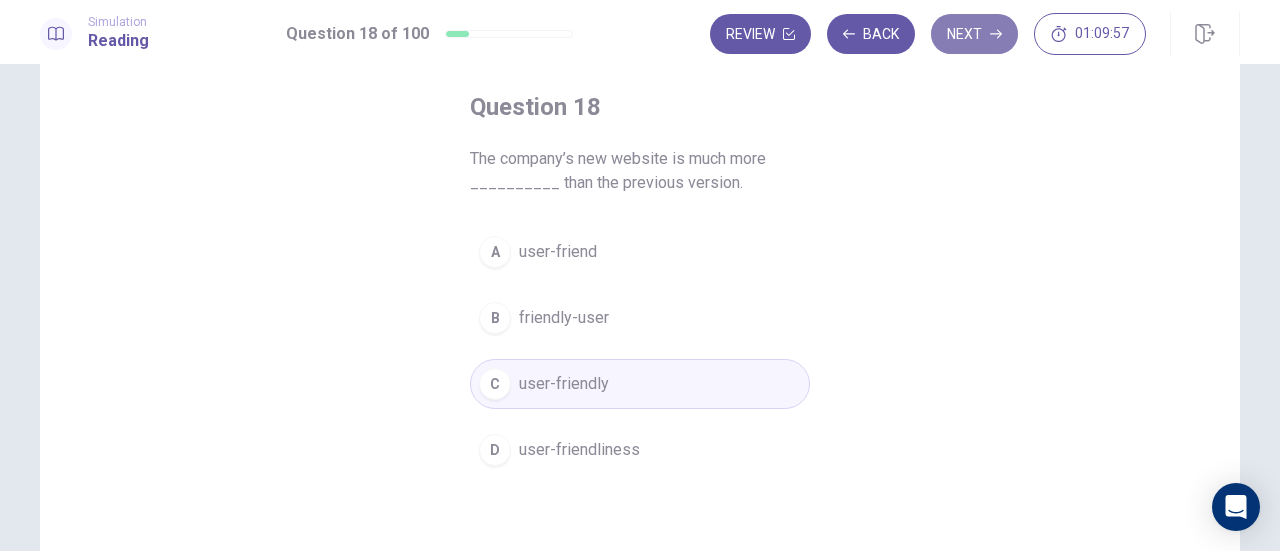 click on "Next" at bounding box center (974, 34) 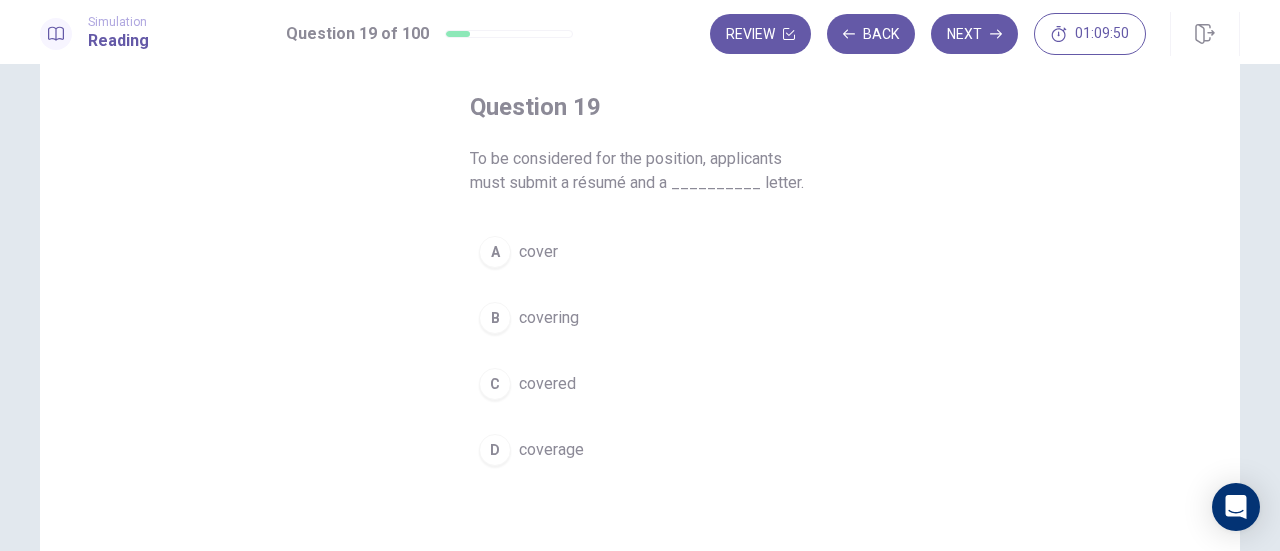 click on "A" at bounding box center (495, 252) 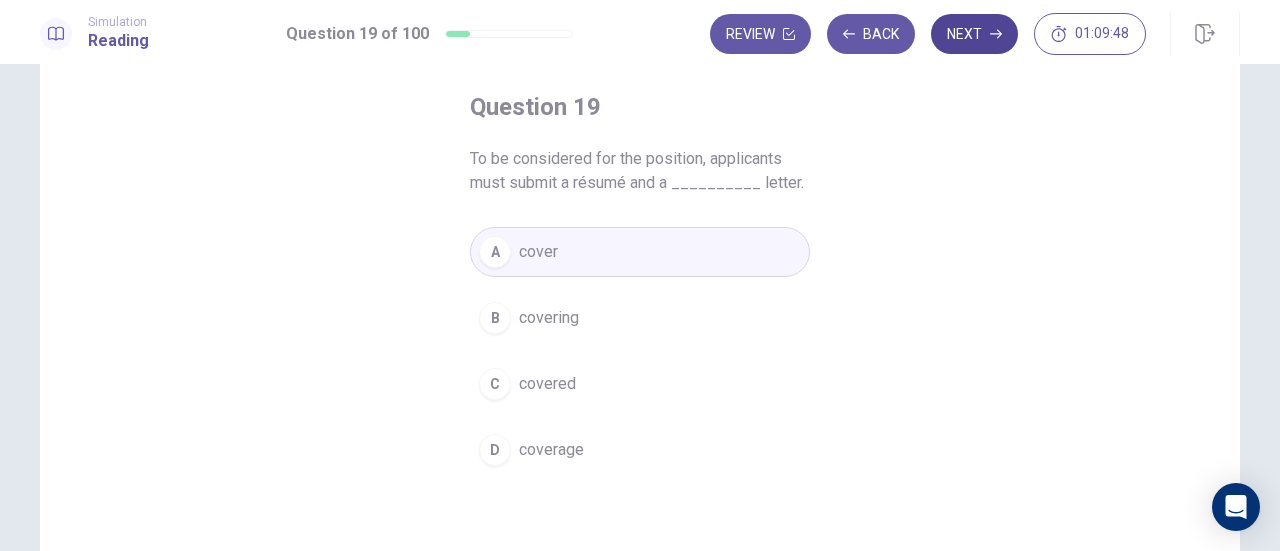 click 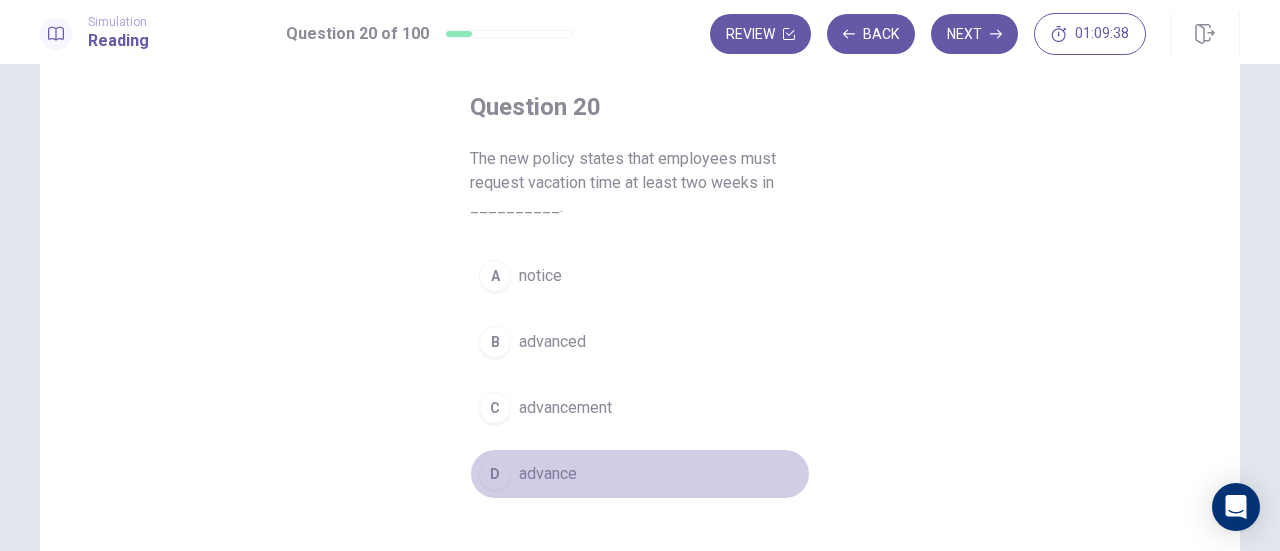 click on "D" at bounding box center (495, 474) 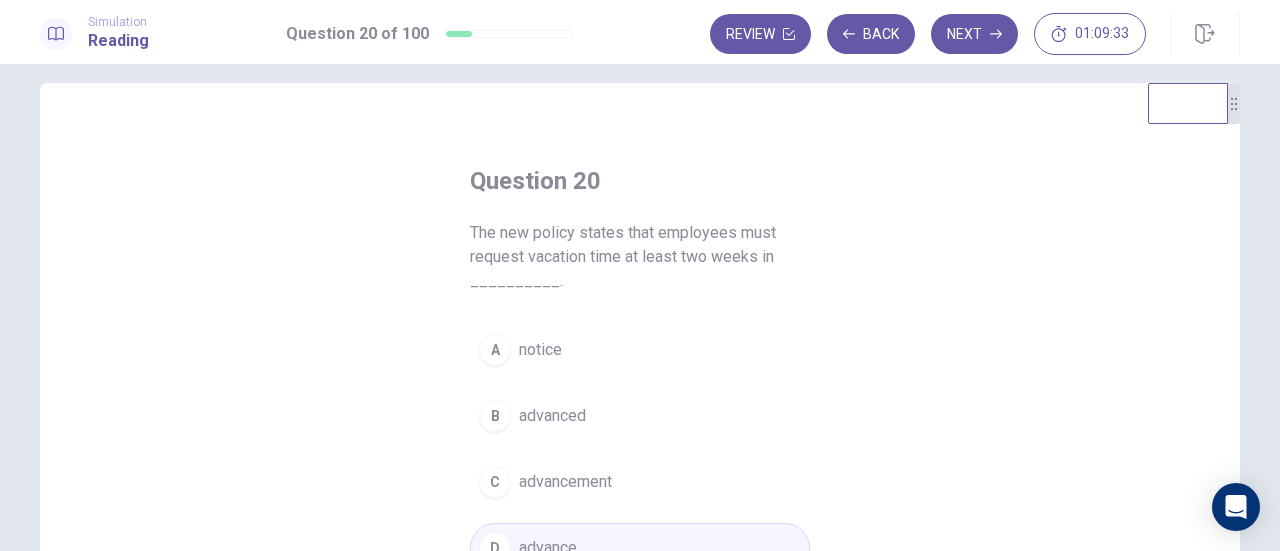 scroll, scrollTop: 20, scrollLeft: 0, axis: vertical 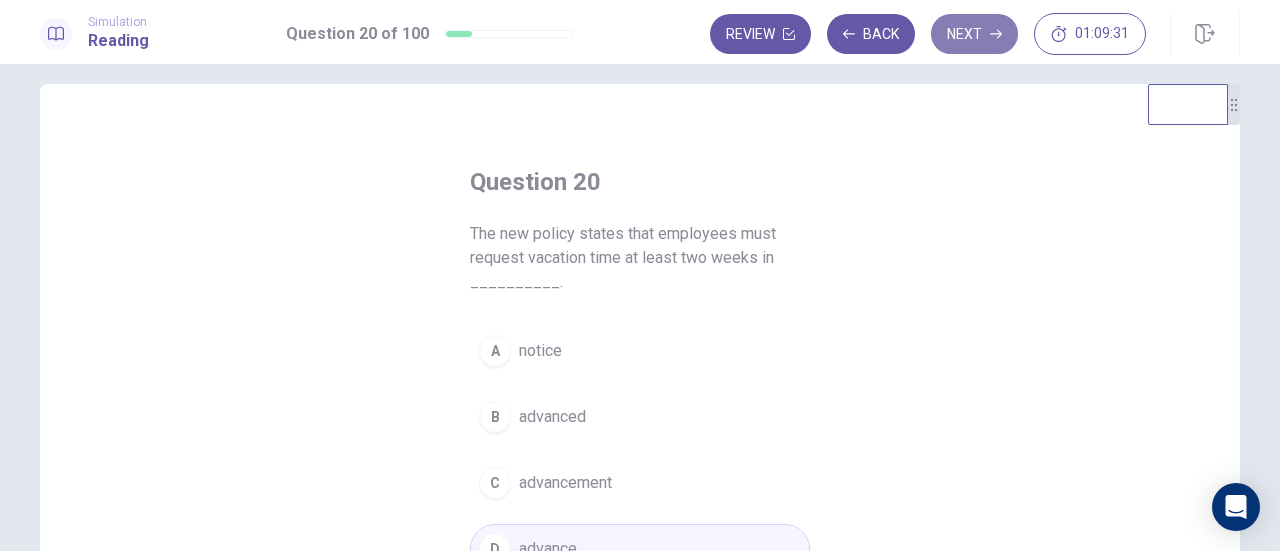 click on "Next" at bounding box center (974, 34) 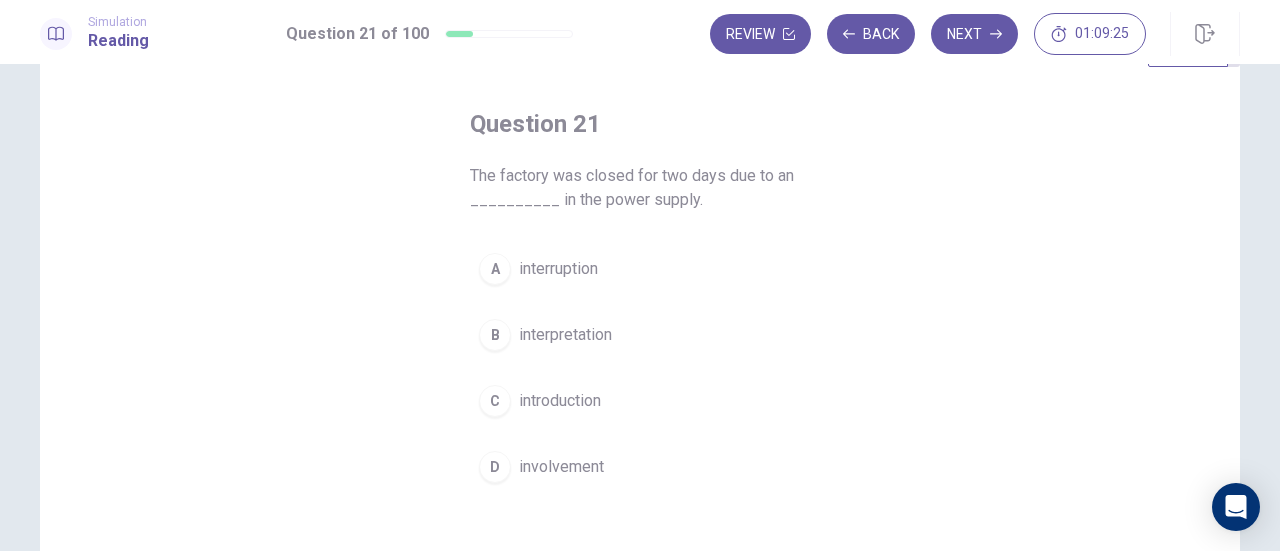 scroll, scrollTop: 92, scrollLeft: 0, axis: vertical 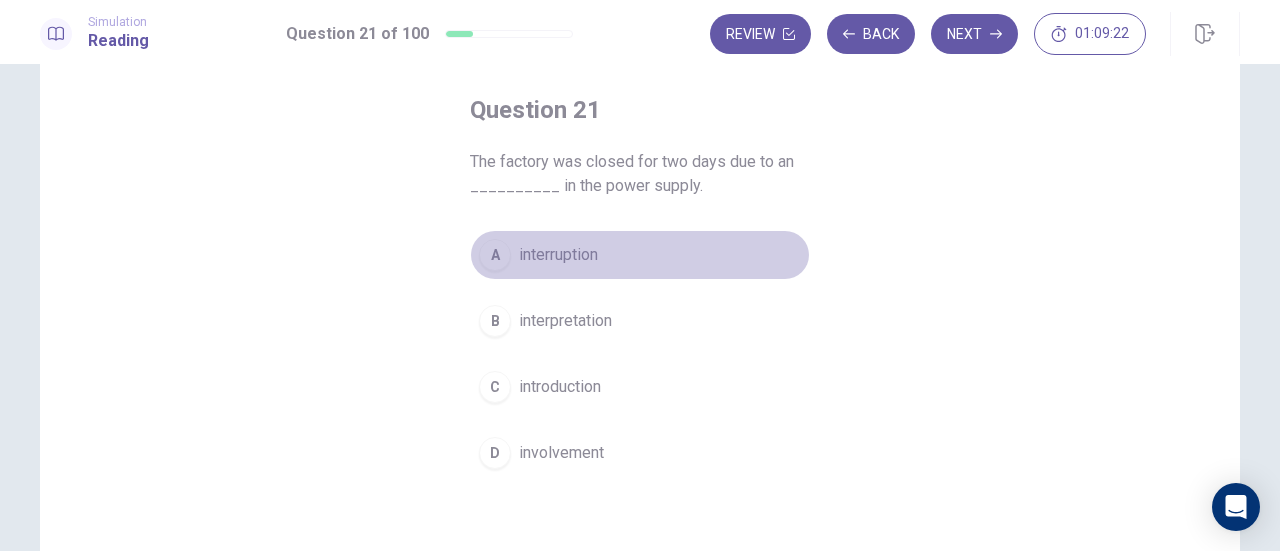 click on "A" at bounding box center (495, 255) 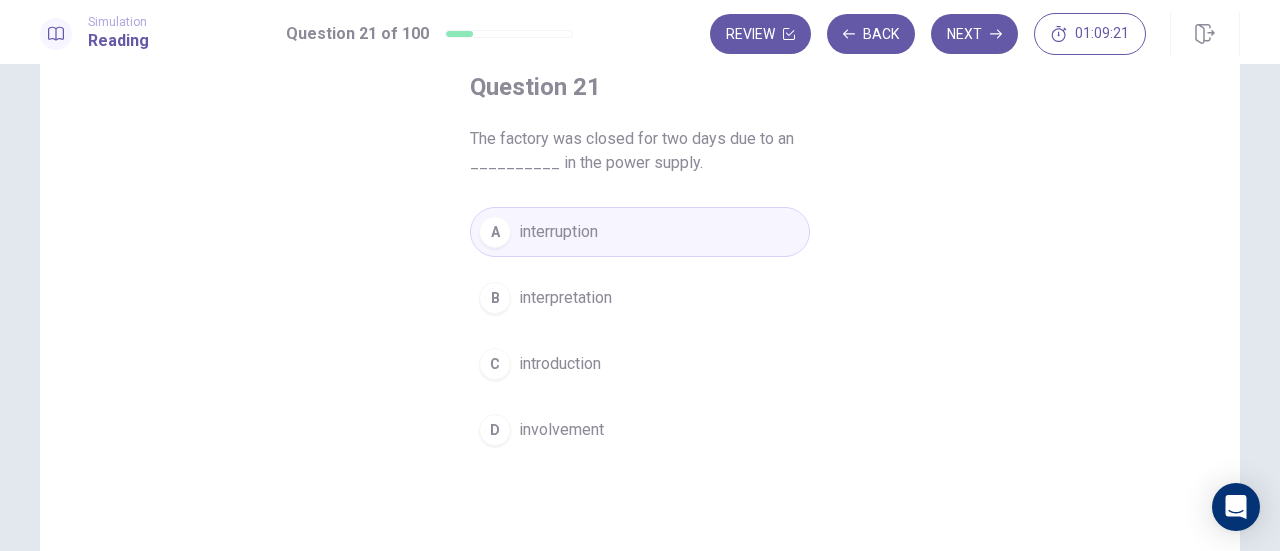 scroll, scrollTop: 116, scrollLeft: 0, axis: vertical 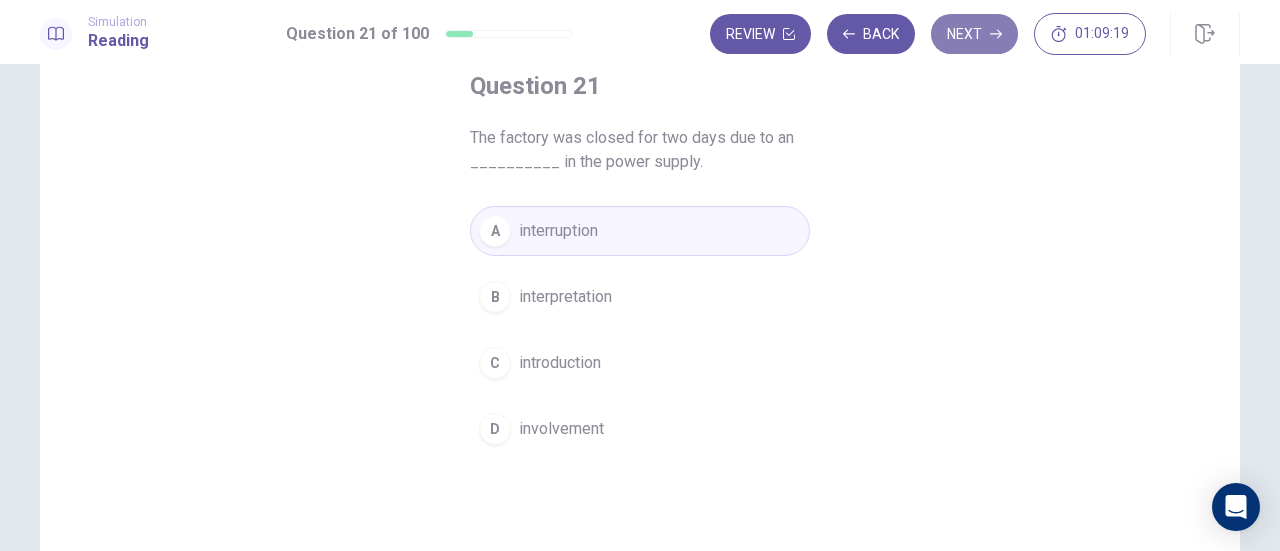 click on "Next" at bounding box center [974, 34] 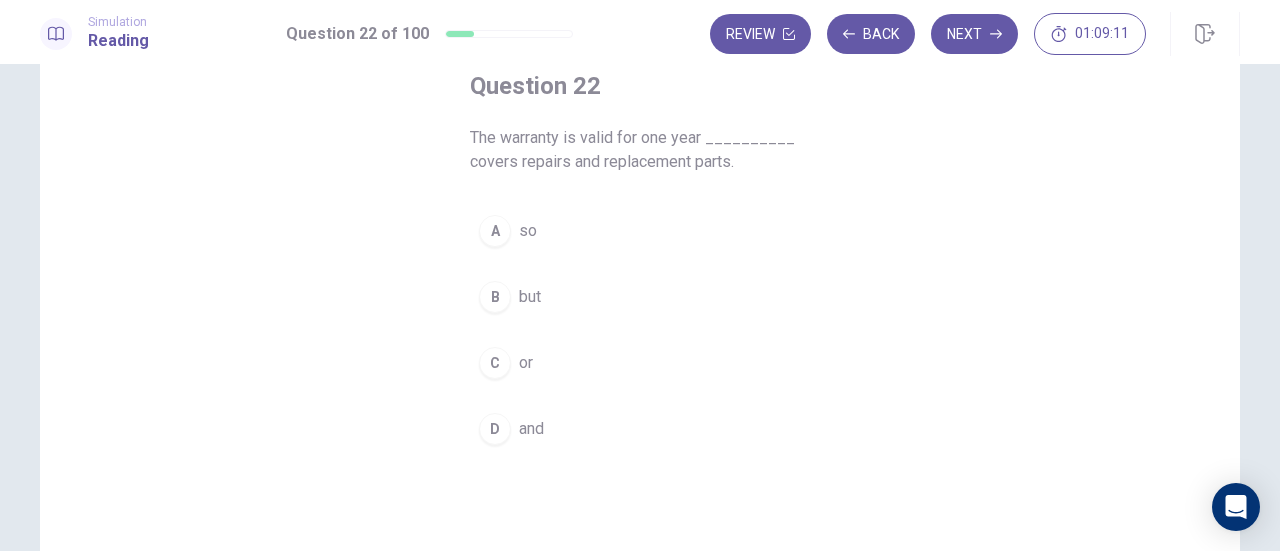 click on "D" at bounding box center [495, 429] 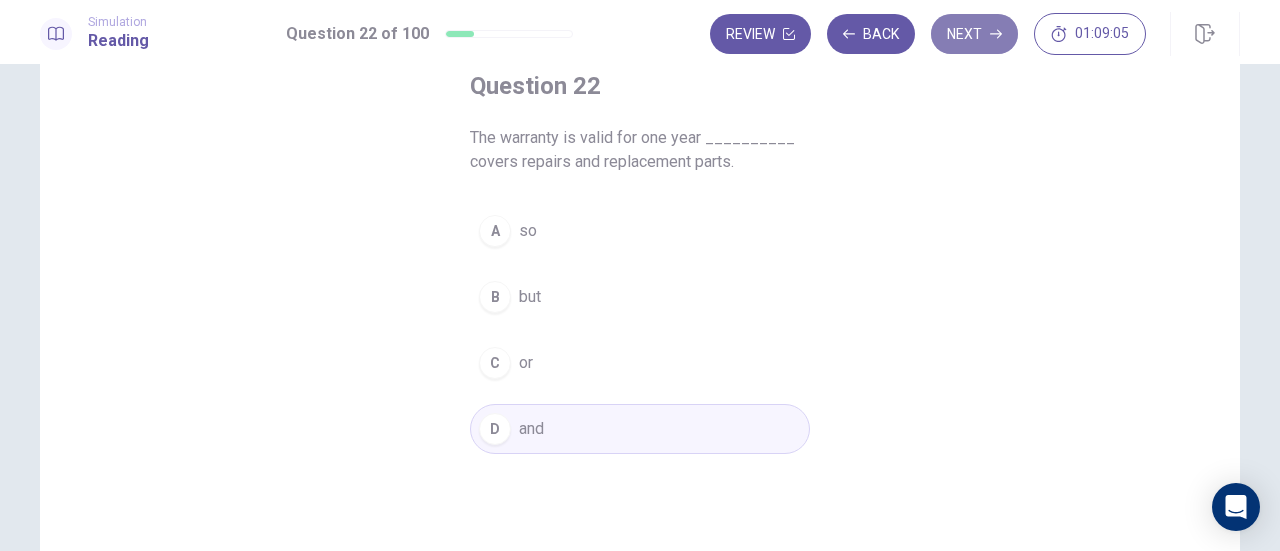 click on "Next" at bounding box center (974, 34) 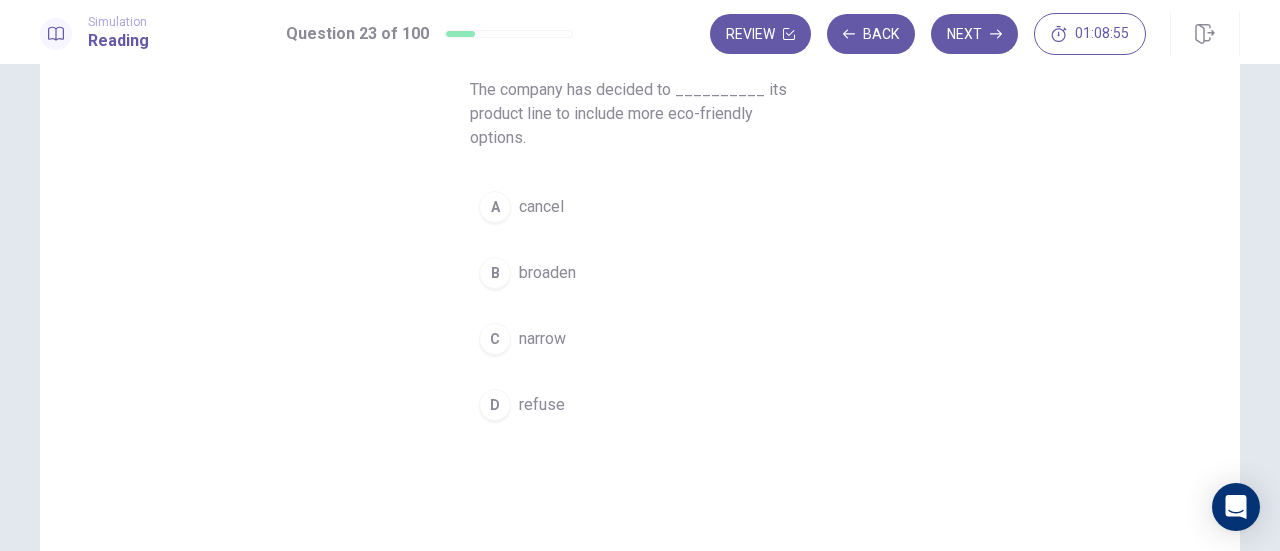 scroll, scrollTop: 165, scrollLeft: 0, axis: vertical 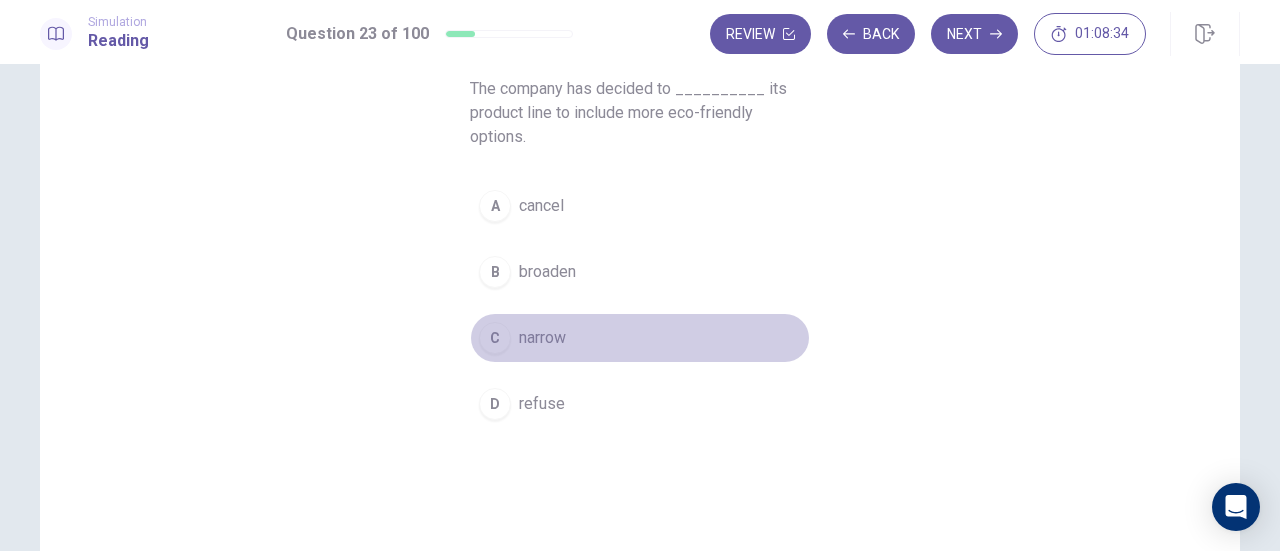 click on "C" at bounding box center (495, 338) 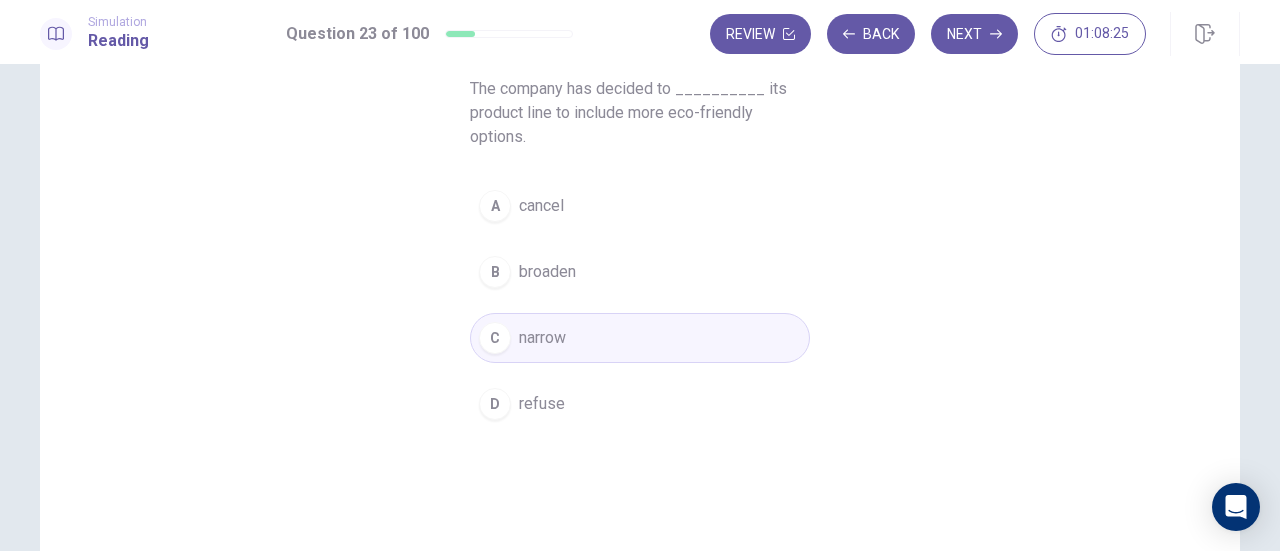 click on "Question 23 The company has decided to __________ its product line to include more eco-friendly options. A cancel	 B broaden 	 C narrow	 D refuse" at bounding box center [640, 225] 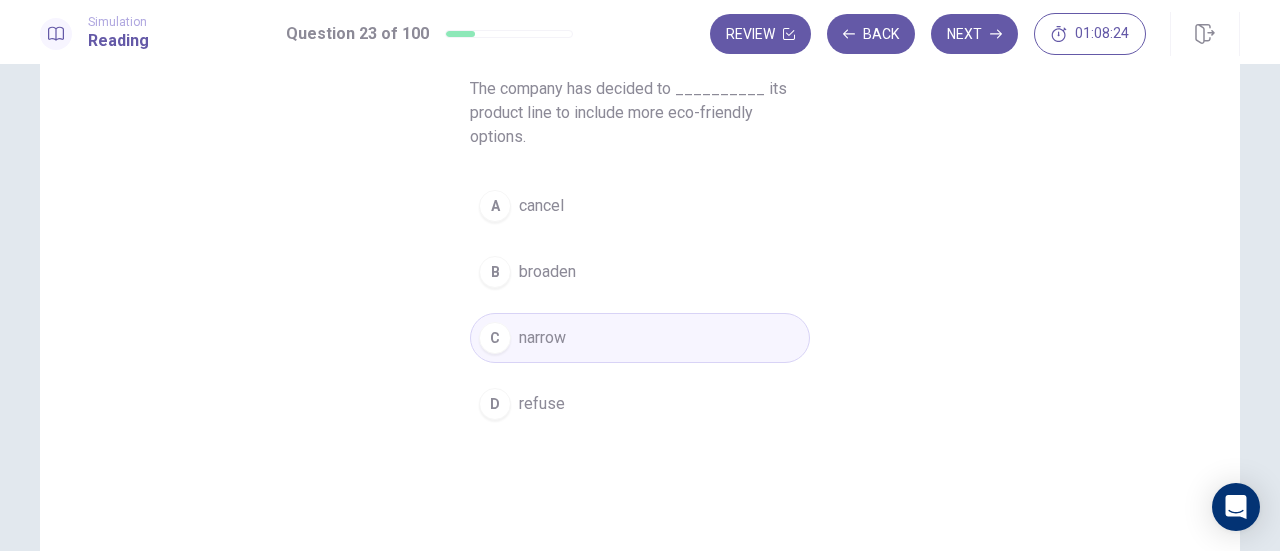 click on "A" at bounding box center [495, 206] 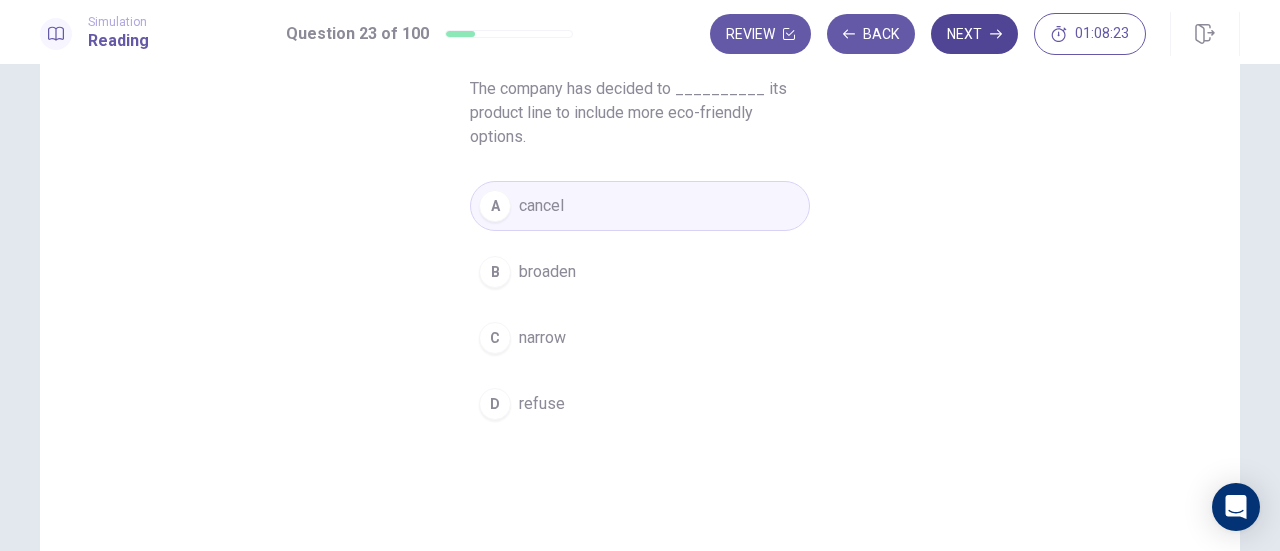 click on "Next" at bounding box center (974, 34) 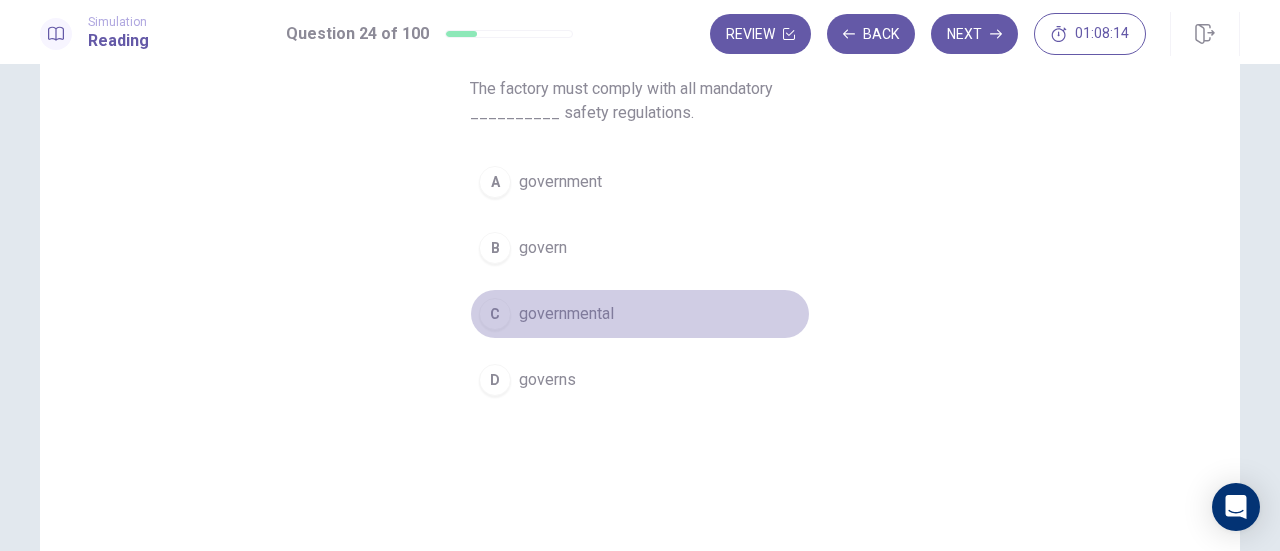 click on "C" at bounding box center (495, 314) 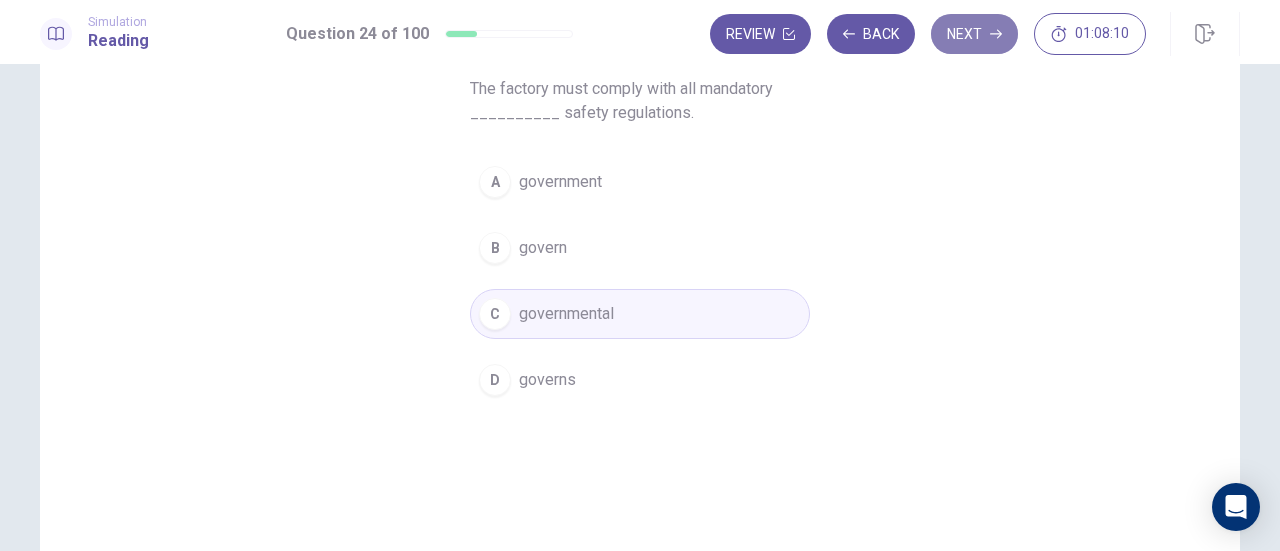 click on "Next" at bounding box center [974, 34] 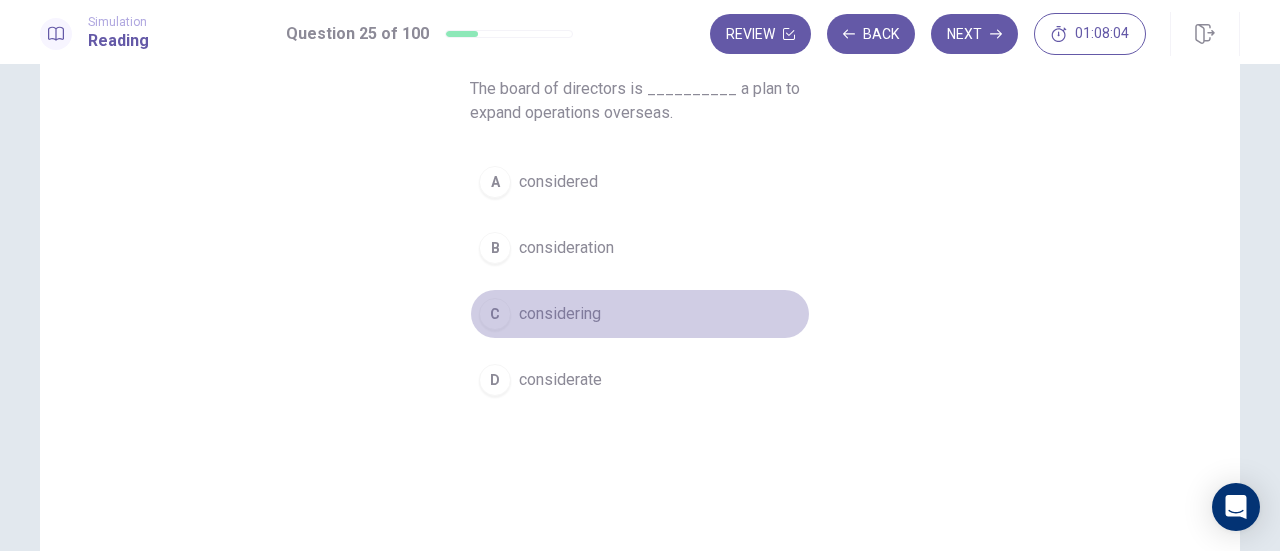click on "C" at bounding box center [495, 314] 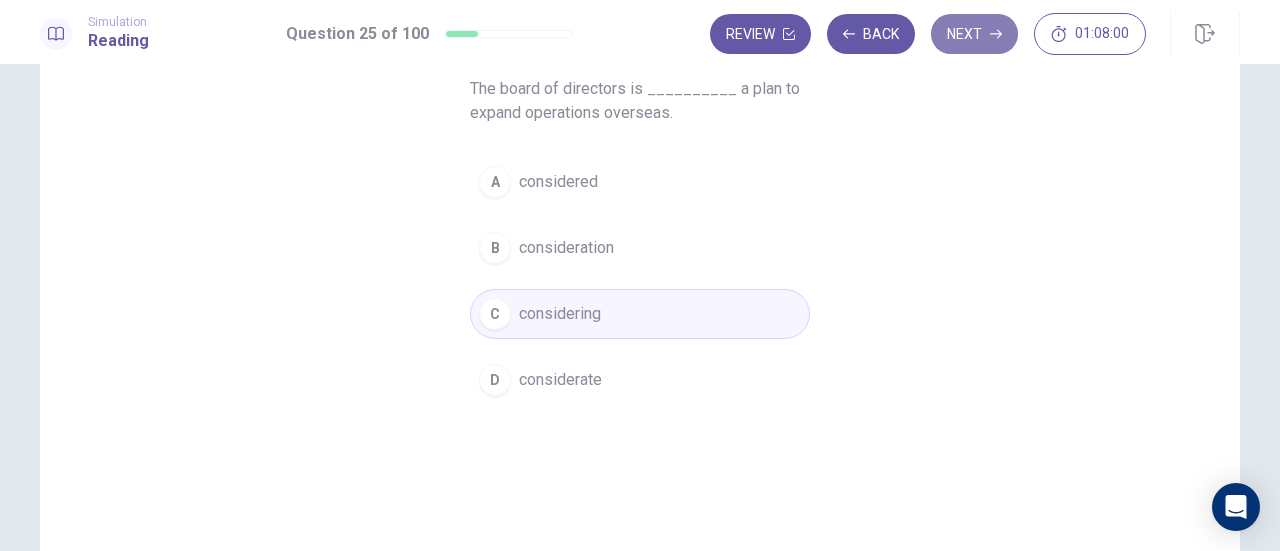 click 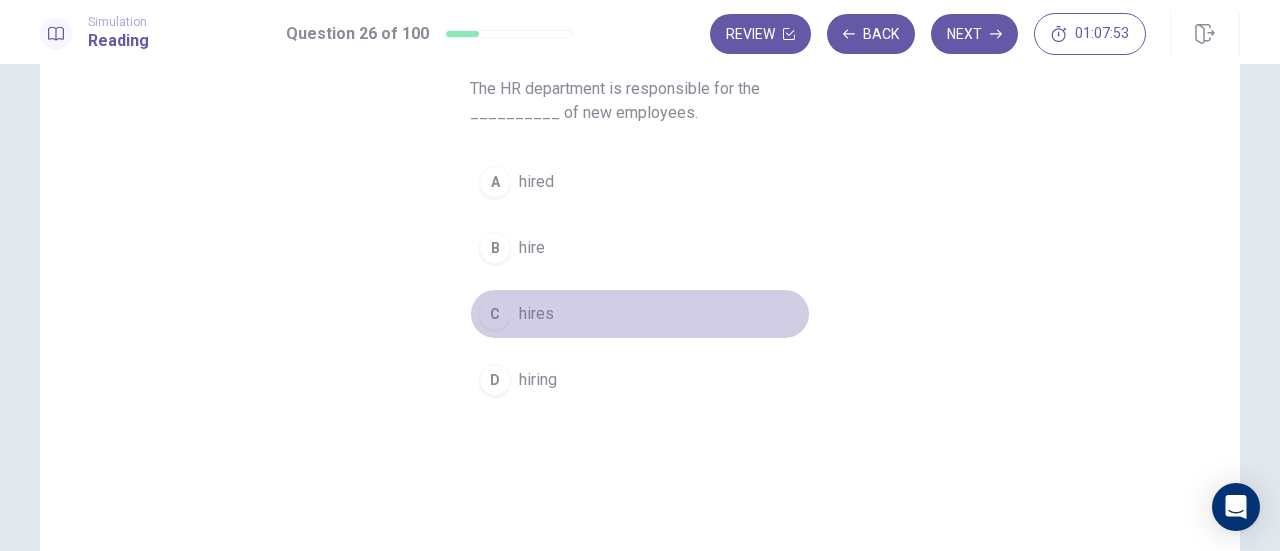 click on "C" at bounding box center (495, 314) 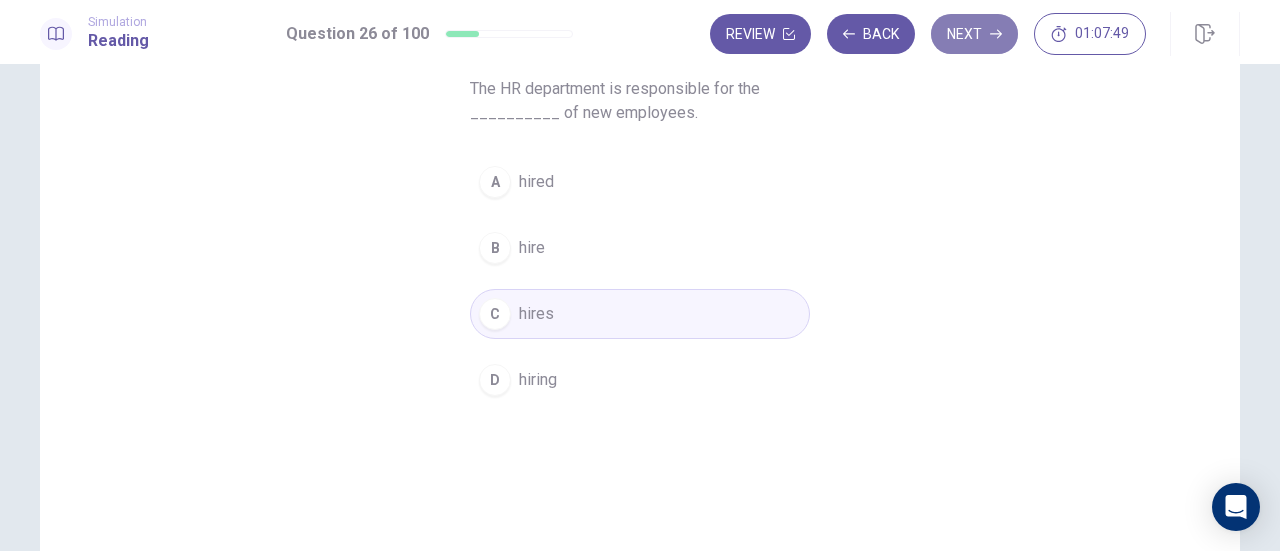 click on "Next" at bounding box center [974, 34] 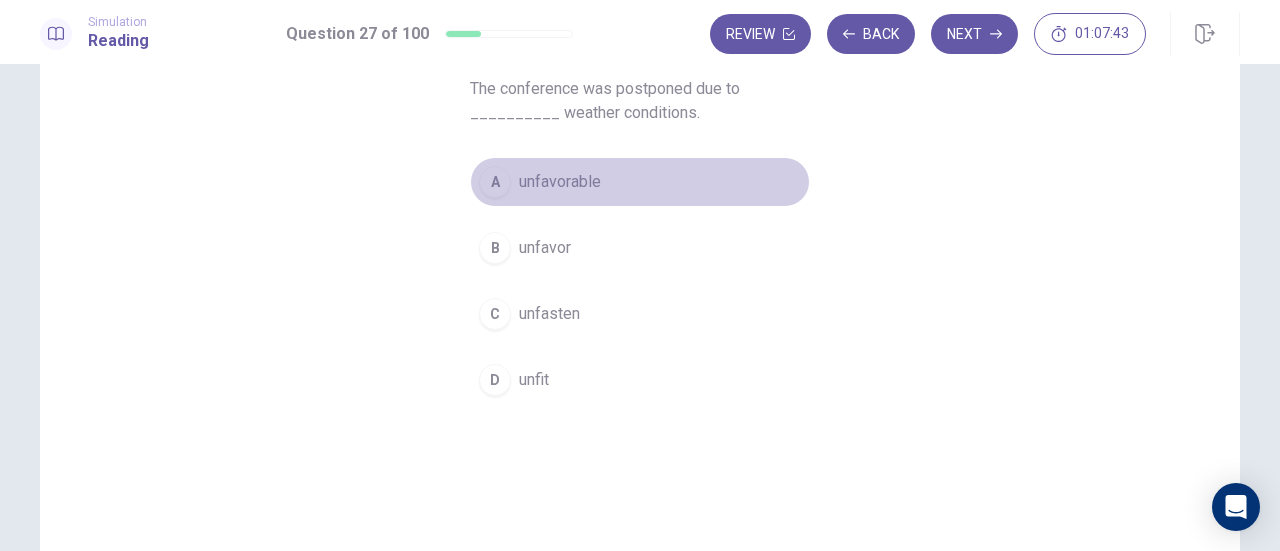 click on "A" at bounding box center (495, 182) 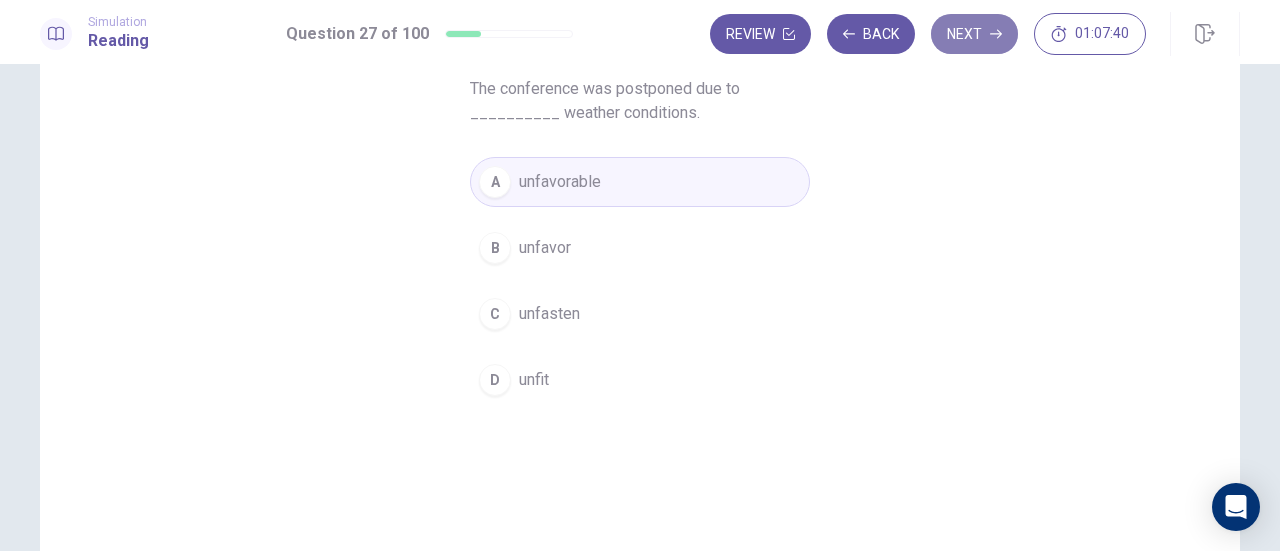 click on "Next" at bounding box center [974, 34] 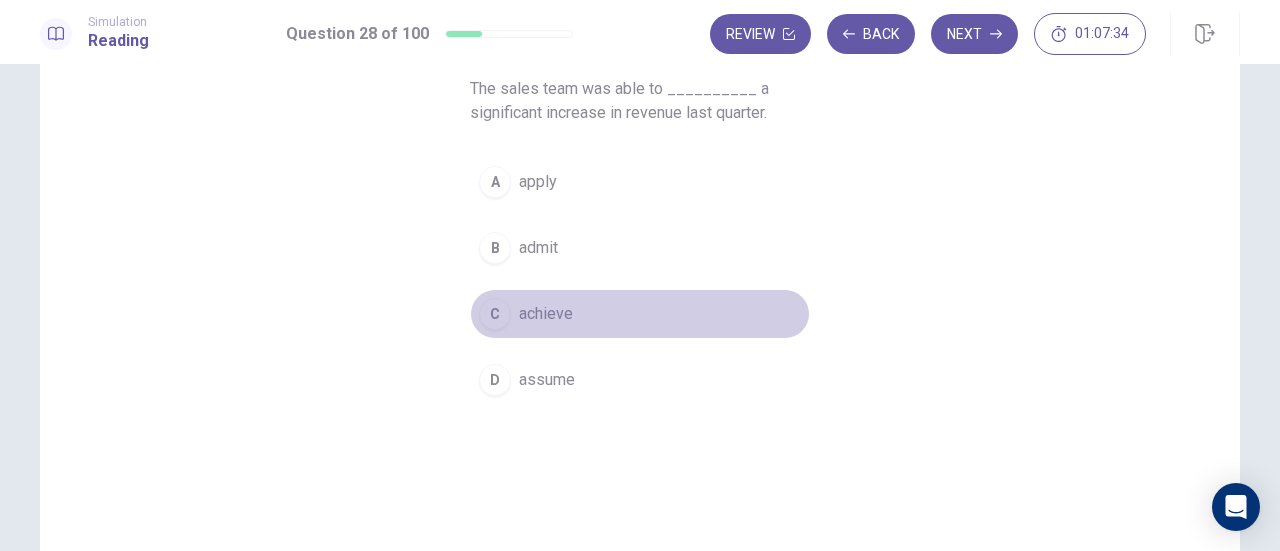 click on "C" at bounding box center (495, 314) 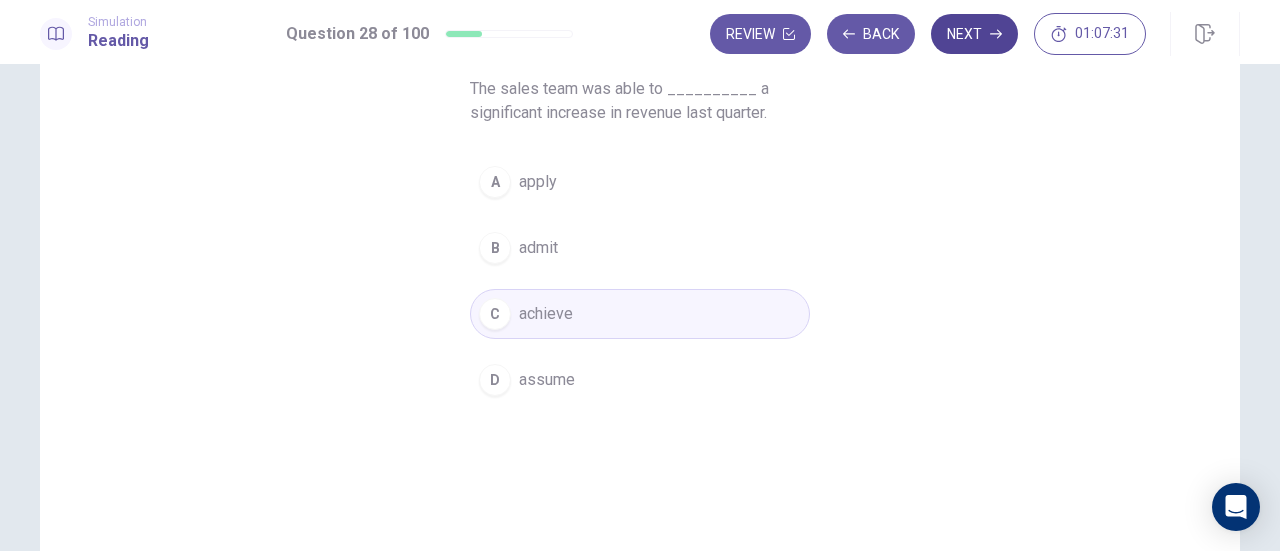 click on "Next" at bounding box center [974, 34] 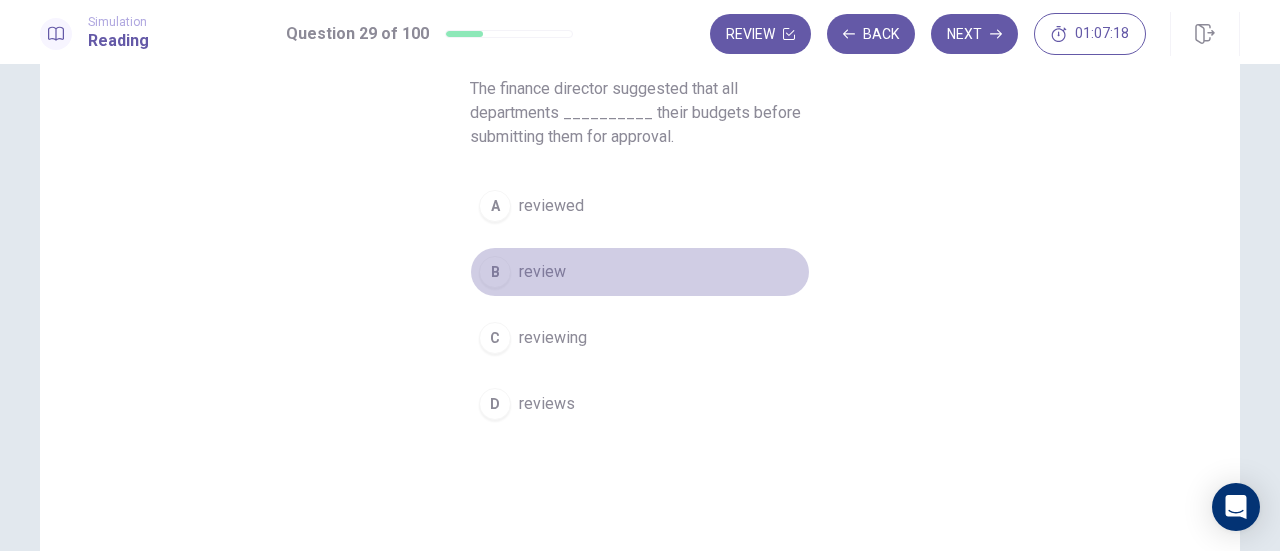 click on "B" at bounding box center (495, 272) 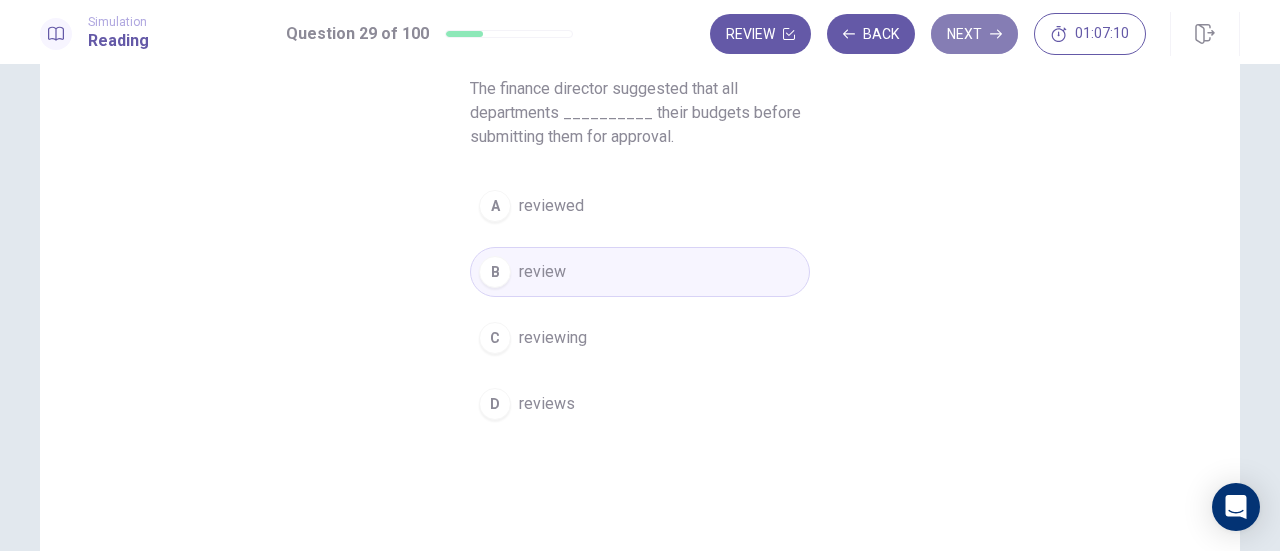 click on "Next" at bounding box center [974, 34] 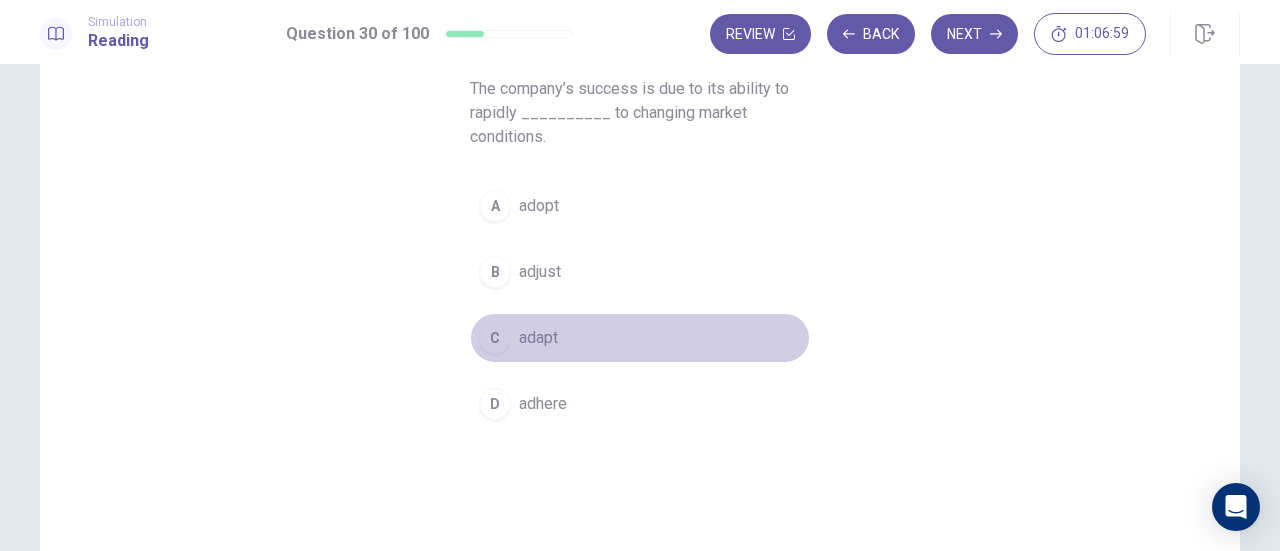 click on "C" at bounding box center (495, 338) 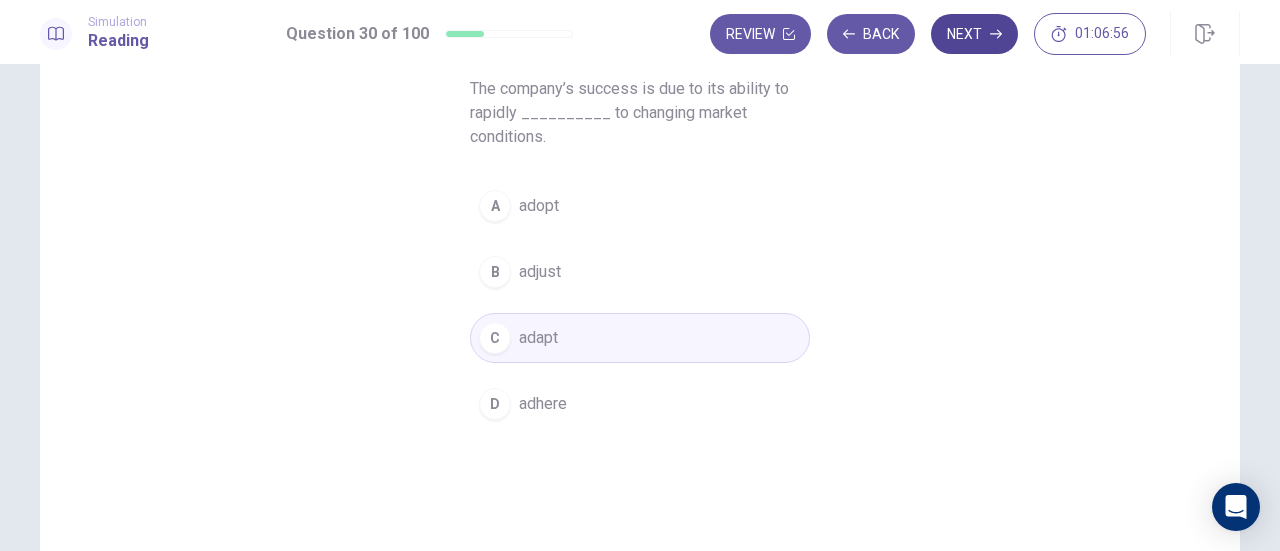 click on "Next" at bounding box center (974, 34) 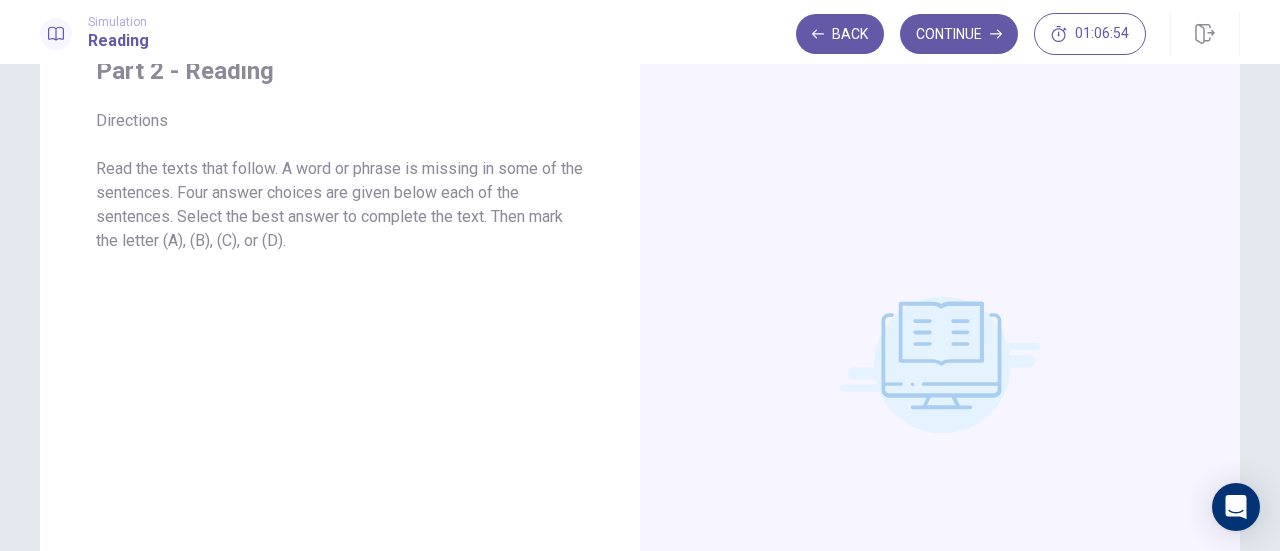 scroll, scrollTop: 35, scrollLeft: 0, axis: vertical 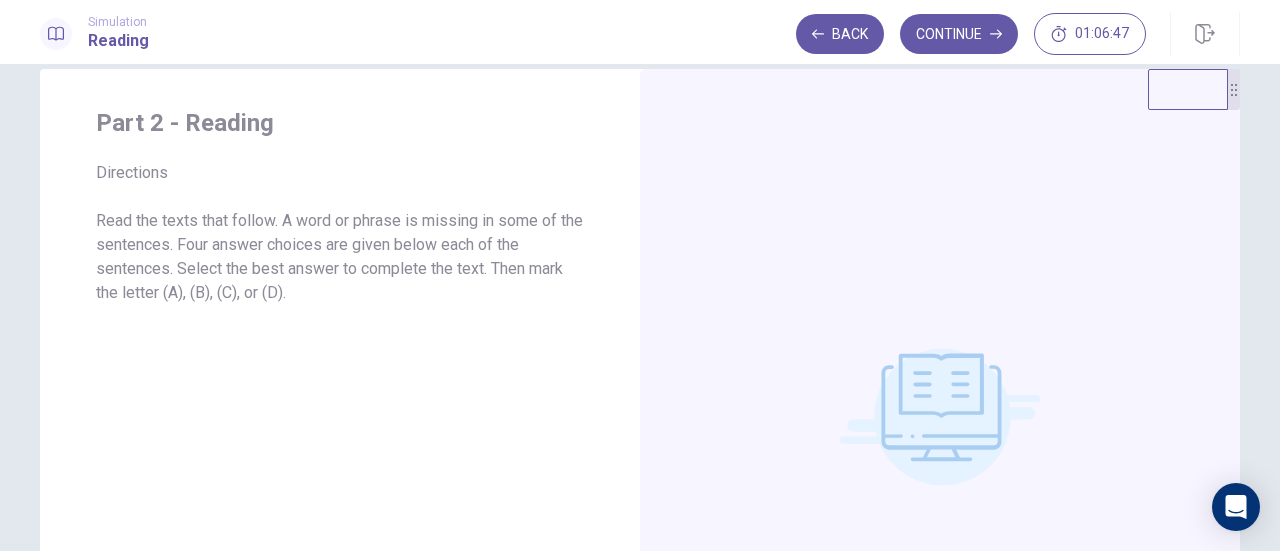click on "Part 2 - Reading Directions Read the texts that follow. A word or phrase is missing in some of the sentences. Four answer choices are given below each of the sentences. Select the best answer to complete the text. Then mark the letter (A), (B), (C), or (D)." at bounding box center (340, 416) 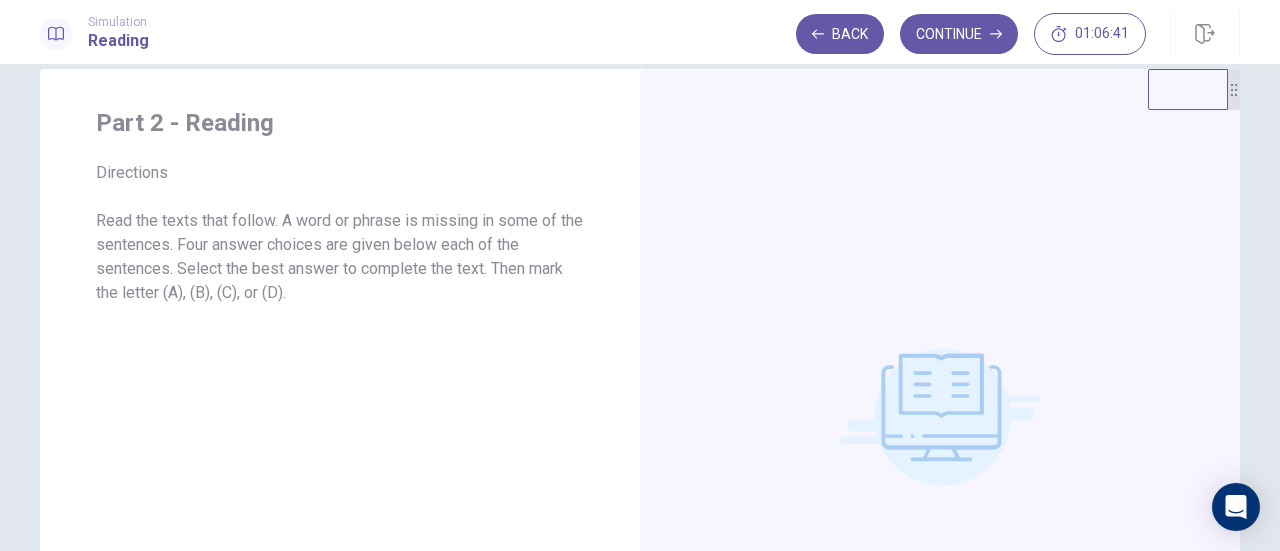 scroll, scrollTop: 0, scrollLeft: 0, axis: both 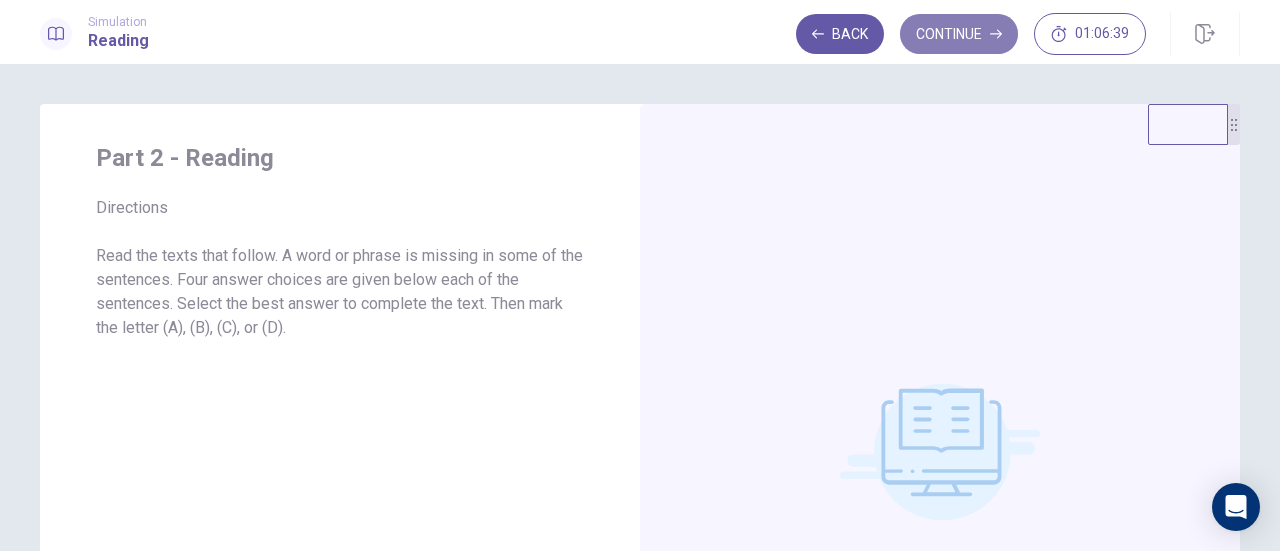 click on "Continue" at bounding box center [959, 34] 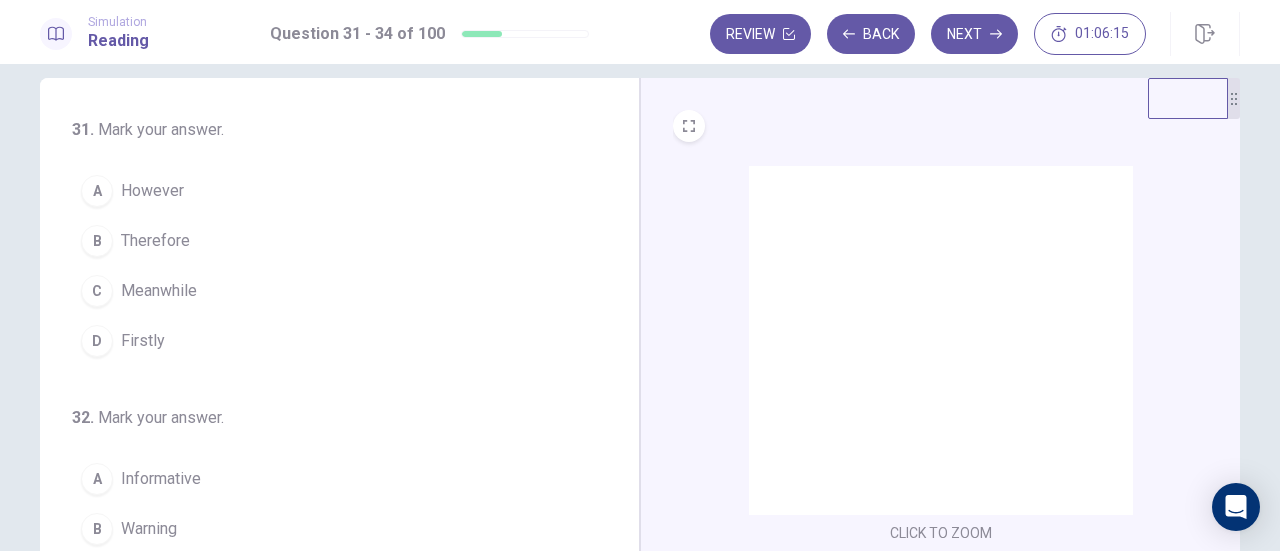 scroll, scrollTop: 11, scrollLeft: 0, axis: vertical 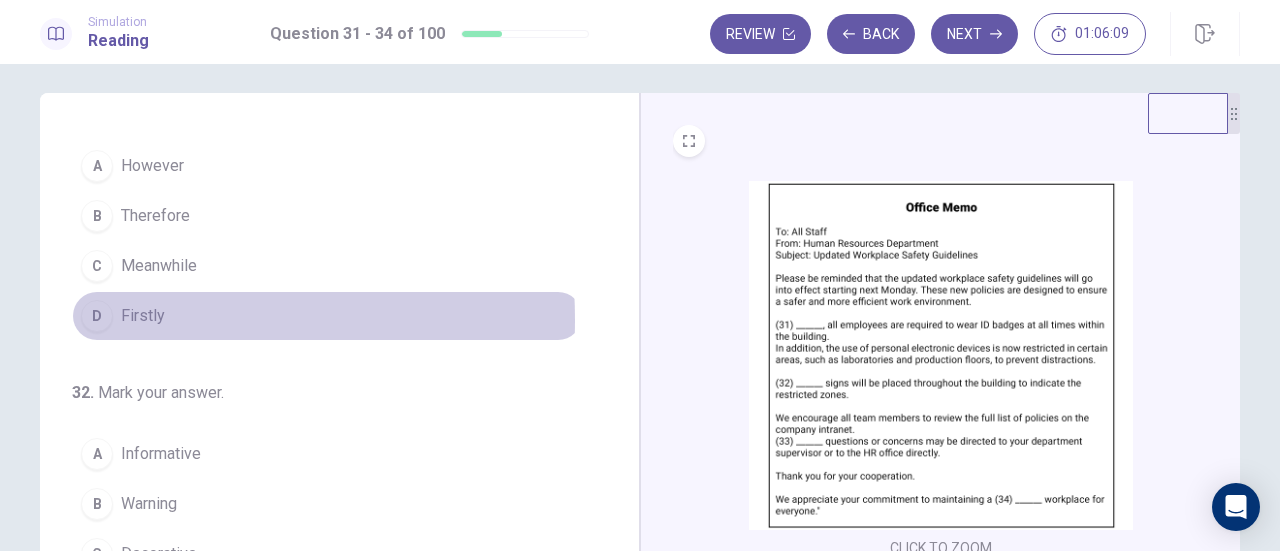 click on "D" at bounding box center (97, 316) 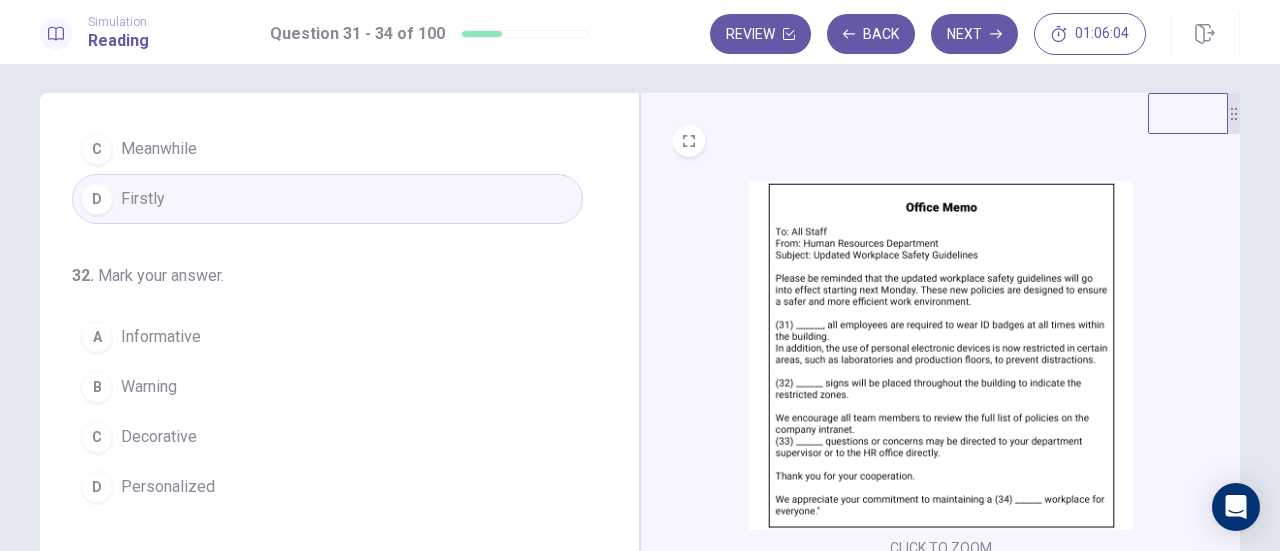 scroll, scrollTop: 165, scrollLeft: 0, axis: vertical 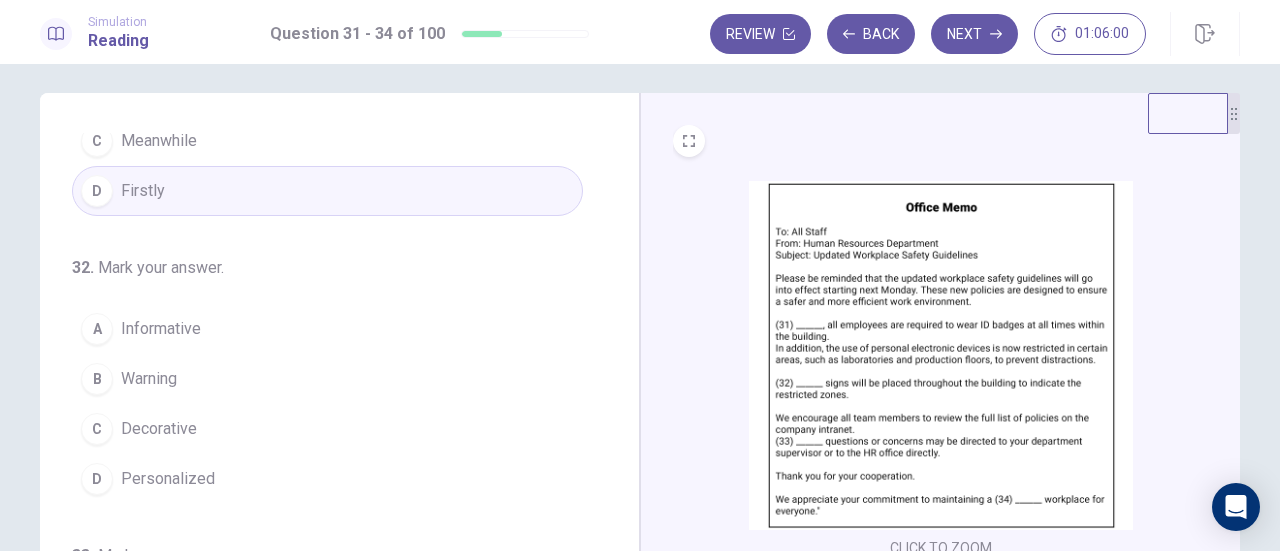 click on "Warning" at bounding box center (149, 379) 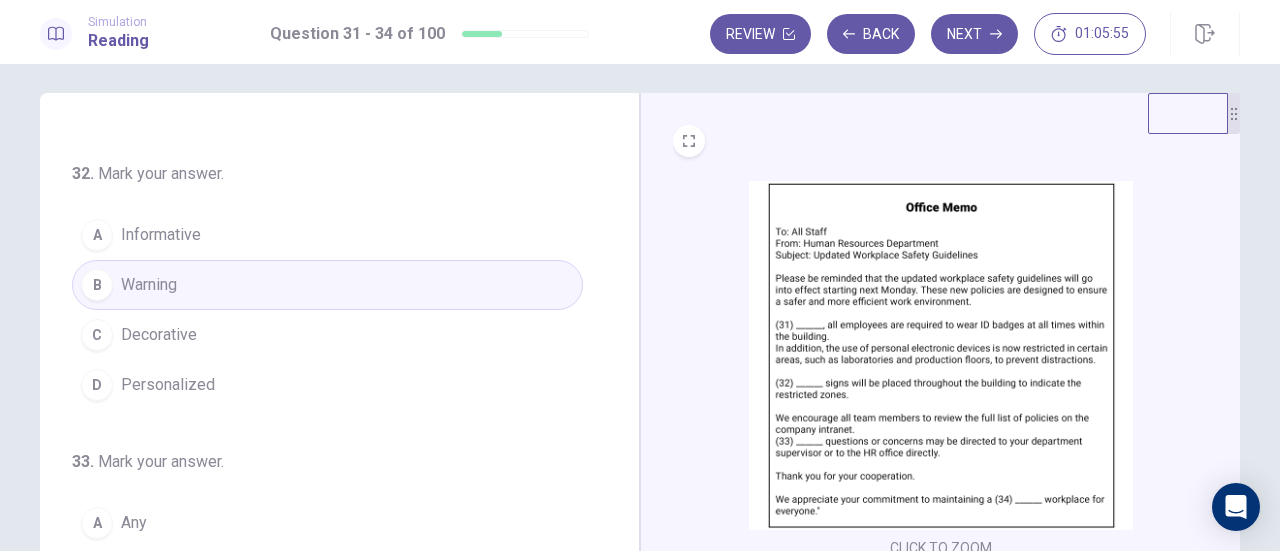 scroll, scrollTop: 261, scrollLeft: 0, axis: vertical 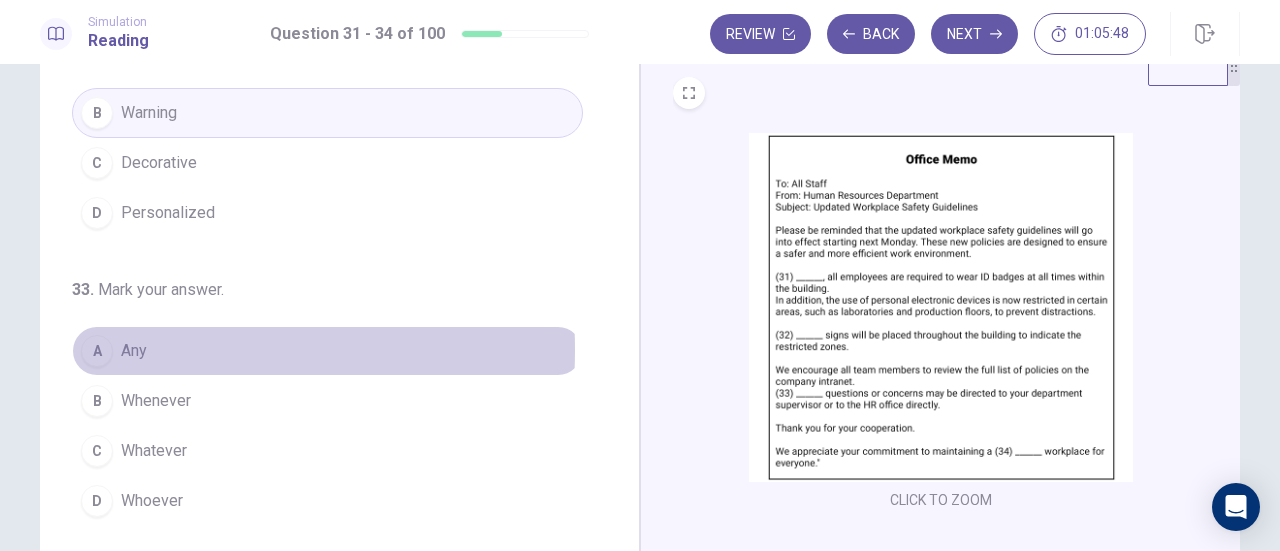 click on "A" at bounding box center [97, 351] 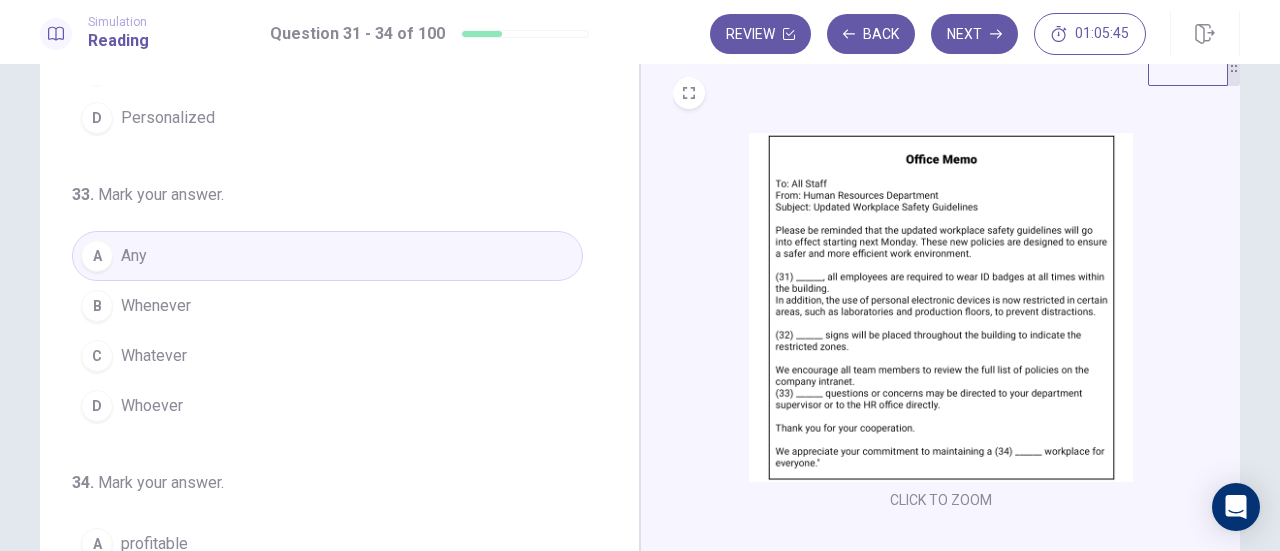 scroll, scrollTop: 486, scrollLeft: 0, axis: vertical 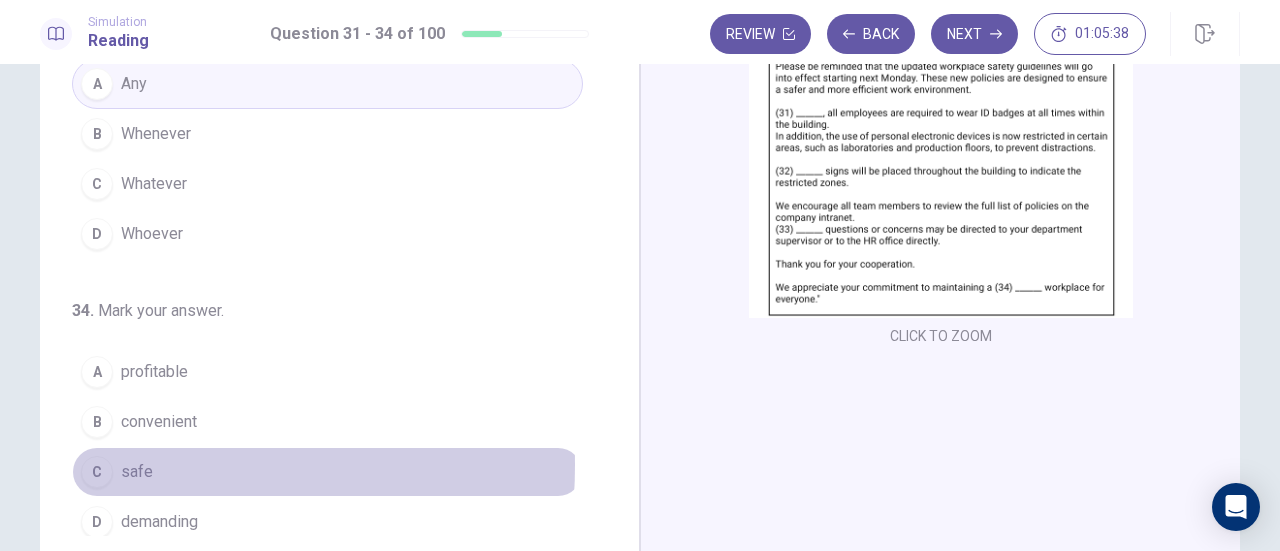 click on "C" at bounding box center [97, 472] 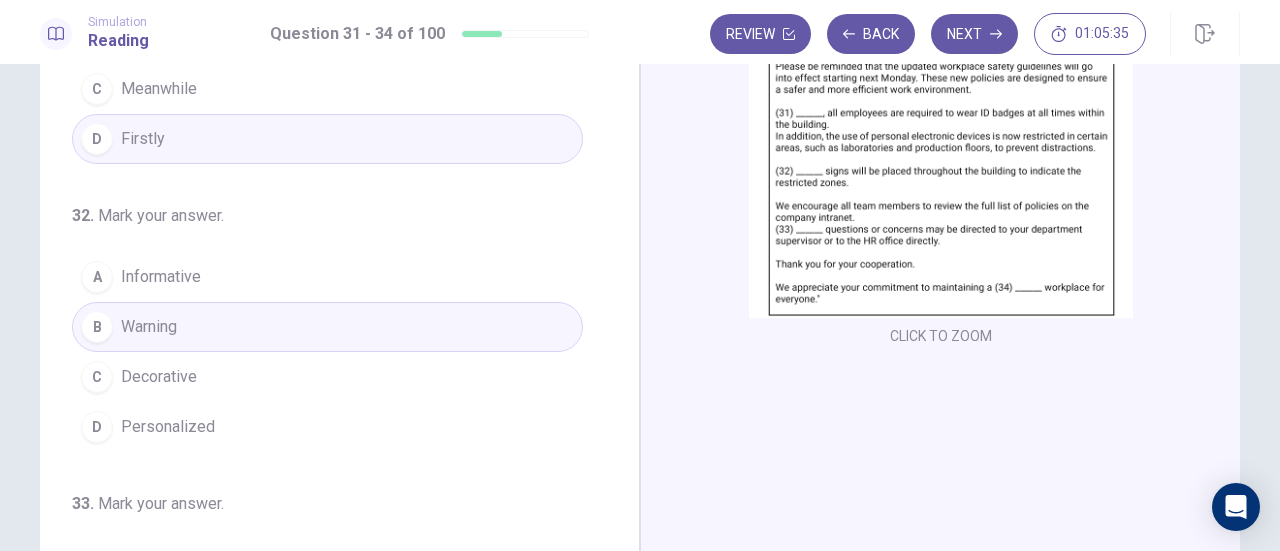 scroll, scrollTop: 0, scrollLeft: 0, axis: both 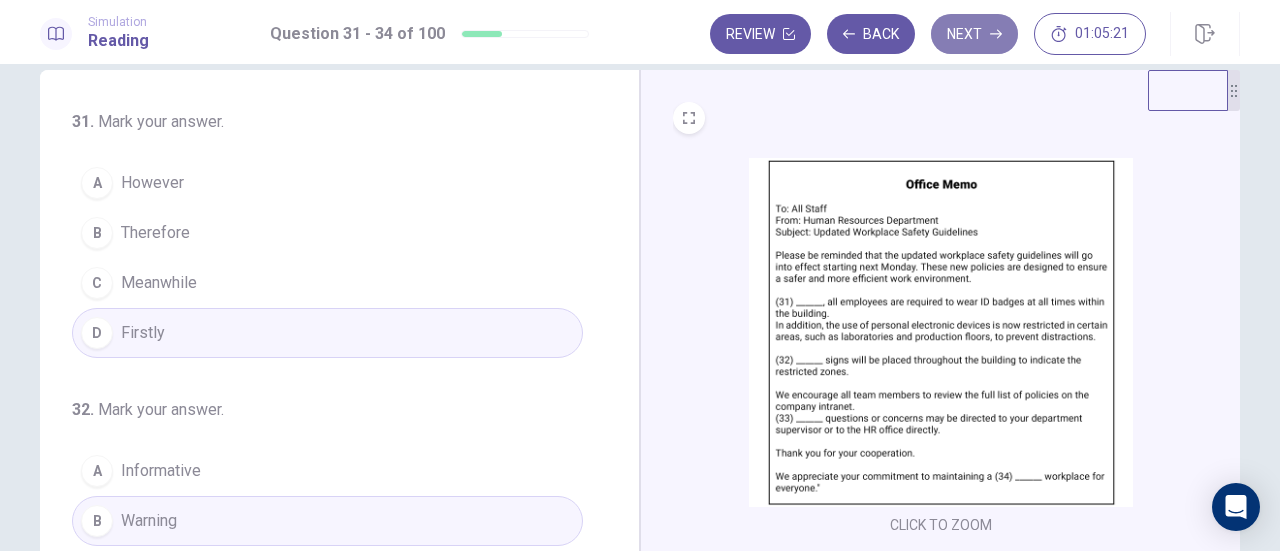click 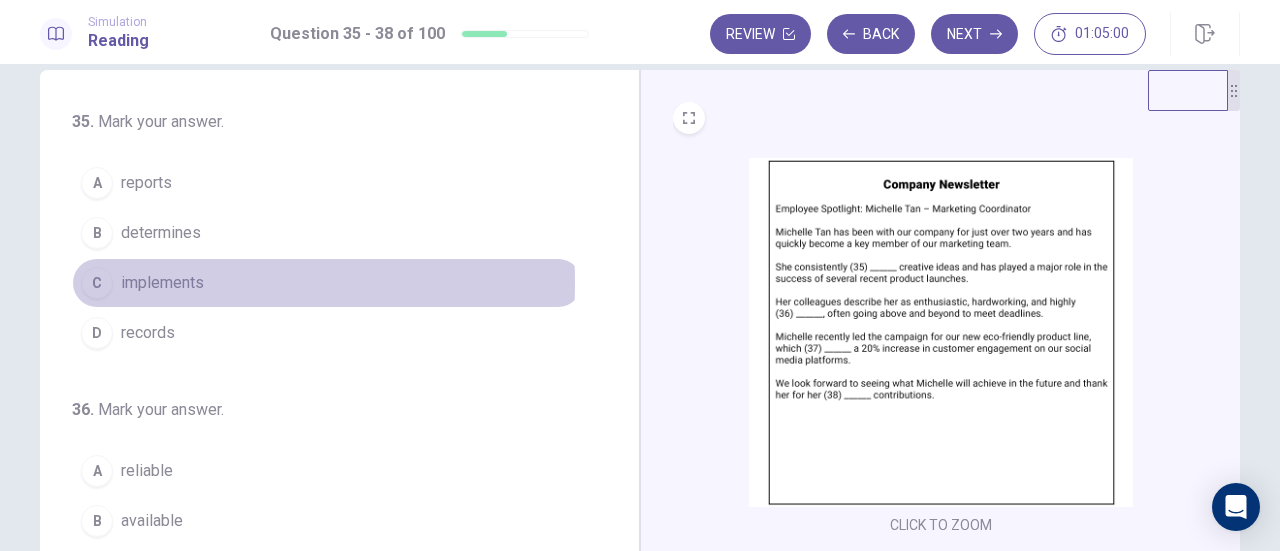 click on "implements" at bounding box center [162, 283] 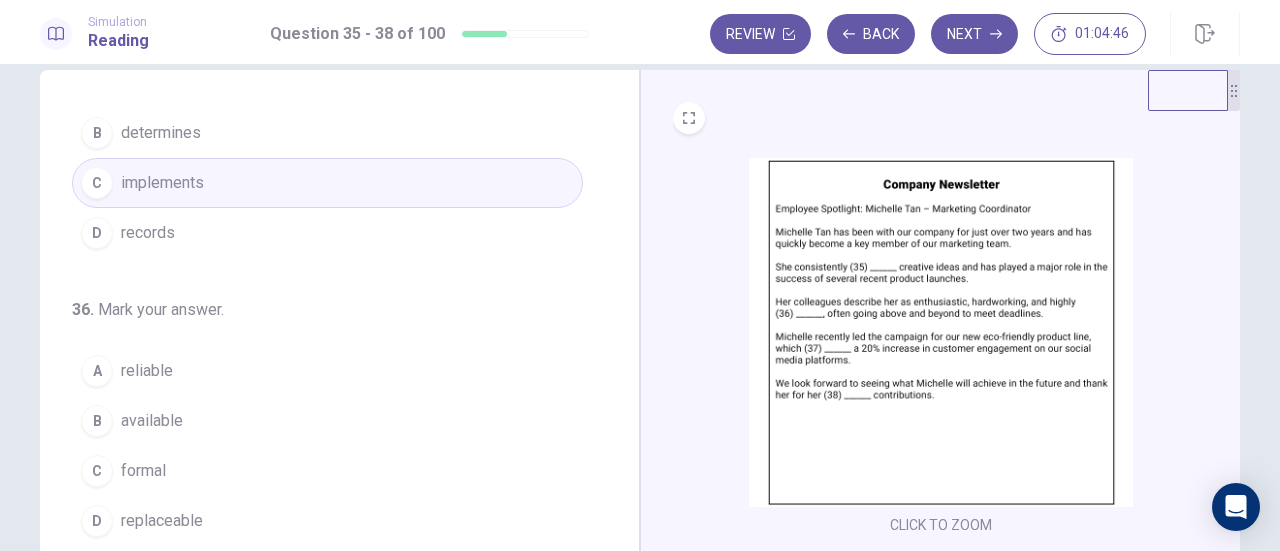 scroll, scrollTop: 141, scrollLeft: 0, axis: vertical 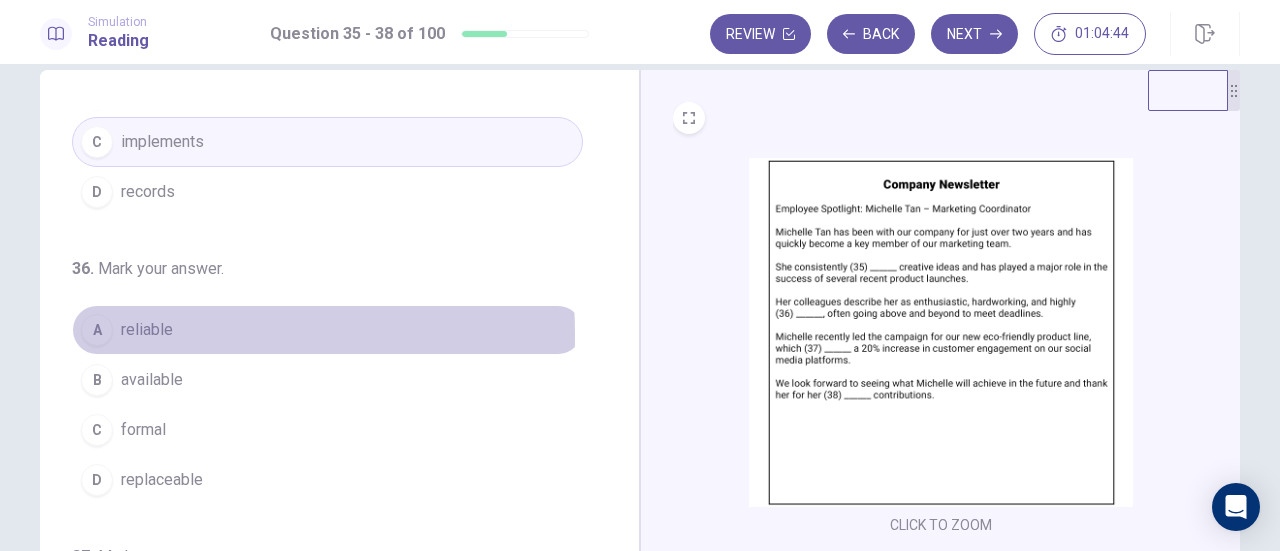 click on "A" at bounding box center [97, 330] 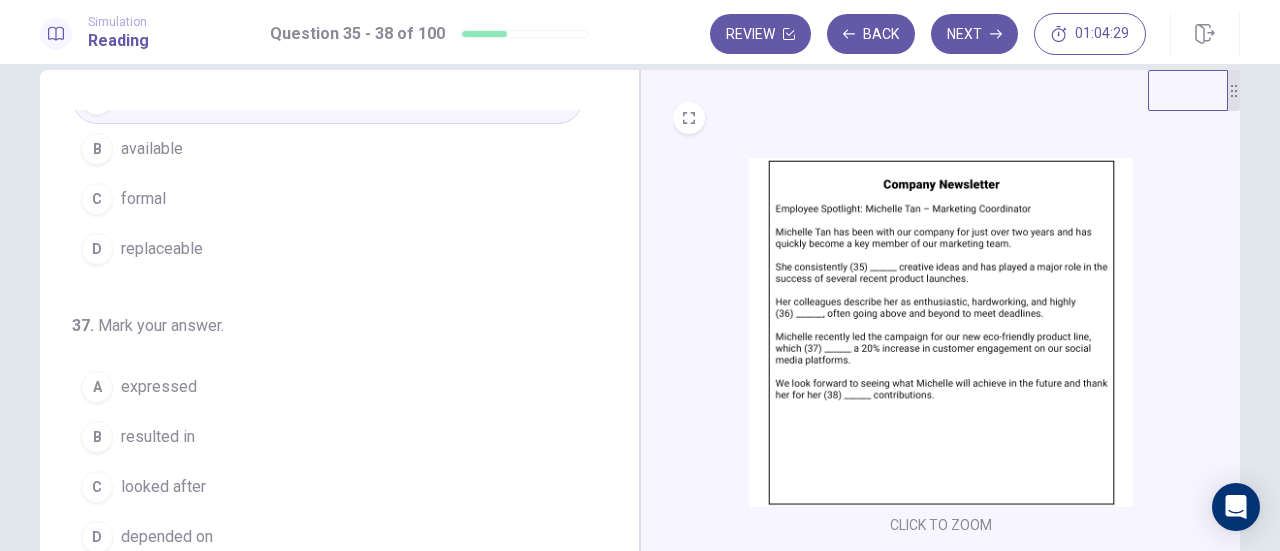 scroll, scrollTop: 418, scrollLeft: 0, axis: vertical 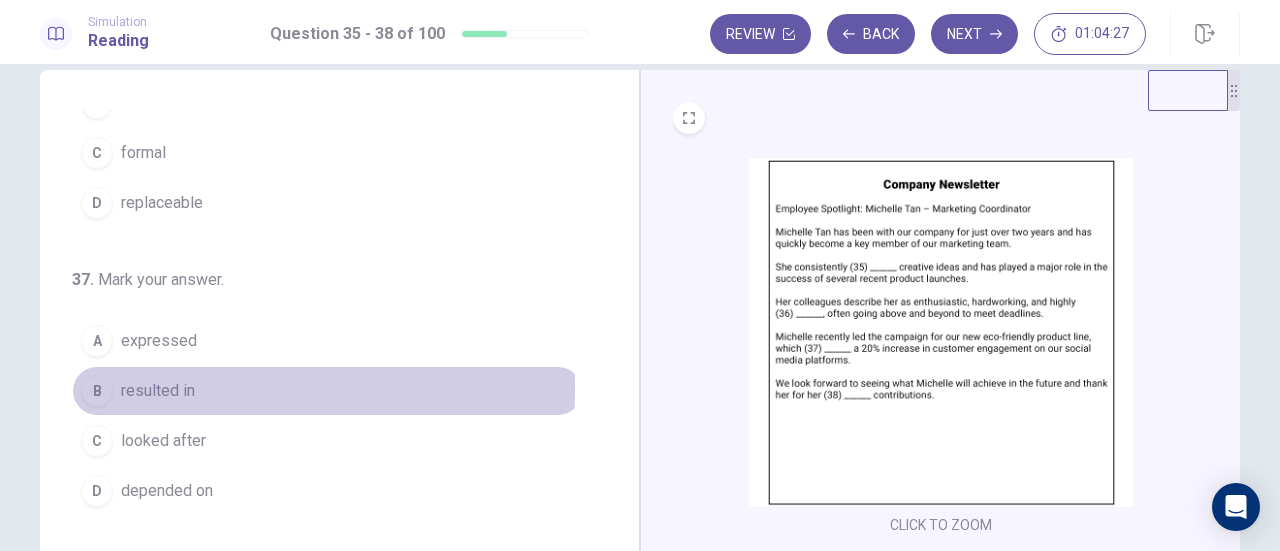 click on "resulted in" at bounding box center [158, 391] 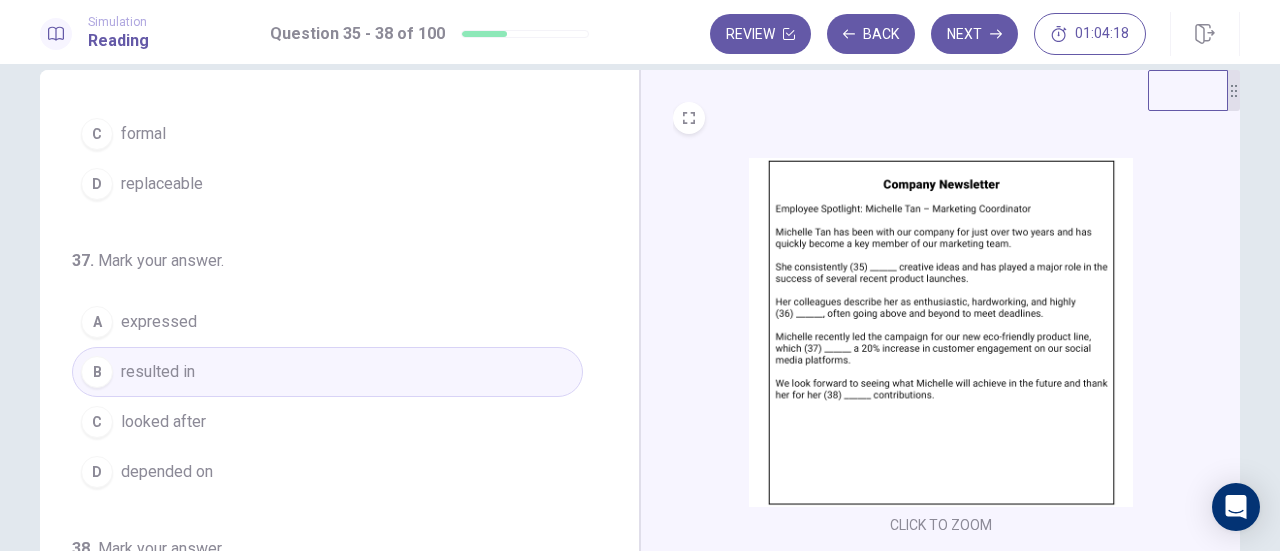scroll, scrollTop: 486, scrollLeft: 0, axis: vertical 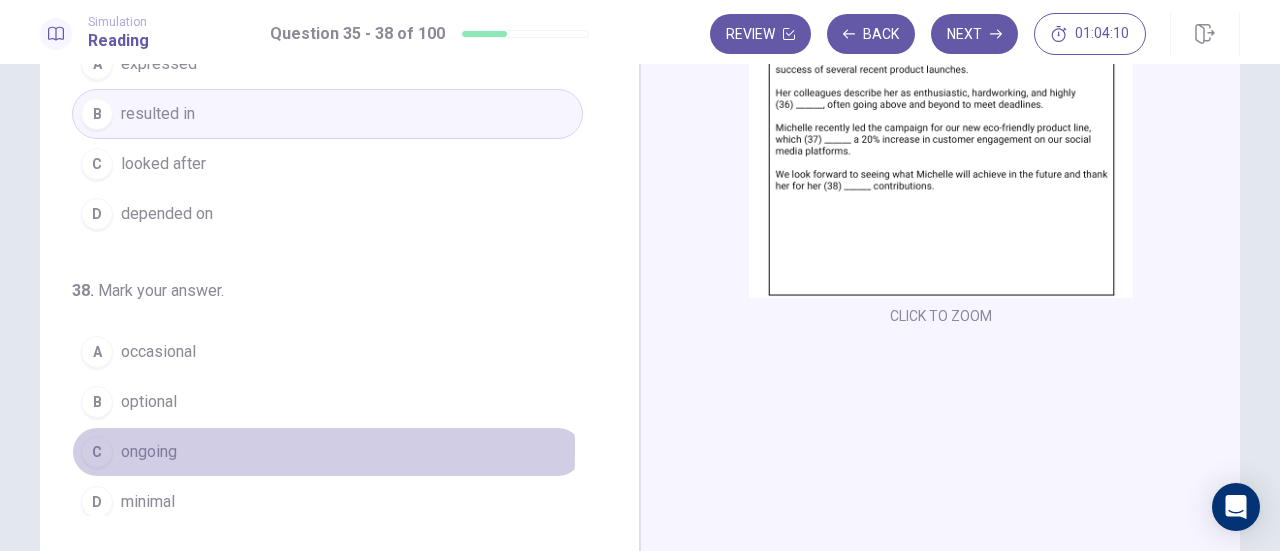 click on "C" at bounding box center (97, 452) 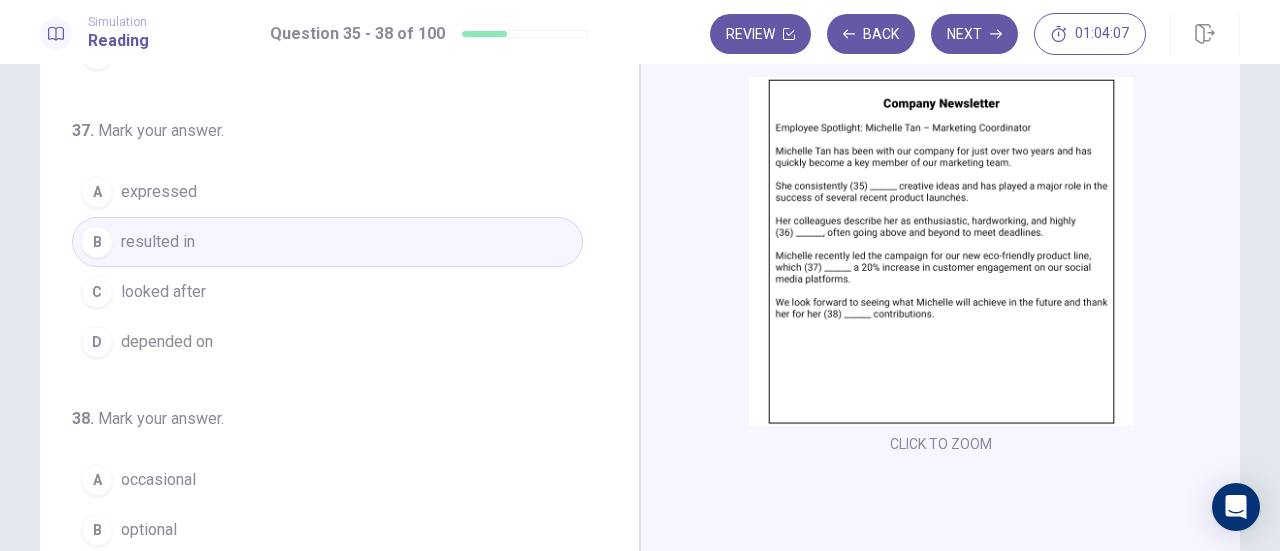 scroll, scrollTop: 114, scrollLeft: 0, axis: vertical 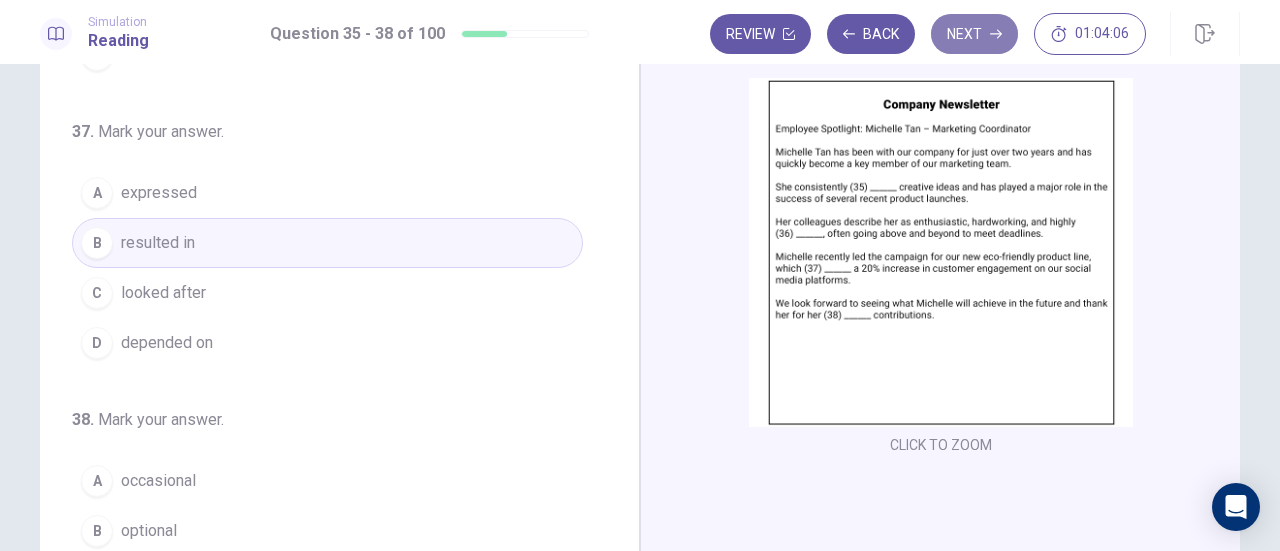 click on "Next" at bounding box center (974, 34) 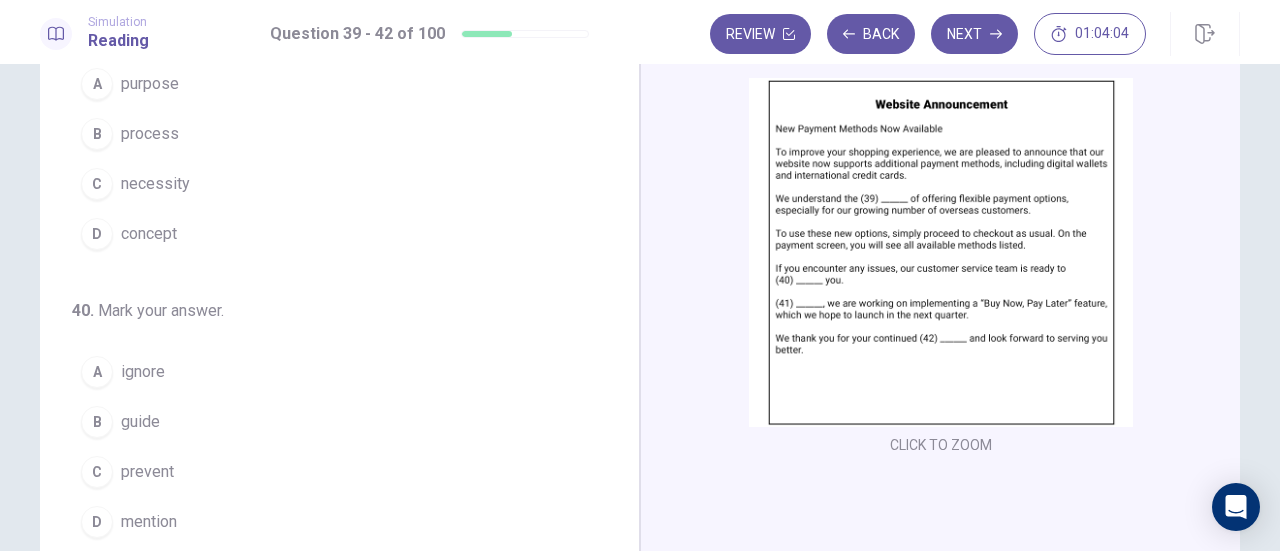 scroll, scrollTop: 0, scrollLeft: 0, axis: both 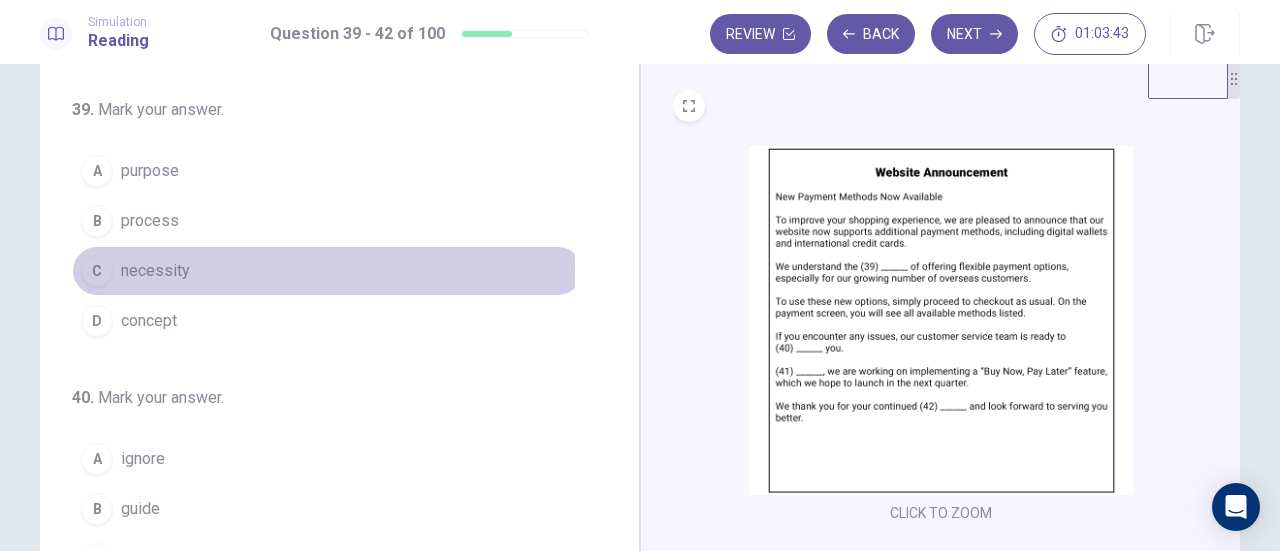 click on "C" at bounding box center (97, 271) 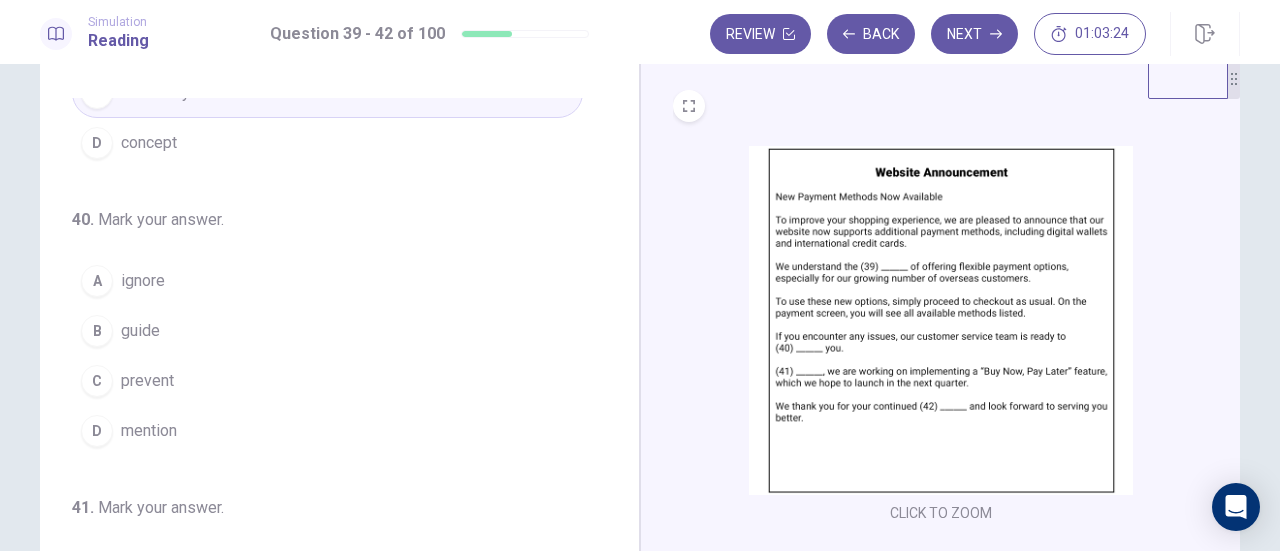 scroll, scrollTop: 180, scrollLeft: 0, axis: vertical 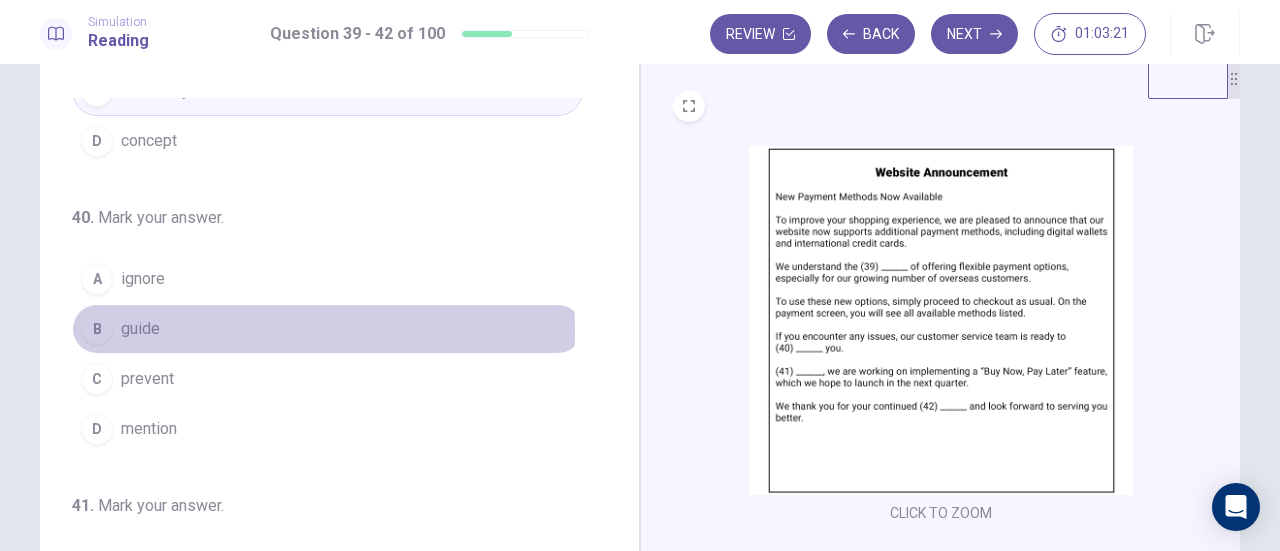 click on "B" at bounding box center (97, 329) 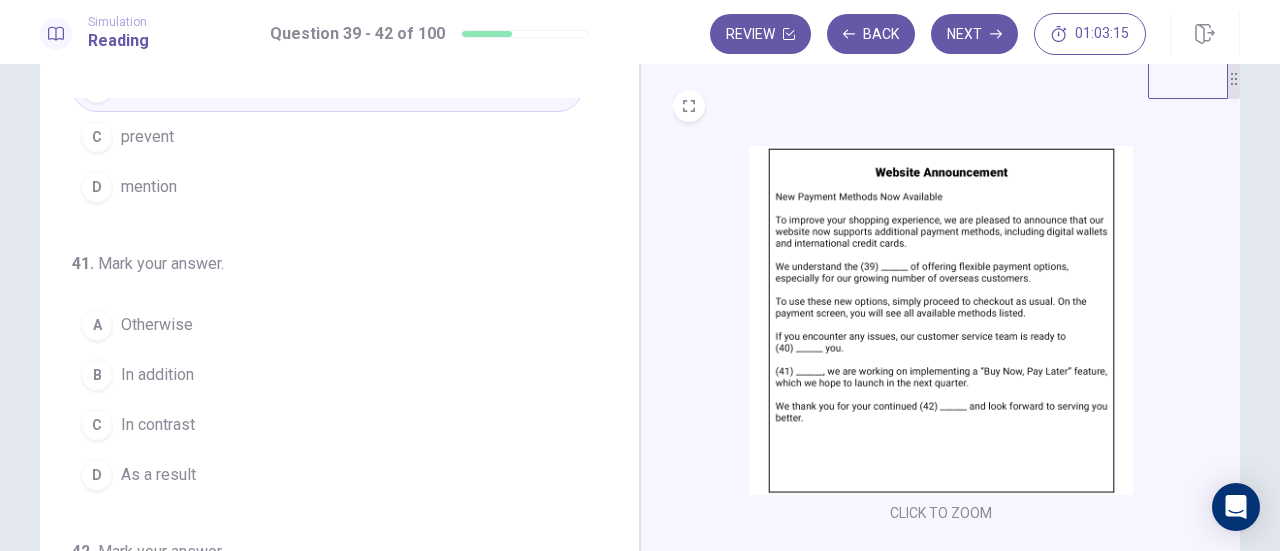 scroll, scrollTop: 423, scrollLeft: 0, axis: vertical 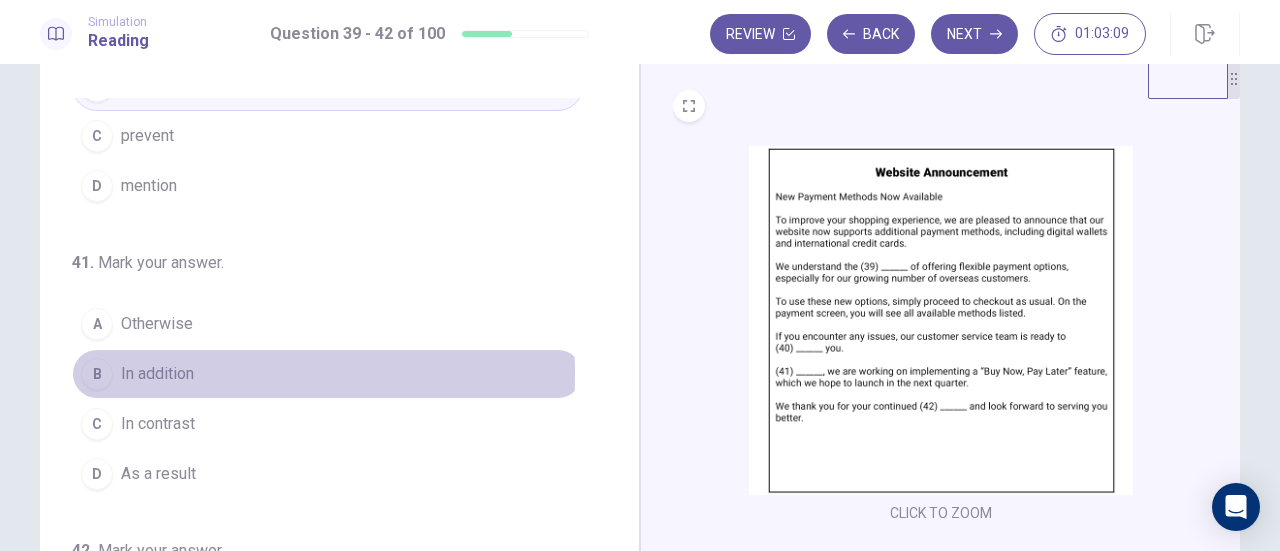 click on "B" at bounding box center [97, 374] 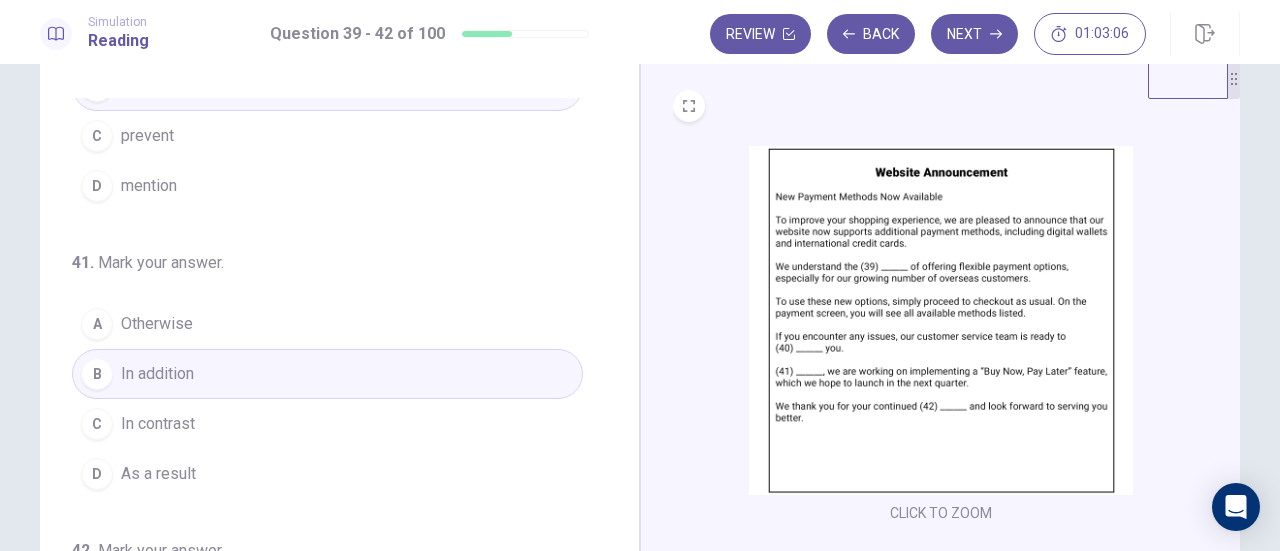 scroll, scrollTop: 486, scrollLeft: 0, axis: vertical 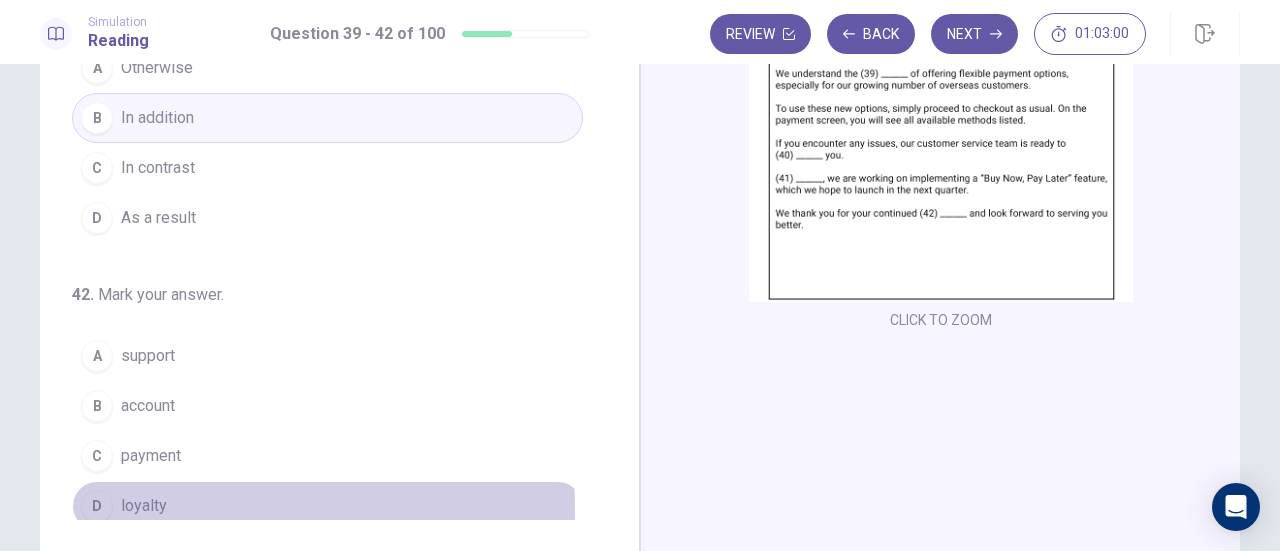 click on "D" at bounding box center (97, 506) 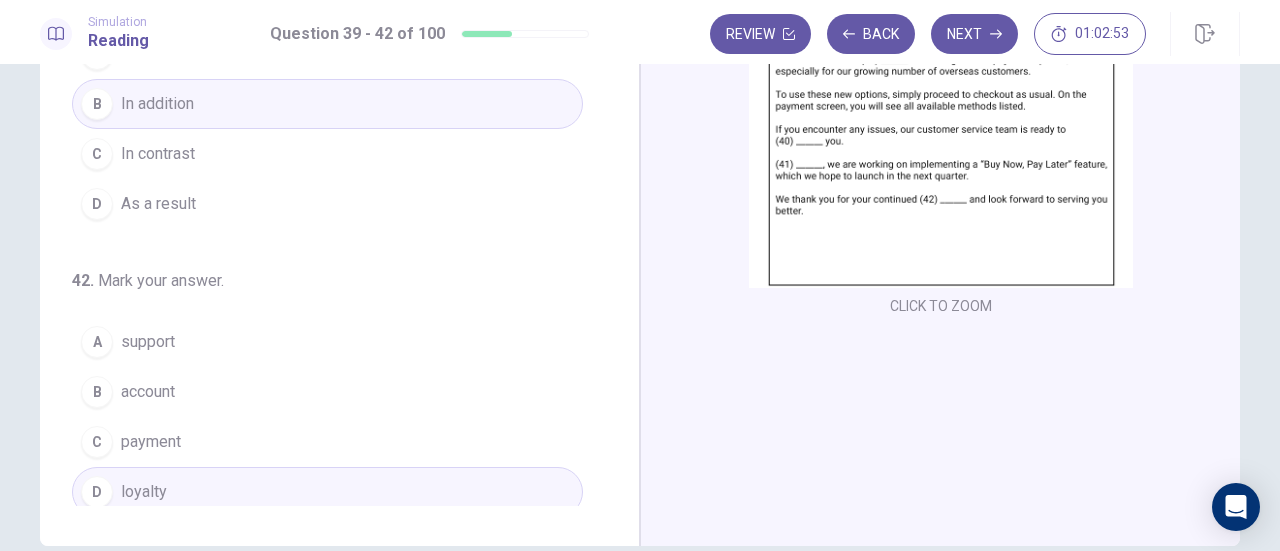 scroll, scrollTop: 259, scrollLeft: 0, axis: vertical 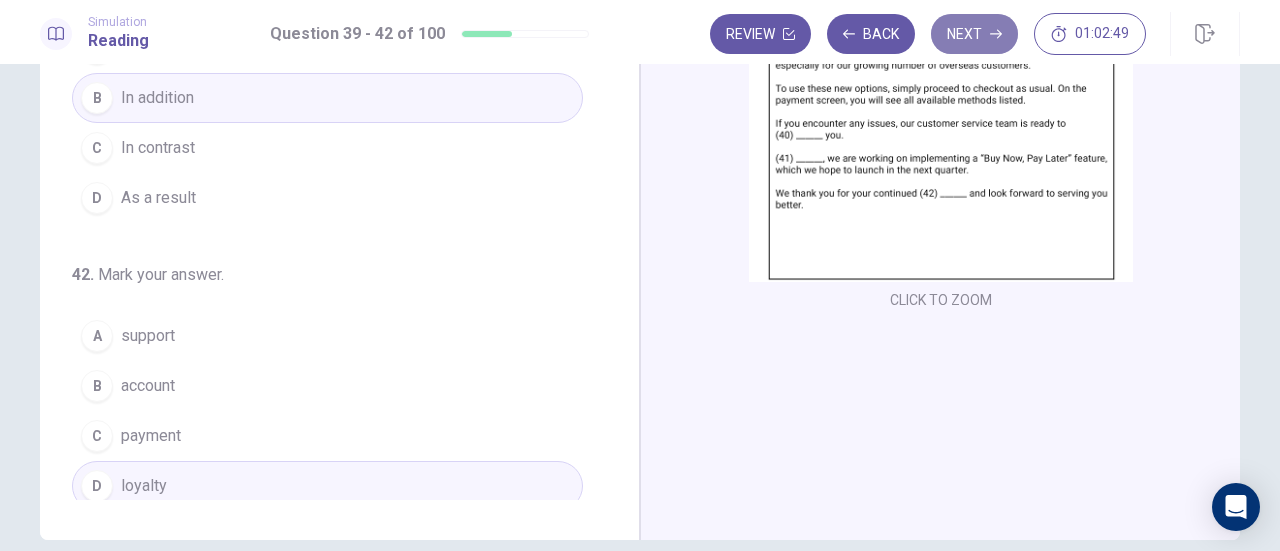 click on "Next" at bounding box center (974, 34) 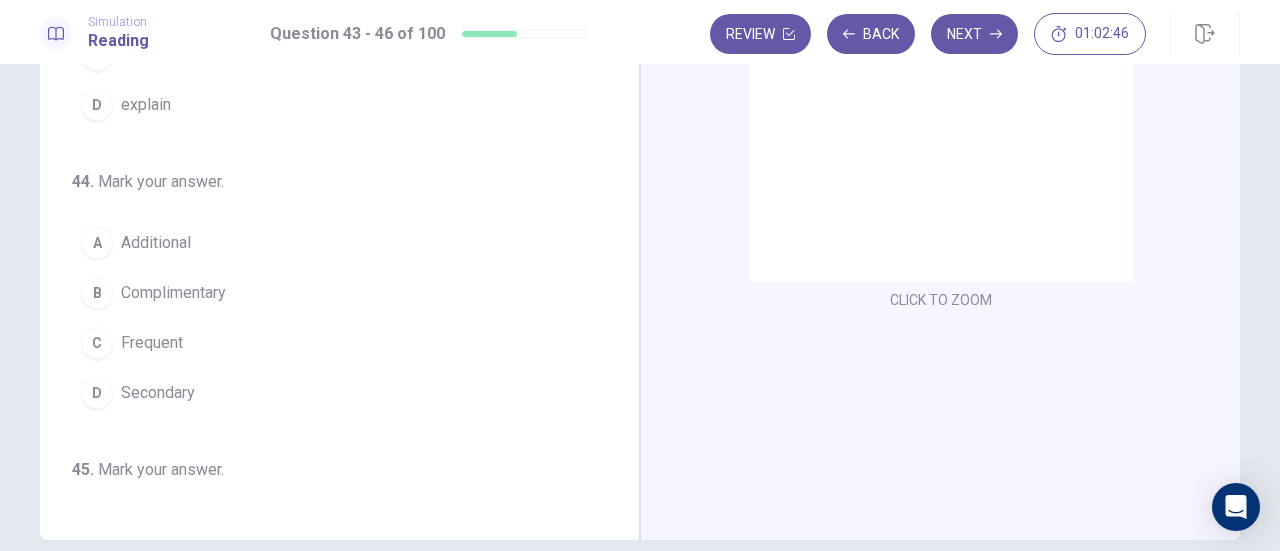 scroll, scrollTop: 0, scrollLeft: 0, axis: both 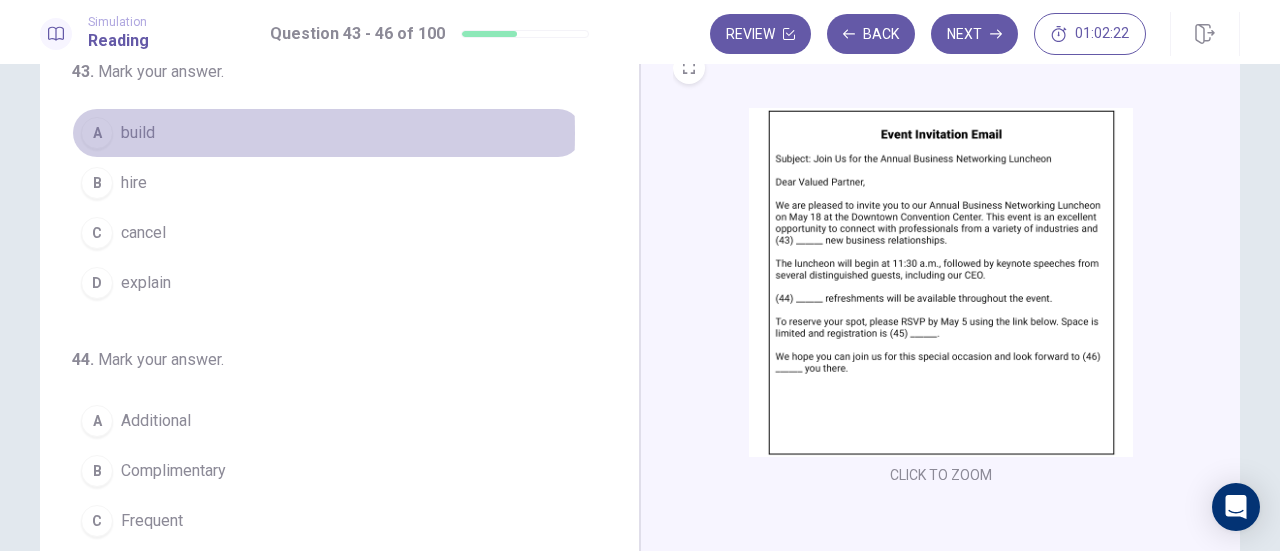 click on "A" at bounding box center (97, 133) 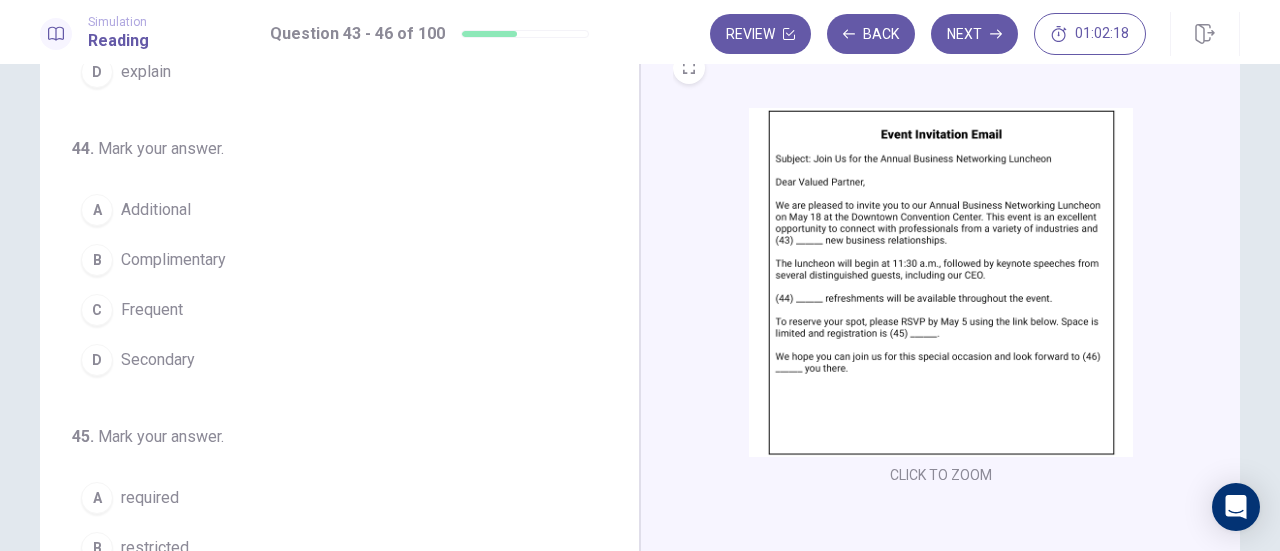 scroll, scrollTop: 212, scrollLeft: 0, axis: vertical 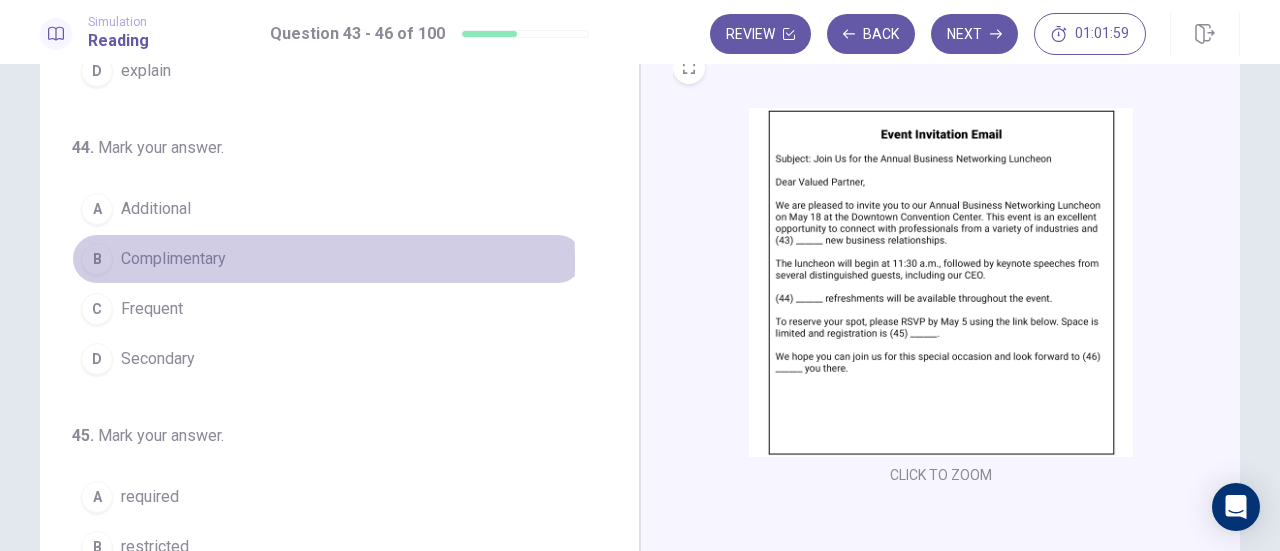 click on "B" at bounding box center (97, 259) 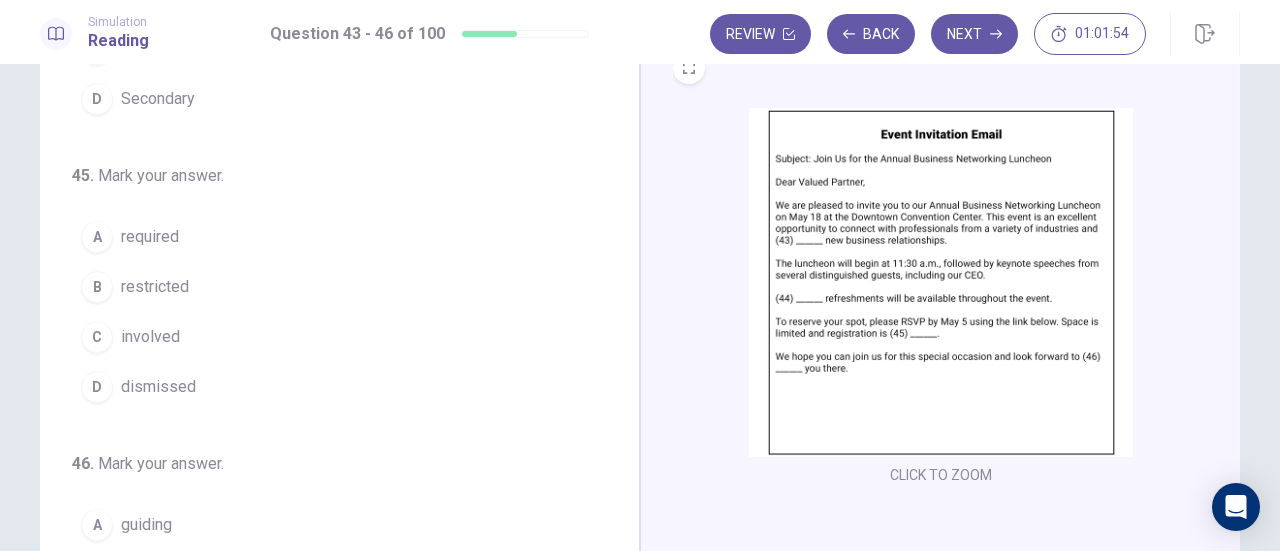 scroll, scrollTop: 486, scrollLeft: 0, axis: vertical 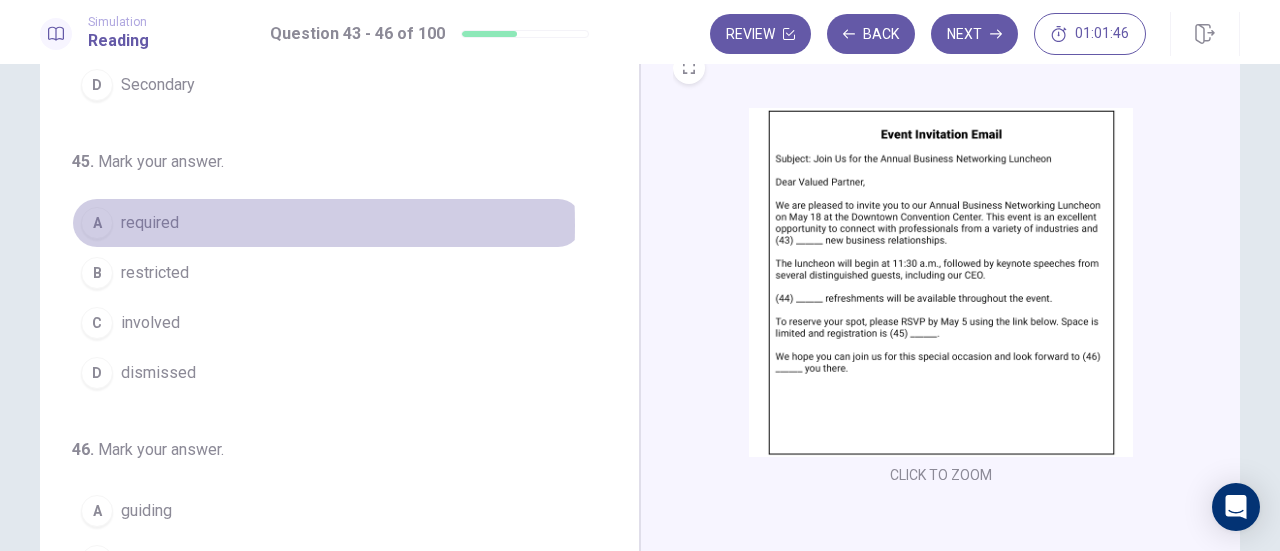 click on "A" at bounding box center (97, 223) 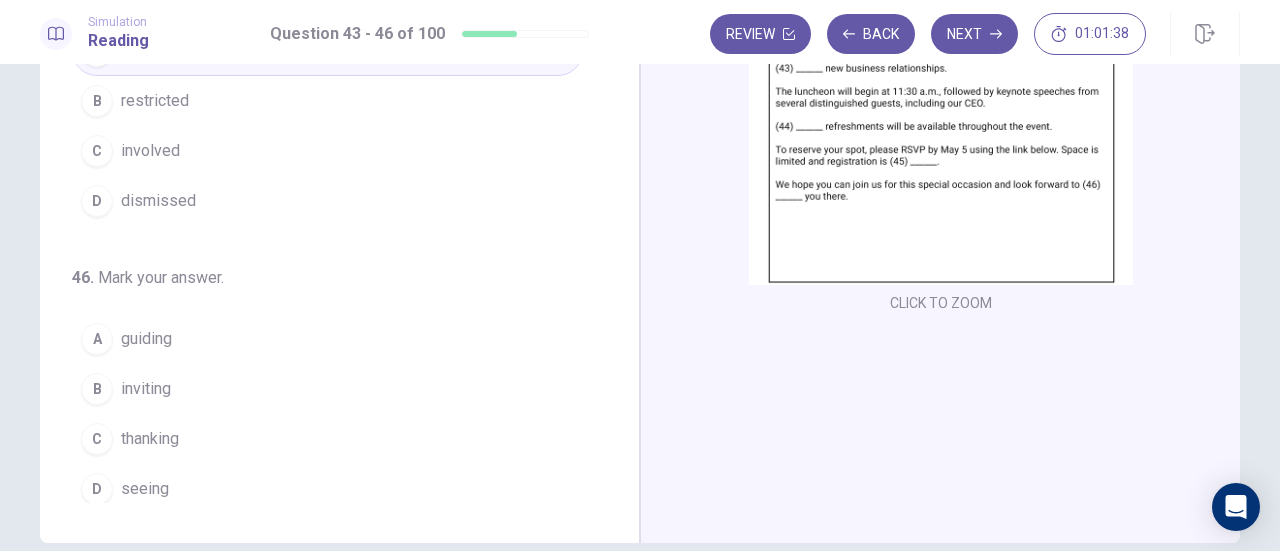 scroll, scrollTop: 257, scrollLeft: 0, axis: vertical 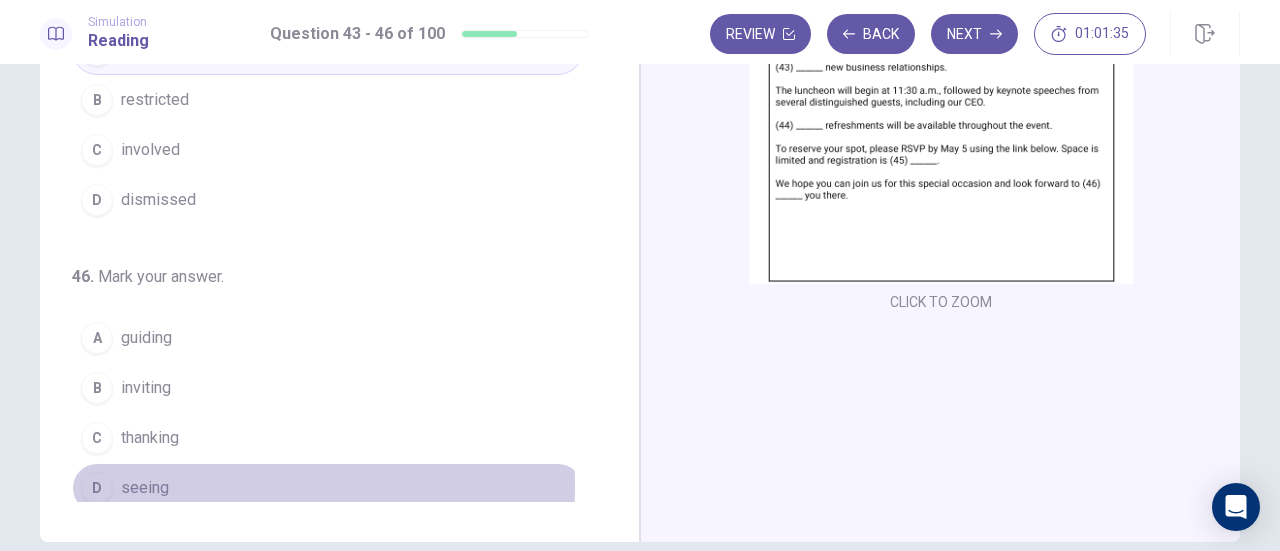 click on "D" at bounding box center (97, 488) 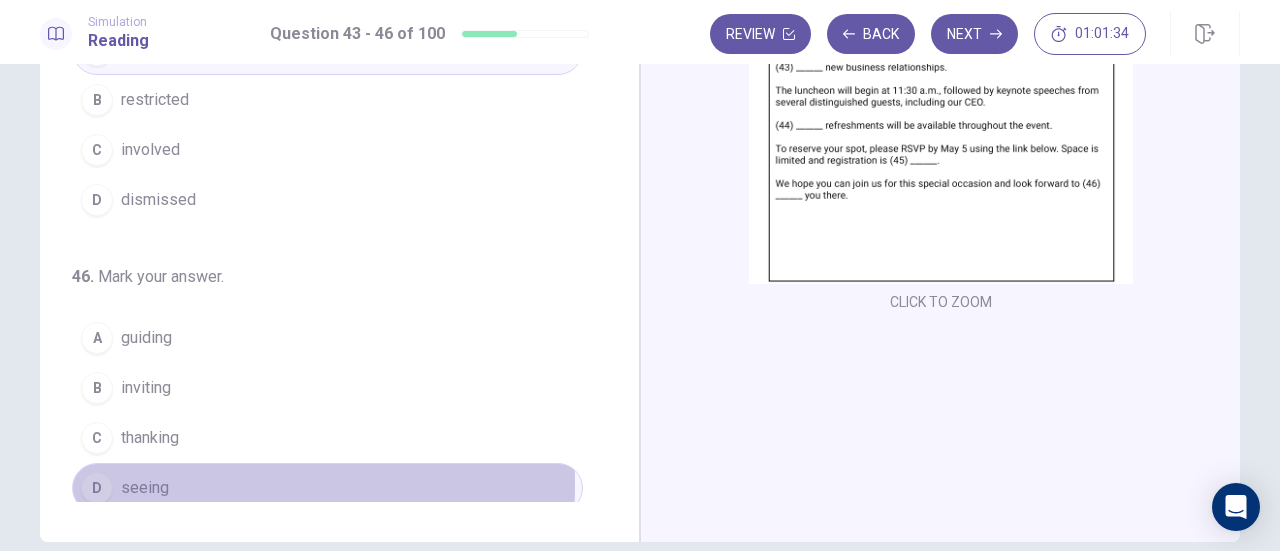 click on "D" at bounding box center (97, 488) 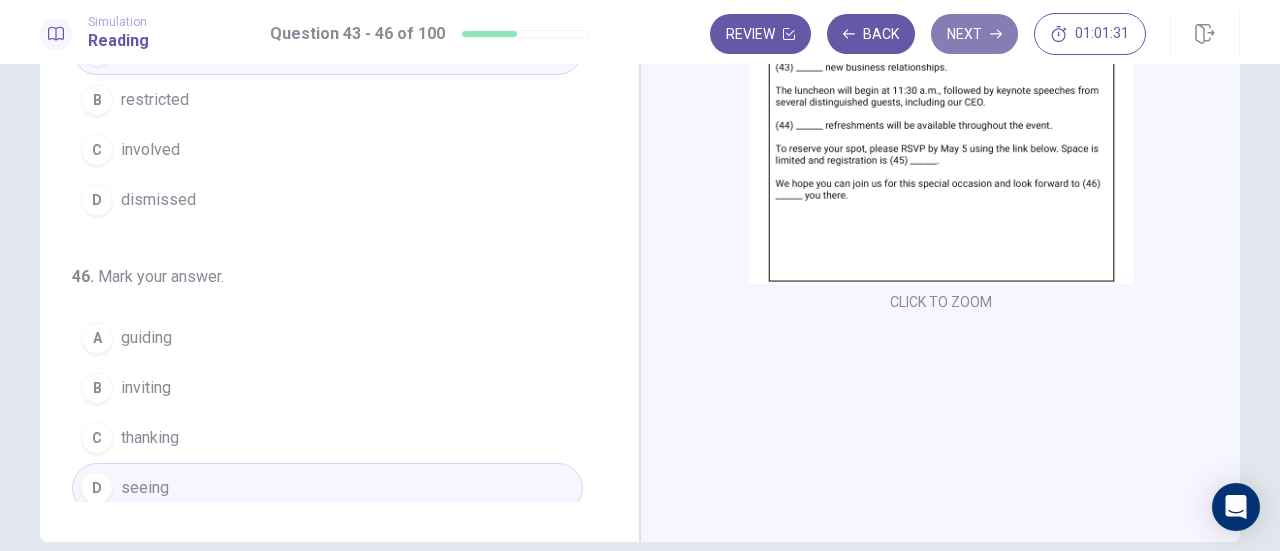 click on "Next" at bounding box center [974, 34] 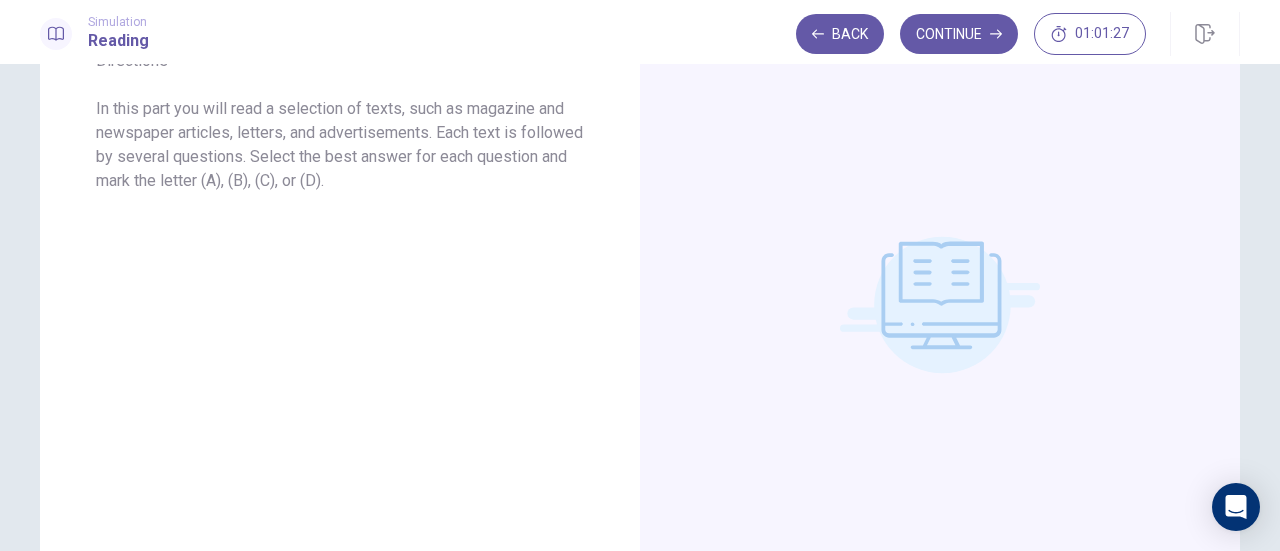 scroll, scrollTop: 0, scrollLeft: 0, axis: both 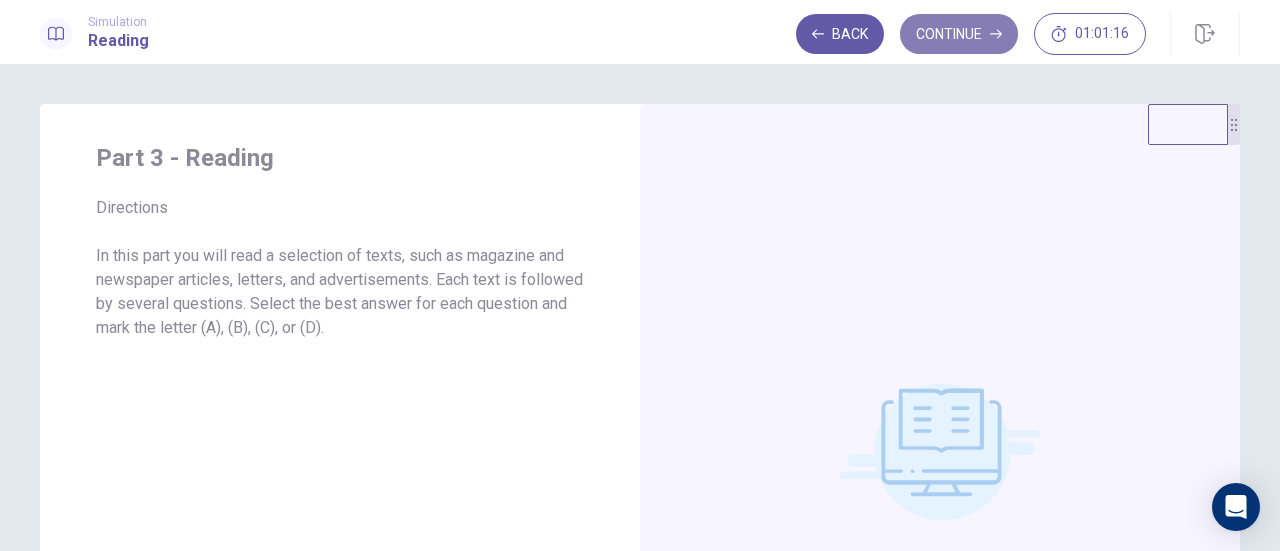 click on "Continue" at bounding box center (959, 34) 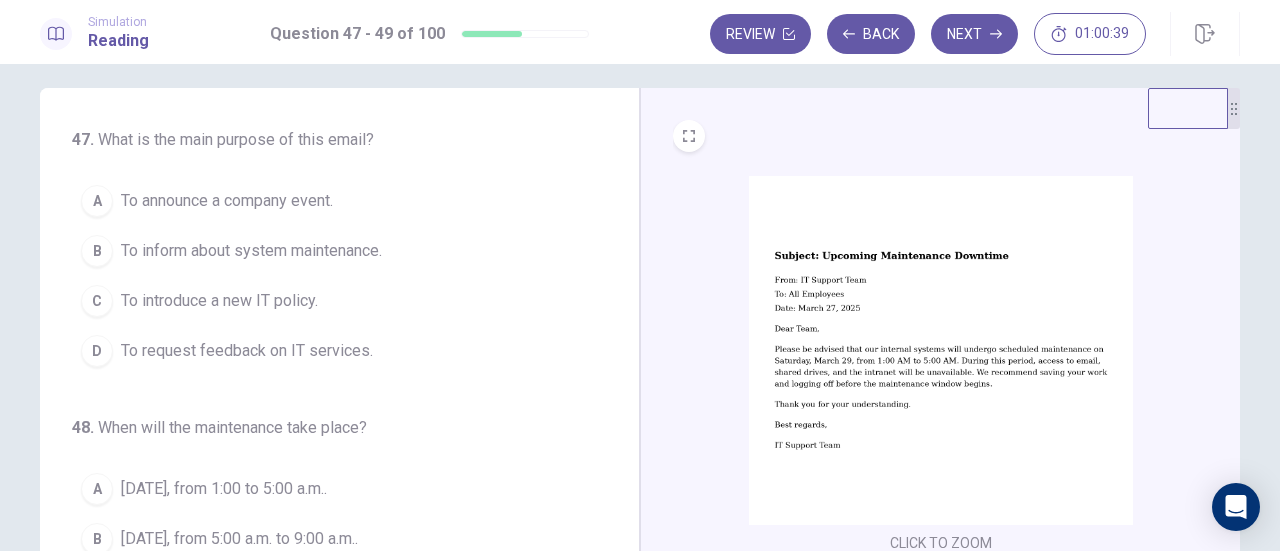 scroll, scrollTop: 9, scrollLeft: 0, axis: vertical 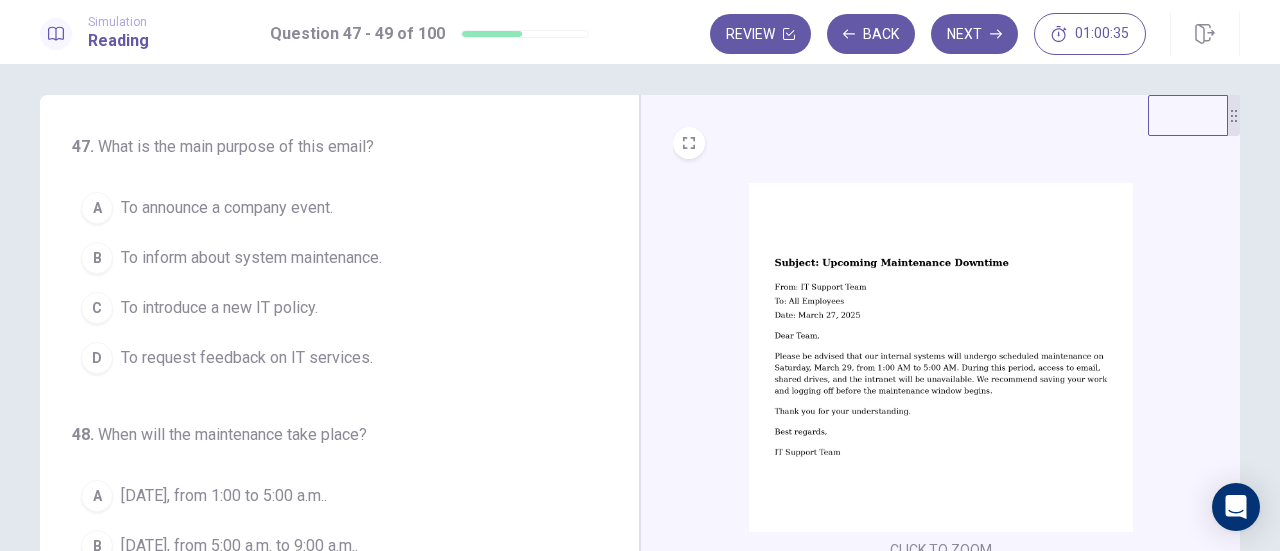 click on "B To inform about system maintenance." at bounding box center (327, 258) 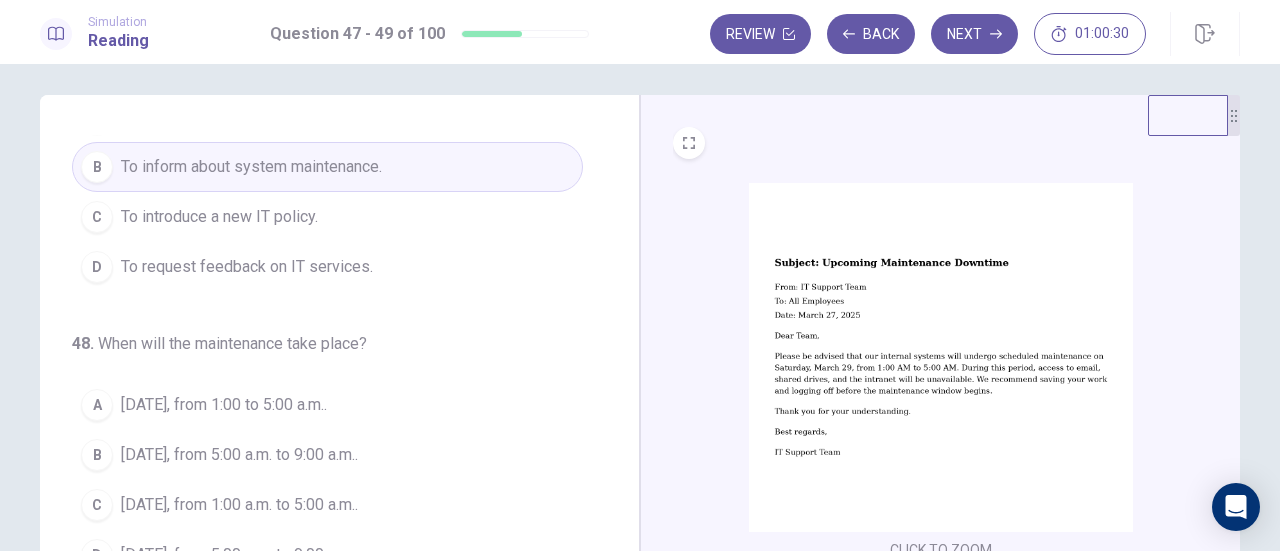 scroll, scrollTop: 175, scrollLeft: 0, axis: vertical 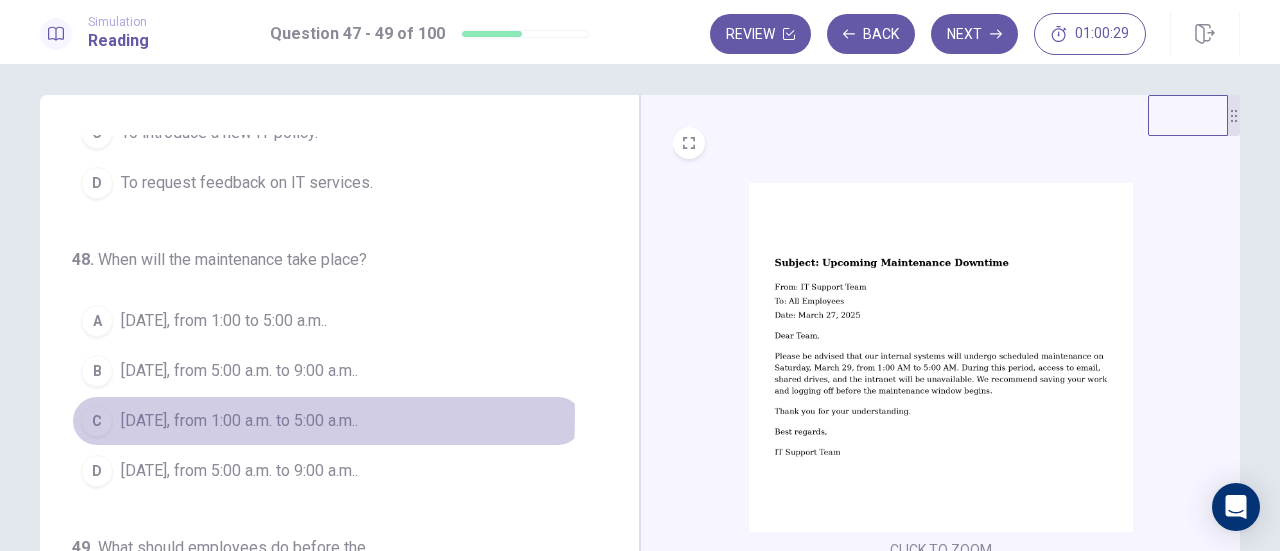 click on "C" at bounding box center (97, 421) 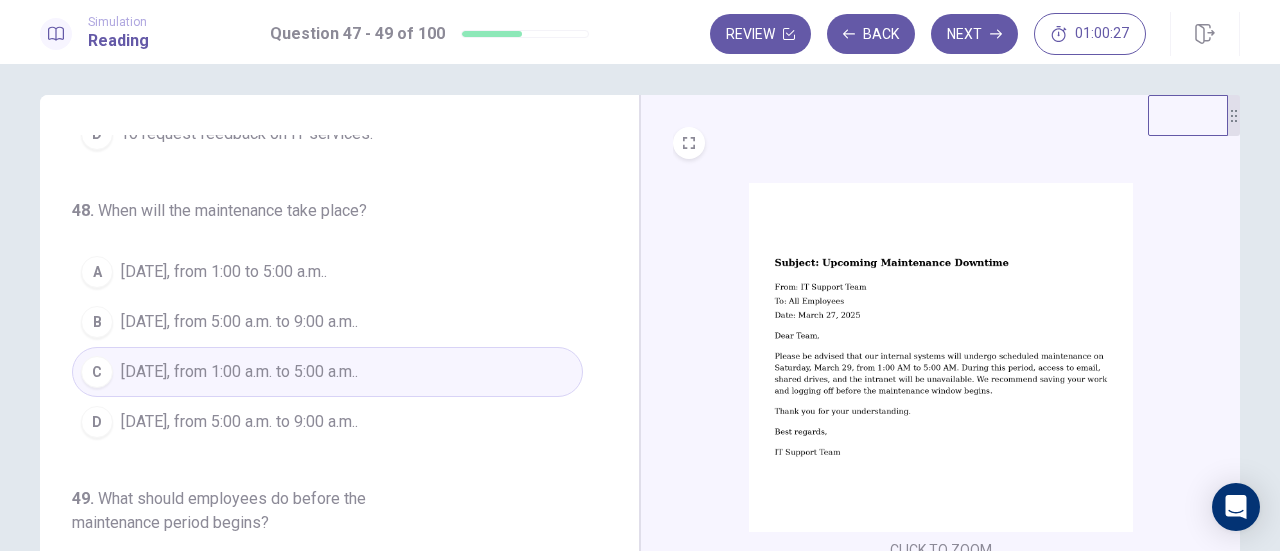 scroll, scrollTop: 224, scrollLeft: 0, axis: vertical 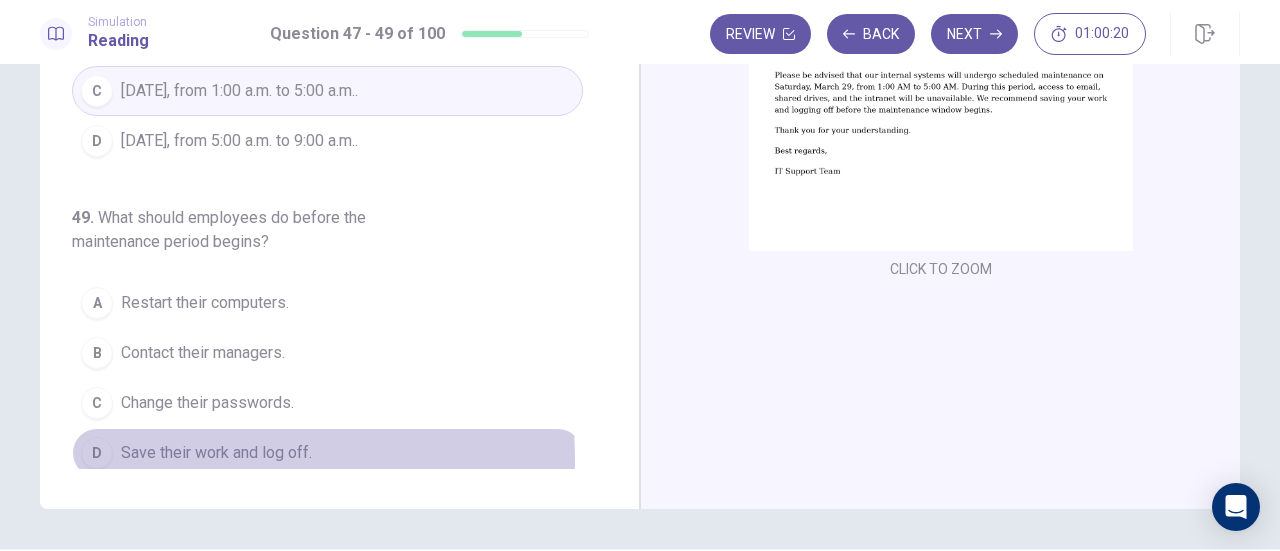 click on "D" at bounding box center [97, 453] 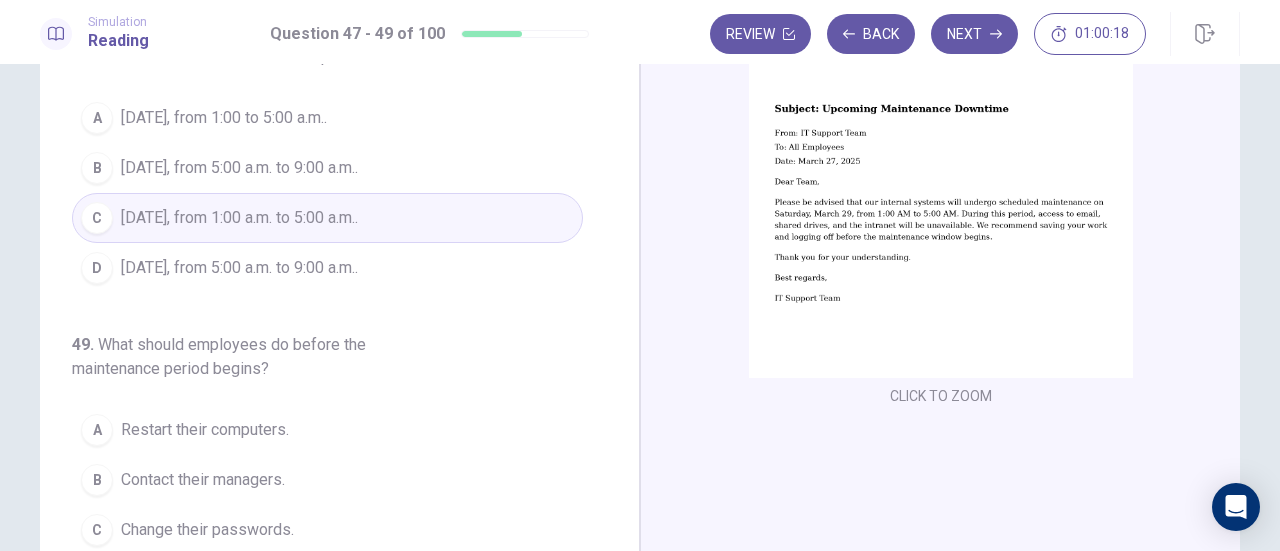 scroll, scrollTop: 0, scrollLeft: 0, axis: both 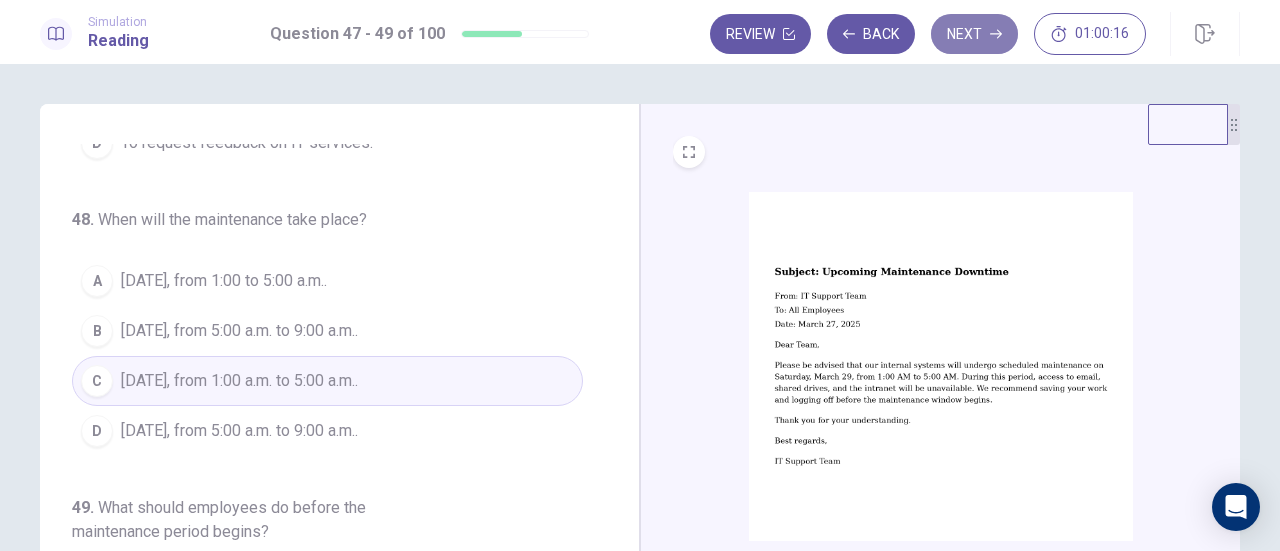 click on "Next" at bounding box center [974, 34] 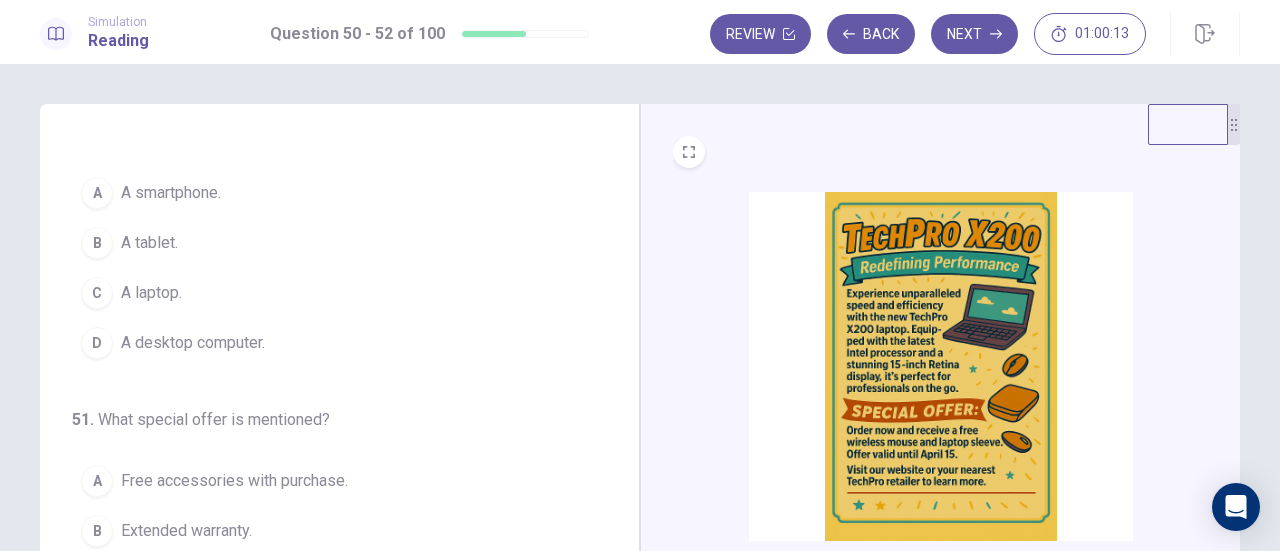 scroll, scrollTop: 0, scrollLeft: 0, axis: both 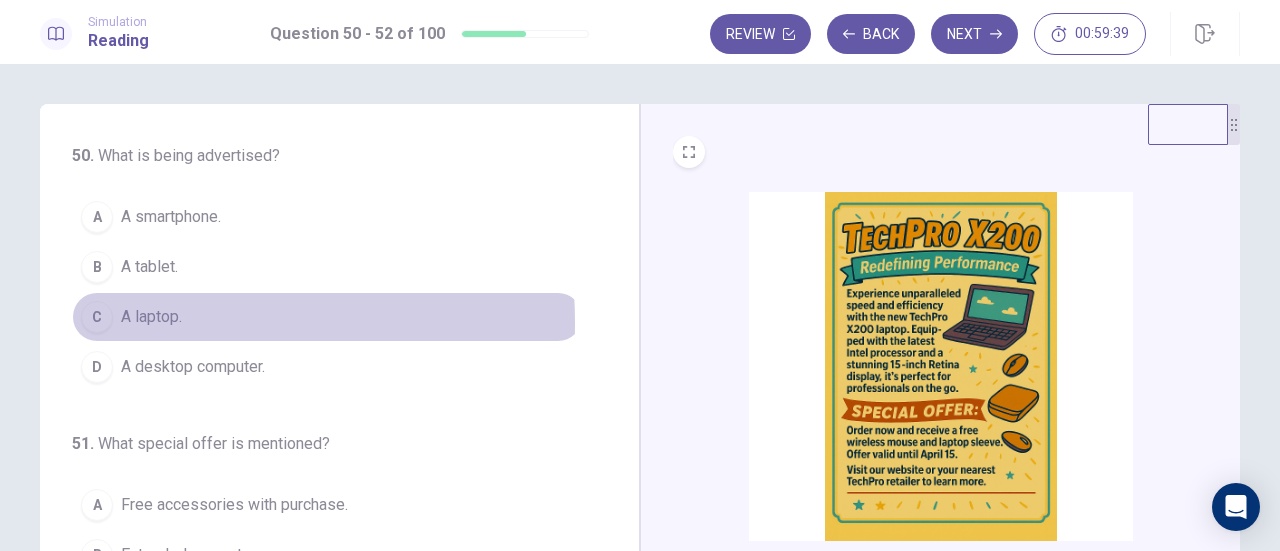click on "C A laptop." at bounding box center [327, 317] 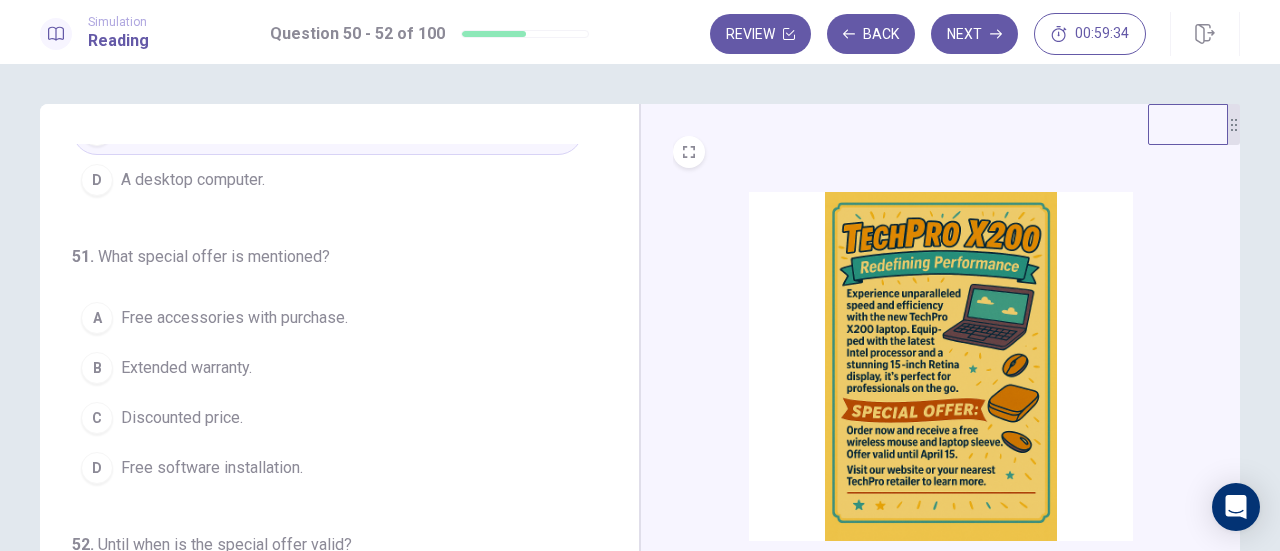 scroll, scrollTop: 200, scrollLeft: 0, axis: vertical 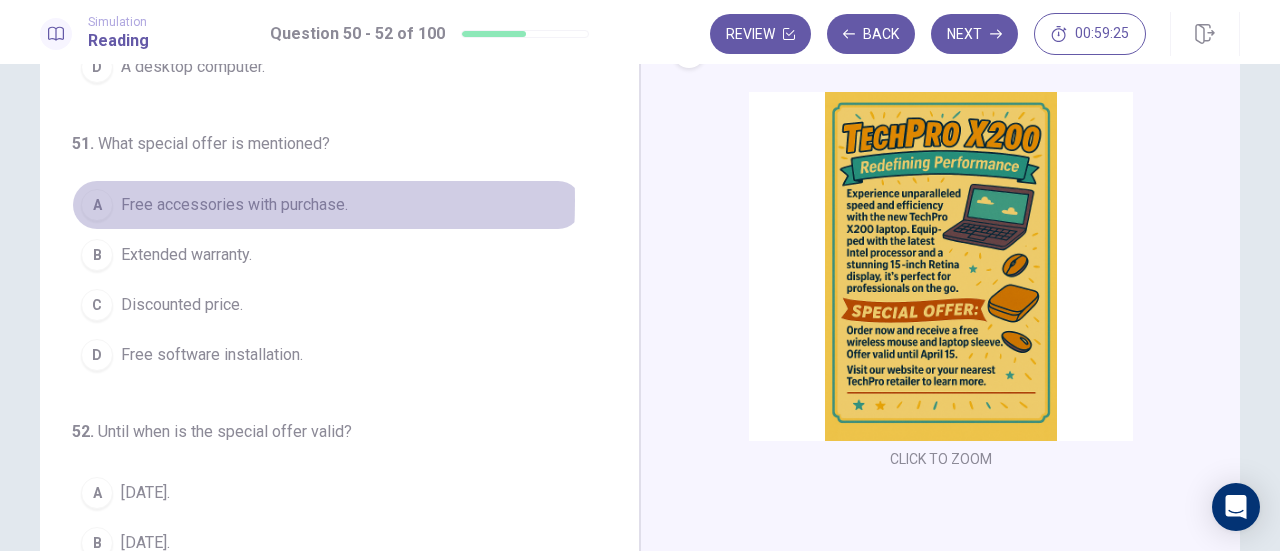 click on "A" at bounding box center (97, 205) 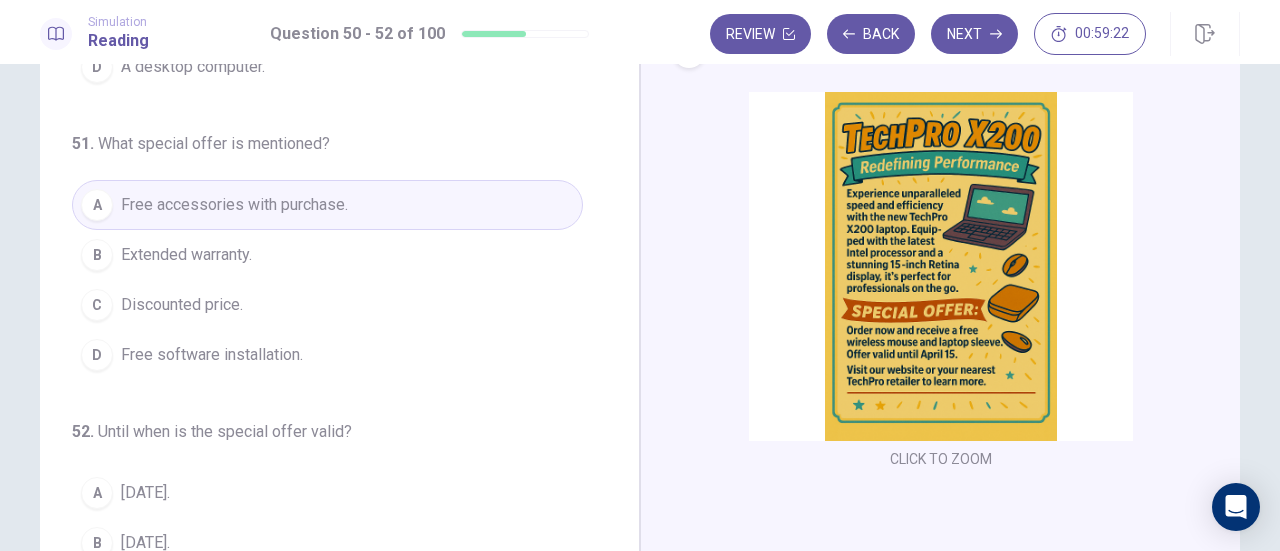 click on "50 .   What is being advertised? A A smartphone.	 B A tablet.	 C A laptop. D A desktop computer. 51 .   What special offer is mentioned? A Free accessories with purchase.	 B Extended warranty.	 C Discounted price.	 D Free software installation. 52 .   Until when is the special offer valid? A [DATE].	 B [DATE].	 C [DATE].	 D [DATE]." at bounding box center [327, 191] 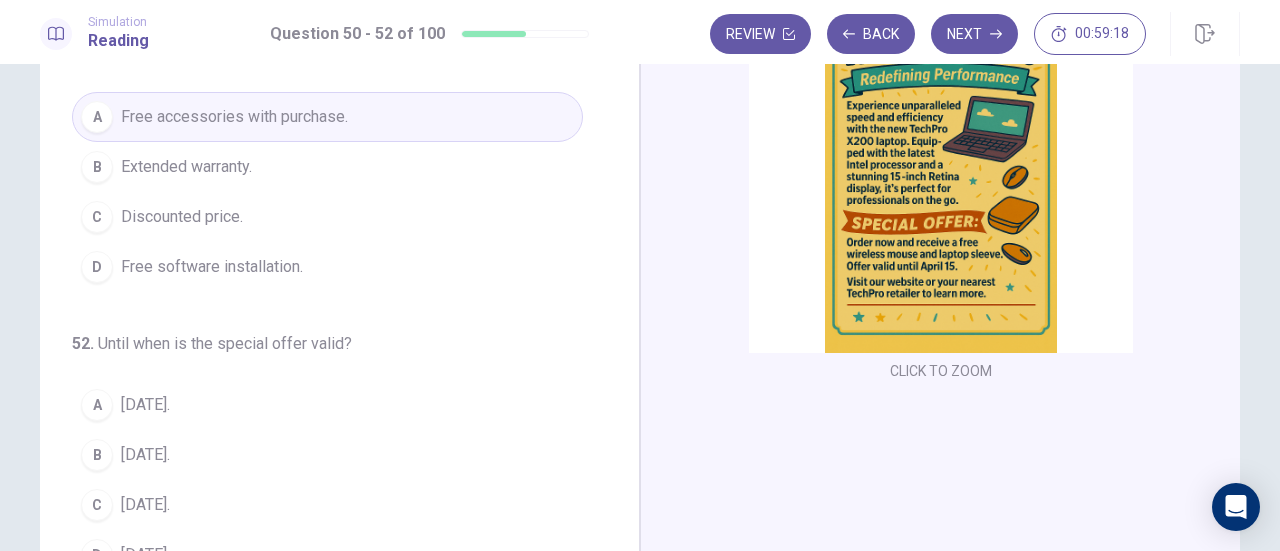 scroll, scrollTop: 235, scrollLeft: 0, axis: vertical 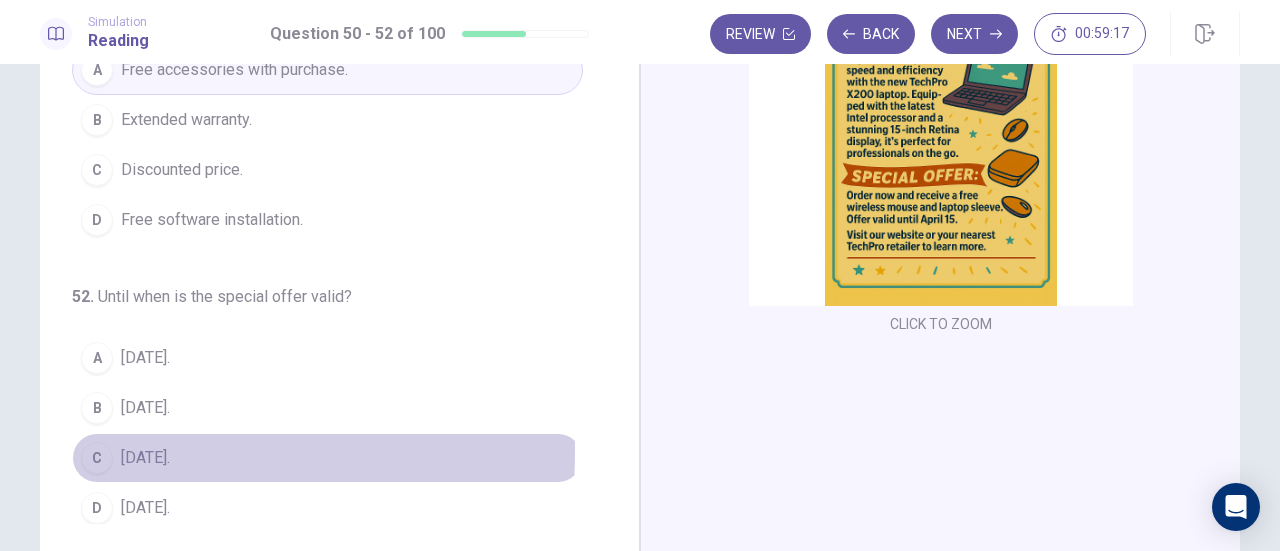 click on "C" at bounding box center [97, 458] 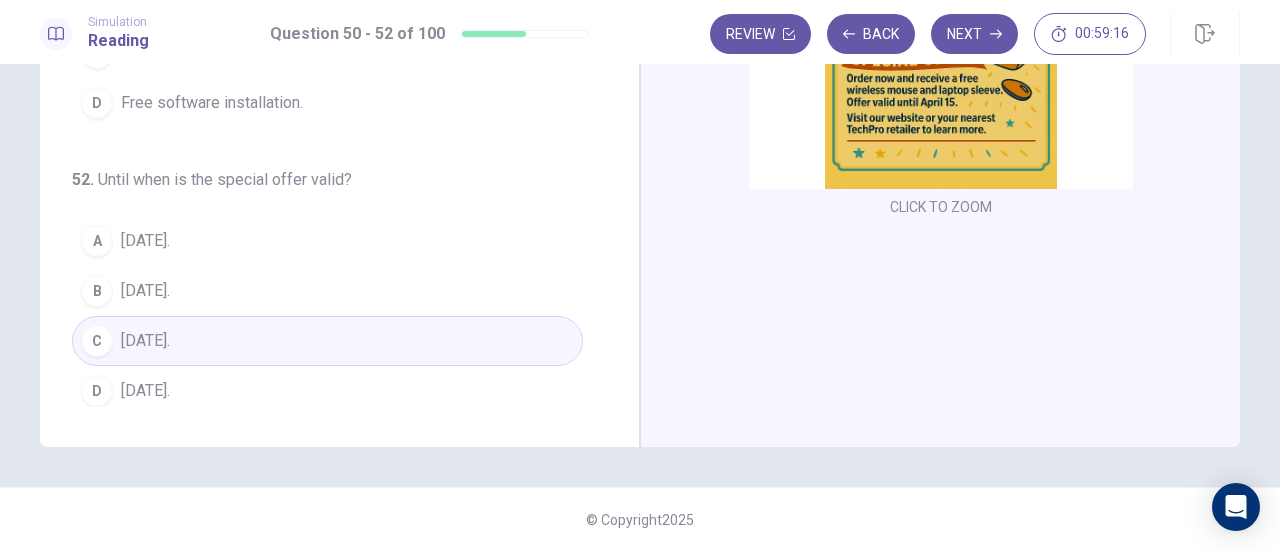 scroll, scrollTop: 0, scrollLeft: 0, axis: both 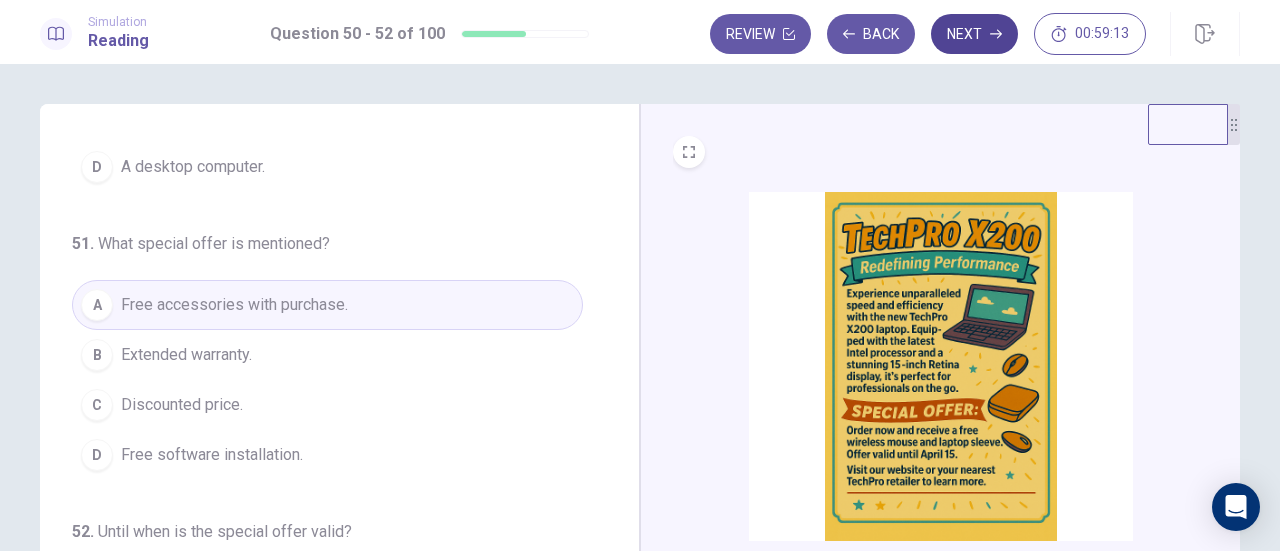 click on "Next" at bounding box center [974, 34] 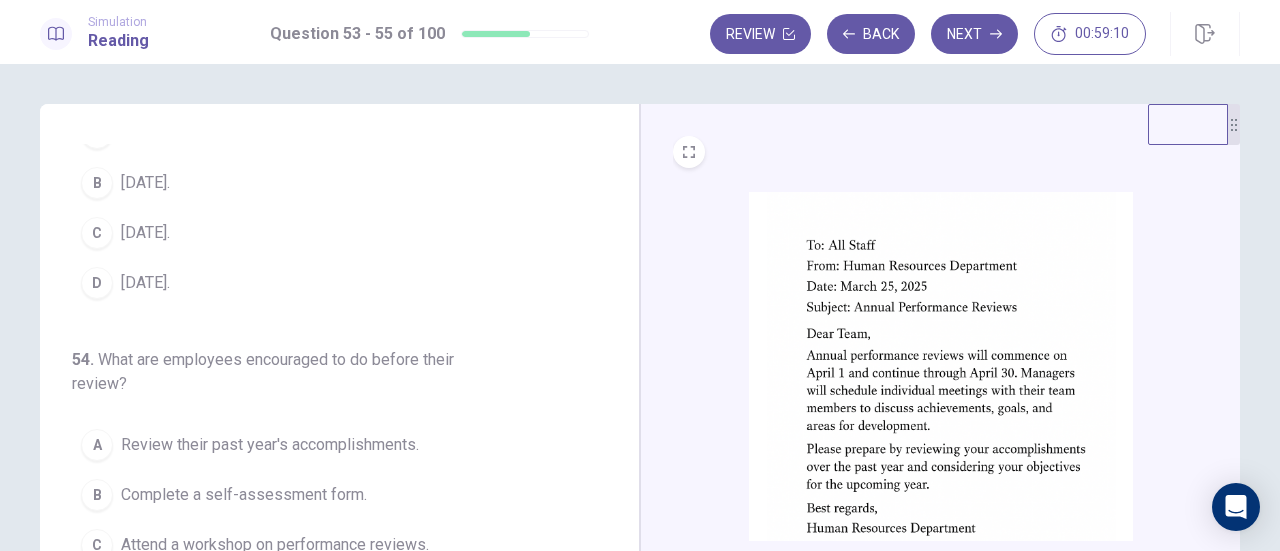 scroll, scrollTop: 0, scrollLeft: 0, axis: both 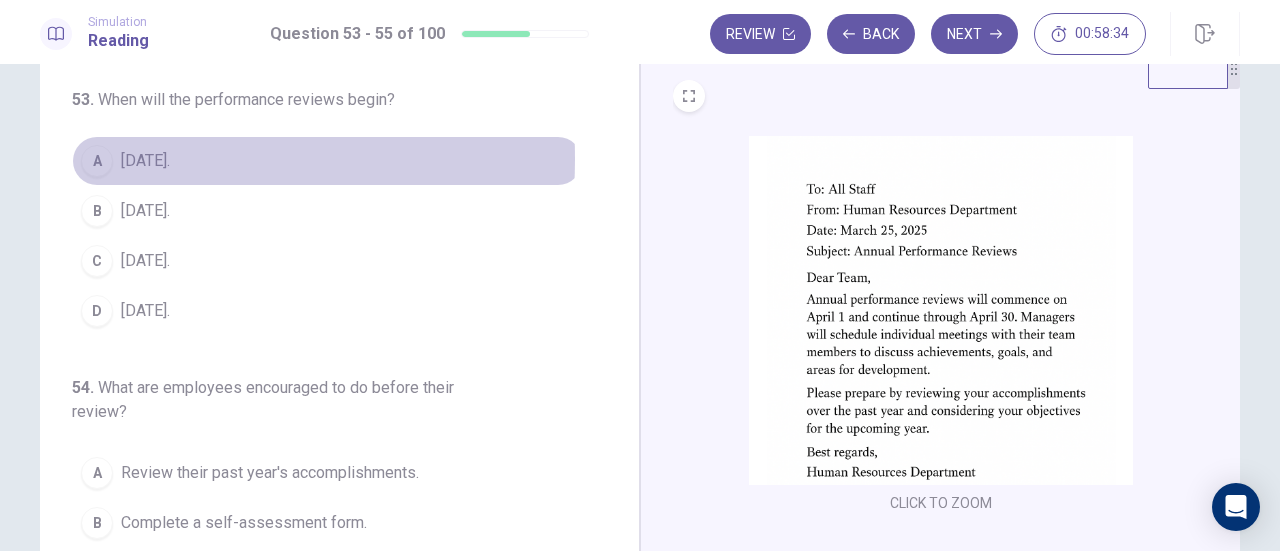 click on "A" at bounding box center (97, 161) 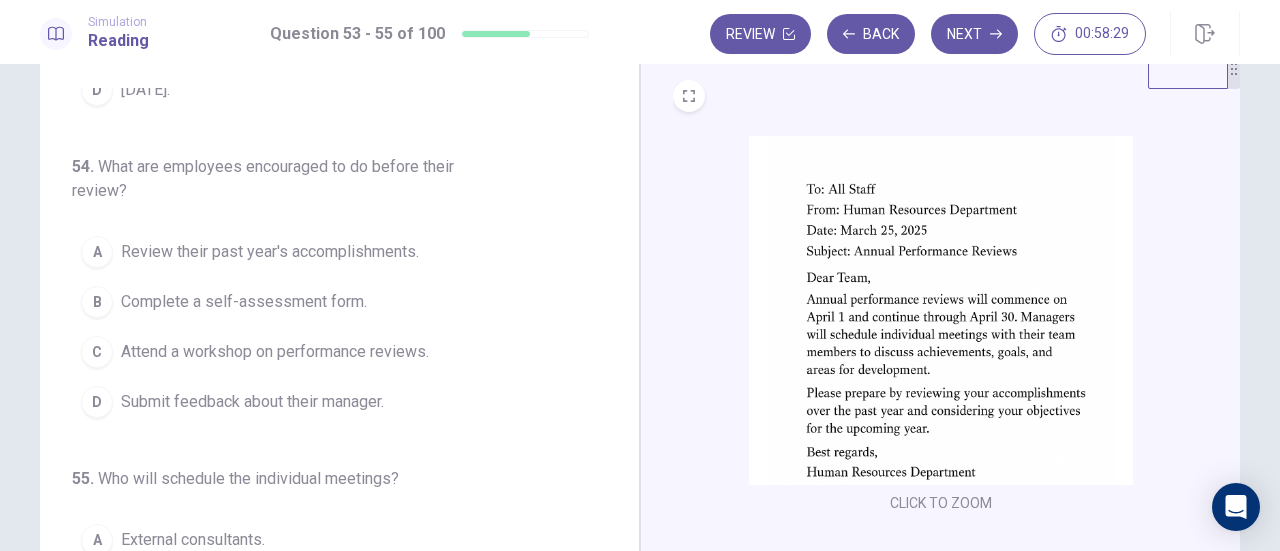 scroll, scrollTop: 224, scrollLeft: 0, axis: vertical 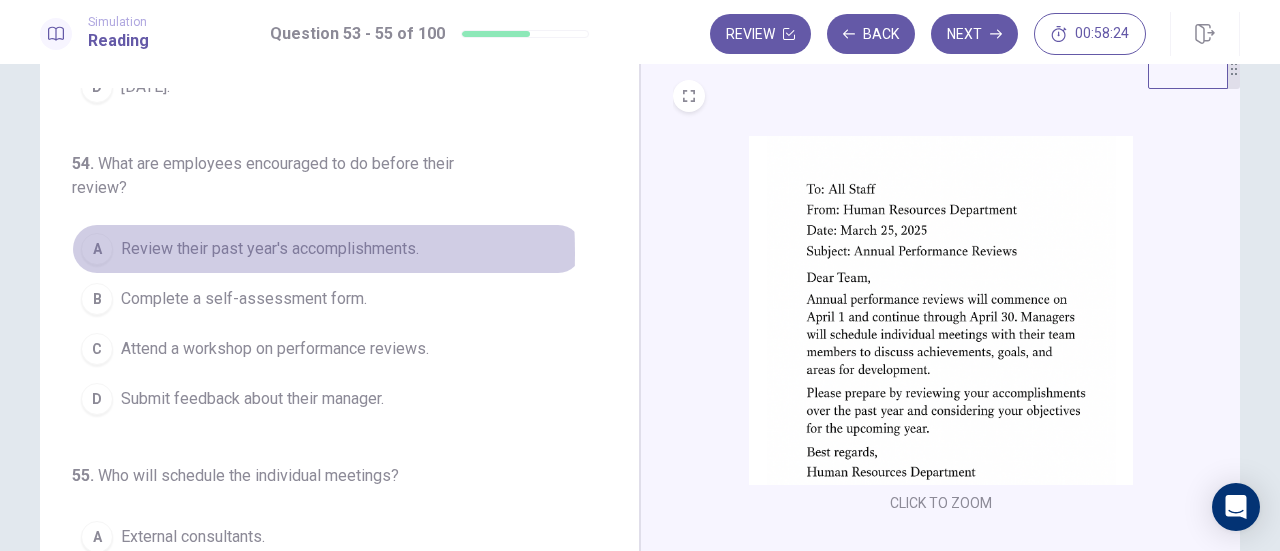 click on "A" at bounding box center (97, 249) 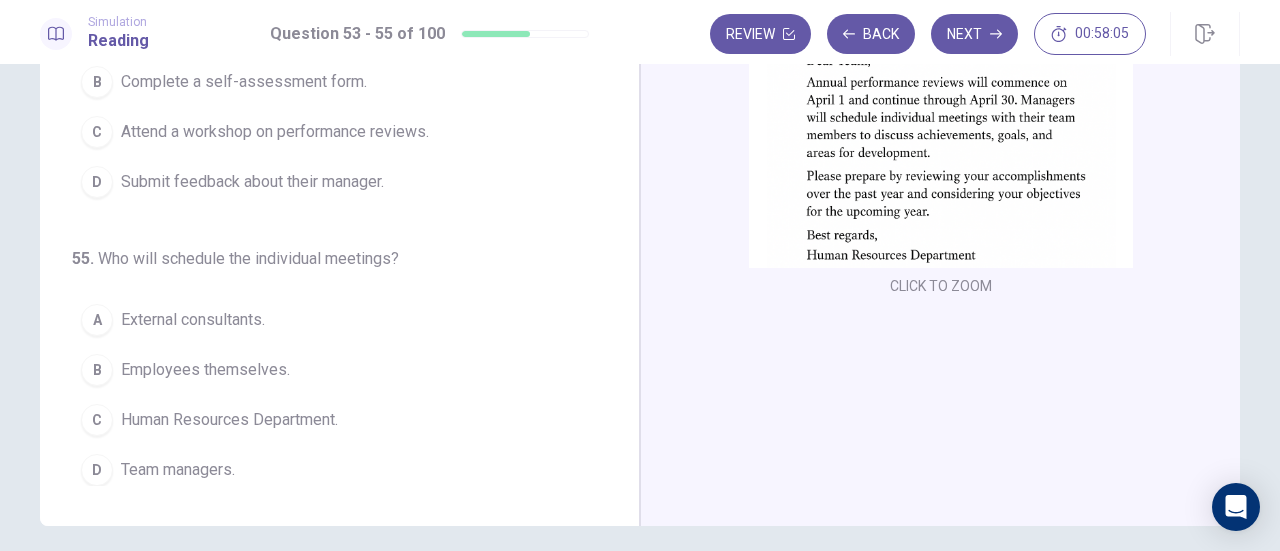 scroll, scrollTop: 290, scrollLeft: 0, axis: vertical 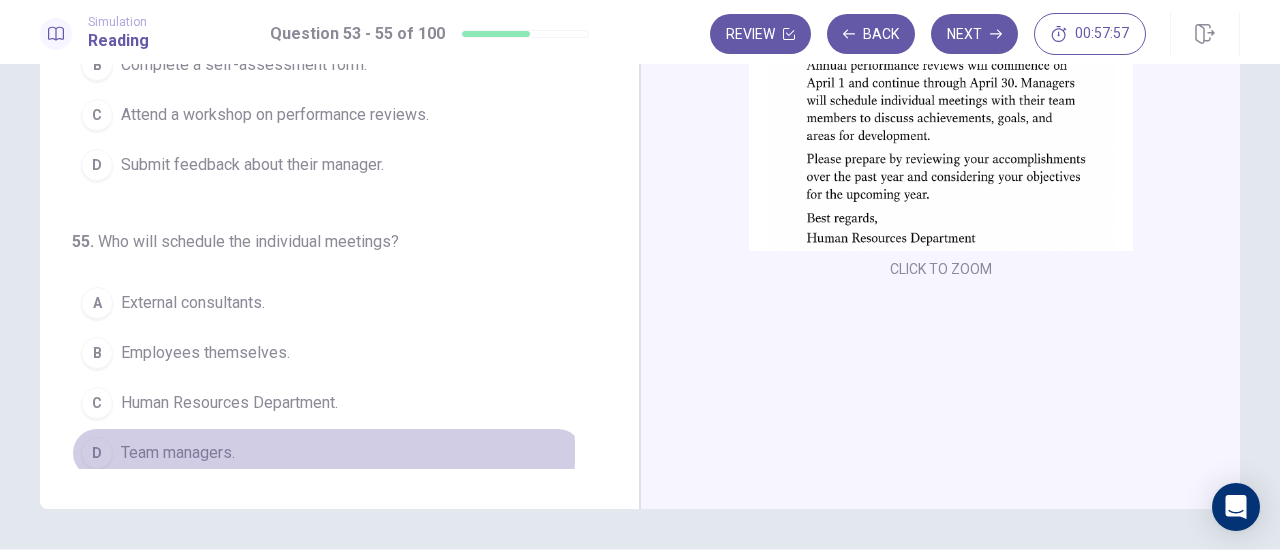 click on "D" at bounding box center (97, 453) 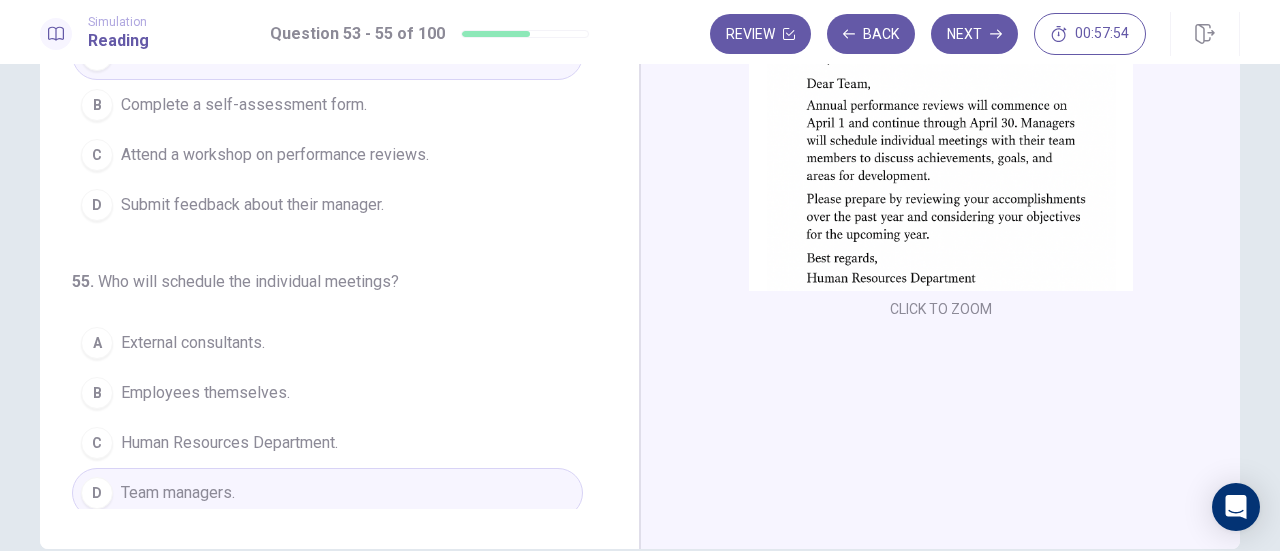 scroll, scrollTop: 249, scrollLeft: 0, axis: vertical 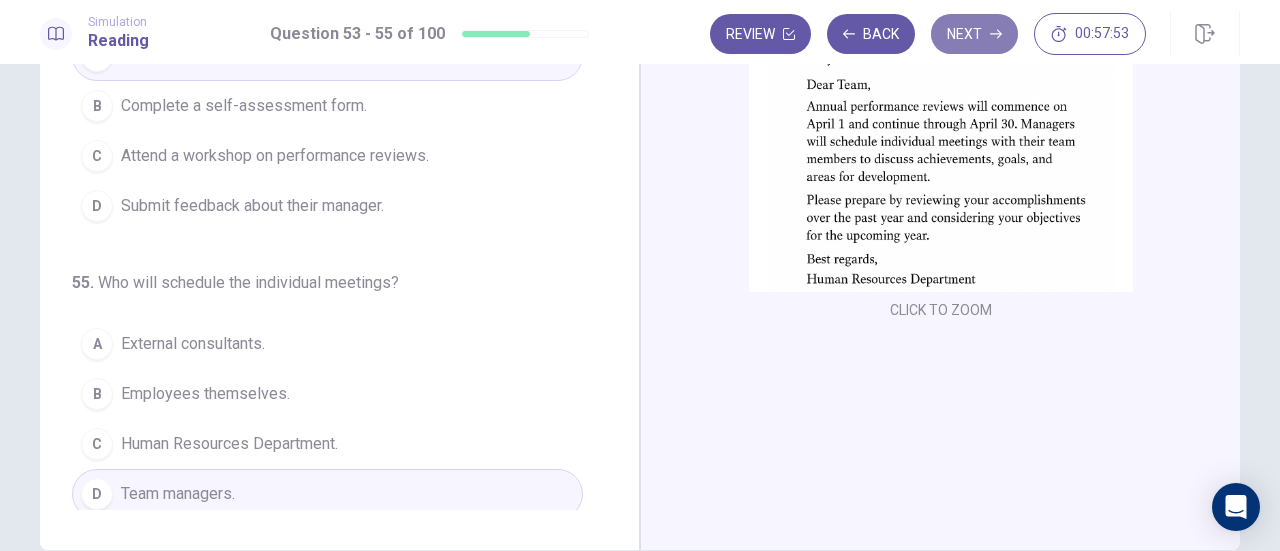 click on "Next" at bounding box center (974, 34) 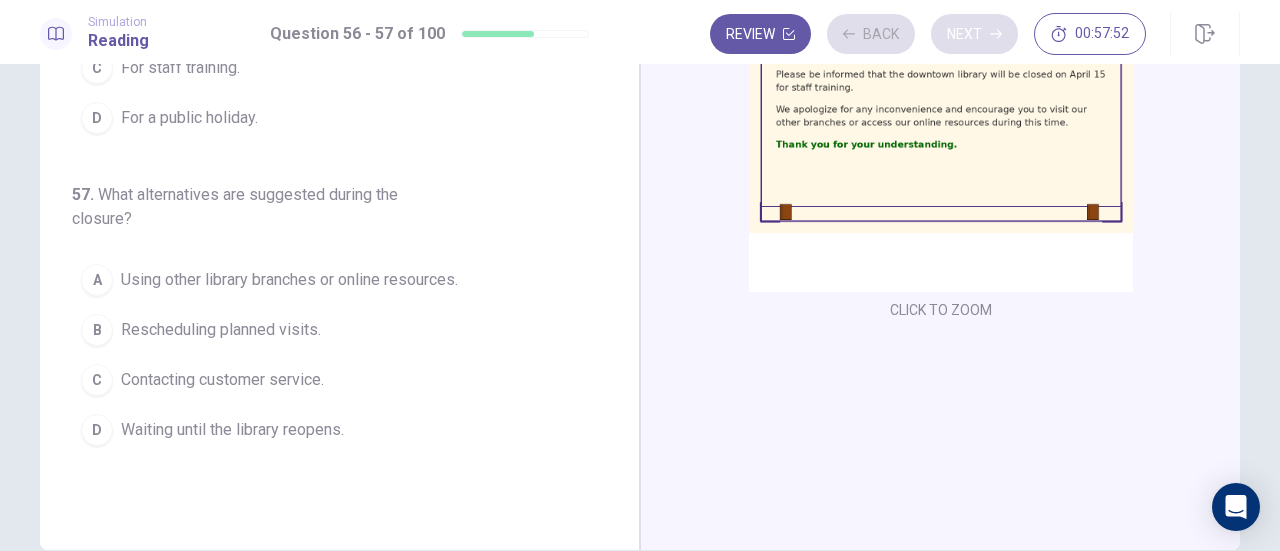 scroll, scrollTop: 0, scrollLeft: 0, axis: both 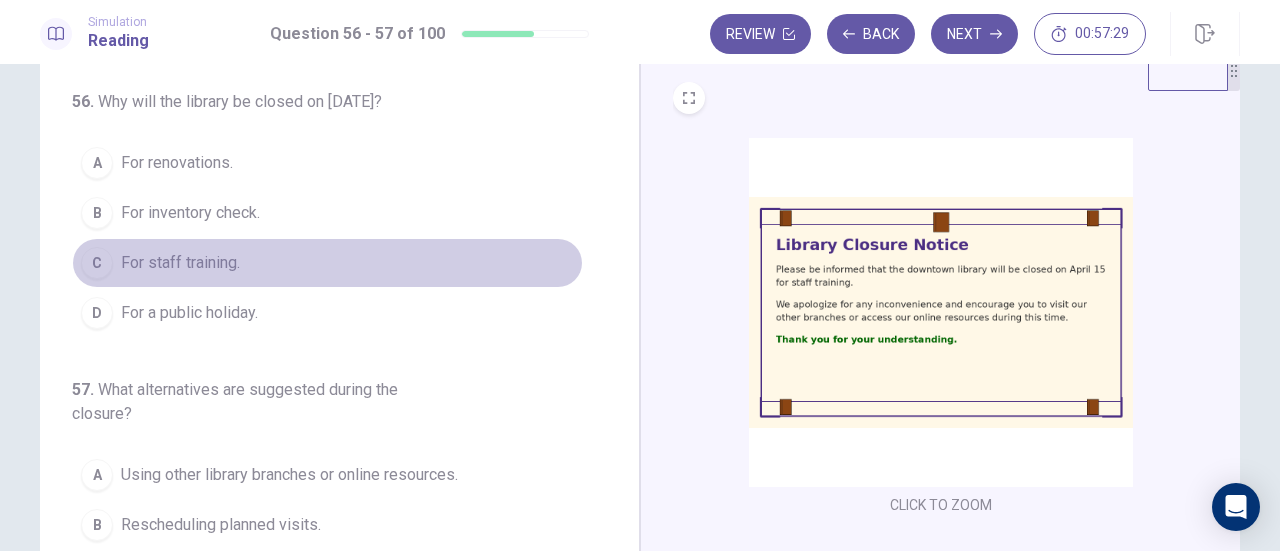 click on "C" at bounding box center [97, 263] 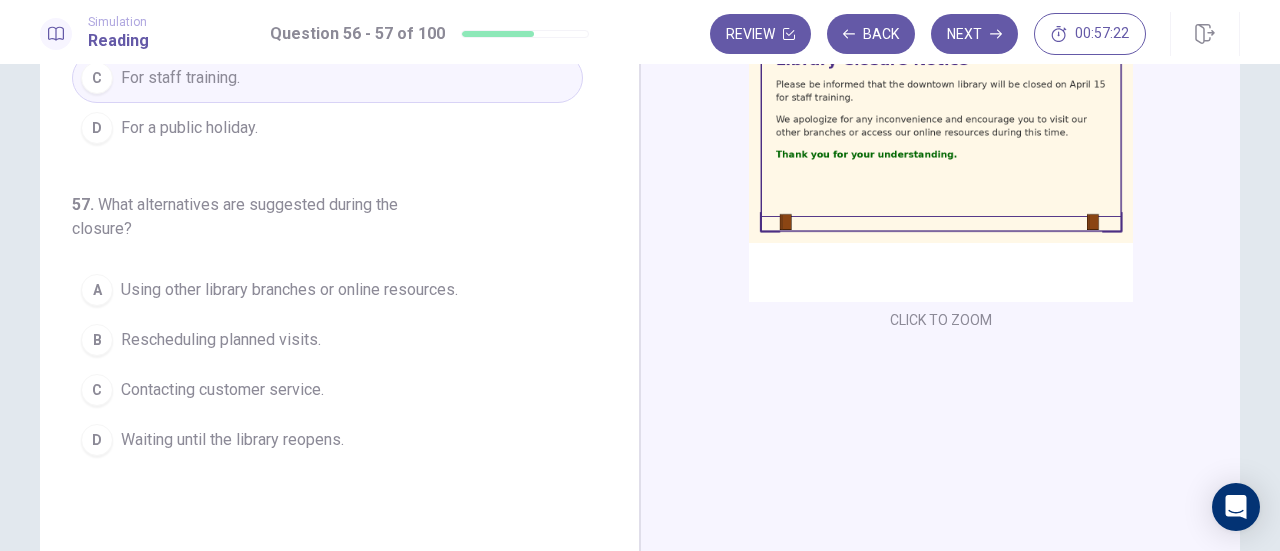 scroll, scrollTop: 245, scrollLeft: 0, axis: vertical 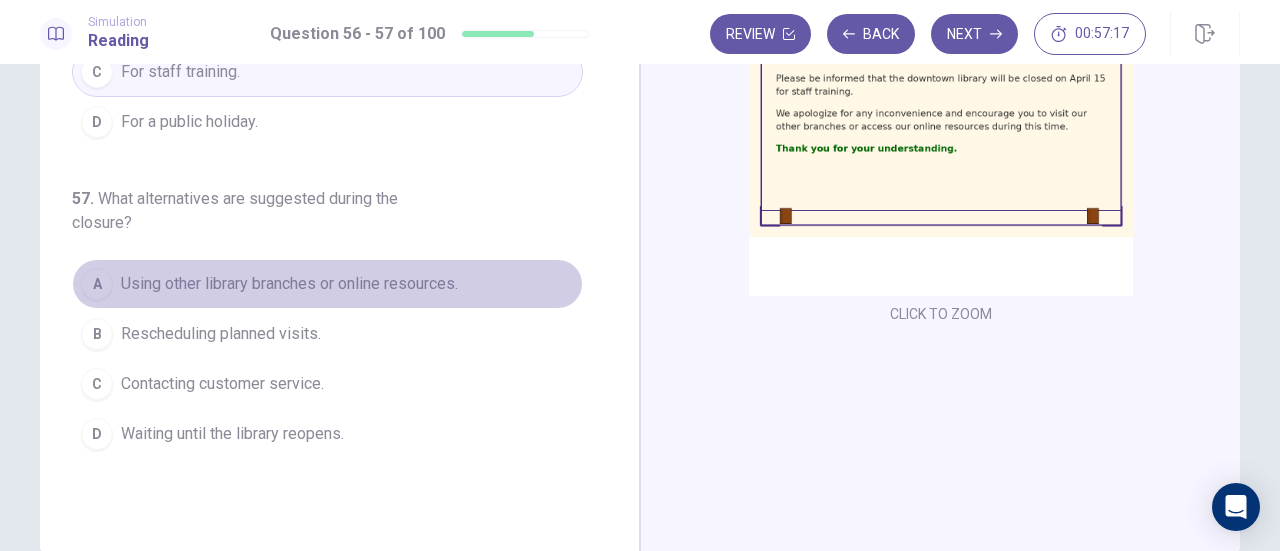 click on "A" at bounding box center (97, 284) 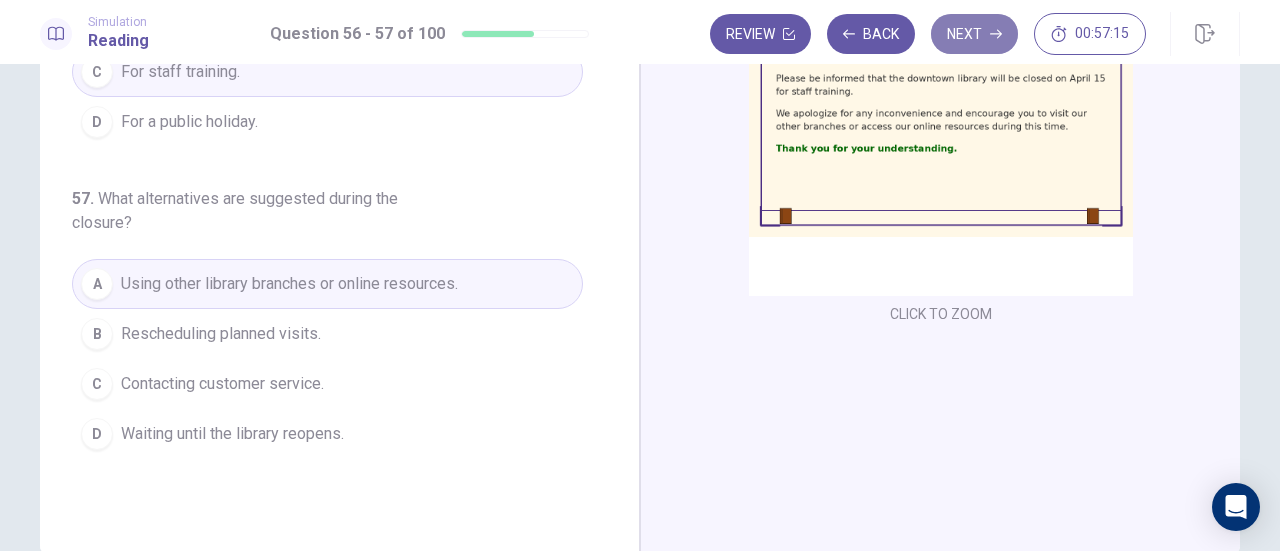 click on "Next" at bounding box center [974, 34] 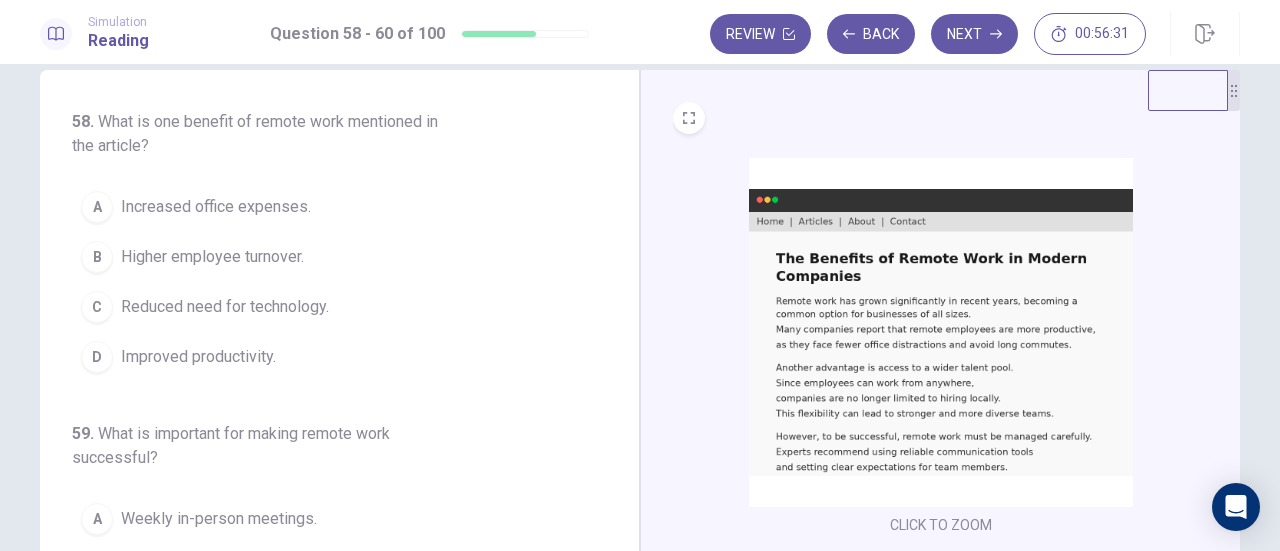 scroll, scrollTop: 37, scrollLeft: 0, axis: vertical 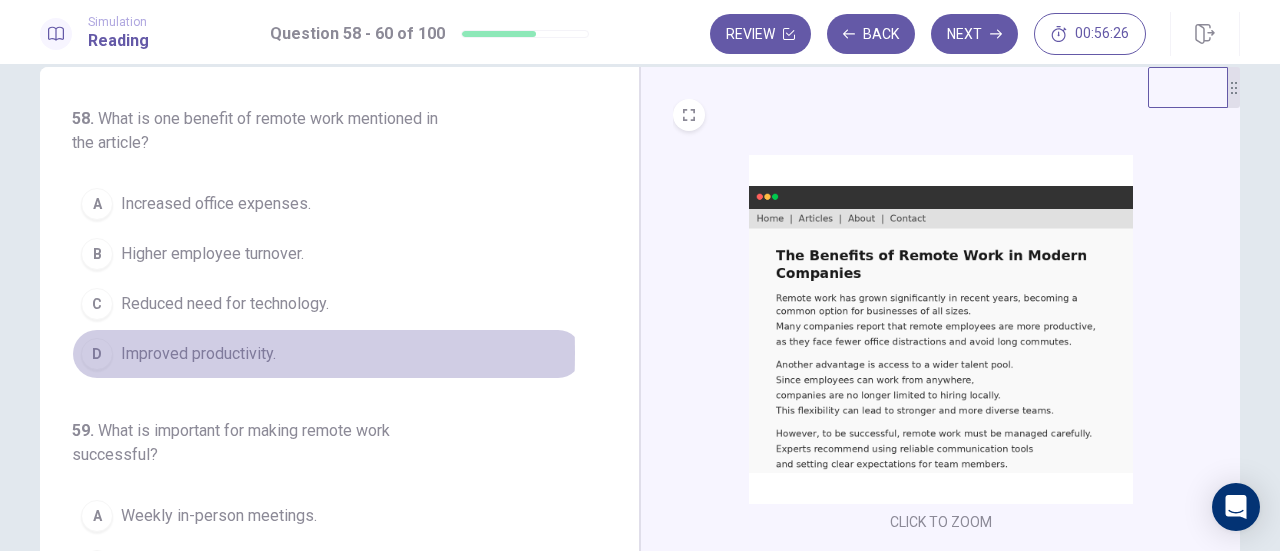 click on "D" at bounding box center (97, 354) 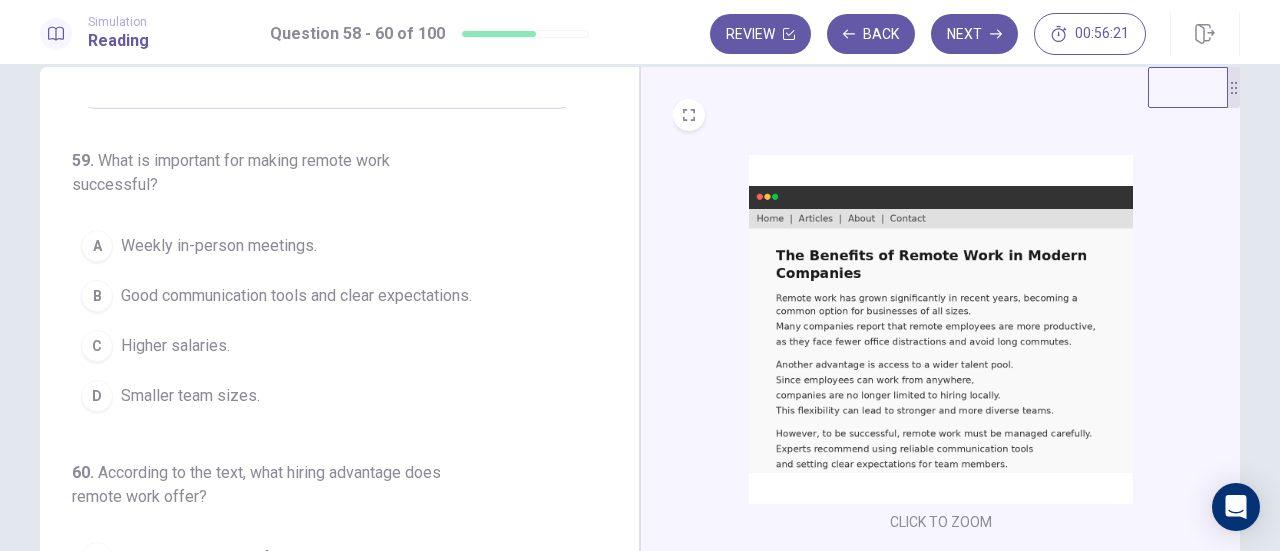 scroll, scrollTop: 272, scrollLeft: 0, axis: vertical 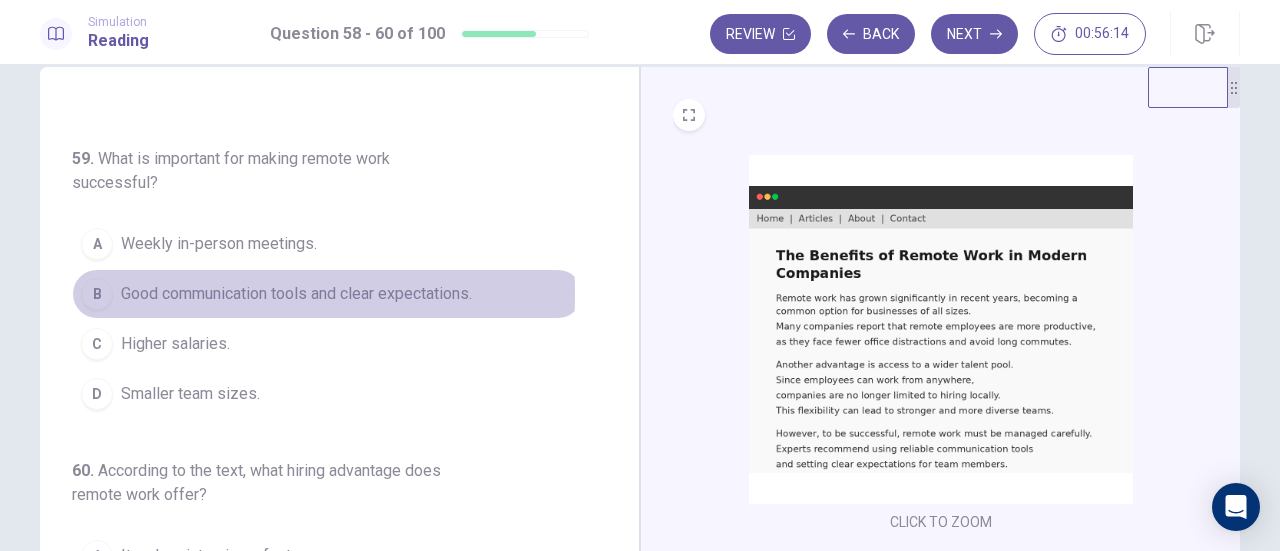 click on "B" at bounding box center [97, 294] 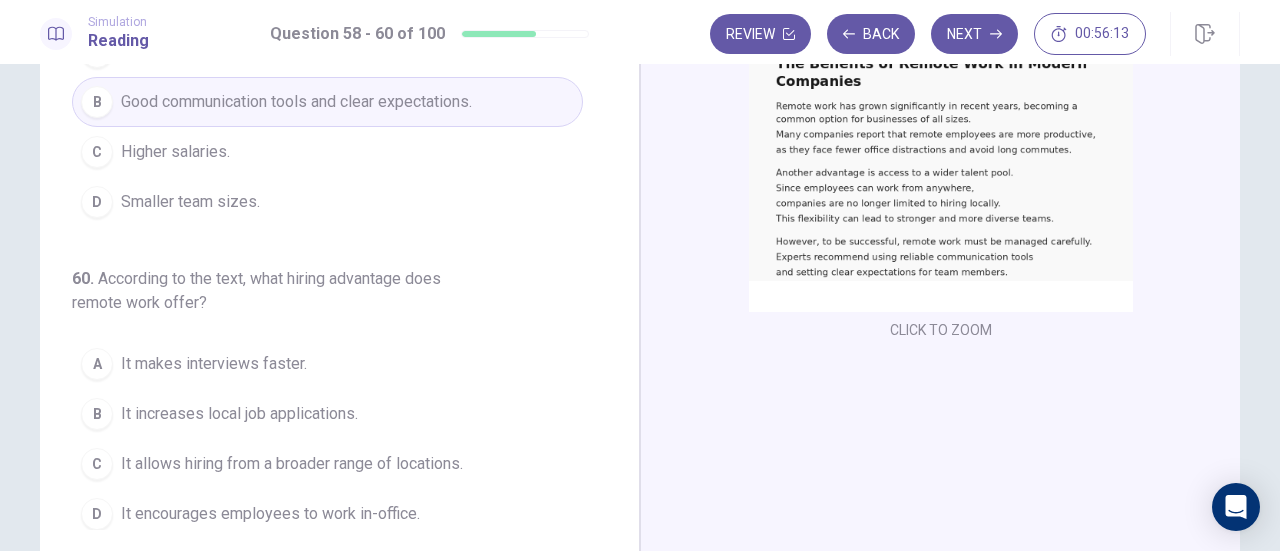 scroll, scrollTop: 321, scrollLeft: 0, axis: vertical 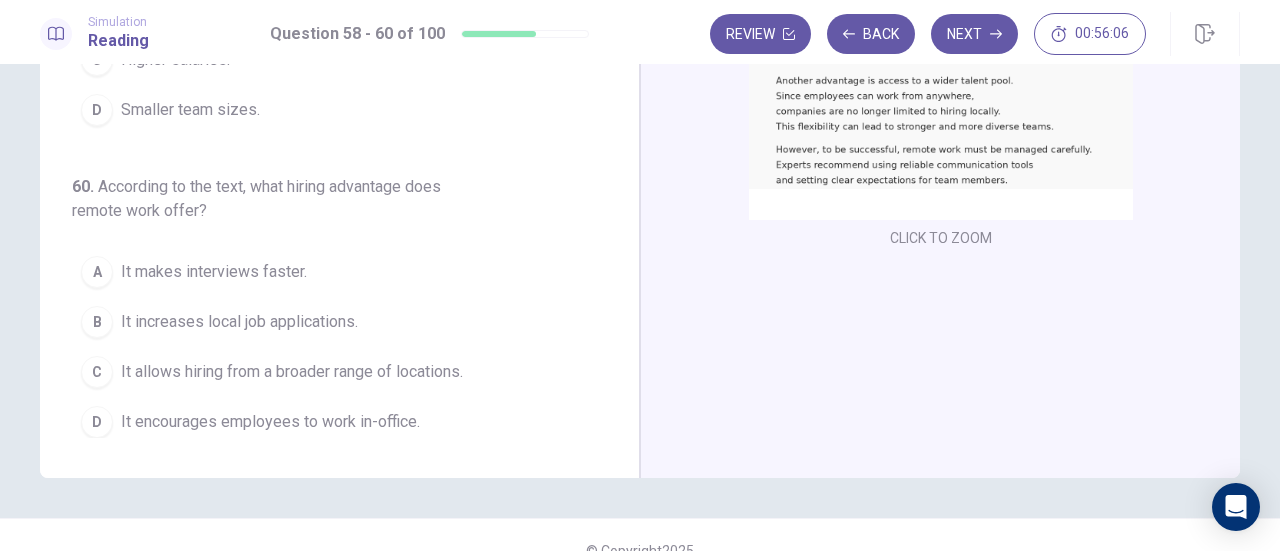 click on "C" at bounding box center (97, 372) 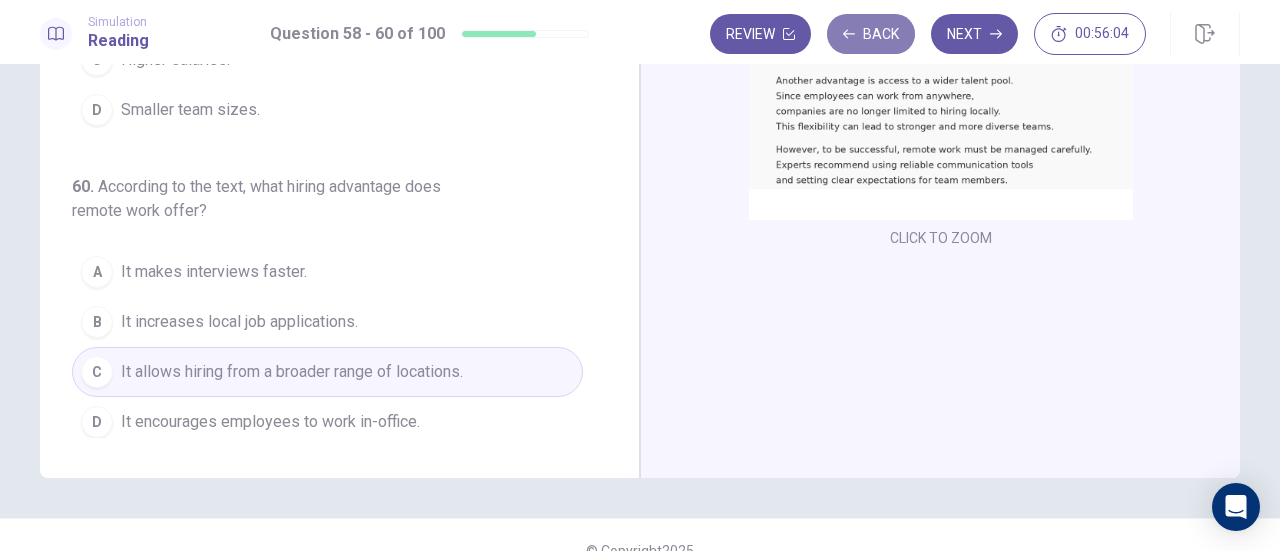 click on "Back" at bounding box center [871, 34] 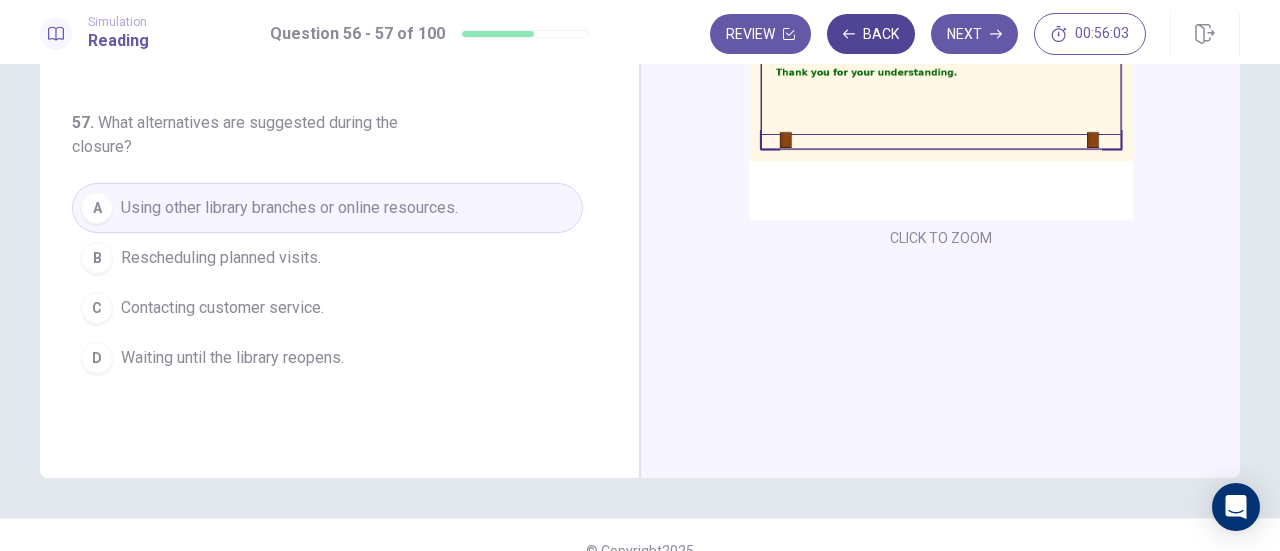 scroll, scrollTop: 0, scrollLeft: 0, axis: both 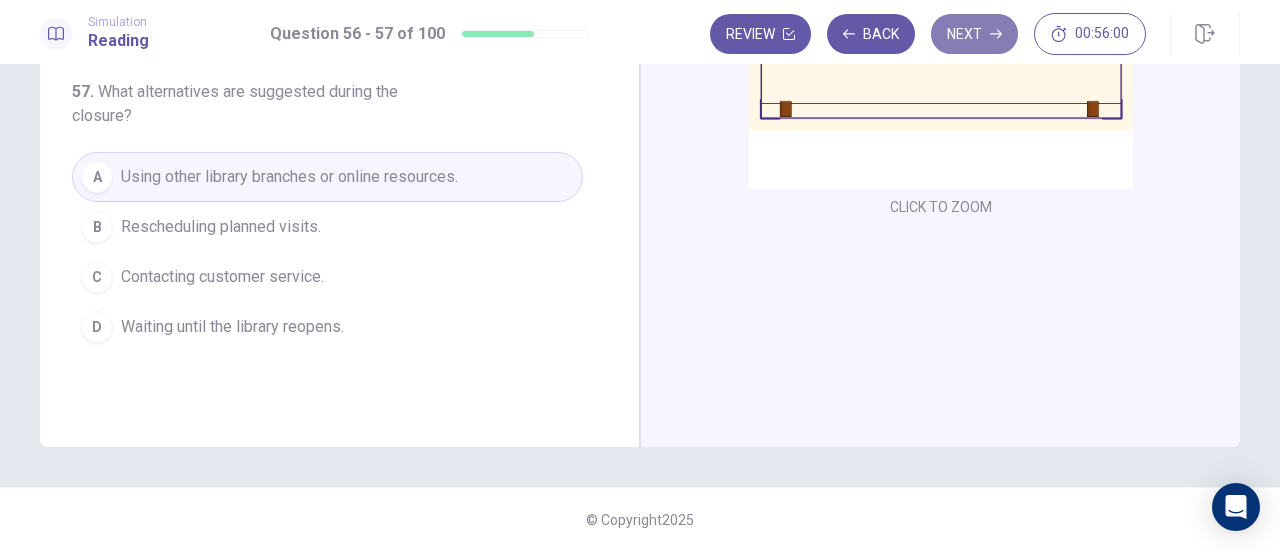 click on "Next" at bounding box center [974, 34] 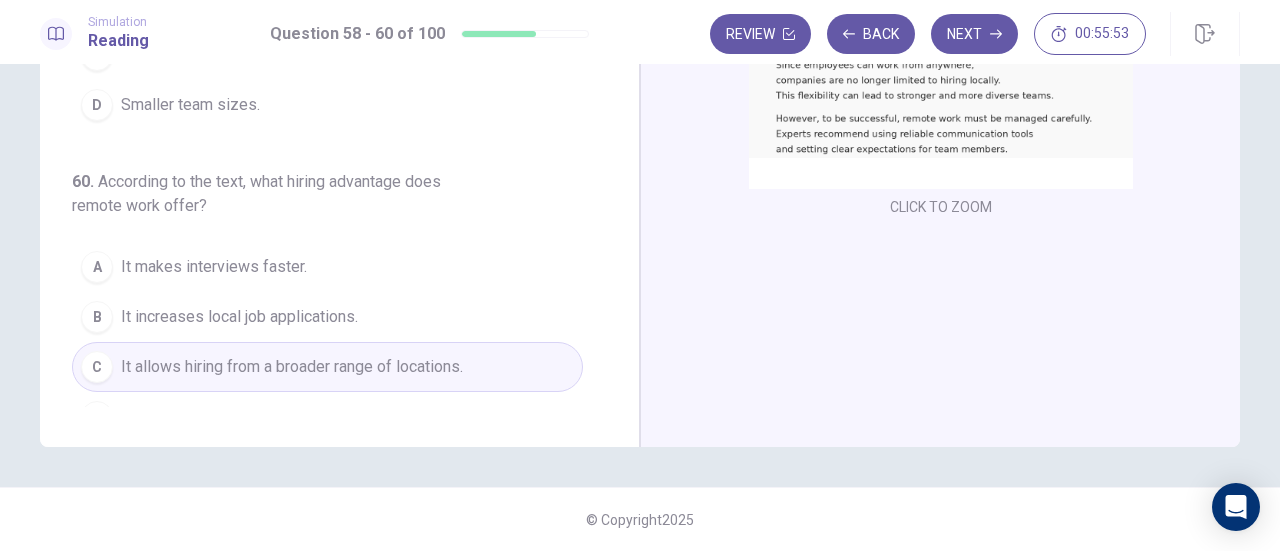 scroll, scrollTop: 272, scrollLeft: 0, axis: vertical 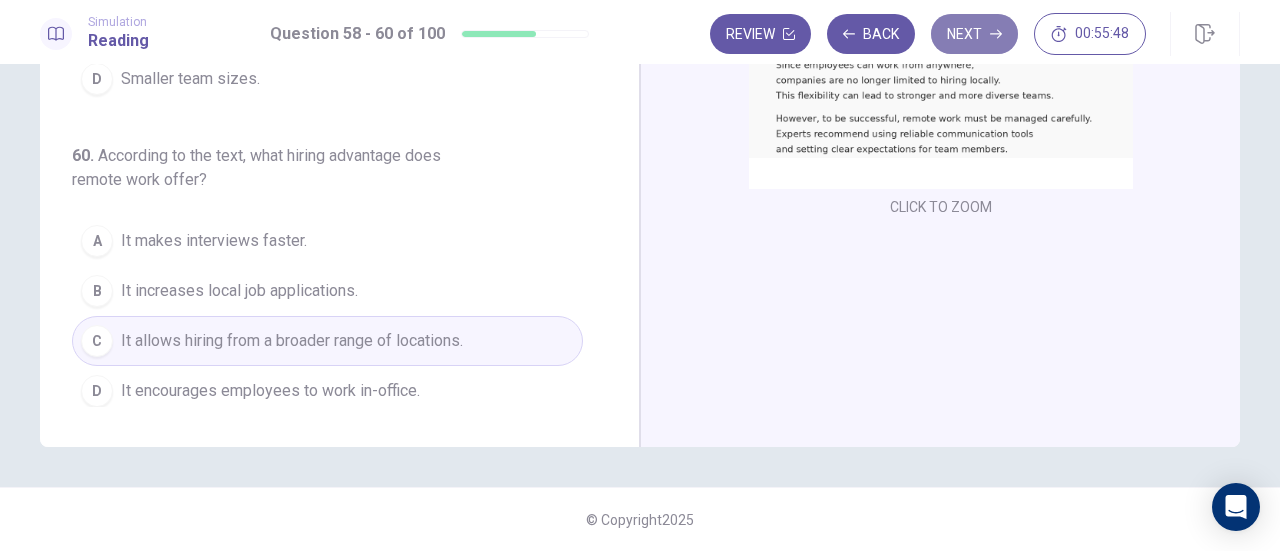 click on "Next" at bounding box center [974, 34] 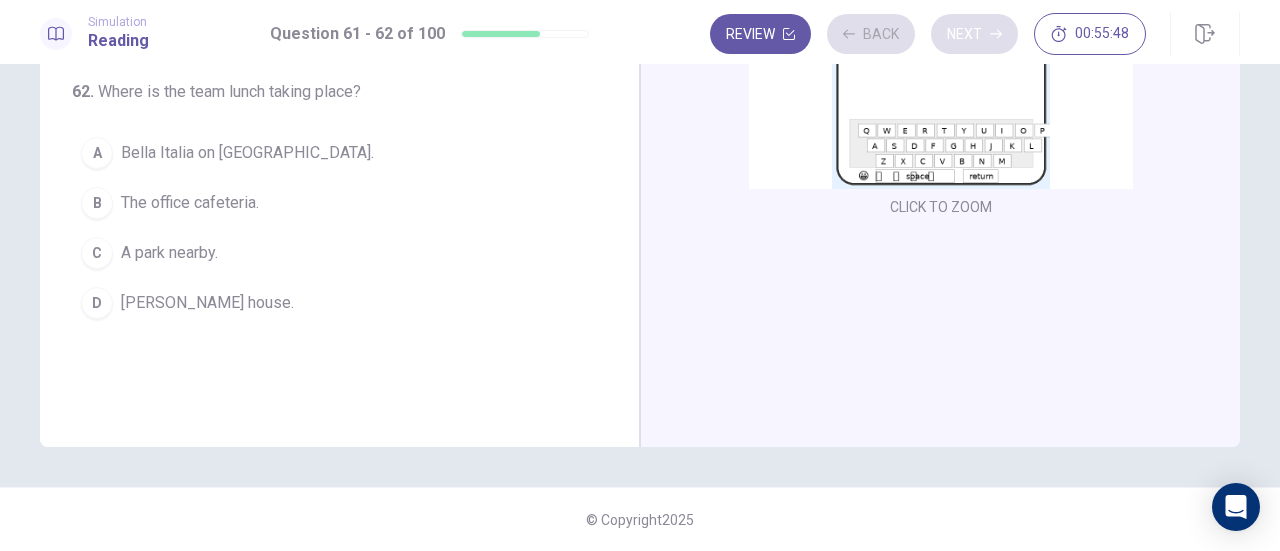 scroll, scrollTop: 0, scrollLeft: 0, axis: both 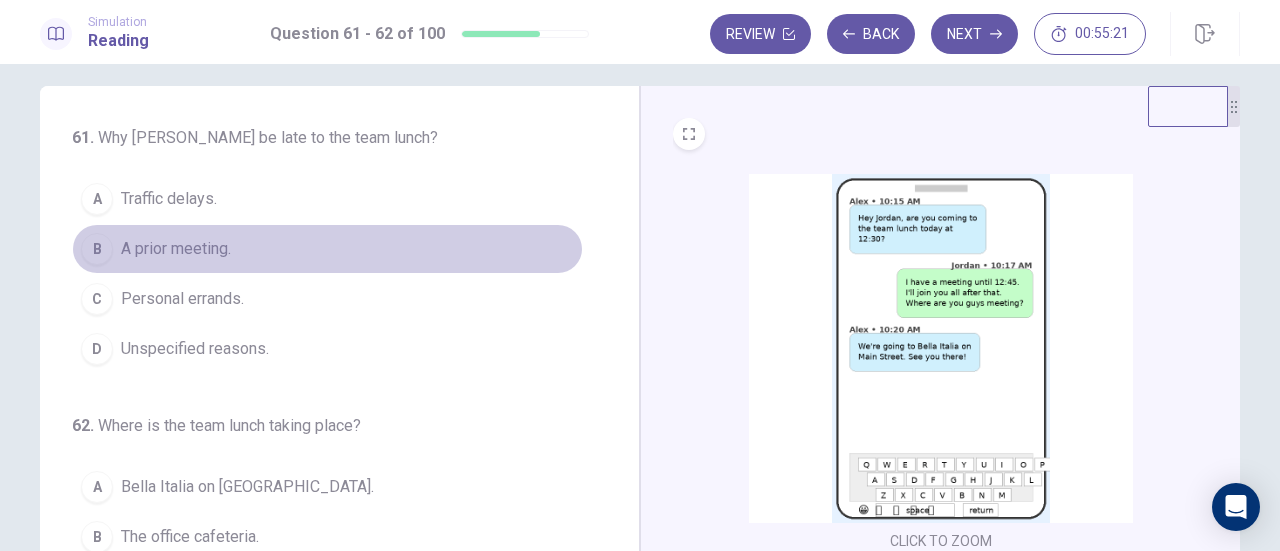 click on "B" at bounding box center [97, 249] 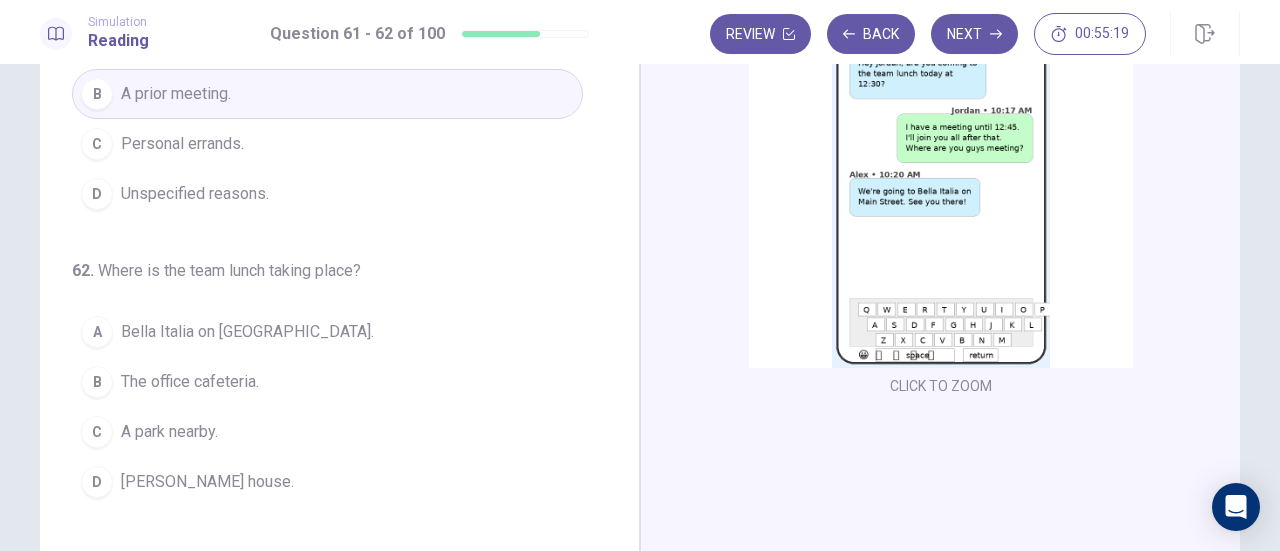 scroll, scrollTop: 174, scrollLeft: 0, axis: vertical 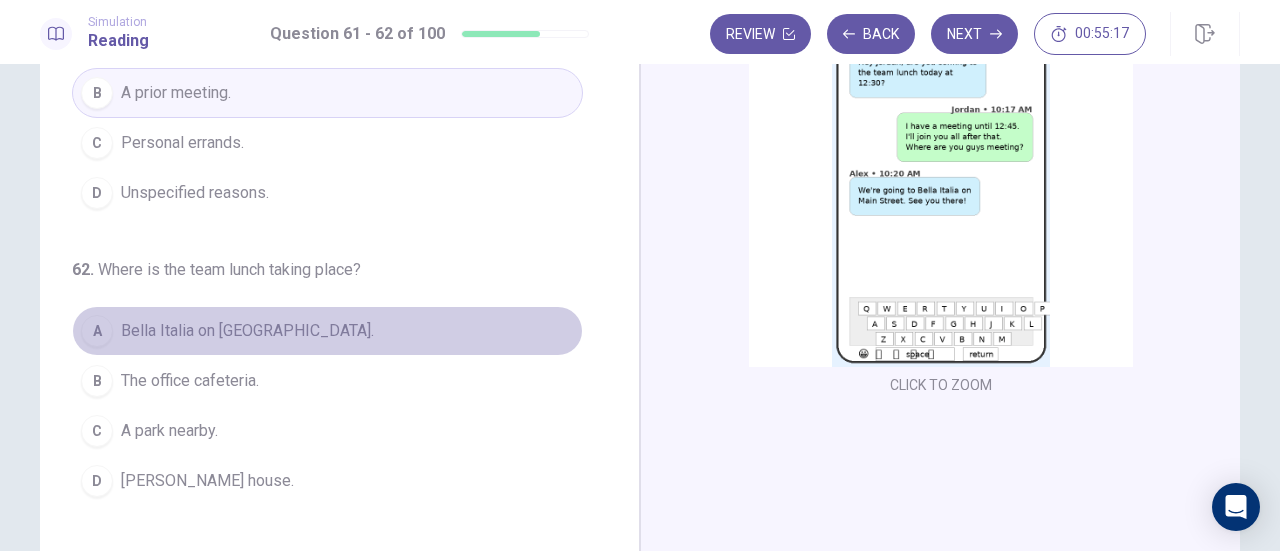 click on "A" at bounding box center [97, 331] 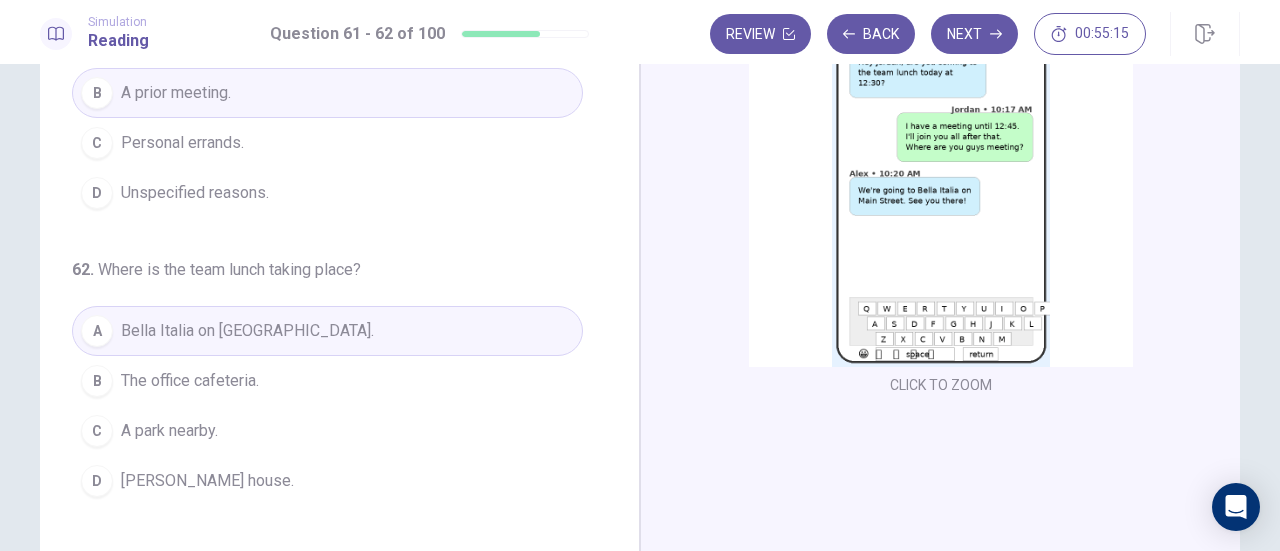 scroll, scrollTop: 352, scrollLeft: 0, axis: vertical 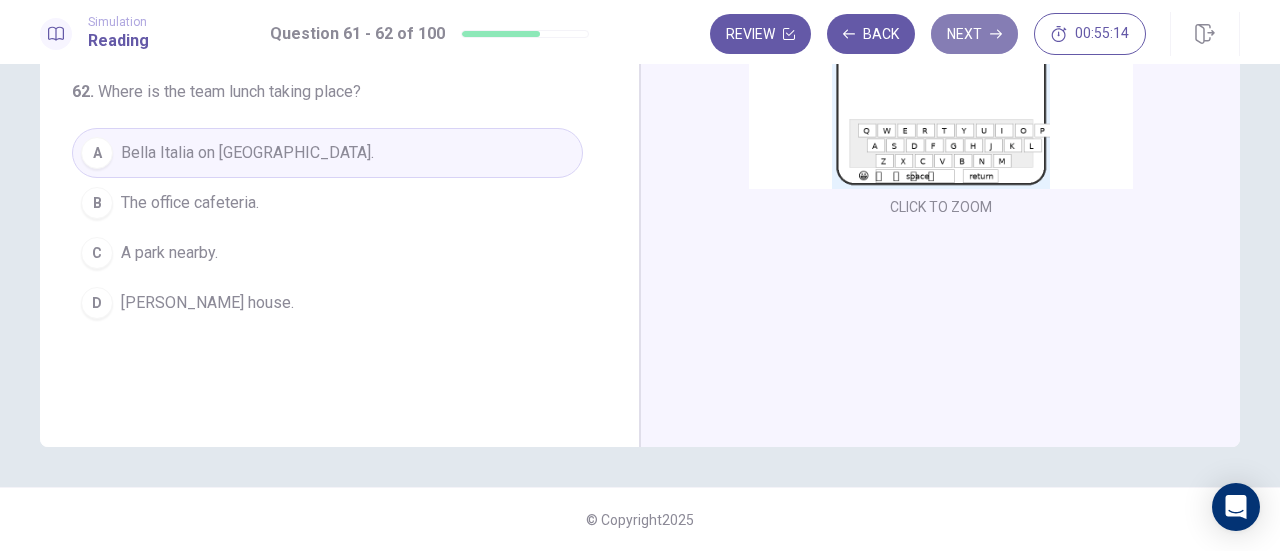 click on "Next" at bounding box center [974, 34] 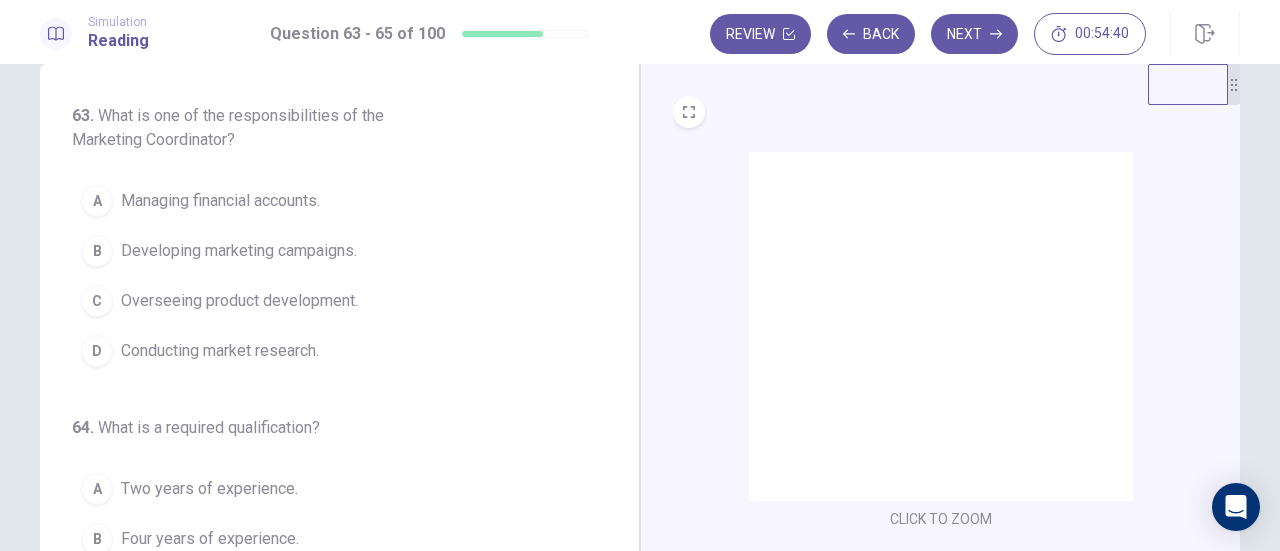 scroll, scrollTop: 38, scrollLeft: 0, axis: vertical 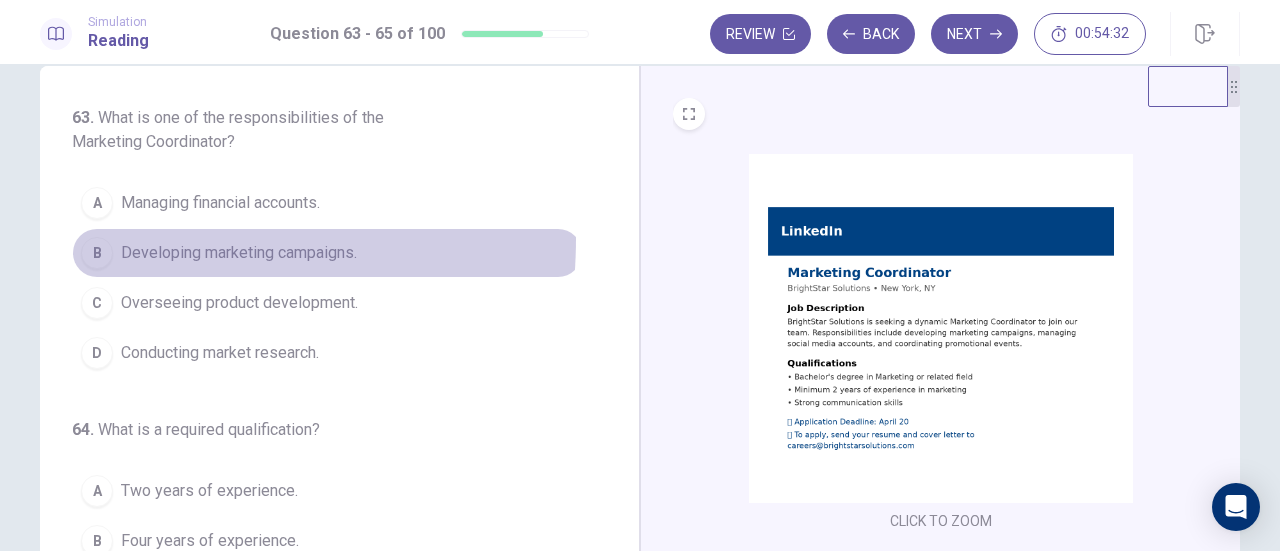 click on "B" at bounding box center [97, 253] 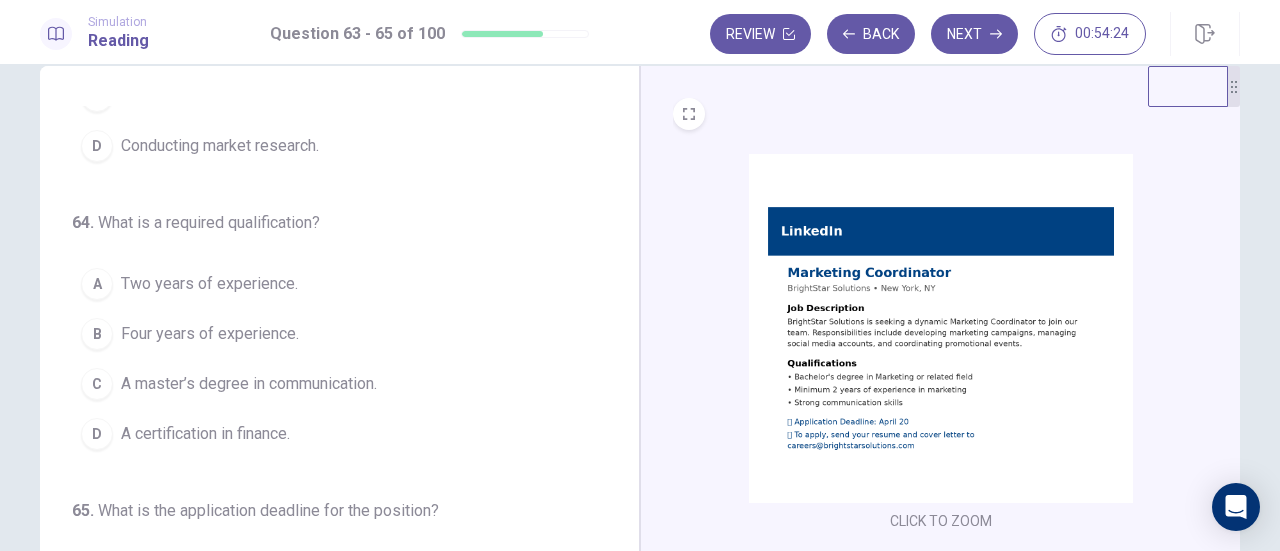 scroll, scrollTop: 224, scrollLeft: 0, axis: vertical 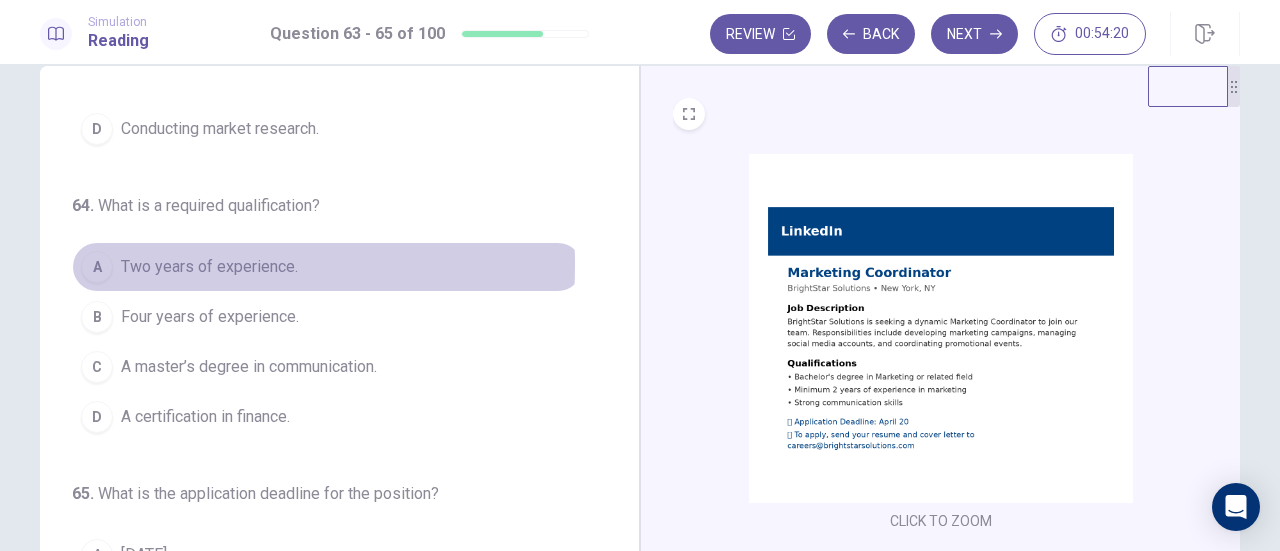 click on "A" at bounding box center (97, 267) 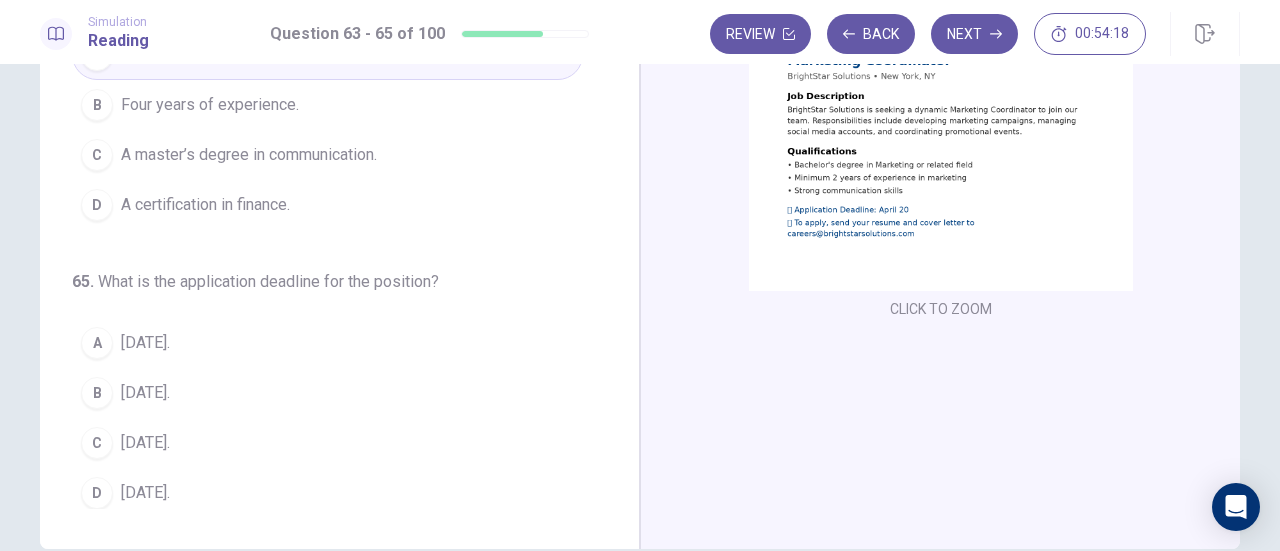 scroll, scrollTop: 272, scrollLeft: 0, axis: vertical 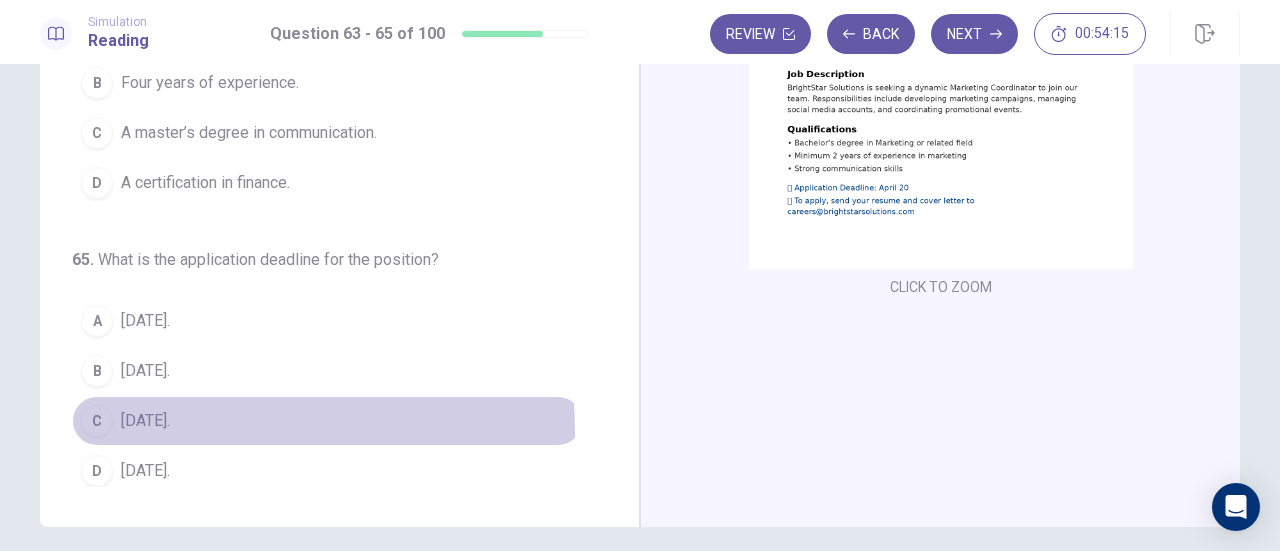 click on "C" at bounding box center [97, 421] 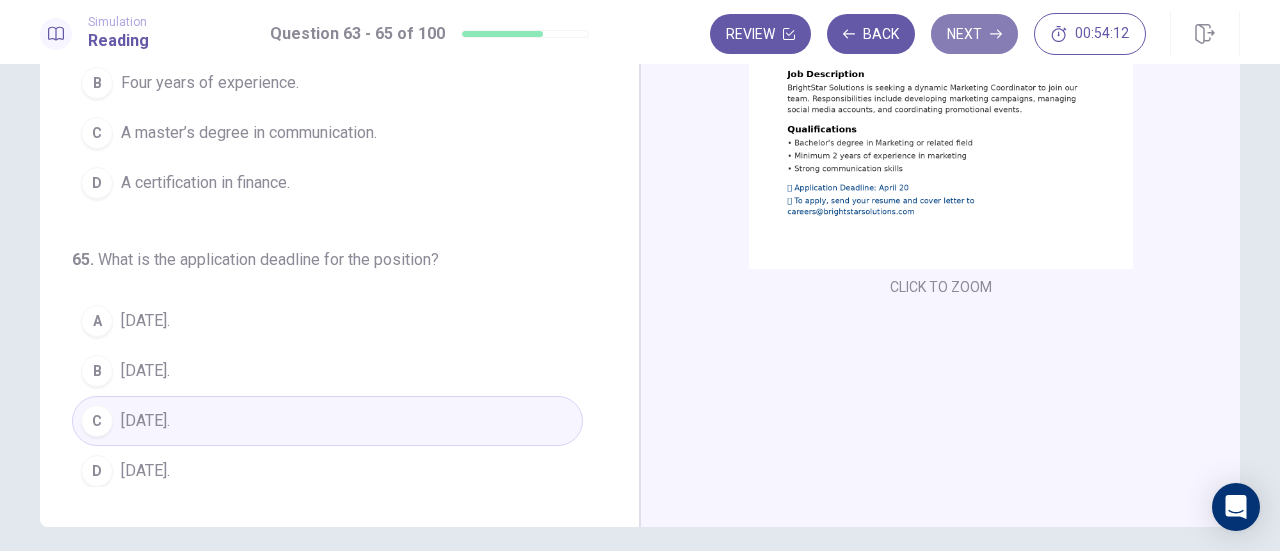 click on "Next" at bounding box center (974, 34) 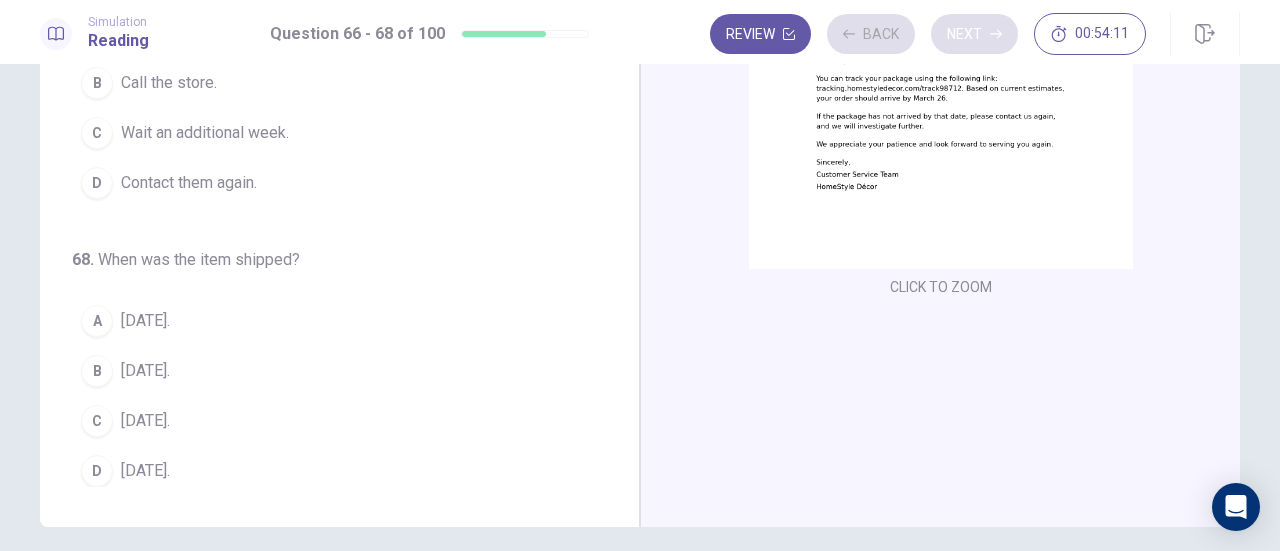 scroll, scrollTop: 200, scrollLeft: 0, axis: vertical 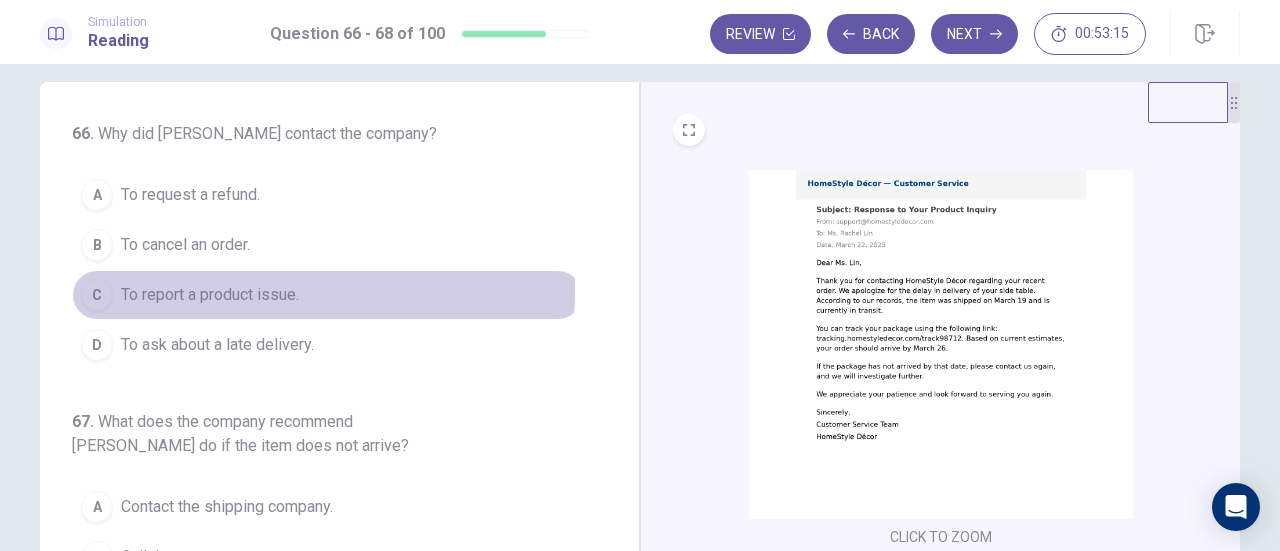 click on "C" at bounding box center (97, 295) 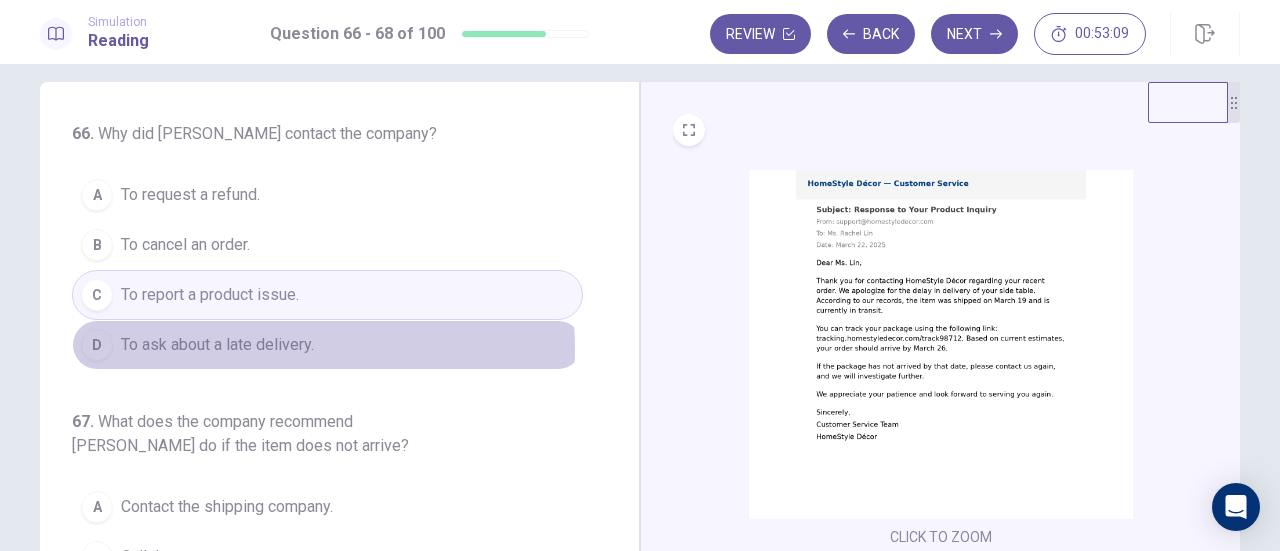 click on "To ask about a late delivery." at bounding box center [217, 345] 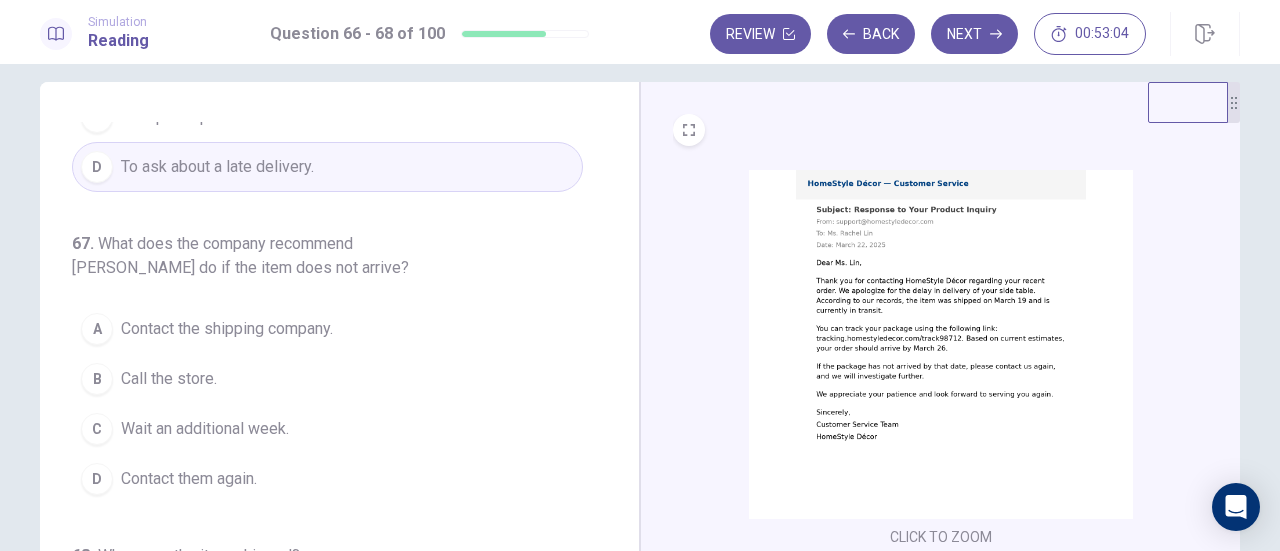 scroll, scrollTop: 187, scrollLeft: 0, axis: vertical 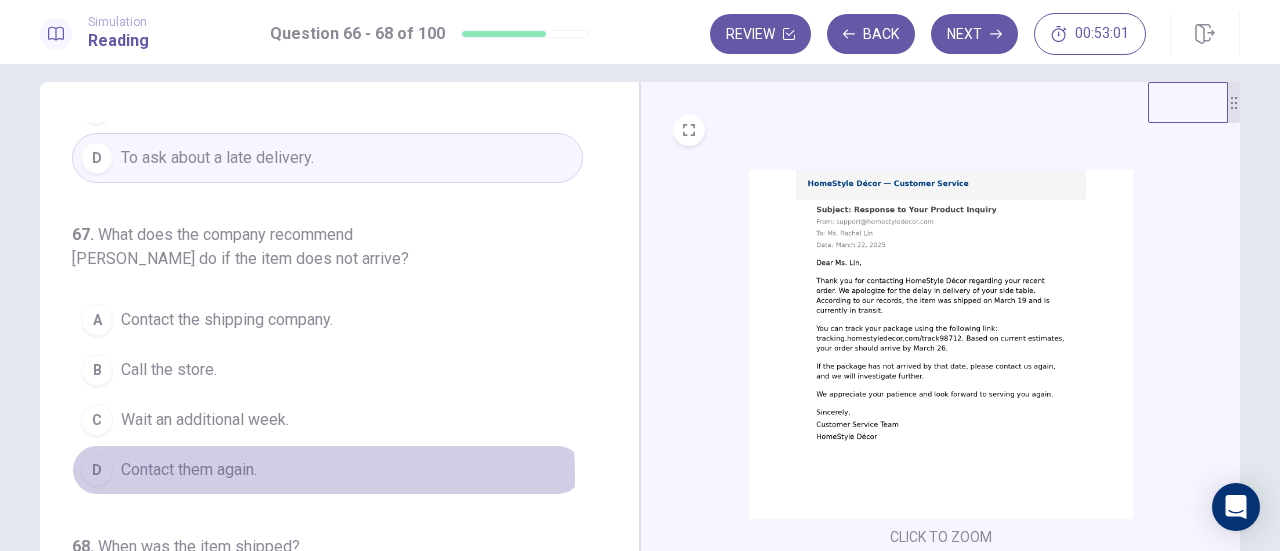 click on "D" at bounding box center [97, 470] 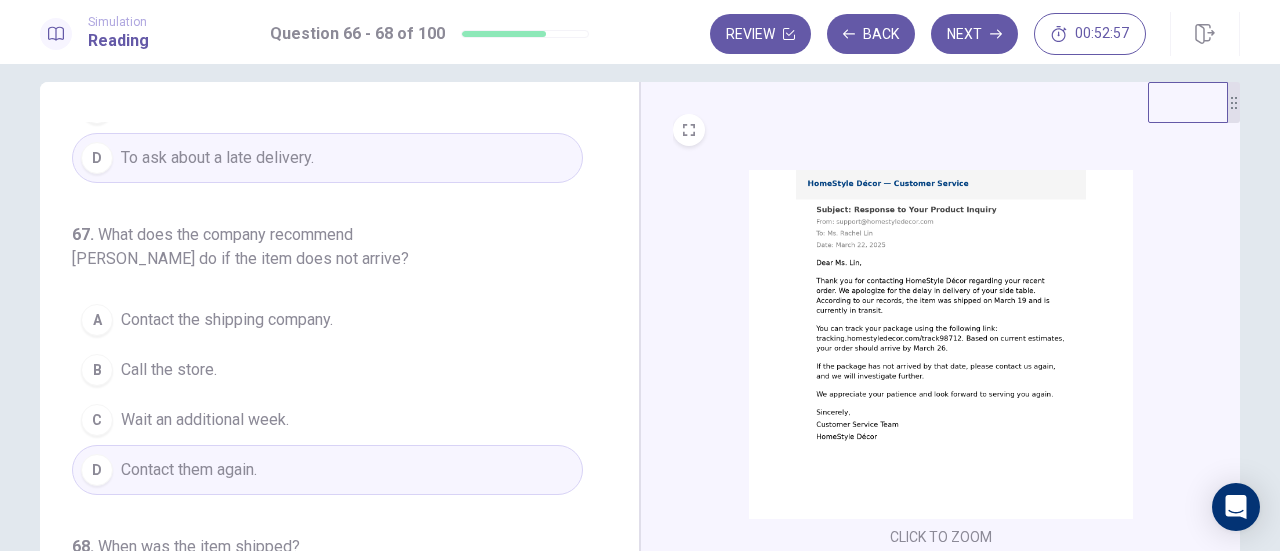 scroll, scrollTop: 224, scrollLeft: 0, axis: vertical 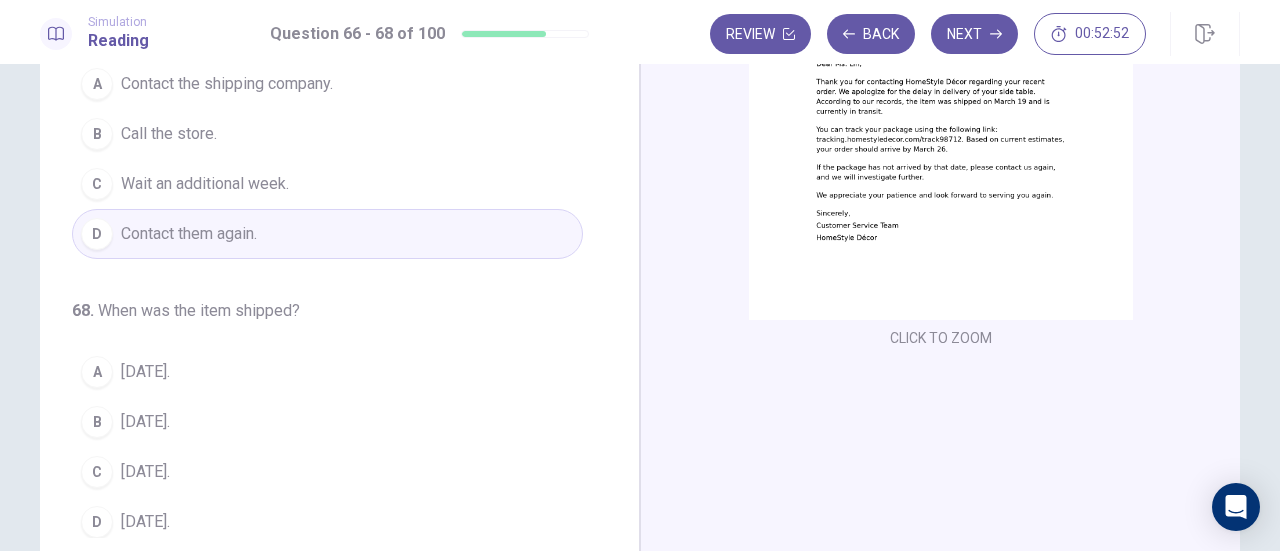 click on "B" at bounding box center (97, 422) 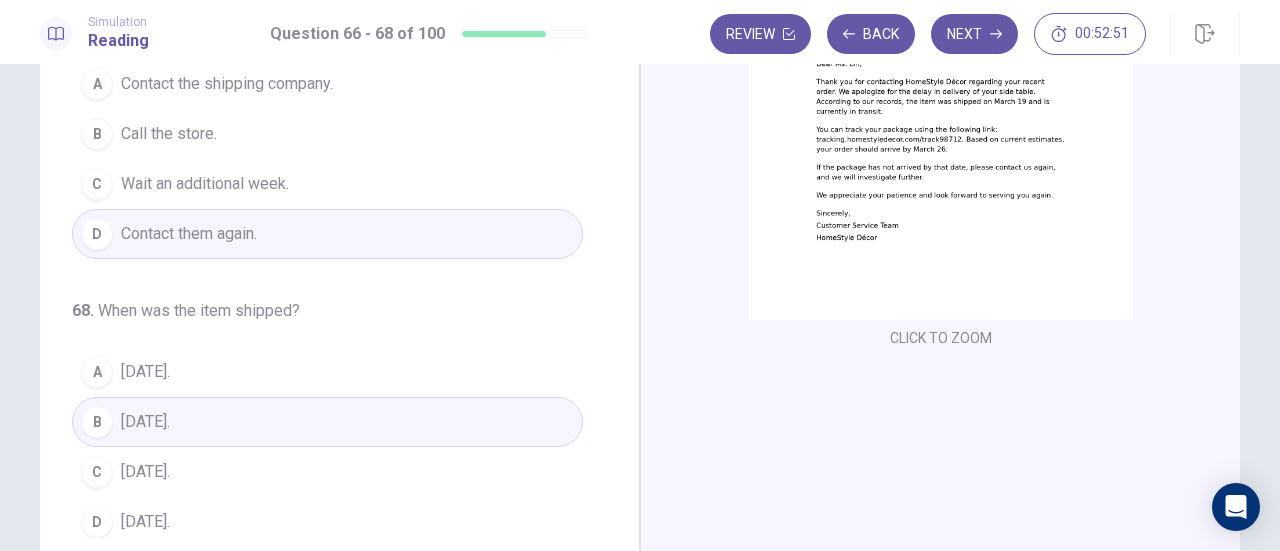 scroll, scrollTop: 352, scrollLeft: 0, axis: vertical 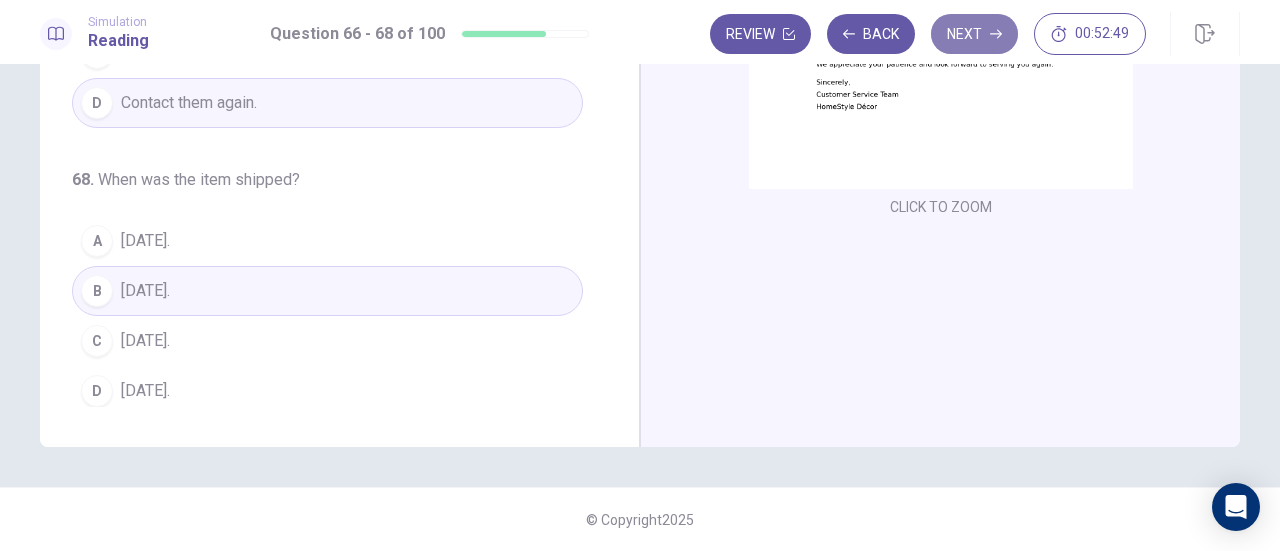 click on "Next" at bounding box center [974, 34] 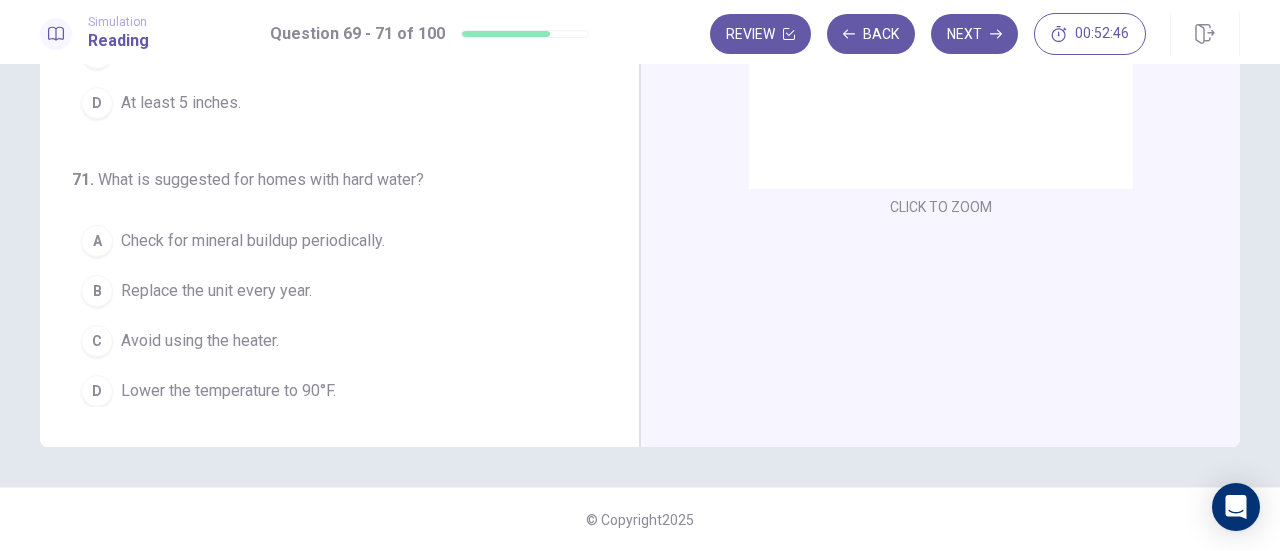 scroll, scrollTop: 0, scrollLeft: 0, axis: both 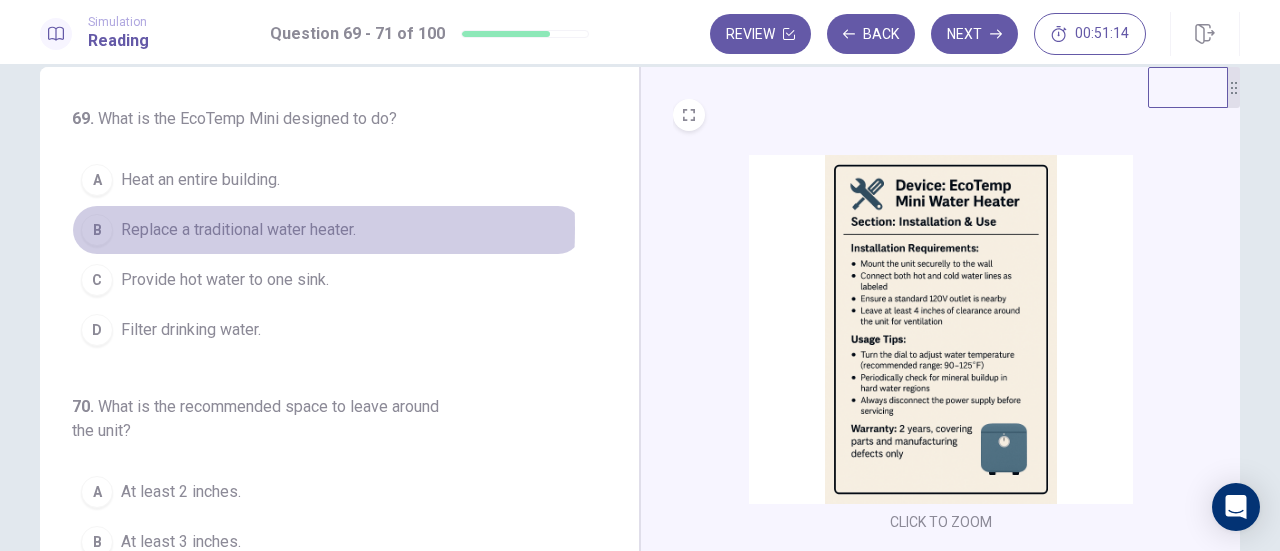 click on "B" at bounding box center [97, 230] 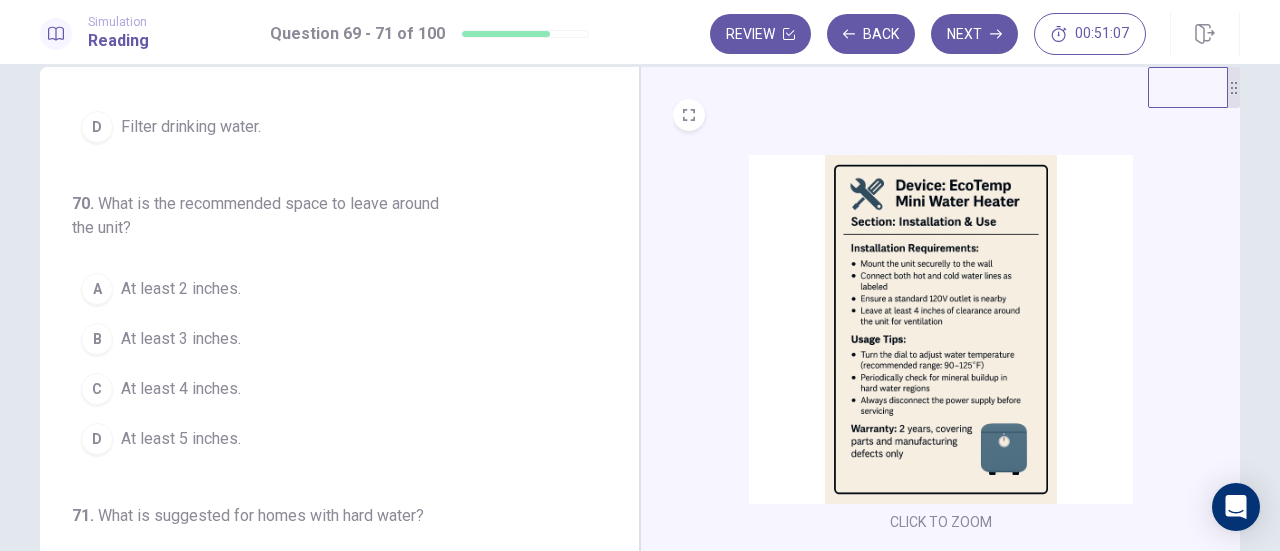 scroll, scrollTop: 207, scrollLeft: 0, axis: vertical 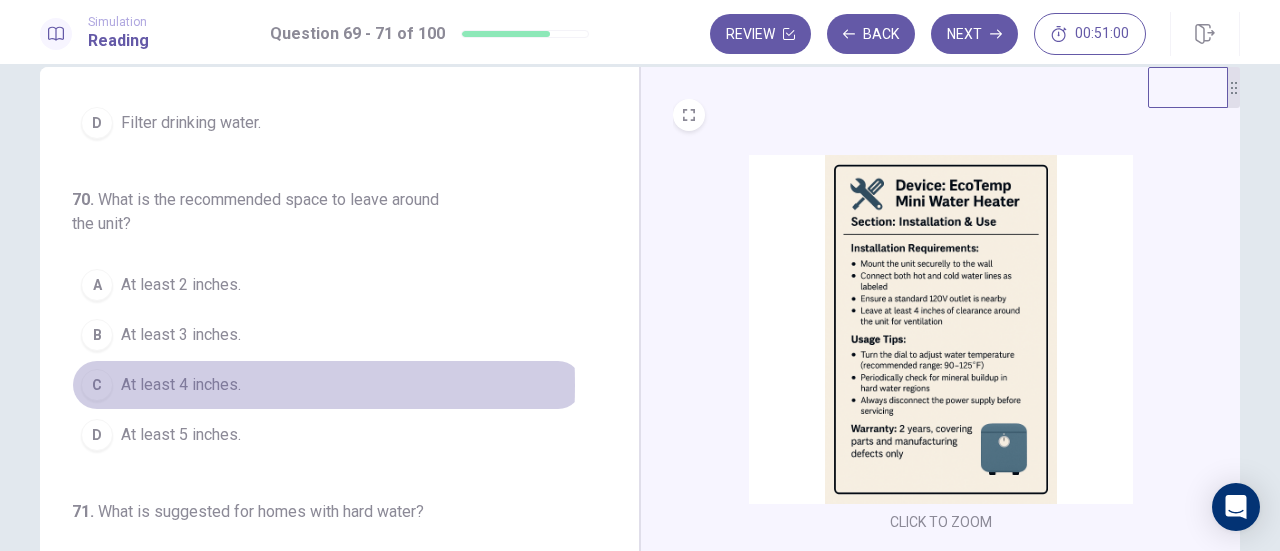click on "C" at bounding box center (97, 385) 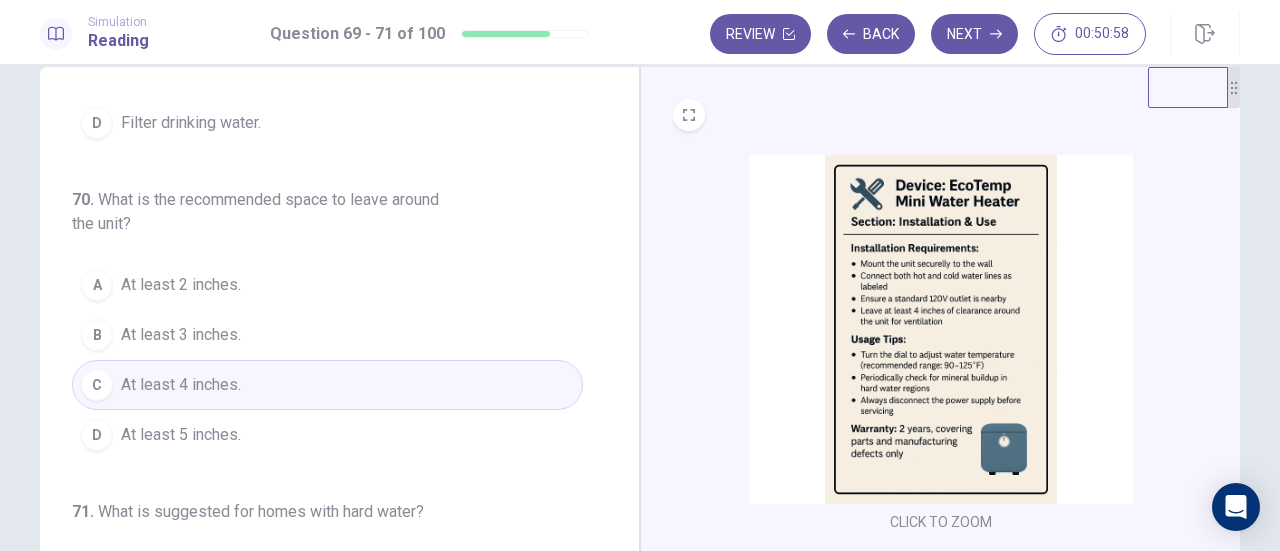 scroll, scrollTop: 224, scrollLeft: 0, axis: vertical 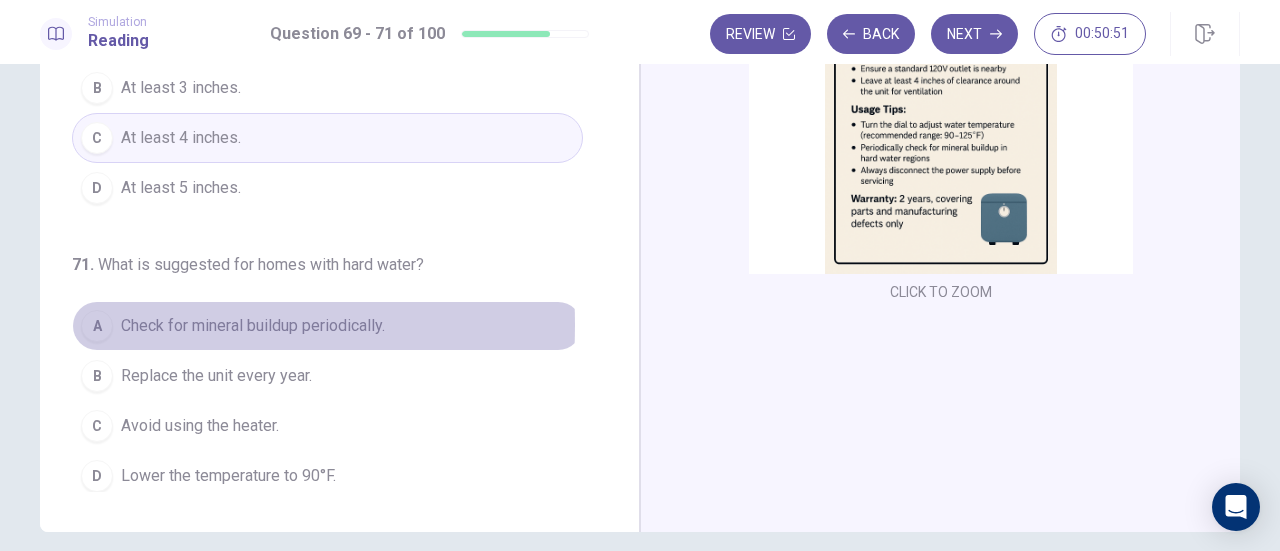 click on "A" at bounding box center [97, 326] 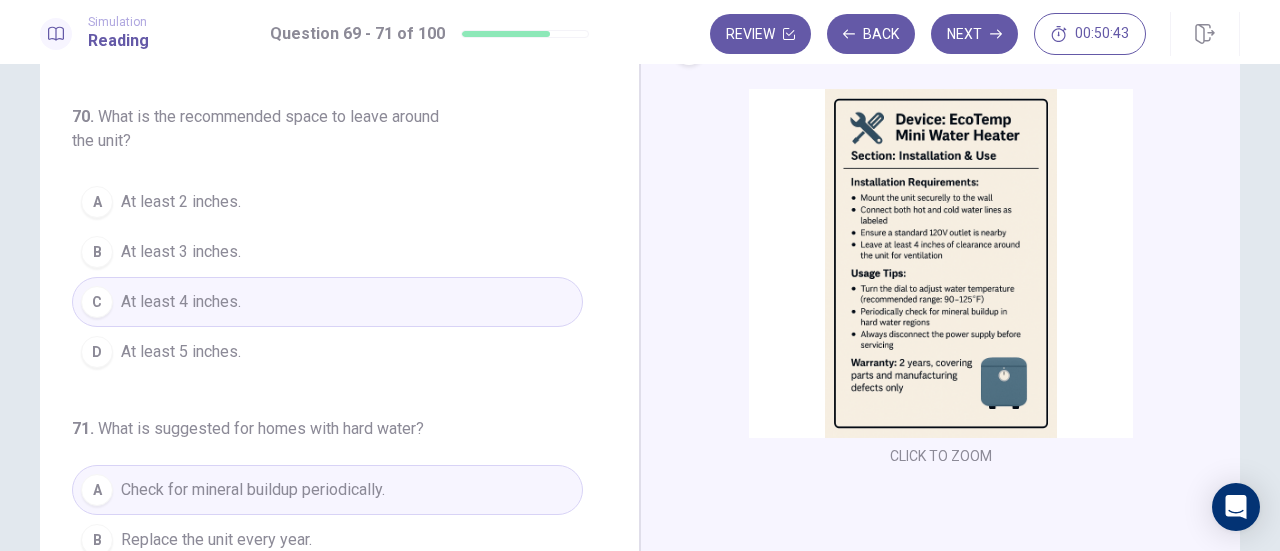 scroll, scrollTop: 74, scrollLeft: 0, axis: vertical 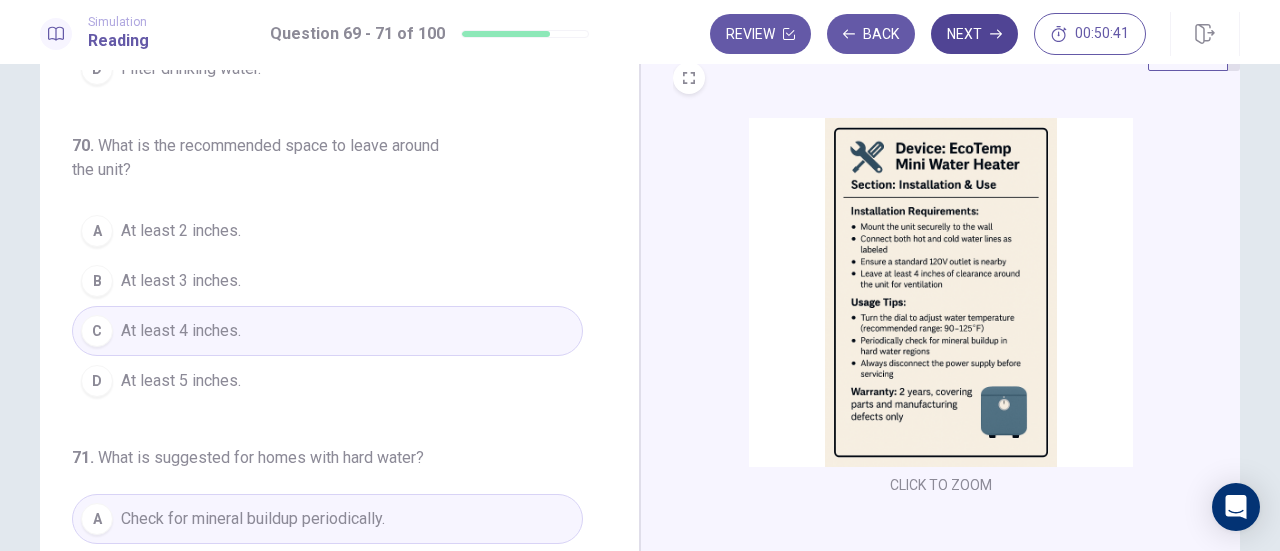click on "Next" at bounding box center (974, 34) 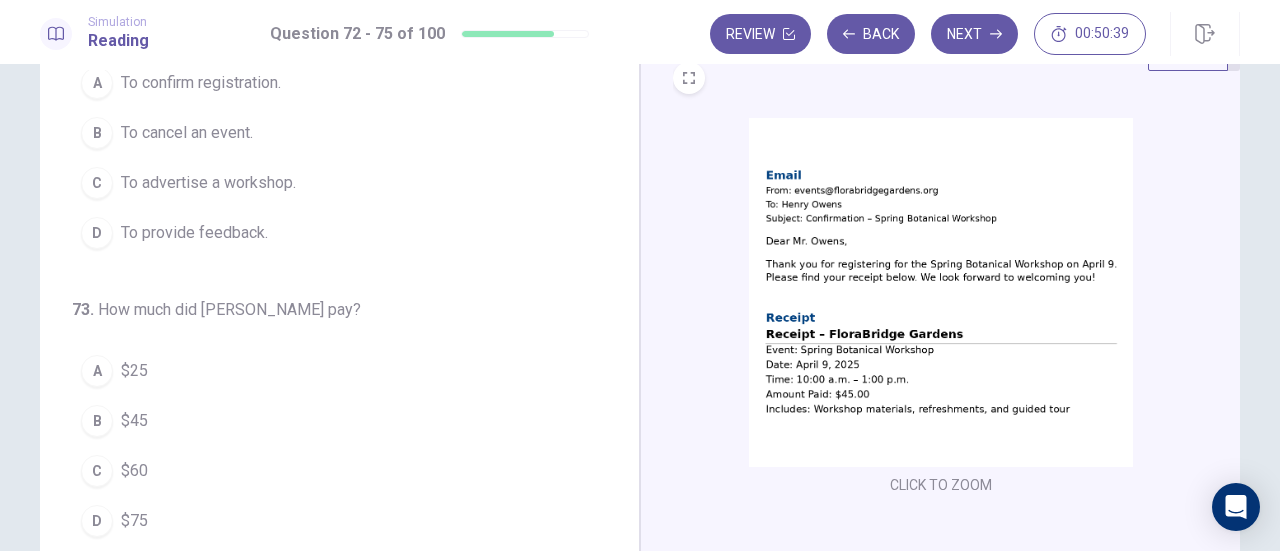 scroll, scrollTop: 0, scrollLeft: 0, axis: both 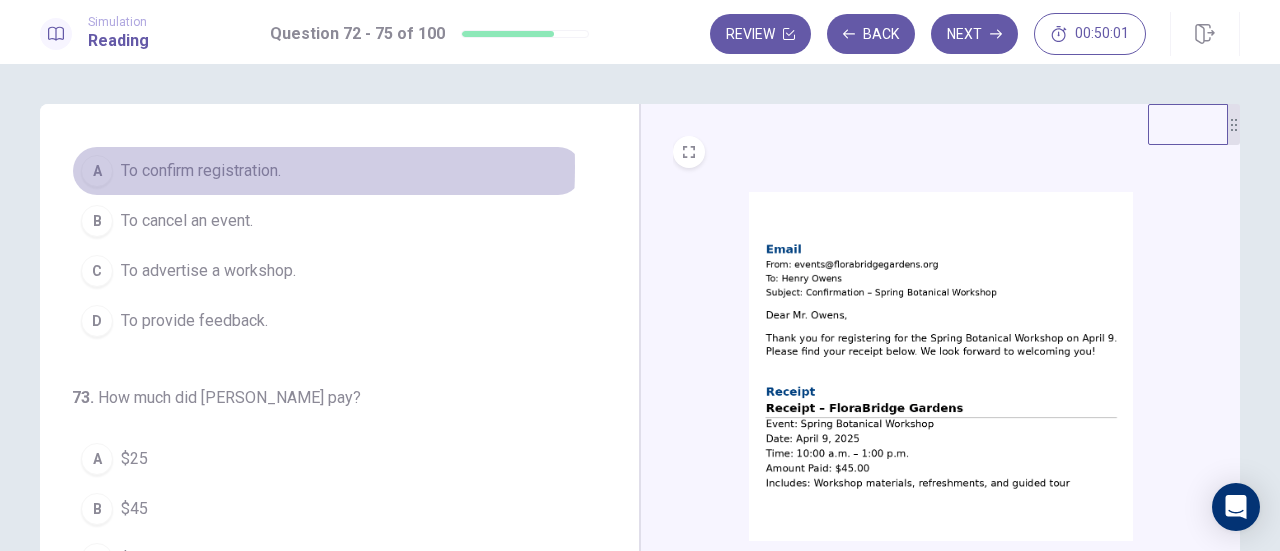 click on "A" at bounding box center (97, 171) 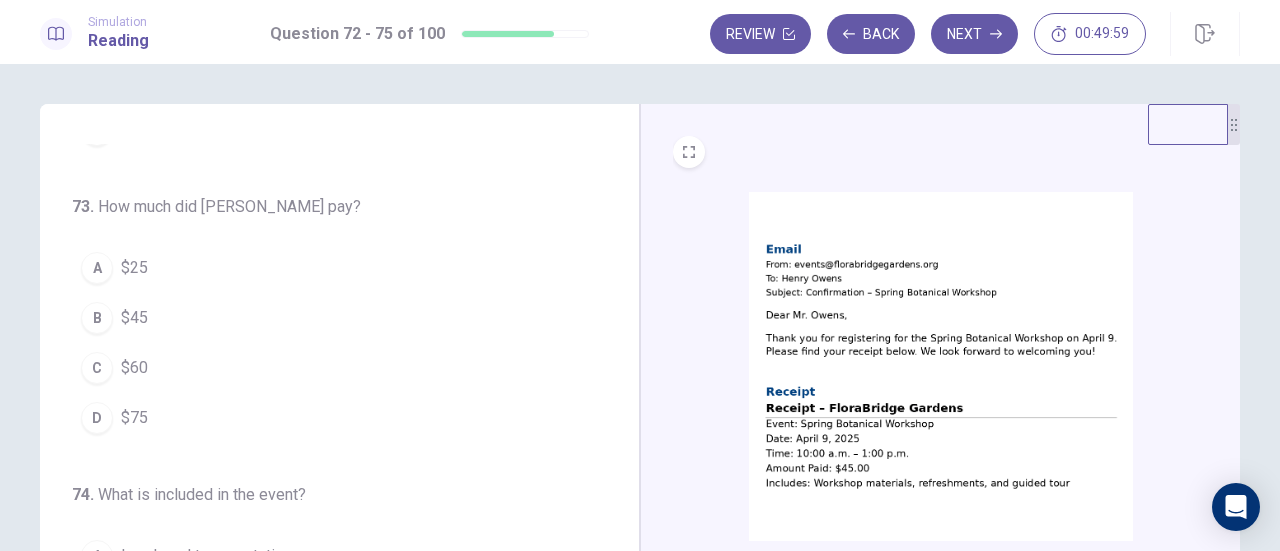scroll, scrollTop: 238, scrollLeft: 0, axis: vertical 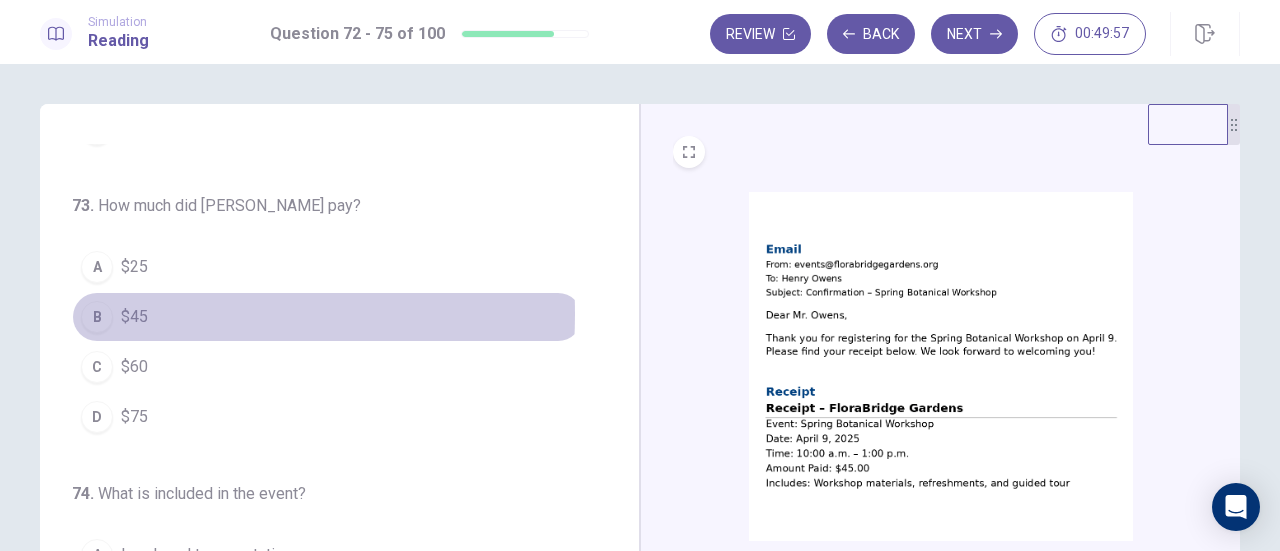 click on "B" at bounding box center [97, 317] 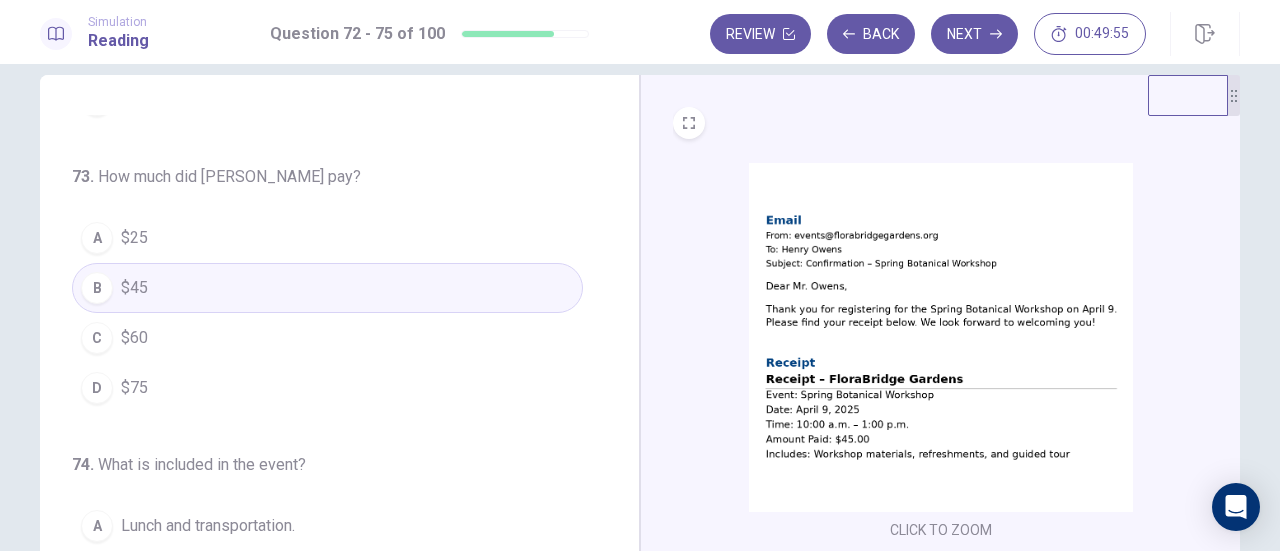 scroll, scrollTop: 30, scrollLeft: 0, axis: vertical 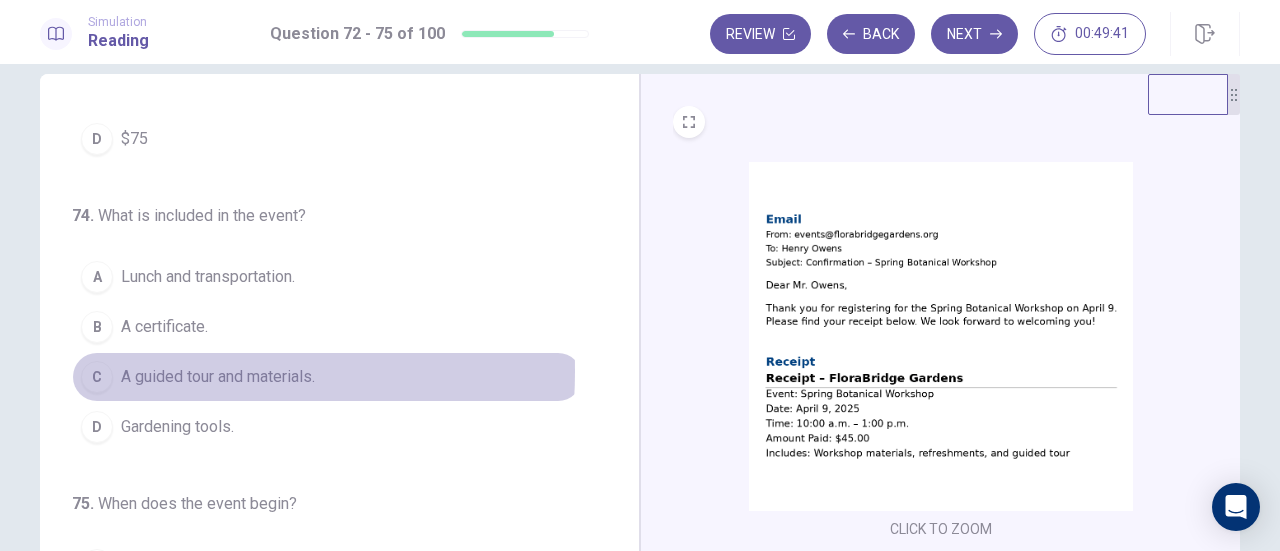 click on "C" at bounding box center [97, 377] 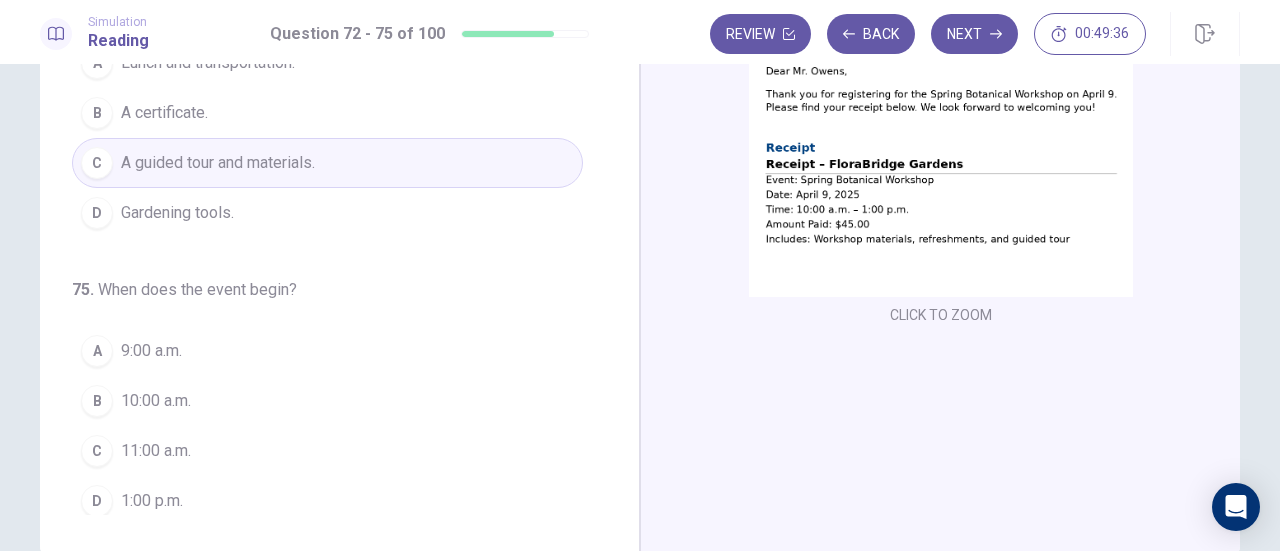 scroll, scrollTop: 245, scrollLeft: 0, axis: vertical 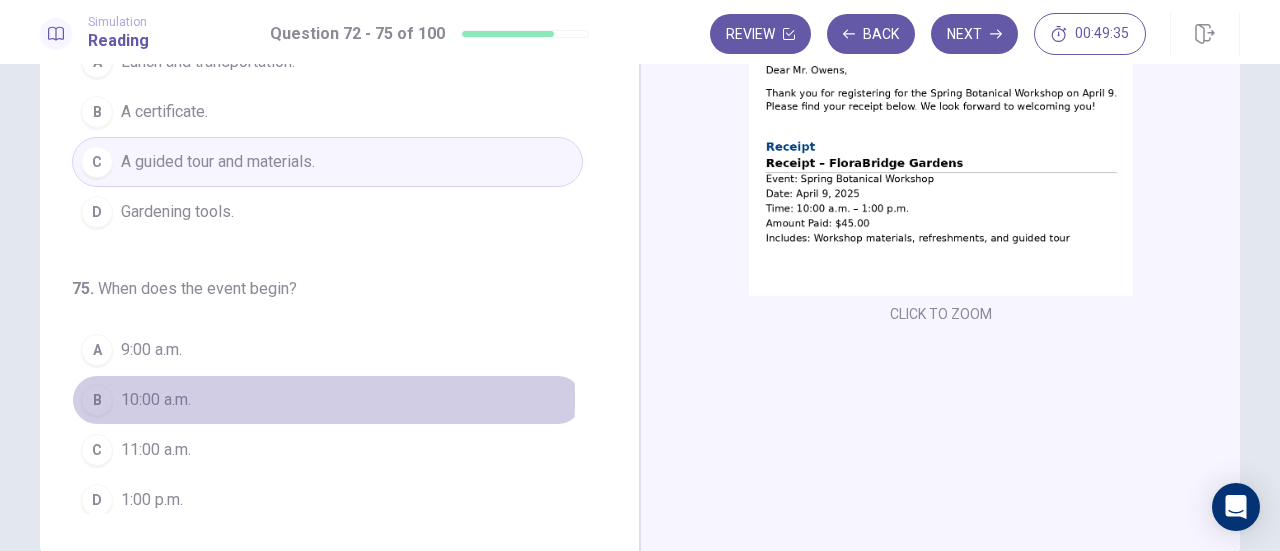 click on "B" at bounding box center [97, 400] 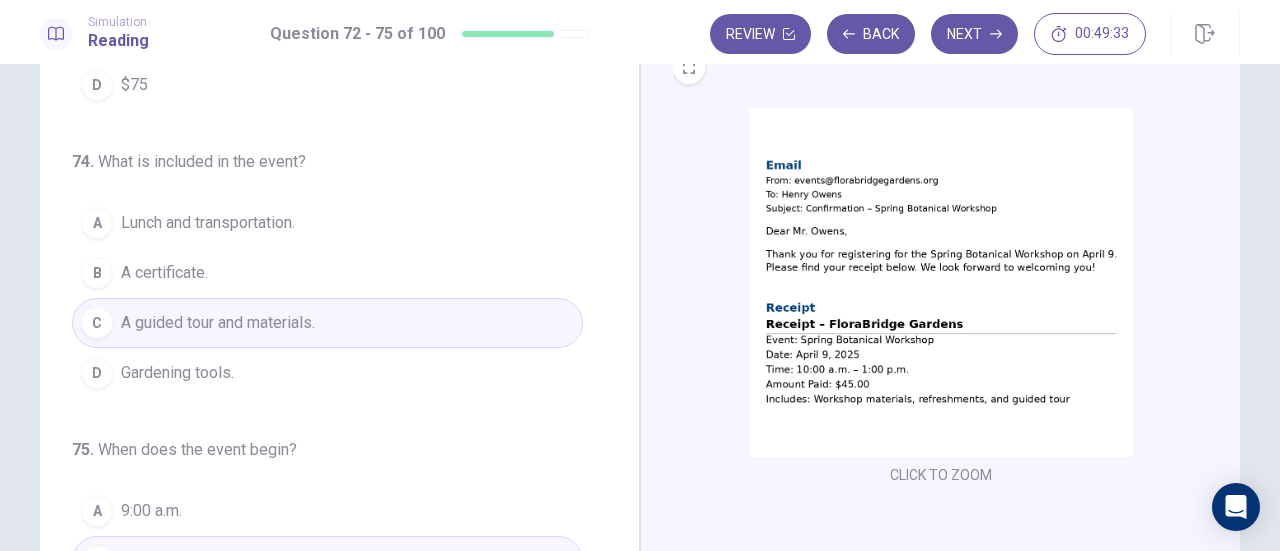 scroll, scrollTop: 83, scrollLeft: 0, axis: vertical 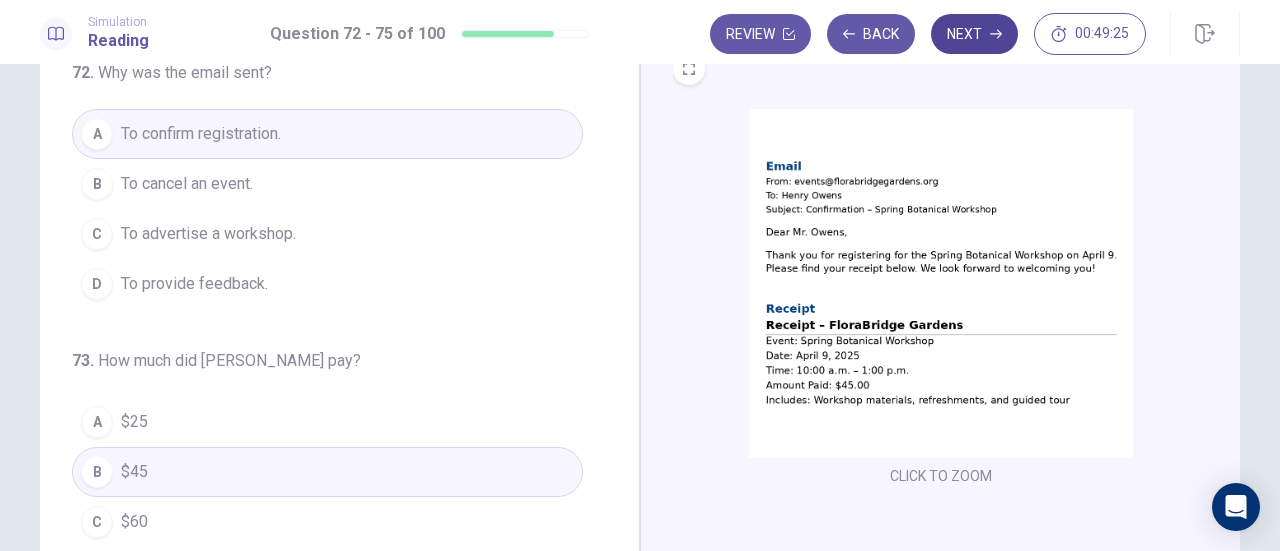 click on "Next" at bounding box center (974, 34) 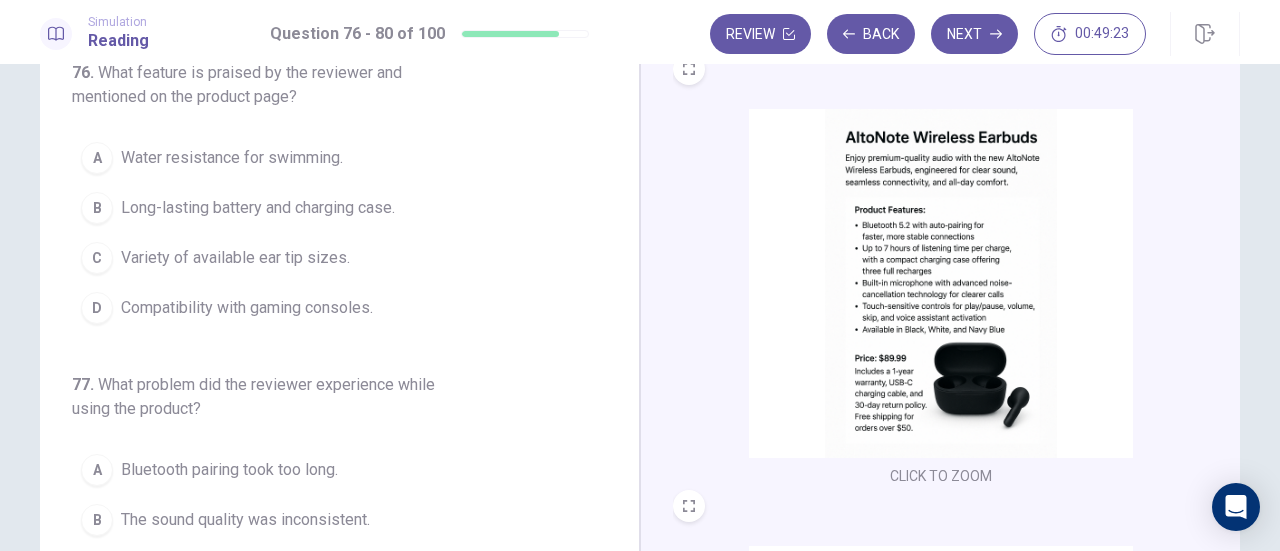 scroll, scrollTop: 0, scrollLeft: 0, axis: both 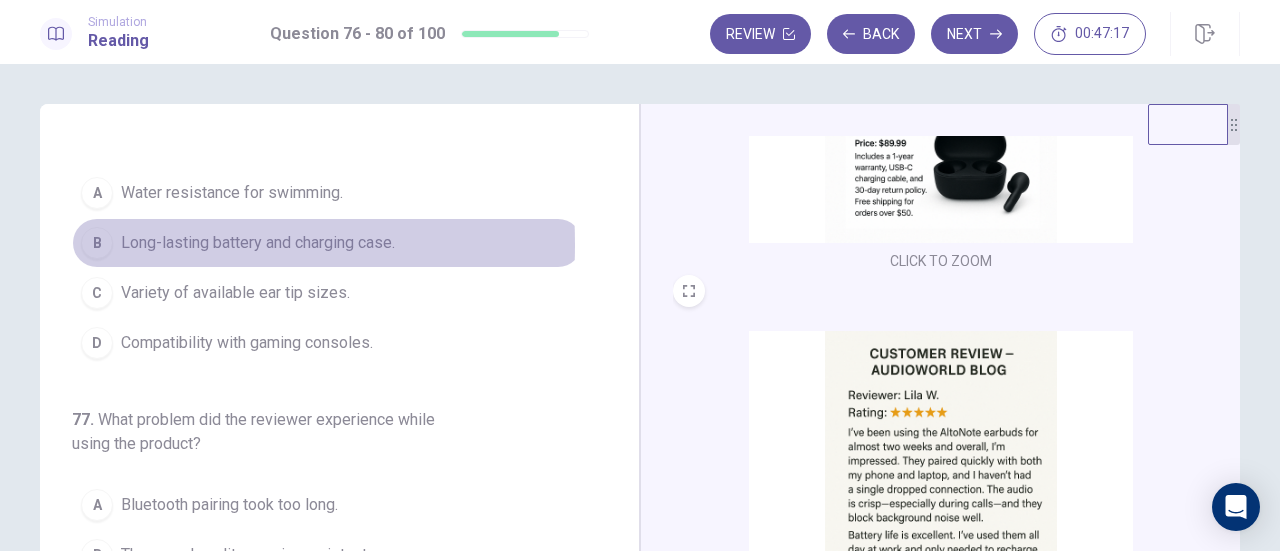 click on "B" at bounding box center [97, 243] 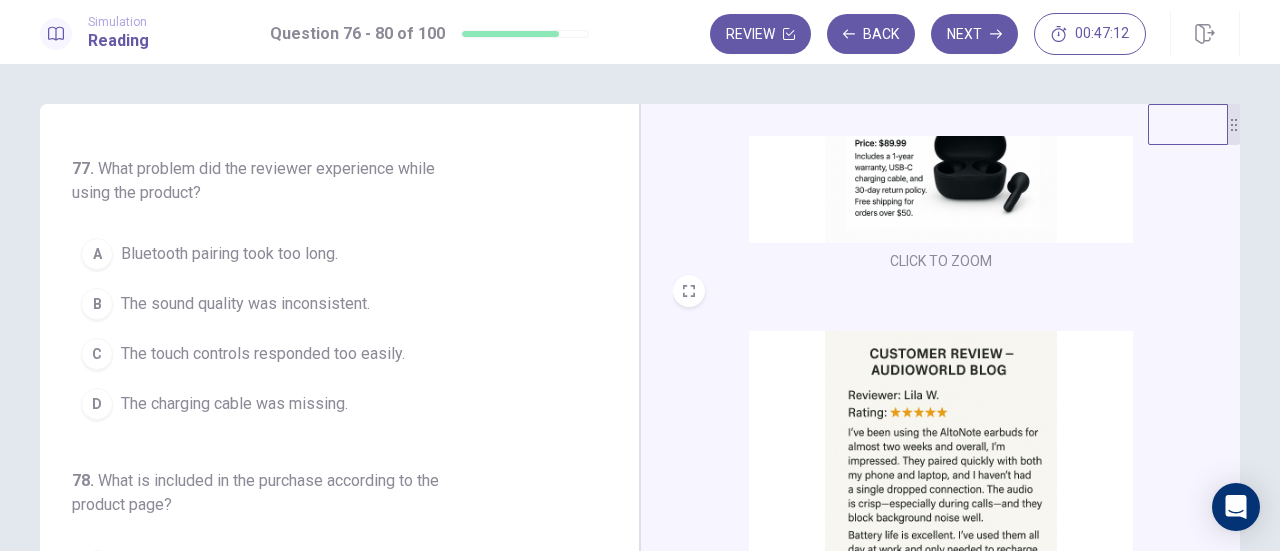 scroll, scrollTop: 300, scrollLeft: 0, axis: vertical 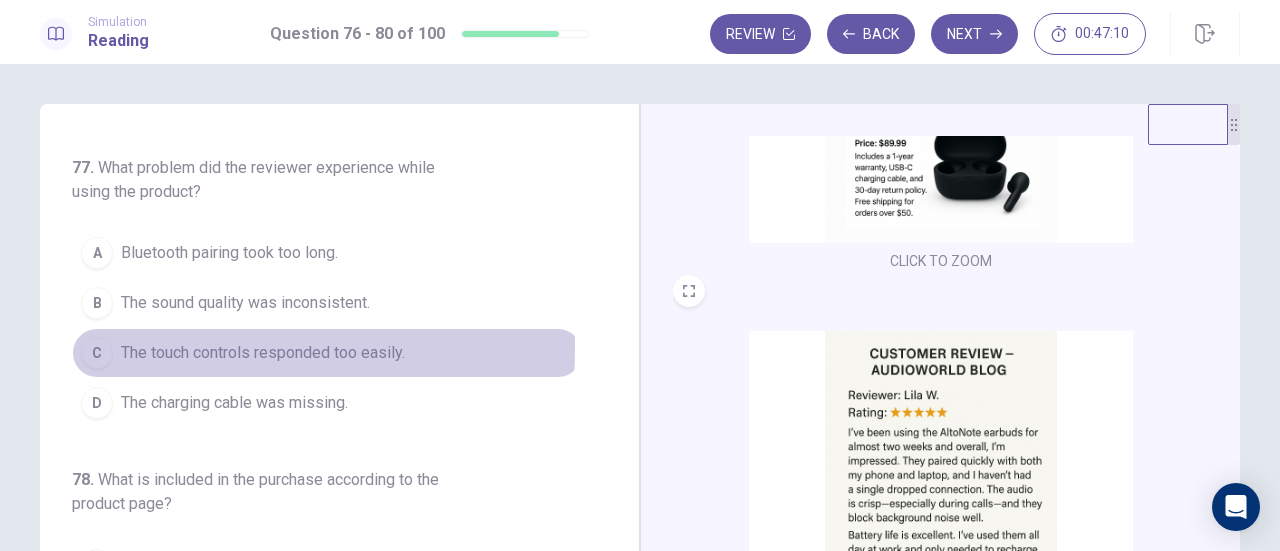 click on "C" at bounding box center (97, 353) 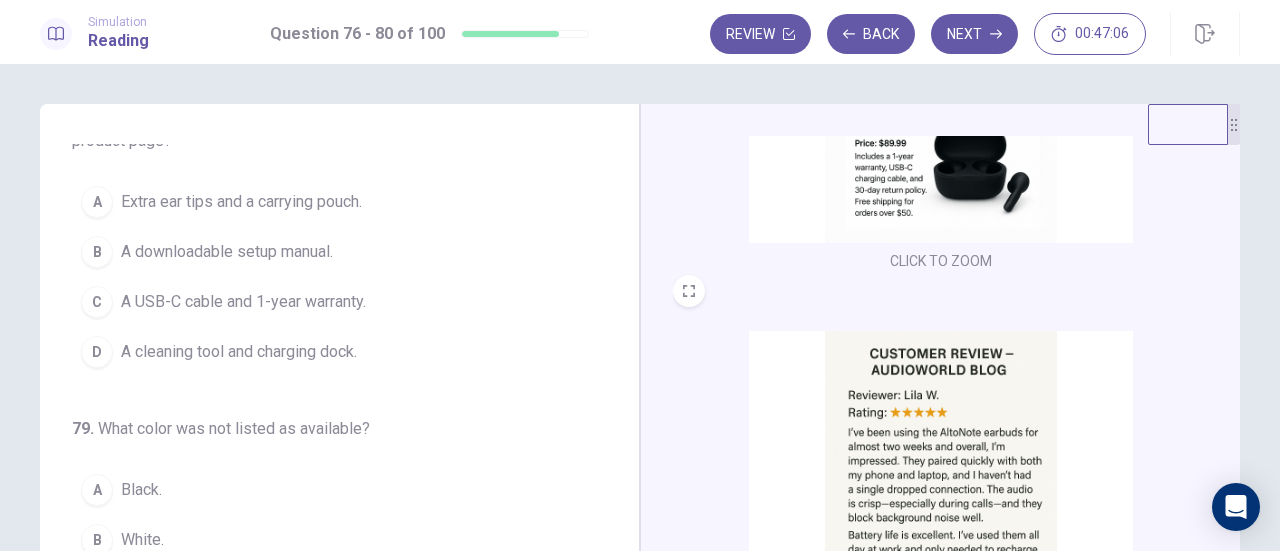 scroll, scrollTop: 672, scrollLeft: 0, axis: vertical 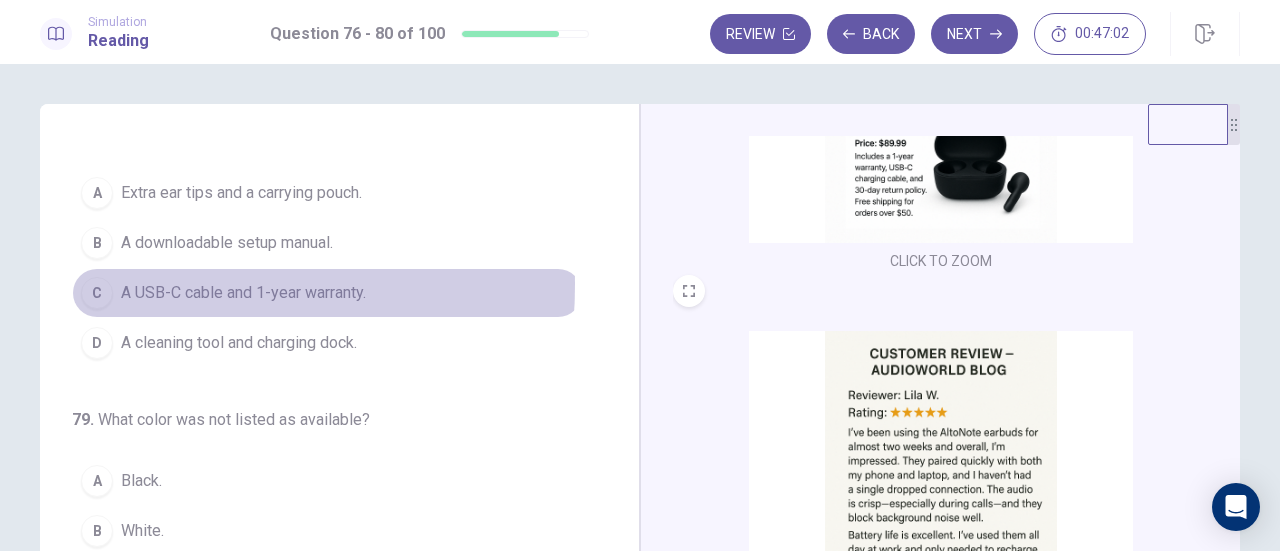 click on "C" at bounding box center (97, 293) 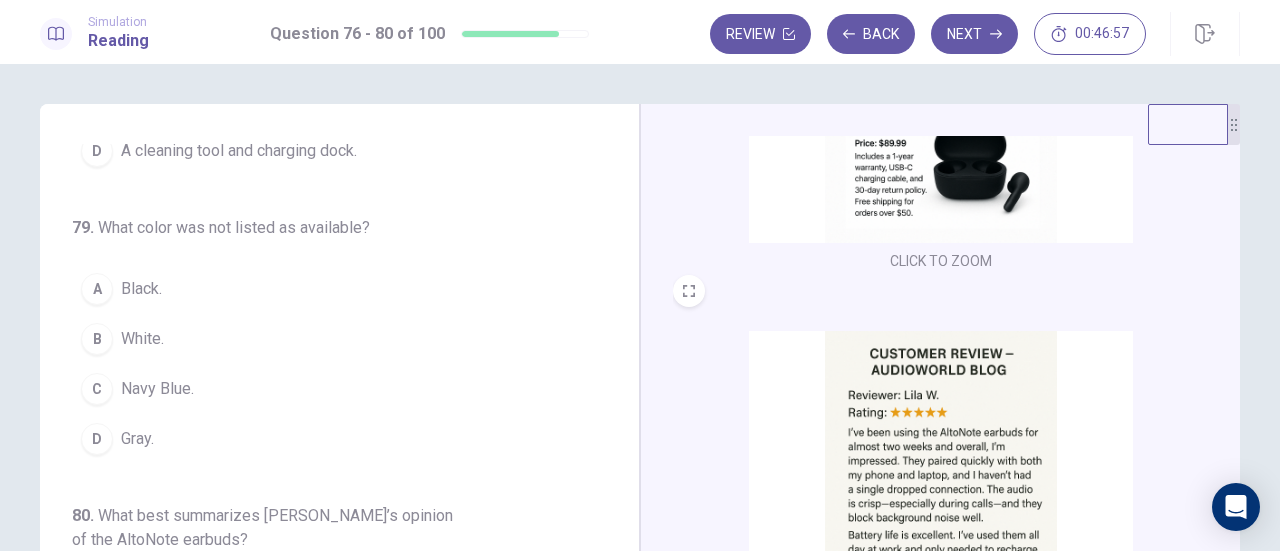 scroll, scrollTop: 867, scrollLeft: 0, axis: vertical 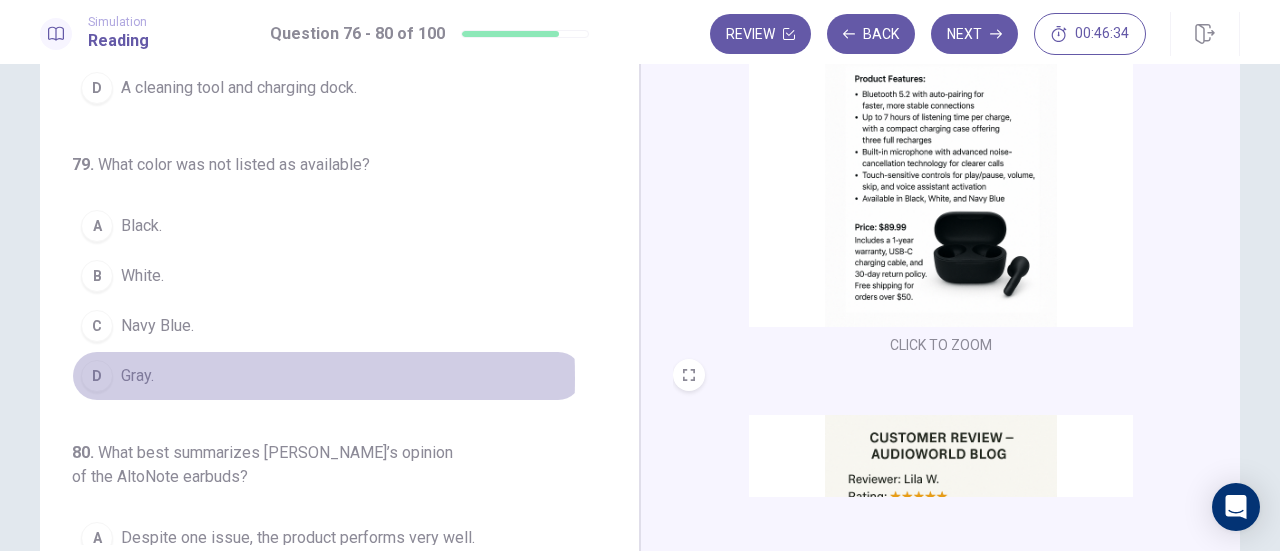 click on "D" at bounding box center (97, 376) 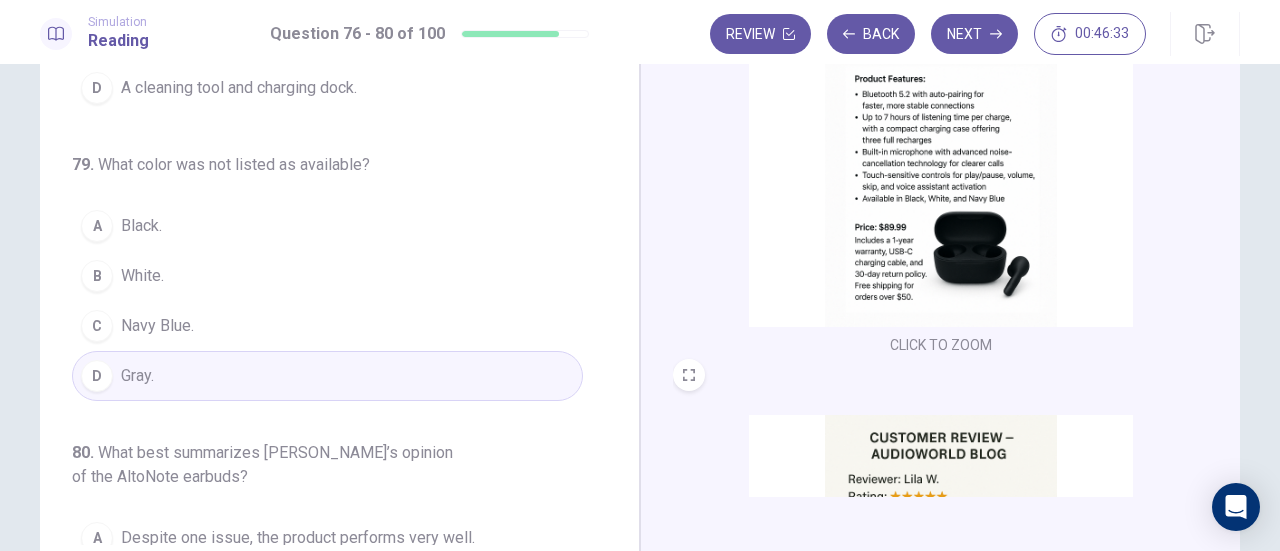scroll, scrollTop: 867, scrollLeft: 0, axis: vertical 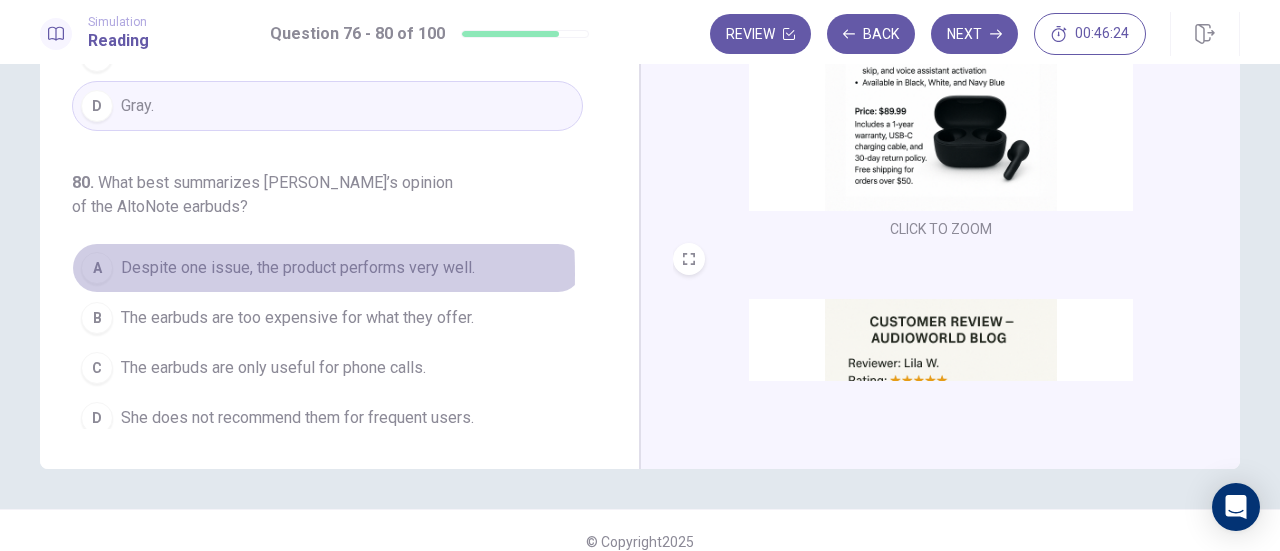click on "A" at bounding box center [97, 268] 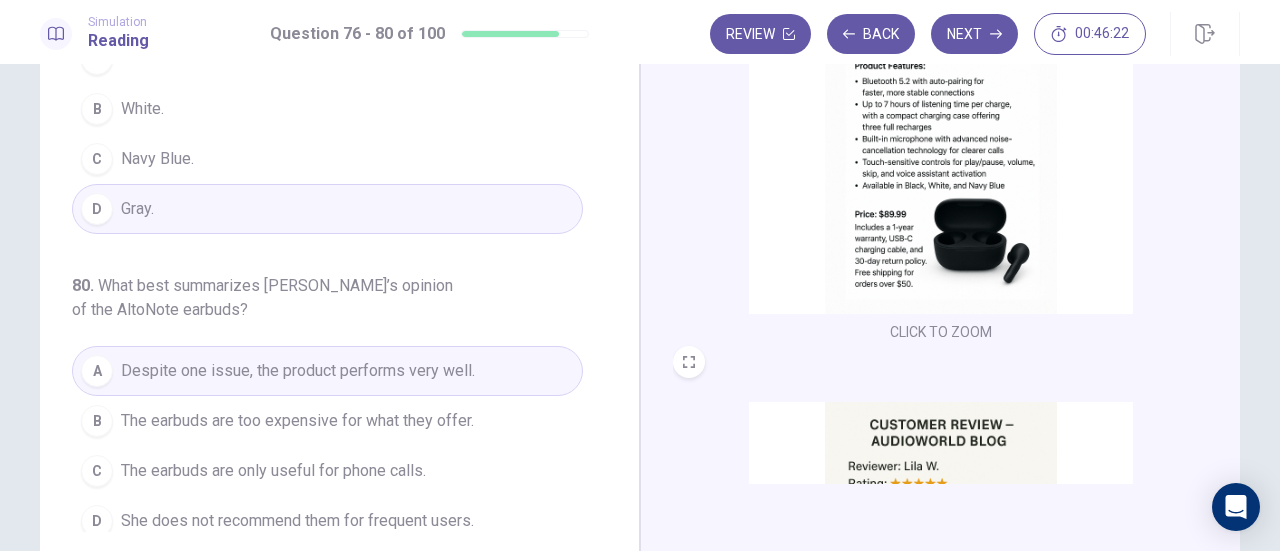 scroll, scrollTop: 225, scrollLeft: 0, axis: vertical 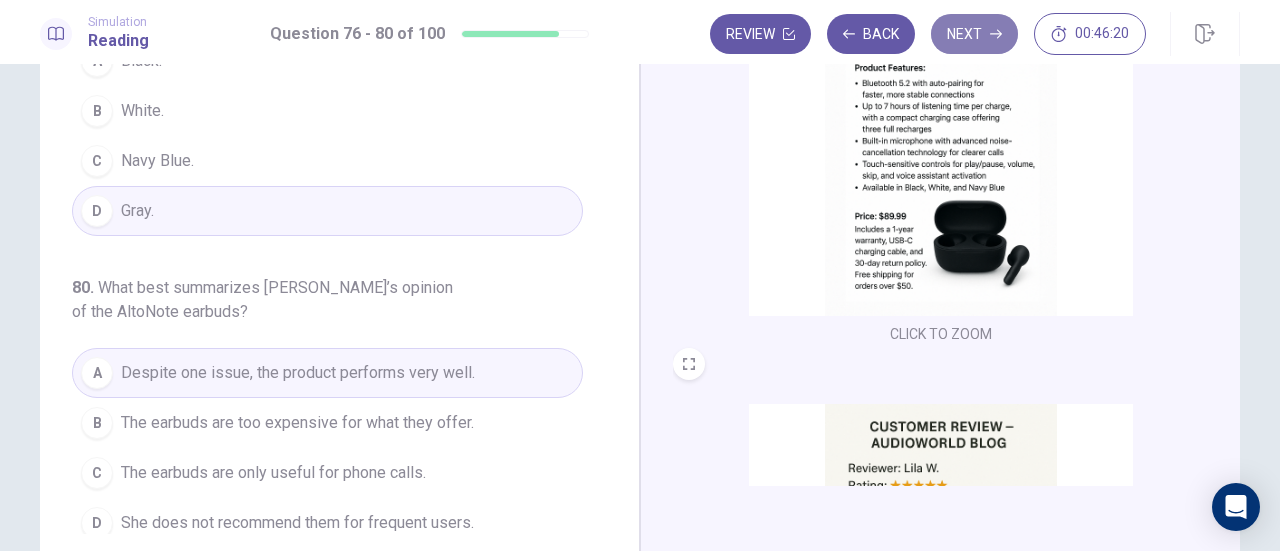 click on "Next" at bounding box center (974, 34) 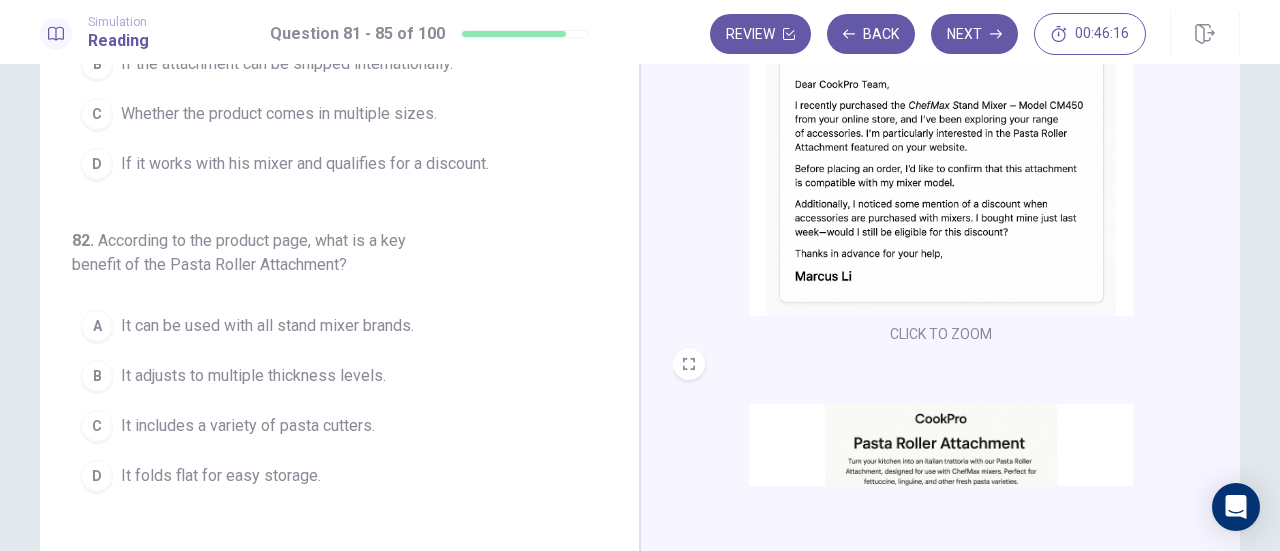 scroll, scrollTop: 0, scrollLeft: 0, axis: both 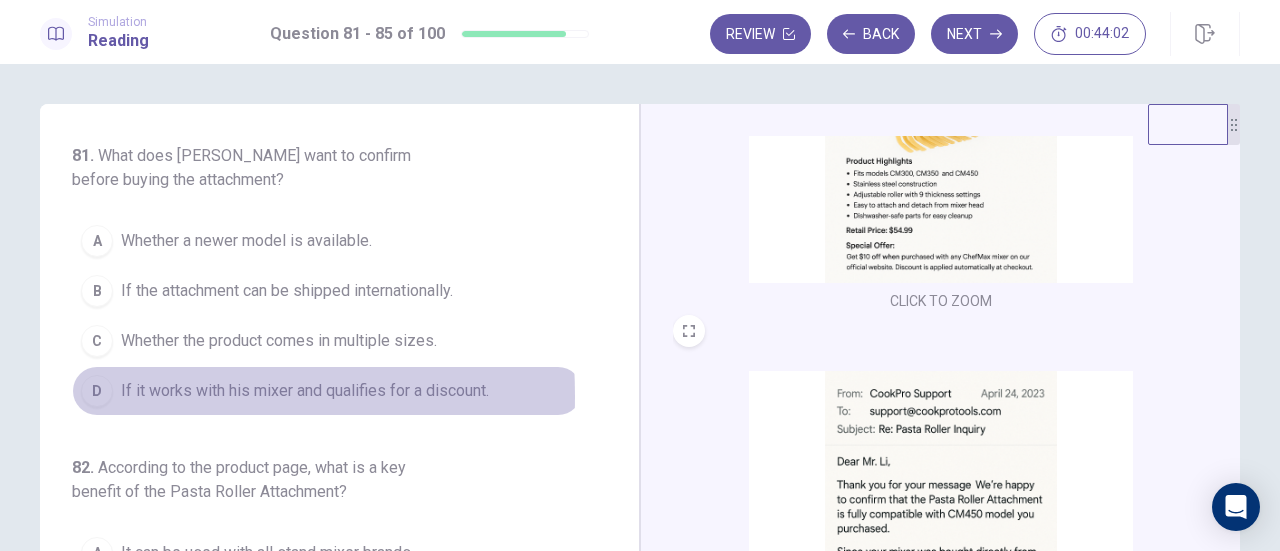 click on "D" at bounding box center (97, 391) 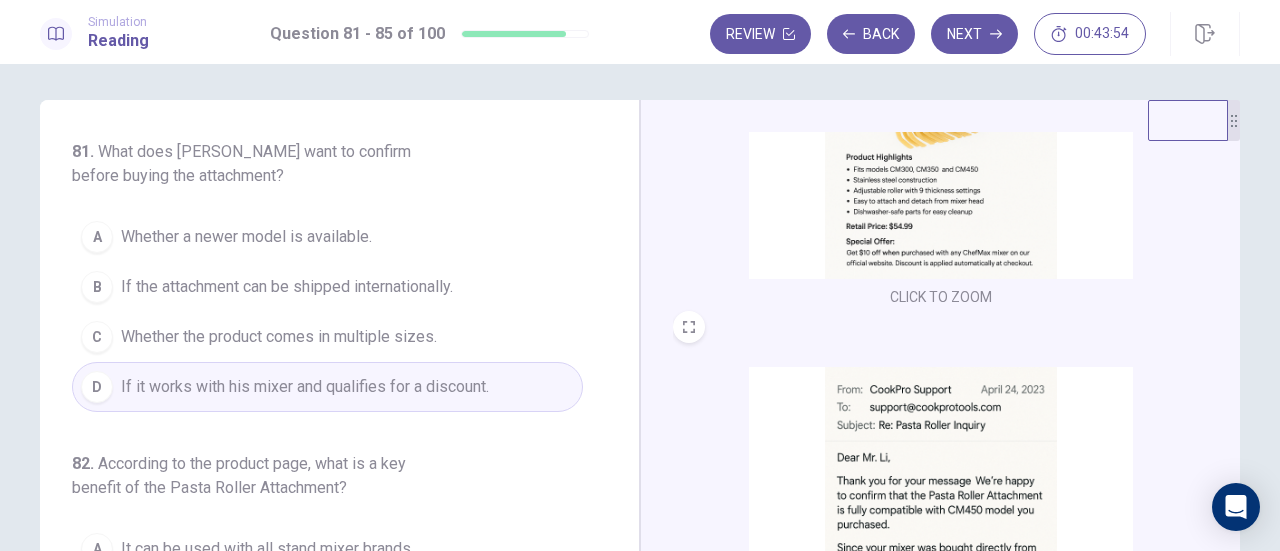 scroll, scrollTop: 0, scrollLeft: 0, axis: both 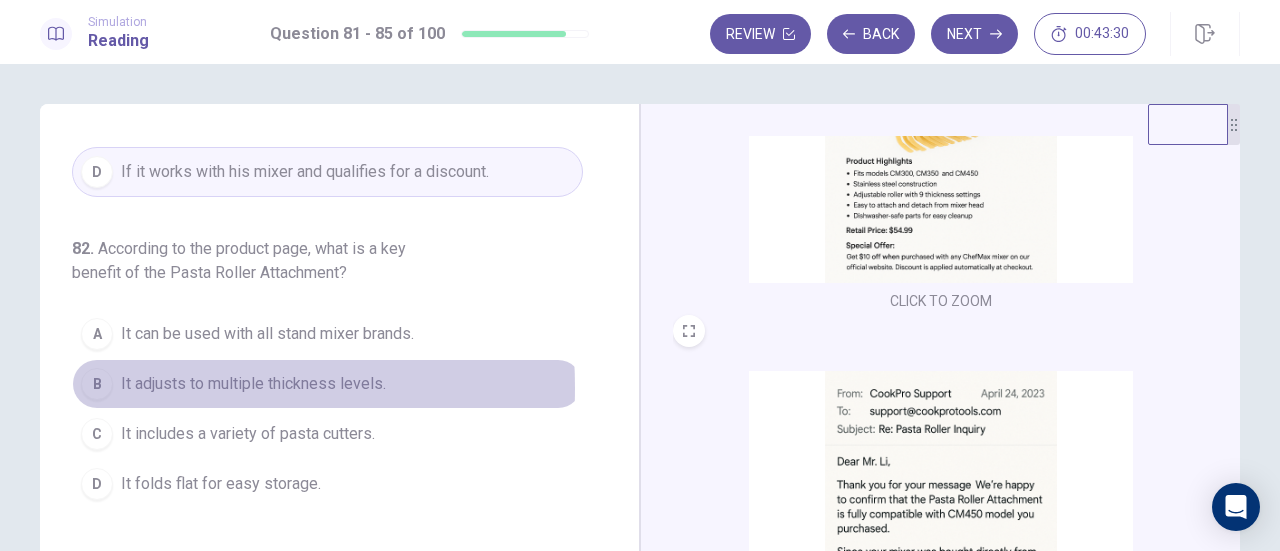 click on "B" at bounding box center (97, 384) 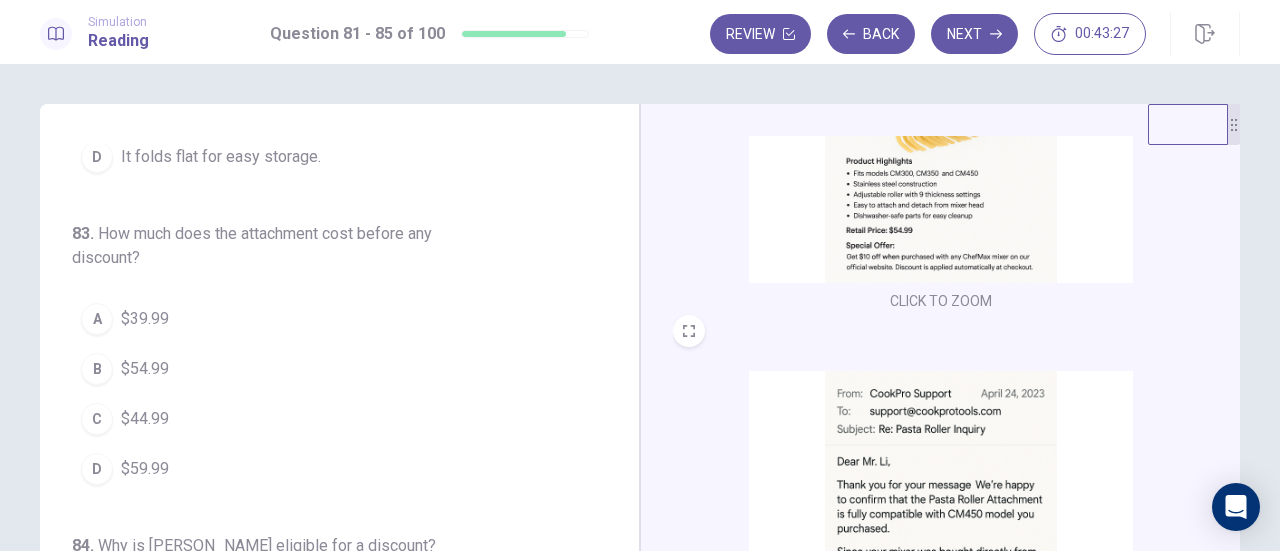 scroll, scrollTop: 553, scrollLeft: 0, axis: vertical 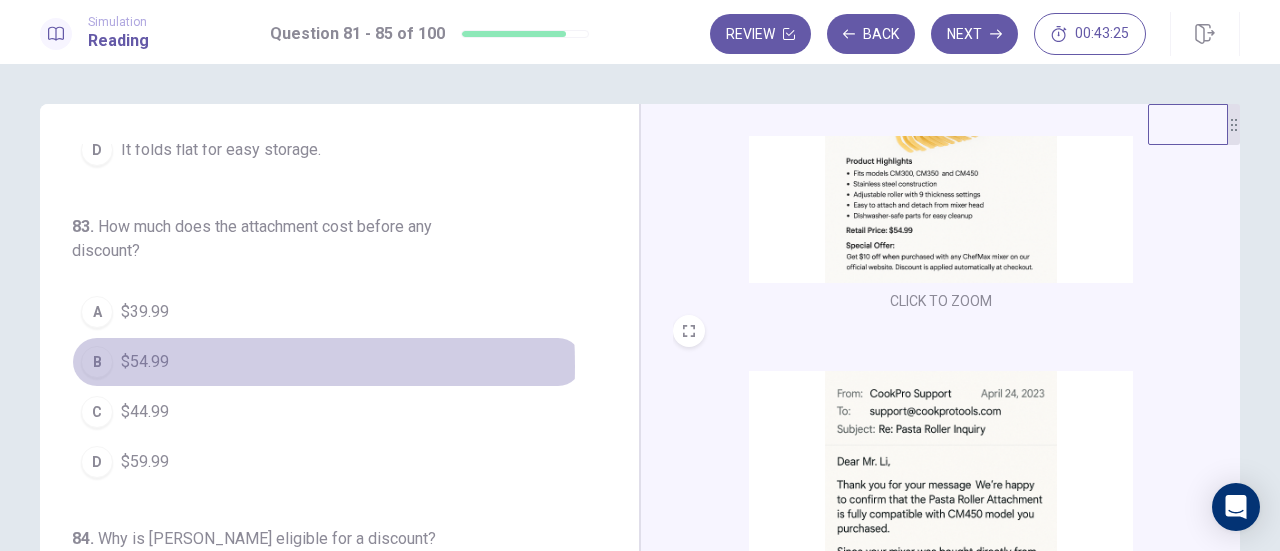 click on "B" at bounding box center (97, 362) 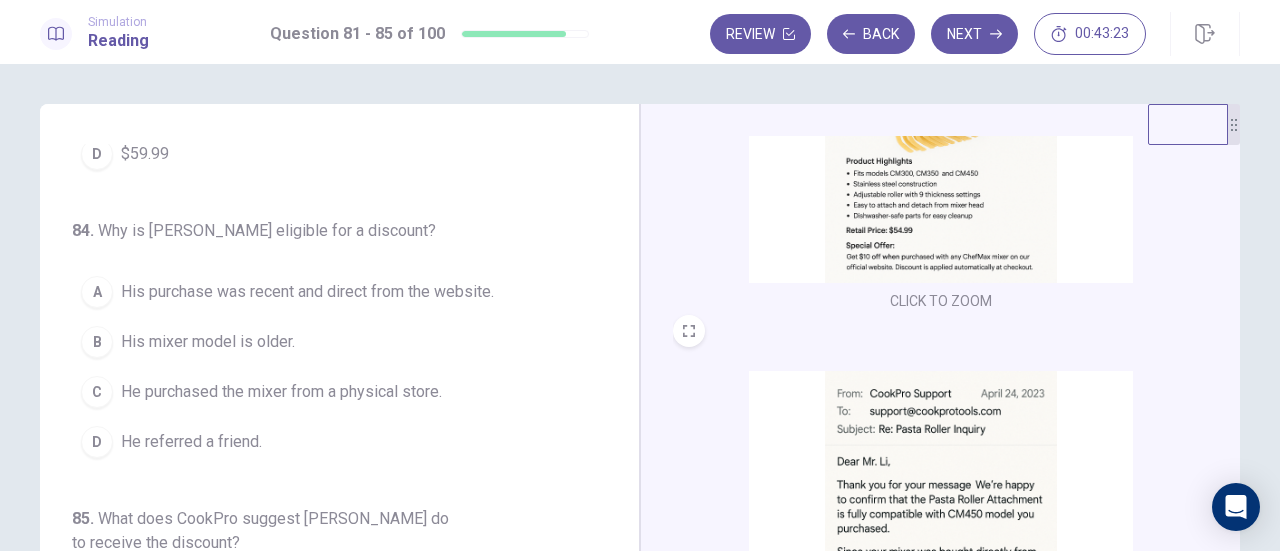 scroll, scrollTop: 867, scrollLeft: 0, axis: vertical 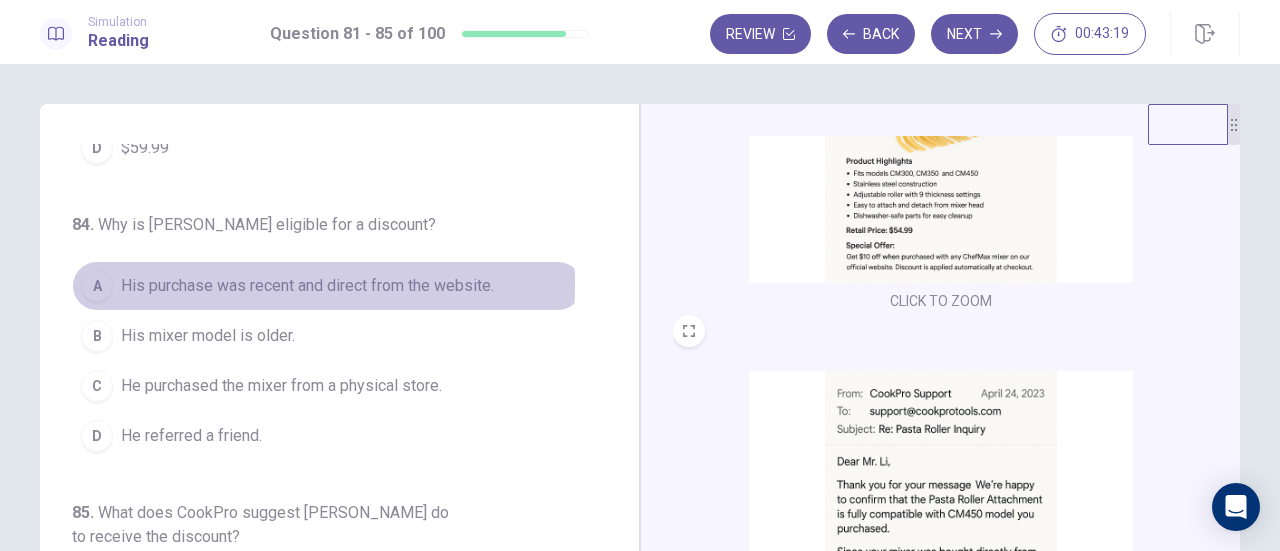 click on "A" at bounding box center (97, 286) 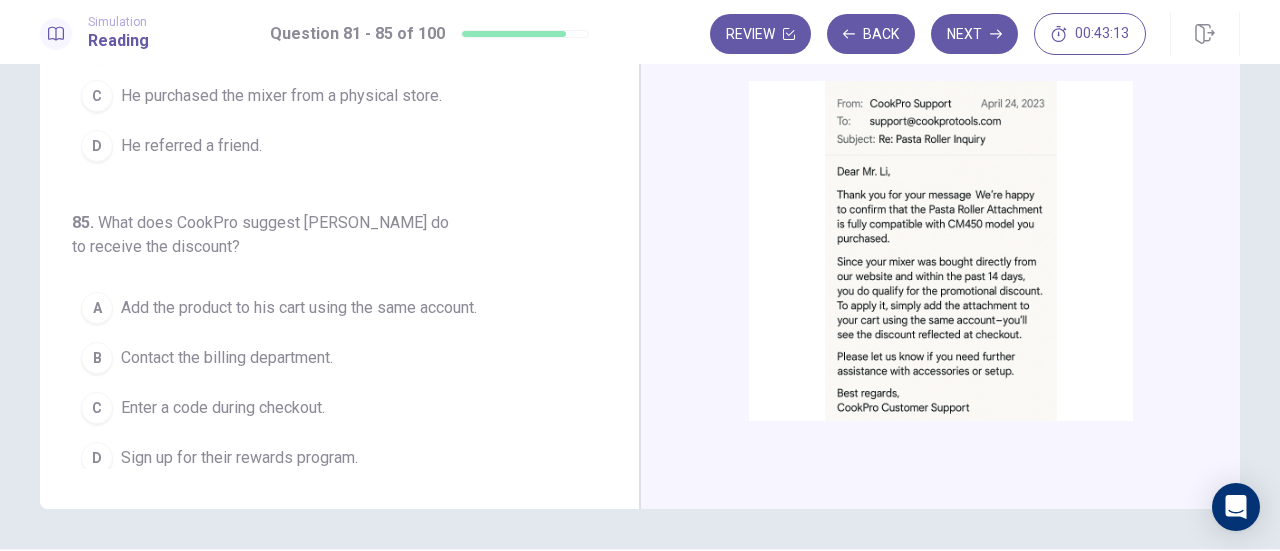scroll, scrollTop: 313, scrollLeft: 0, axis: vertical 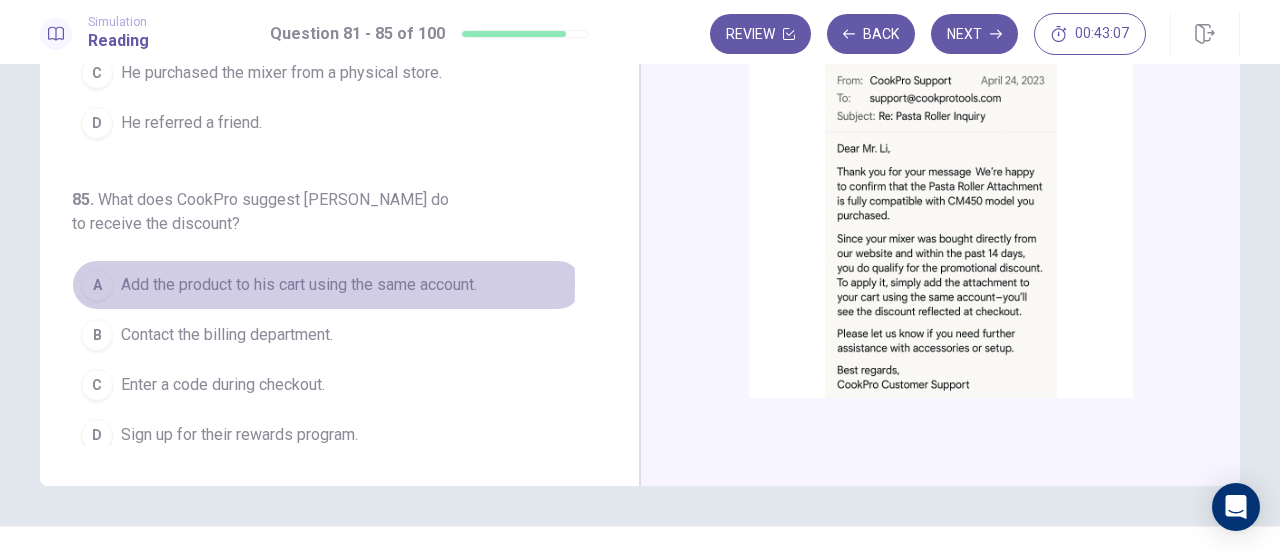 click on "A" at bounding box center (97, 285) 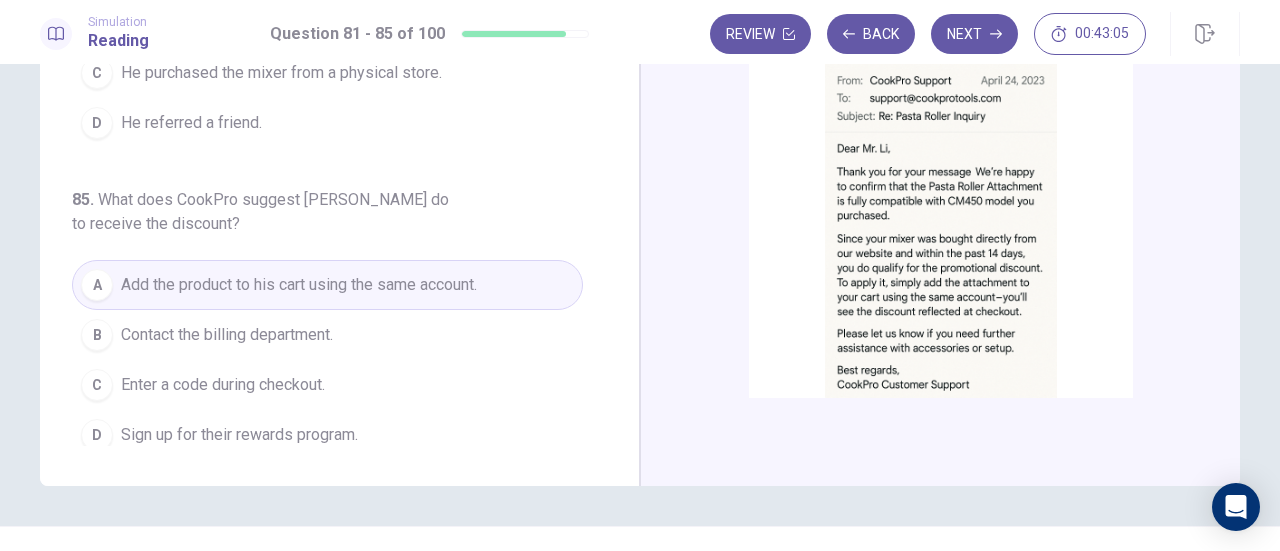 scroll, scrollTop: 352, scrollLeft: 0, axis: vertical 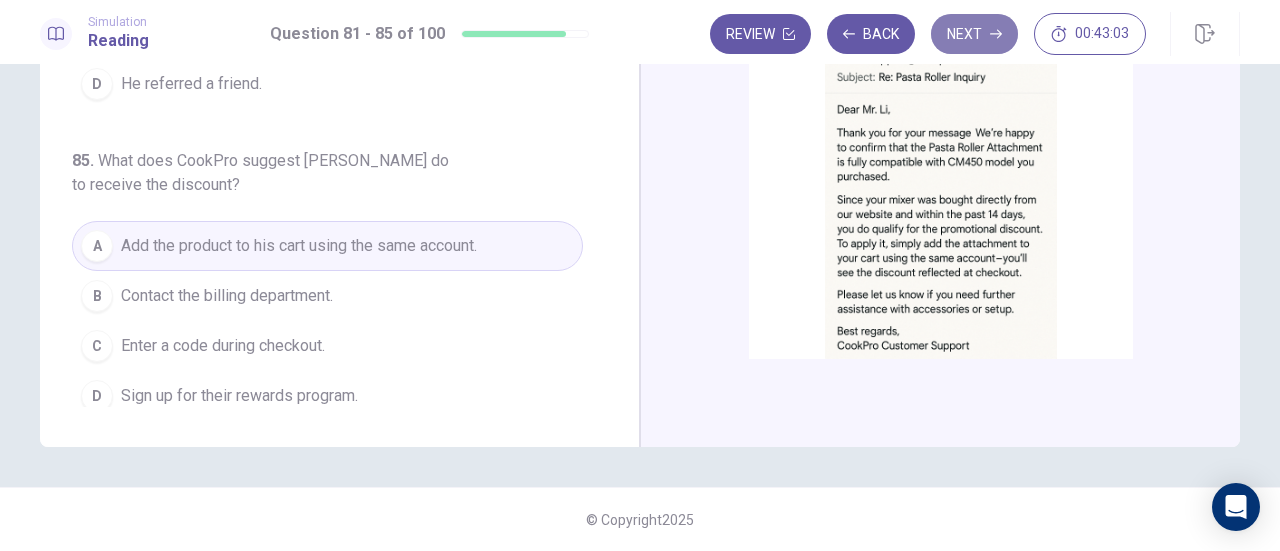 click 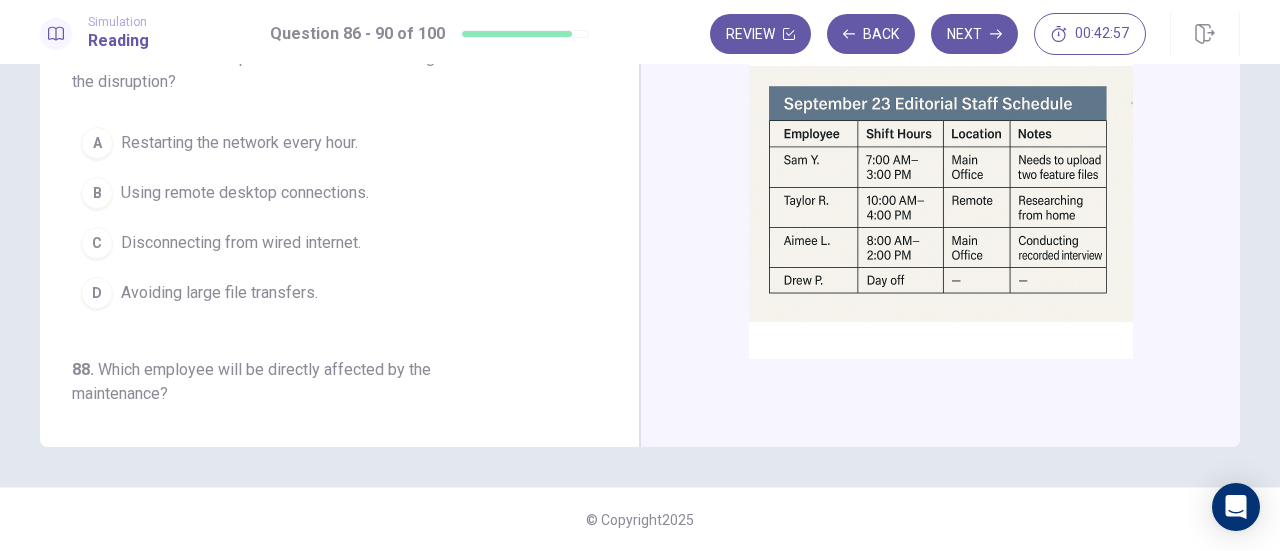 scroll, scrollTop: 0, scrollLeft: 0, axis: both 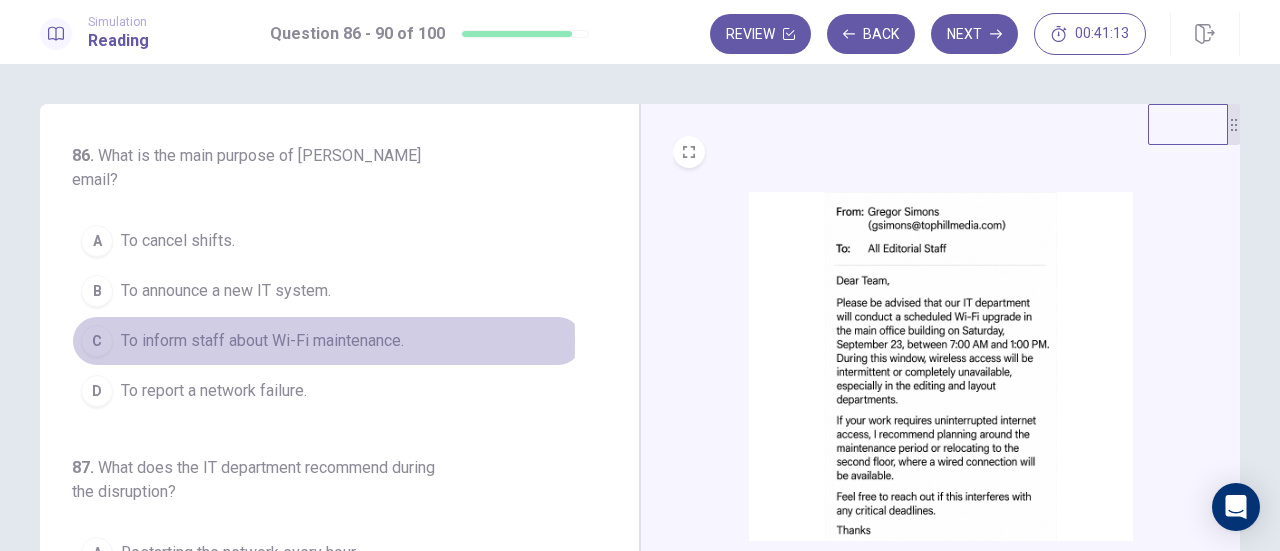 click on "C" at bounding box center (97, 341) 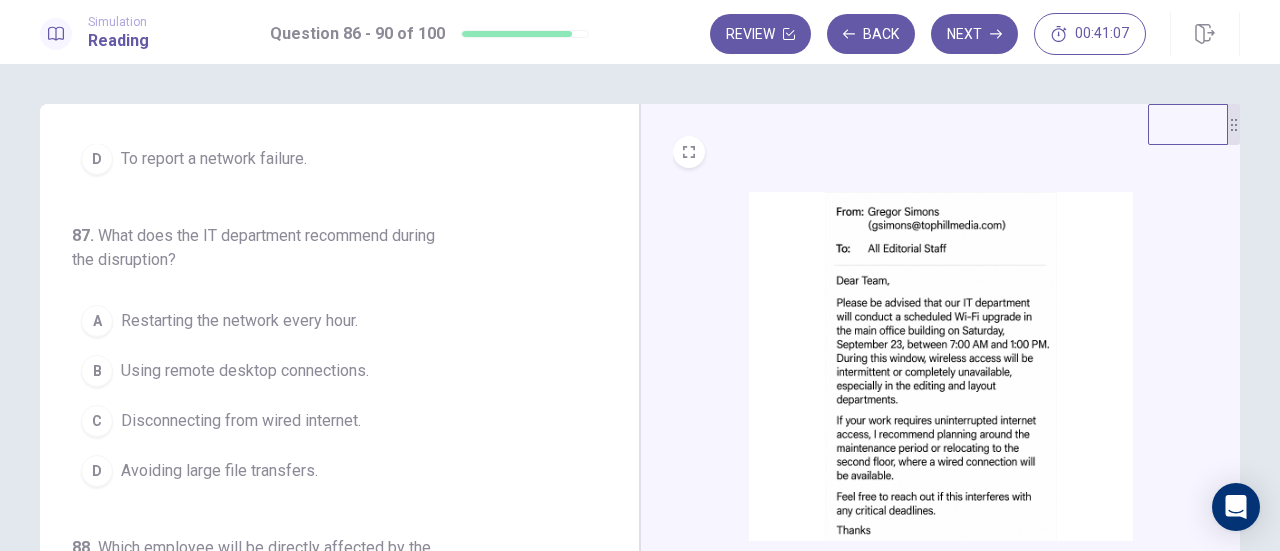 scroll, scrollTop: 234, scrollLeft: 0, axis: vertical 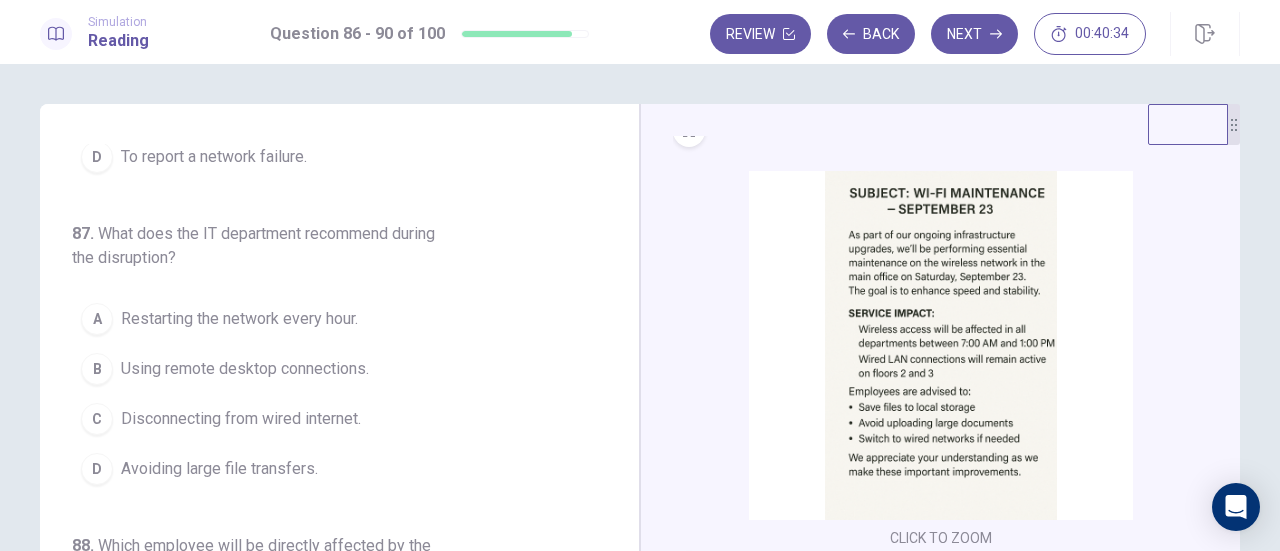 click on "D" at bounding box center [97, 469] 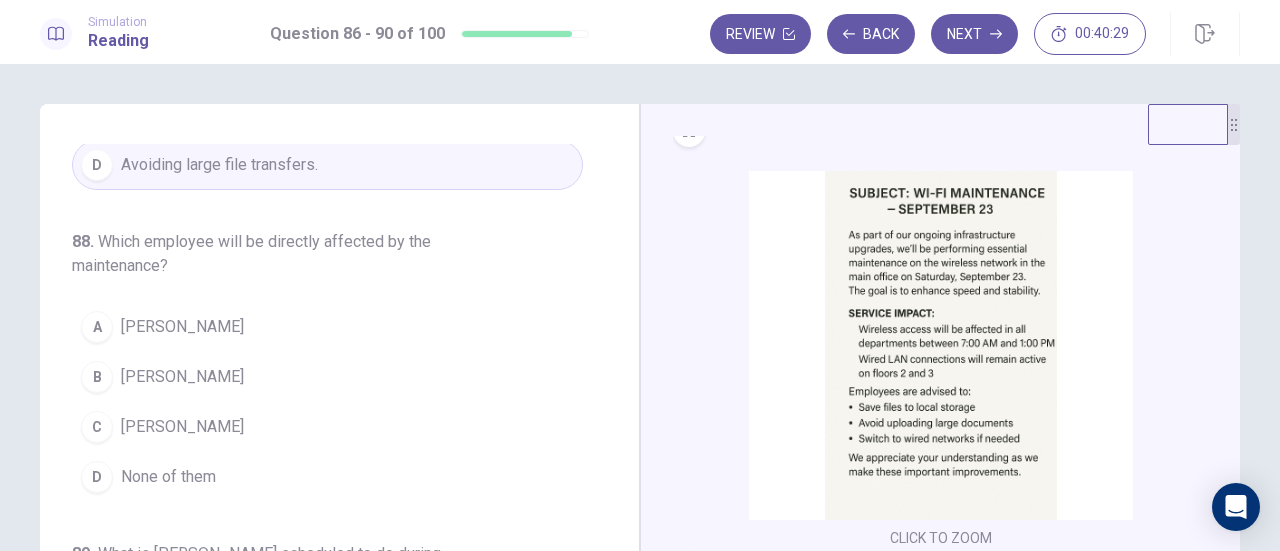 scroll, scrollTop: 541, scrollLeft: 0, axis: vertical 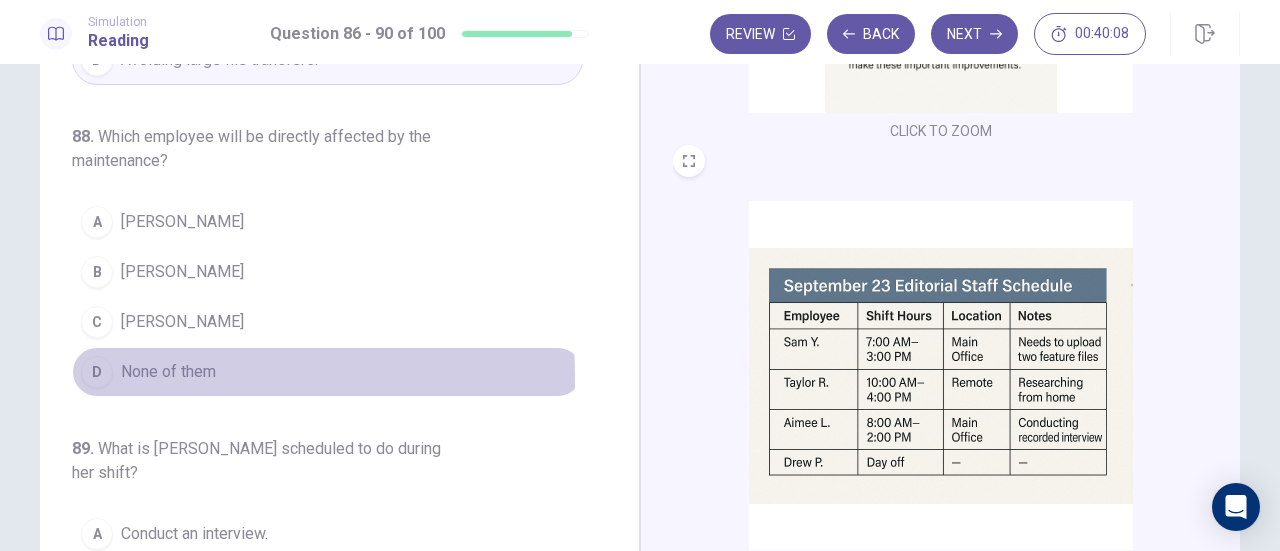 click on "D" at bounding box center (97, 372) 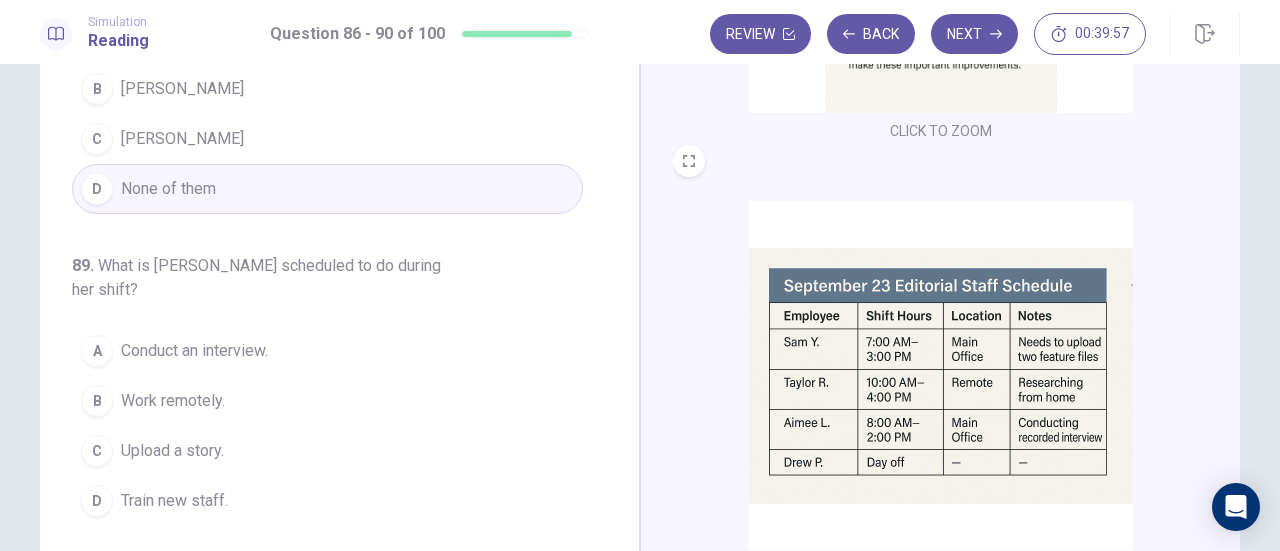 scroll, scrollTop: 699, scrollLeft: 0, axis: vertical 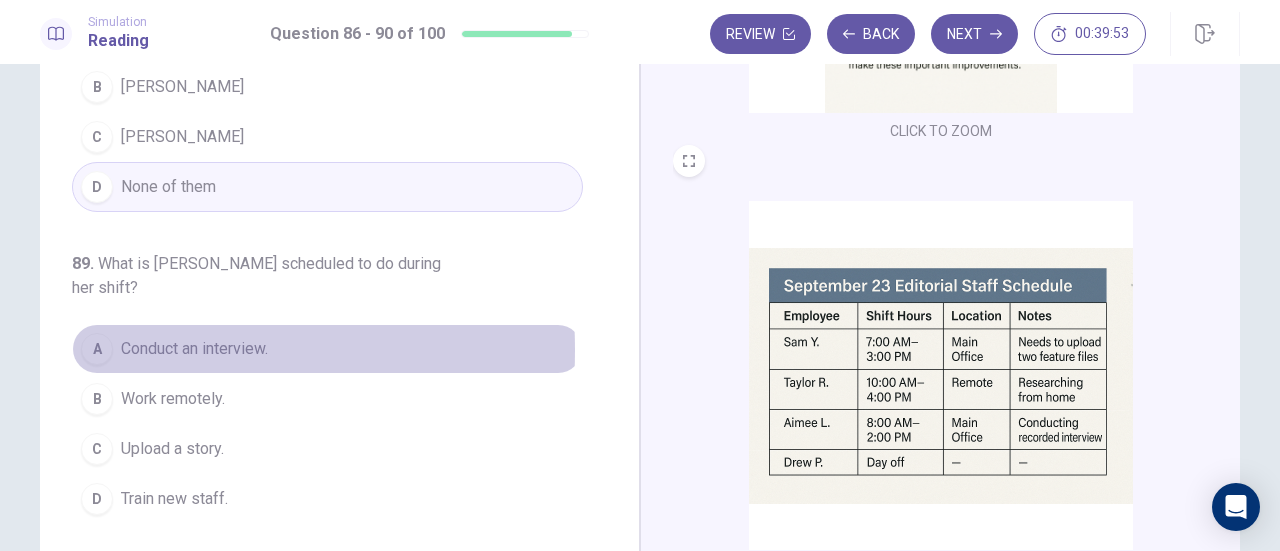 click on "A" at bounding box center [97, 349] 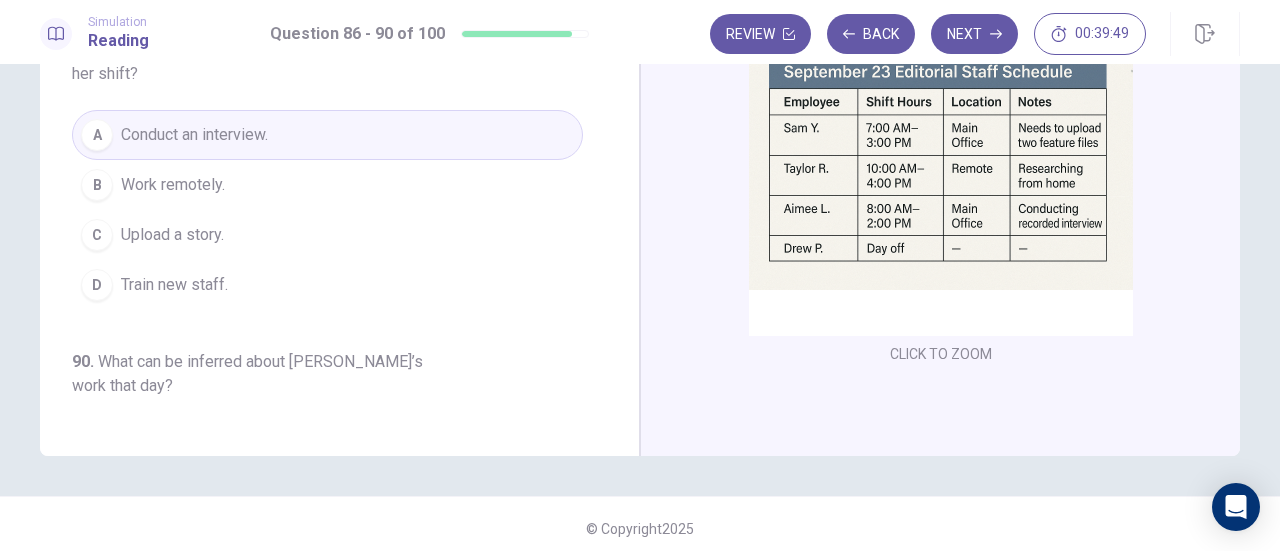 scroll, scrollTop: 344, scrollLeft: 0, axis: vertical 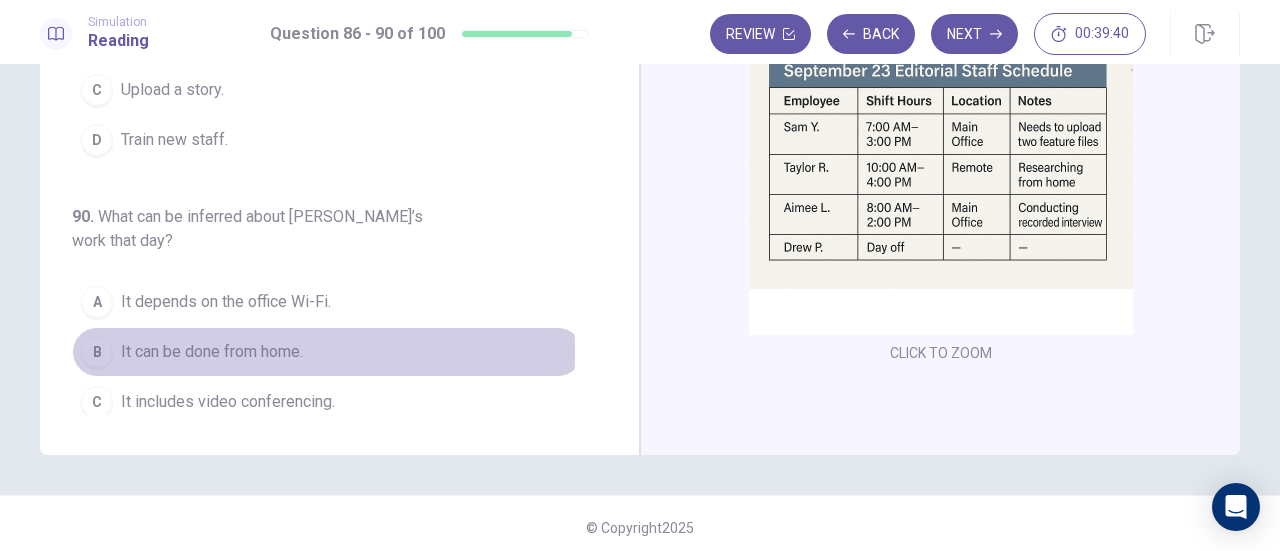 click on "B" at bounding box center (97, 352) 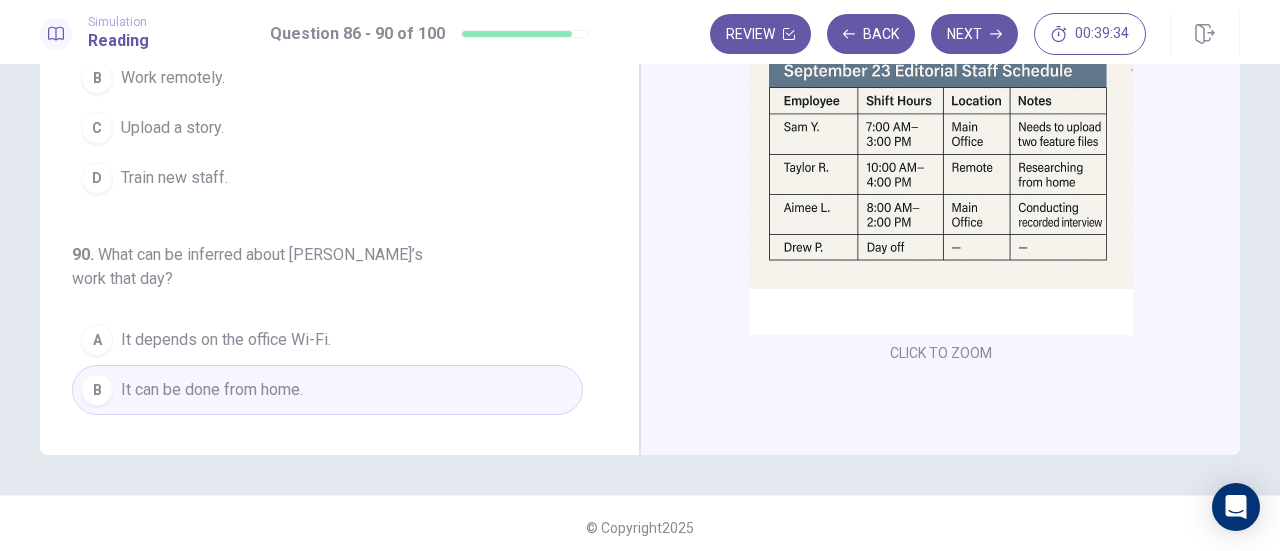 scroll, scrollTop: 843, scrollLeft: 0, axis: vertical 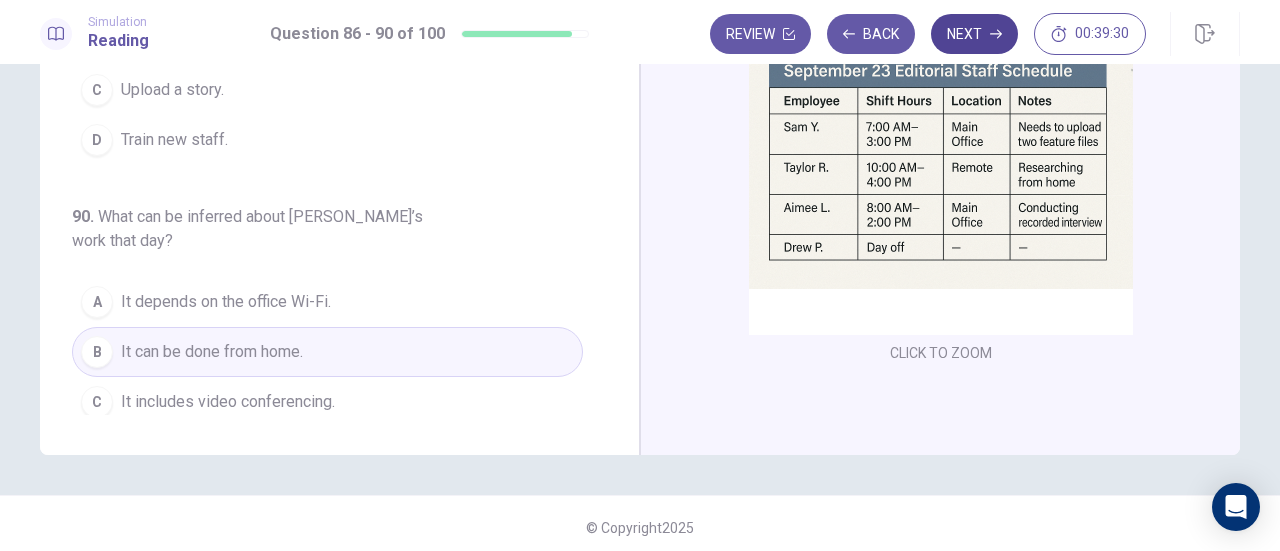 click on "Next" at bounding box center [974, 34] 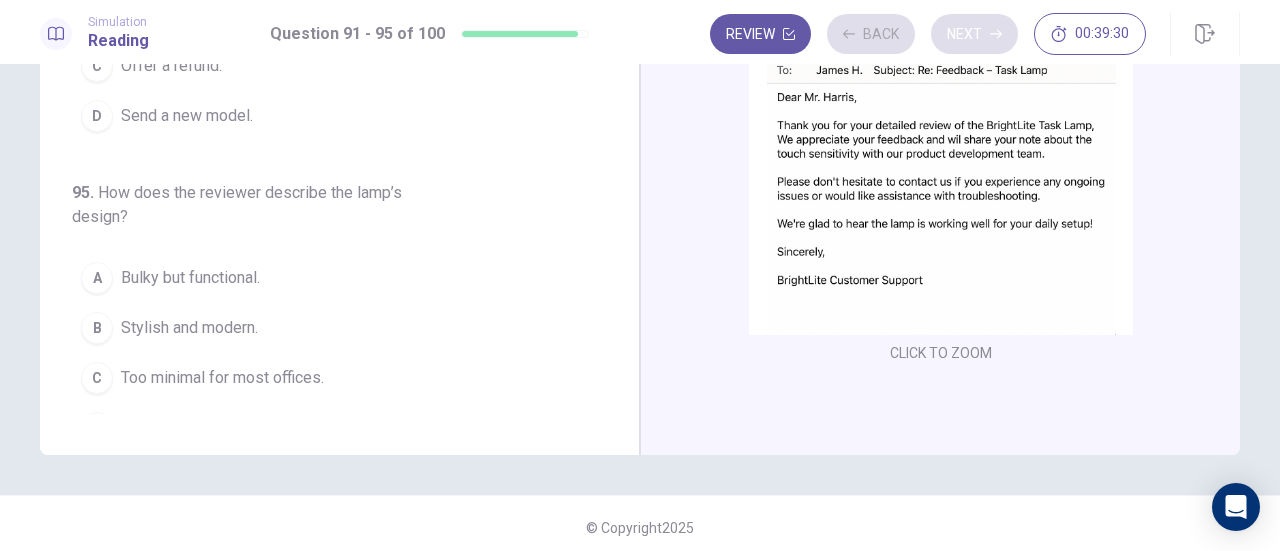 scroll, scrollTop: 298, scrollLeft: 0, axis: vertical 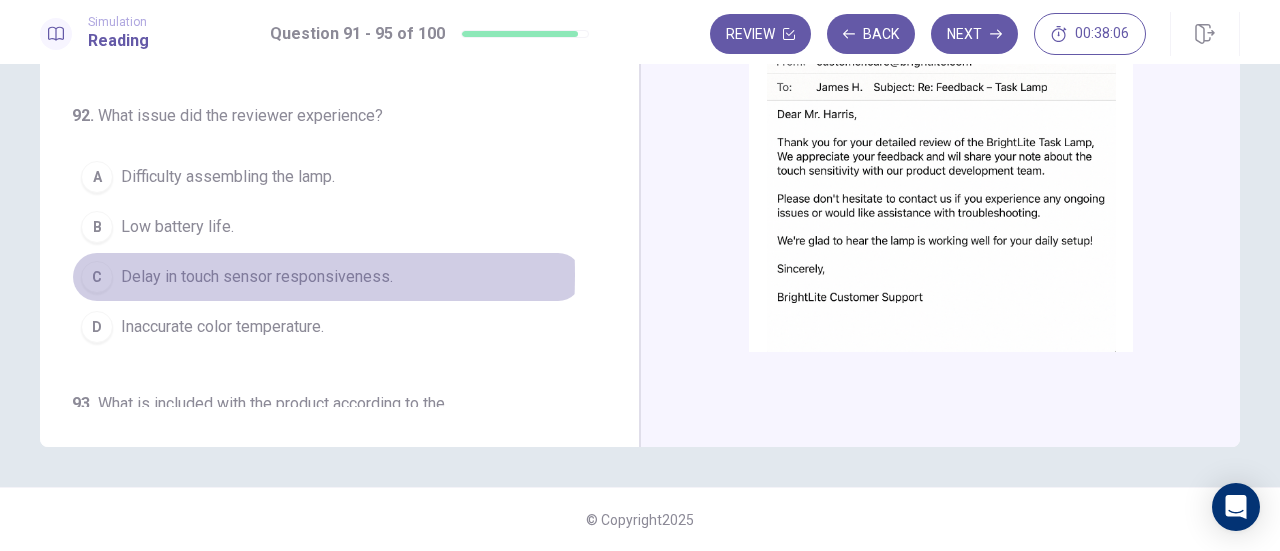 click on "C" at bounding box center [97, 277] 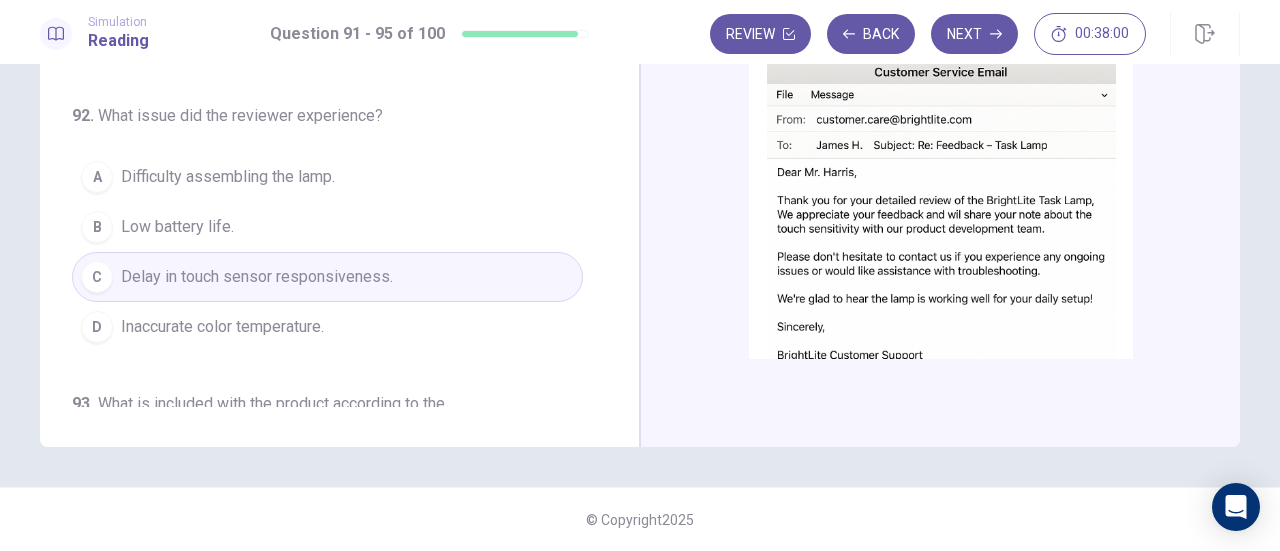 scroll, scrollTop: 0, scrollLeft: 0, axis: both 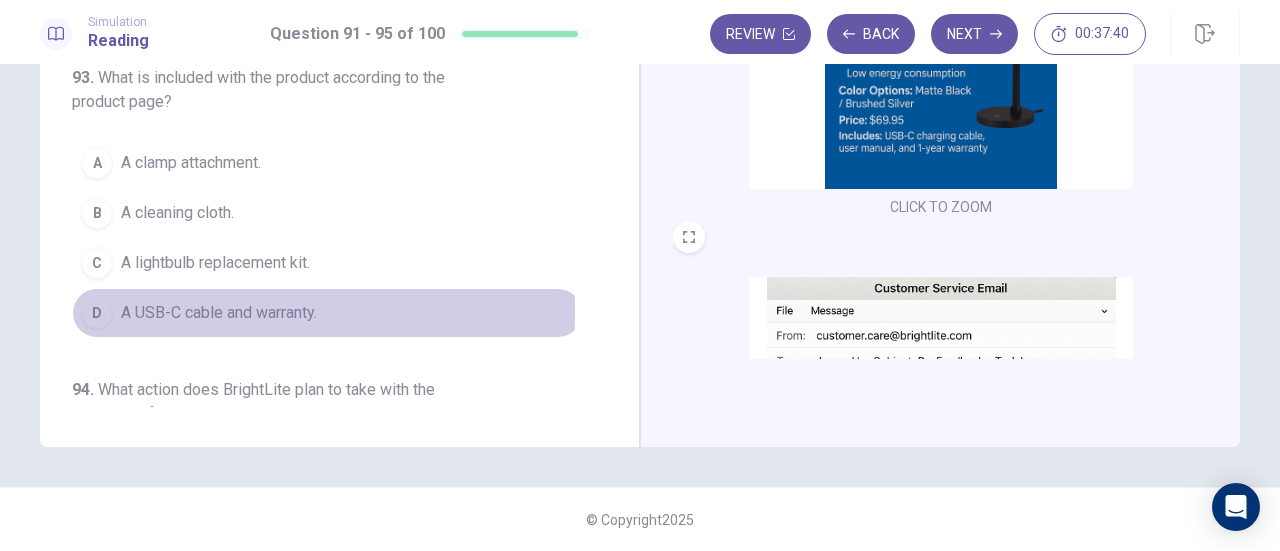 click on "D" at bounding box center (97, 313) 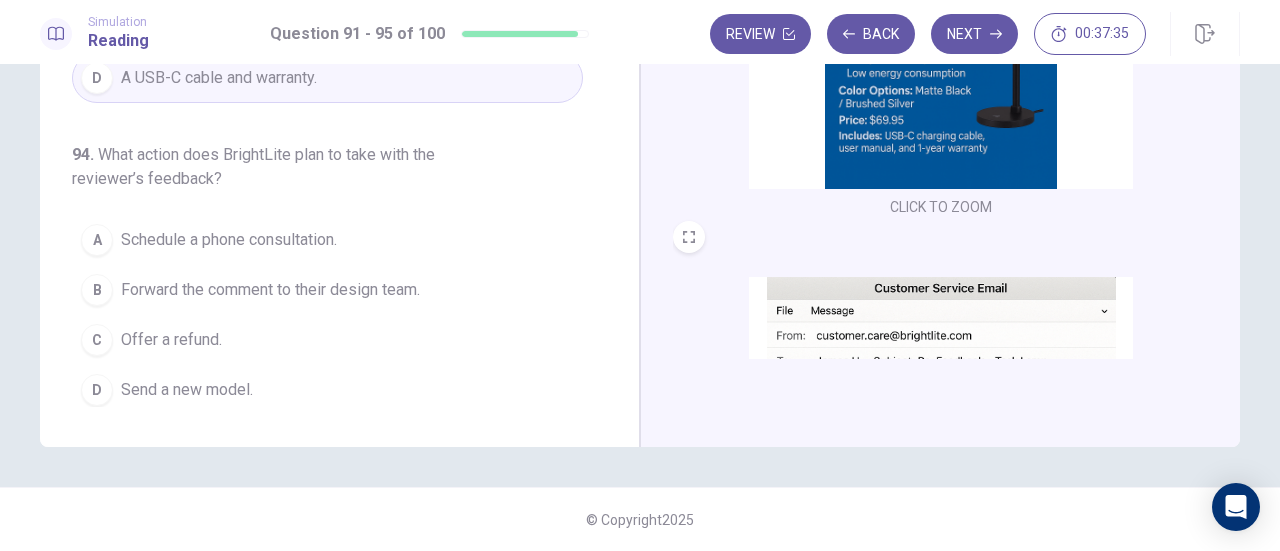 scroll, scrollTop: 570, scrollLeft: 0, axis: vertical 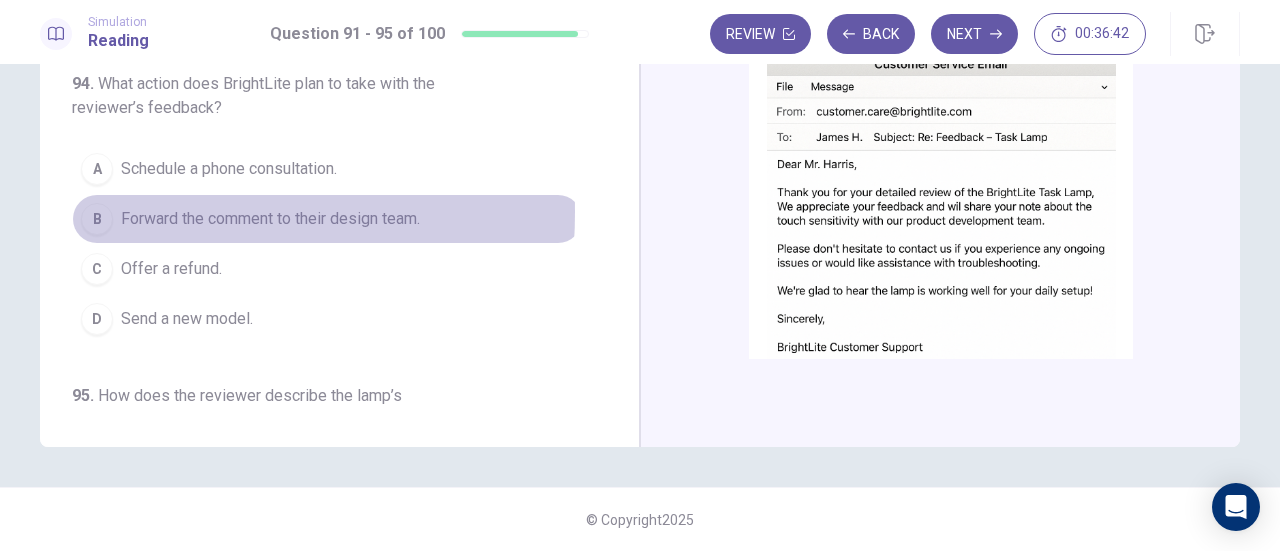 click on "B" at bounding box center (97, 219) 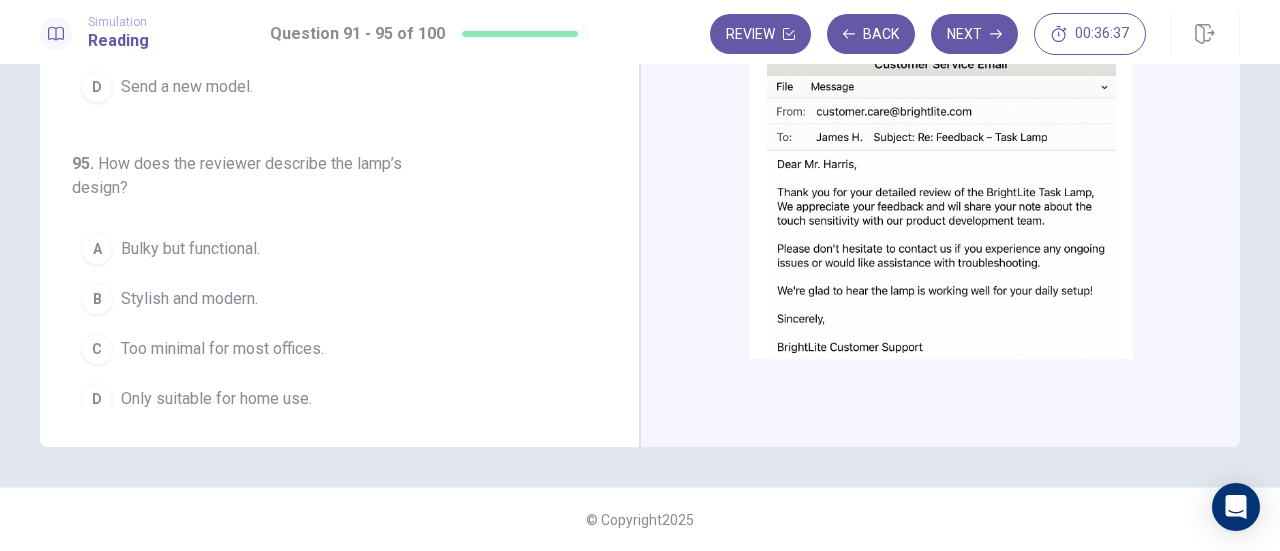 scroll, scrollTop: 867, scrollLeft: 0, axis: vertical 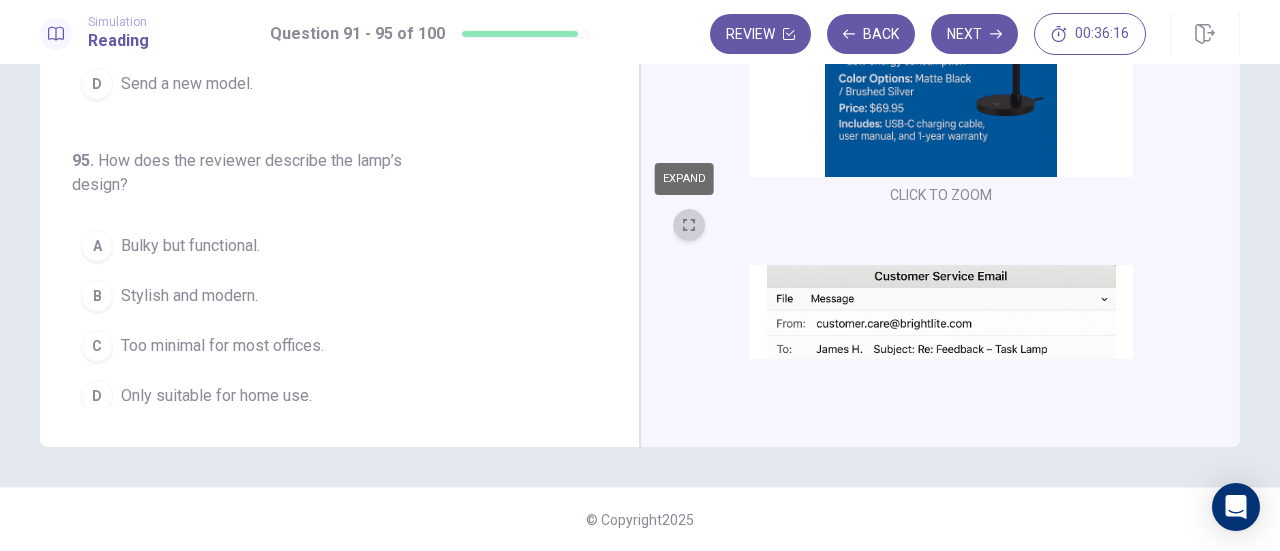 click 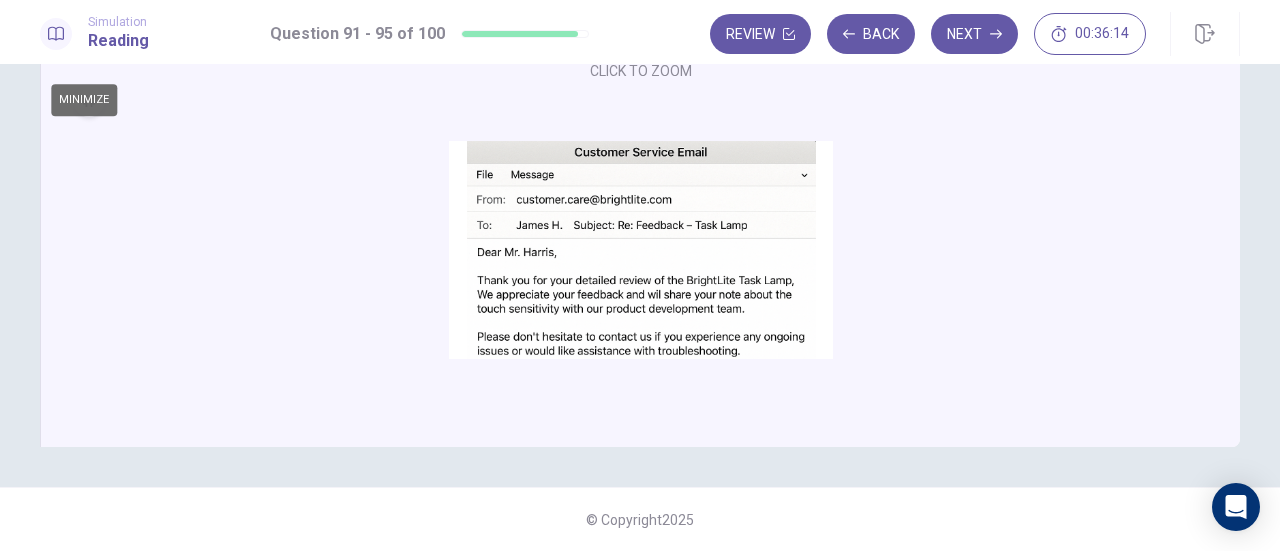 scroll, scrollTop: 0, scrollLeft: 0, axis: both 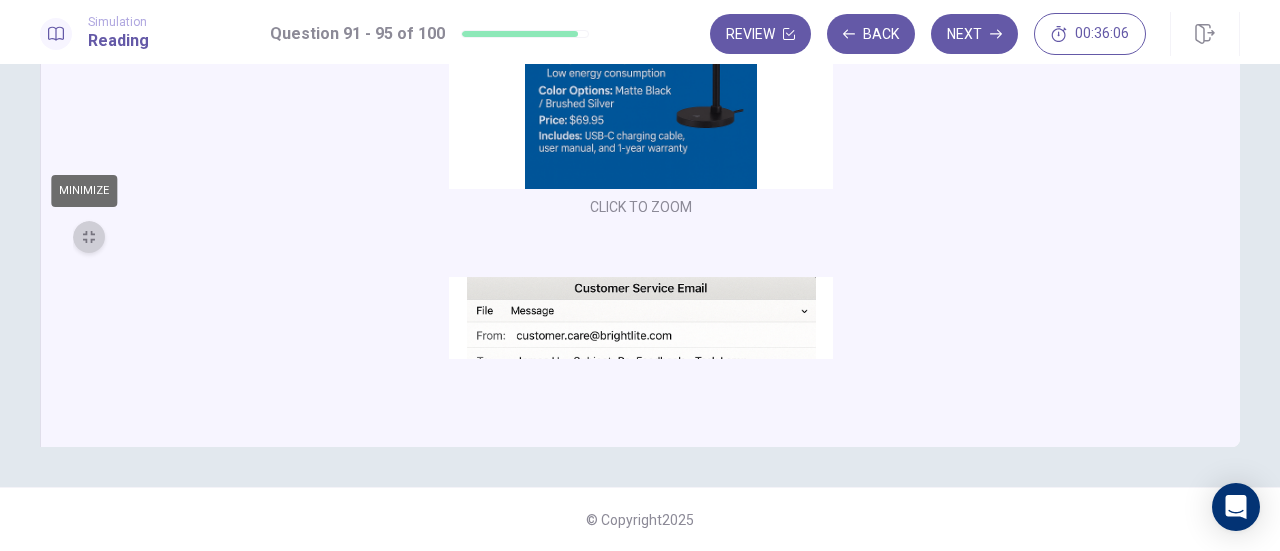 click 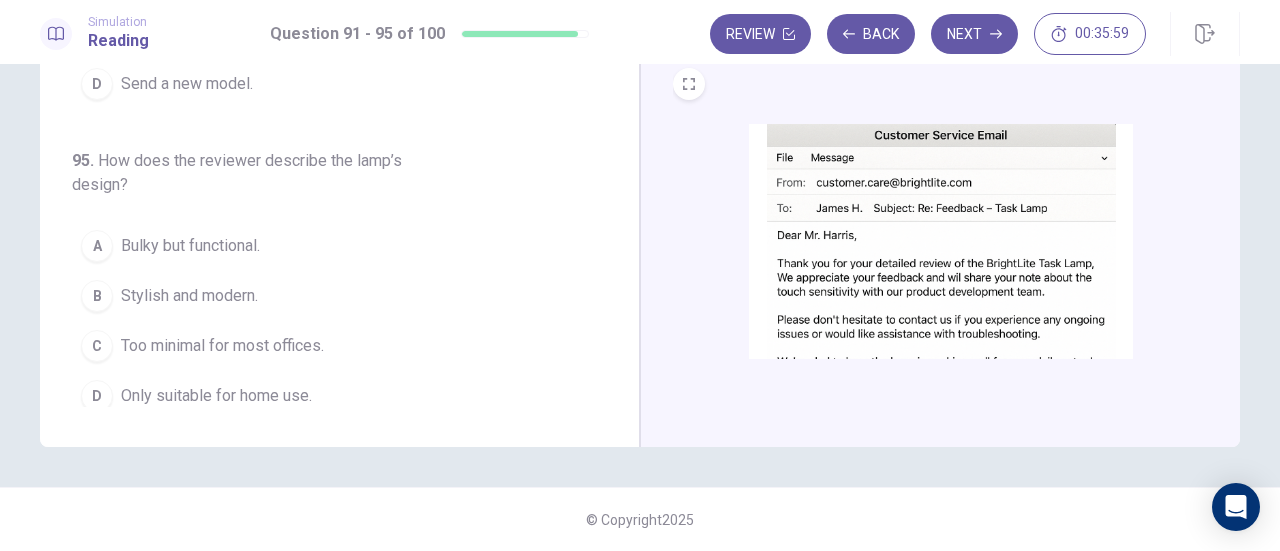 scroll, scrollTop: 155, scrollLeft: 0, axis: vertical 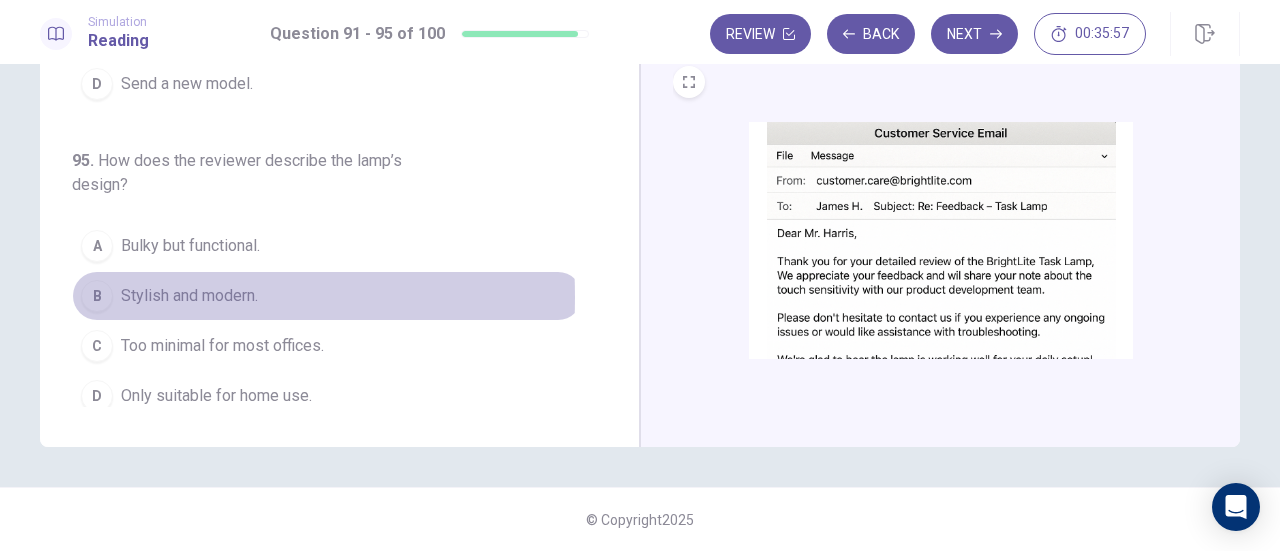 click on "B" at bounding box center (97, 296) 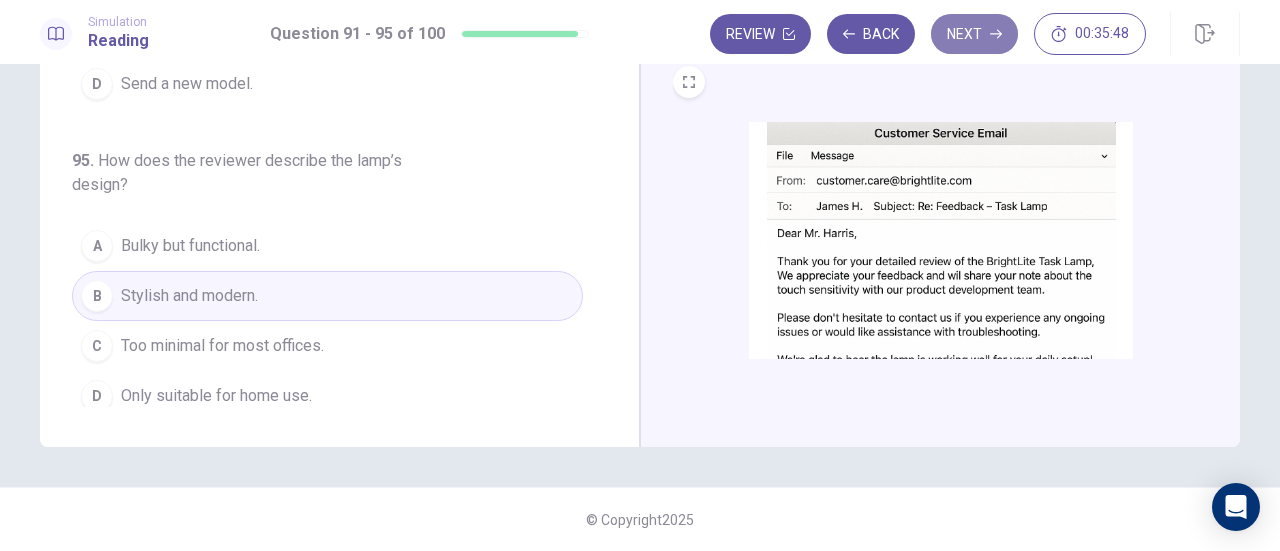 click on "Next" at bounding box center [974, 34] 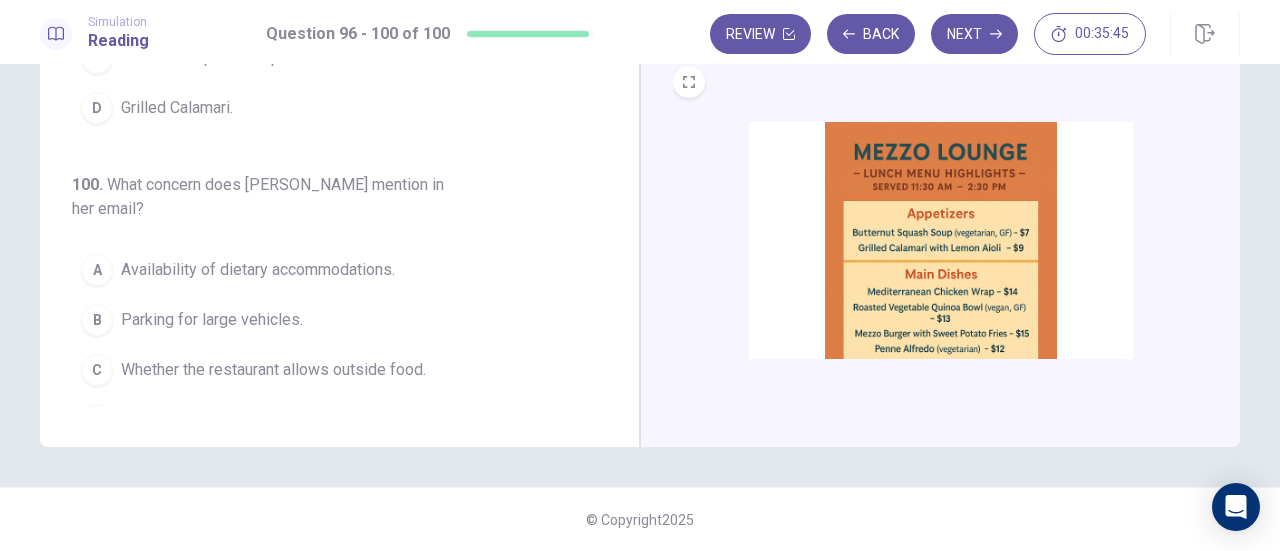 scroll, scrollTop: 0, scrollLeft: 0, axis: both 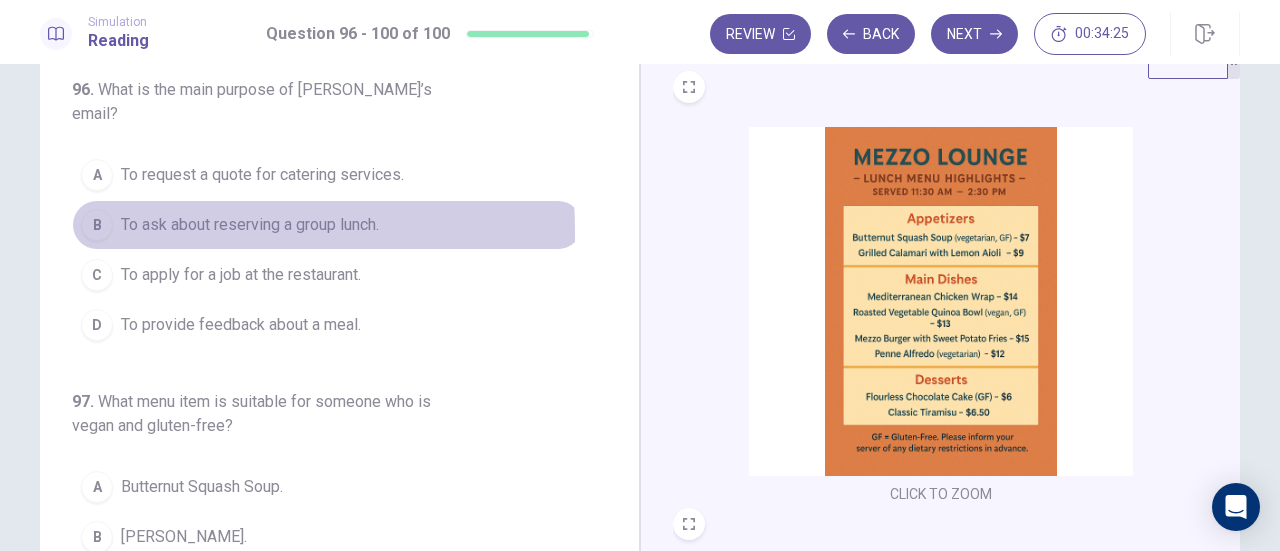 click on "B" at bounding box center (97, 225) 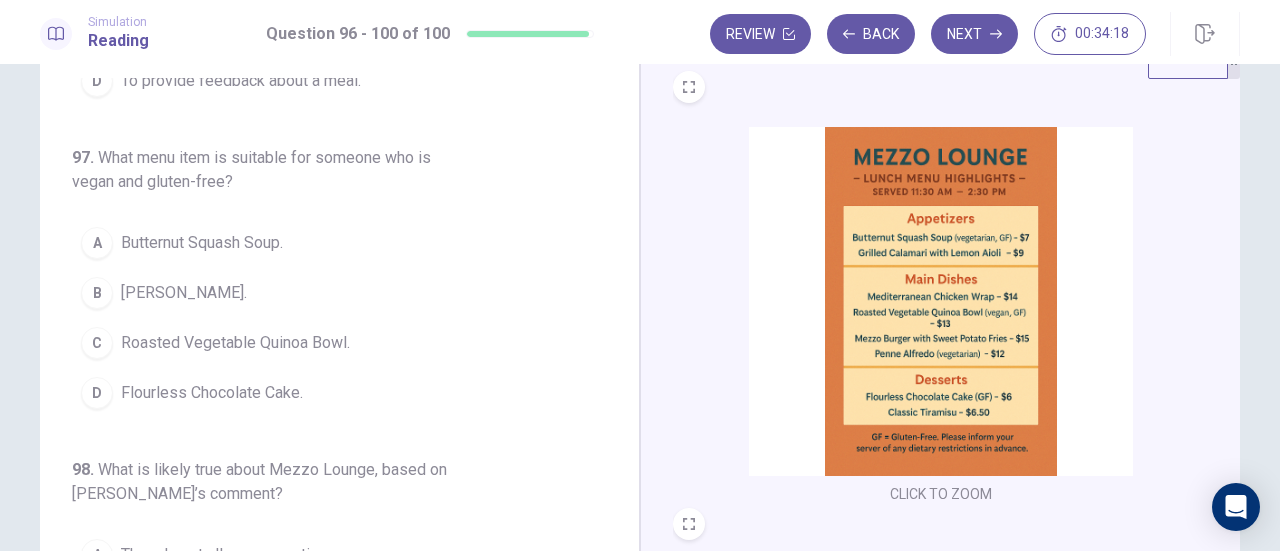 scroll, scrollTop: 247, scrollLeft: 0, axis: vertical 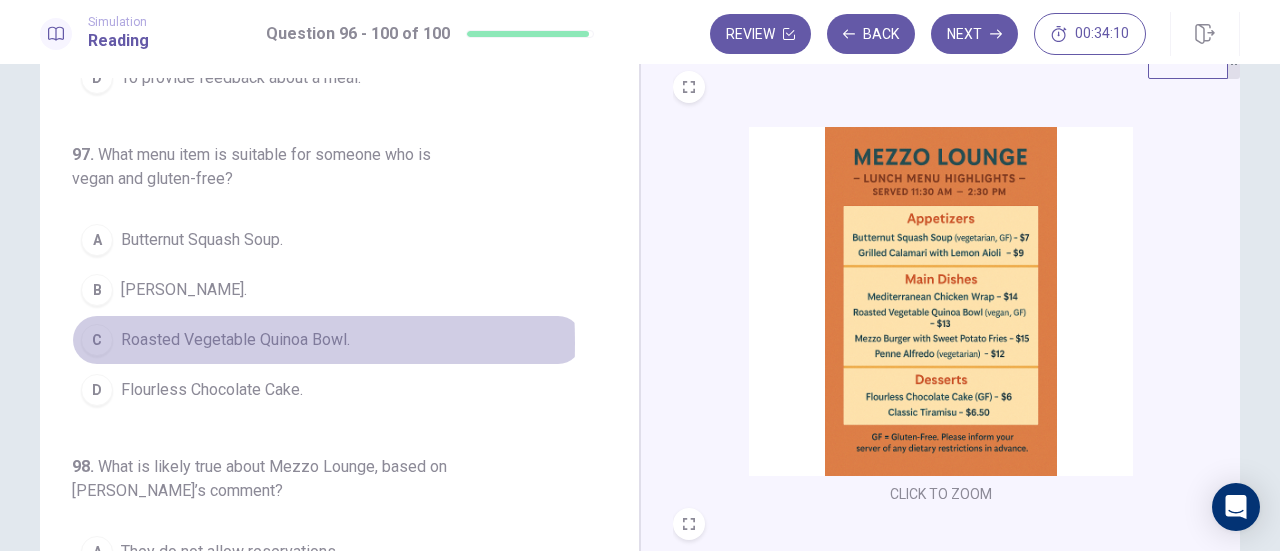 click on "C" at bounding box center (97, 340) 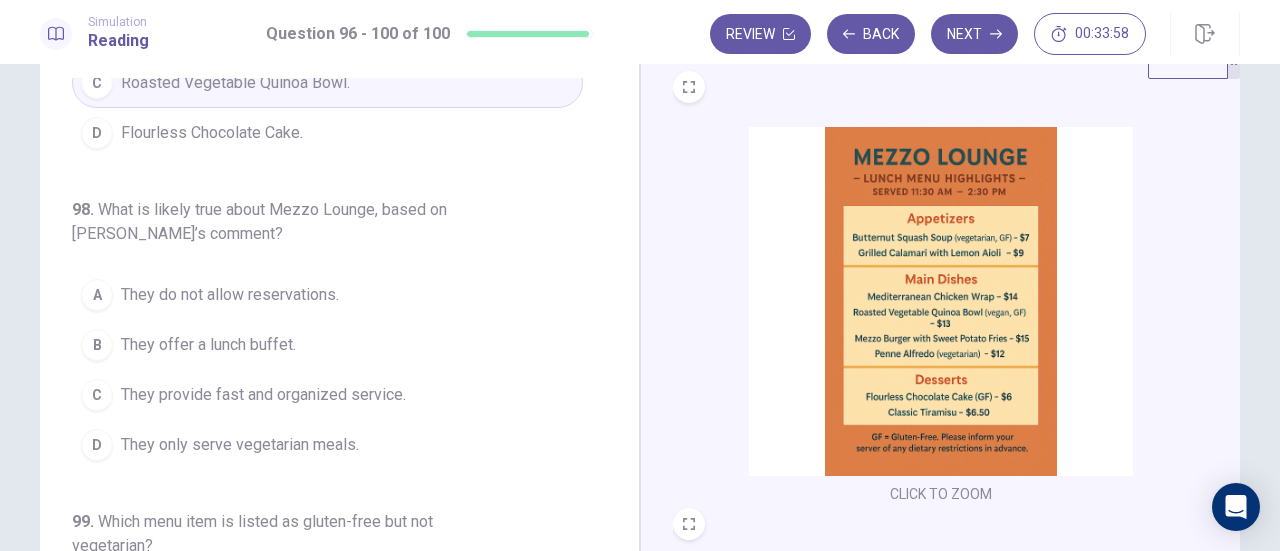 scroll, scrollTop: 505, scrollLeft: 0, axis: vertical 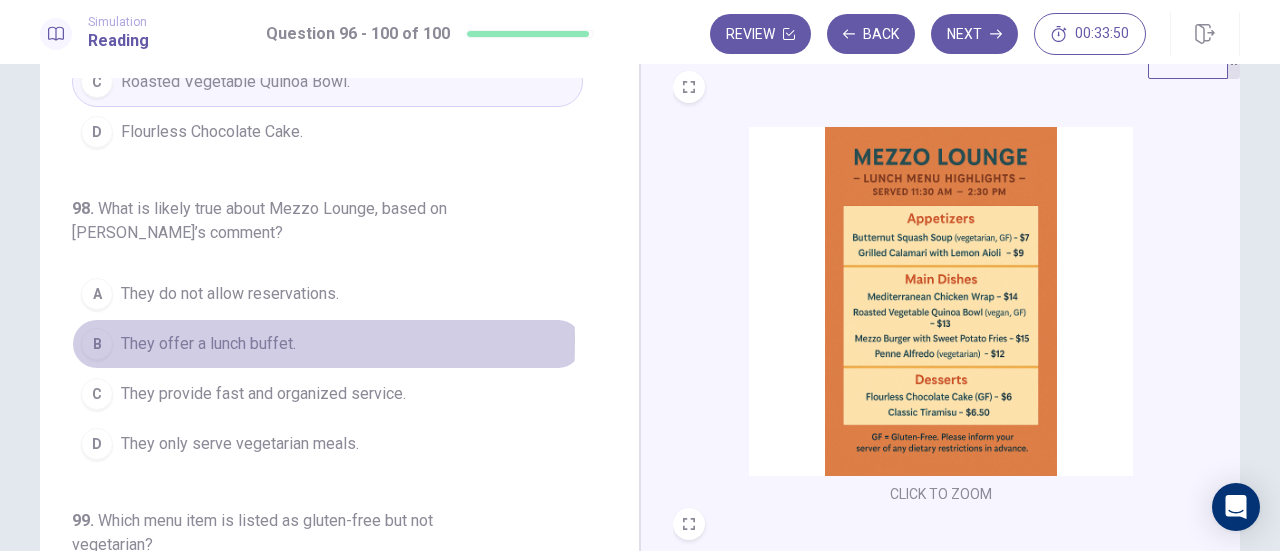 click on "B" at bounding box center (97, 344) 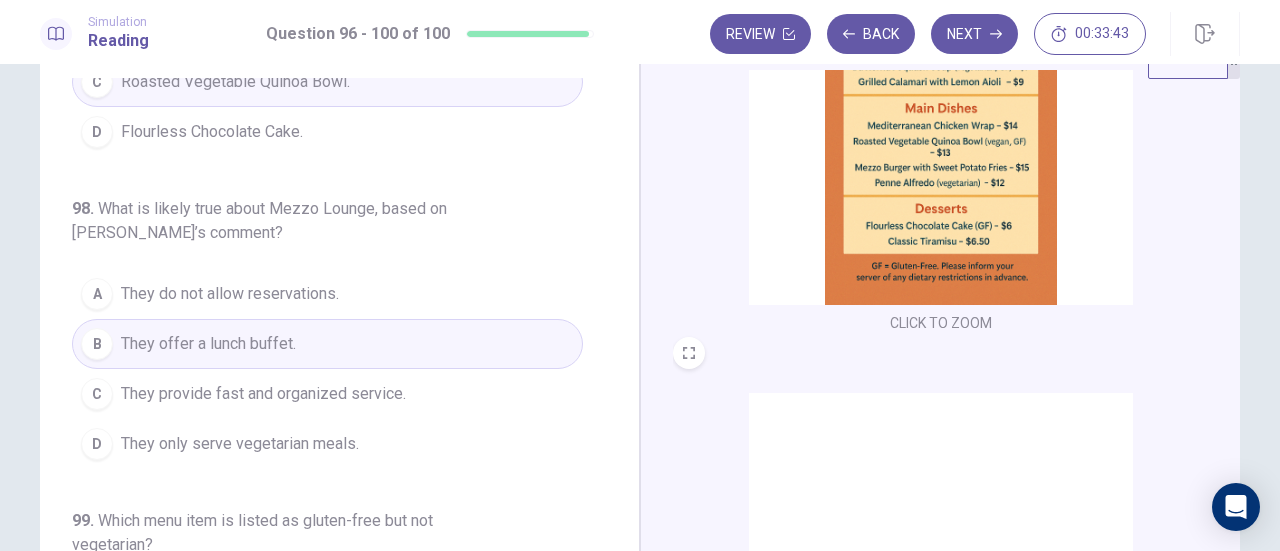scroll, scrollTop: 736, scrollLeft: 0, axis: vertical 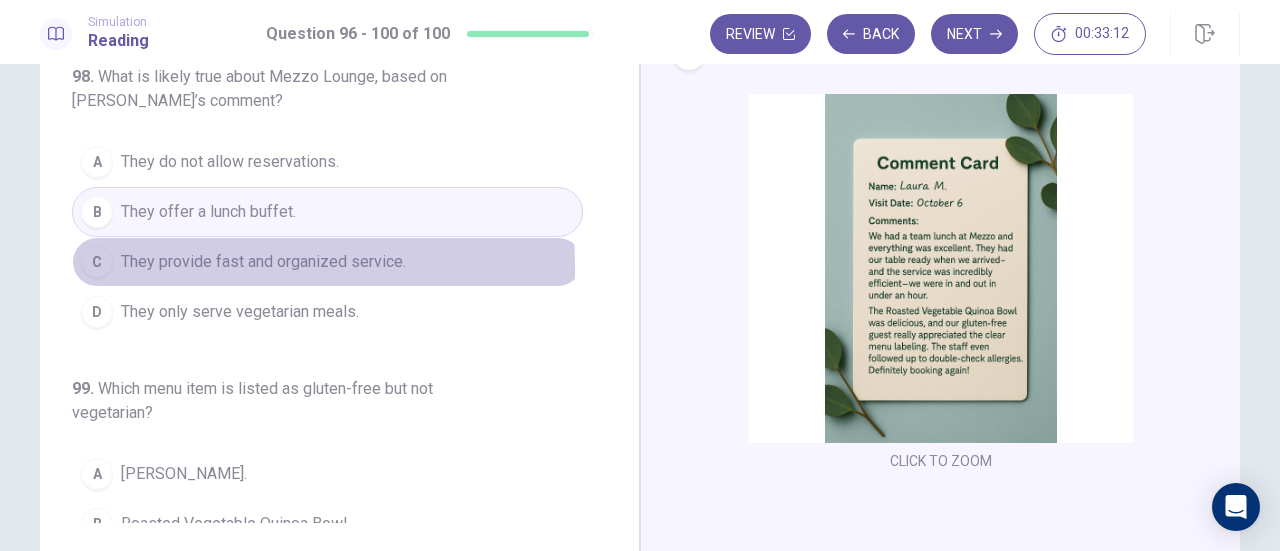 click on "C" at bounding box center [97, 262] 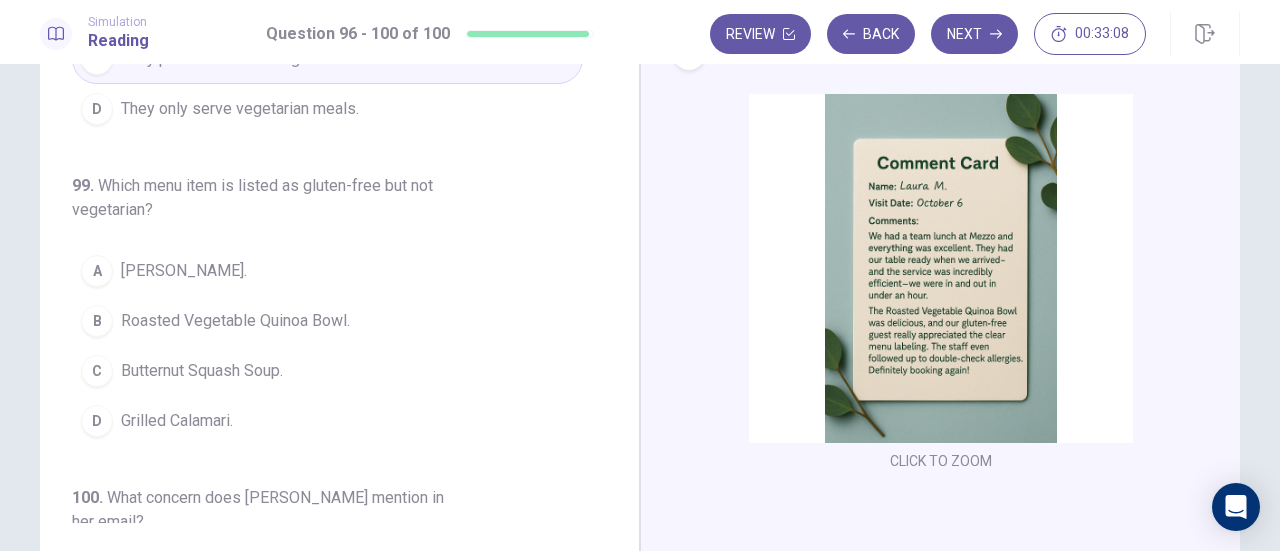 scroll, scrollTop: 672, scrollLeft: 0, axis: vertical 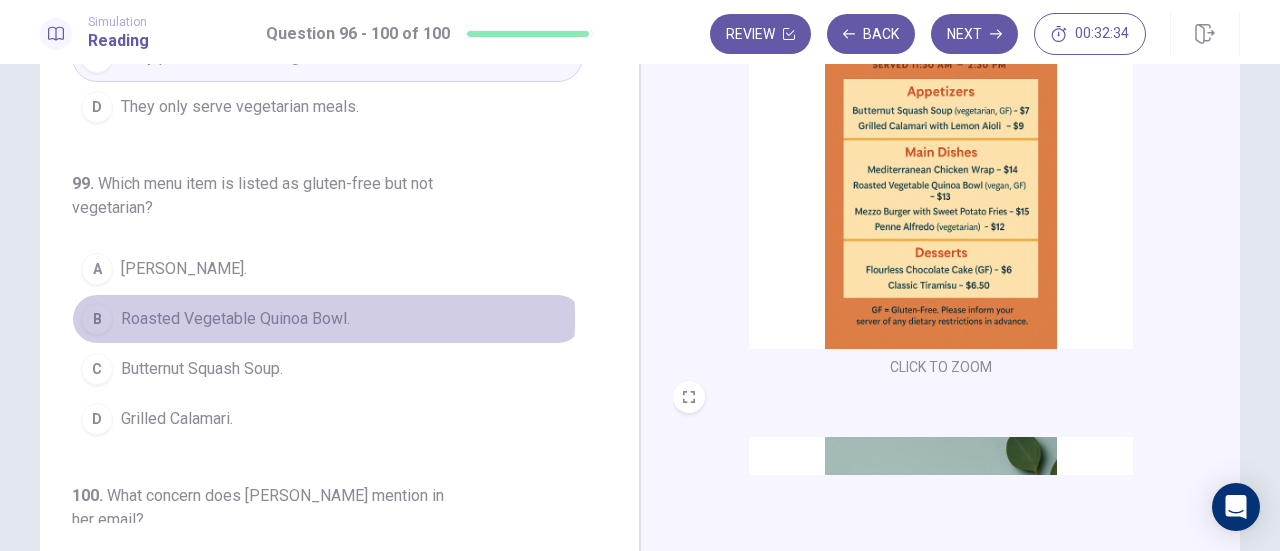 click on "Roasted Vegetable Quinoa Bowl." at bounding box center [235, 319] 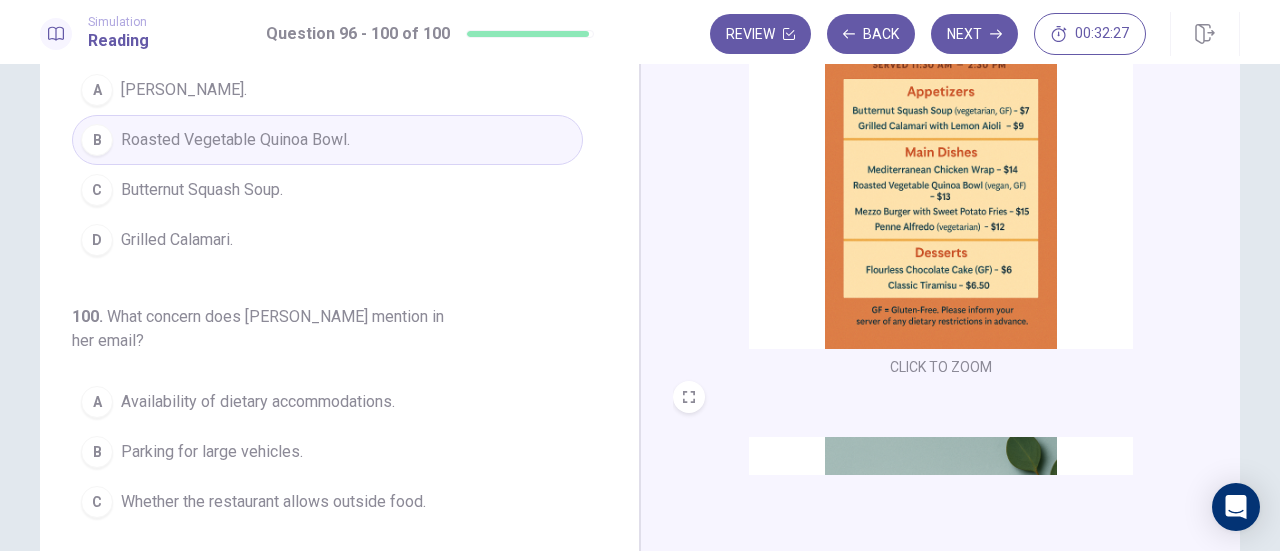 scroll, scrollTop: 867, scrollLeft: 0, axis: vertical 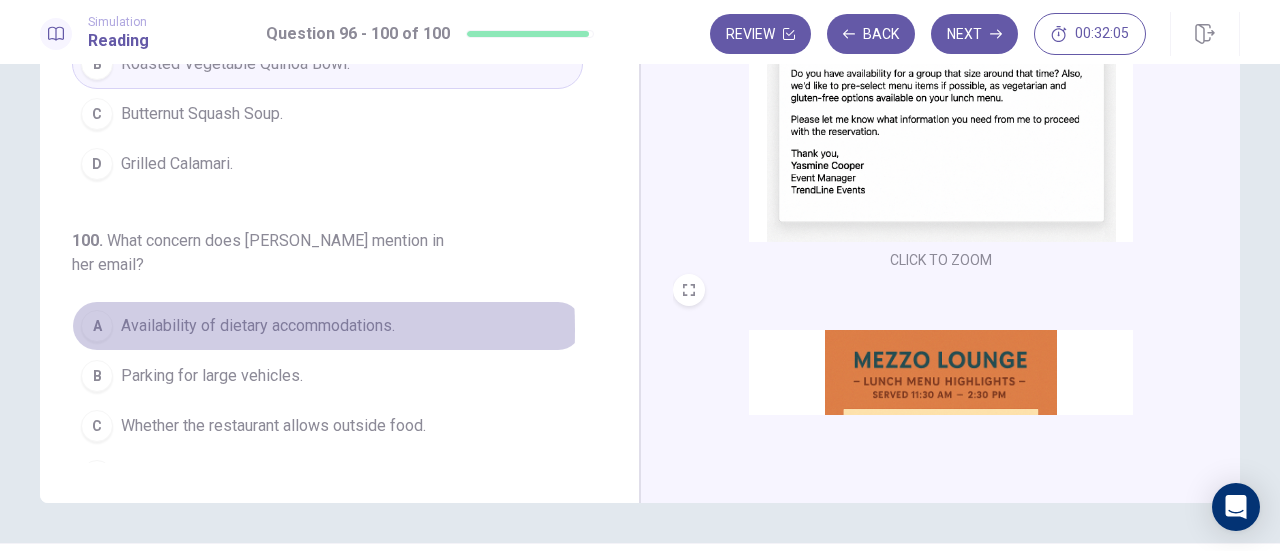 click on "A" at bounding box center (97, 326) 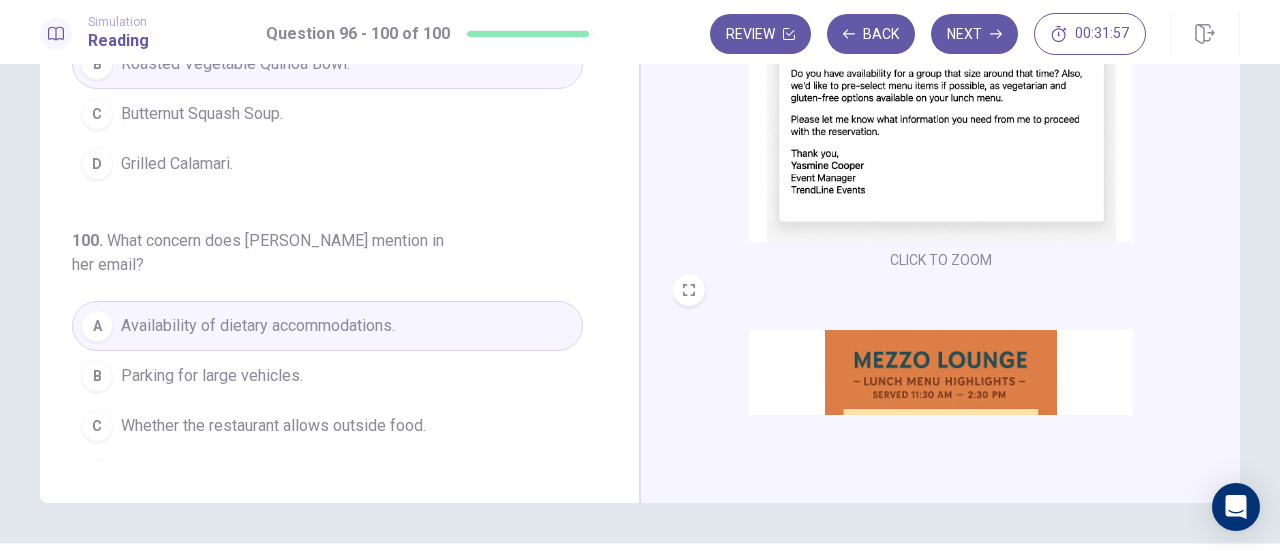 scroll, scrollTop: 0, scrollLeft: 0, axis: both 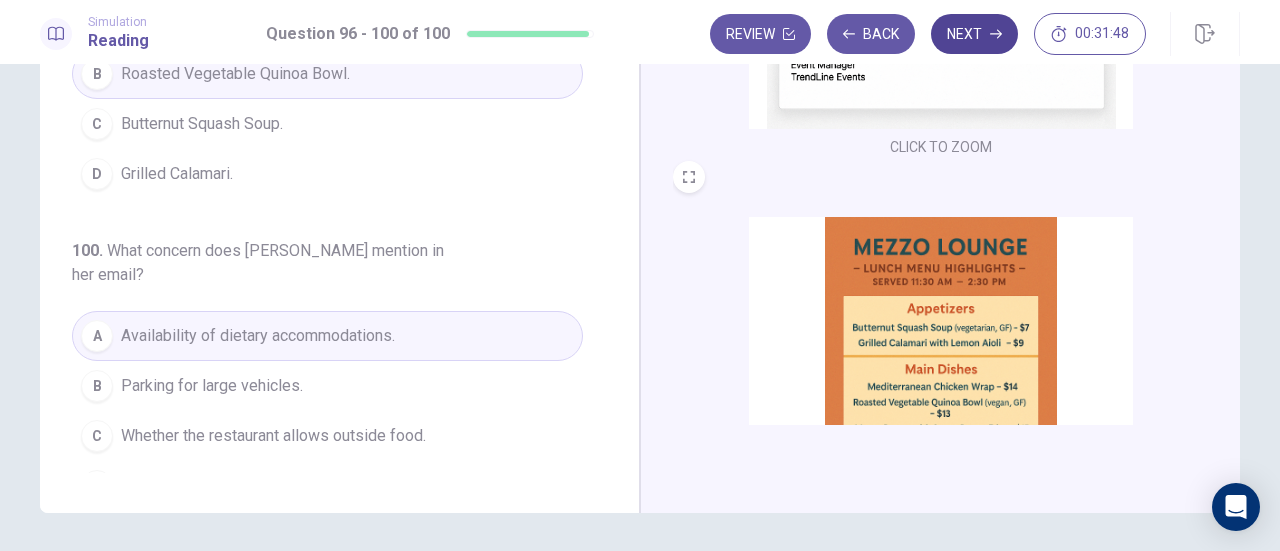 click on "Next" at bounding box center [974, 34] 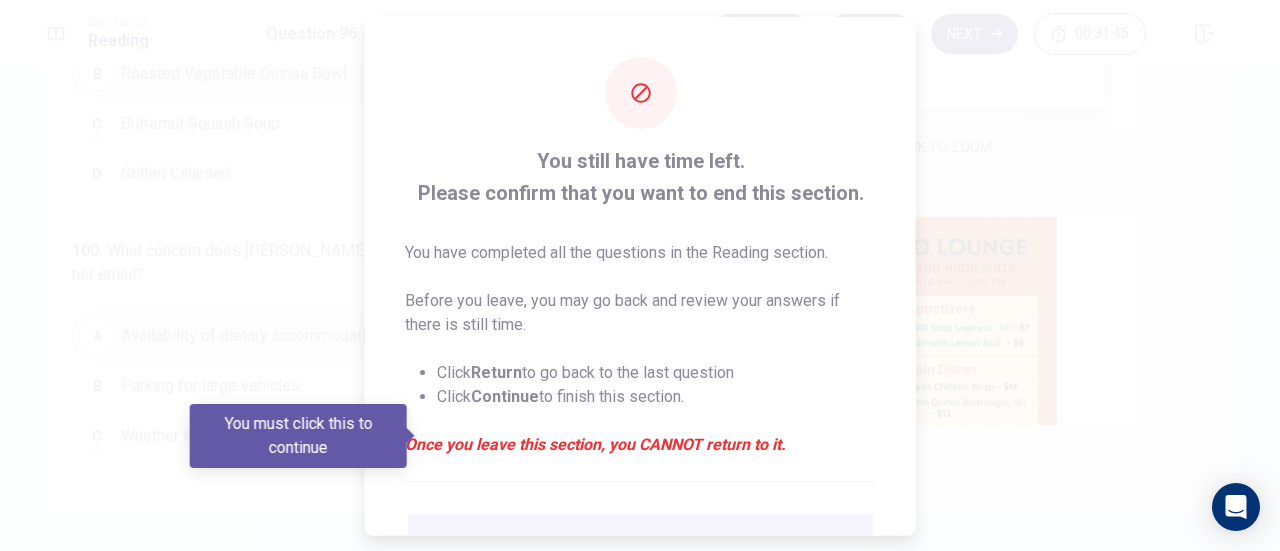 scroll, scrollTop: 145, scrollLeft: 0, axis: vertical 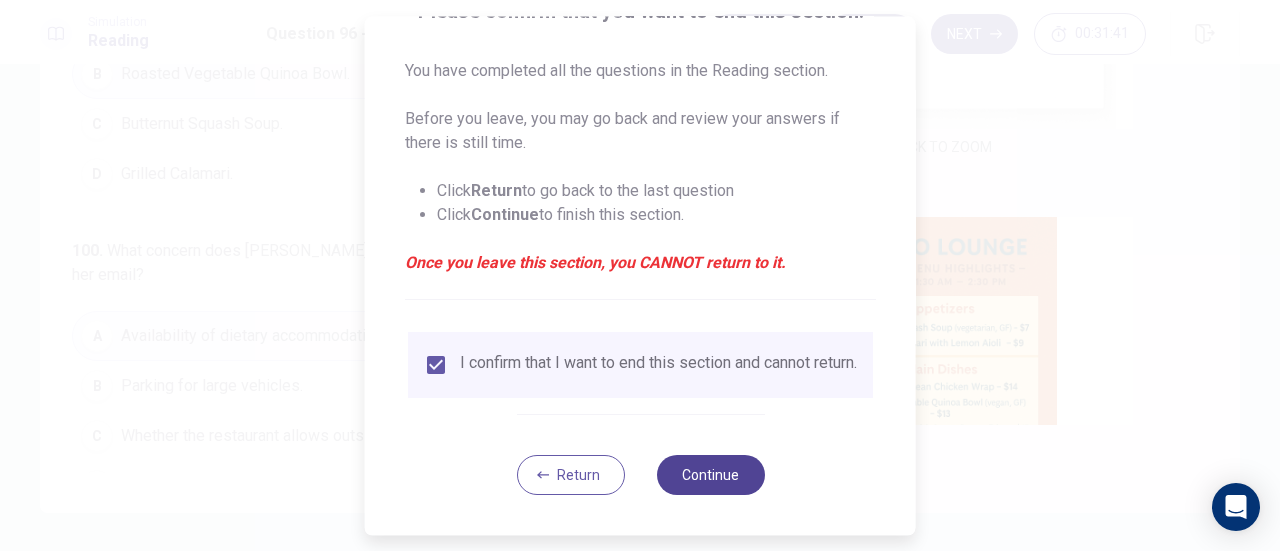 click on "Continue" at bounding box center [710, 475] 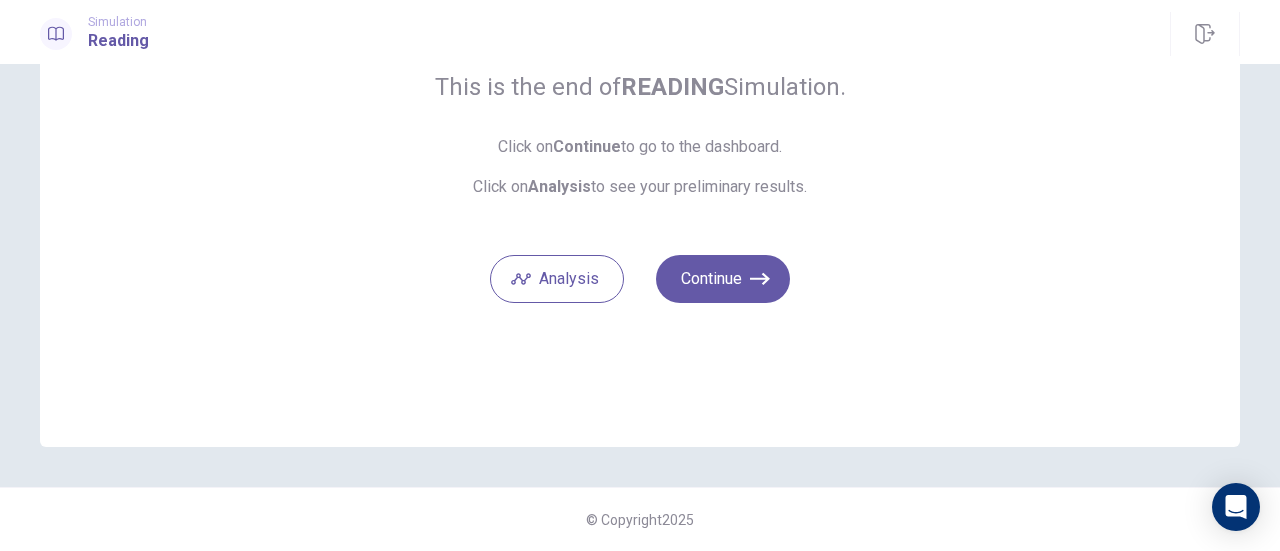 scroll, scrollTop: 176, scrollLeft: 0, axis: vertical 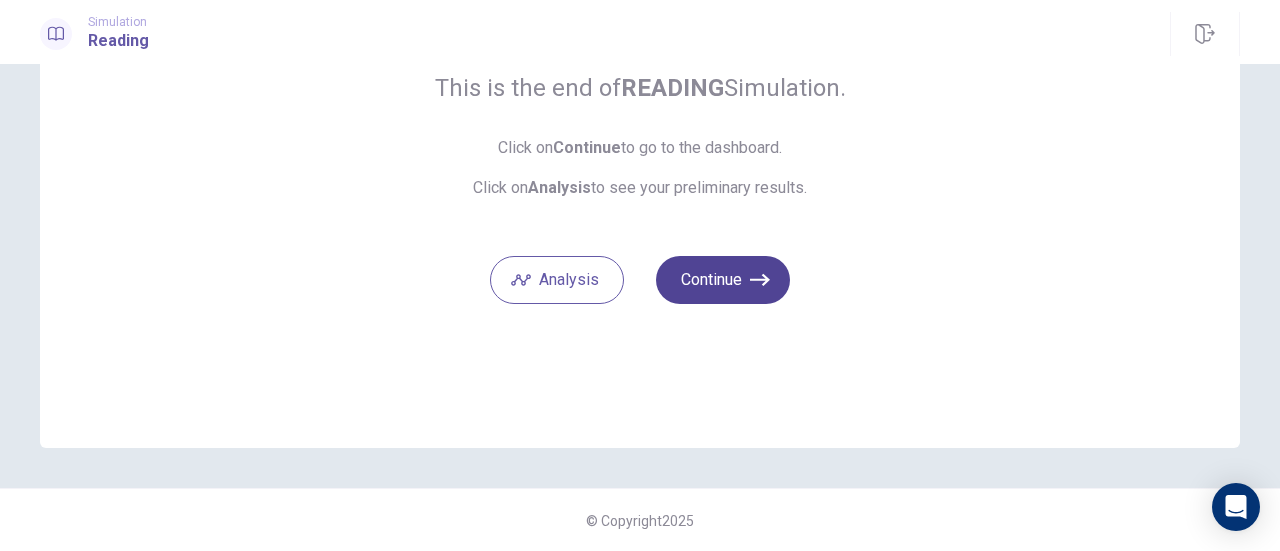 click on "Continue" at bounding box center [723, 280] 